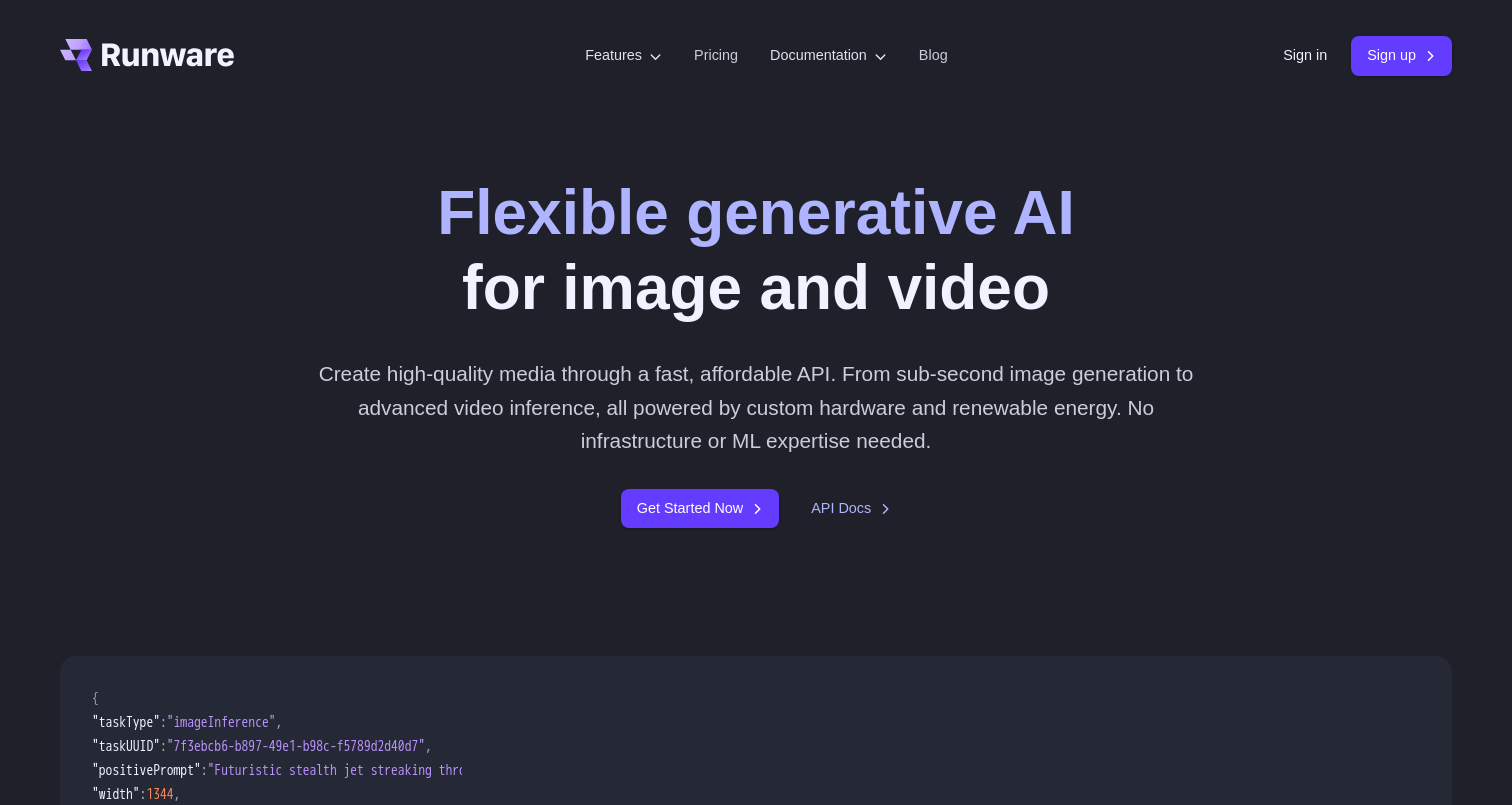 scroll, scrollTop: 0, scrollLeft: 0, axis: both 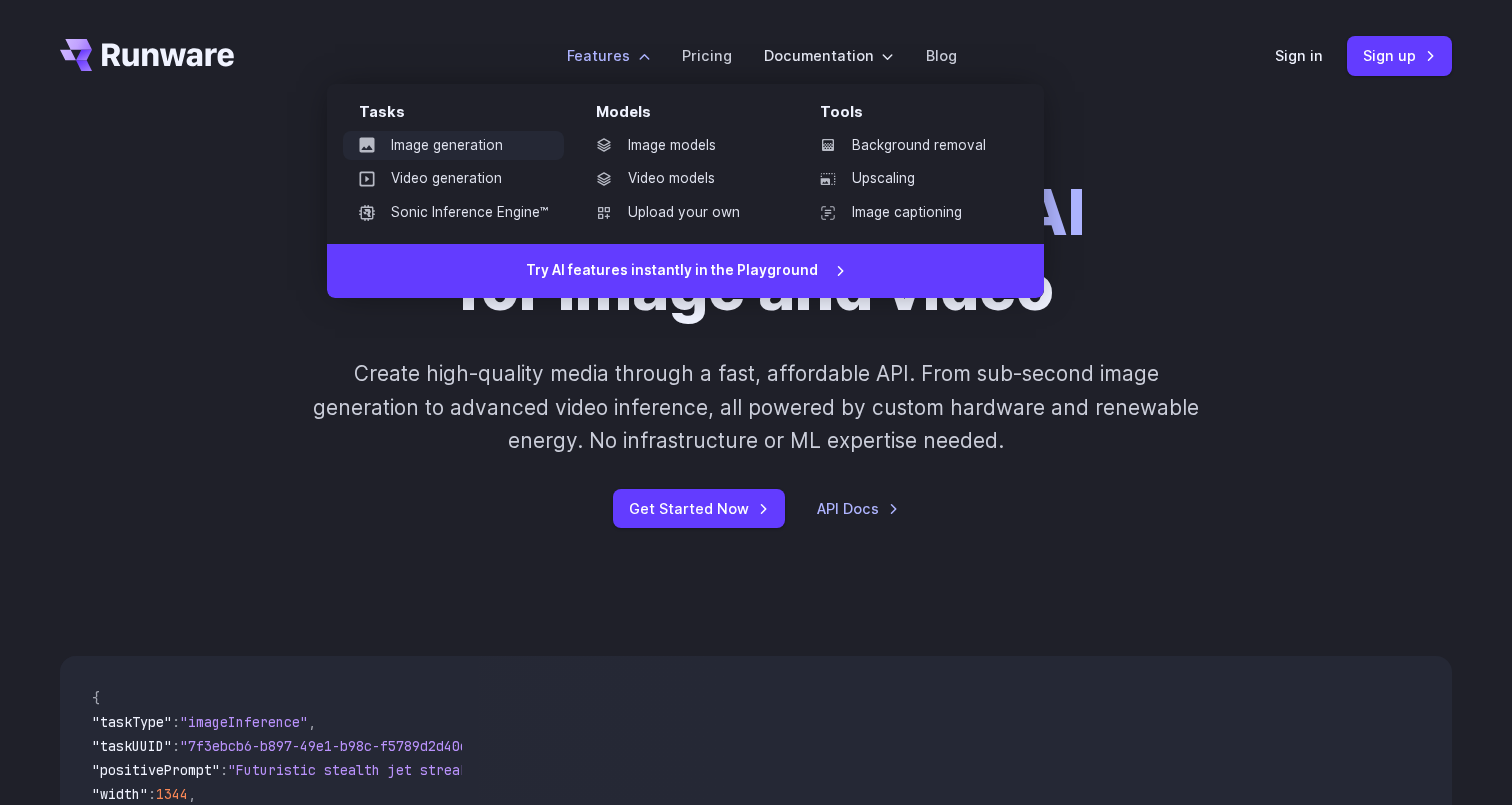 click on "Image generation" at bounding box center (453, 146) 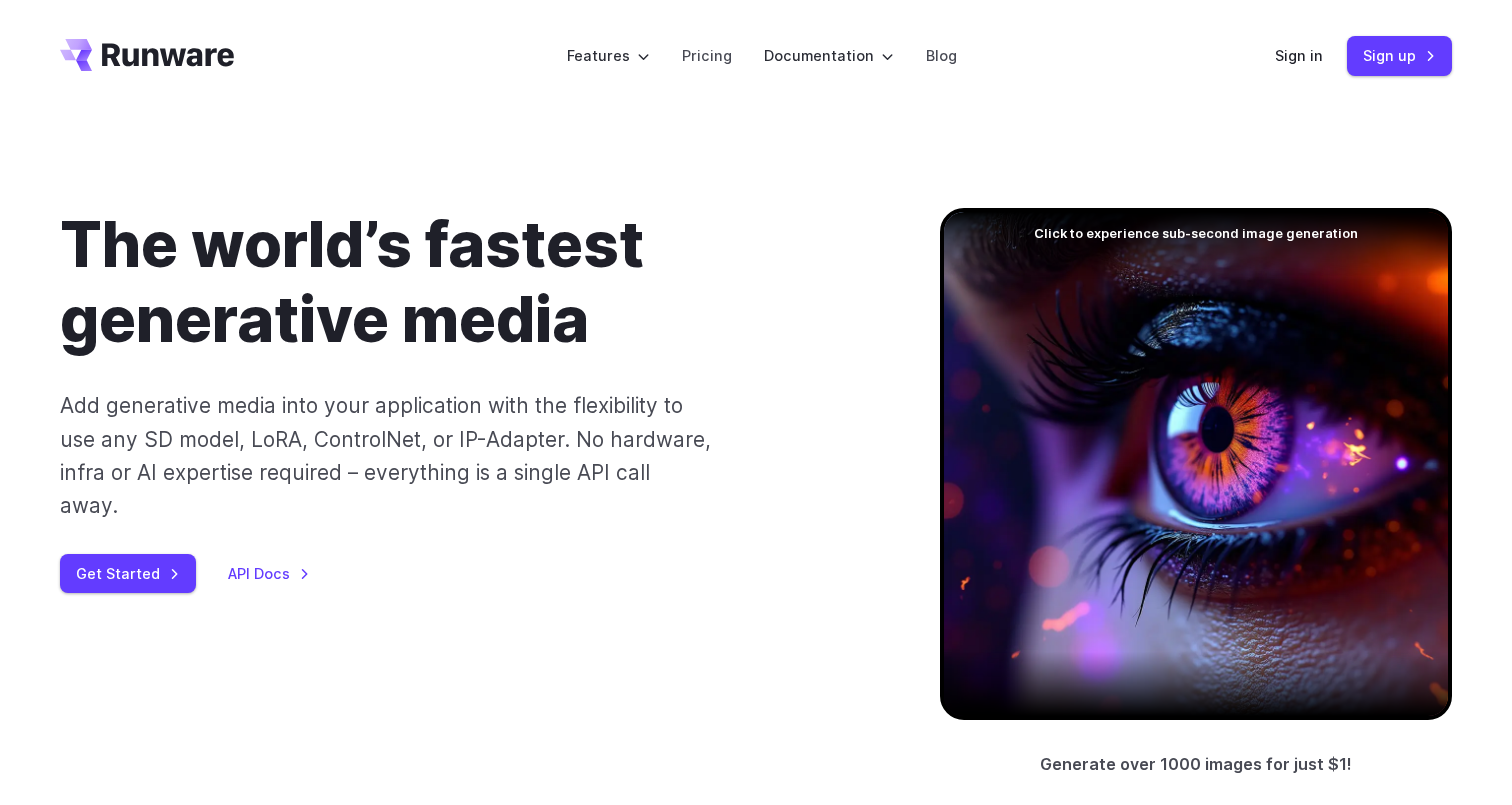 scroll, scrollTop: 0, scrollLeft: 0, axis: both 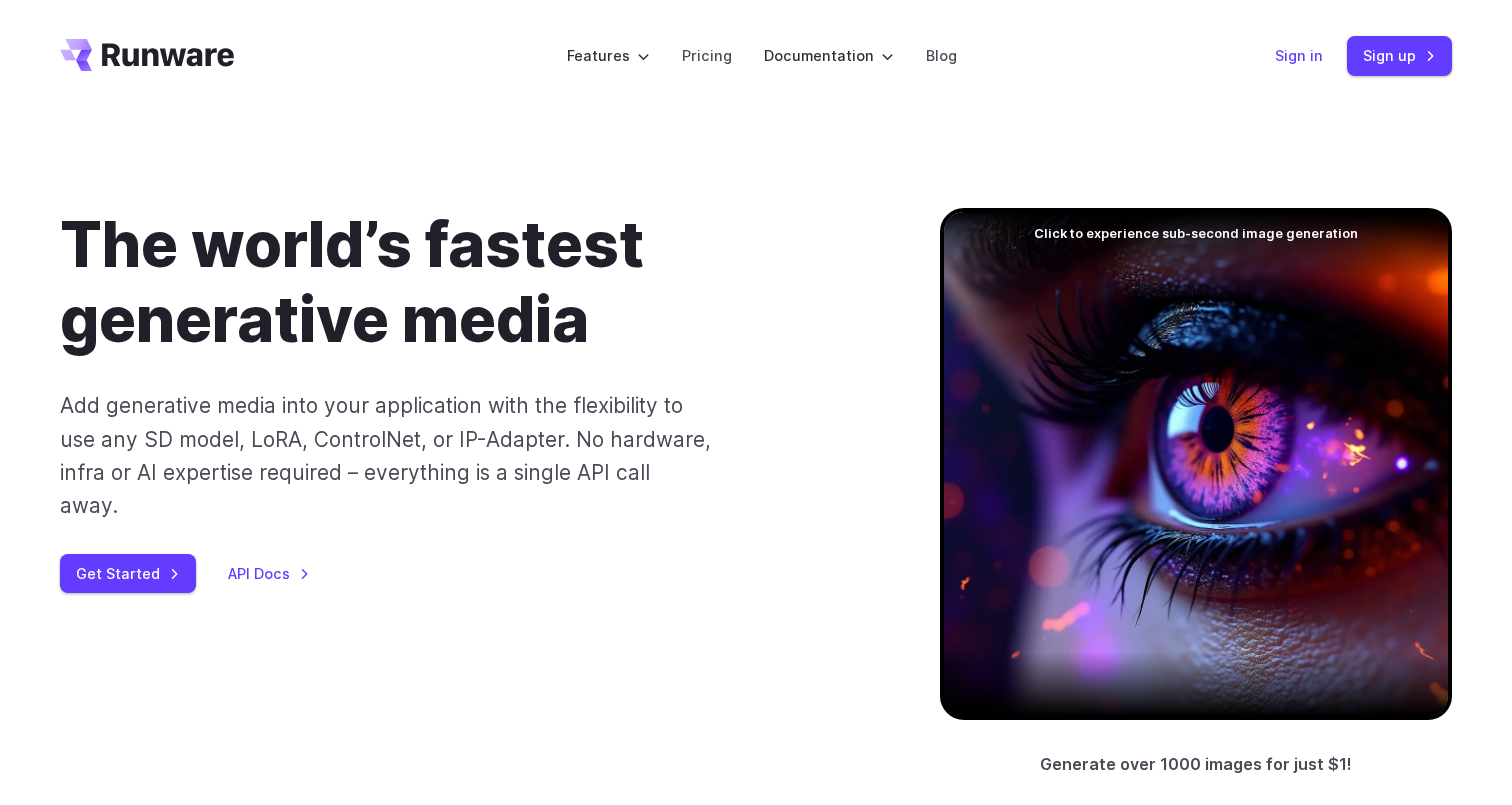 click on "Sign in" at bounding box center (1299, 55) 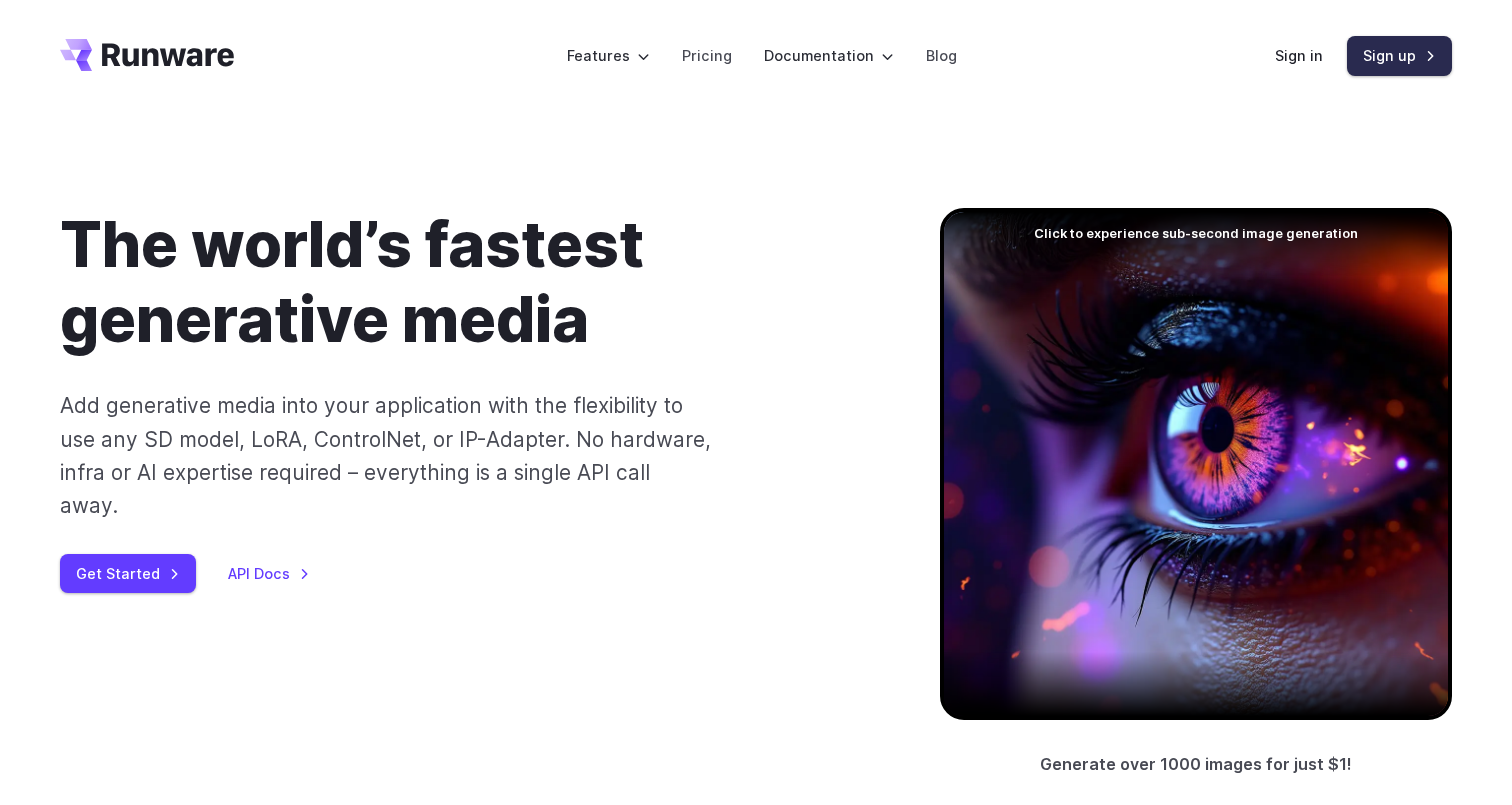 click on "Sign up" at bounding box center [1399, 55] 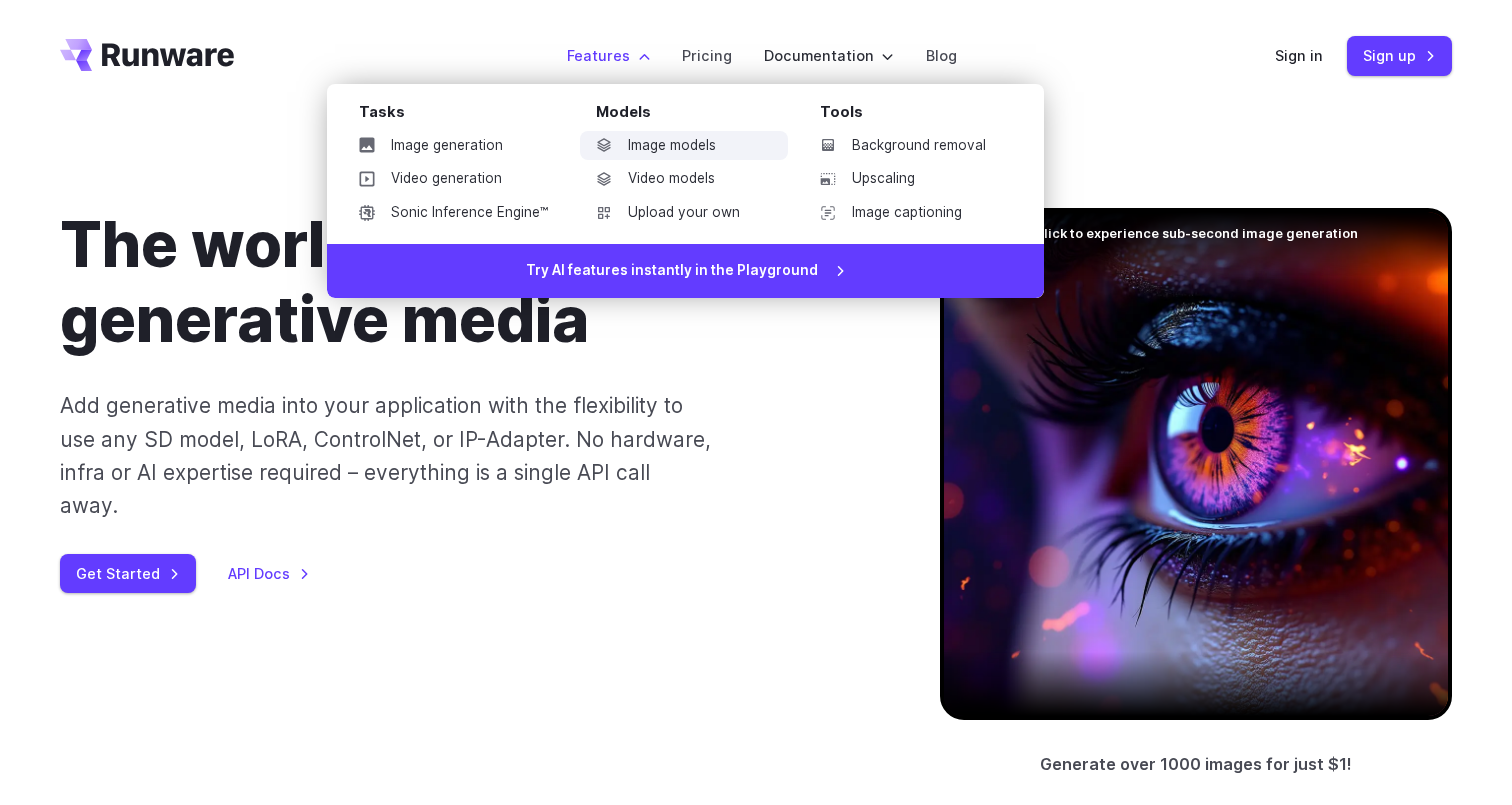 click on "Image models" at bounding box center [684, 146] 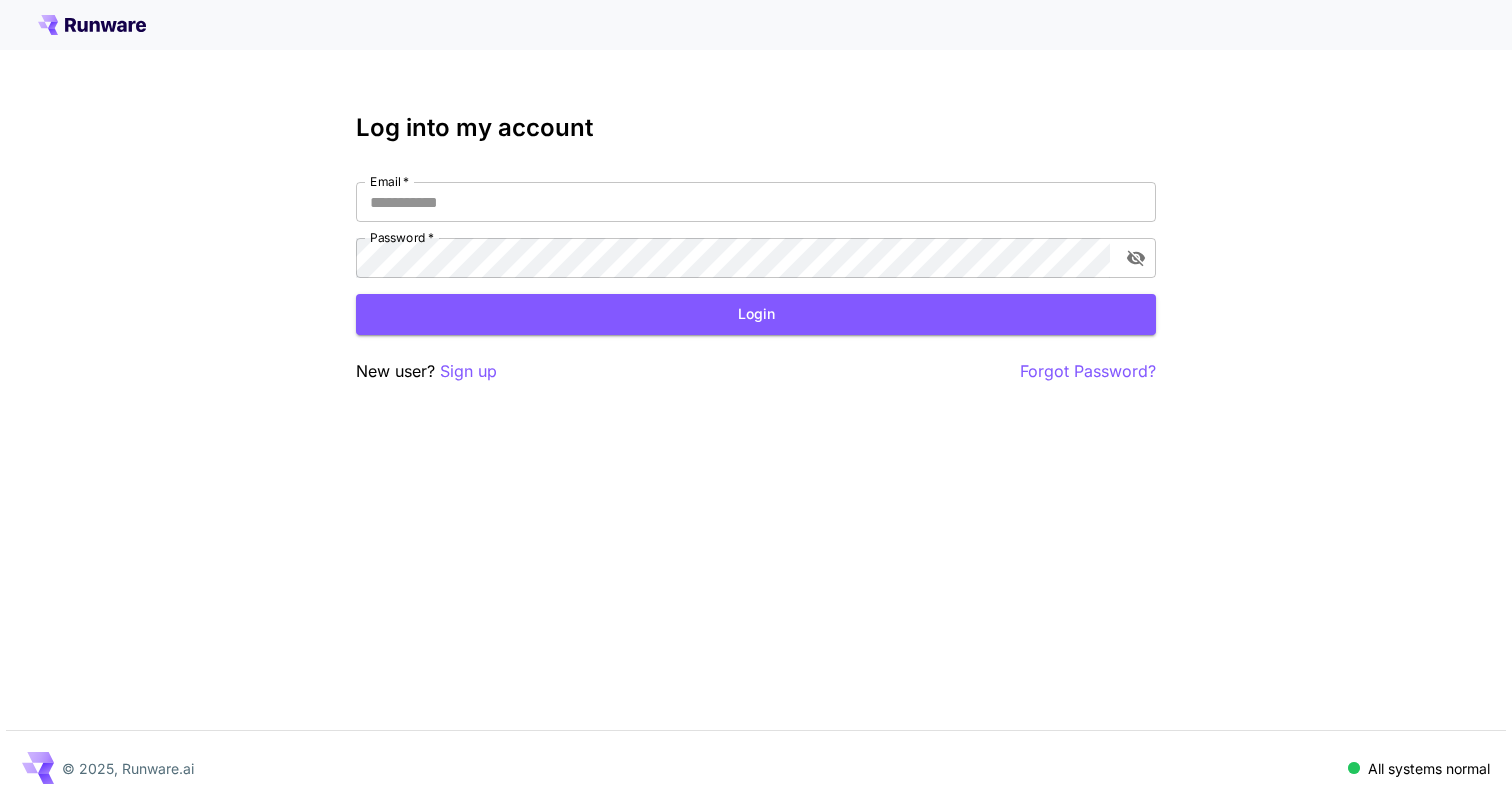 scroll, scrollTop: 0, scrollLeft: 0, axis: both 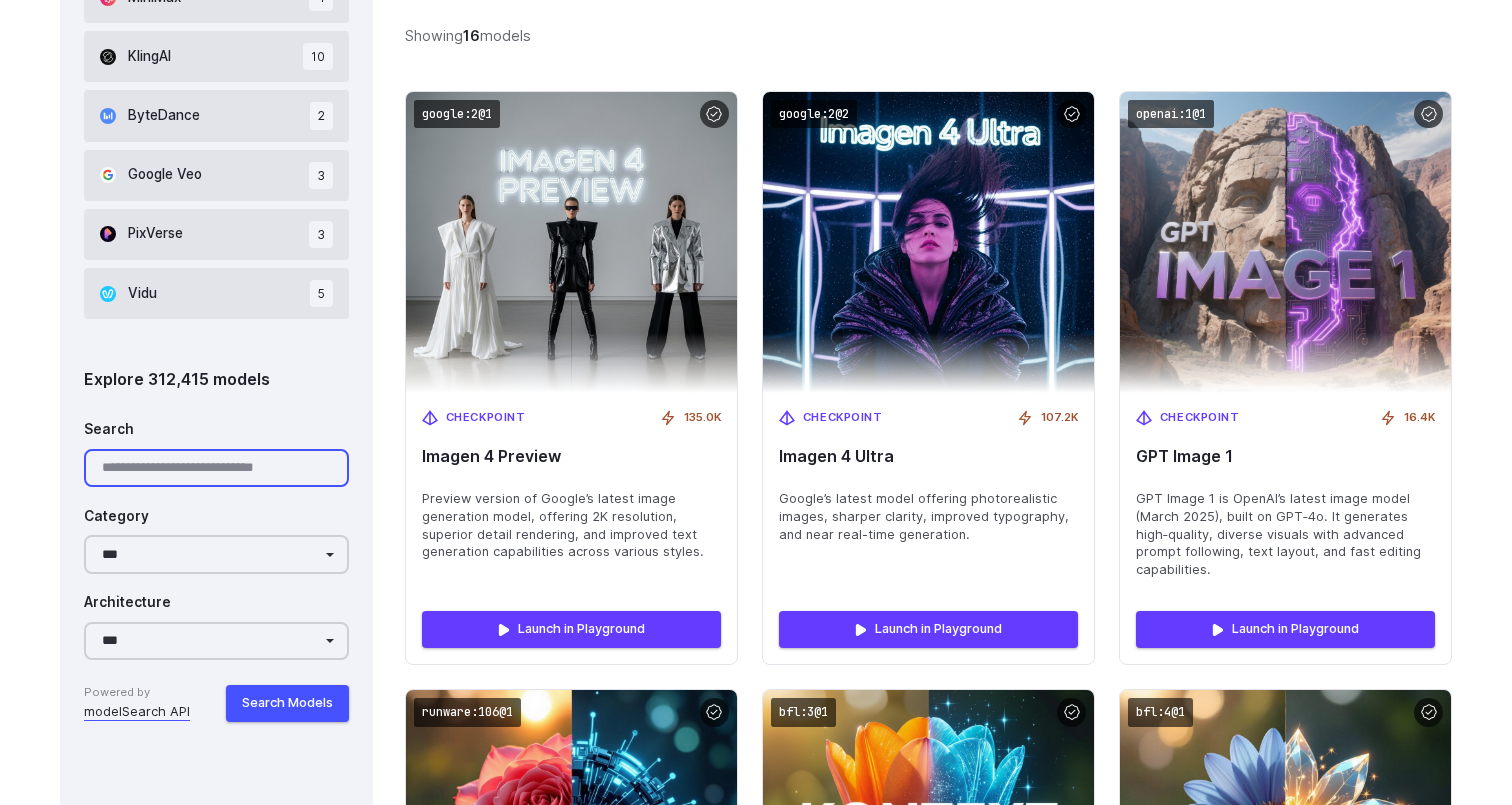click on "Search" at bounding box center [216, 468] 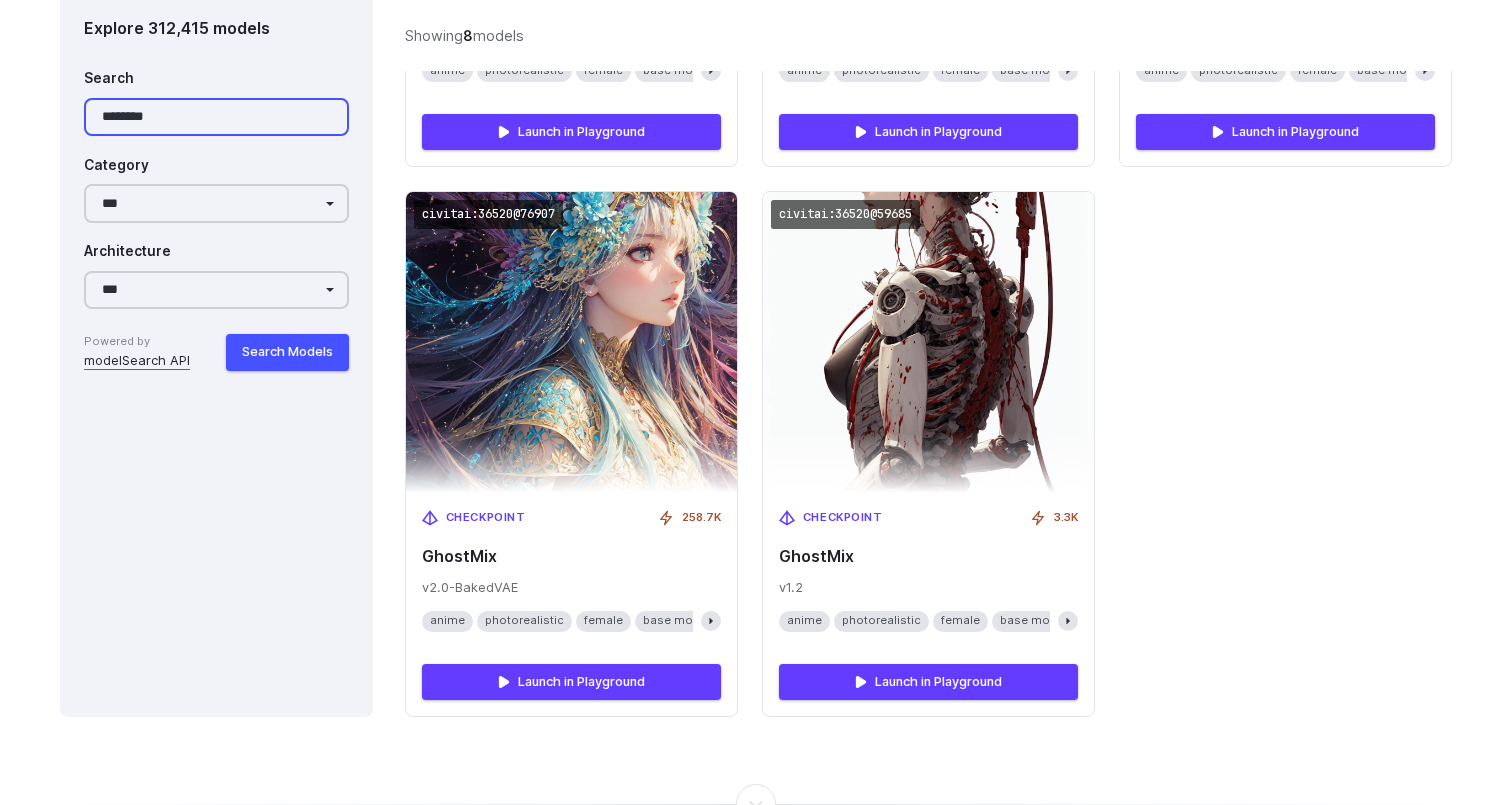 scroll, scrollTop: 1694, scrollLeft: 0, axis: vertical 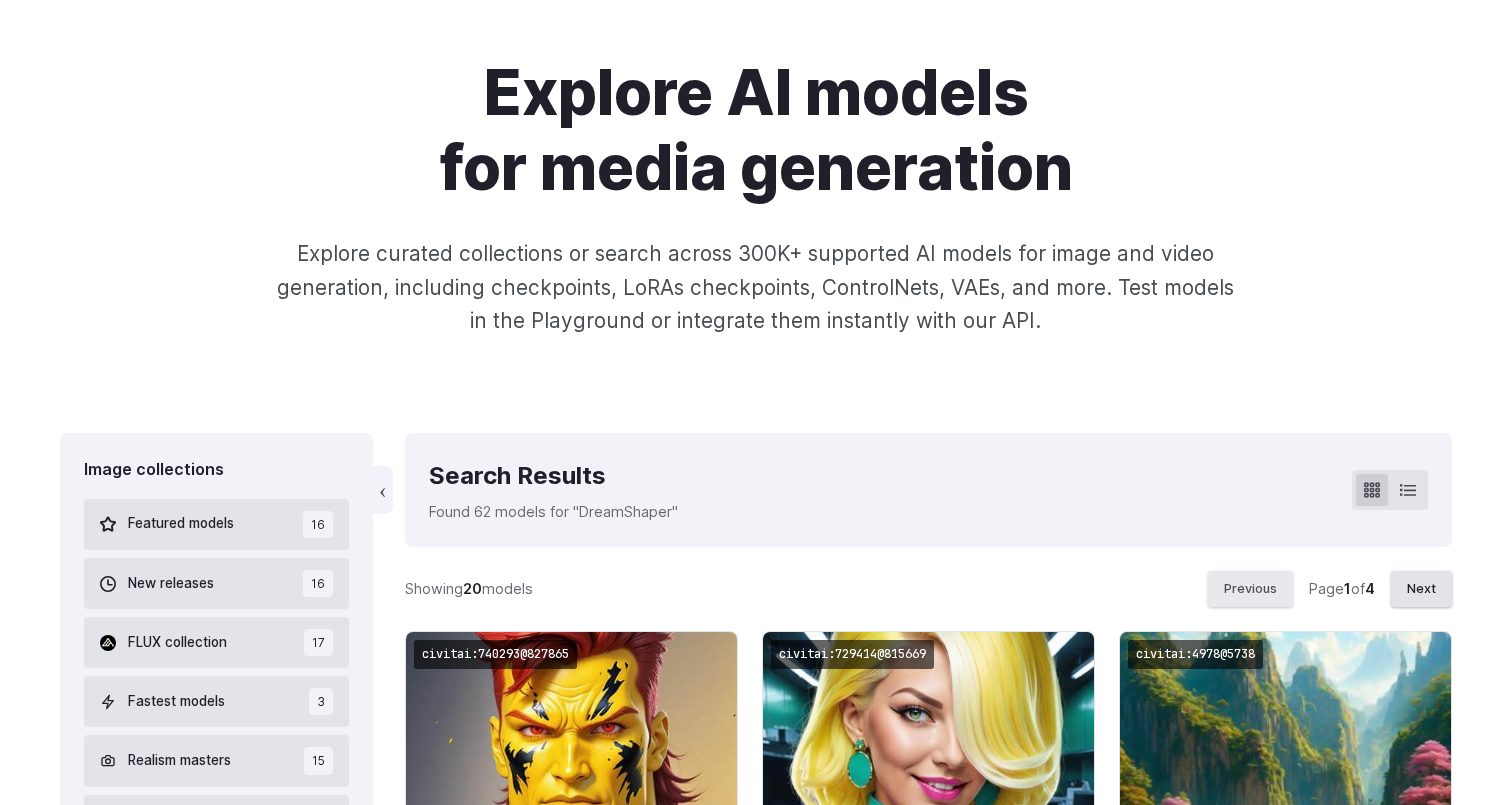 click on "Search Results" at bounding box center (553, 476) 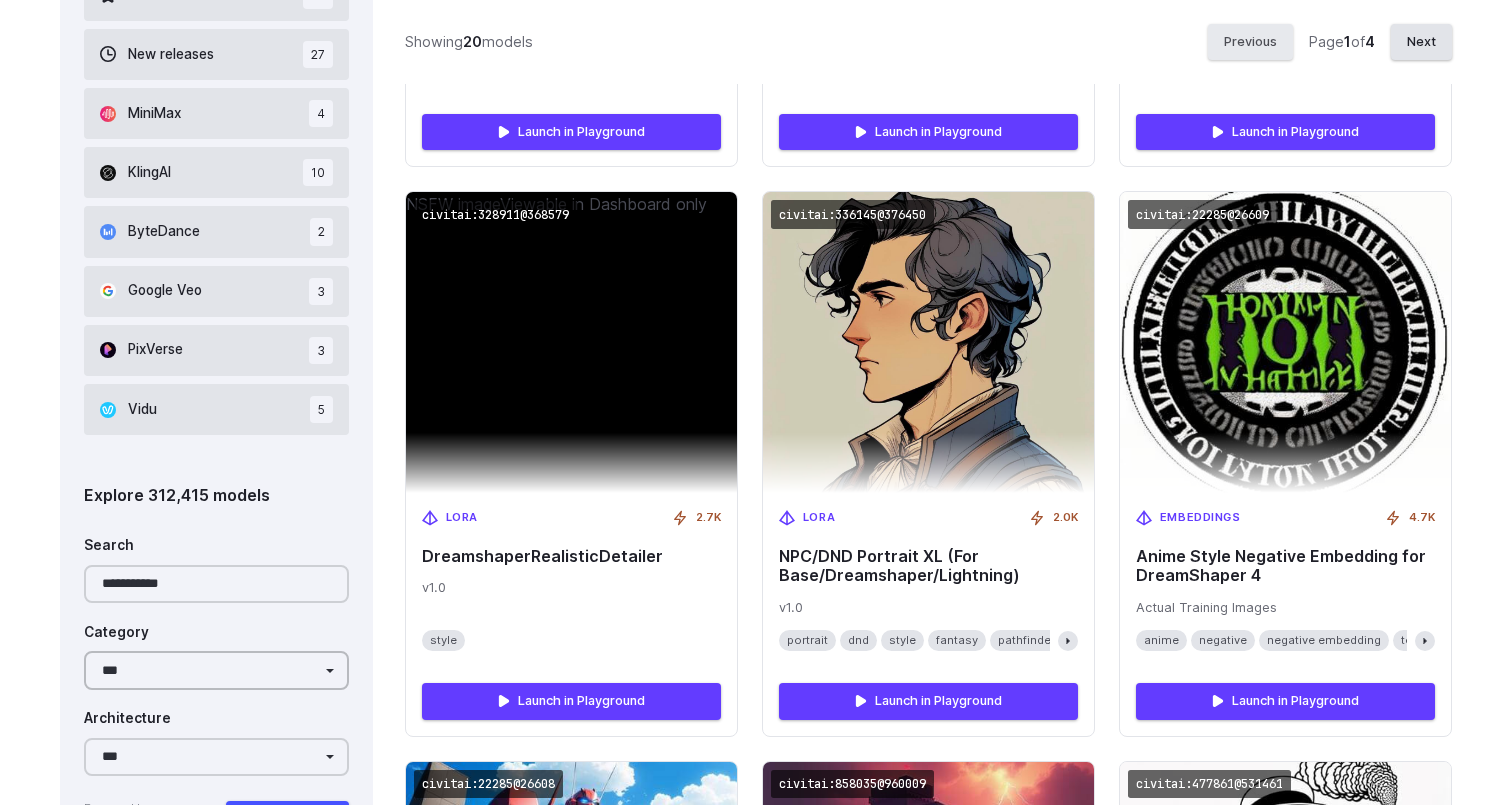 scroll, scrollTop: 1278, scrollLeft: 0, axis: vertical 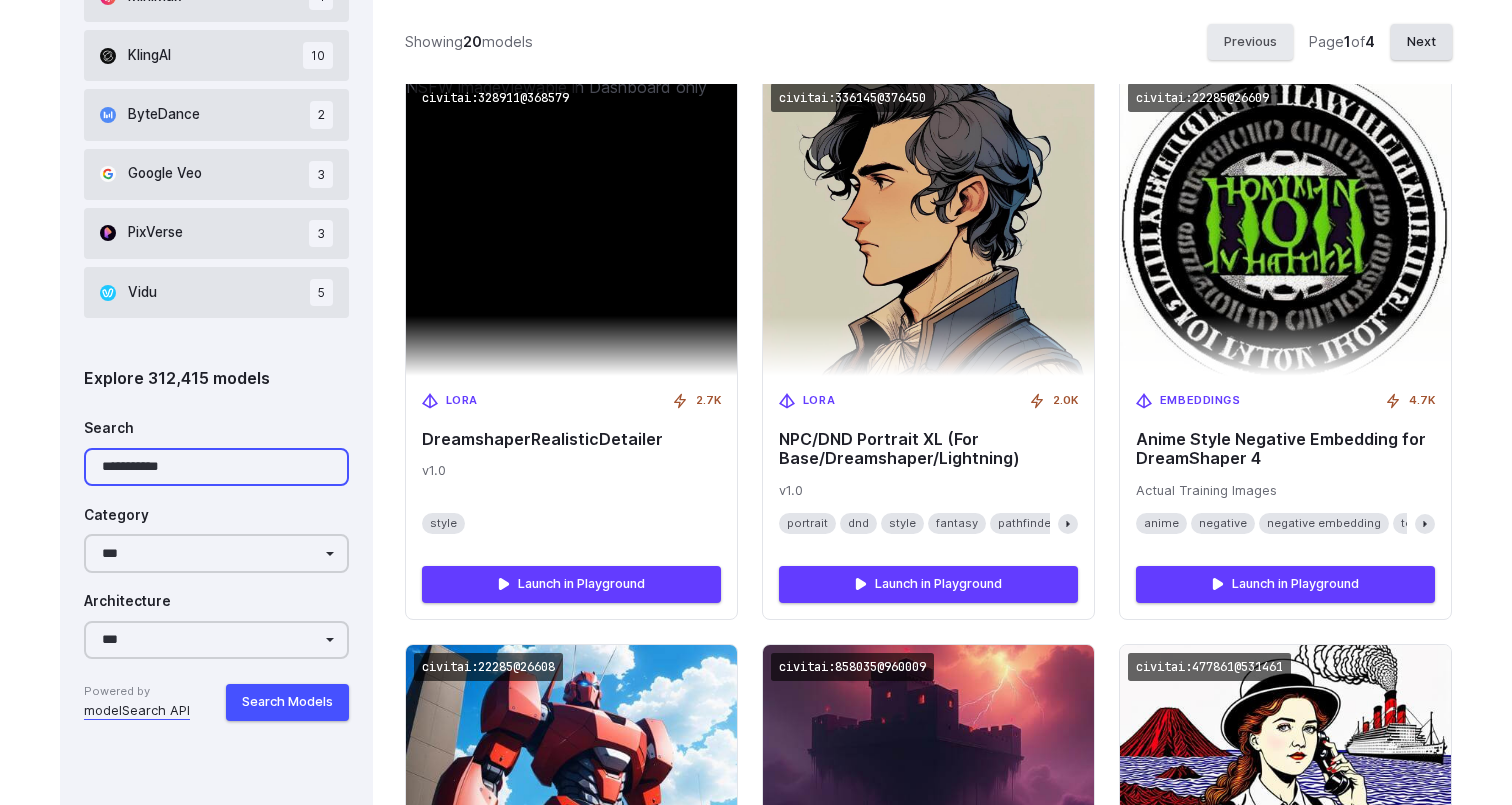 drag, startPoint x: 221, startPoint y: 454, endPoint x: 0, endPoint y: 452, distance: 221.00905 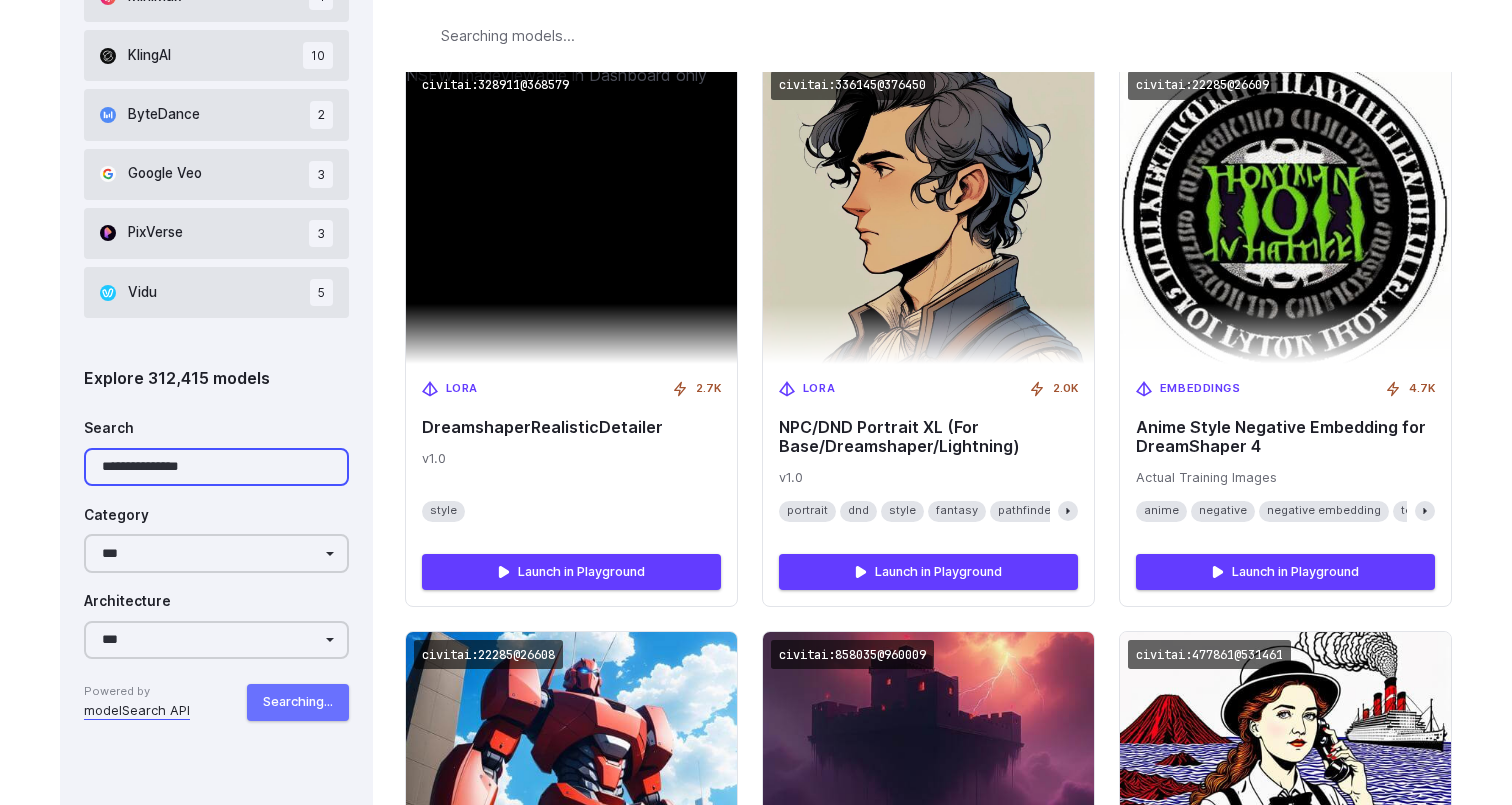 scroll, scrollTop: 455, scrollLeft: 0, axis: vertical 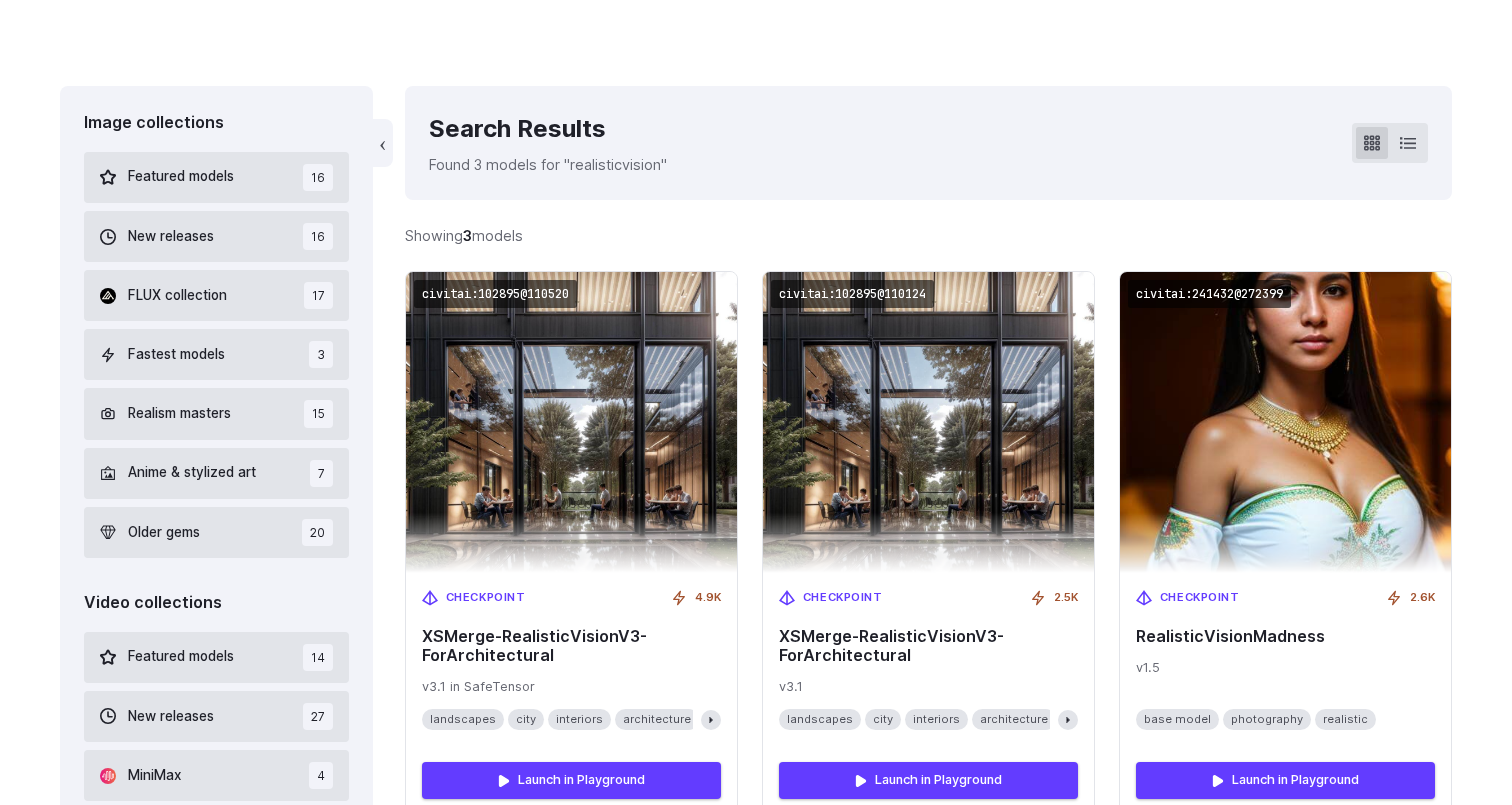 type on "**********" 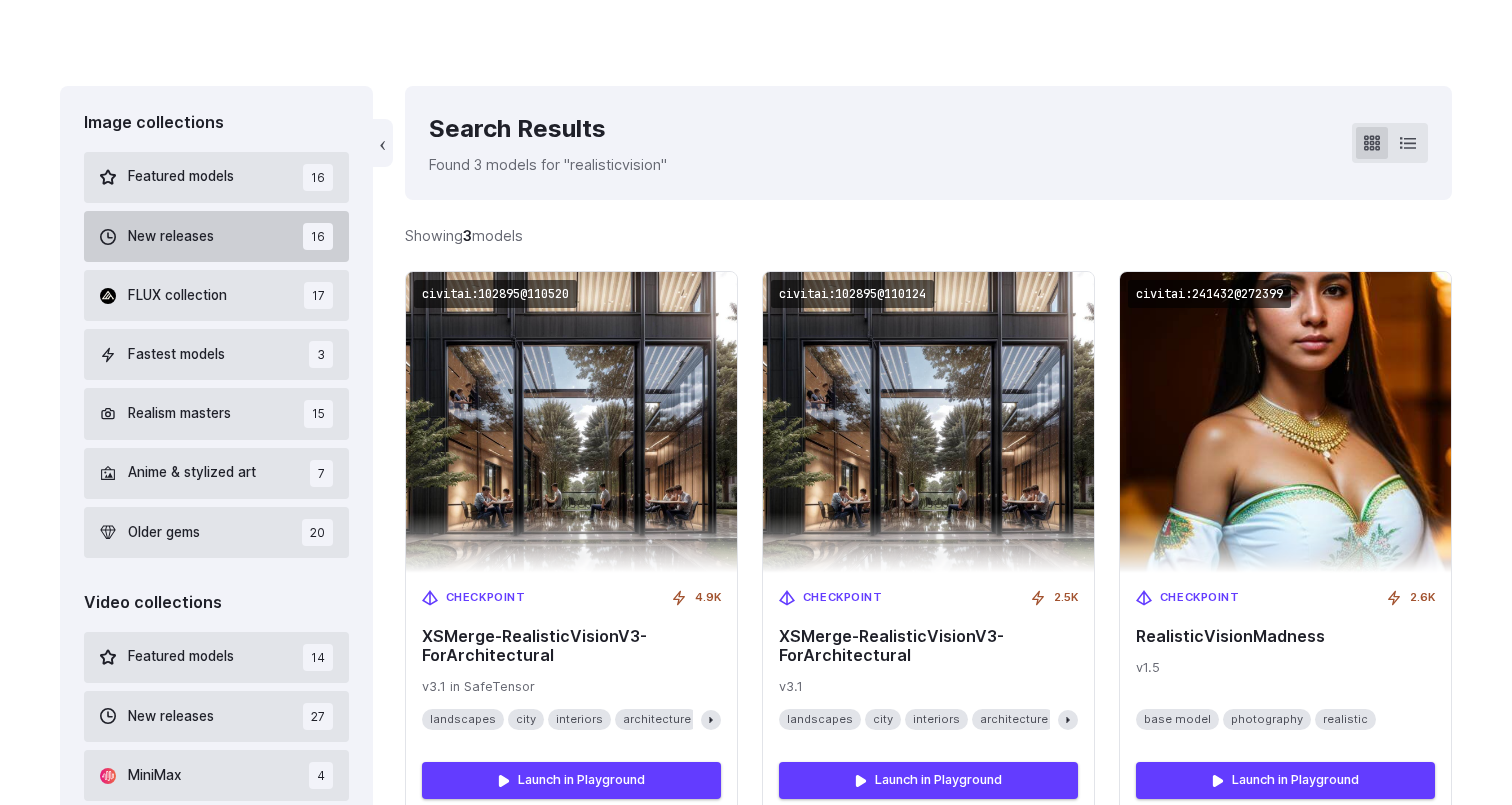 click on "New releases" at bounding box center [171, 237] 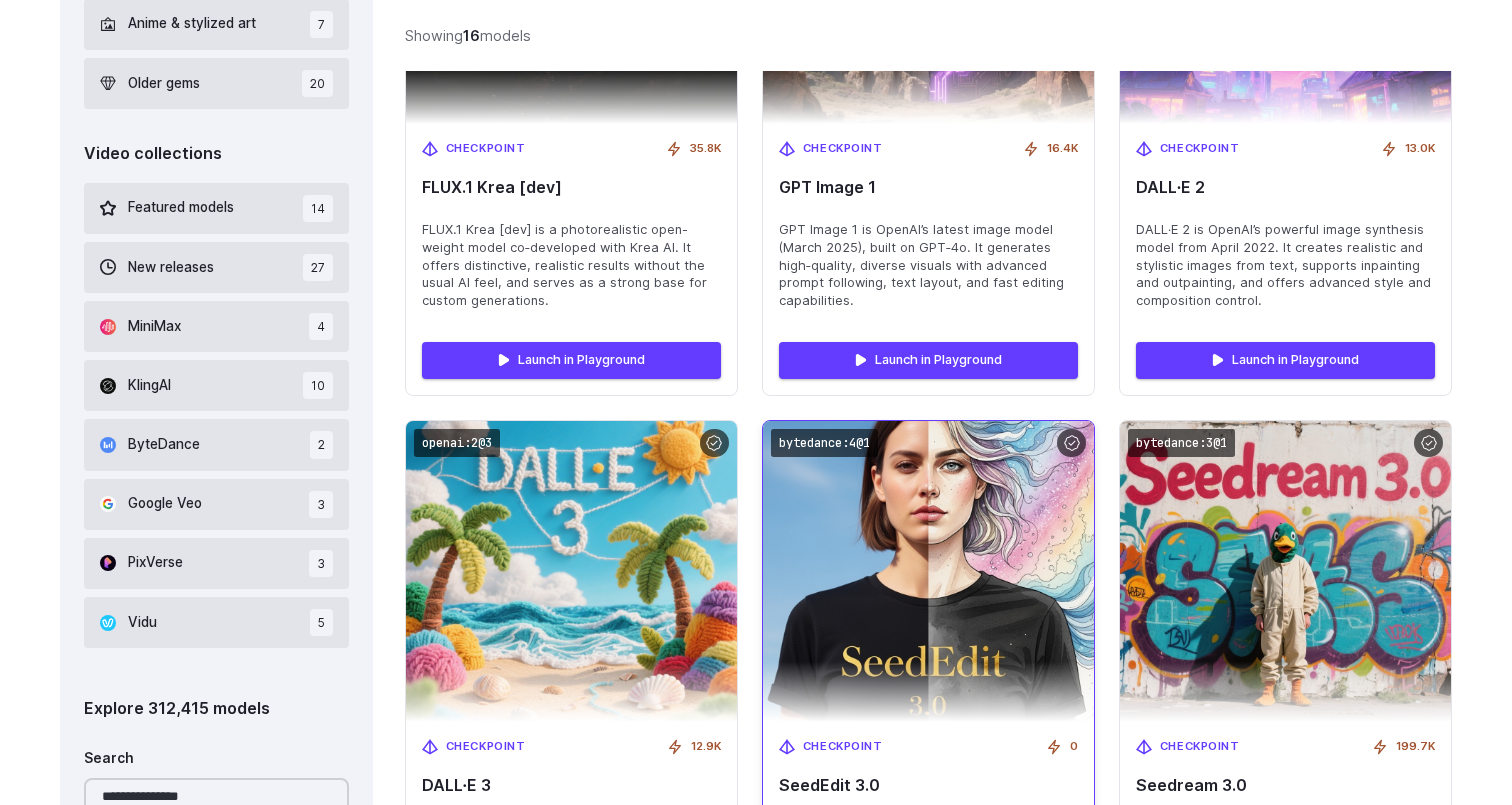 scroll, scrollTop: 953, scrollLeft: 0, axis: vertical 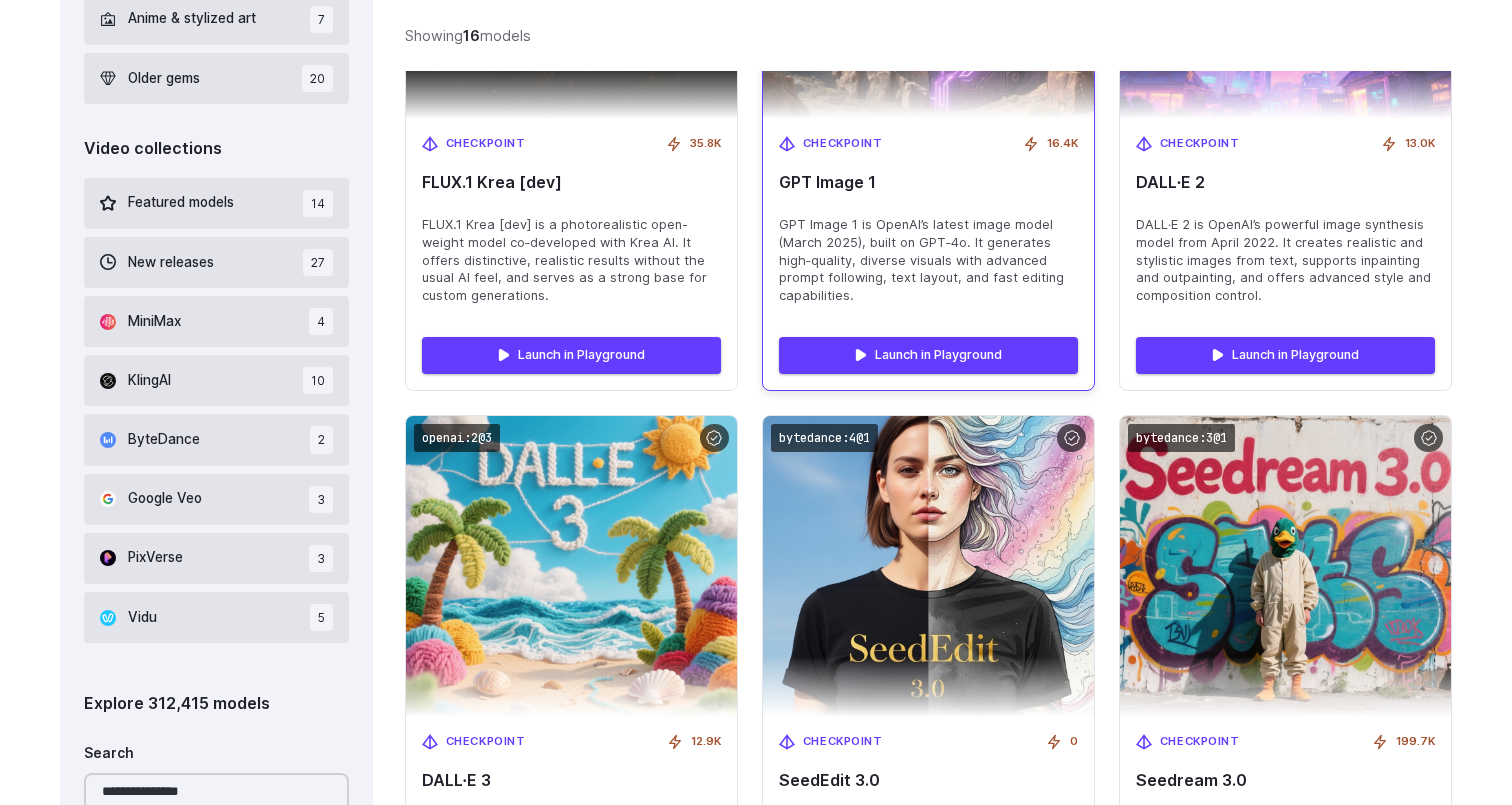 click on "Checkpoint       16.4K       GPT Image 1      GPT Image 1 is OpenAI’s latest image model (March 2025), built on GPT‑4o. It generates high‑quality, diverse visuals with advanced prompt following, text layout, and fast editing capabilities." at bounding box center (928, 220) 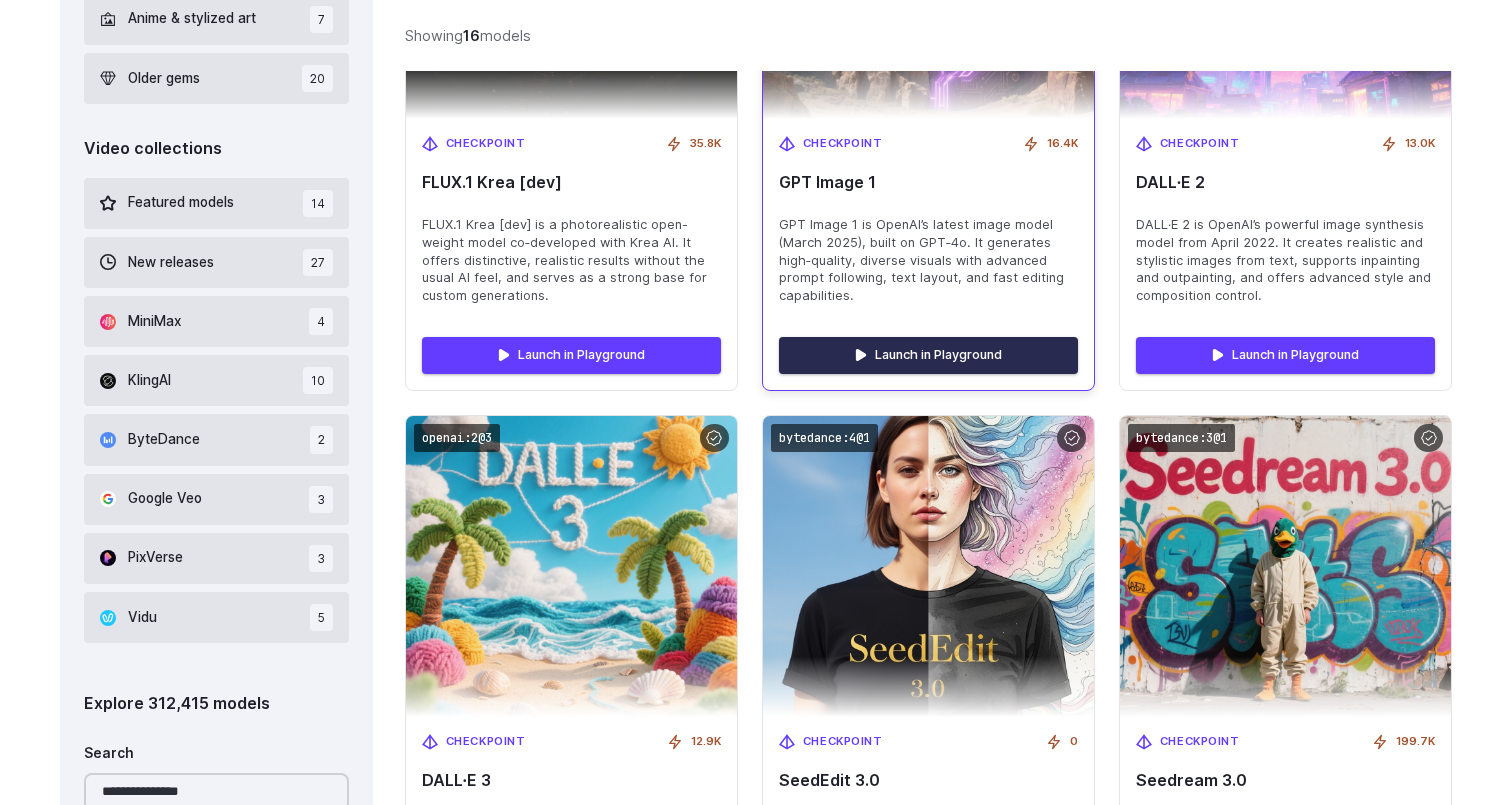 click on "Launch in Playground" at bounding box center [928, 355] 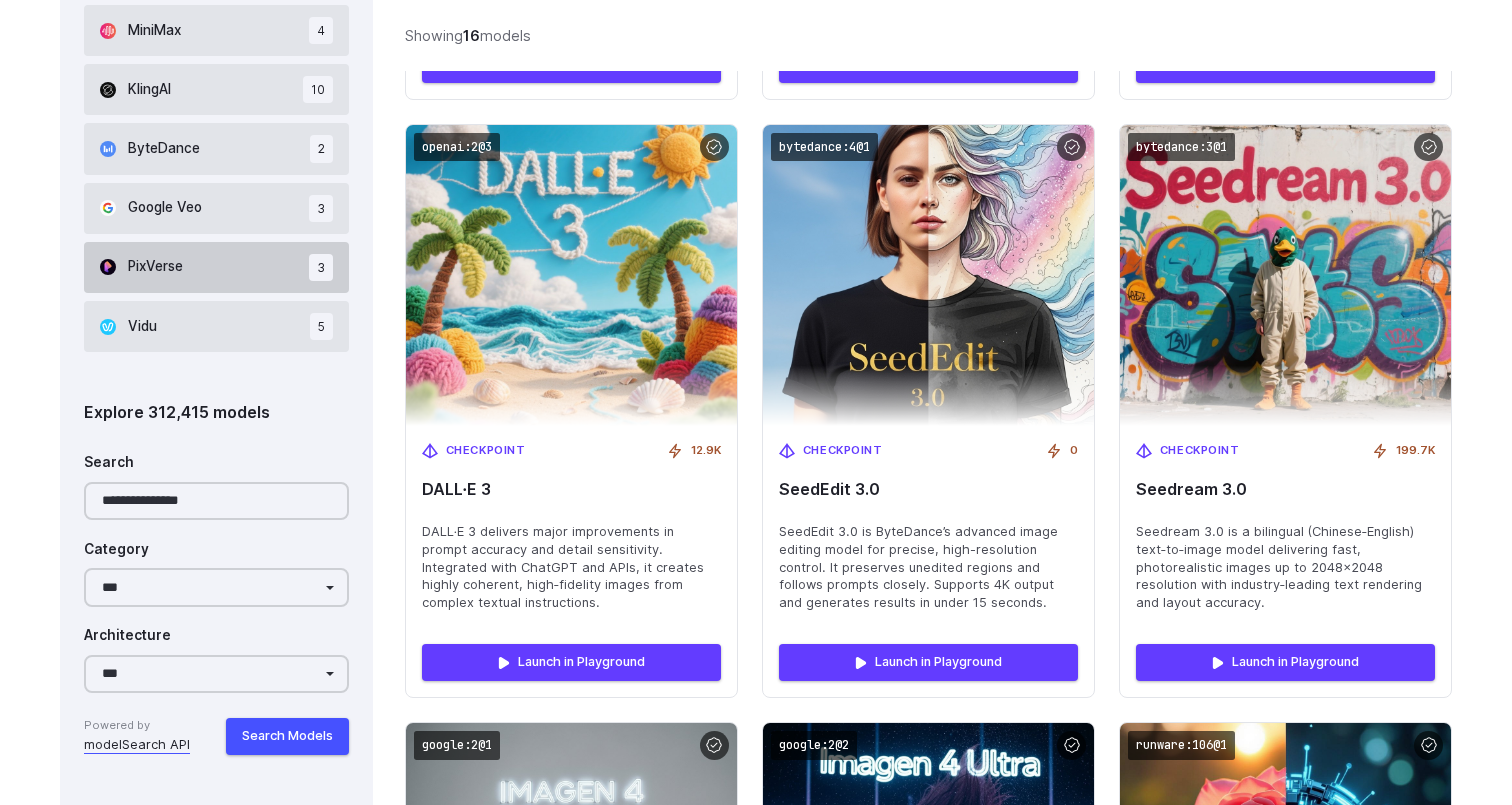 scroll, scrollTop: 1272, scrollLeft: 0, axis: vertical 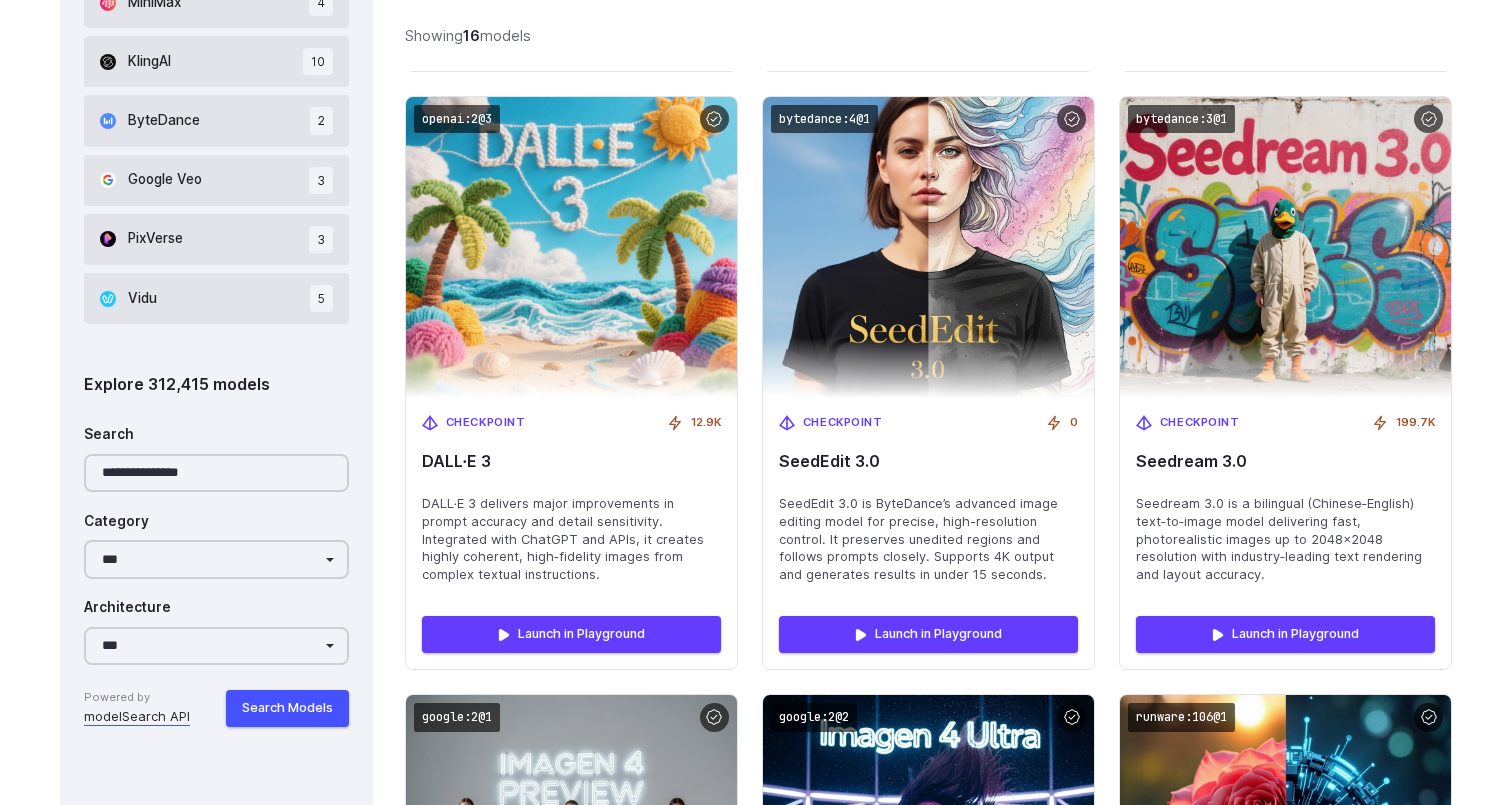 click on "**********" at bounding box center [216, 539] 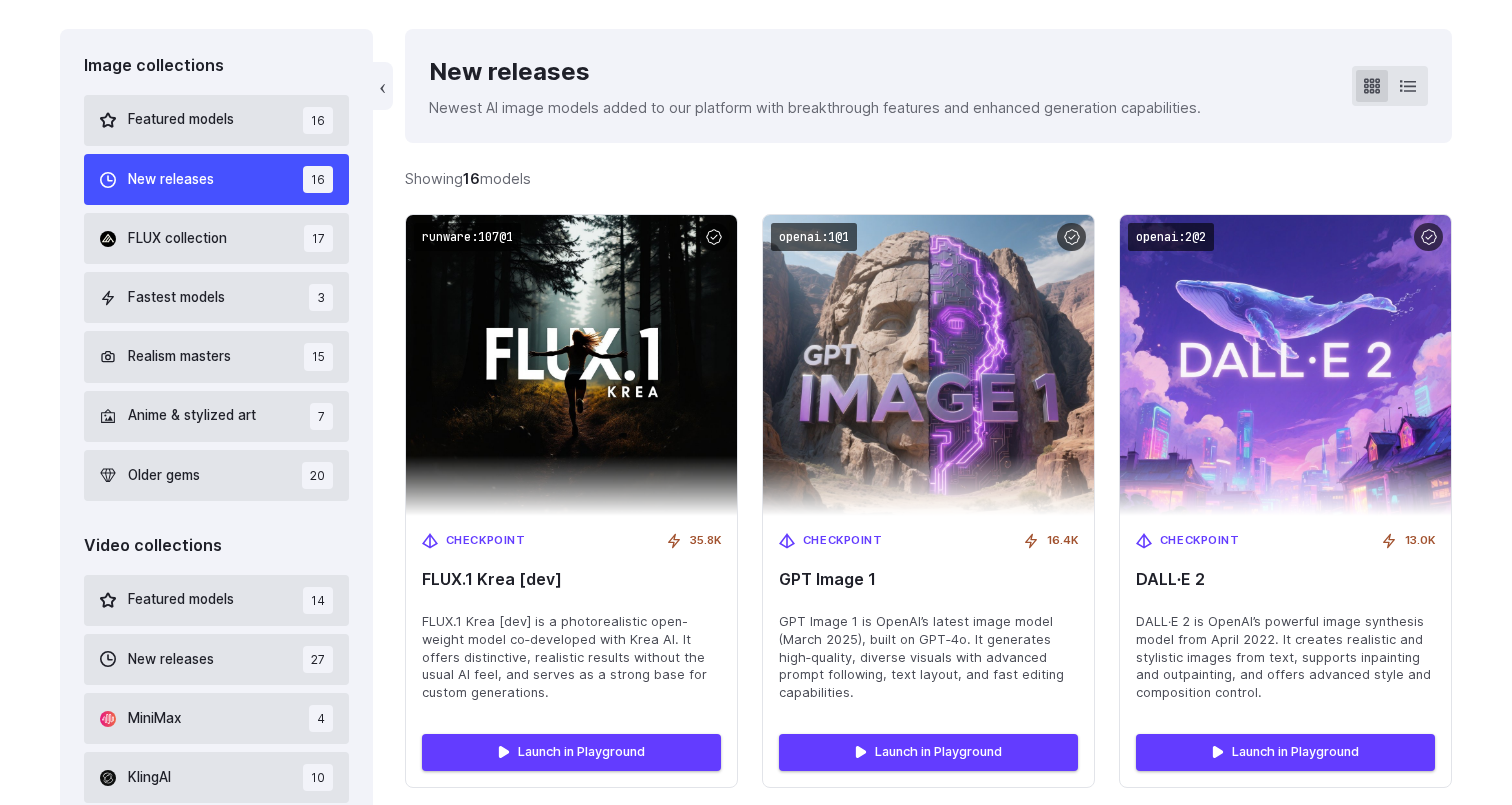 scroll, scrollTop: 552, scrollLeft: 0, axis: vertical 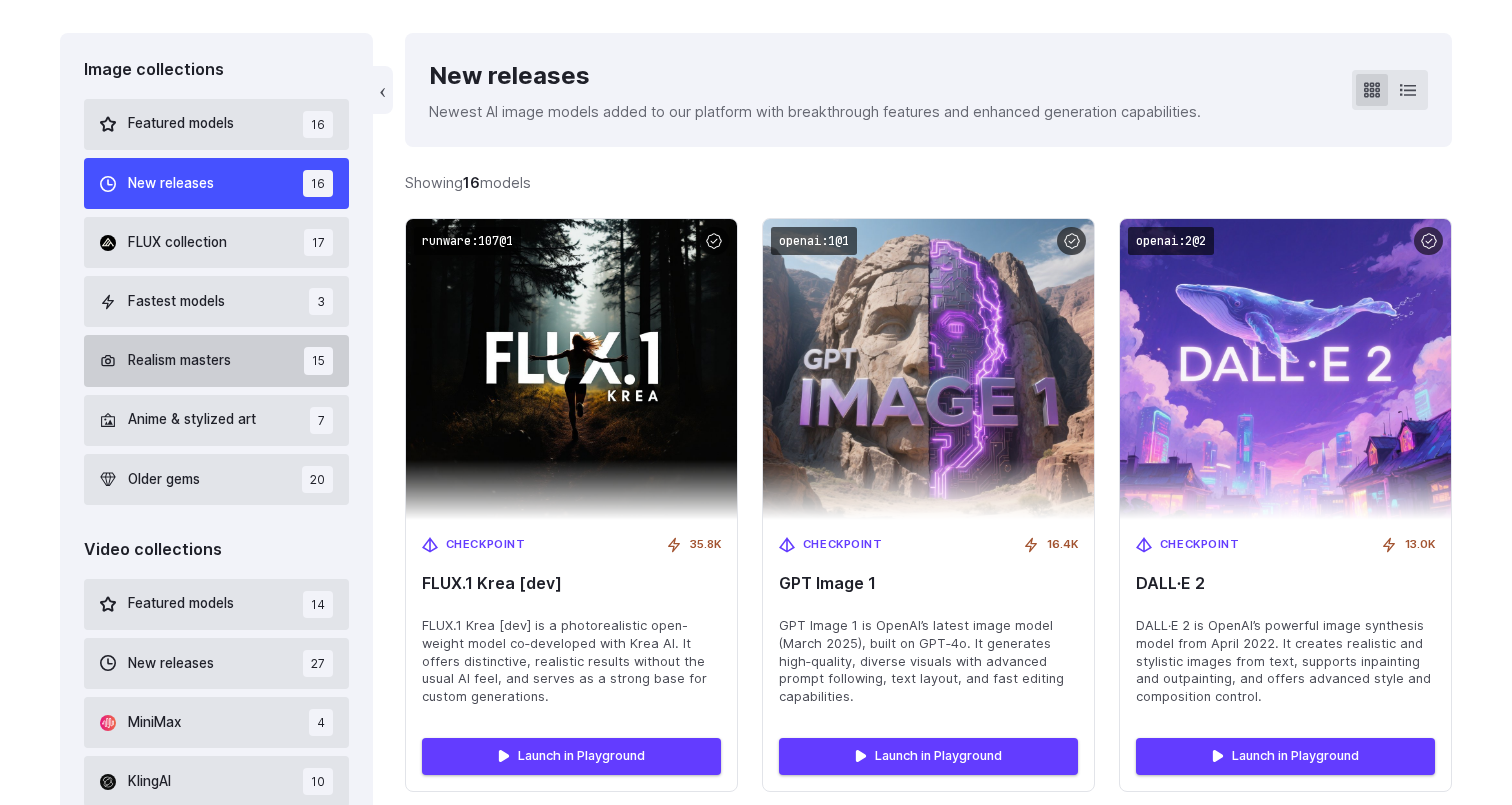 click on "Realism masters     15" at bounding box center (216, 360) 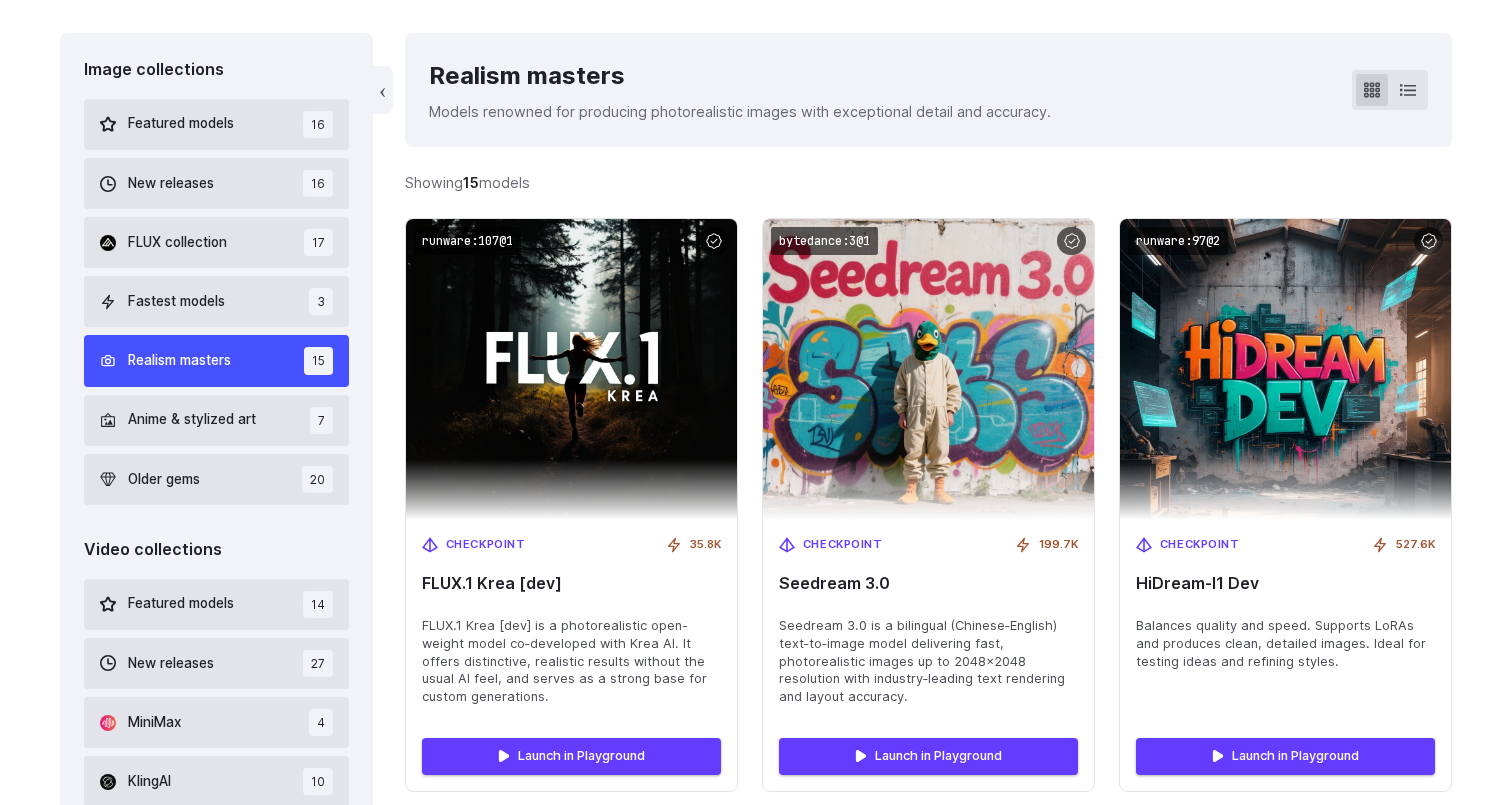 scroll, scrollTop: 455, scrollLeft: 0, axis: vertical 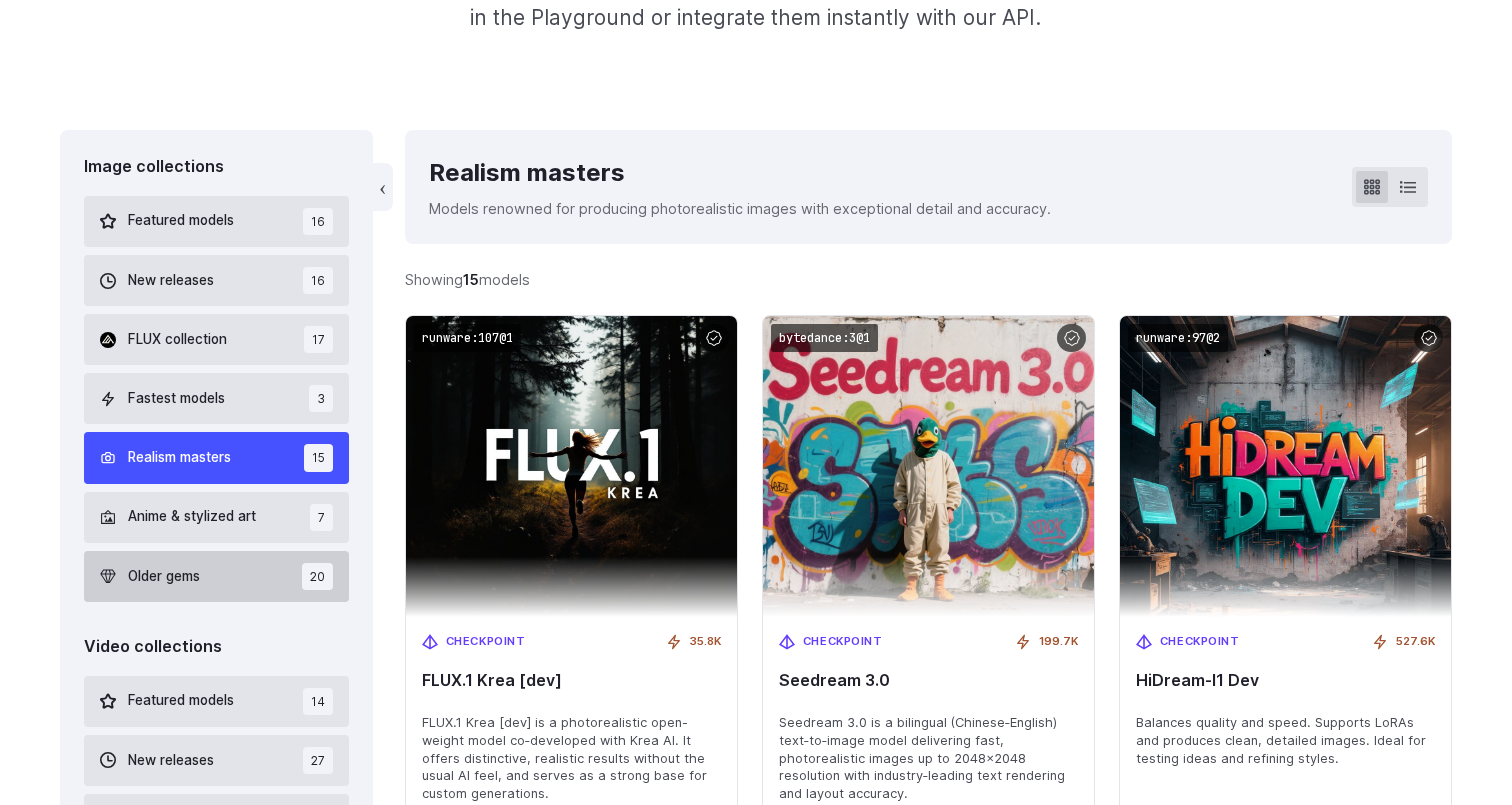 click on "Older gems     20" at bounding box center [216, 576] 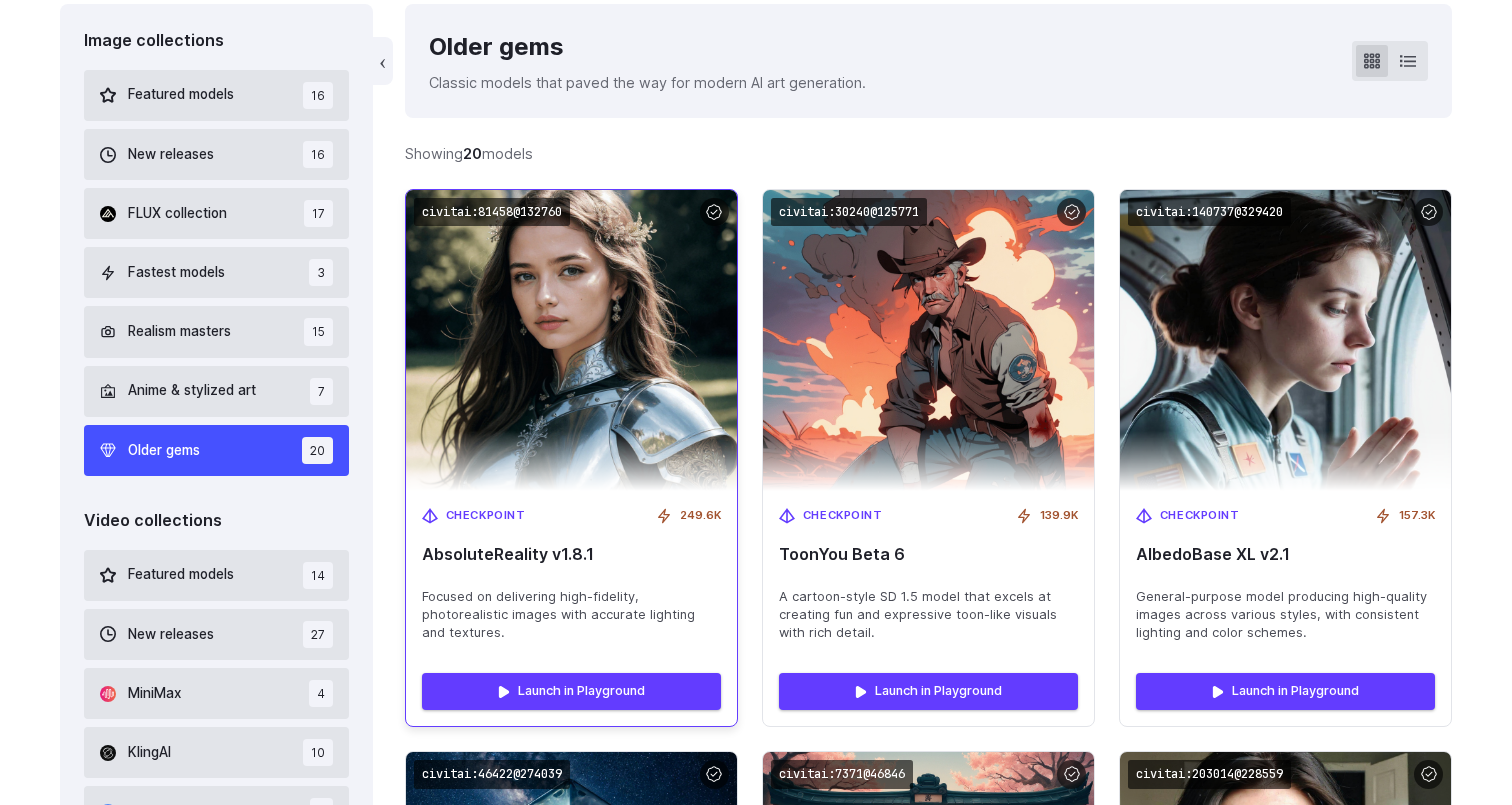 scroll, scrollTop: 608, scrollLeft: 0, axis: vertical 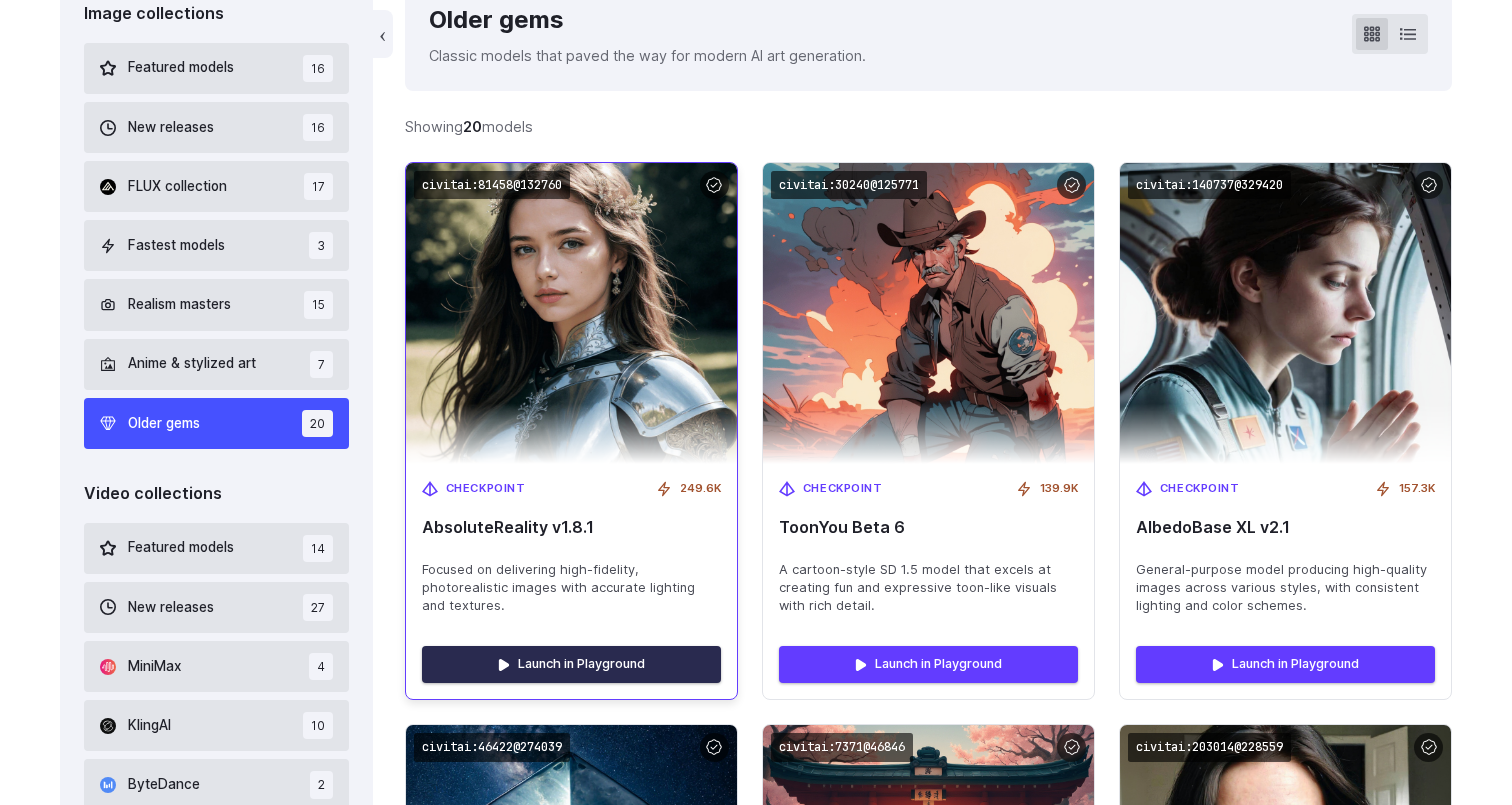 click on "Launch in Playground" at bounding box center (571, 664) 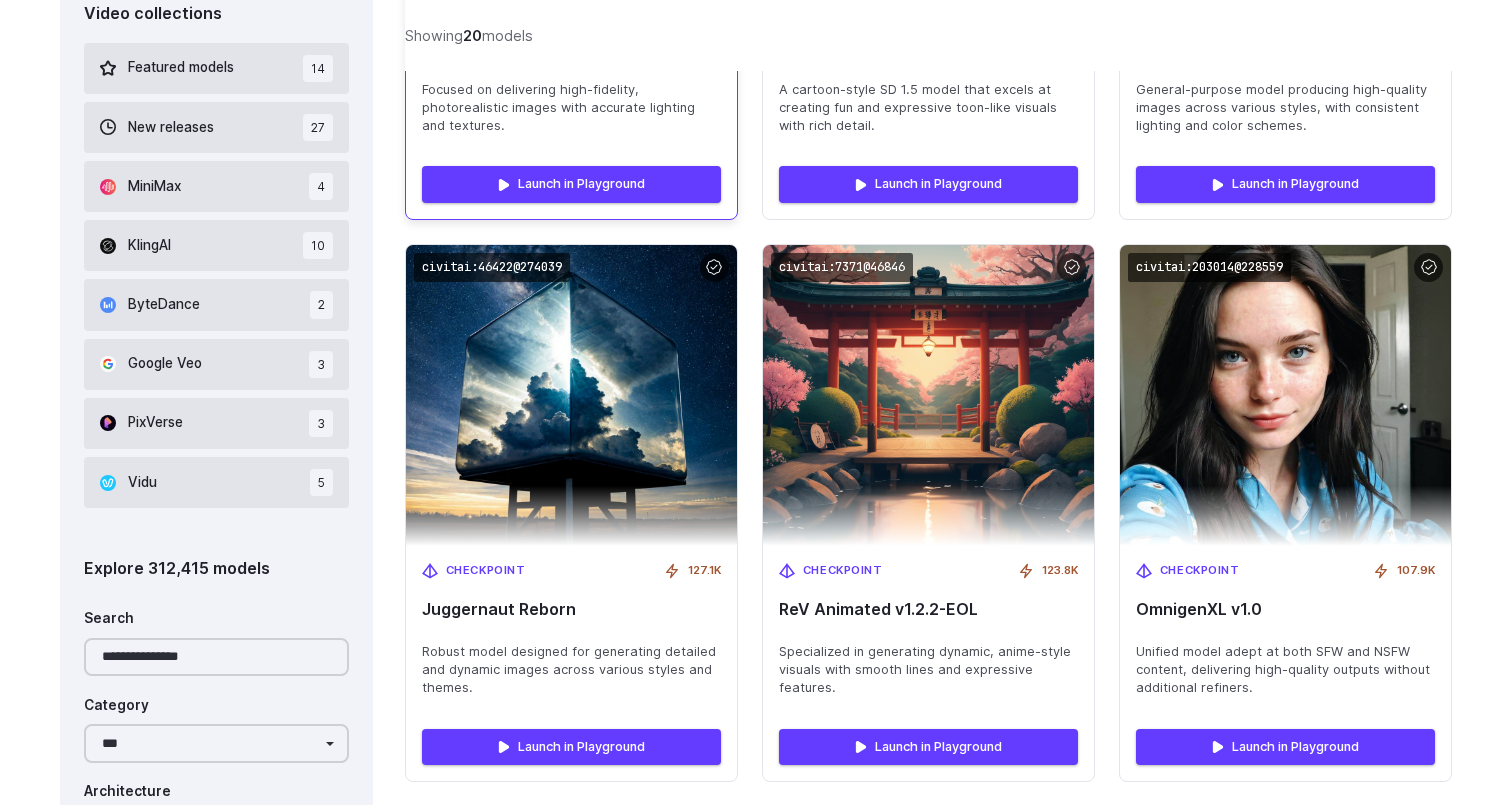 scroll, scrollTop: 1112, scrollLeft: 0, axis: vertical 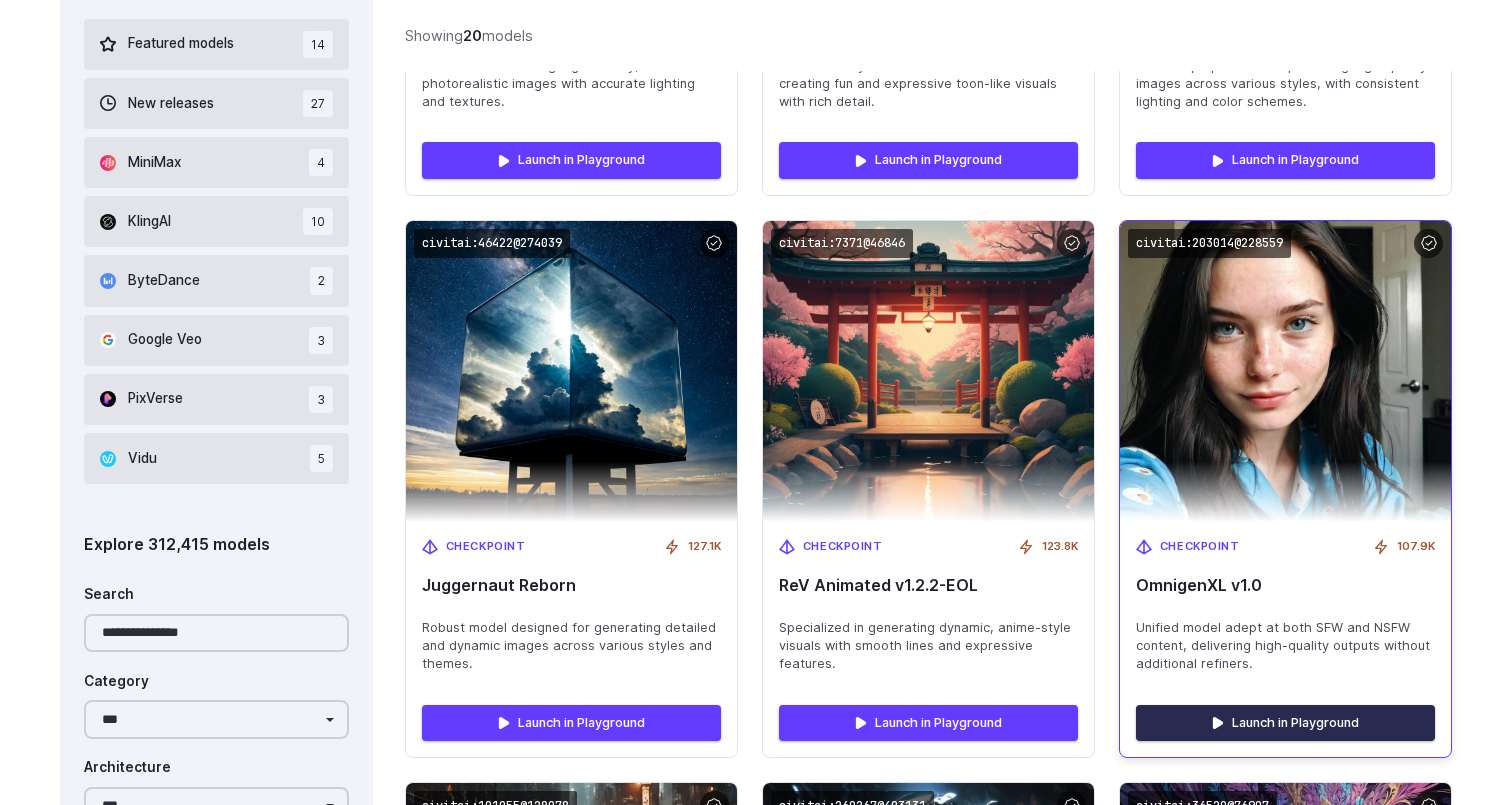 click on "Launch in Playground" at bounding box center [1285, 723] 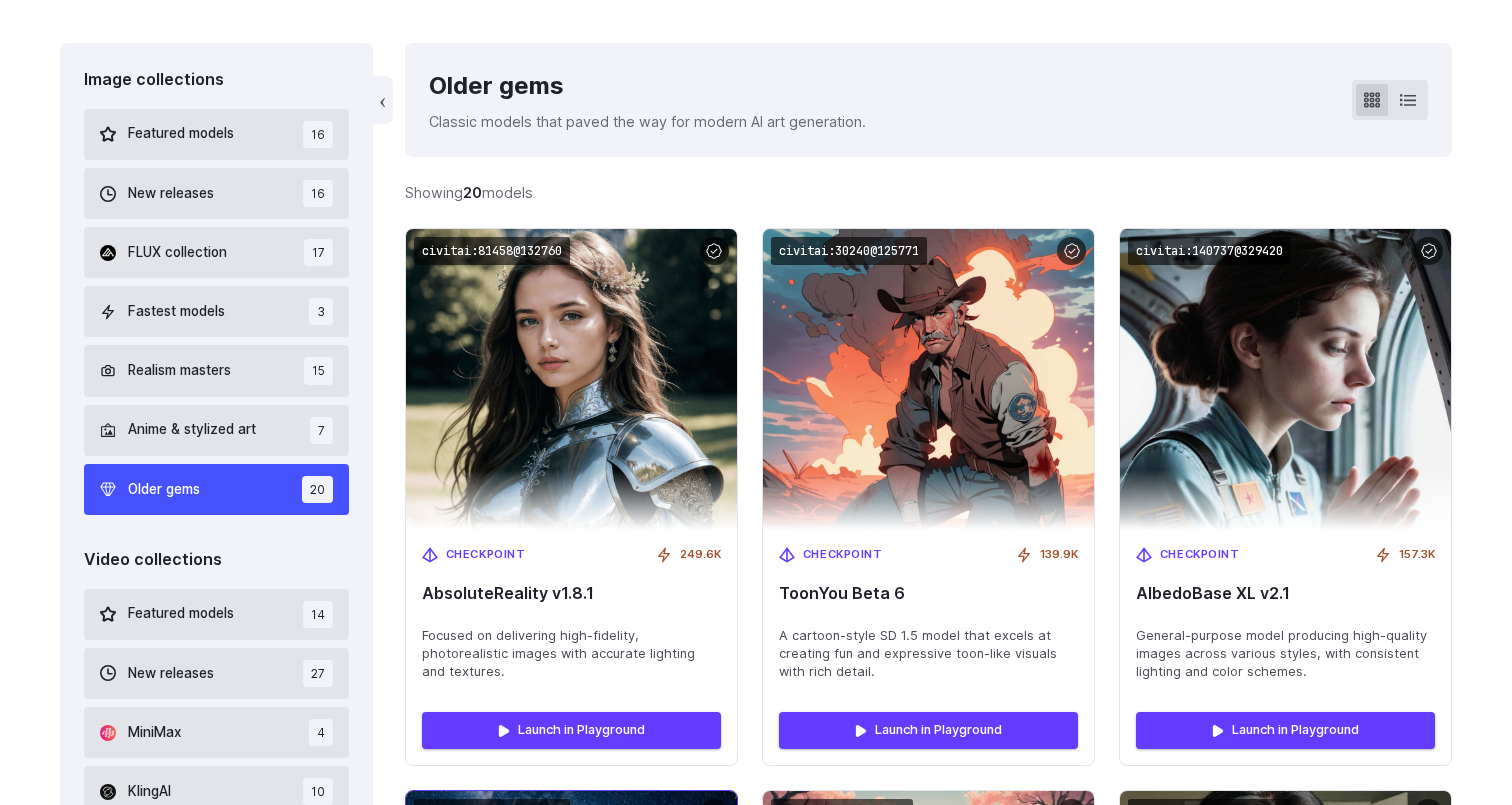 scroll, scrollTop: 535, scrollLeft: 0, axis: vertical 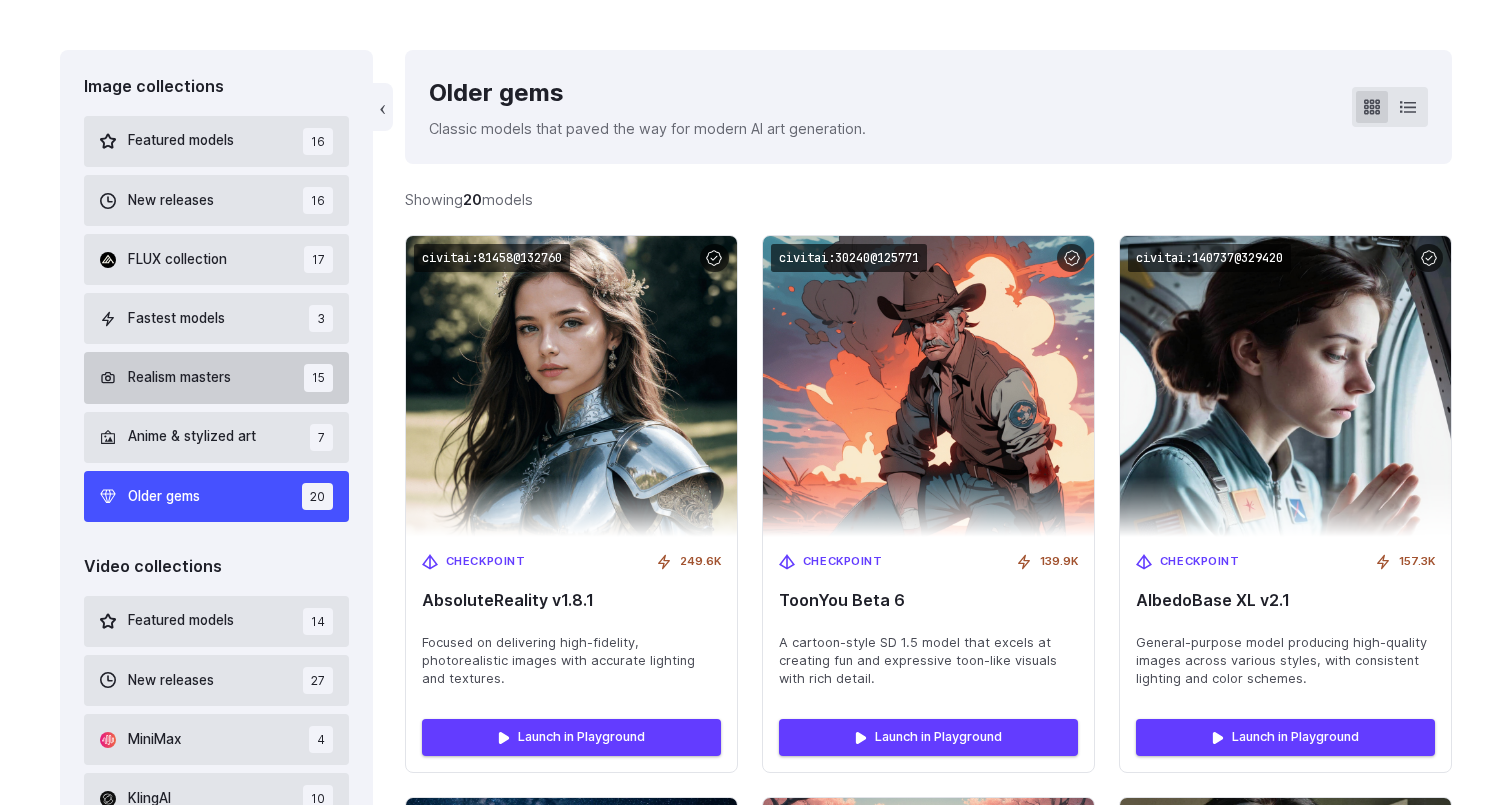 click on "Realism masters     15" at bounding box center (216, 377) 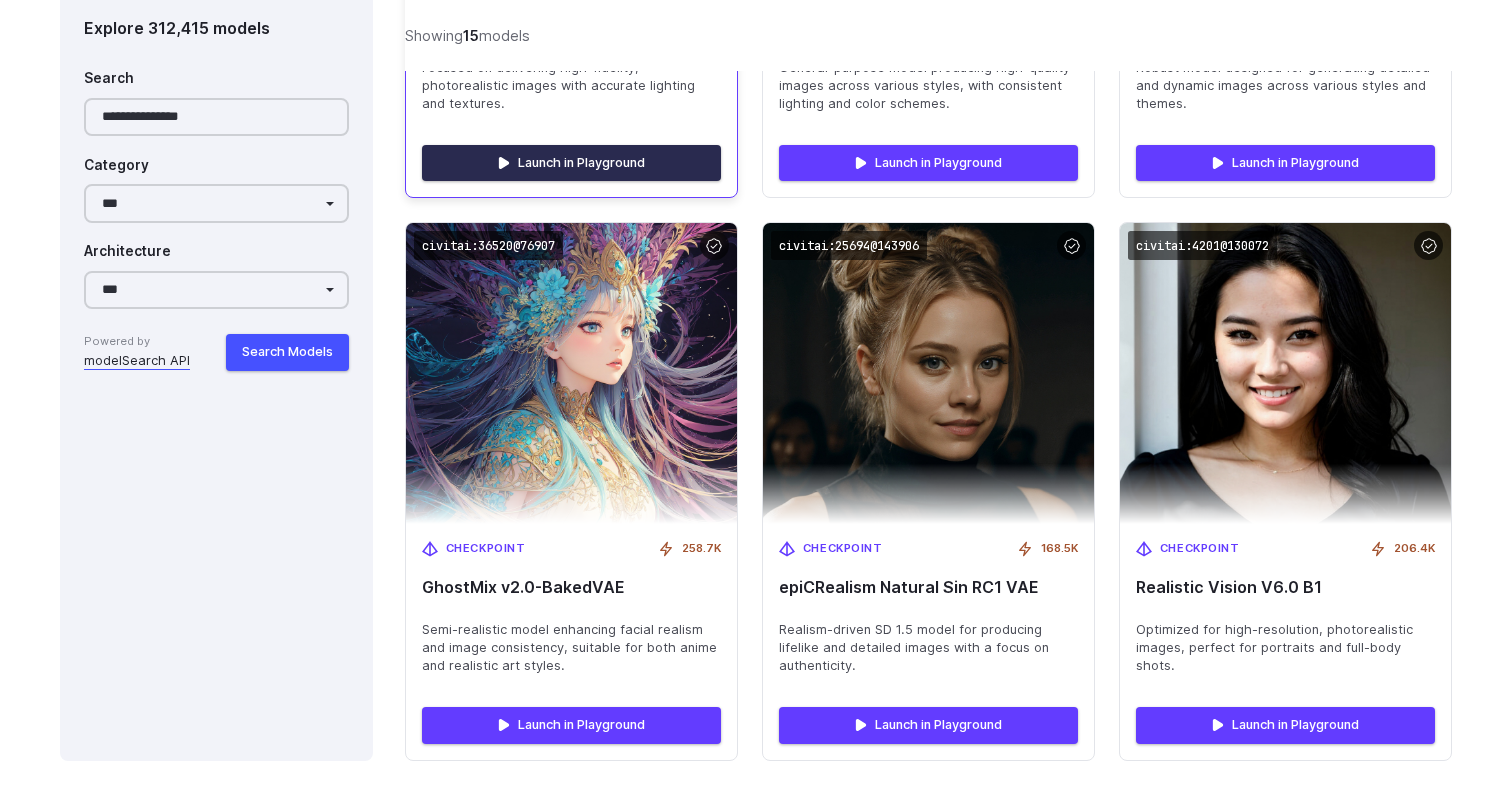 scroll, scrollTop: 2850, scrollLeft: 0, axis: vertical 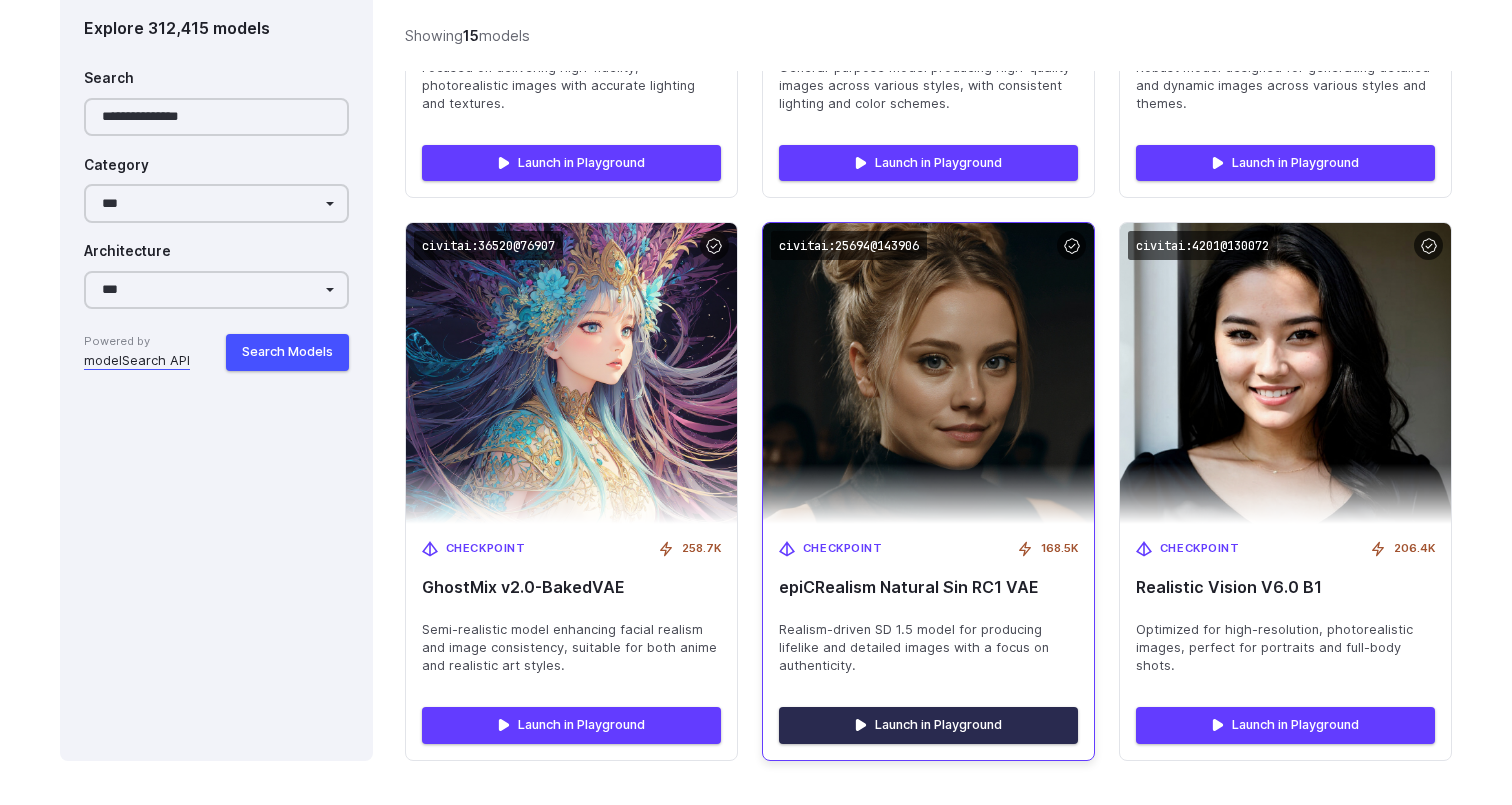 click on "Launch in Playground" at bounding box center (928, 725) 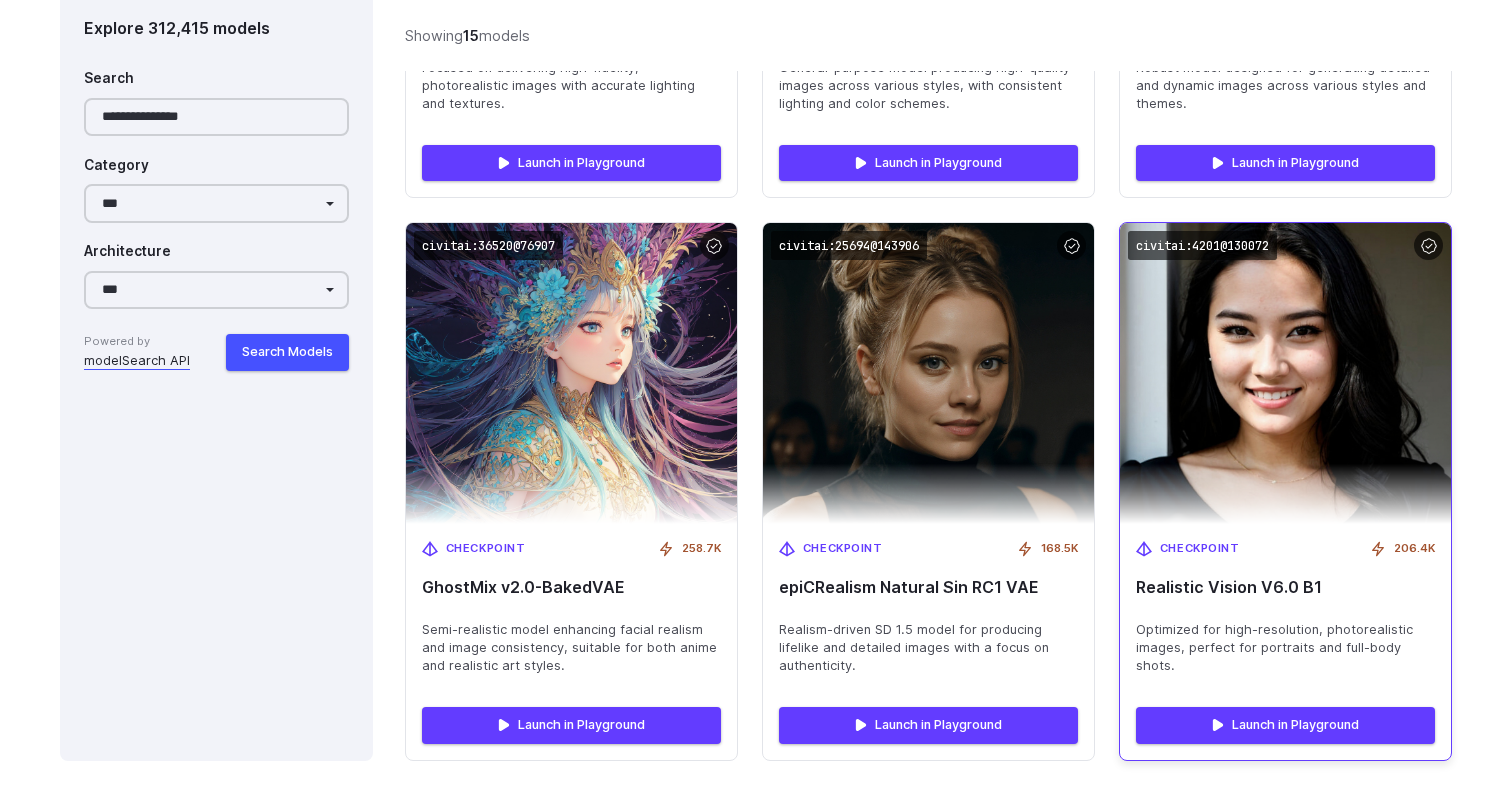 click on "Checkpoint       206.4K       Realistic Vision V6.0 B1     Optimized for high-resolution, photorealistic images, perfect for portraits and full-body shots." at bounding box center (1285, 607) 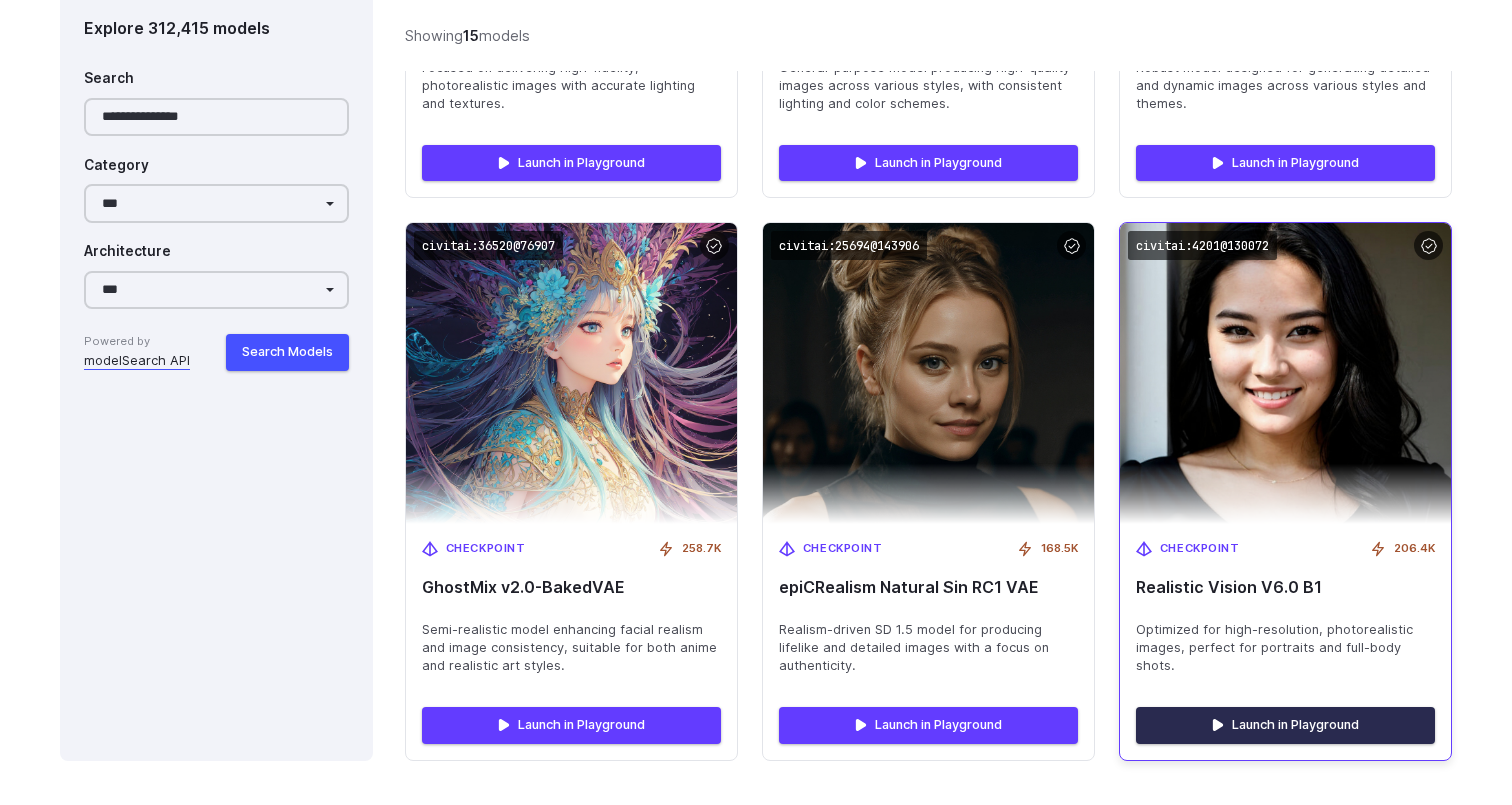 click on "Launch in Playground" at bounding box center (1285, 725) 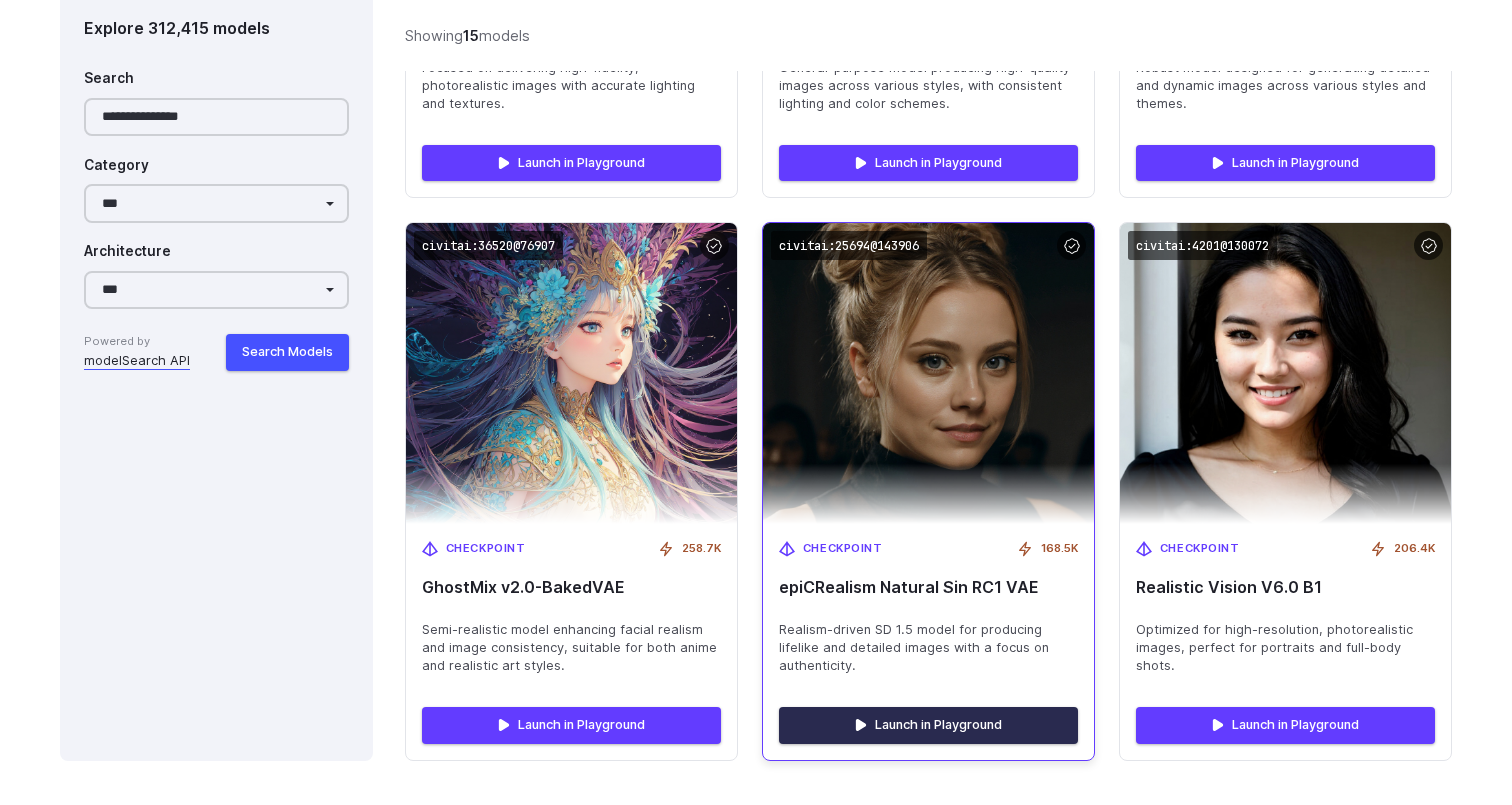 click on "Launch in Playground" at bounding box center (928, 725) 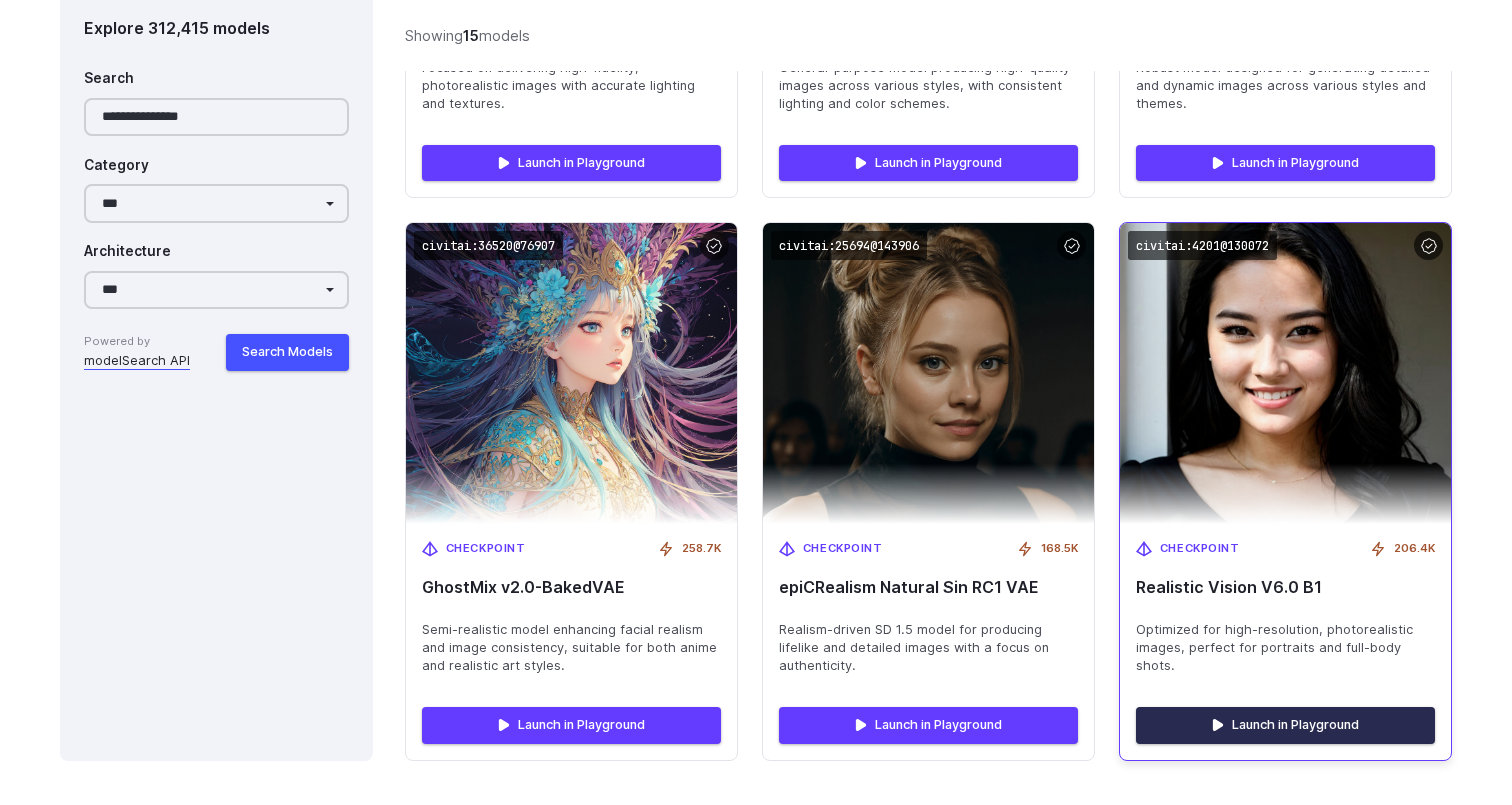 click on "Launch in Playground" at bounding box center [1285, 725] 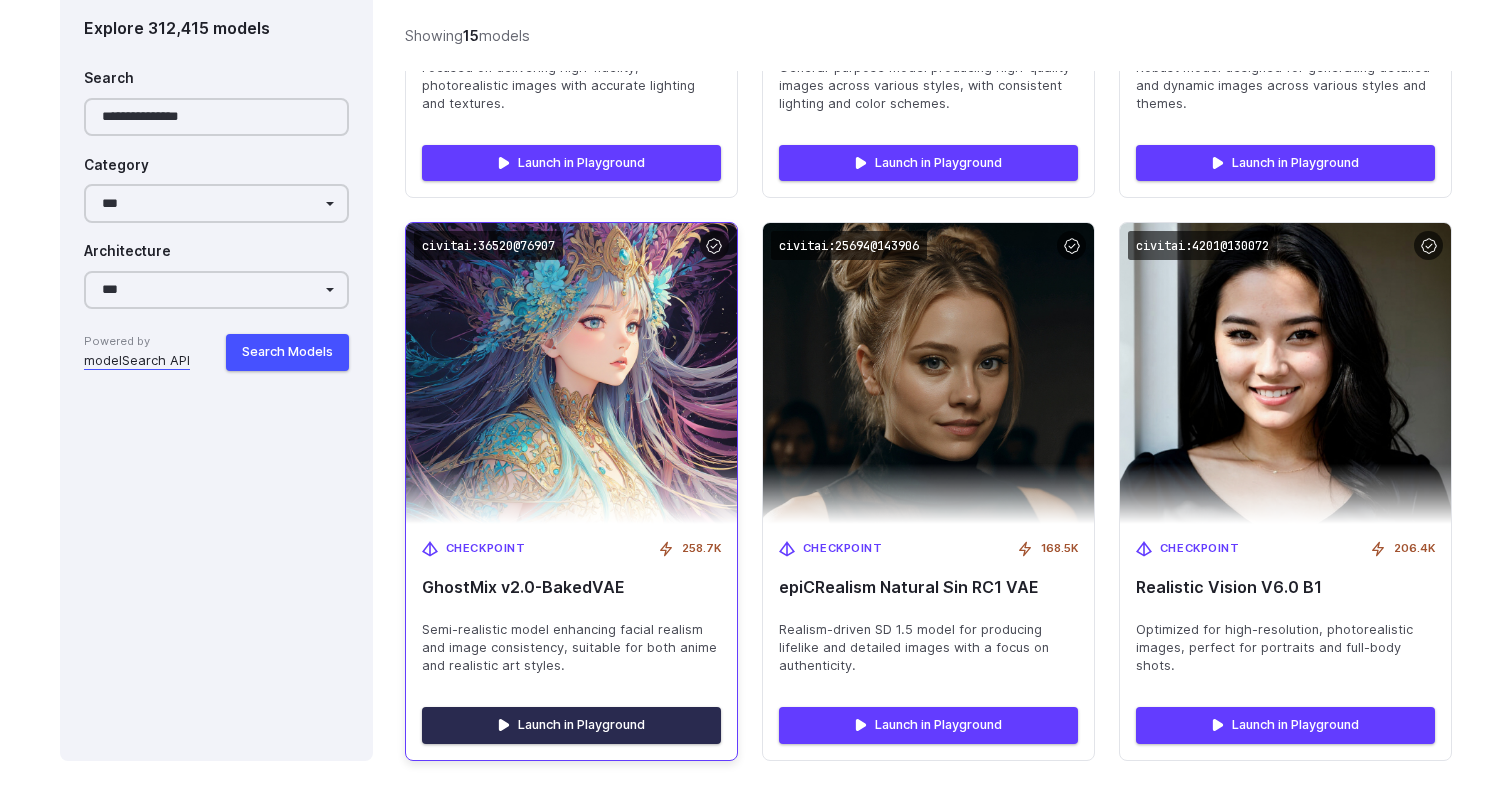 click on "Launch in Playground" at bounding box center [571, 725] 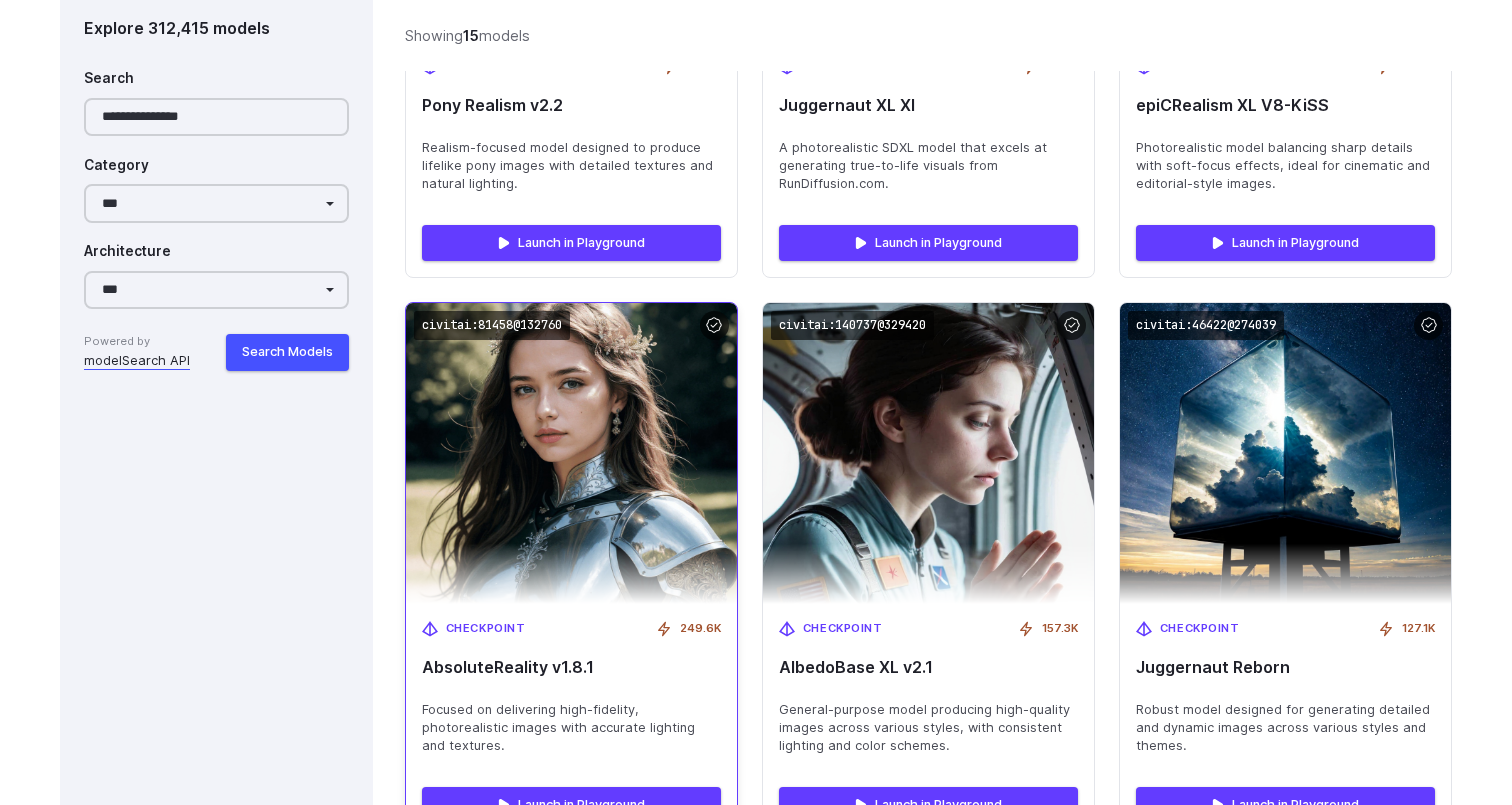scroll, scrollTop: 2217, scrollLeft: 0, axis: vertical 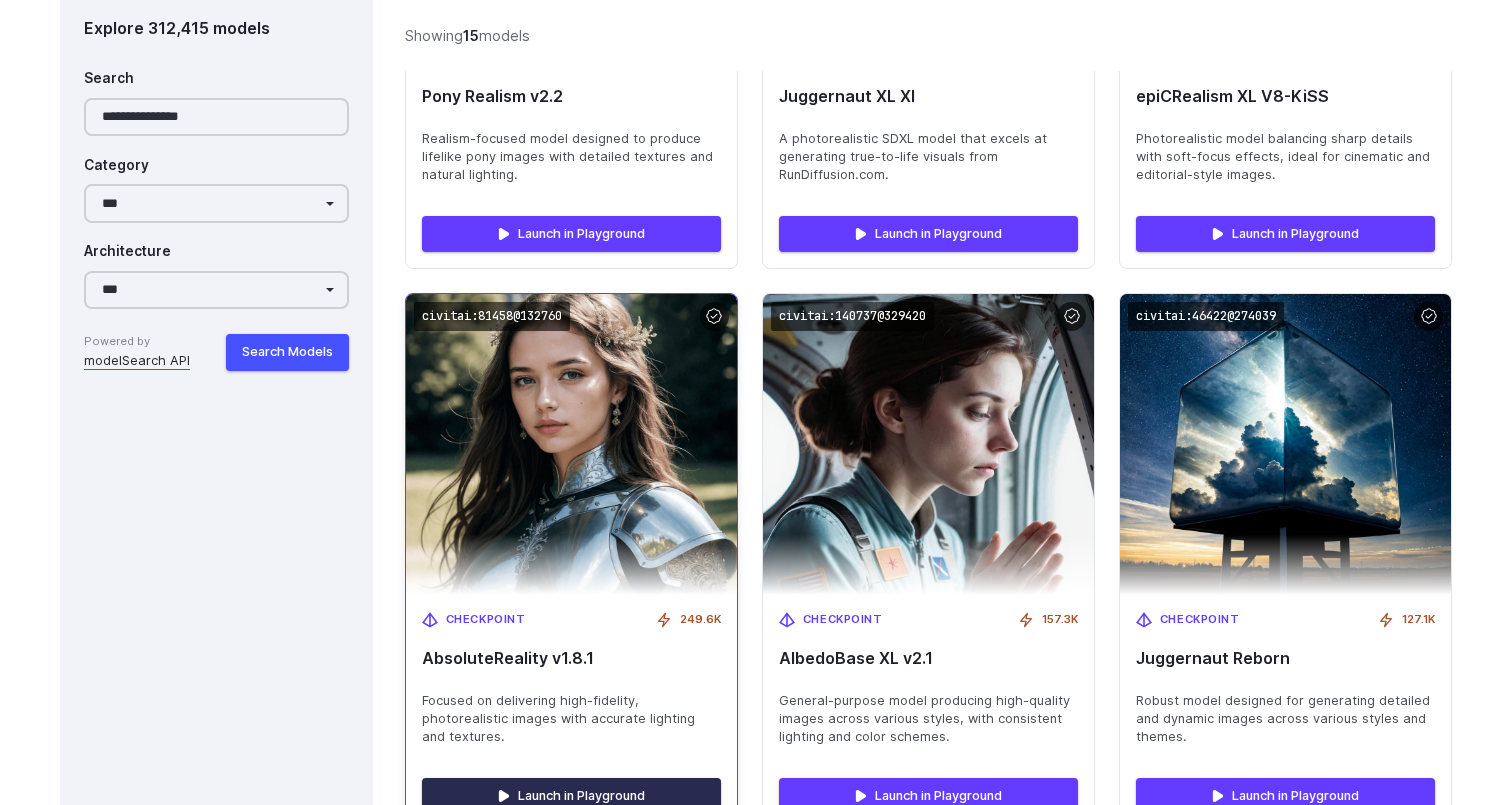 click on "Launch in Playground" at bounding box center (571, 796) 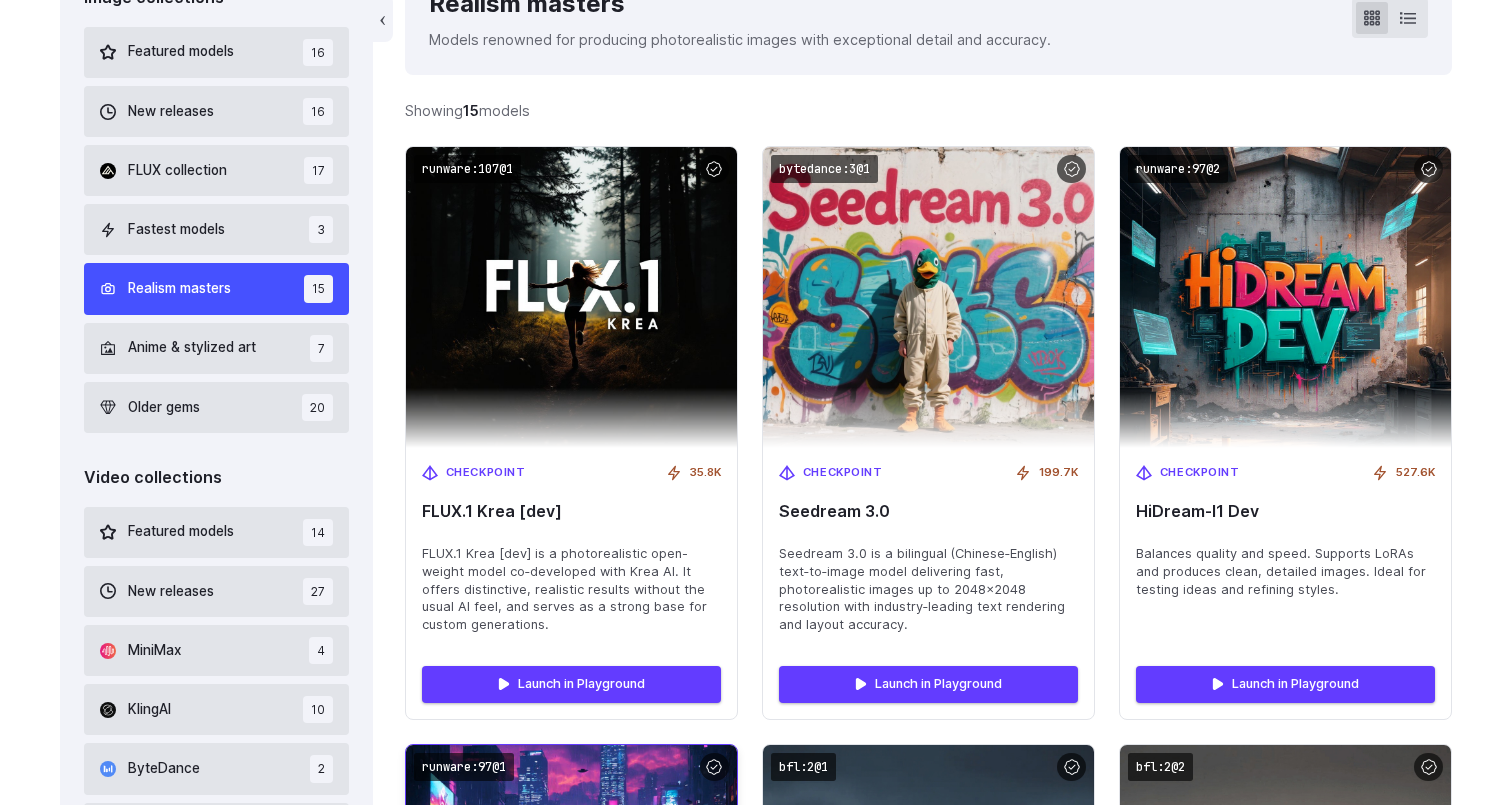 scroll, scrollTop: 624, scrollLeft: 0, axis: vertical 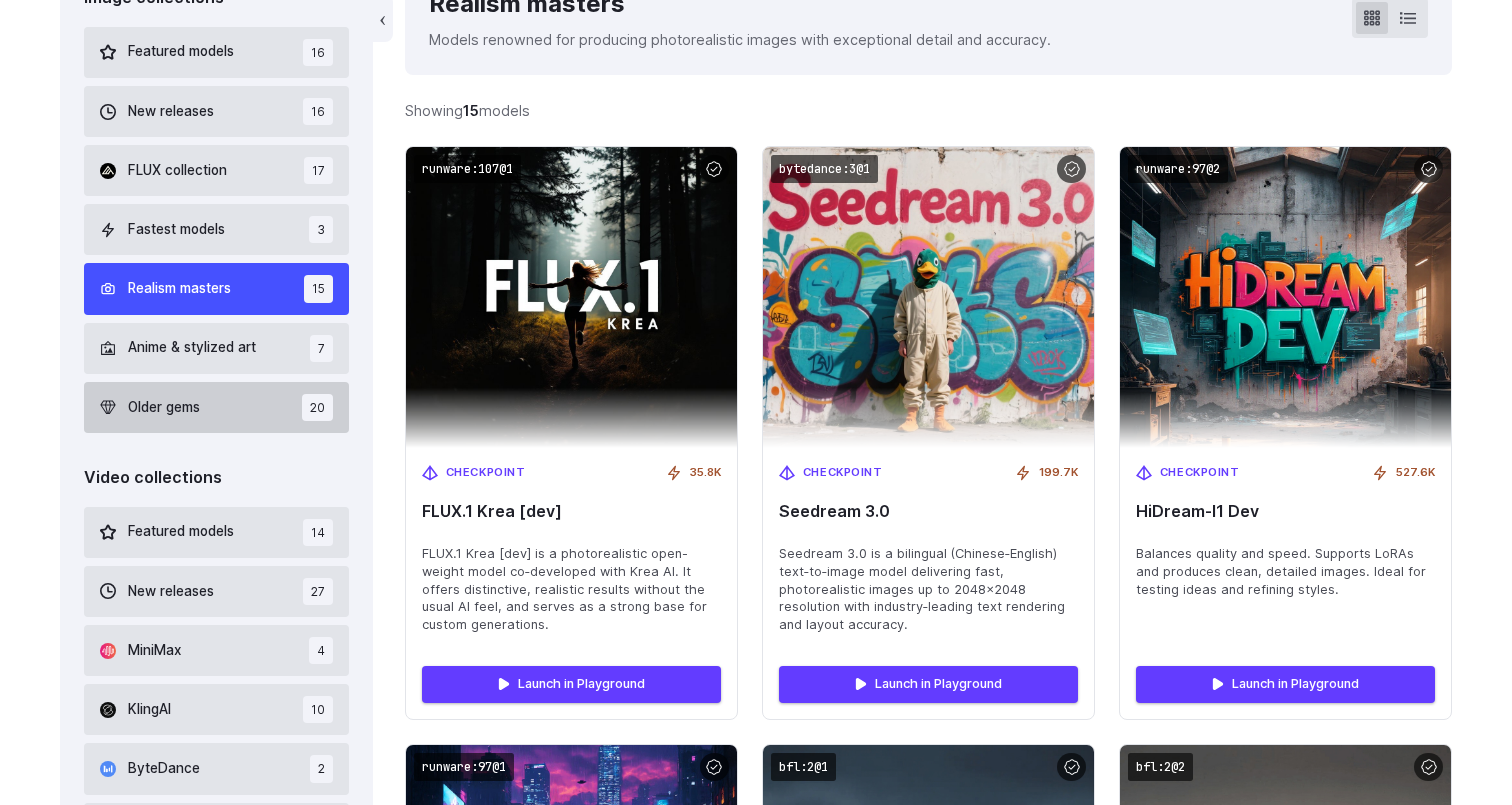 click on "Older gems     20" at bounding box center [216, 407] 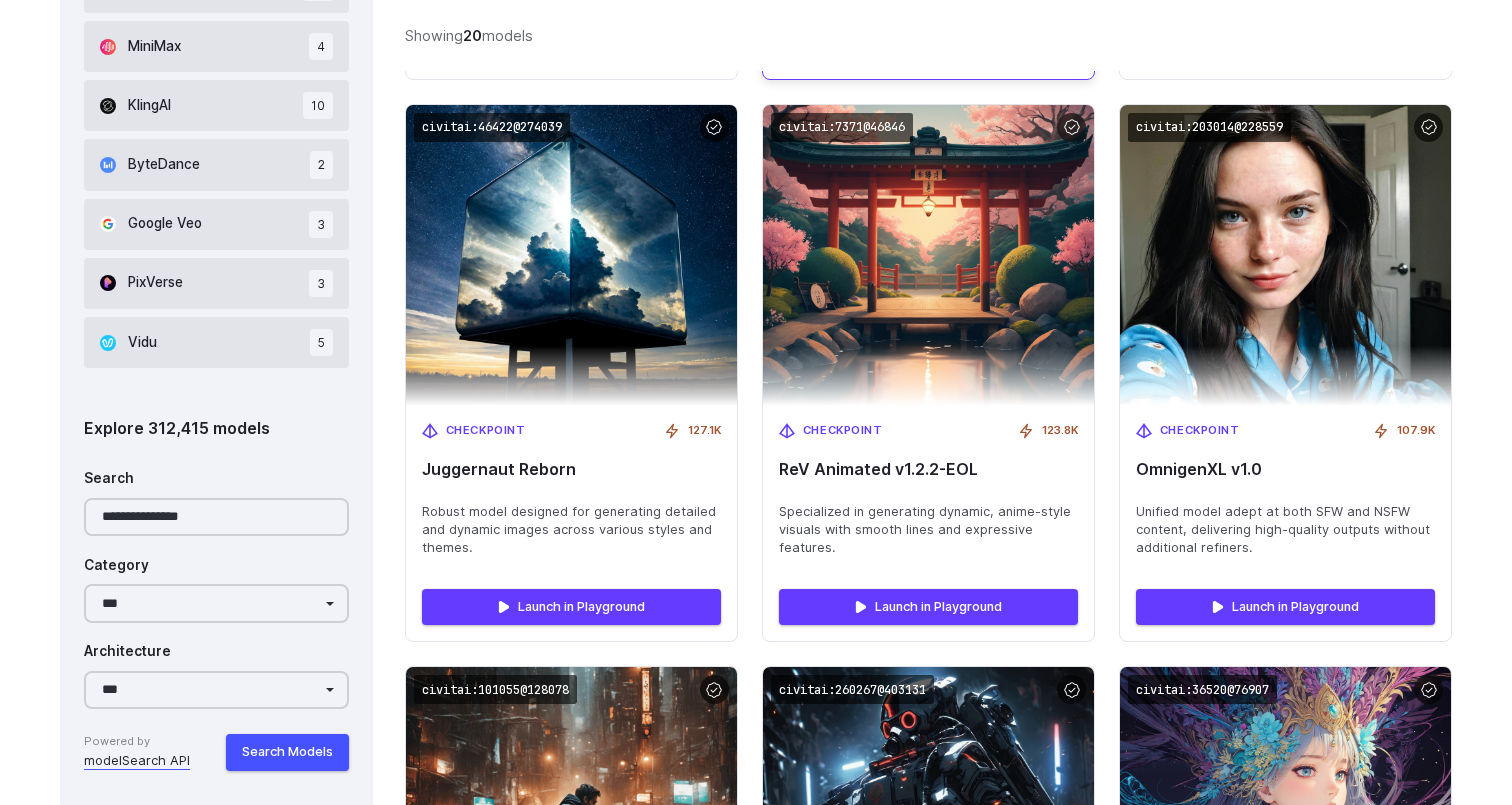 scroll, scrollTop: 1256, scrollLeft: 0, axis: vertical 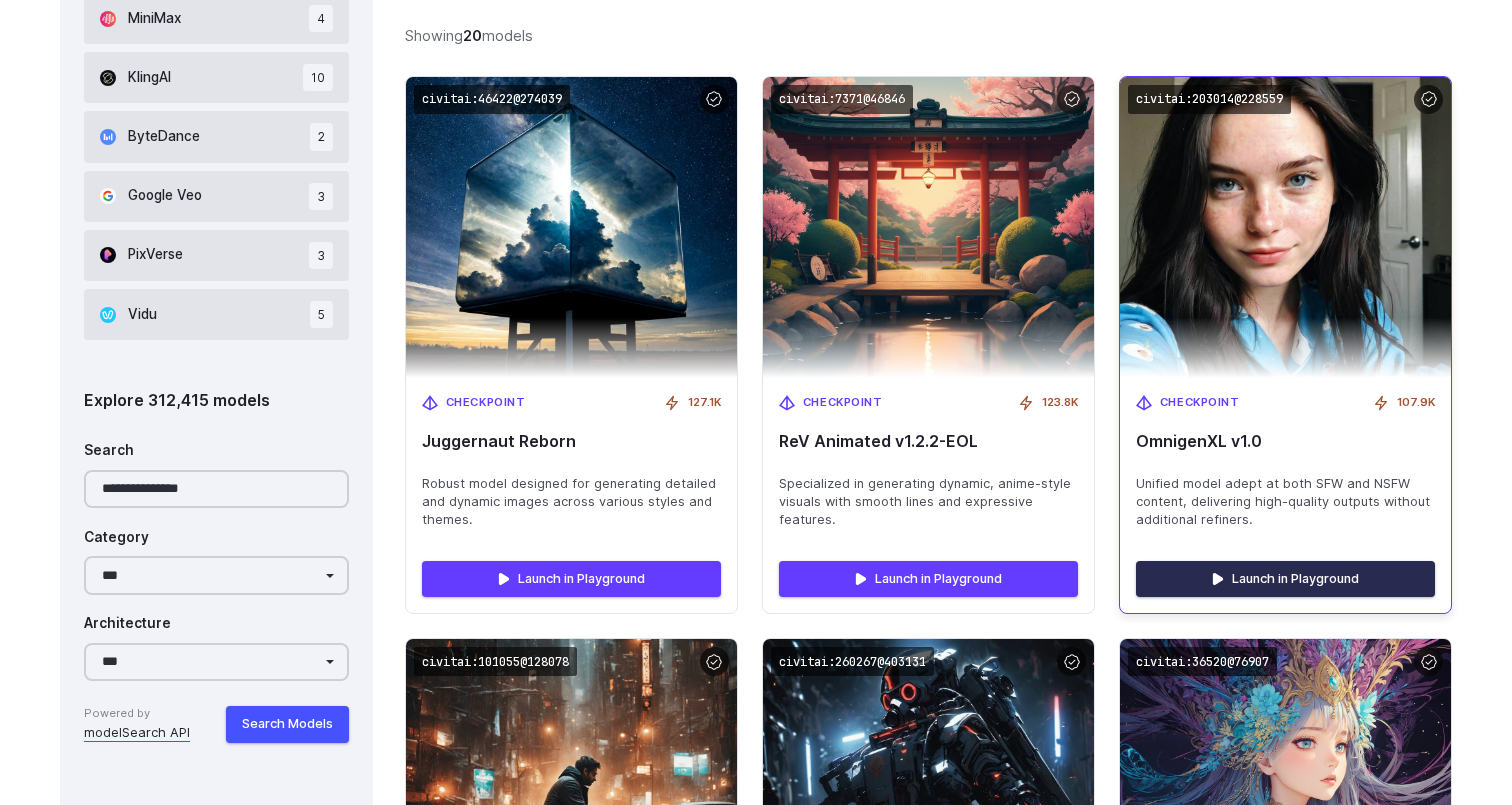 click on "Launch in Playground" at bounding box center (1285, 579) 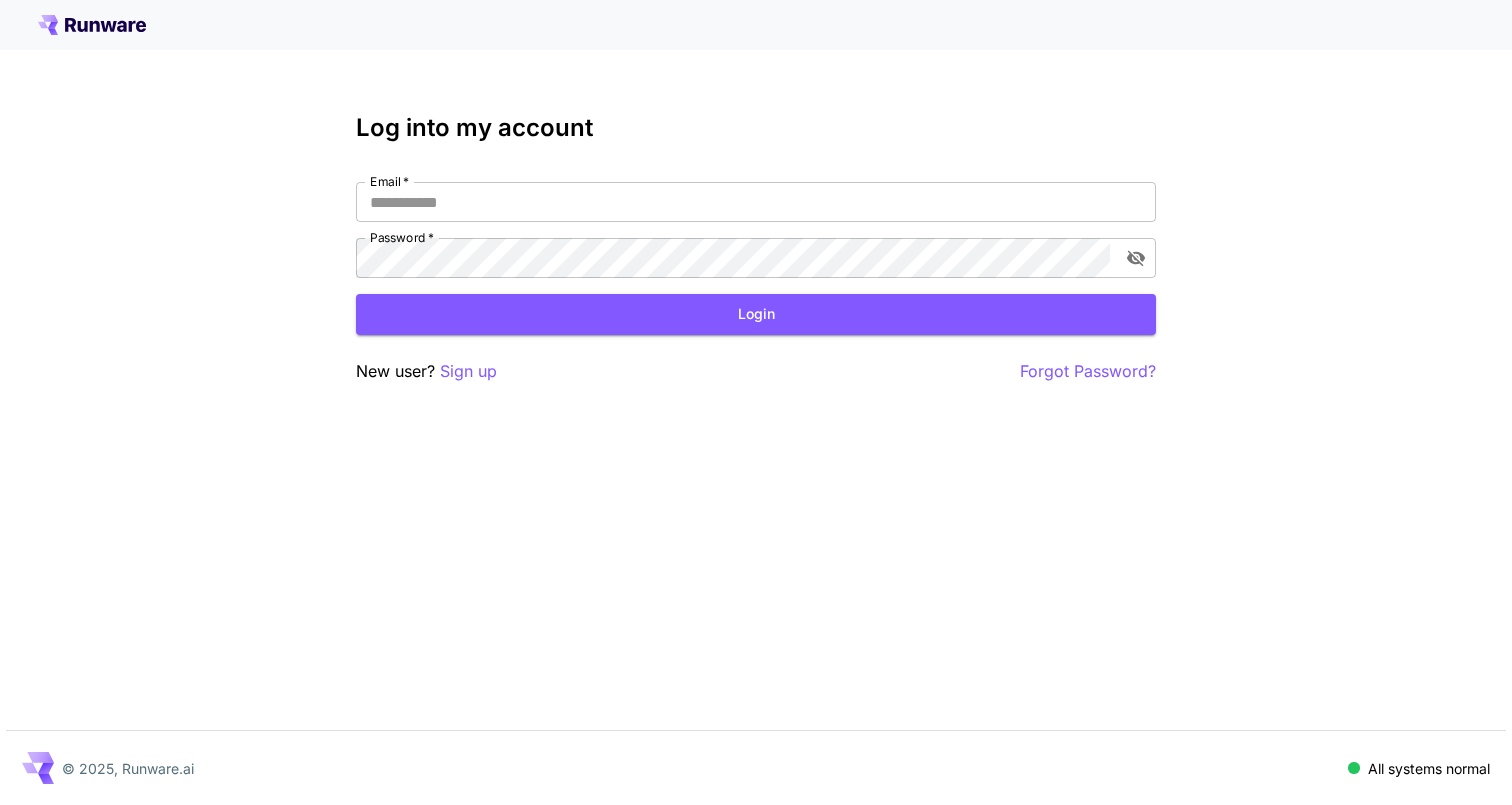 scroll, scrollTop: 0, scrollLeft: 0, axis: both 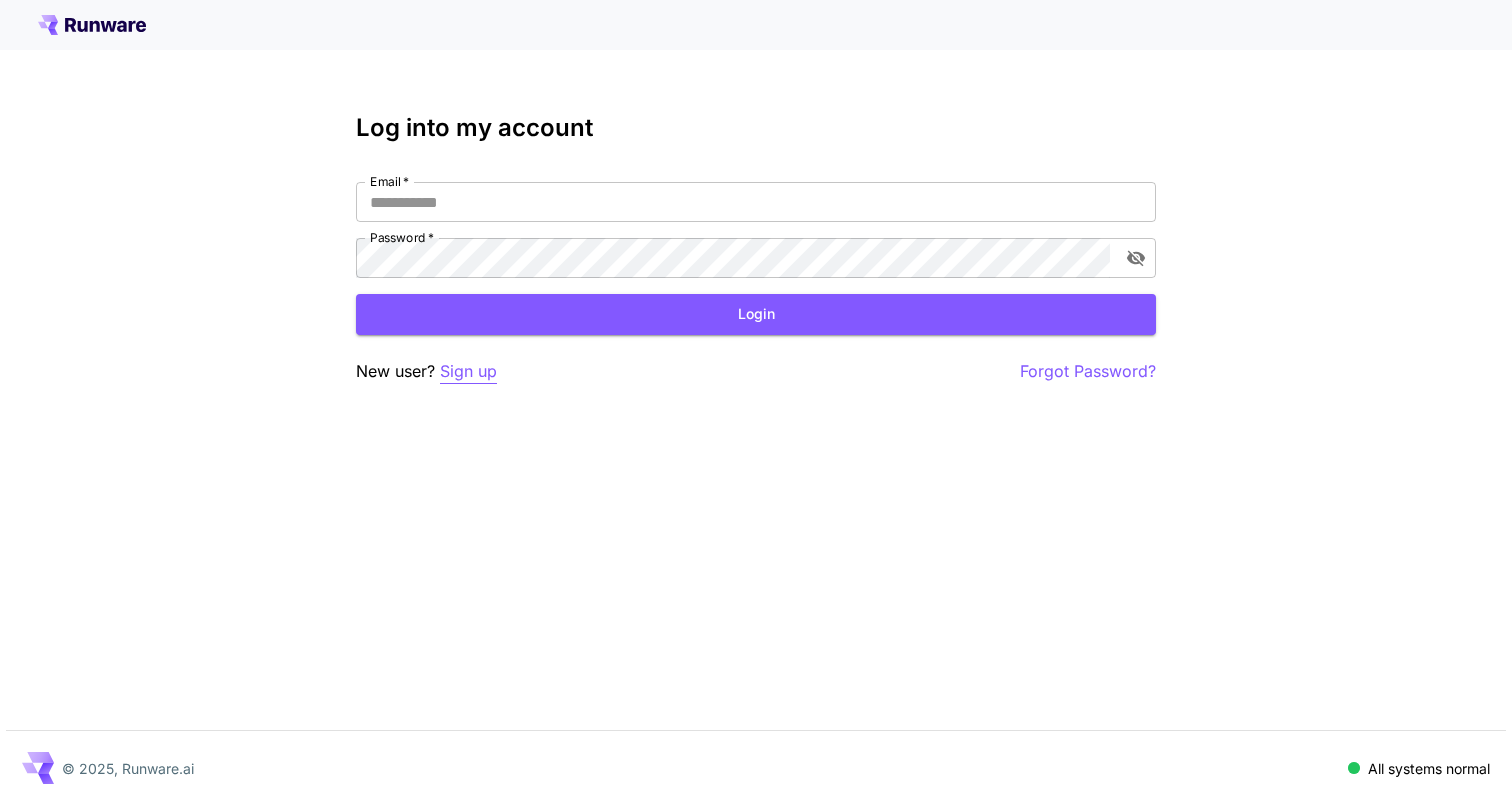 click on "Sign up" at bounding box center [468, 371] 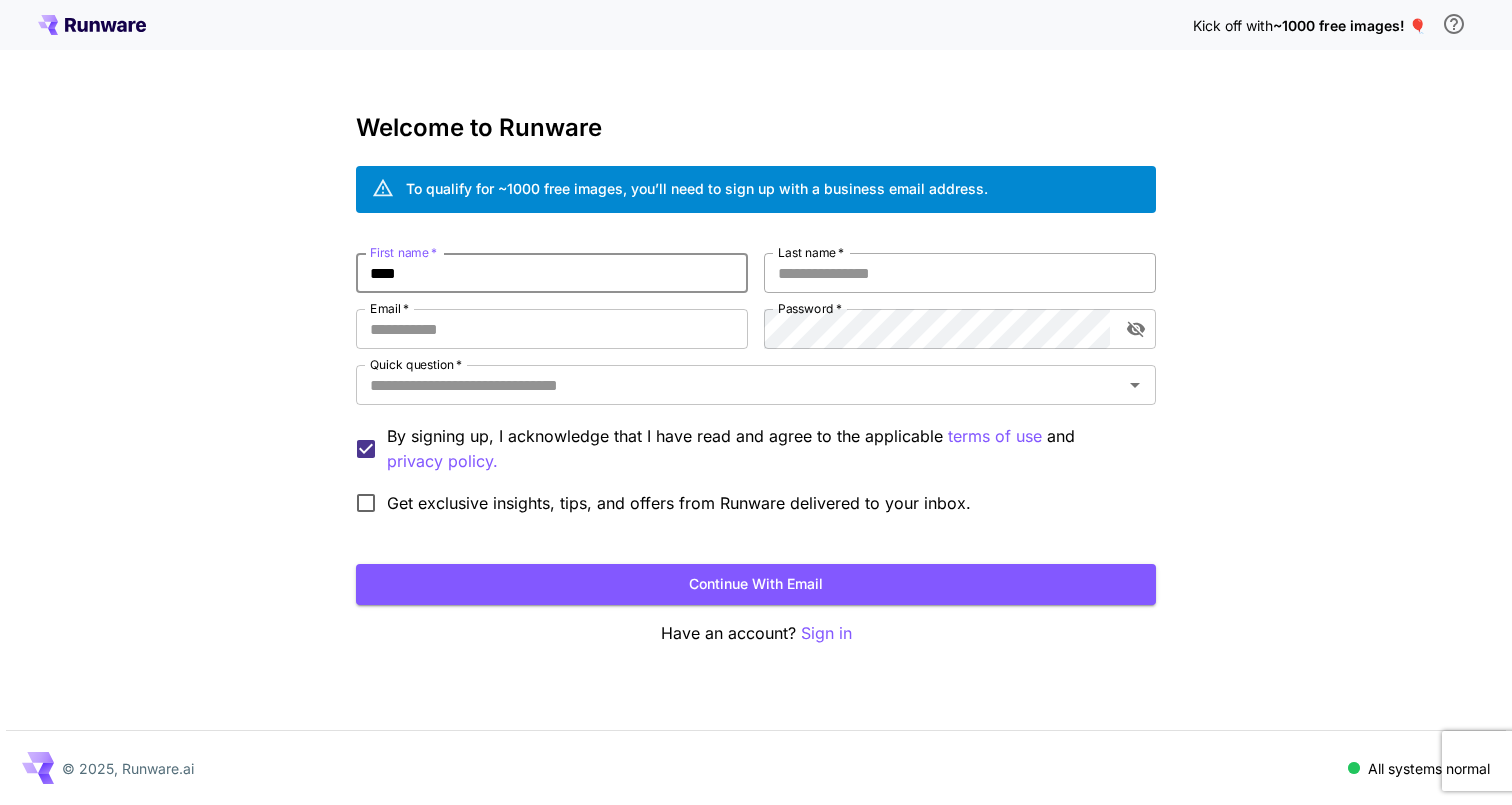 type on "****" 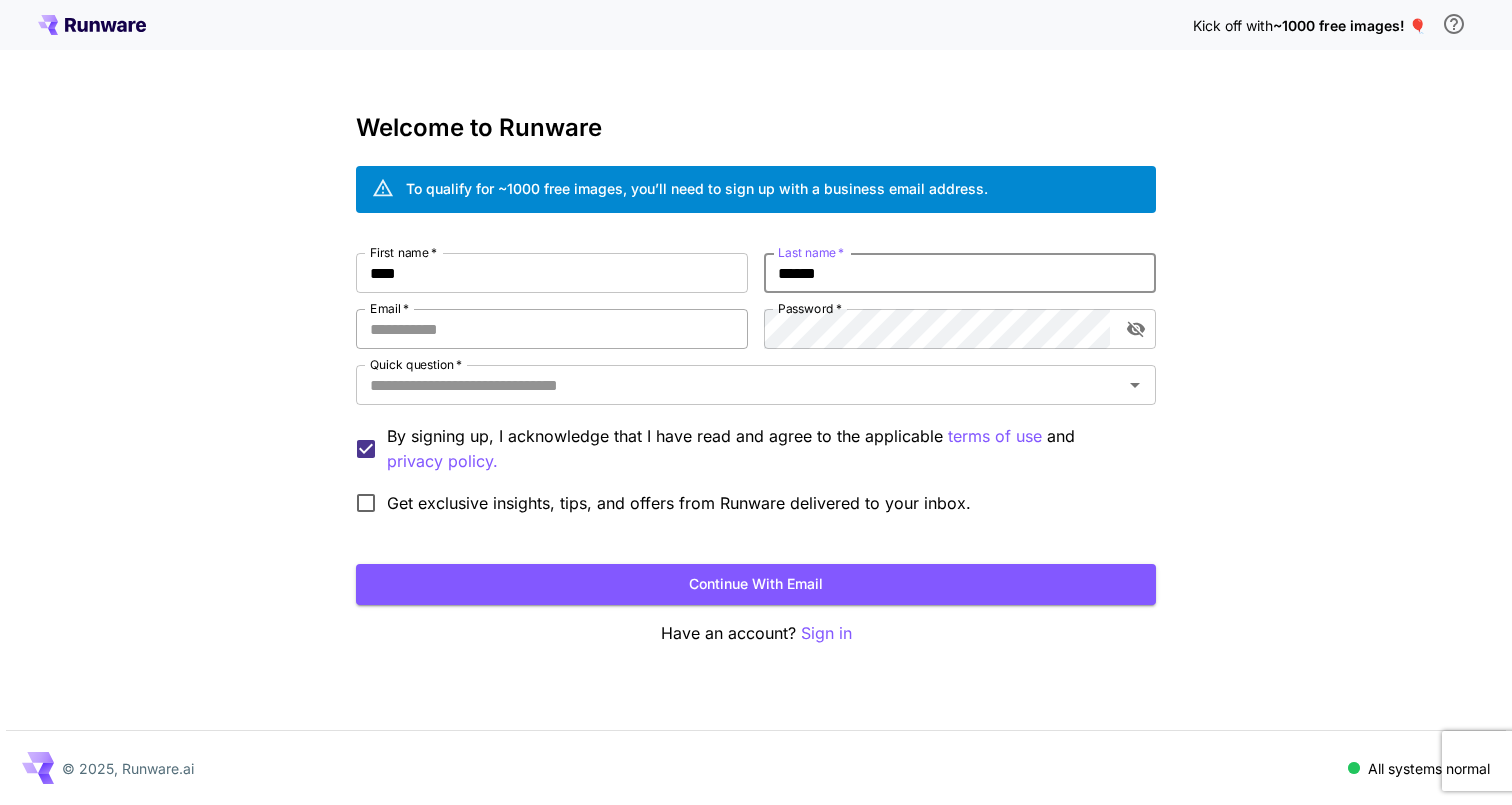 type on "******" 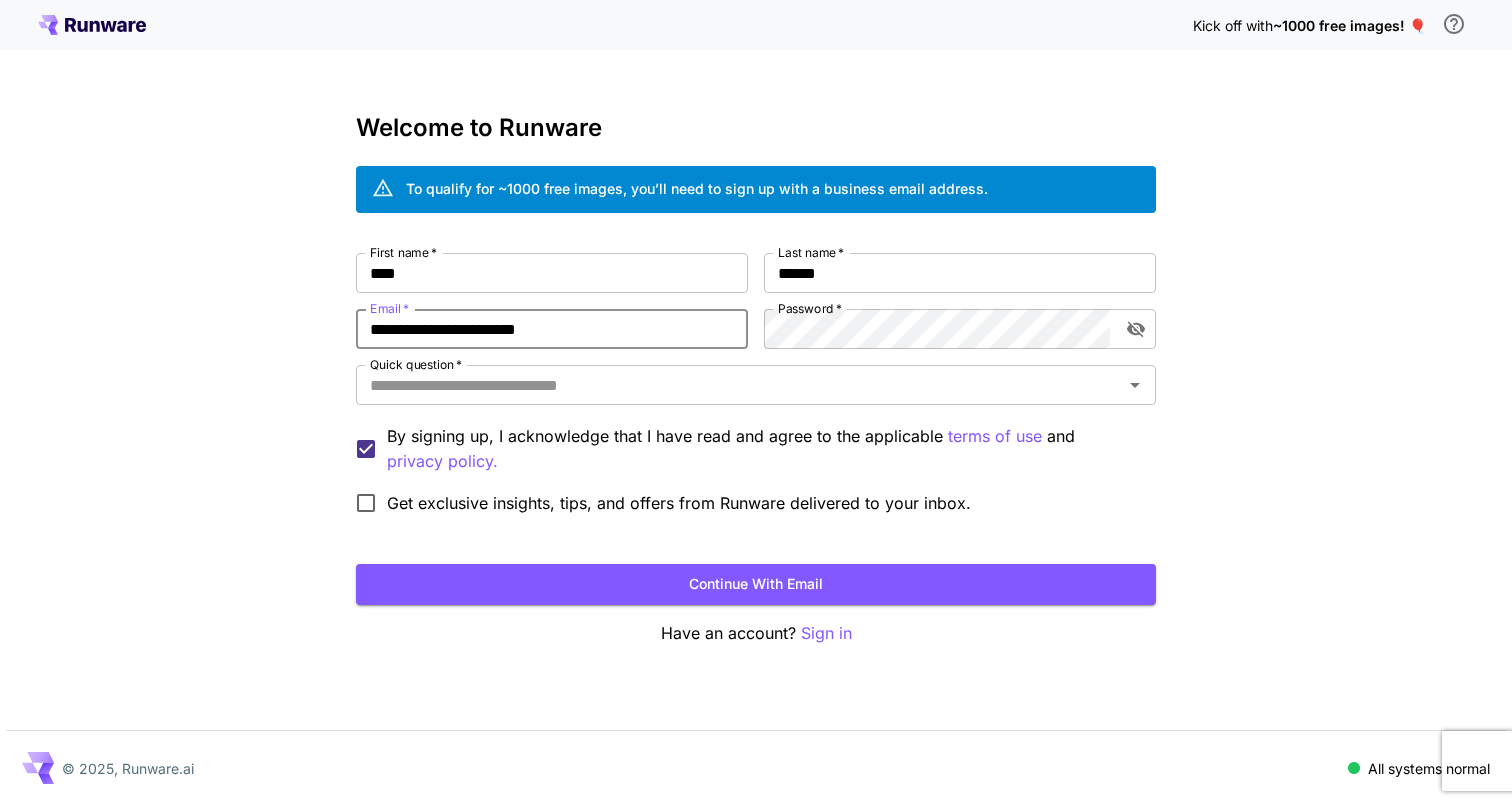 type on "**********" 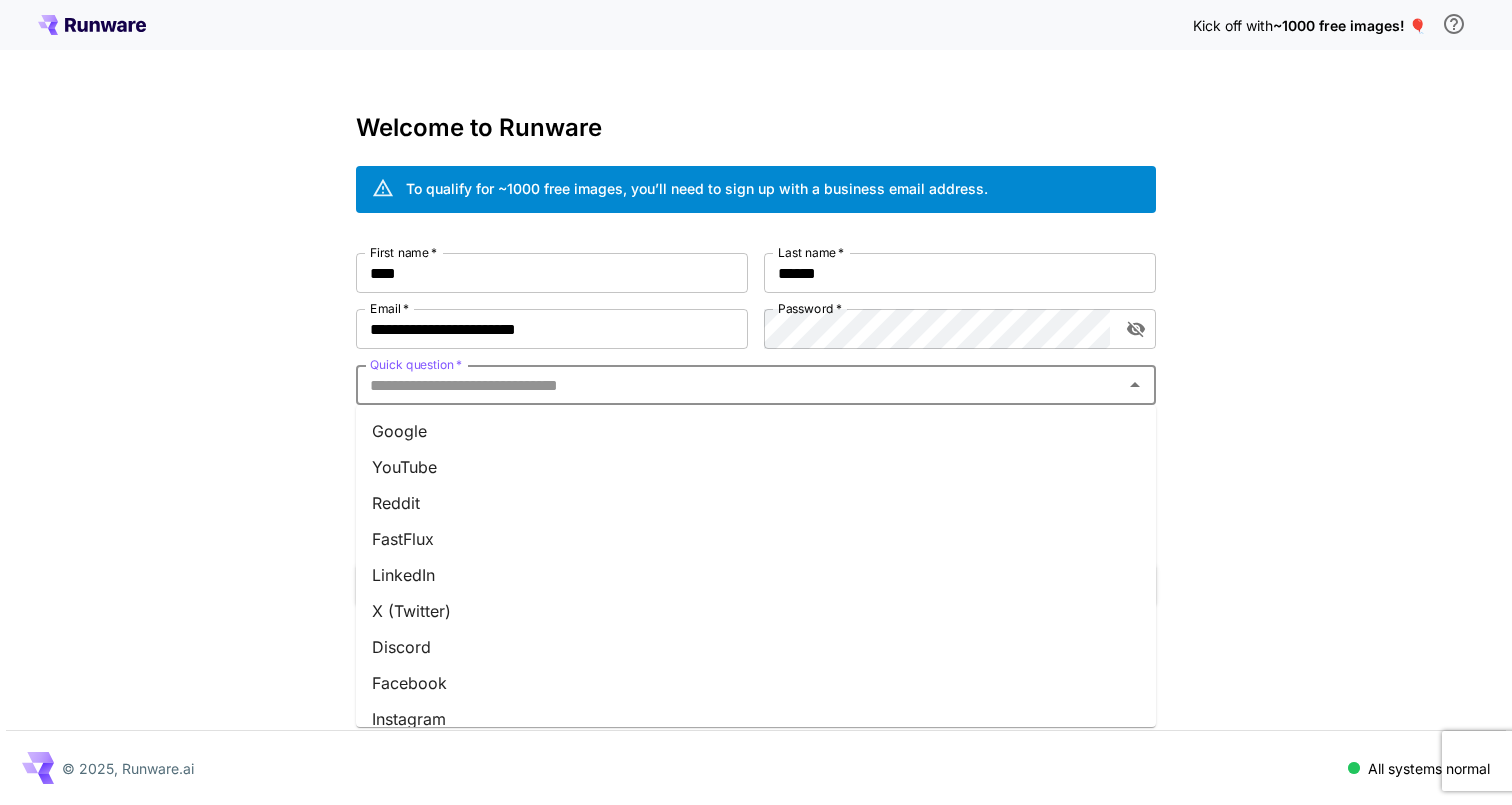 click on "Quick question   *" at bounding box center [739, 385] 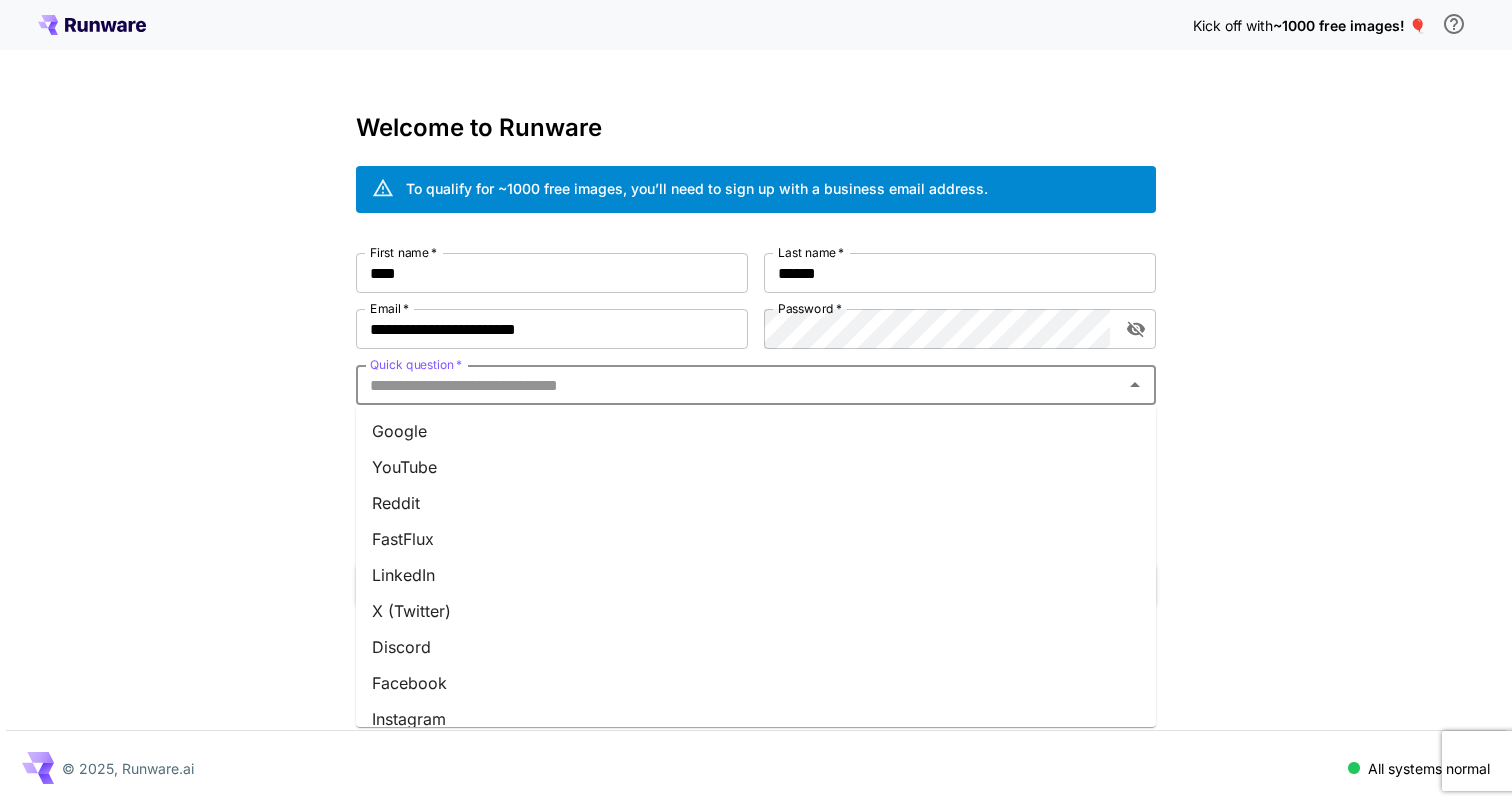 click on "Google" at bounding box center (756, 431) 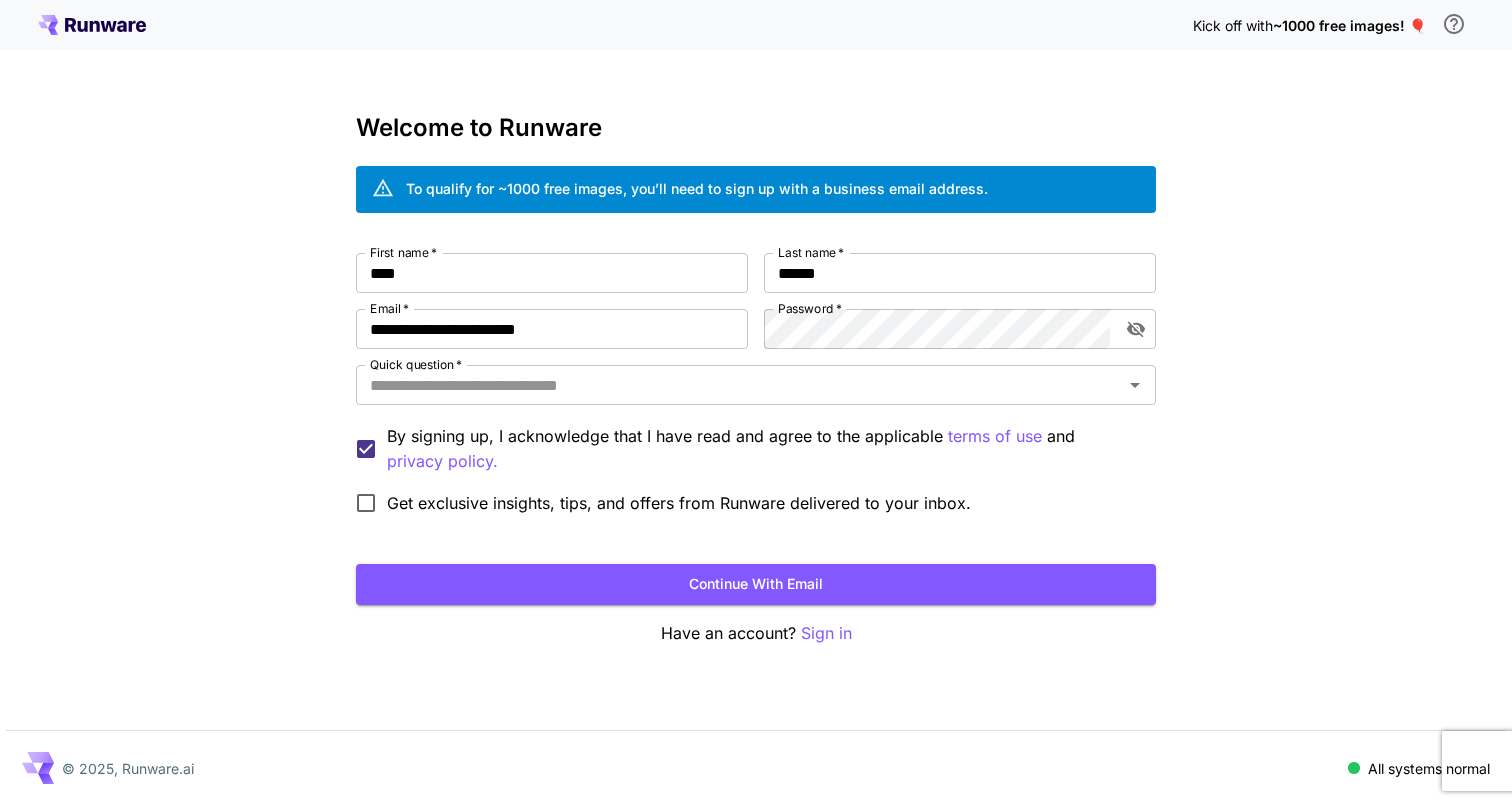 type on "******" 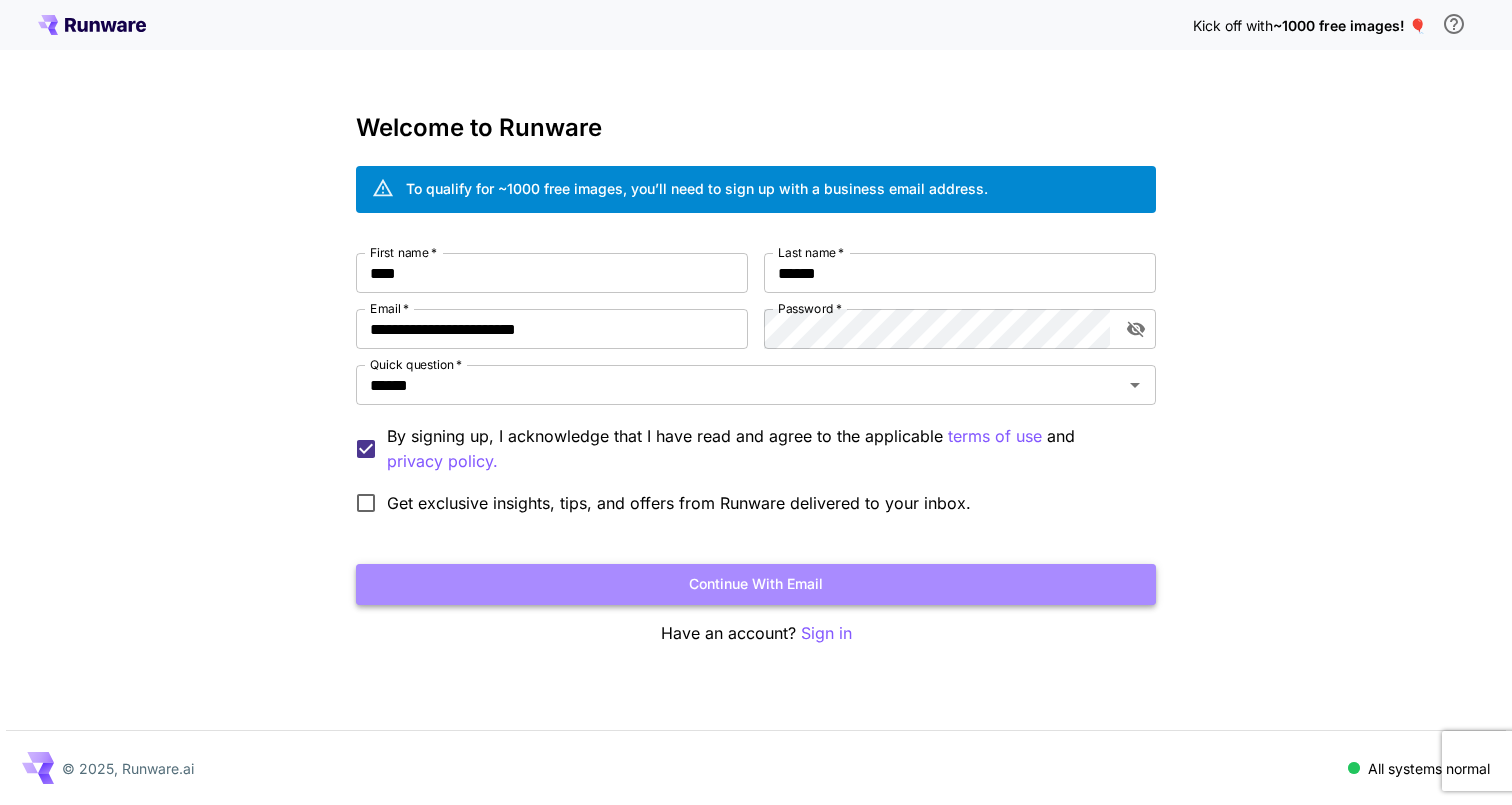 click on "Continue with email" at bounding box center (756, 584) 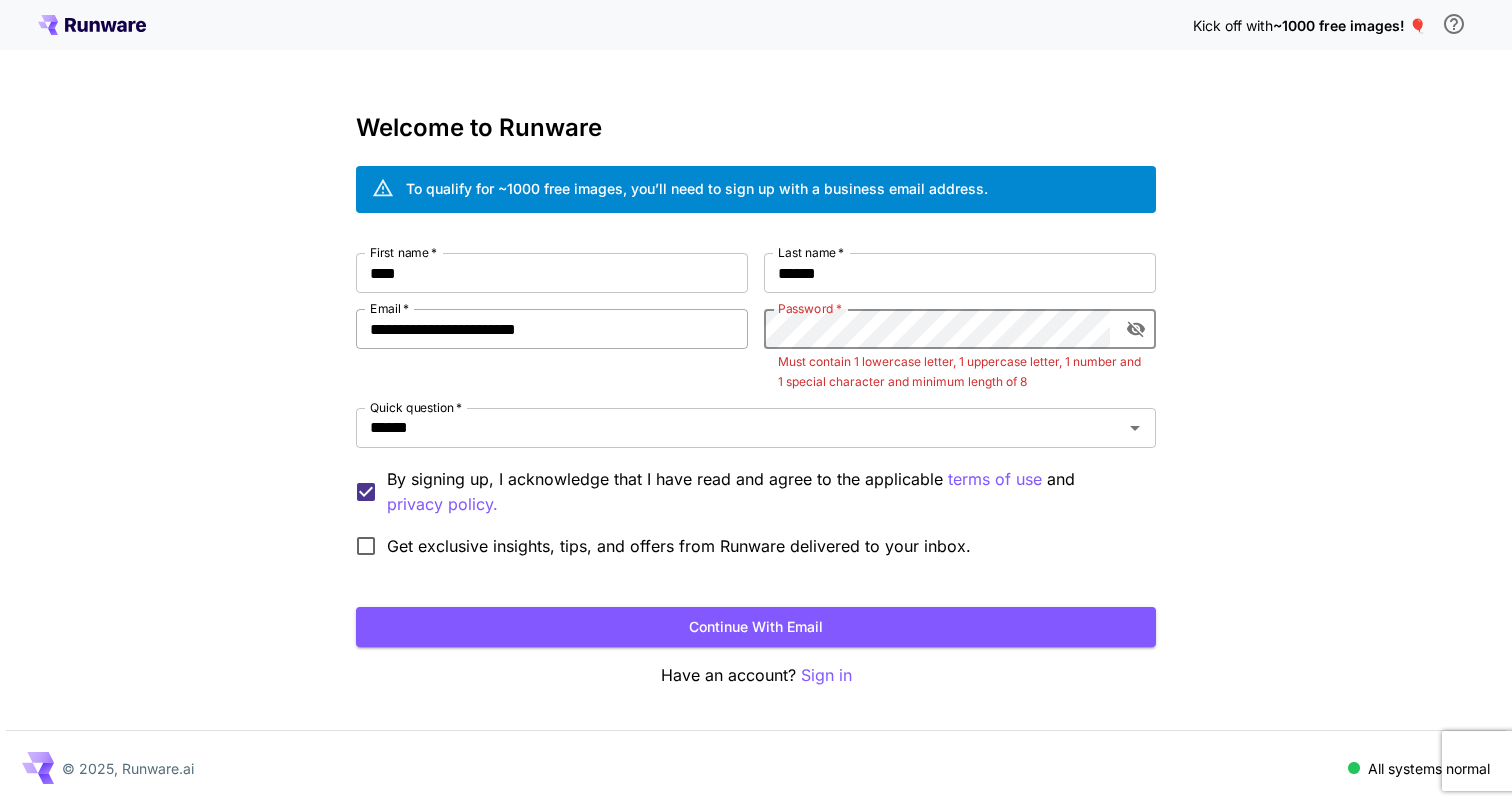 click on "**********" at bounding box center (756, 410) 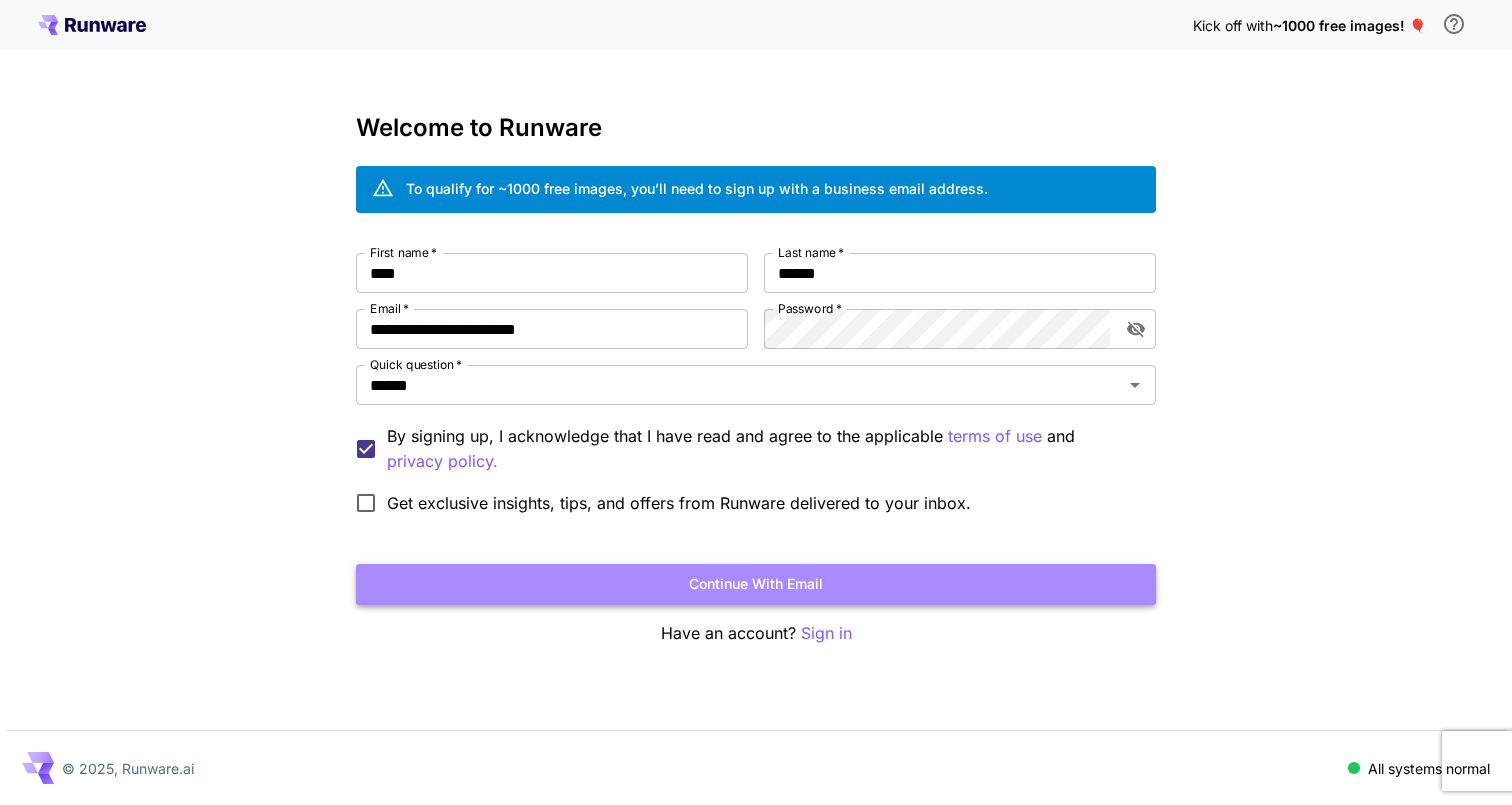 click on "Continue with email" at bounding box center (756, 584) 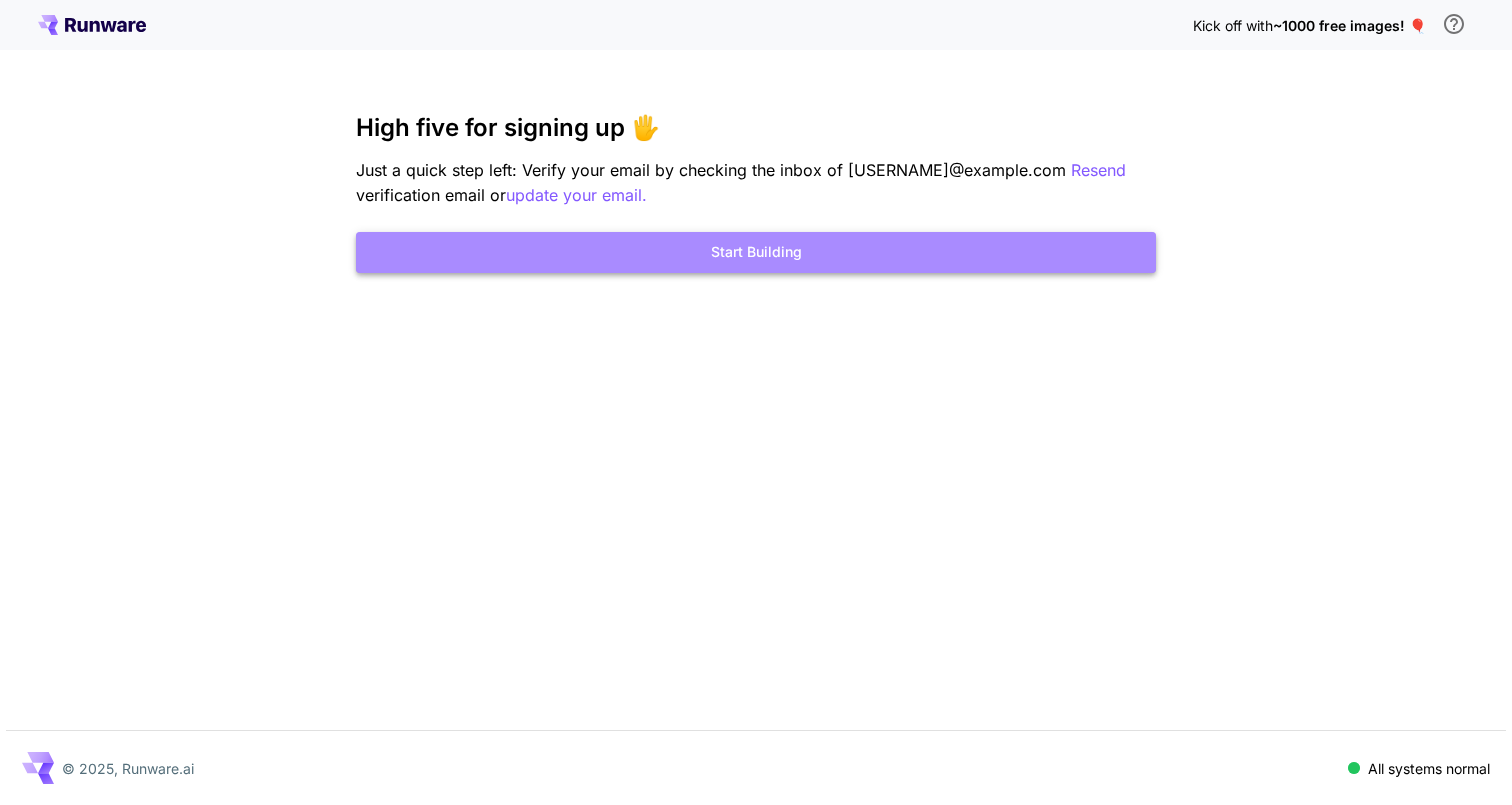 click on "Start Building" at bounding box center (756, 252) 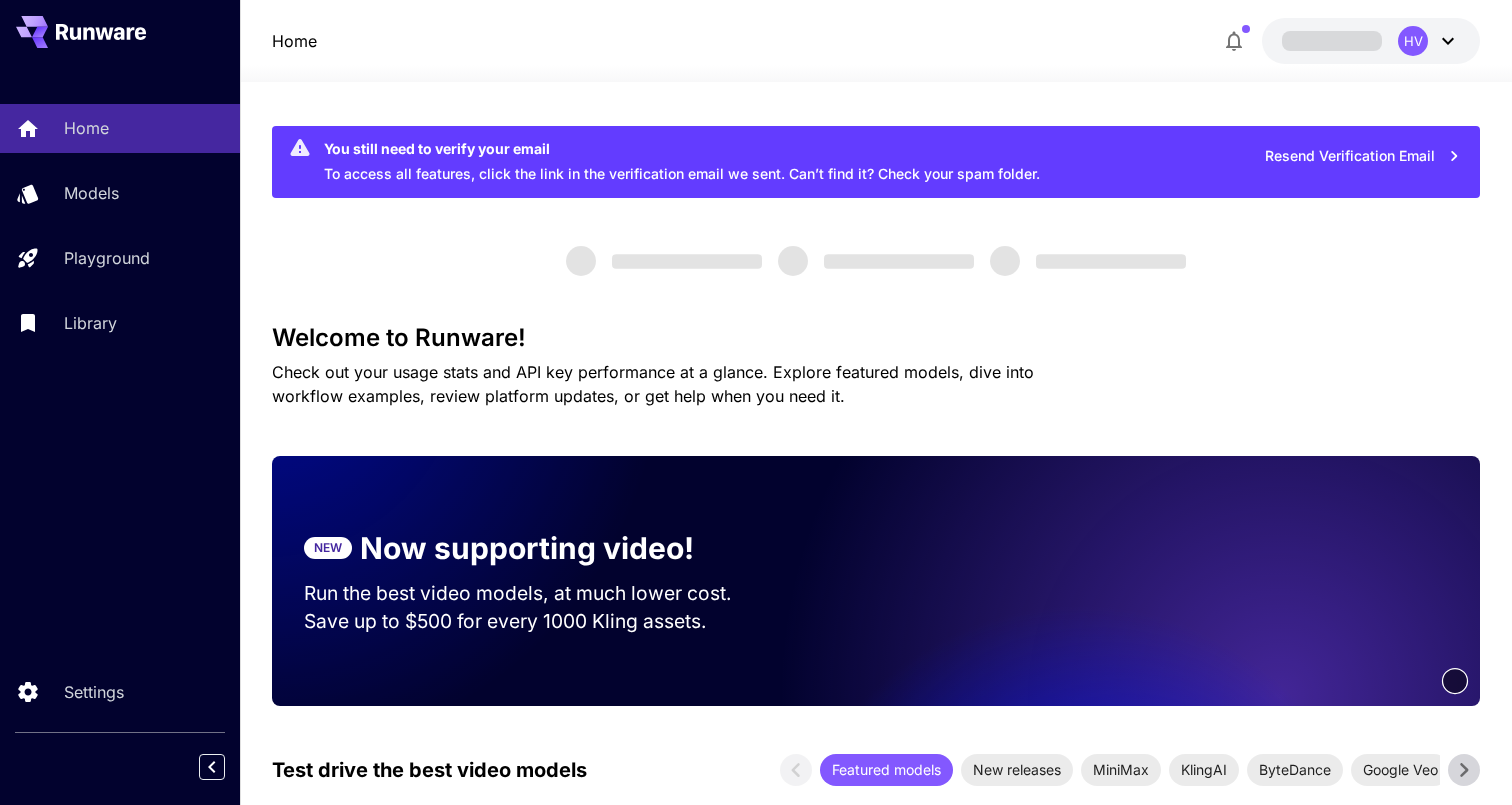 scroll, scrollTop: 0, scrollLeft: 0, axis: both 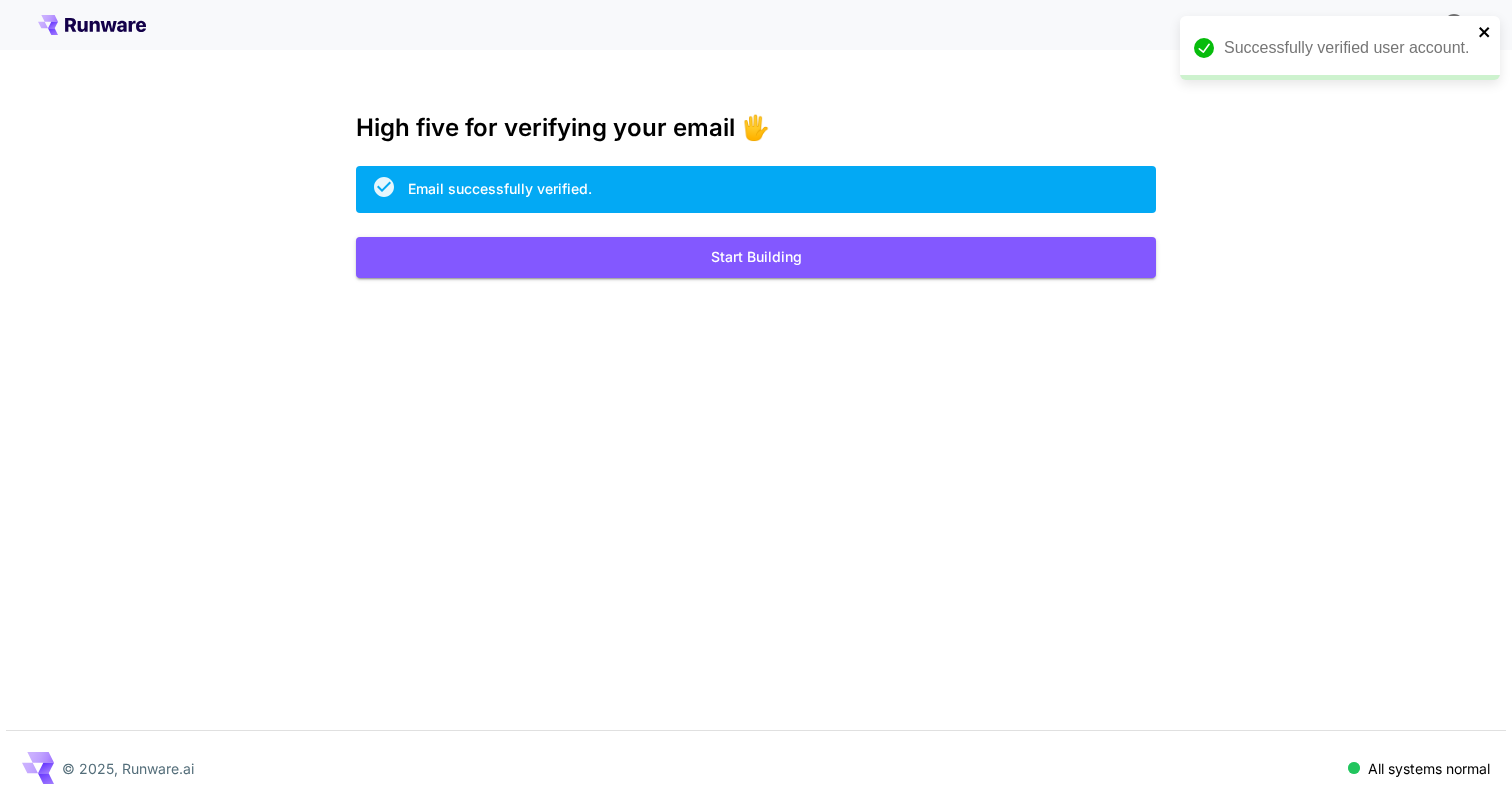 click 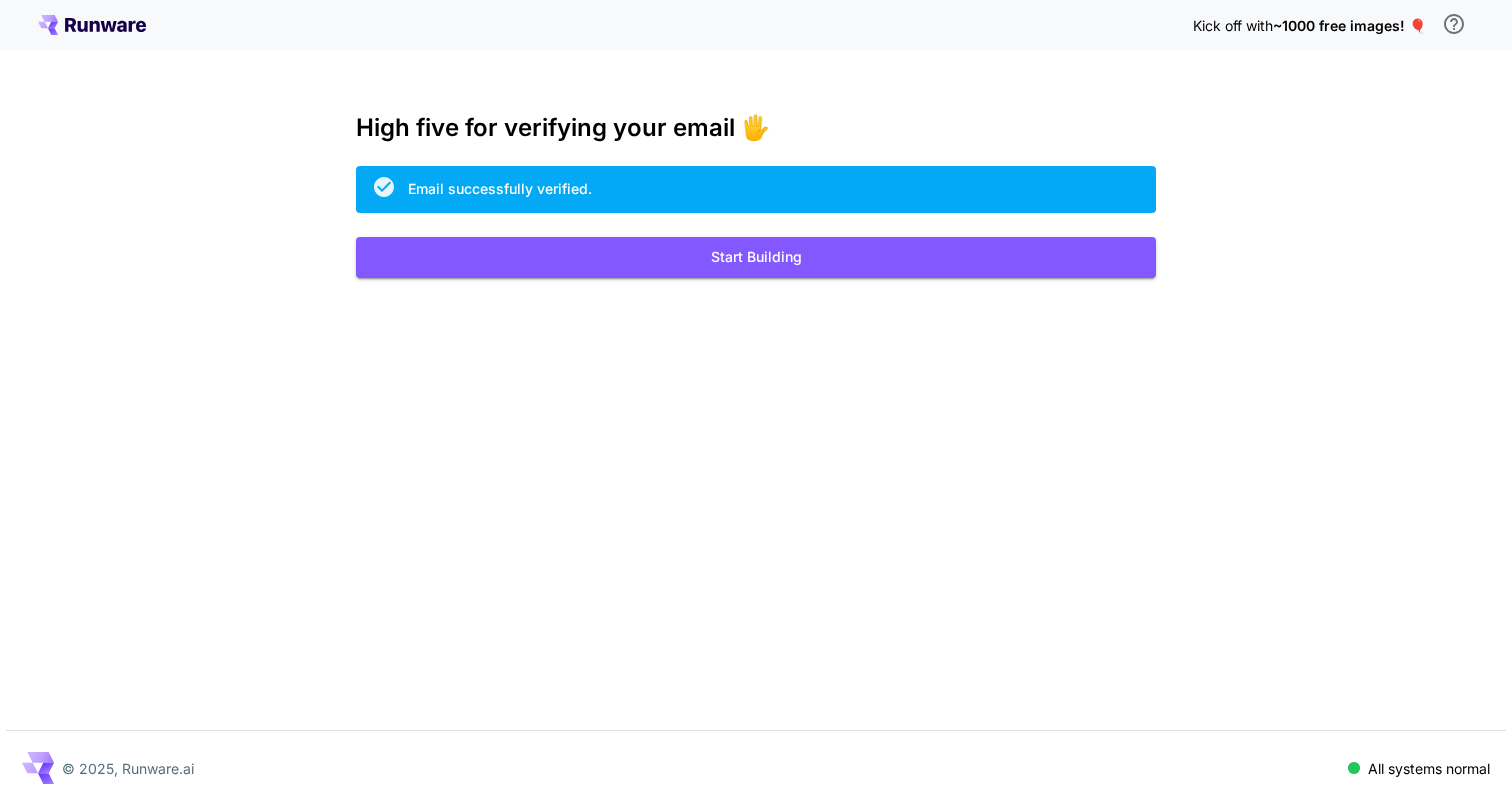 click on "~1000 free images! 🎈" at bounding box center [1349, 25] 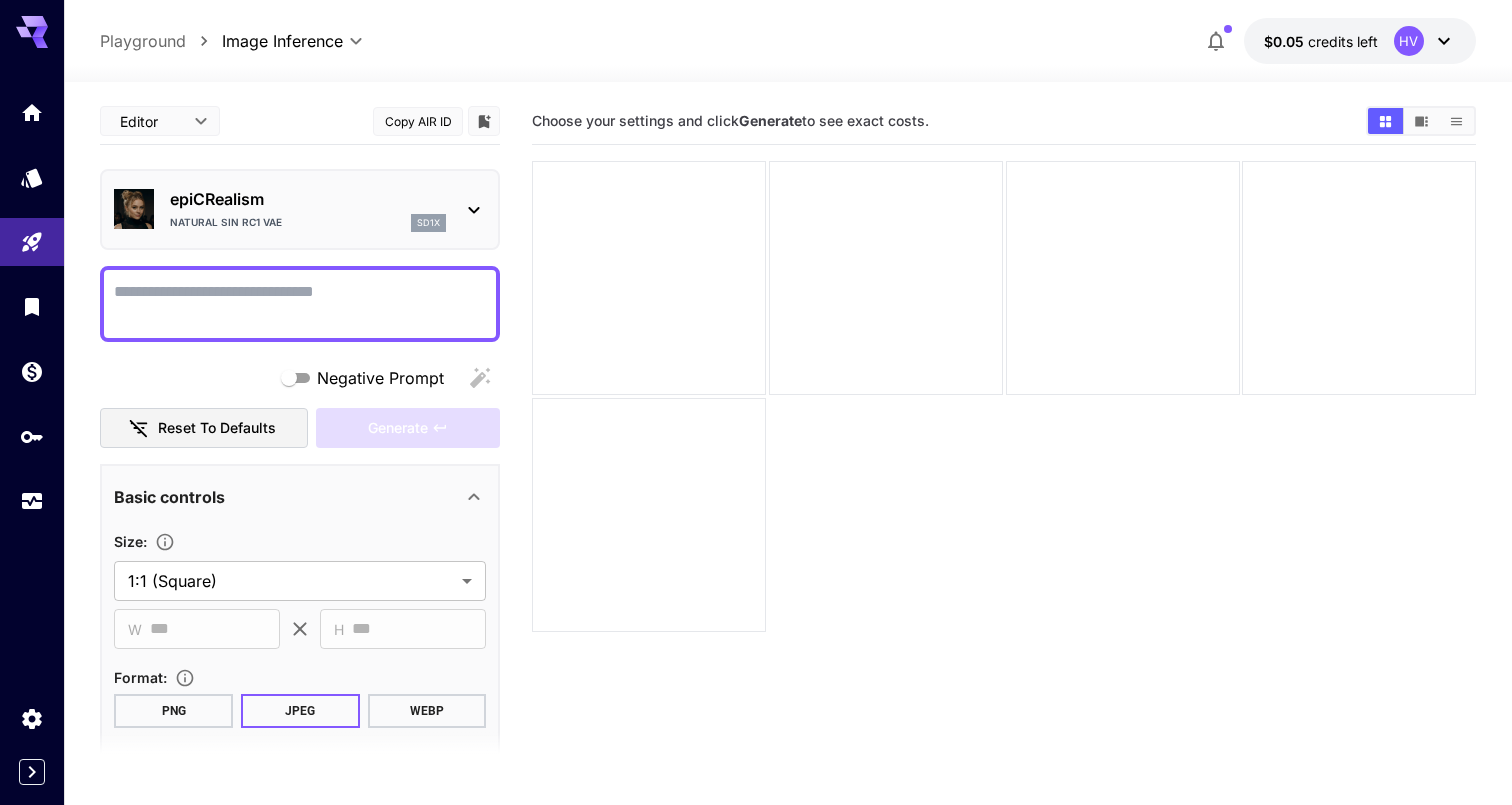 scroll, scrollTop: 0, scrollLeft: 0, axis: both 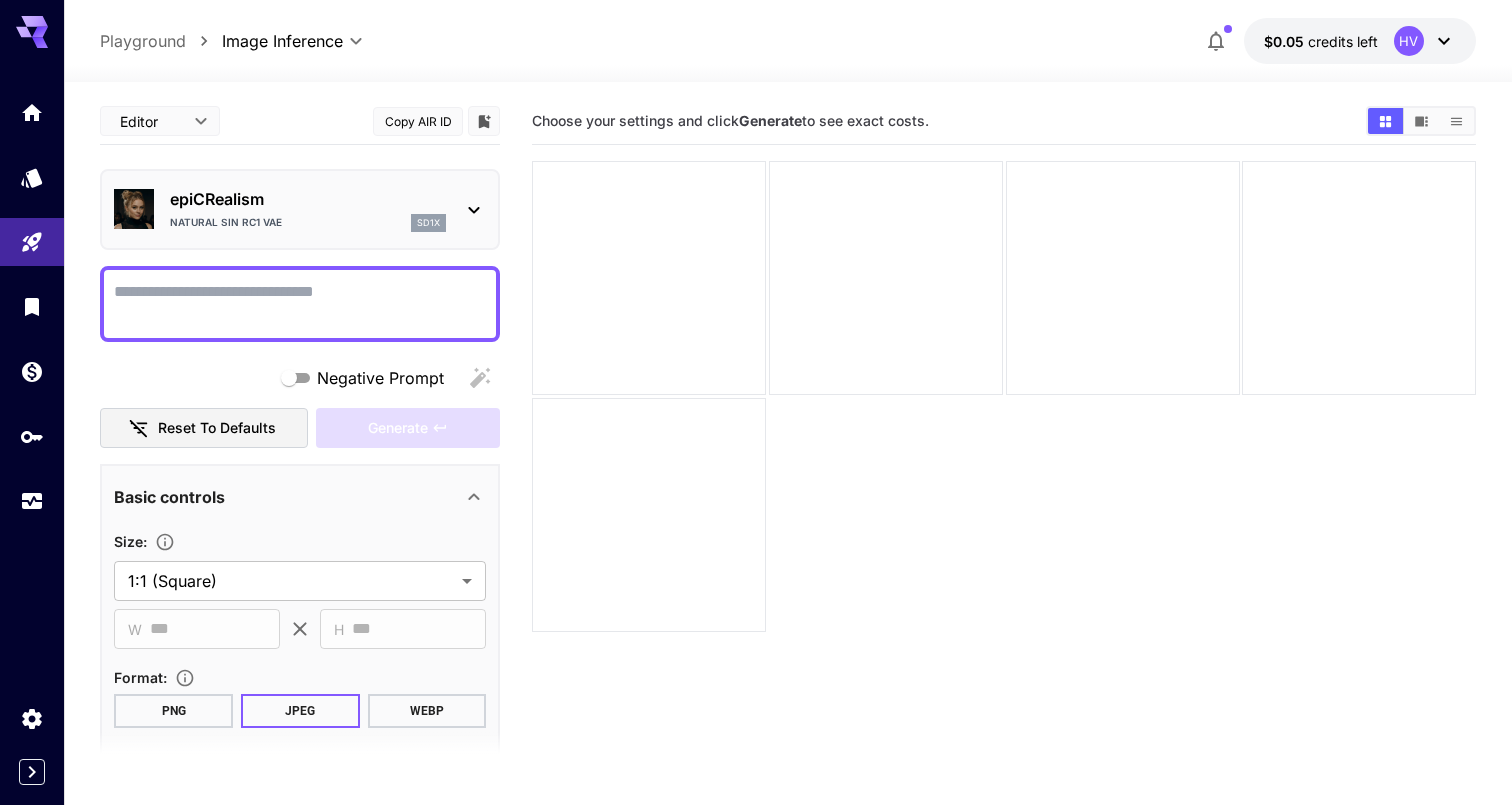 paste on "**********" 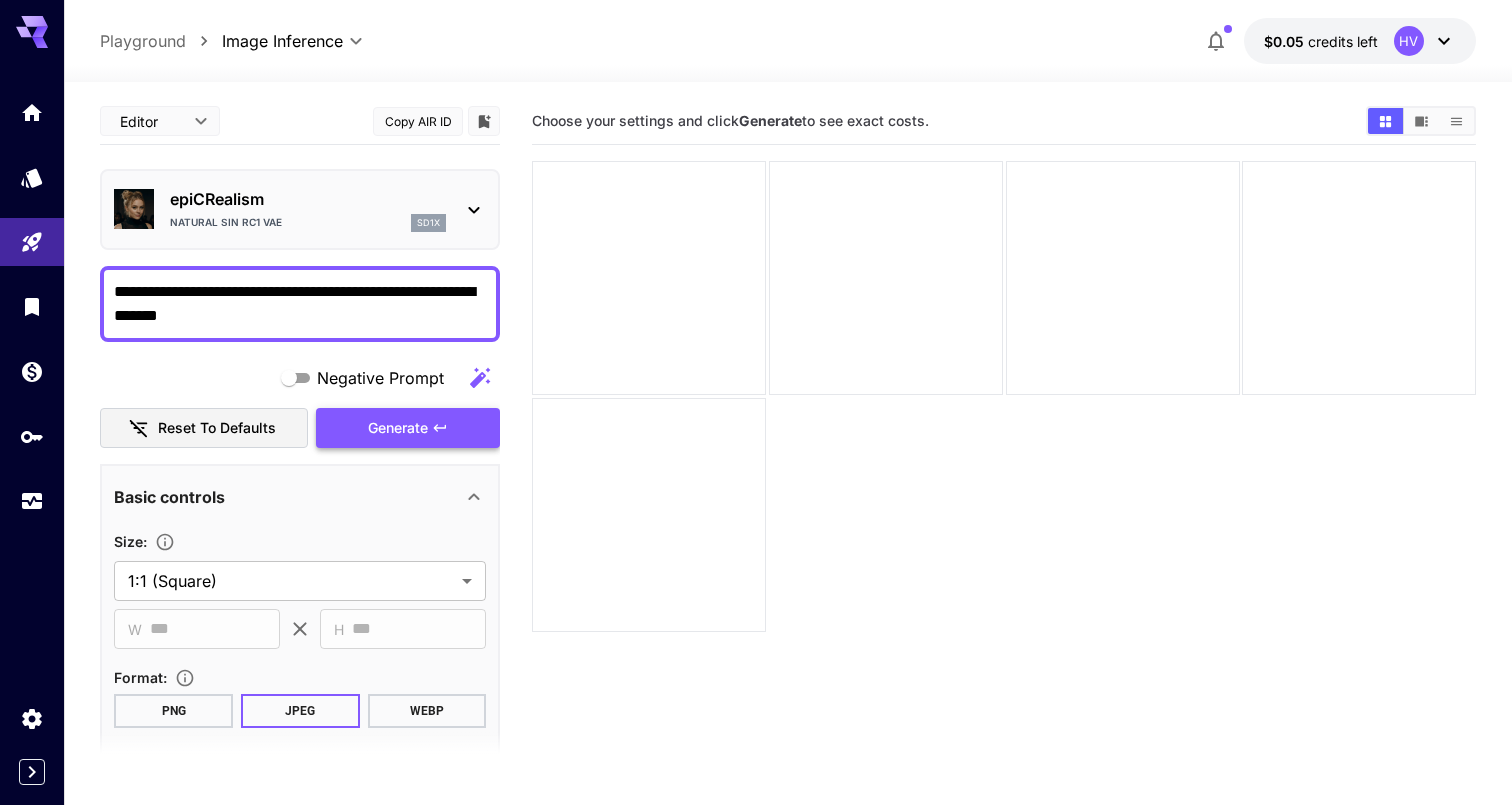 type on "**********" 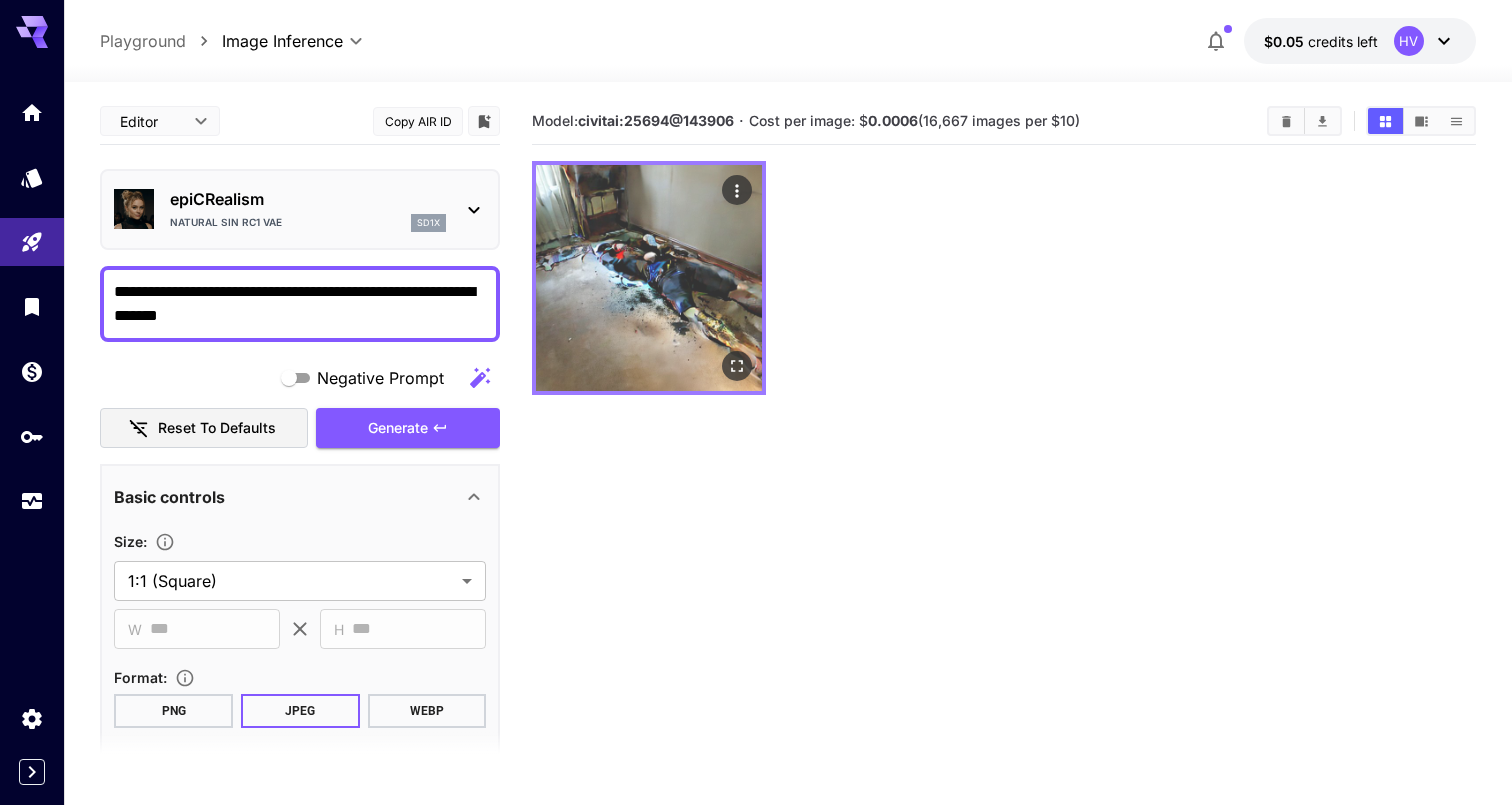 click at bounding box center [649, 278] 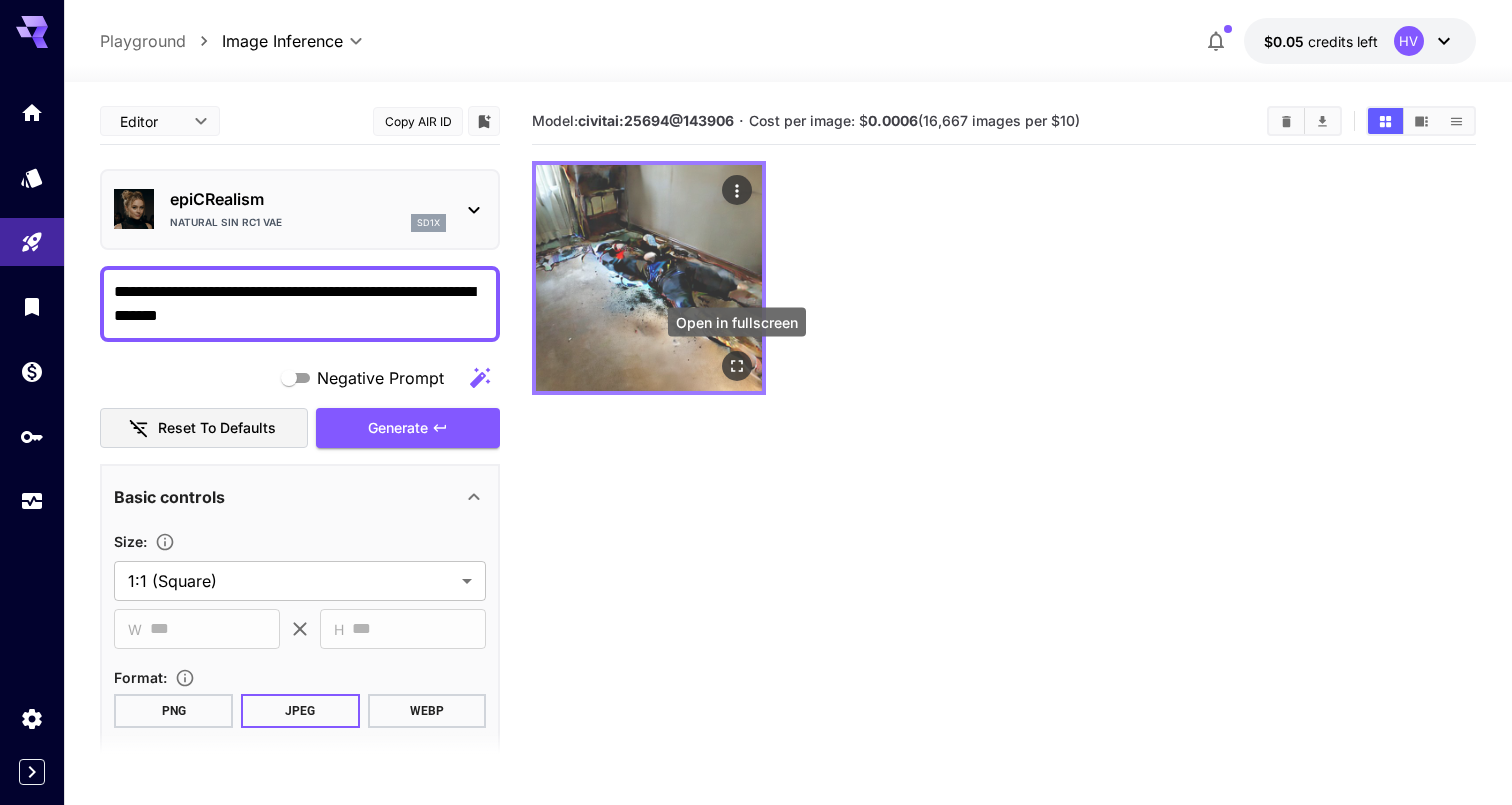 click 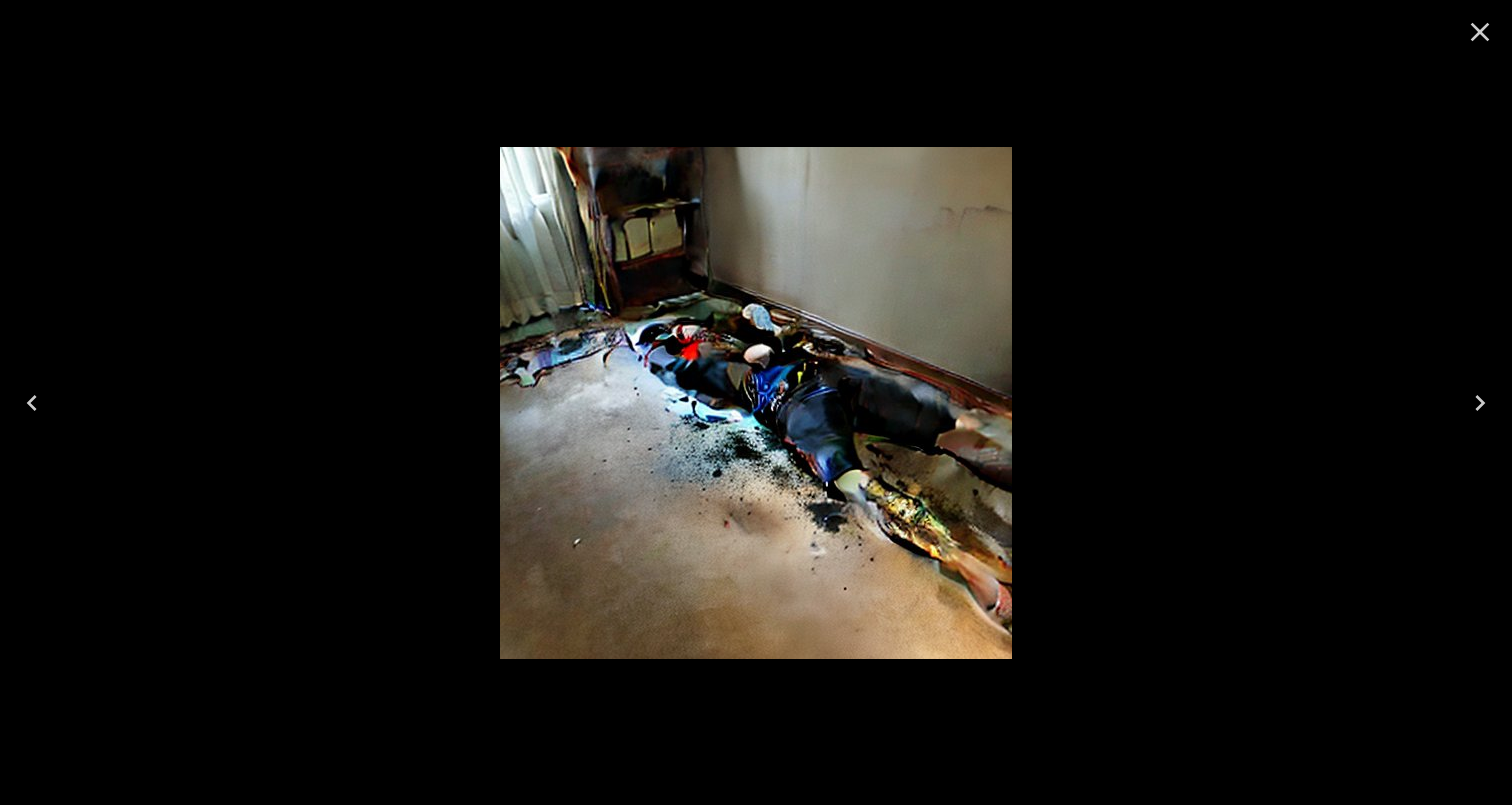 click 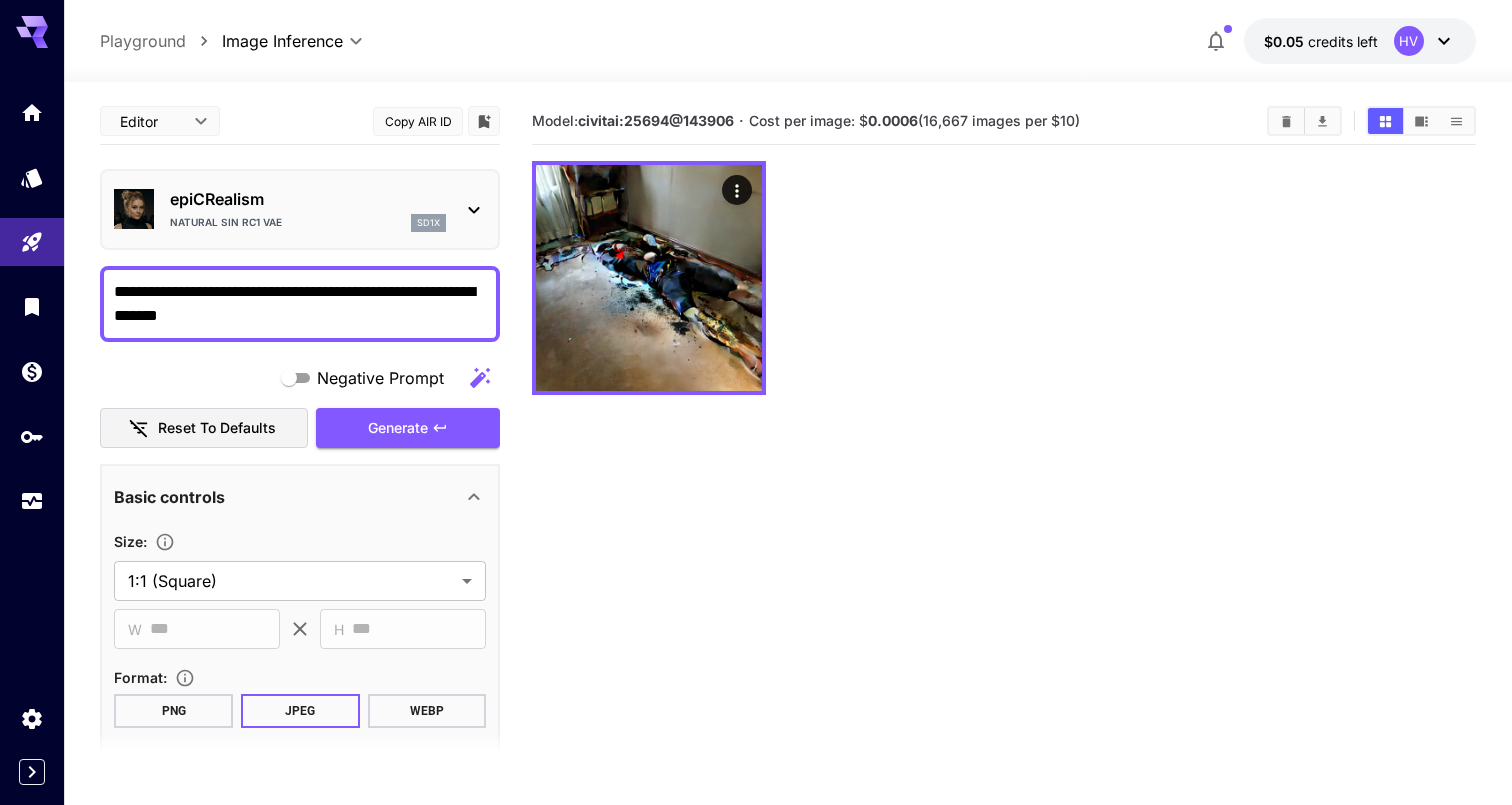 scroll, scrollTop: 0, scrollLeft: 0, axis: both 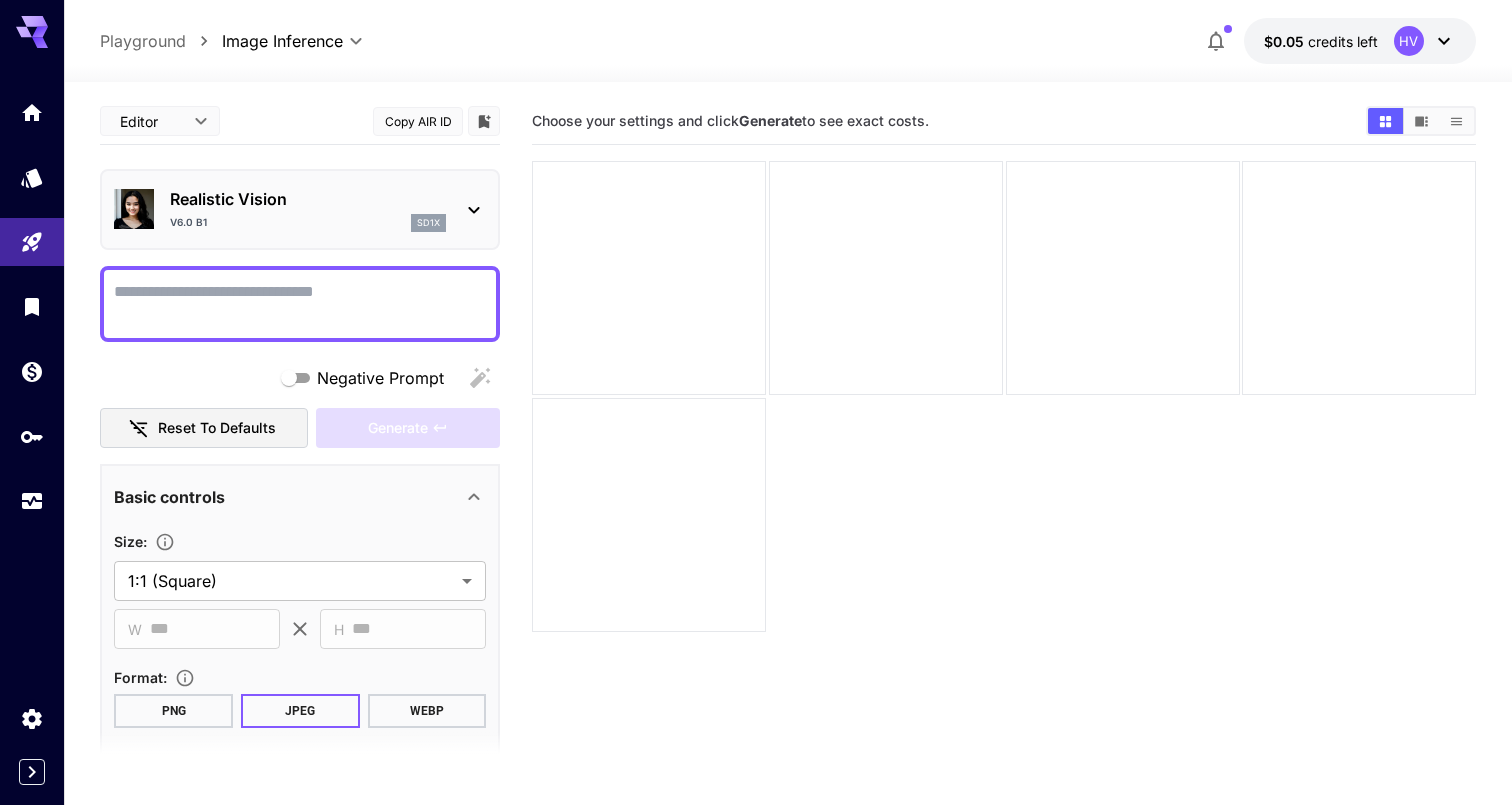 click on "Negative Prompt" at bounding box center (300, 304) 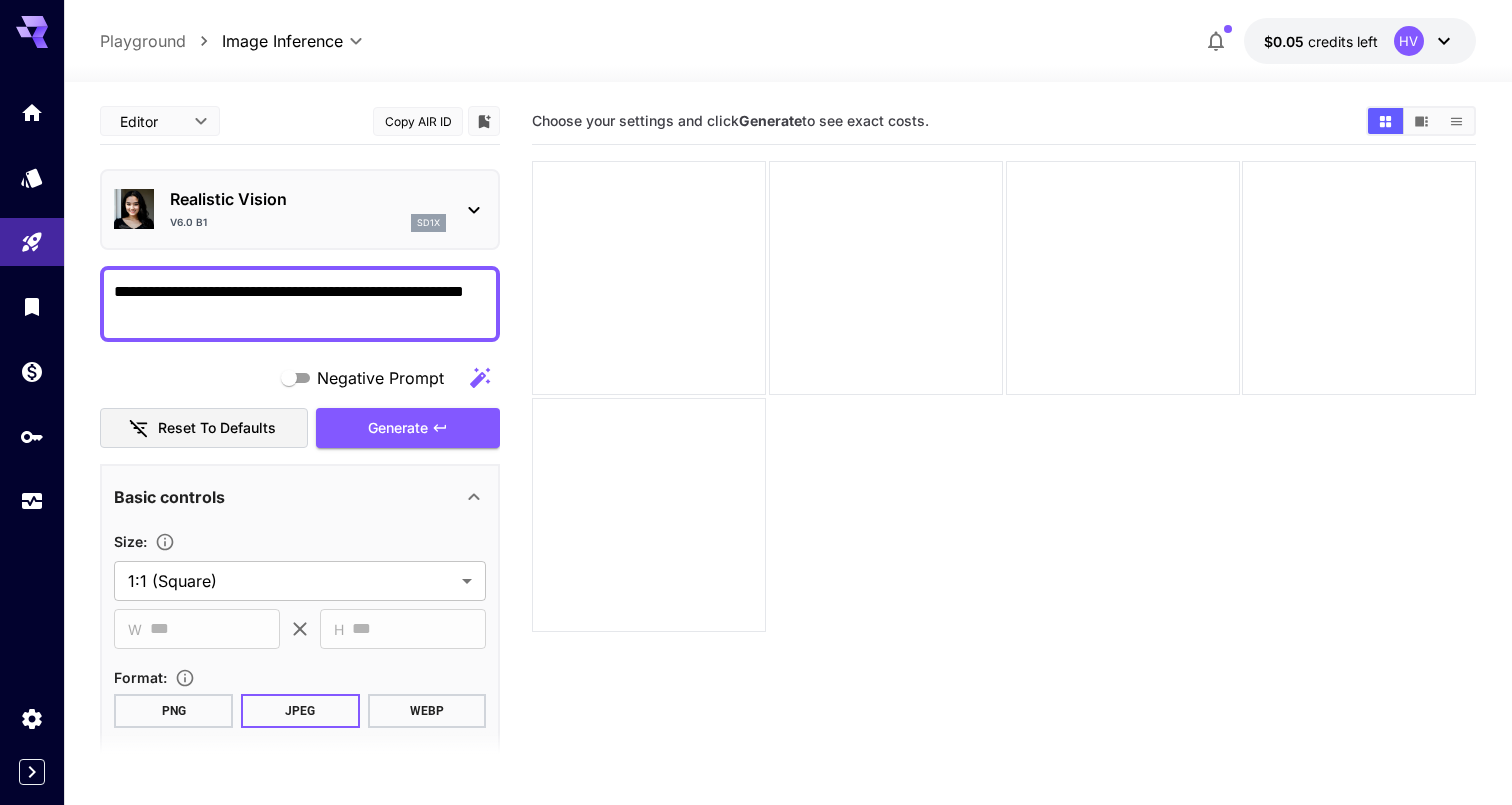 click on "**********" at bounding box center [300, 304] 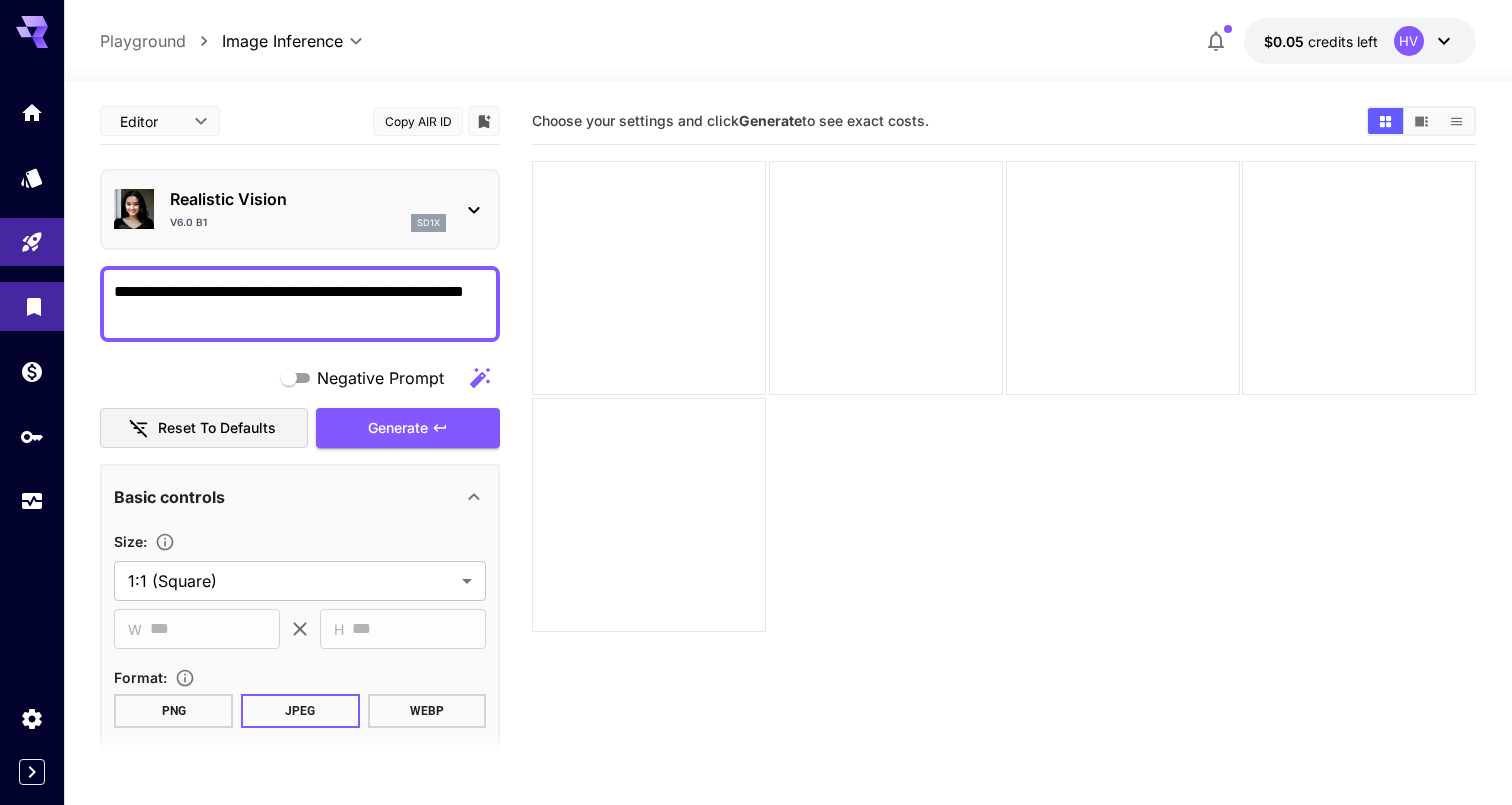 drag, startPoint x: 126, startPoint y: 296, endPoint x: 7, endPoint y: 296, distance: 119 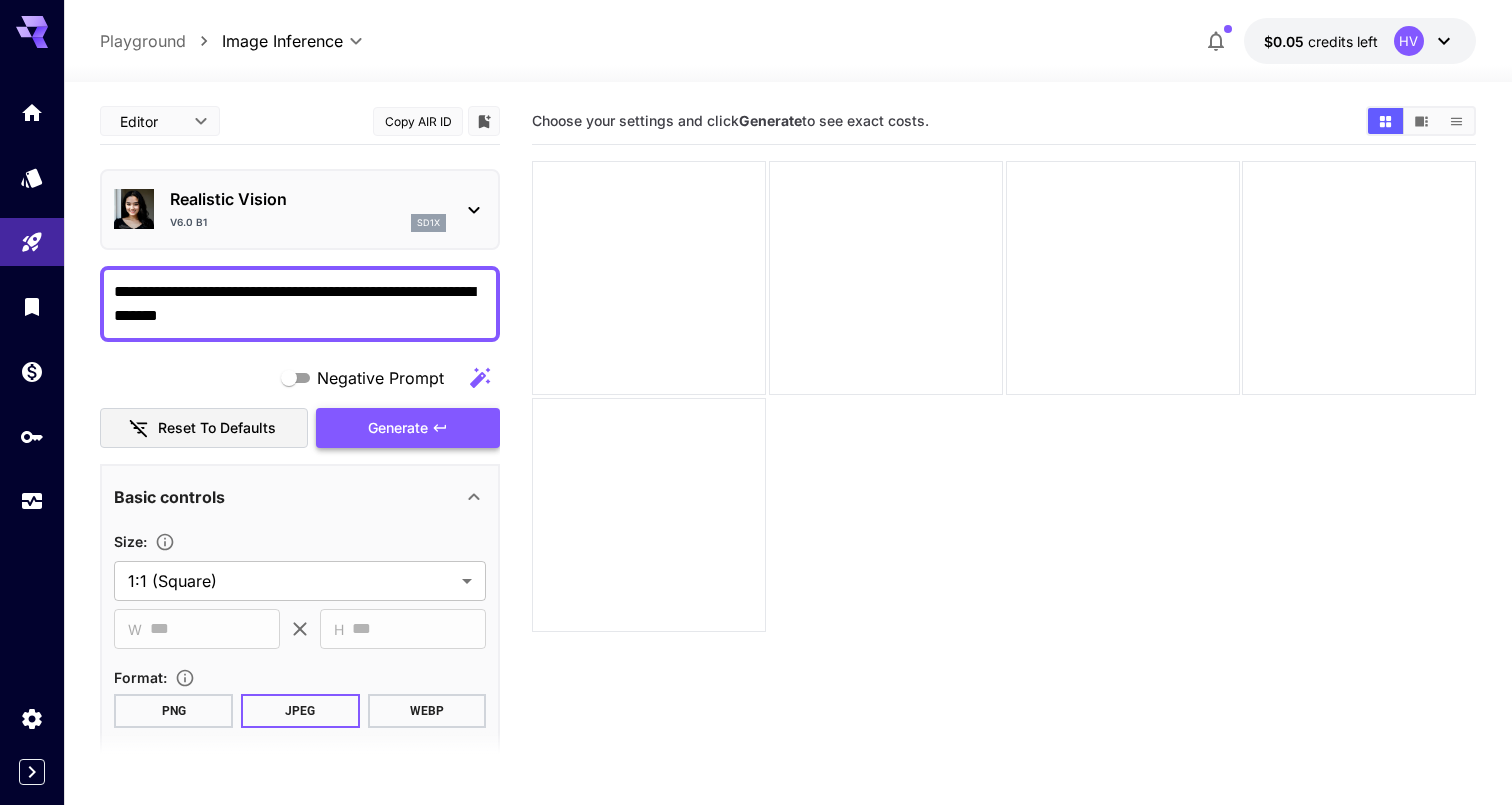type on "**********" 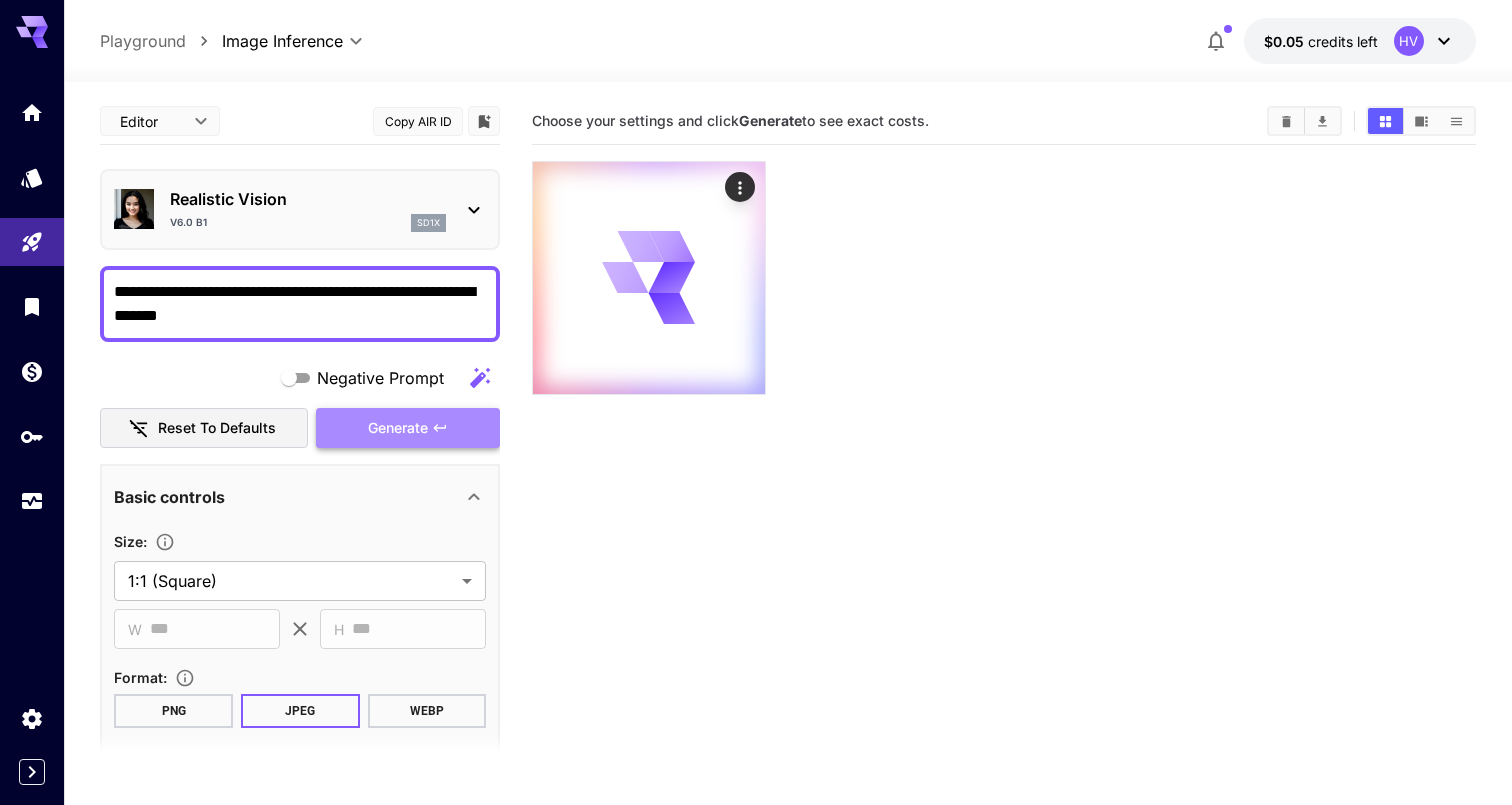 click on "Generate" at bounding box center (408, 428) 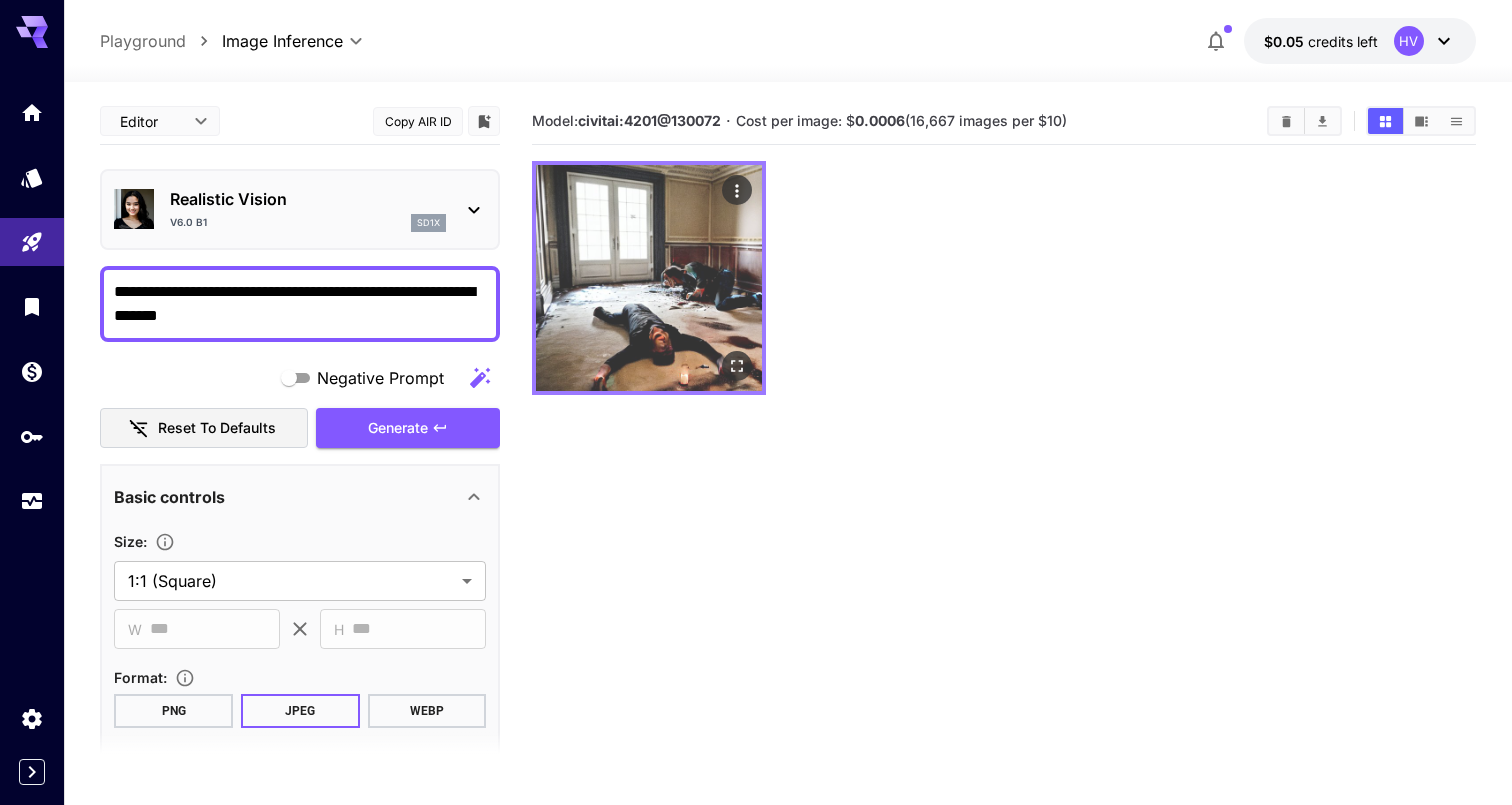 click at bounding box center [649, 278] 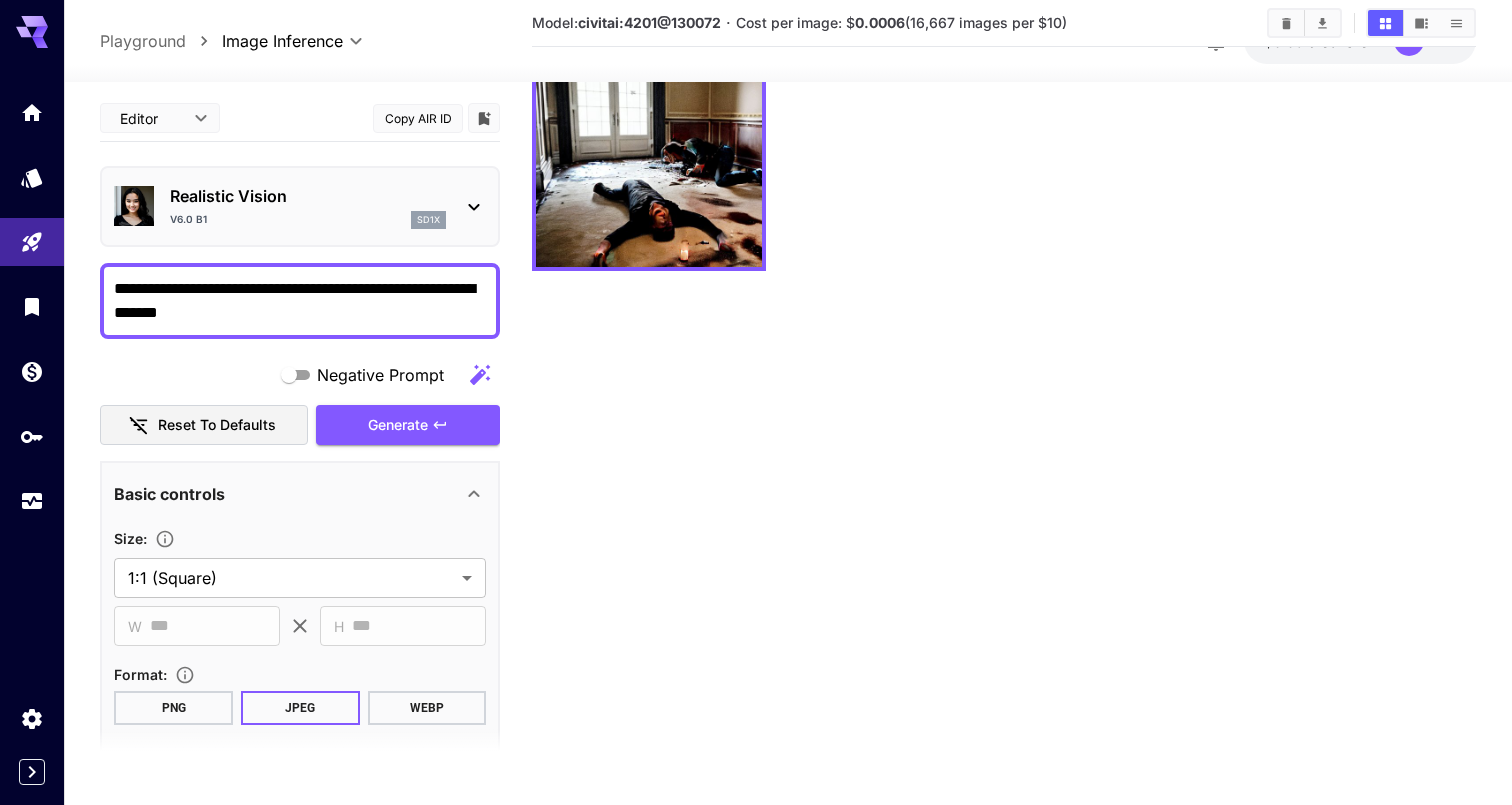 scroll, scrollTop: 128, scrollLeft: 0, axis: vertical 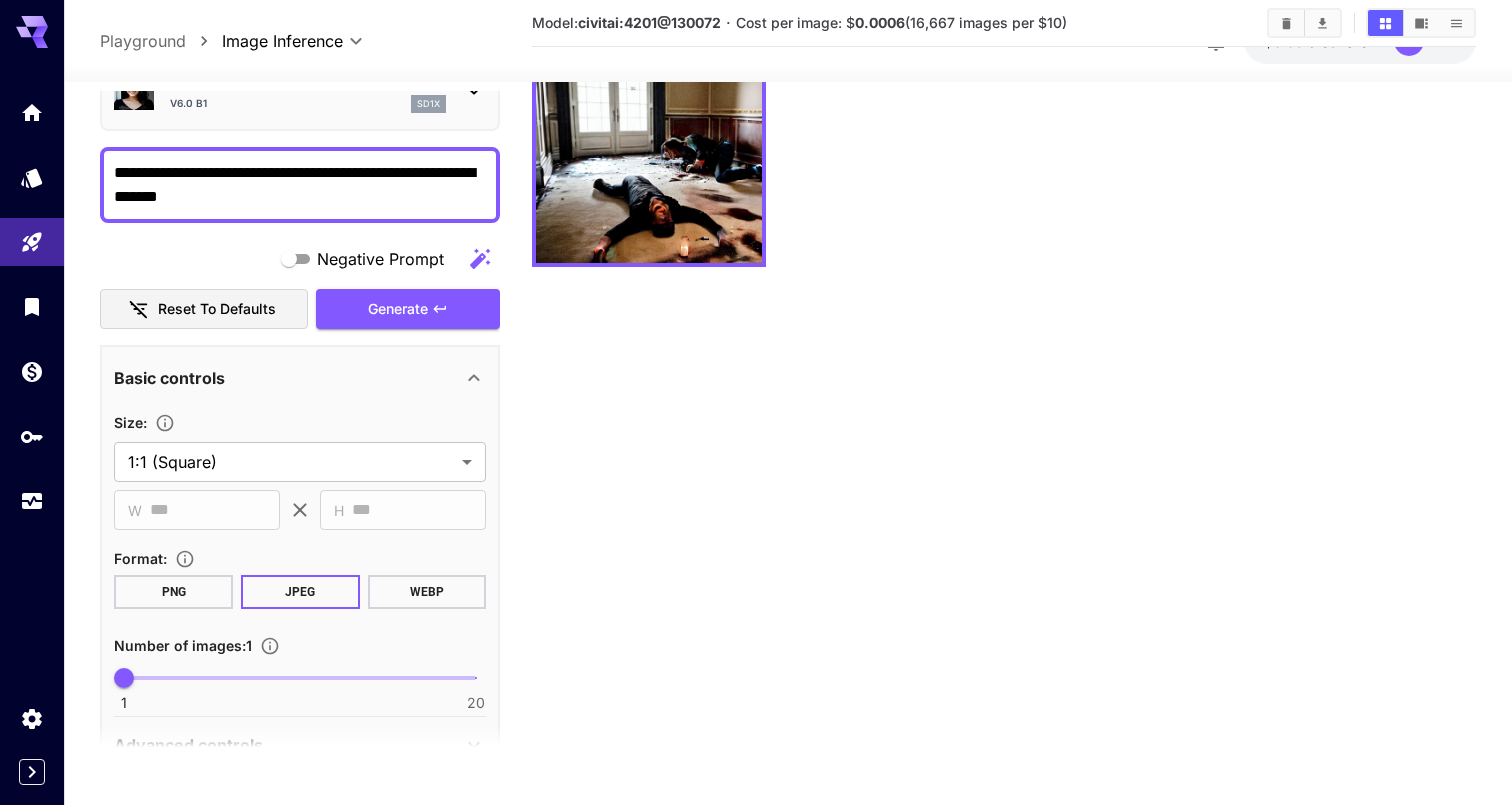 click on "**********" at bounding box center (300, 184) 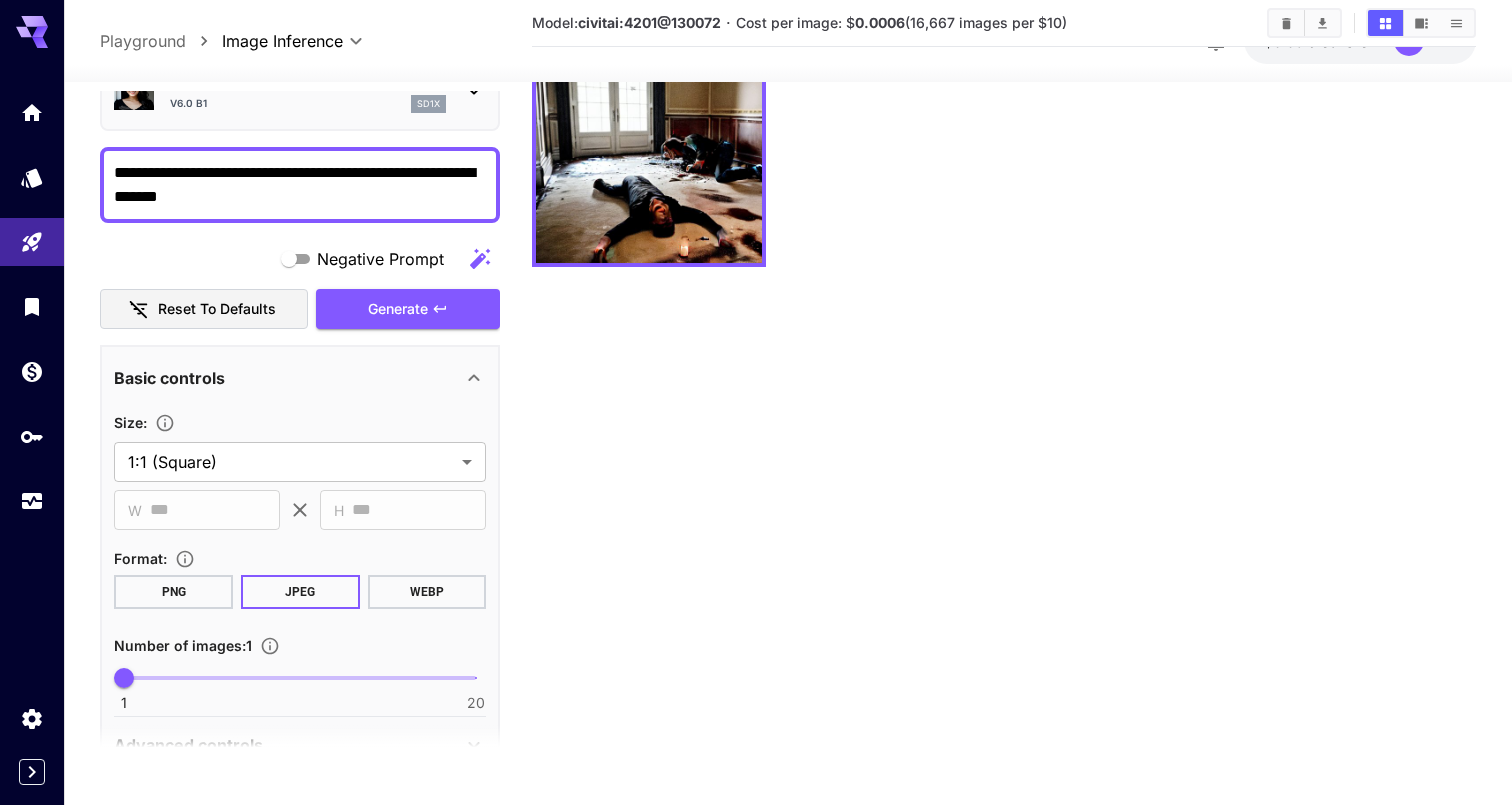 click on "**********" at bounding box center [300, 184] 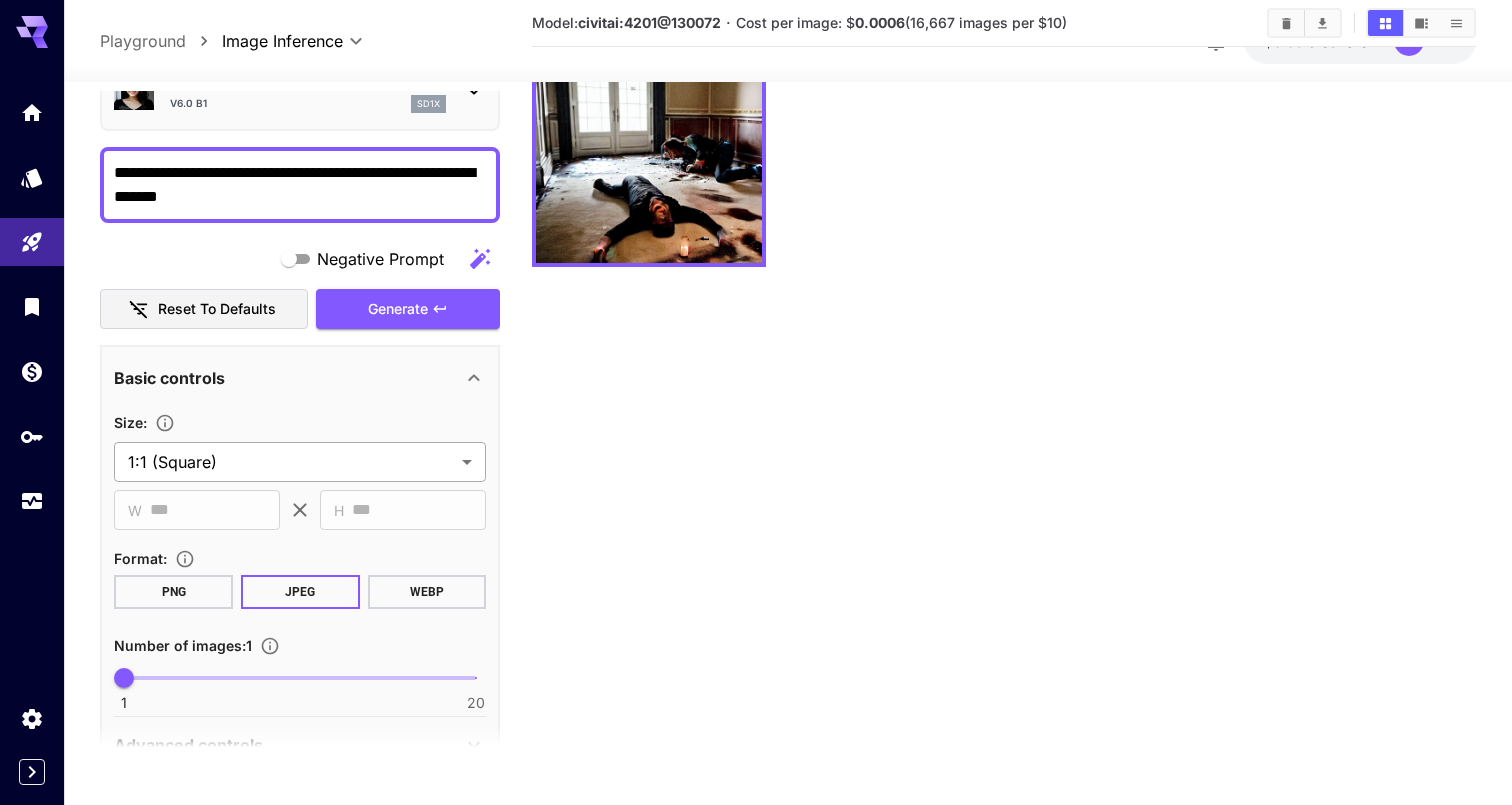 click on "**********" at bounding box center (756, 353) 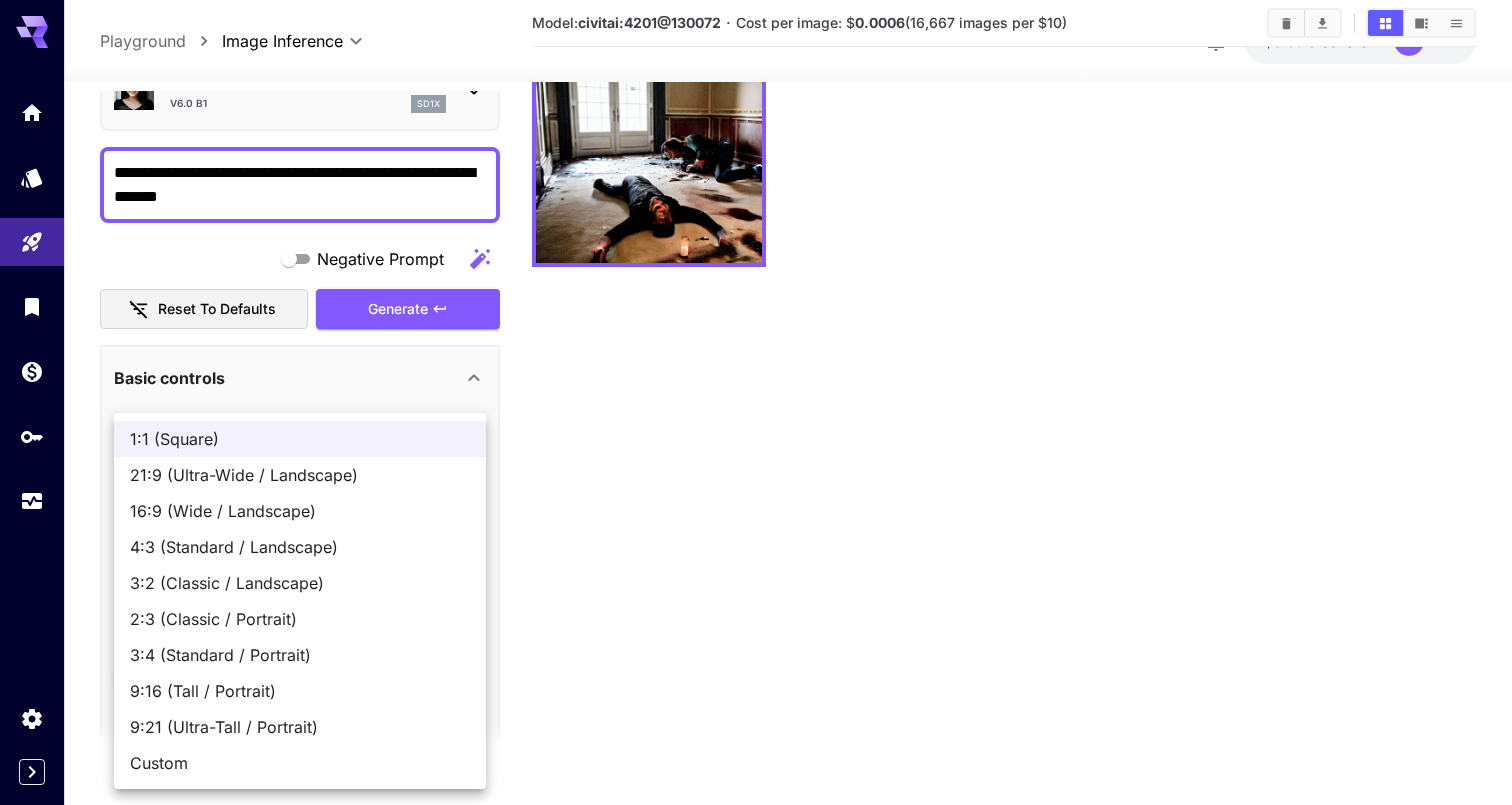 click on "9:16 (Tall / Portrait)" at bounding box center [300, 691] 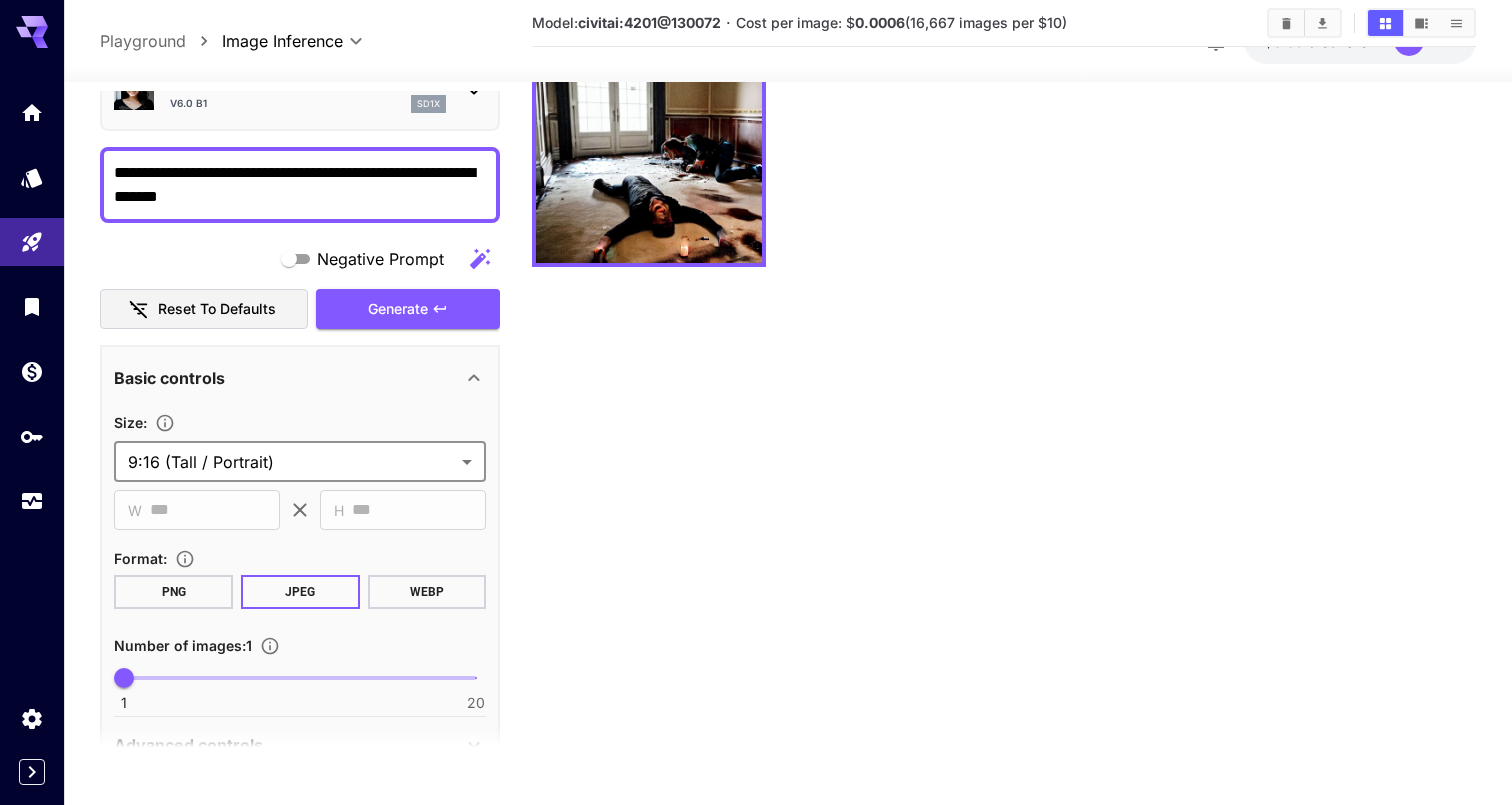 type on "**********" 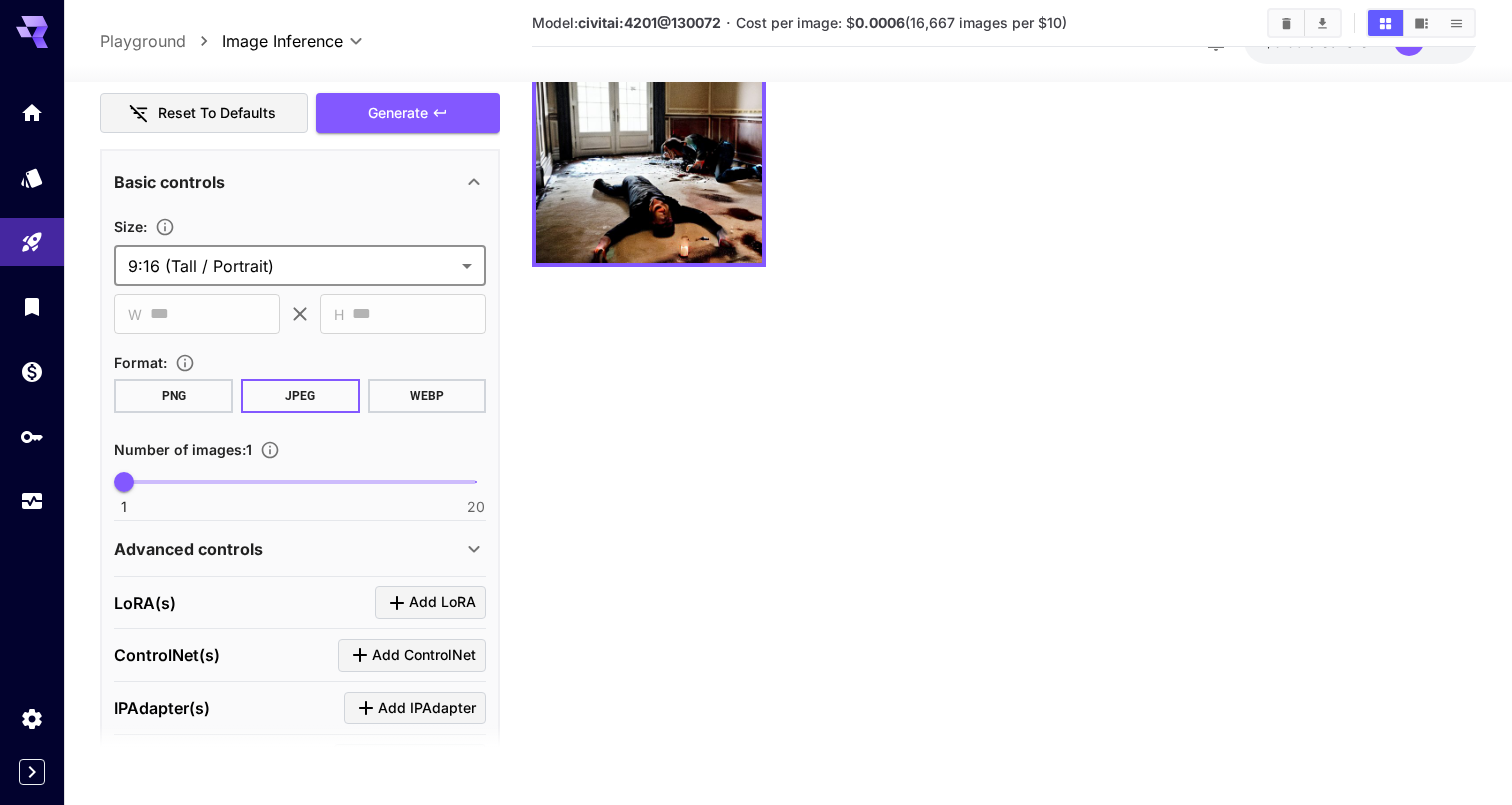 scroll, scrollTop: 314, scrollLeft: 0, axis: vertical 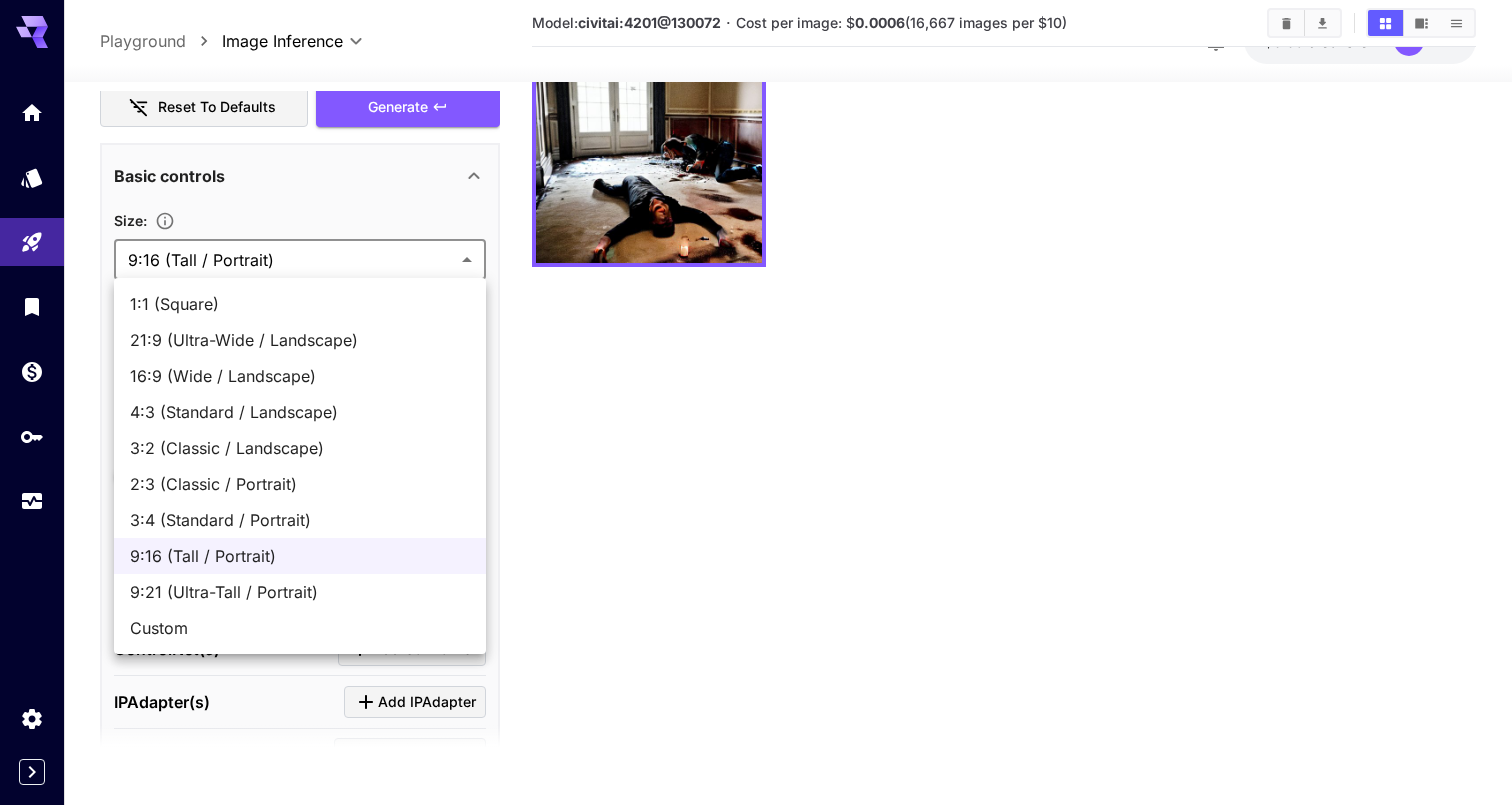 click on "**********" at bounding box center [756, 353] 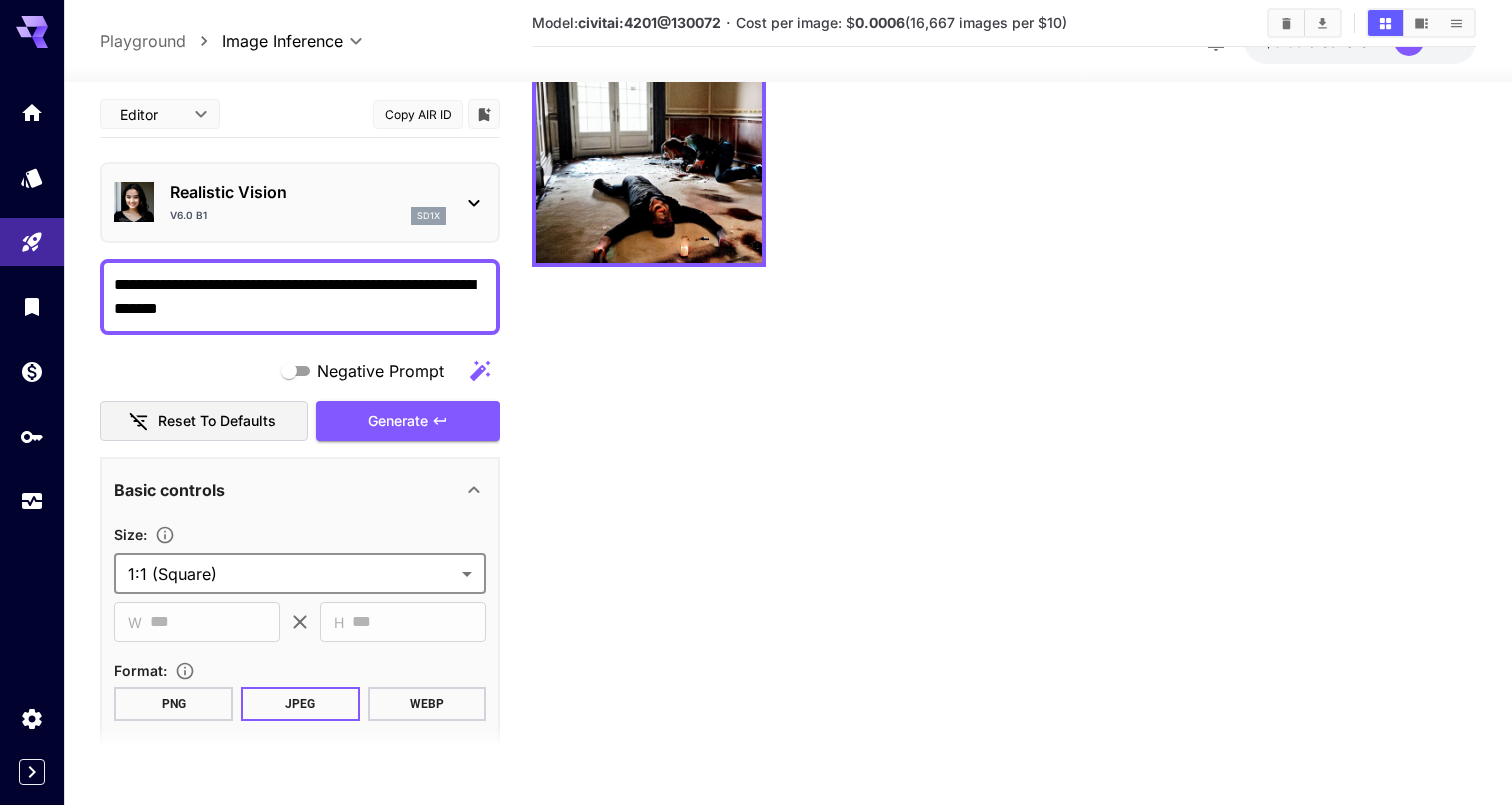 scroll, scrollTop: 0, scrollLeft: 0, axis: both 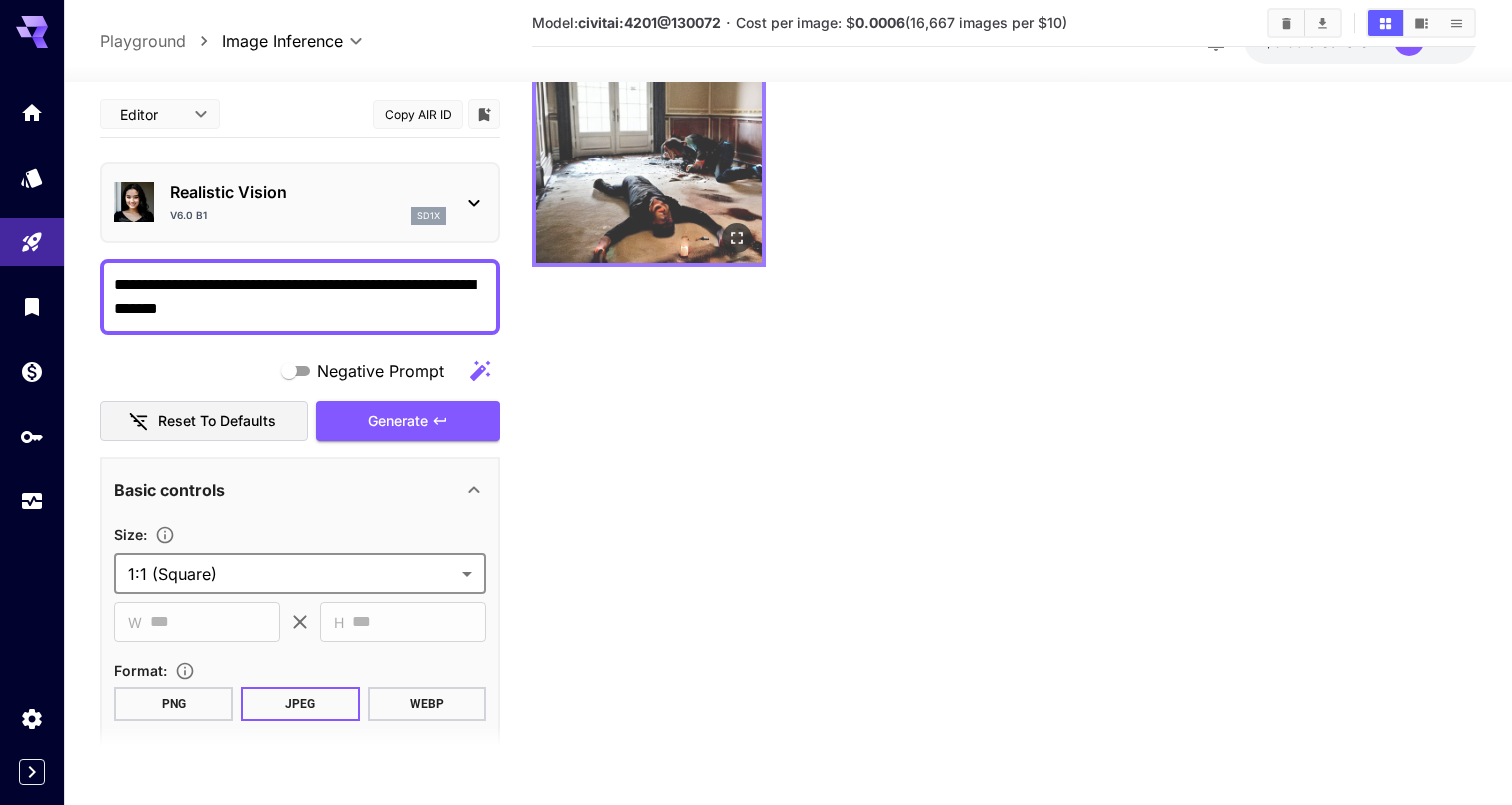 drag, startPoint x: 716, startPoint y: 263, endPoint x: 704, endPoint y: 244, distance: 22.472204 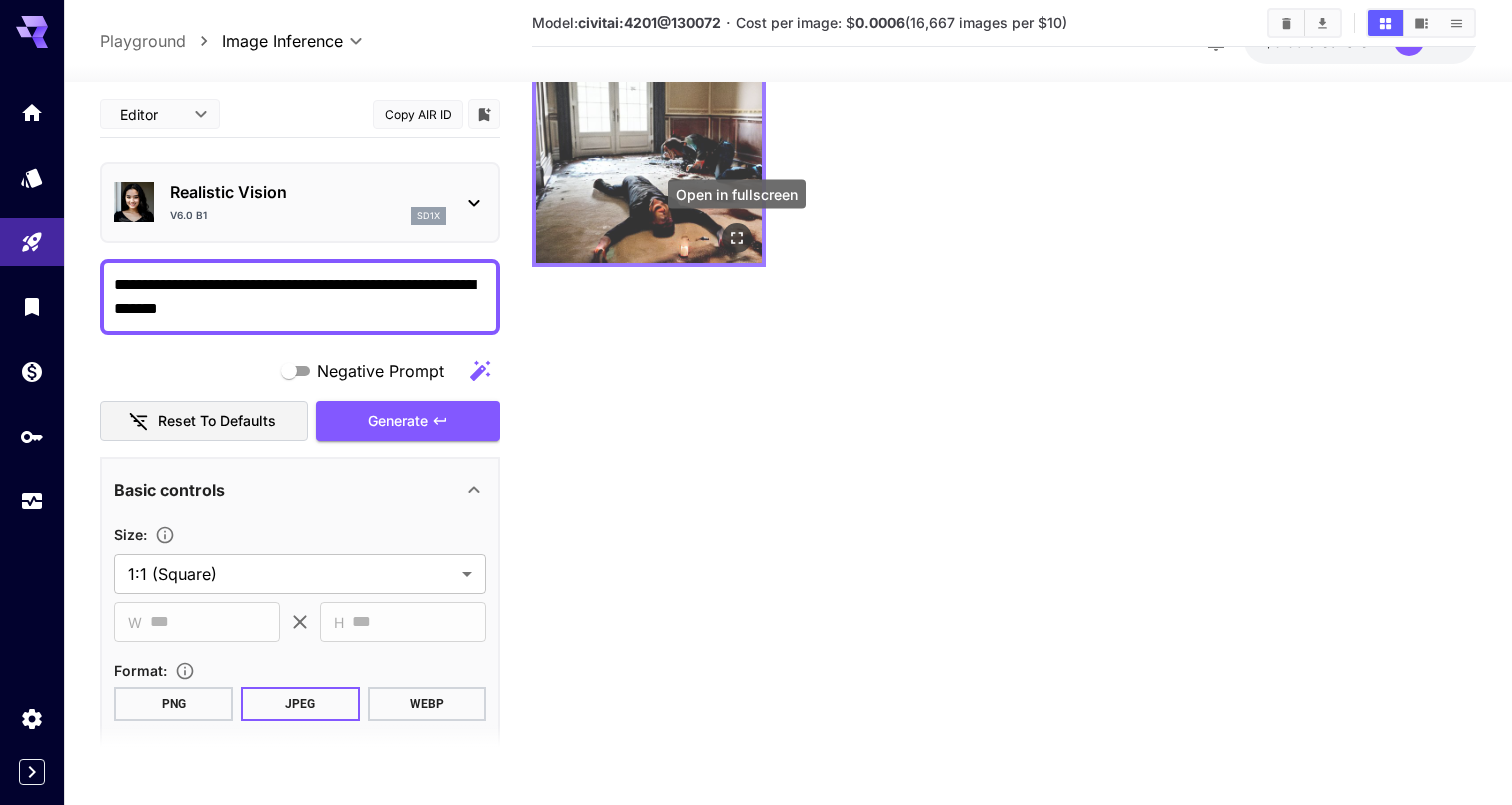 click 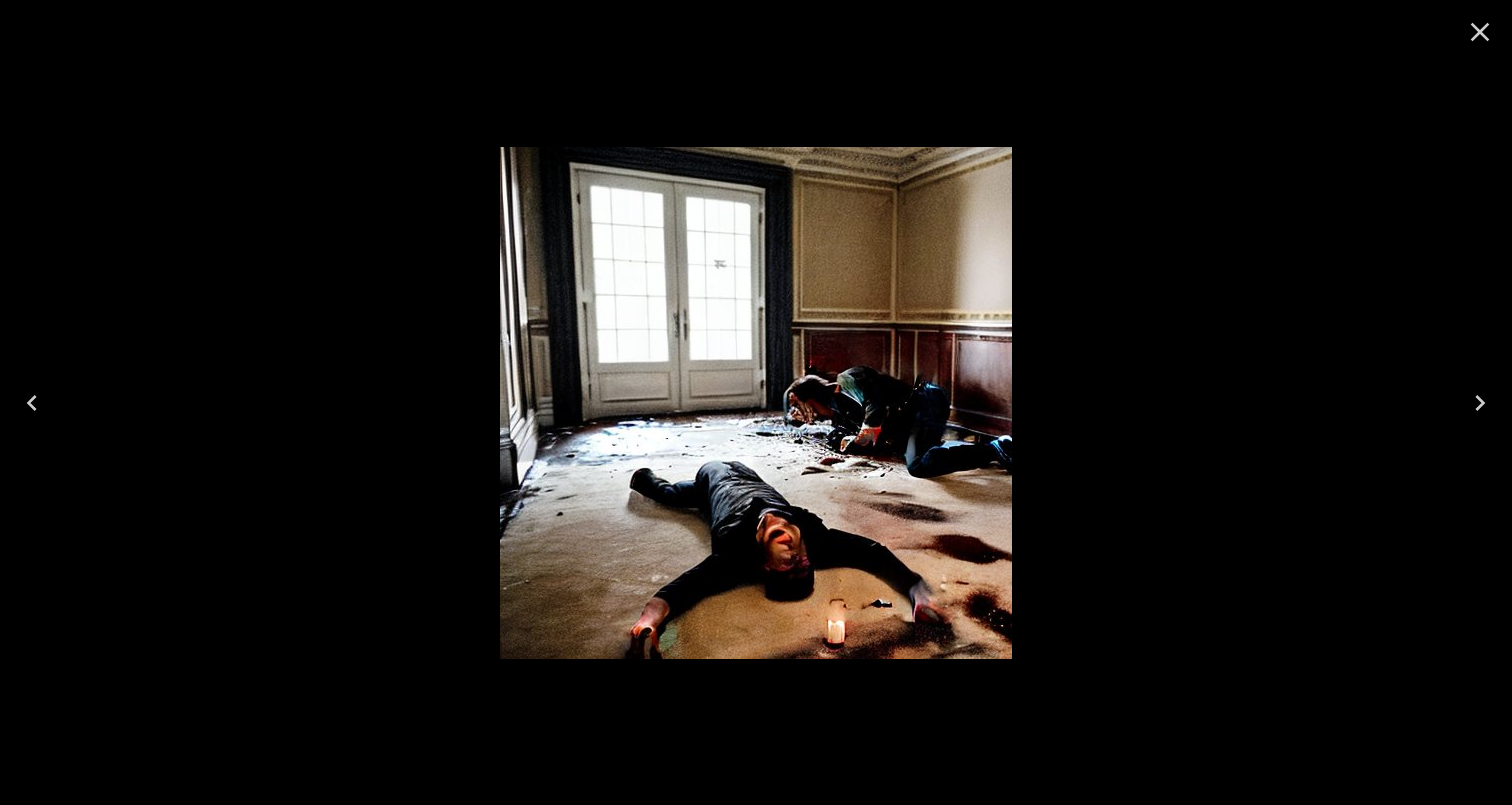 click at bounding box center (756, 402) 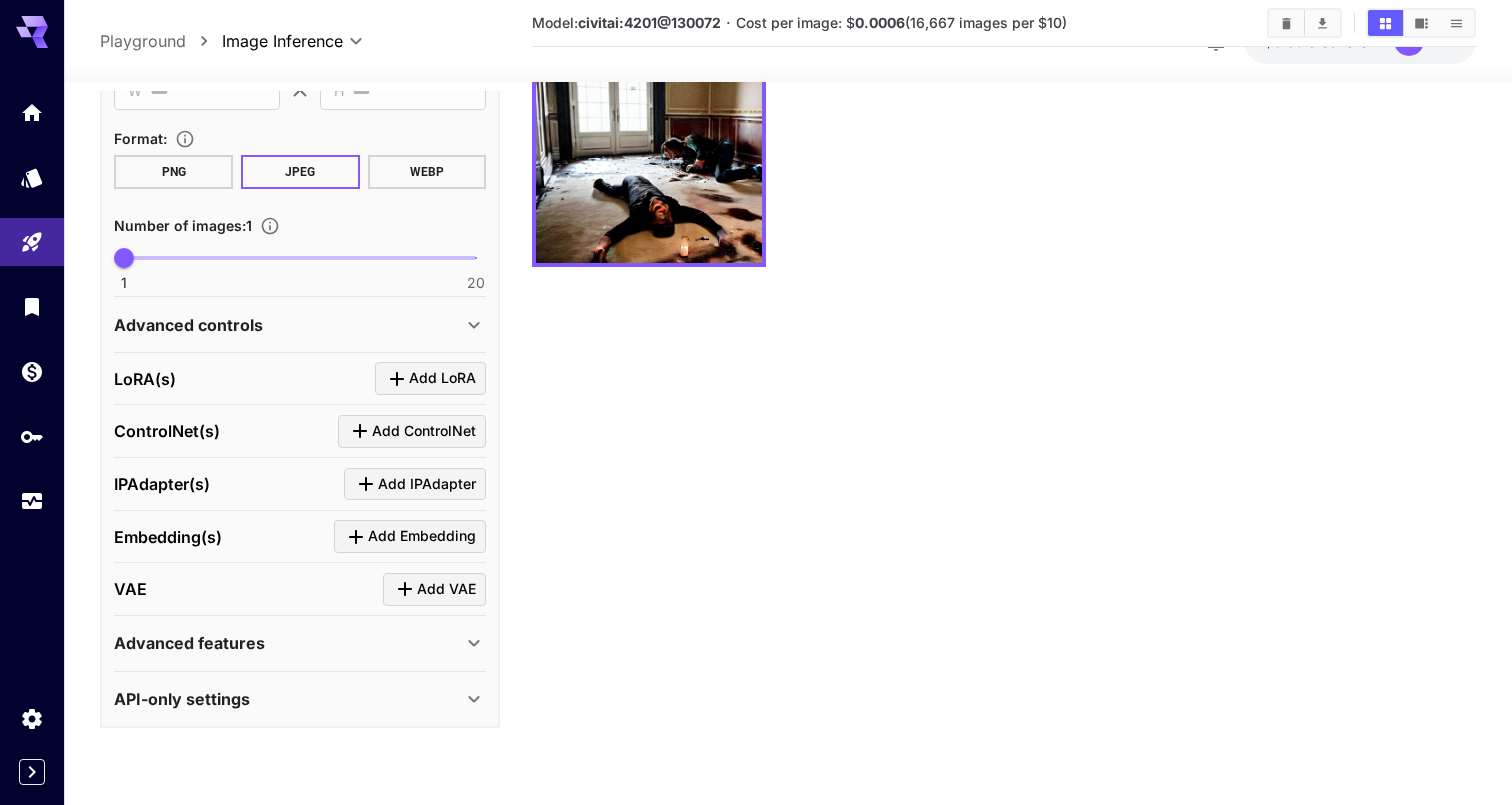 scroll, scrollTop: 531, scrollLeft: 0, axis: vertical 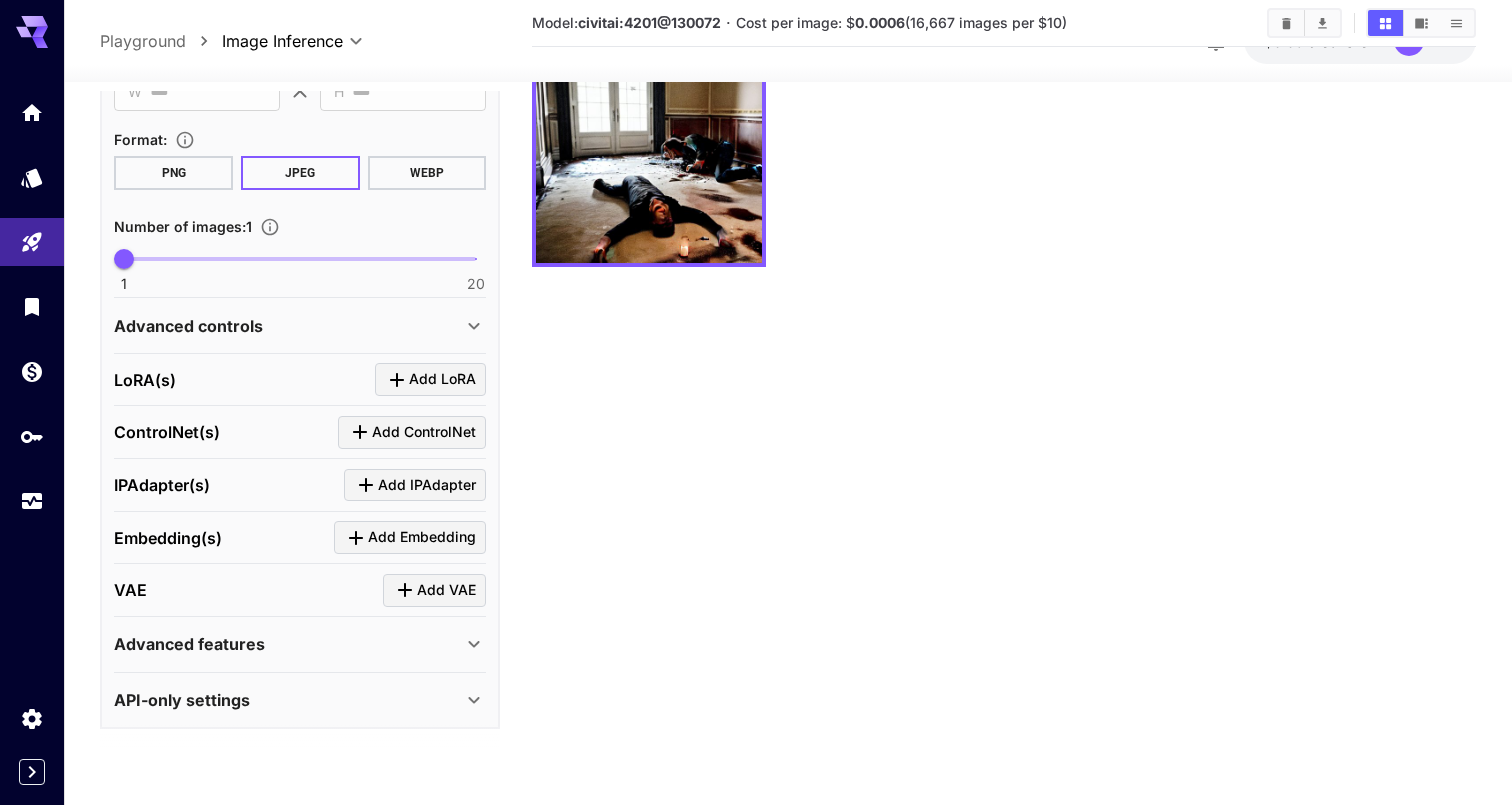 click on "Advanced features" at bounding box center (288, 644) 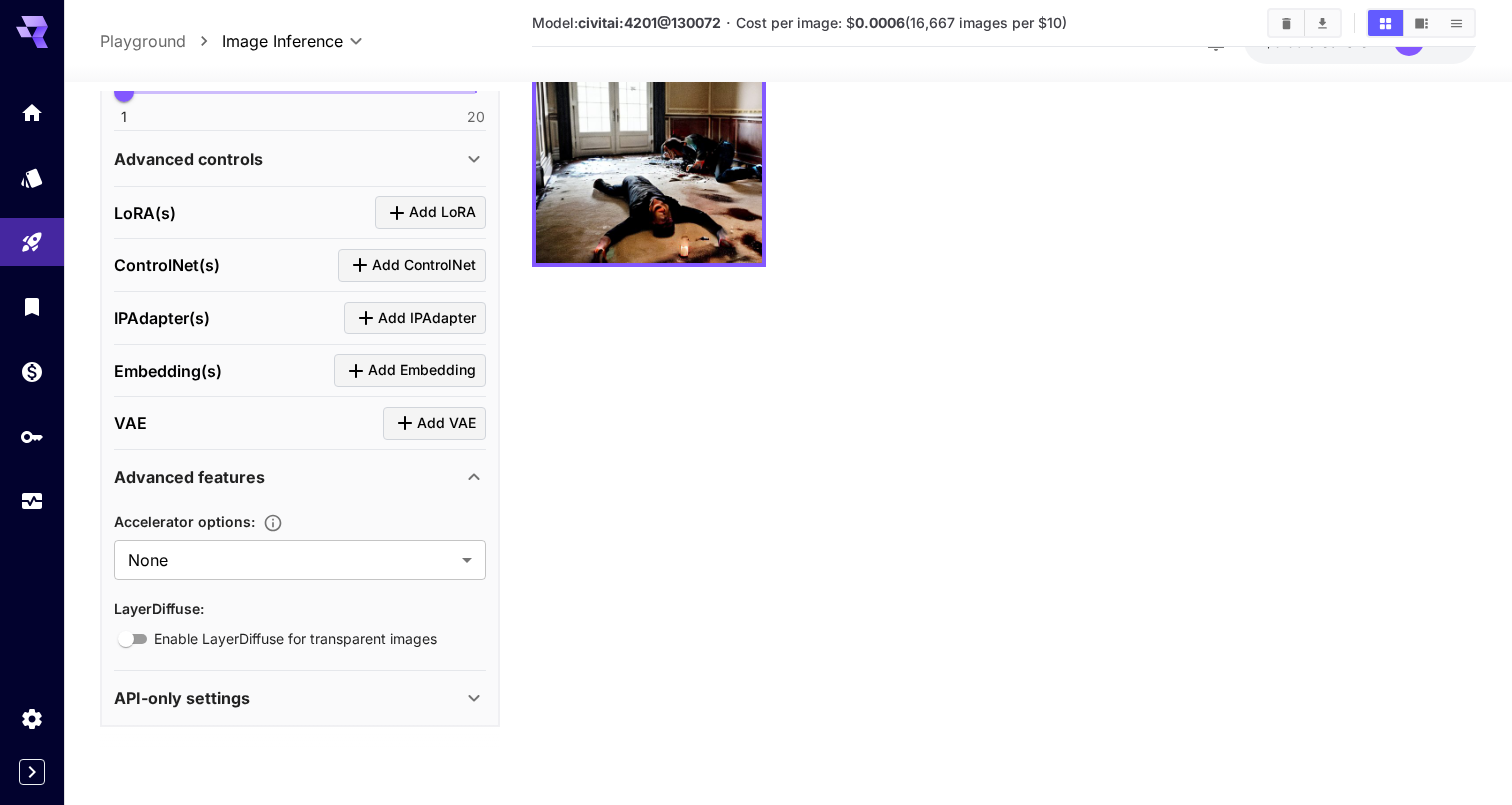 scroll, scrollTop: 697, scrollLeft: 0, axis: vertical 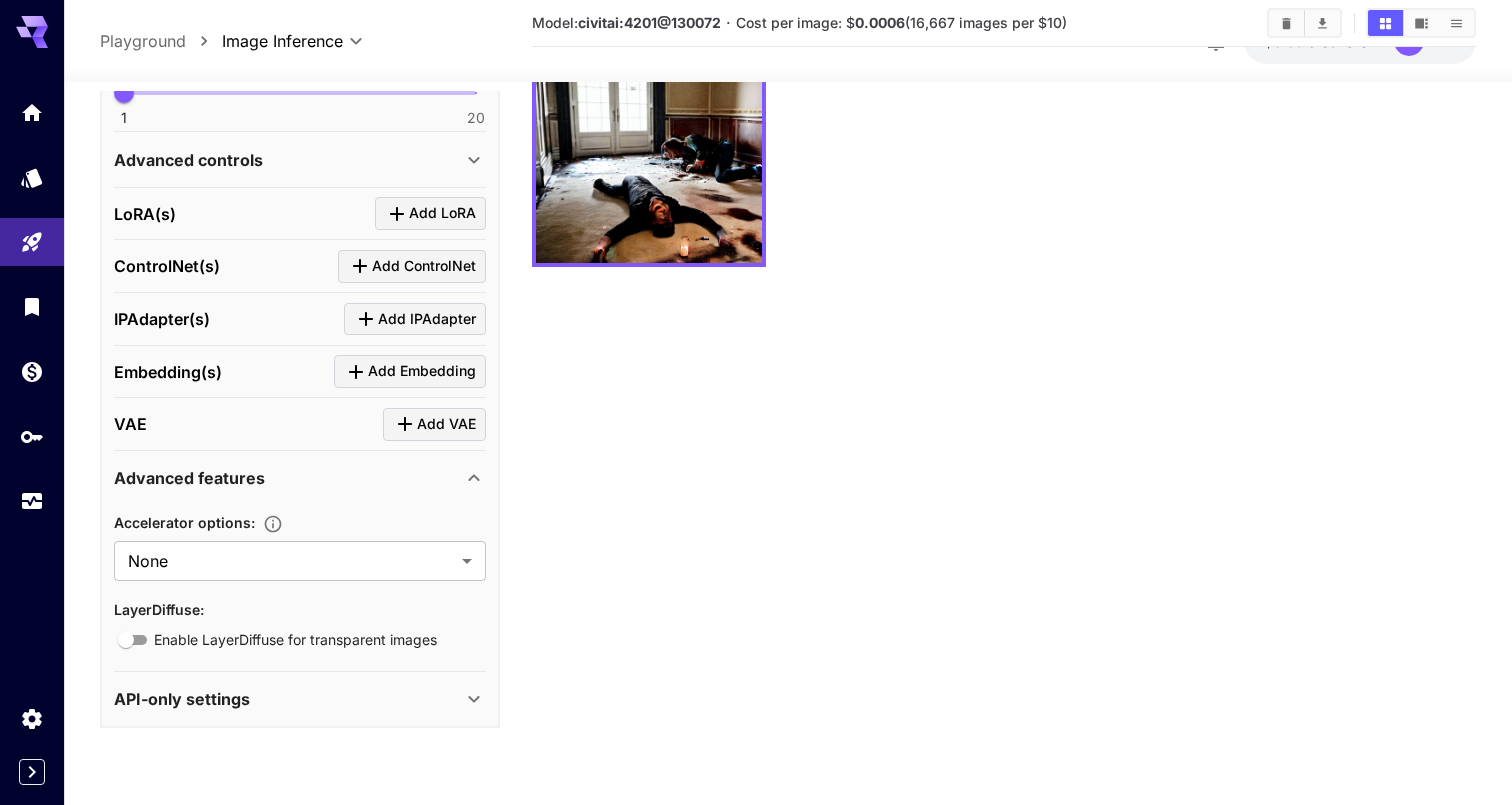 click on "Advanced features" at bounding box center (288, 478) 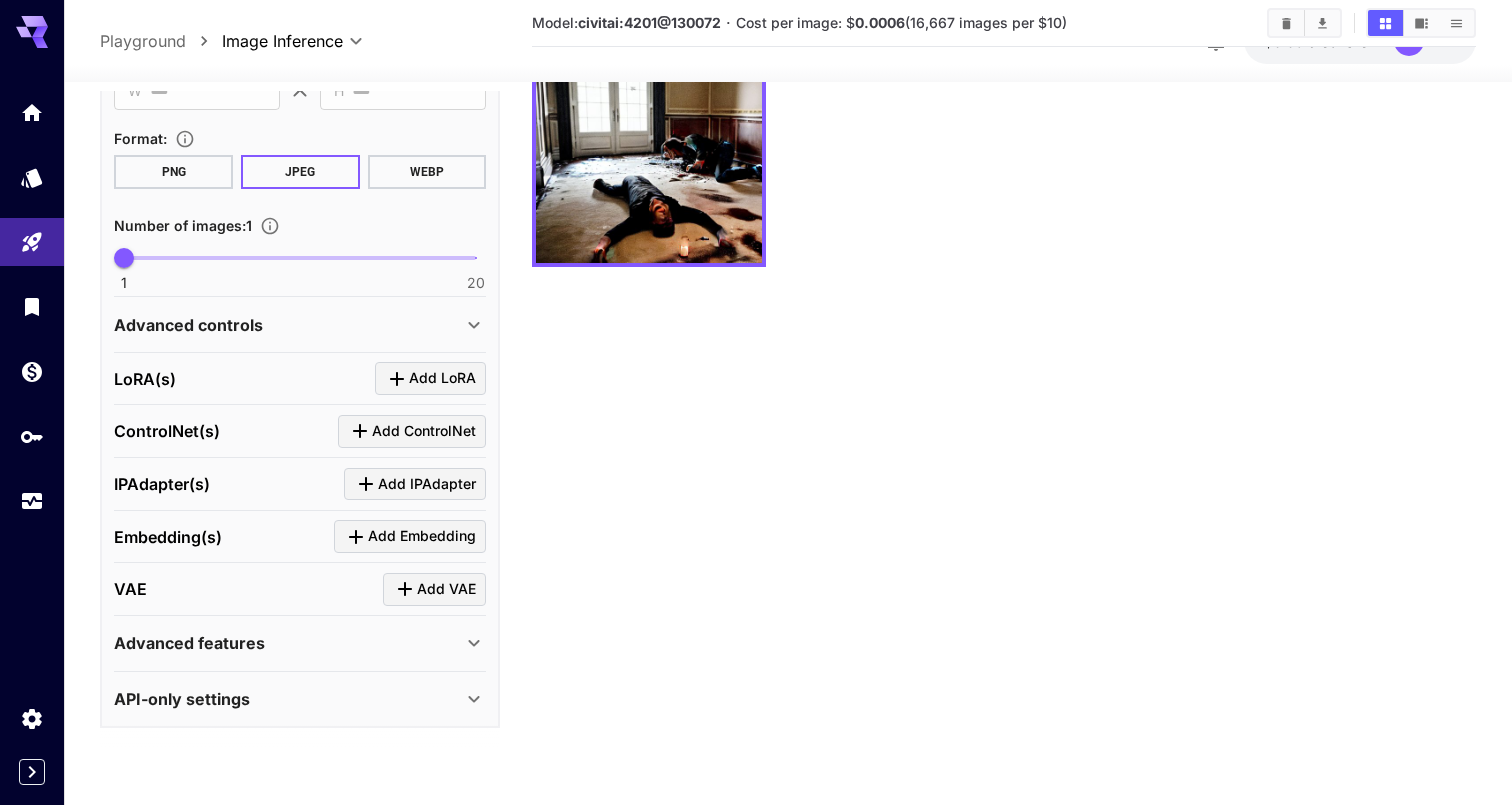 scroll, scrollTop: 531, scrollLeft: 0, axis: vertical 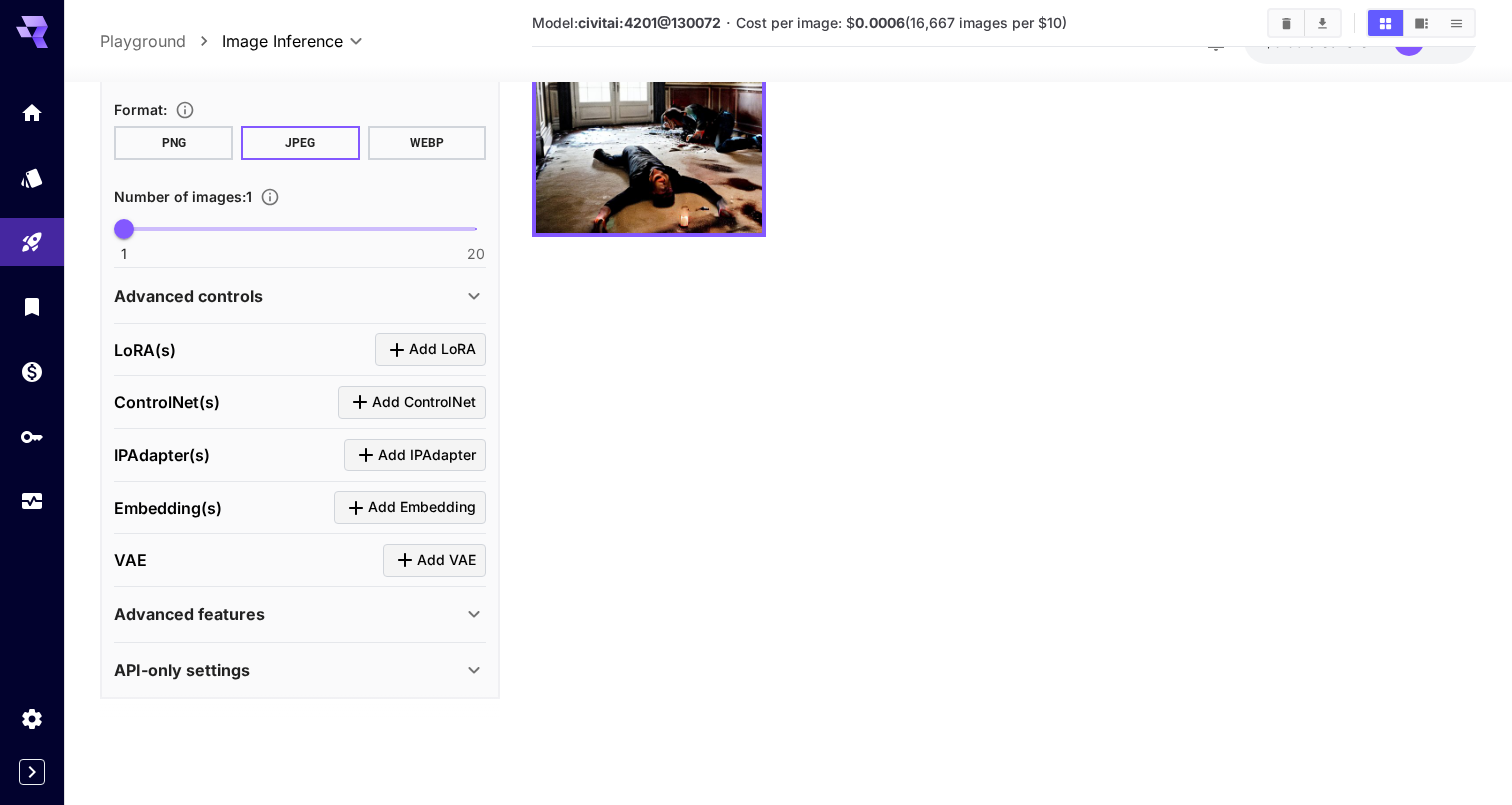 click on "Advanced controls" at bounding box center (188, 295) 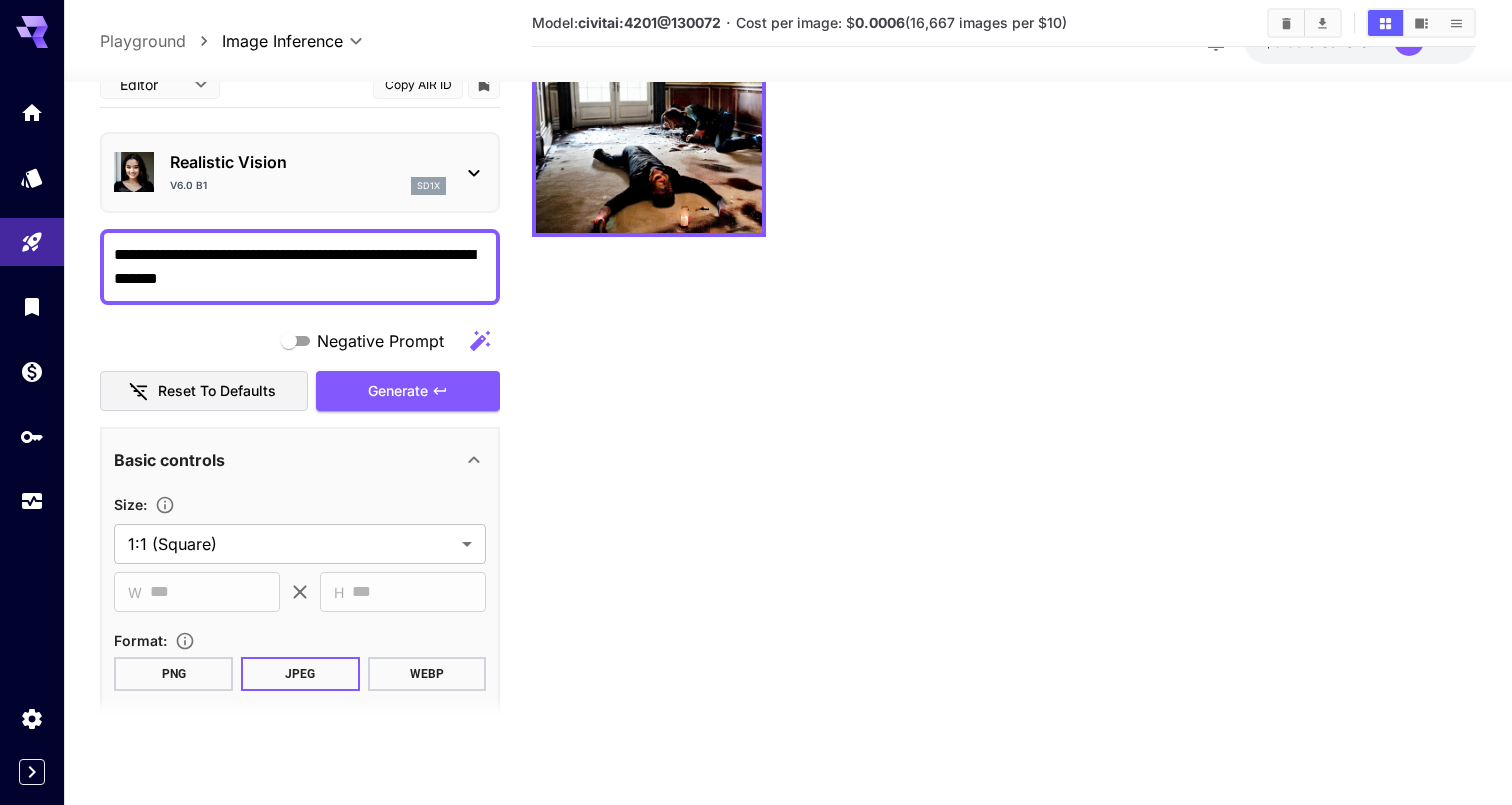 scroll, scrollTop: 0, scrollLeft: 0, axis: both 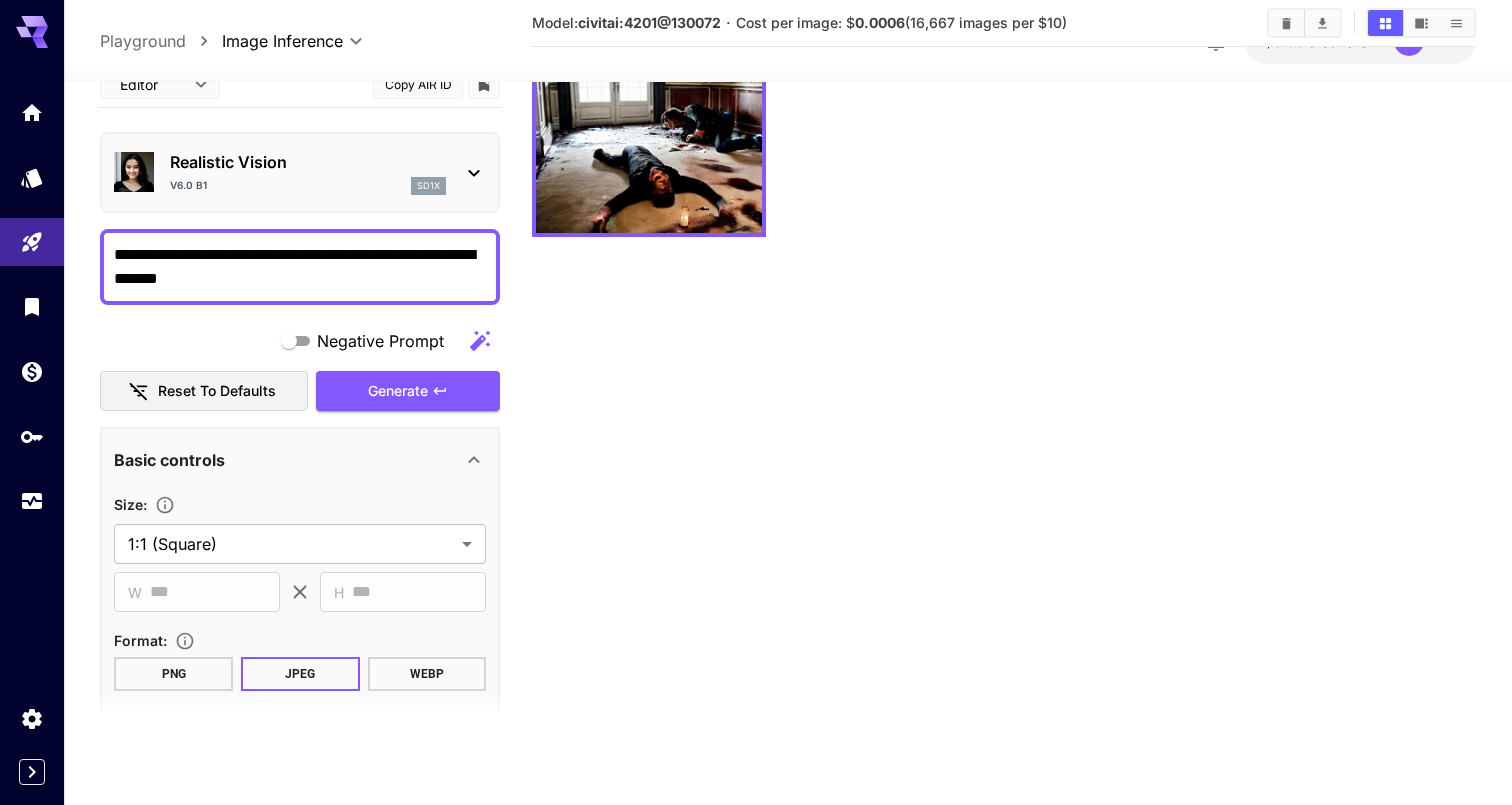 drag, startPoint x: 321, startPoint y: 274, endPoint x: 88, endPoint y: 209, distance: 241.89667 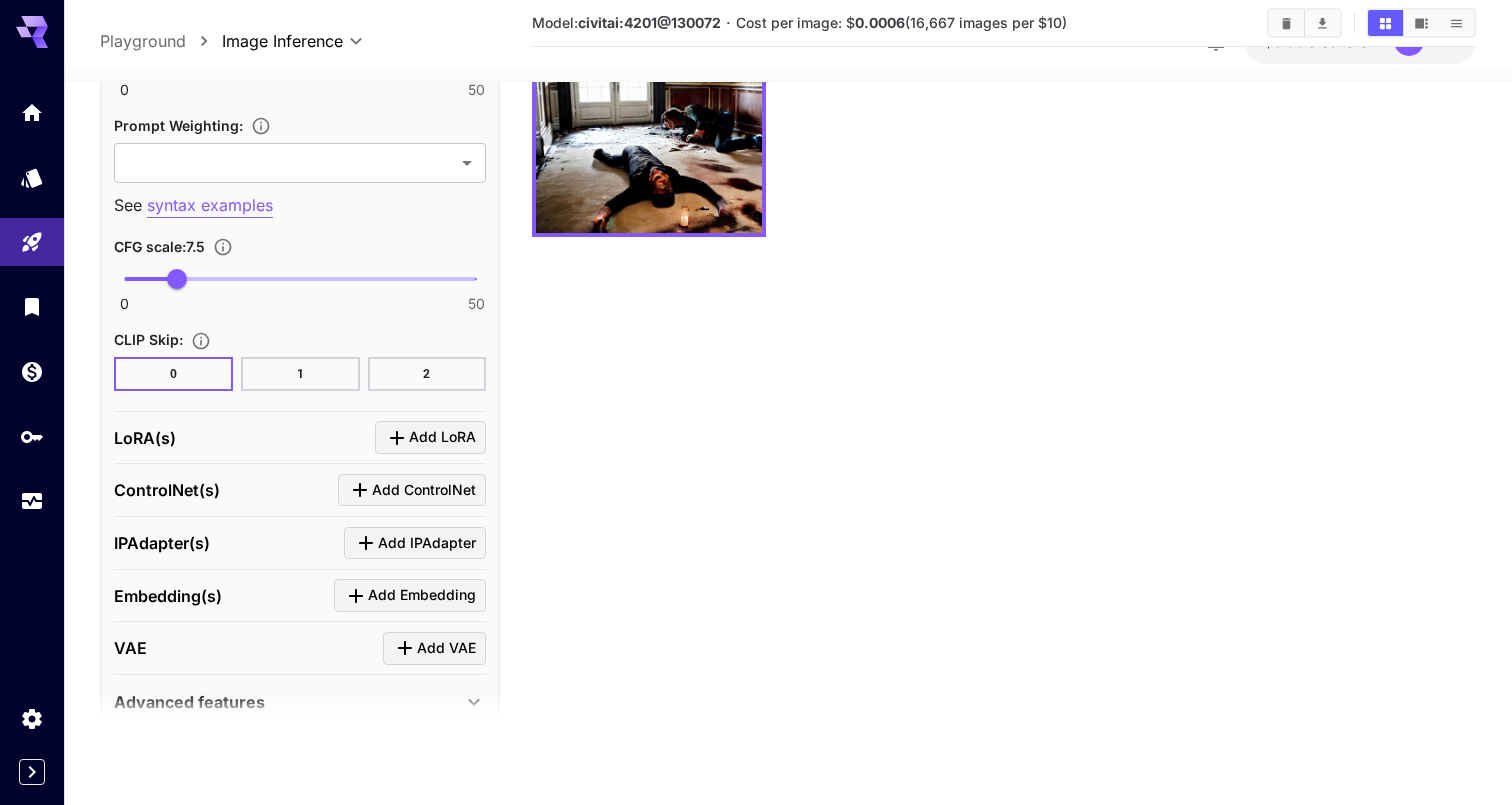 scroll, scrollTop: 1448, scrollLeft: 0, axis: vertical 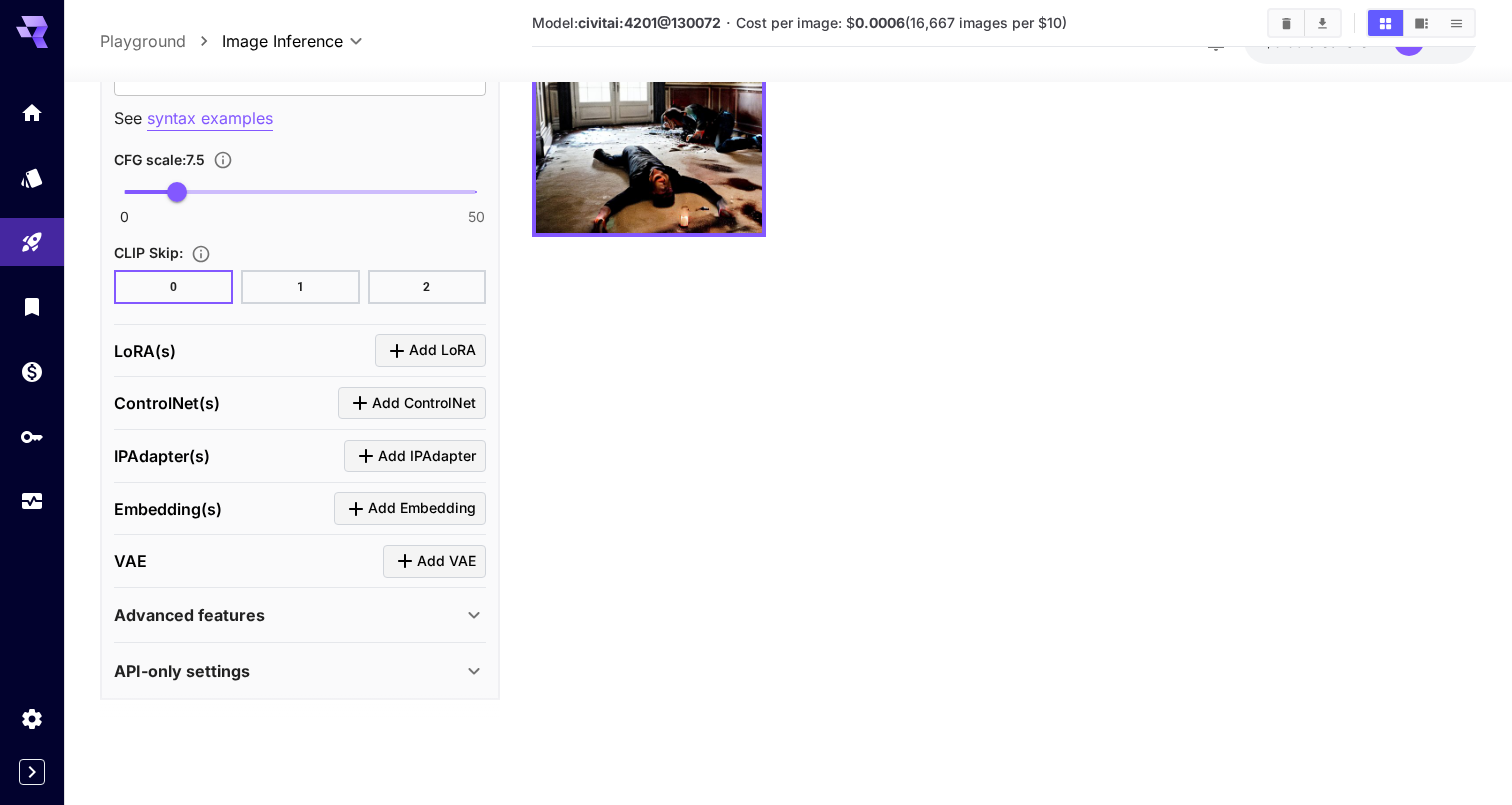 click on "API-only settings" at bounding box center (288, 670) 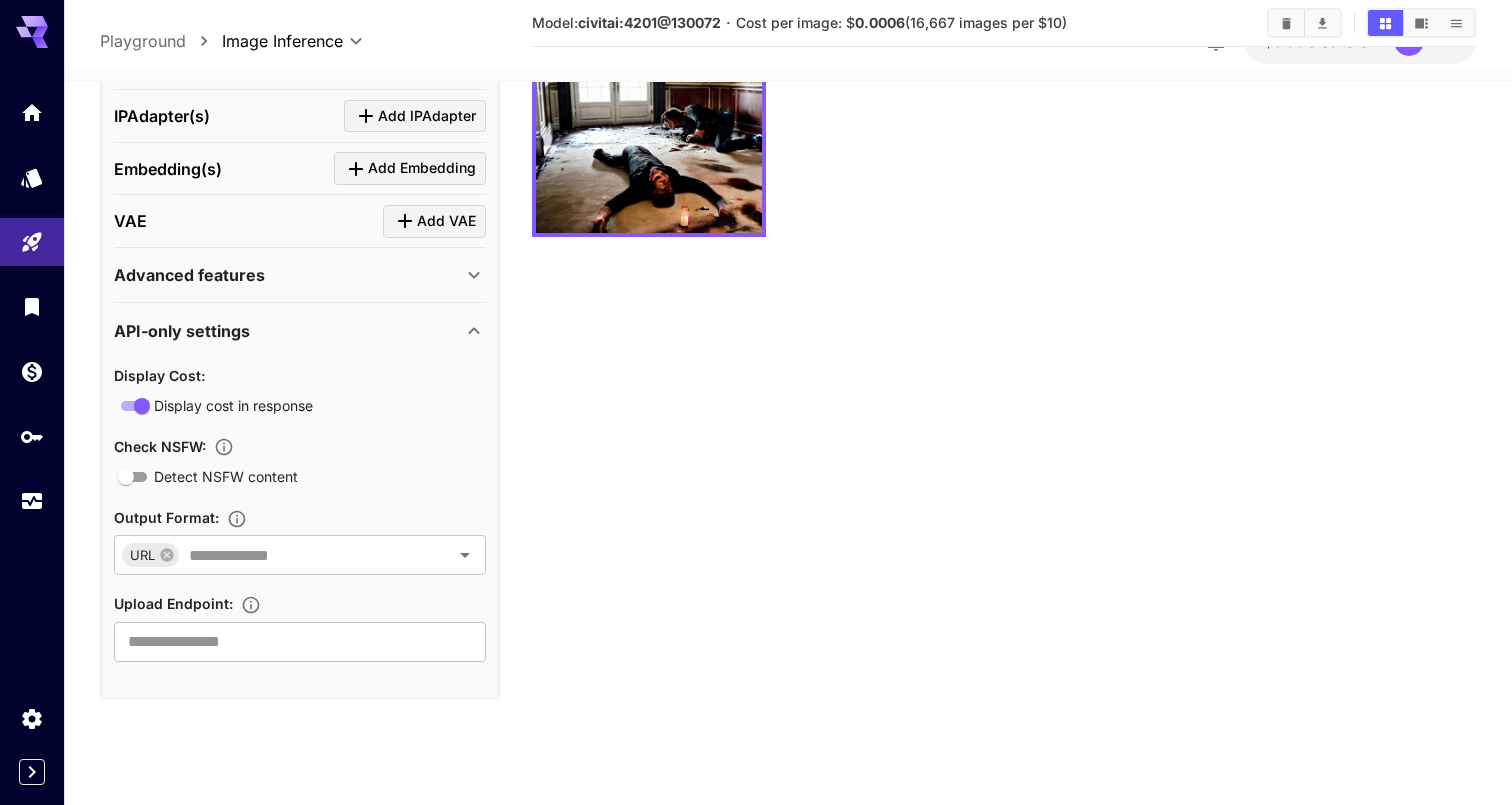 scroll, scrollTop: 1861, scrollLeft: 0, axis: vertical 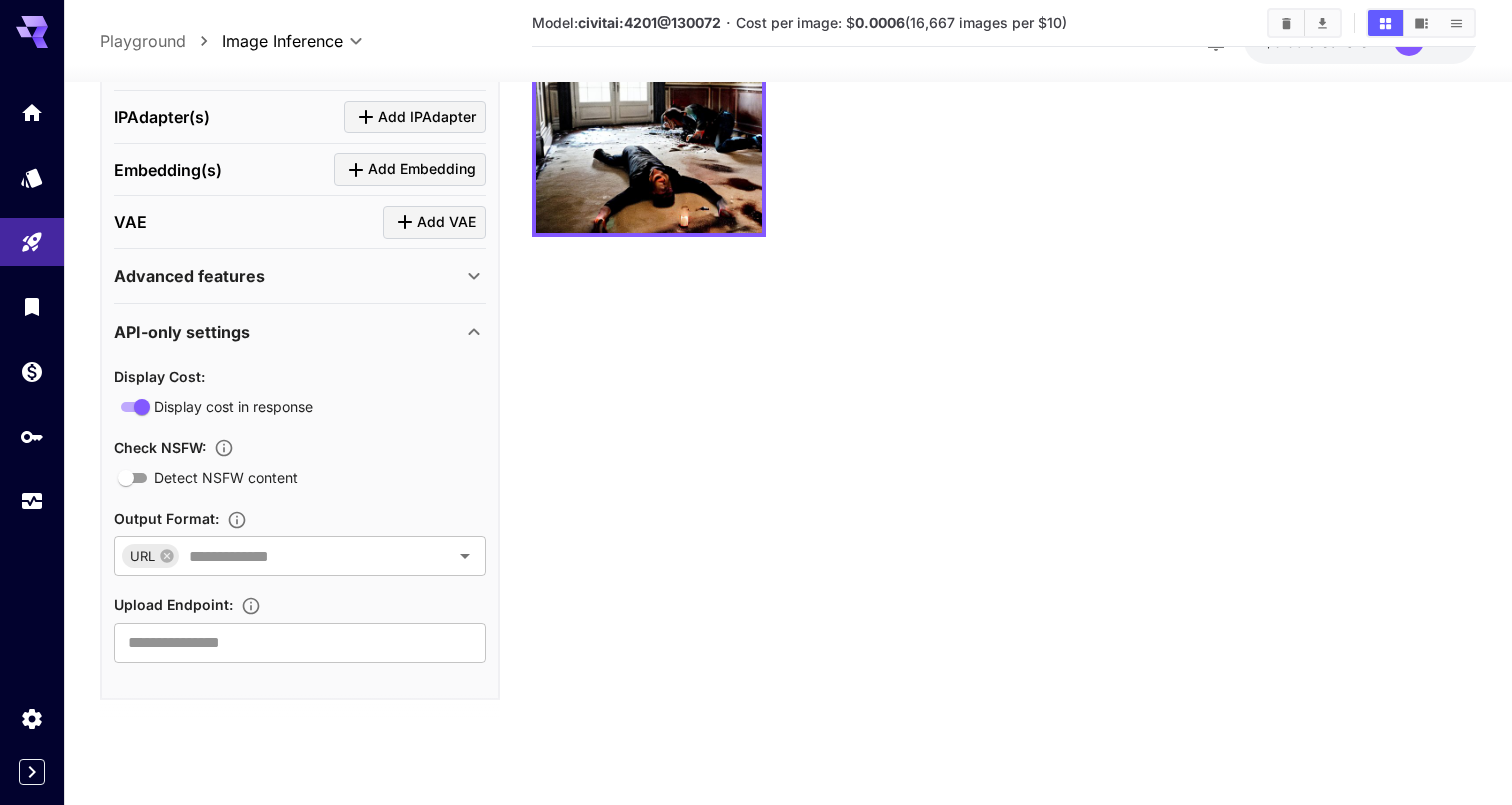 click on "Advanced features" at bounding box center [189, 276] 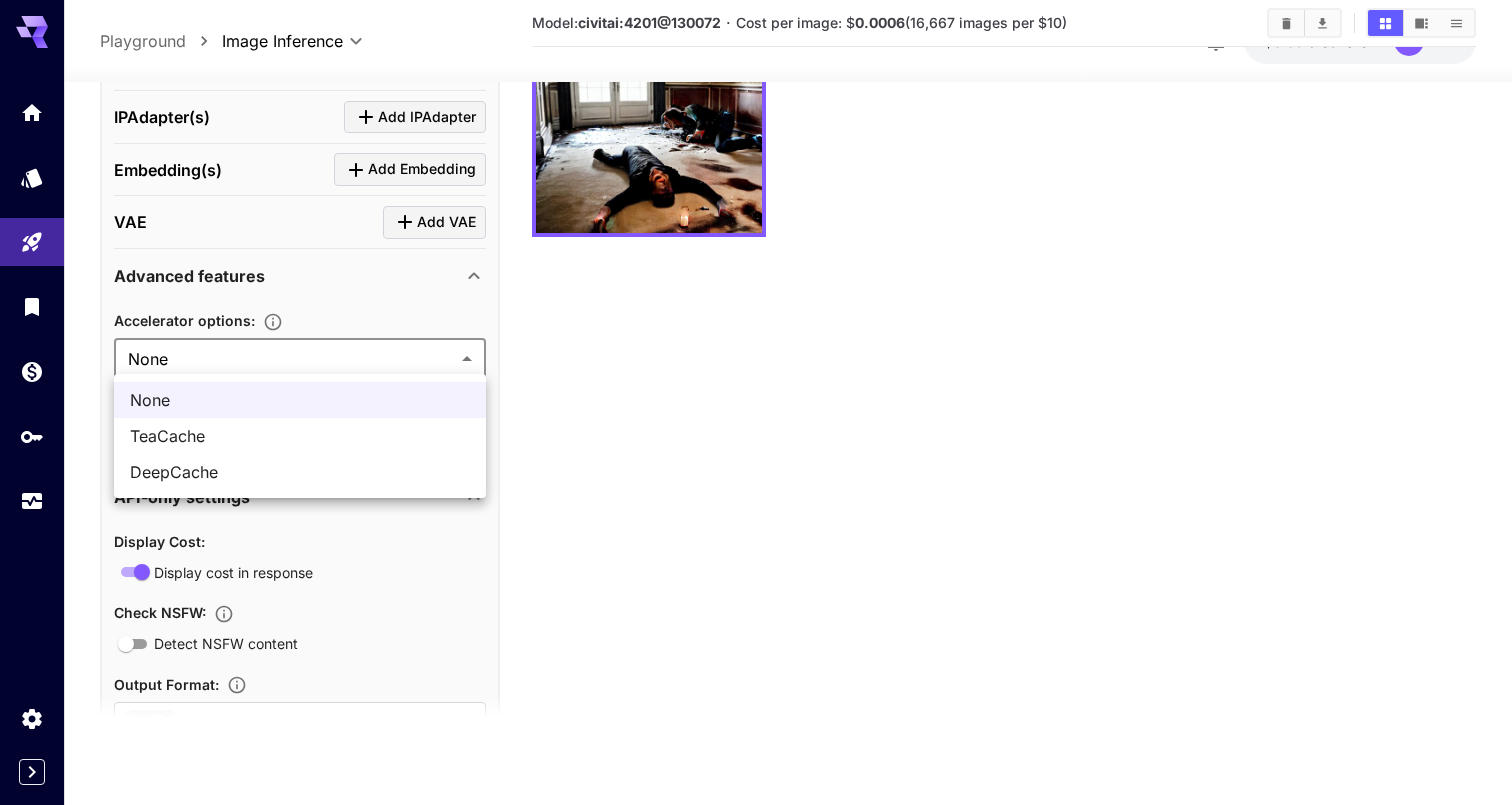 click on "**********" at bounding box center [756, 323] 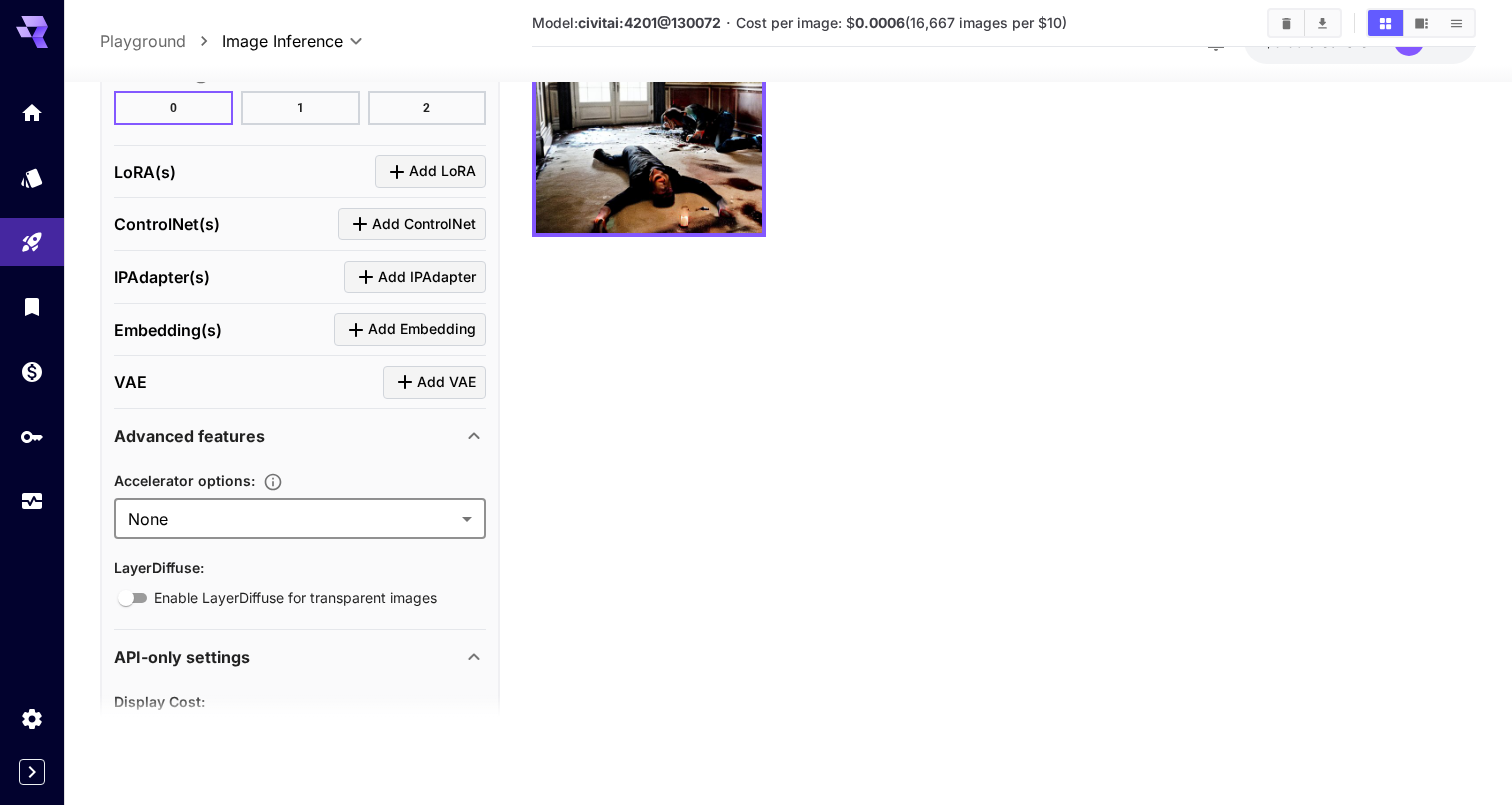 scroll, scrollTop: 1696, scrollLeft: 0, axis: vertical 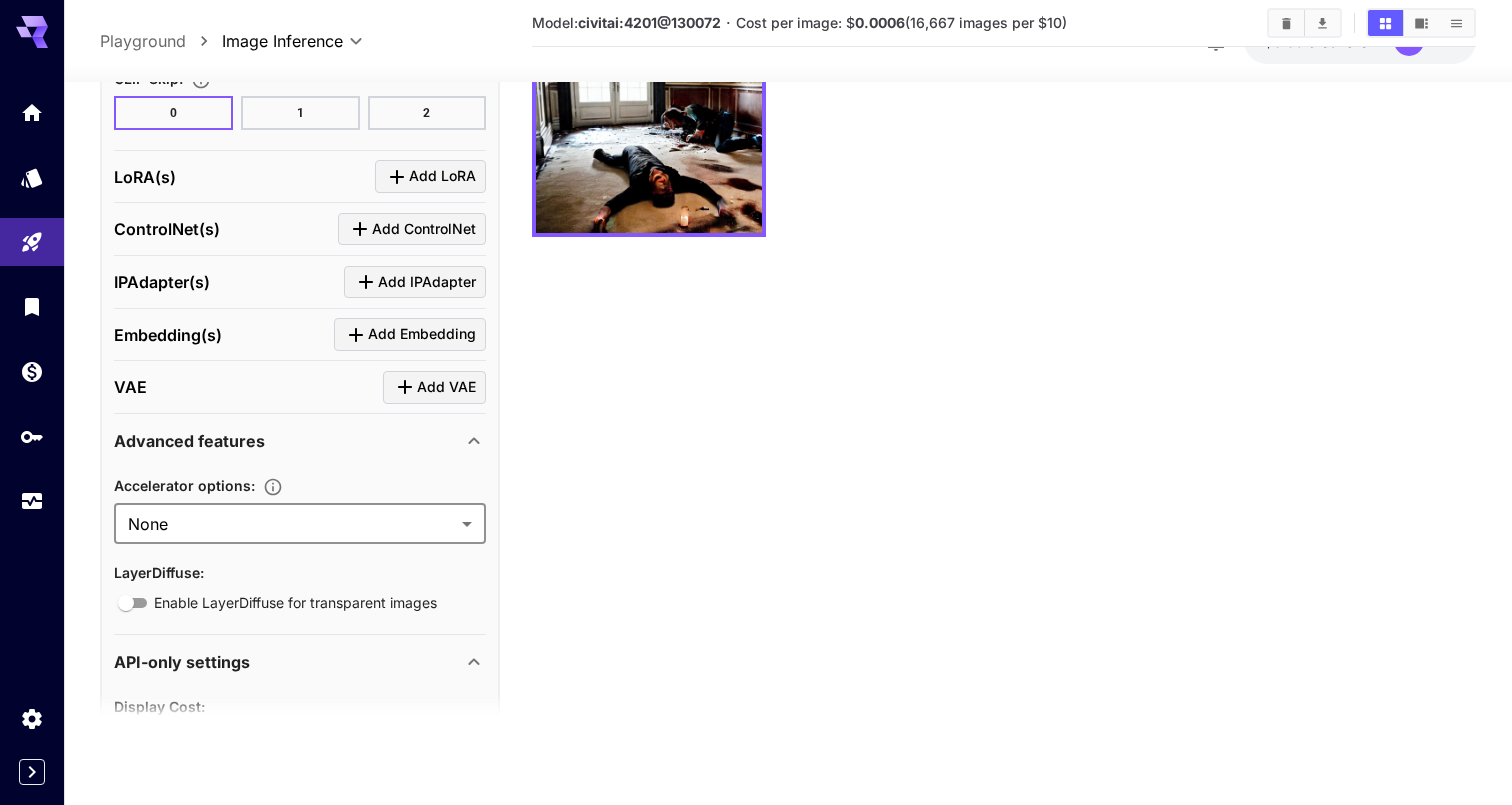 click on "VAE Add VAE" at bounding box center (300, 387) 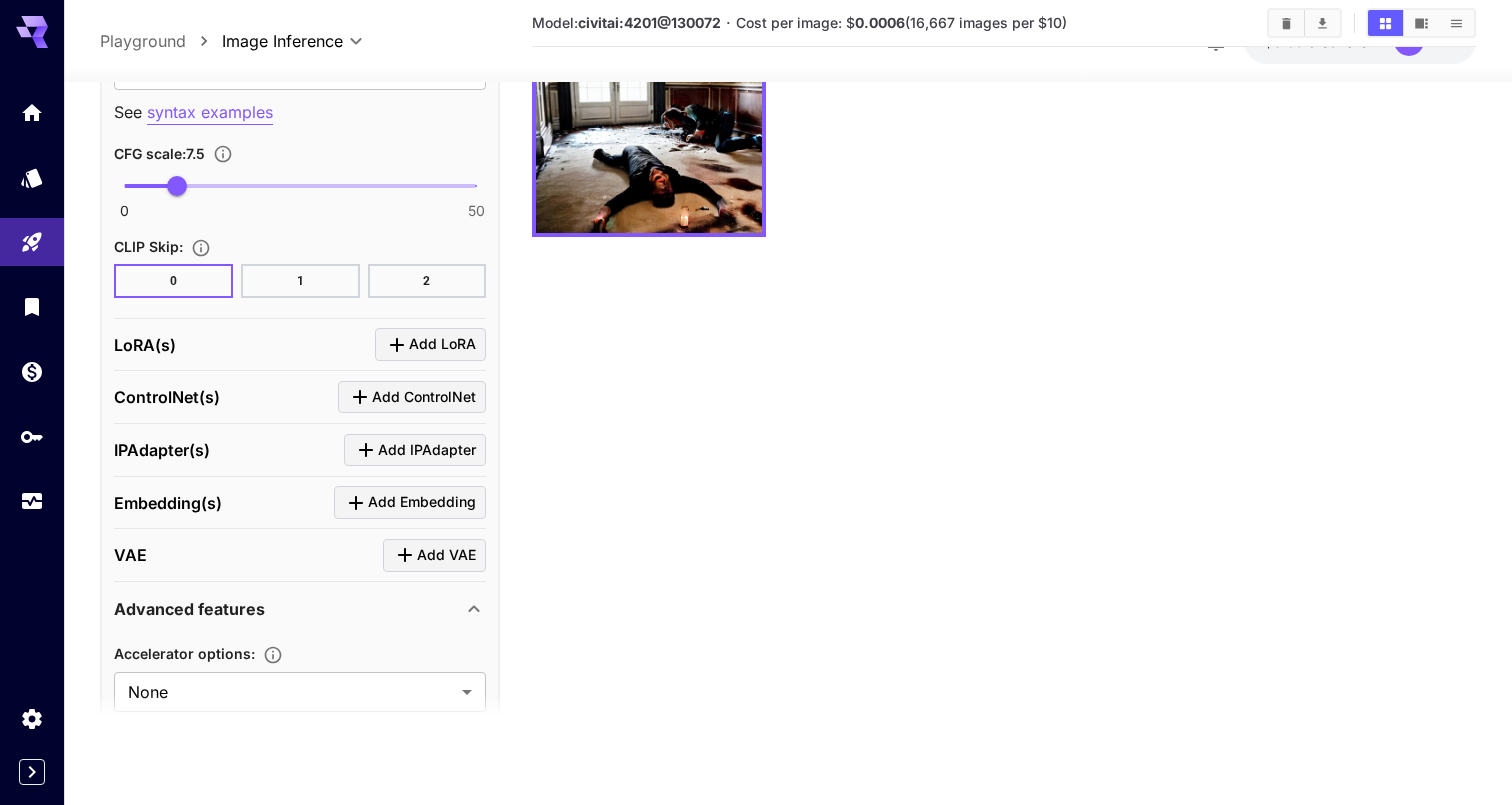scroll, scrollTop: 1422, scrollLeft: 0, axis: vertical 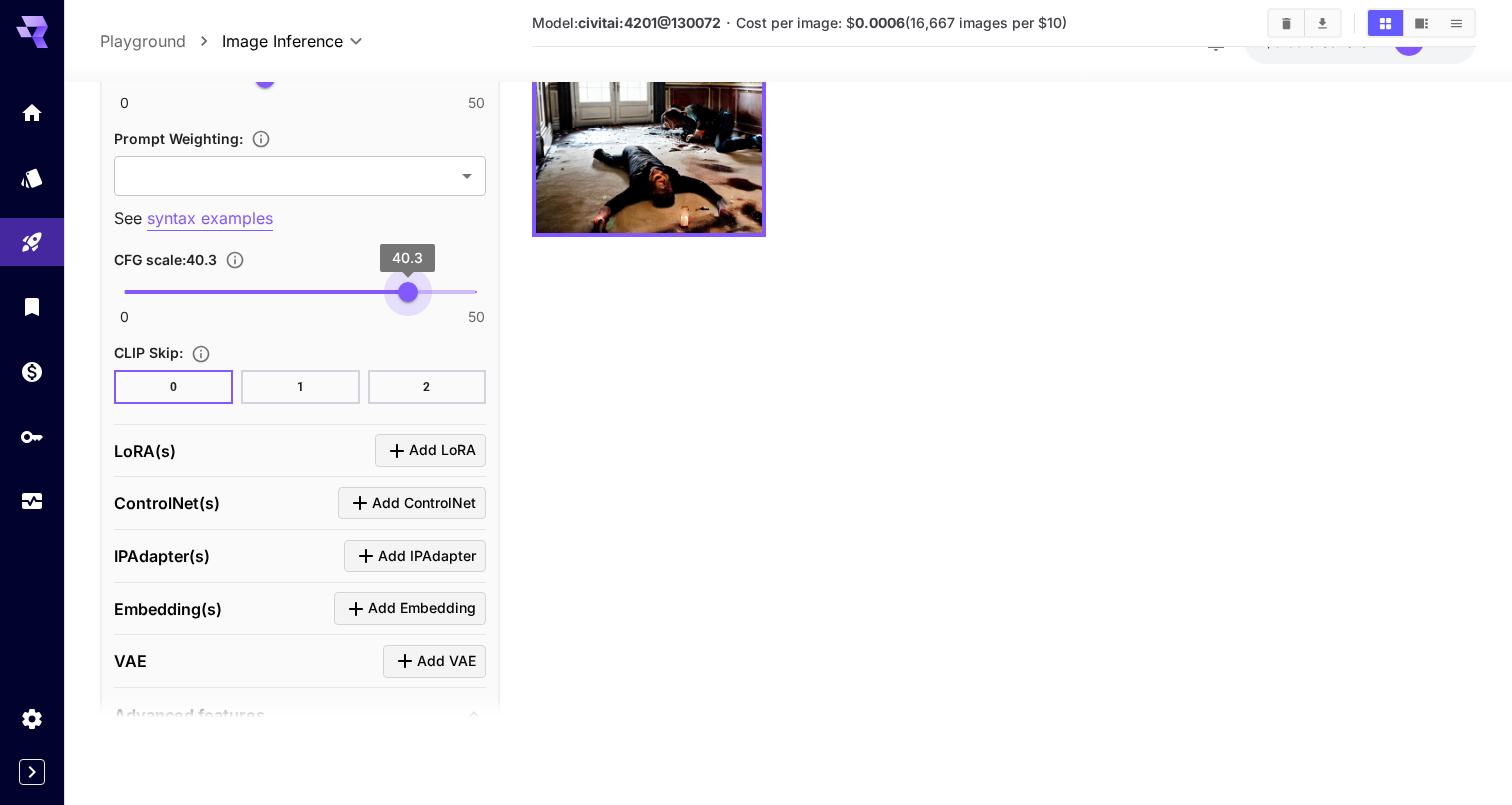 type on "****" 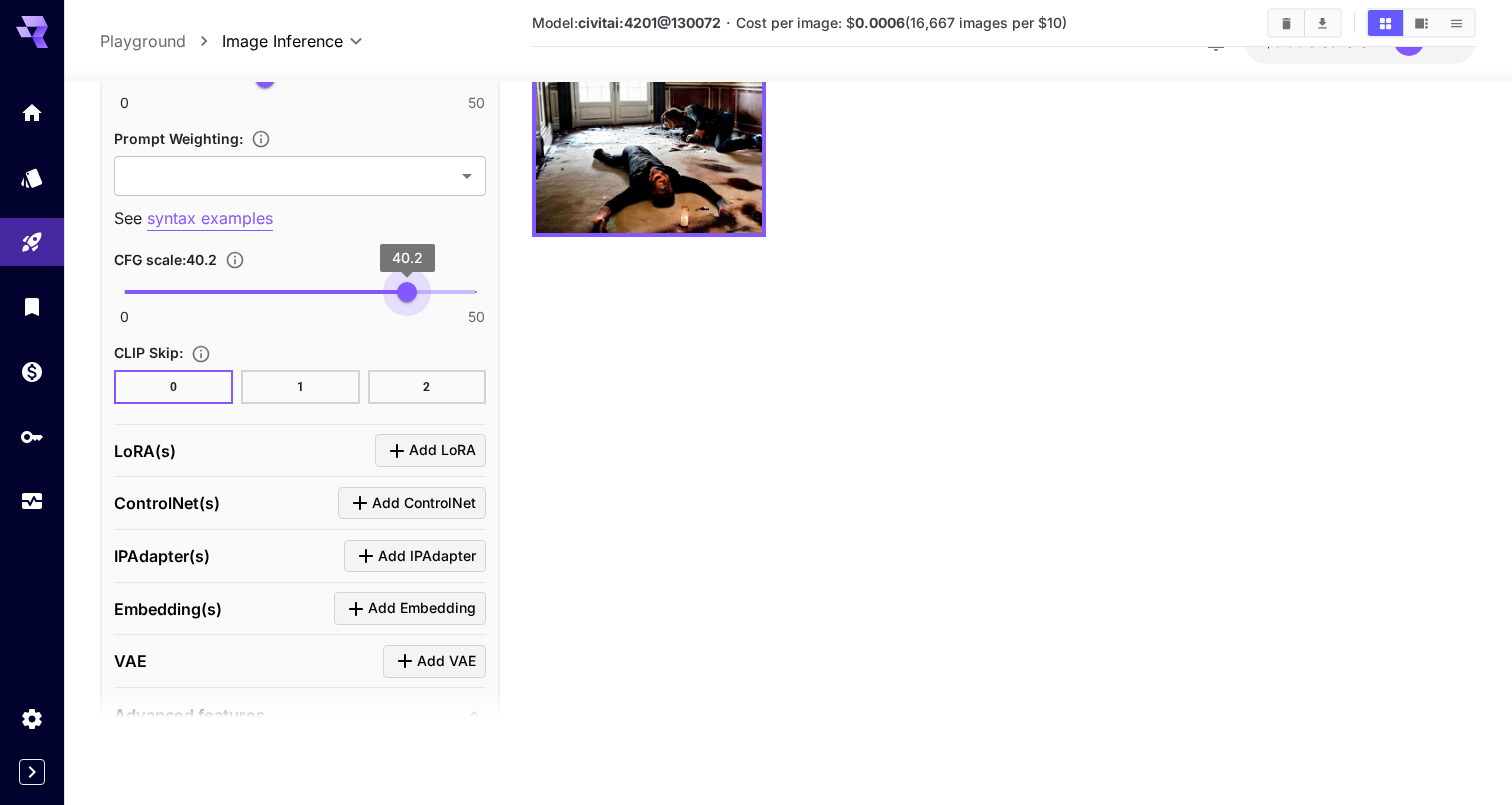 drag, startPoint x: 166, startPoint y: 292, endPoint x: 407, endPoint y: 284, distance: 241.13274 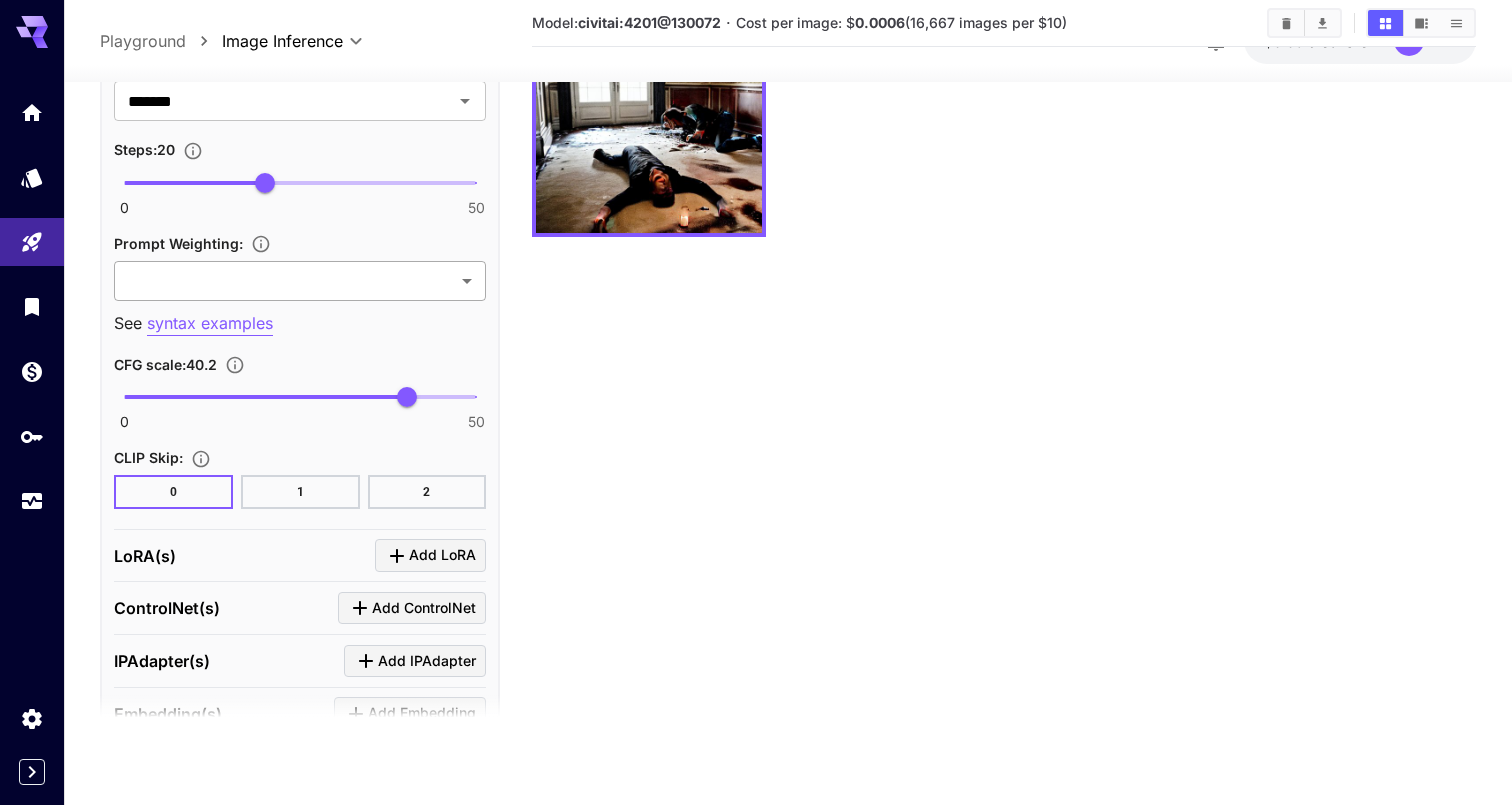 scroll, scrollTop: 1315, scrollLeft: 0, axis: vertical 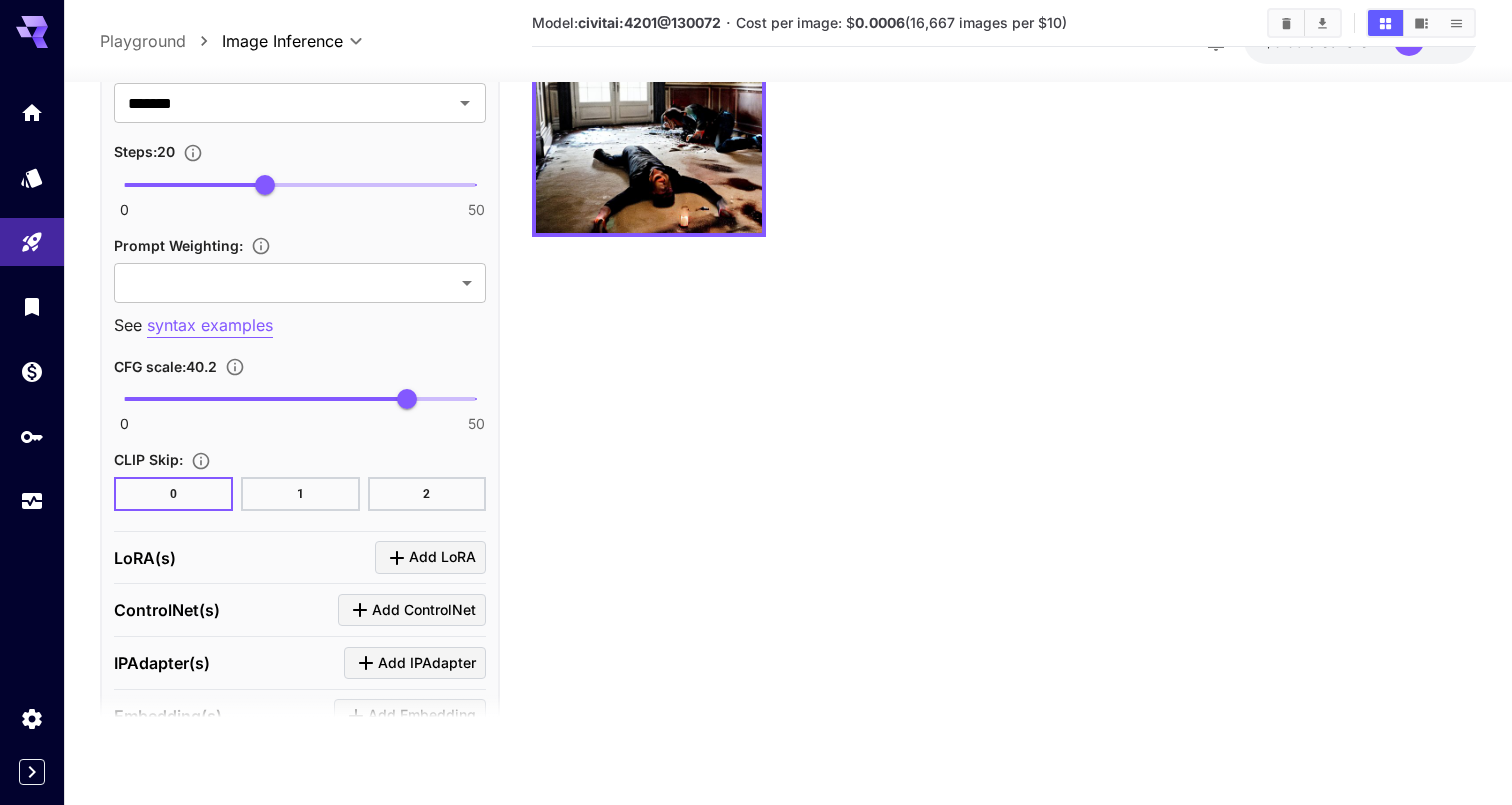 click on "Prompt Weighting :  ​ ******* ​ See   syntax examples" at bounding box center (300, 284) 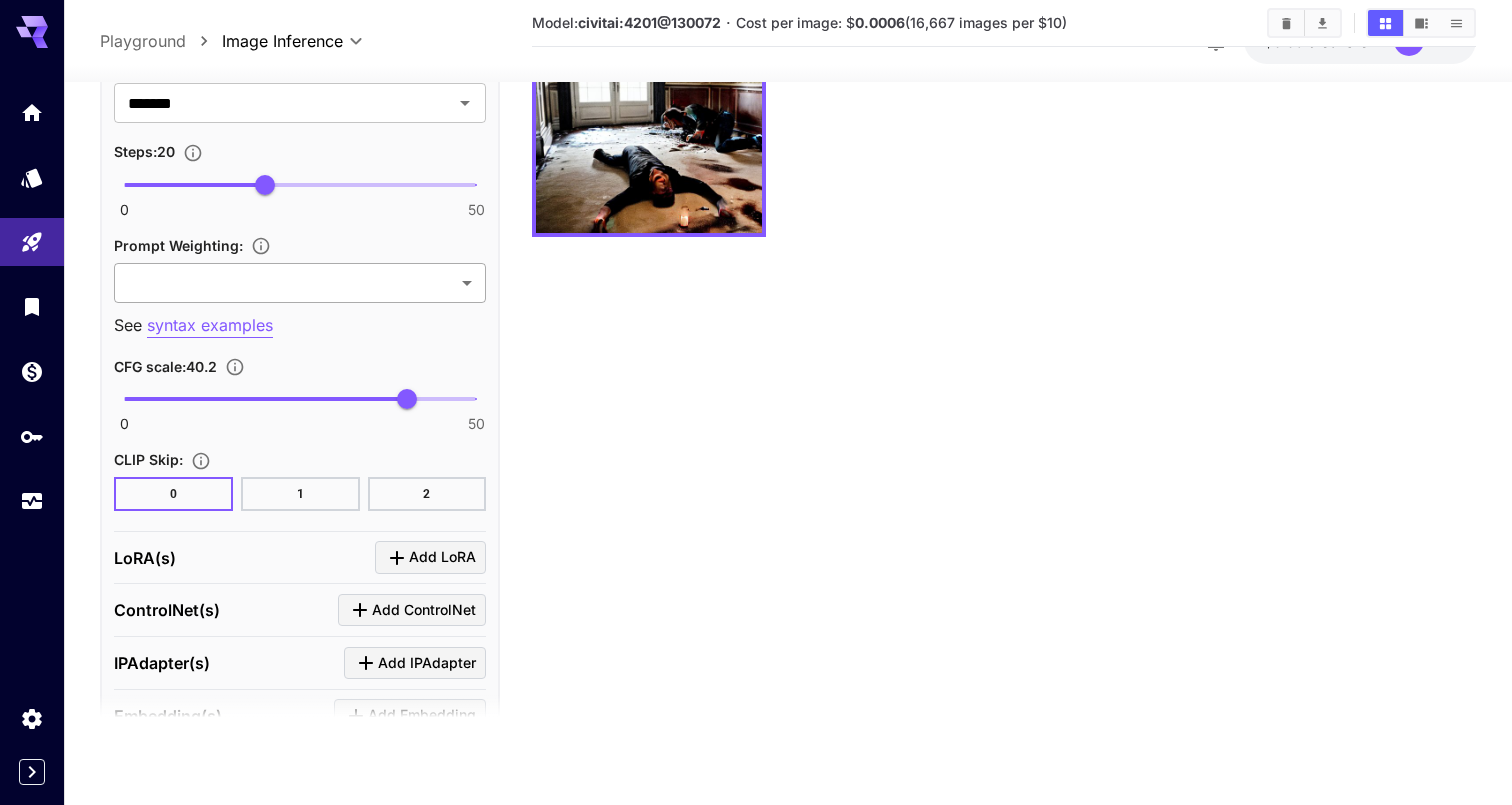 click on "**********" at bounding box center [756, 323] 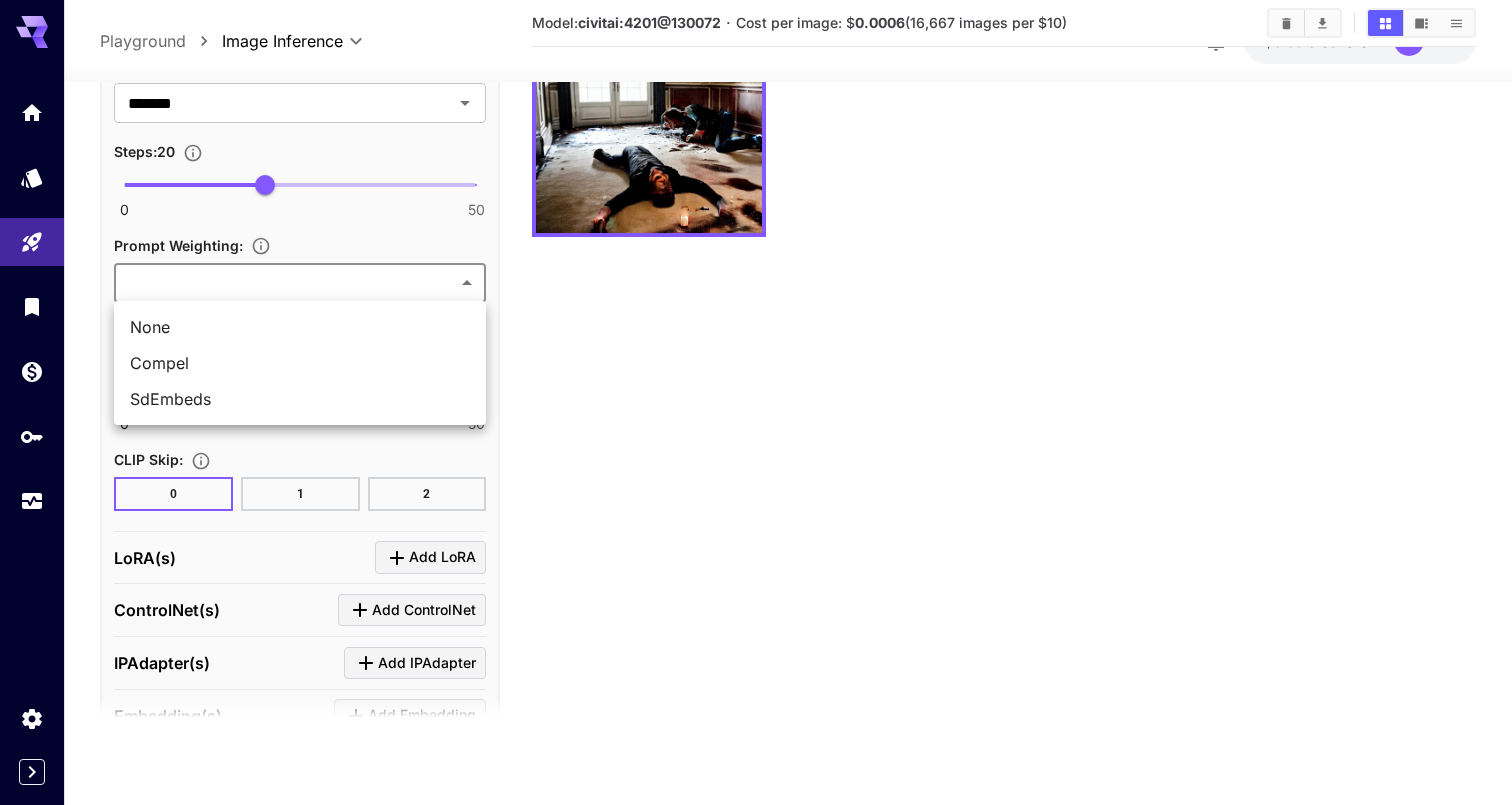 click at bounding box center (756, 402) 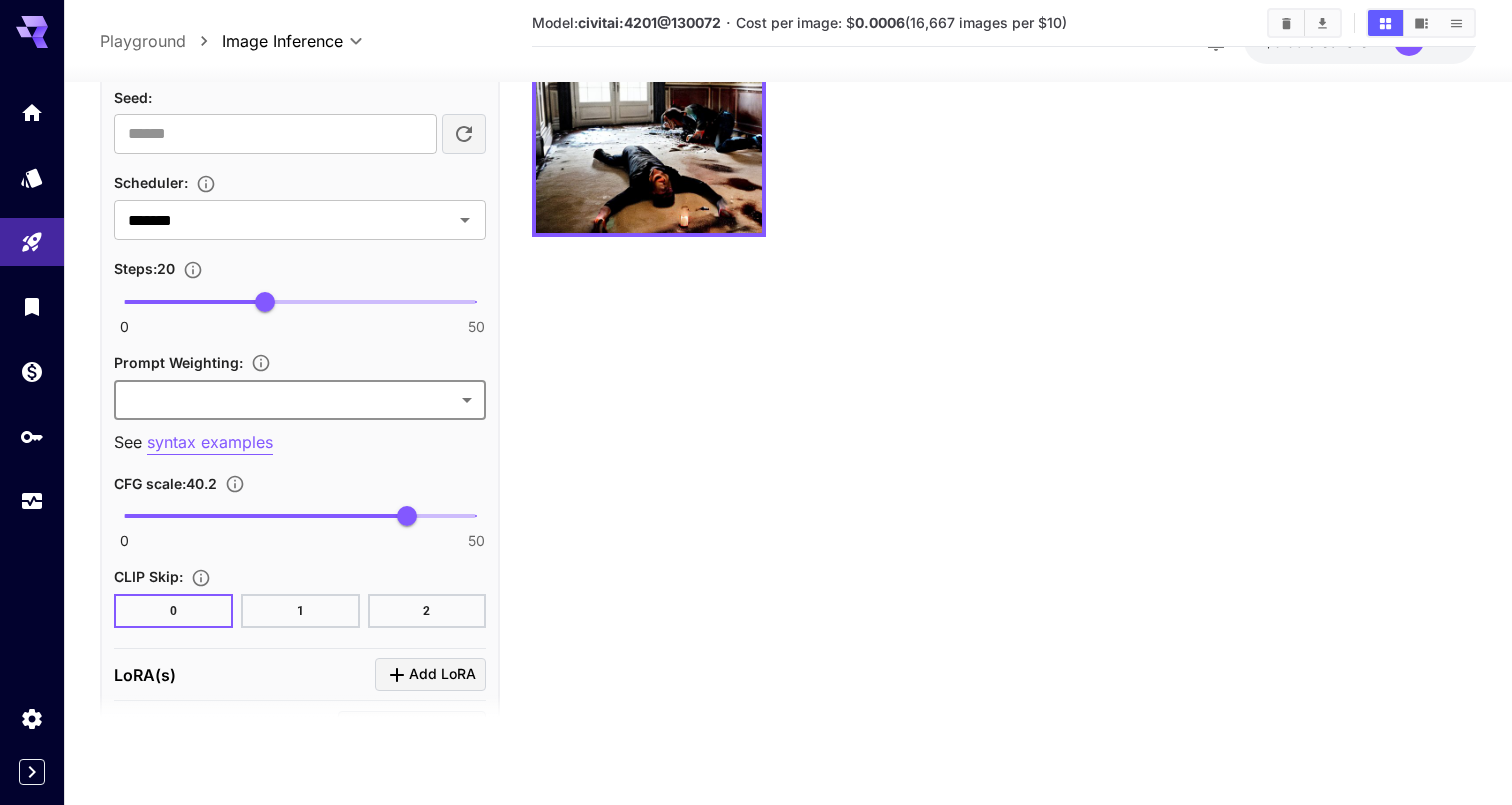 scroll, scrollTop: 1143, scrollLeft: 0, axis: vertical 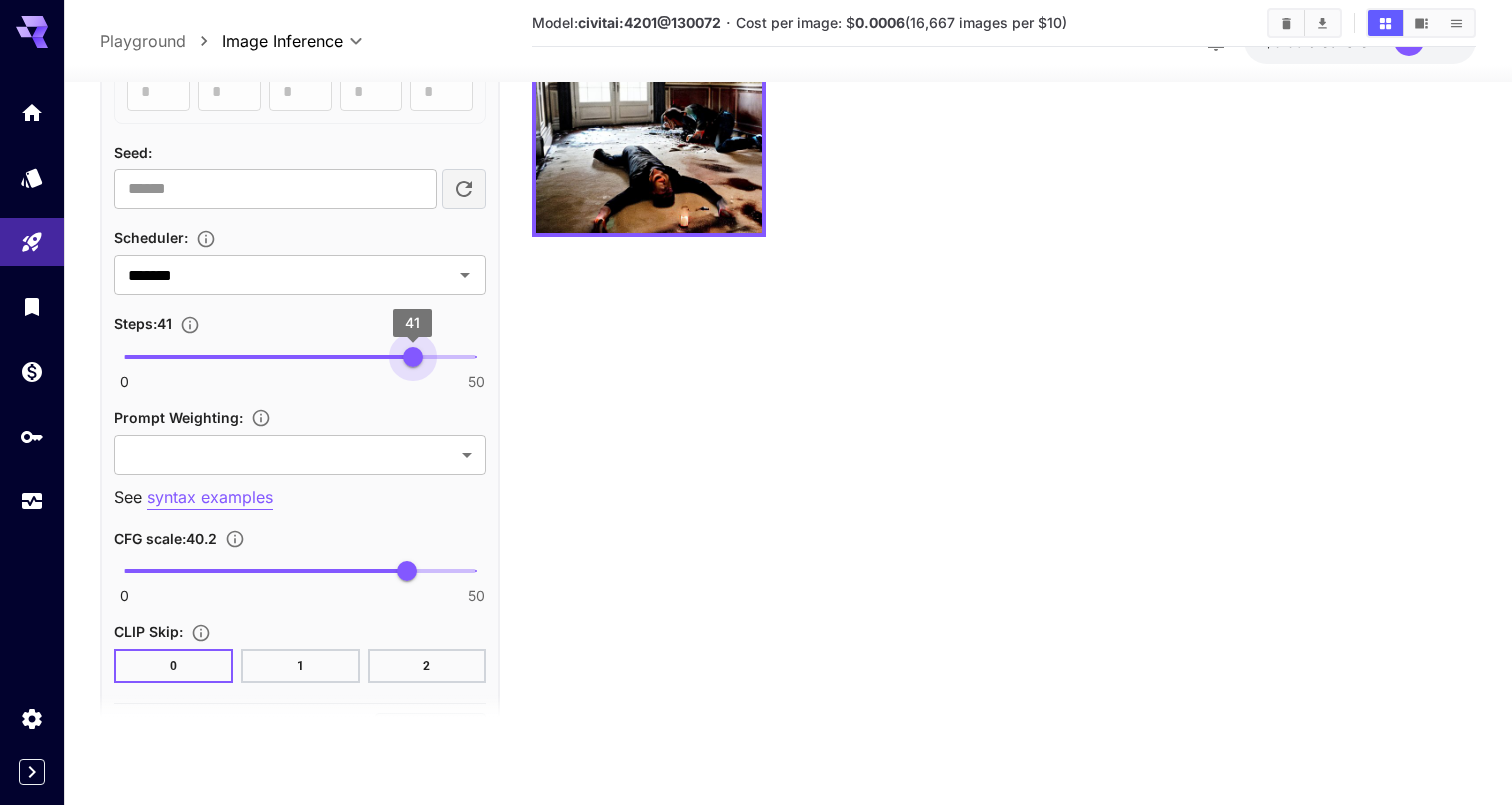 type on "**" 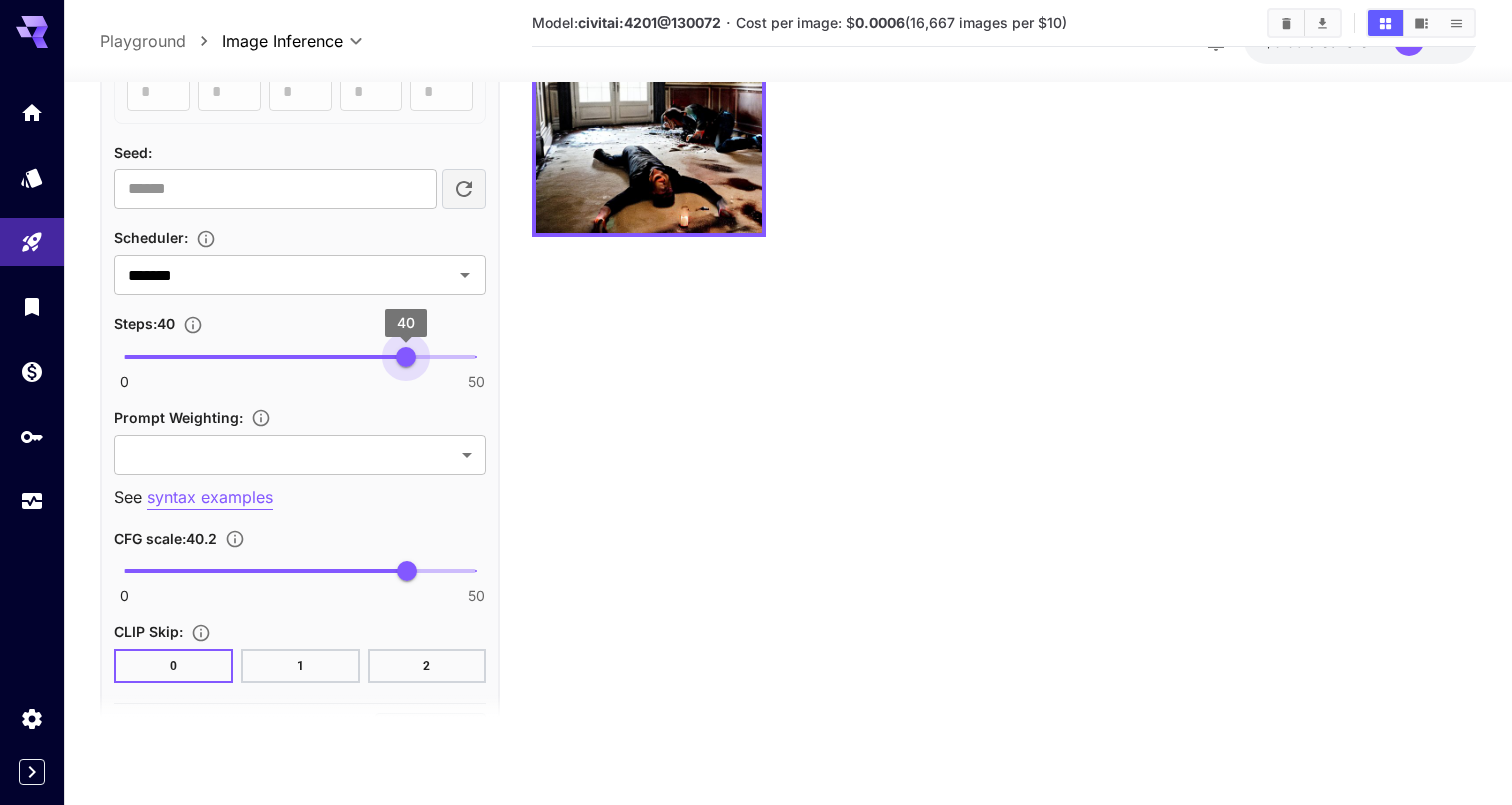 drag, startPoint x: 272, startPoint y: 356, endPoint x: 408, endPoint y: 354, distance: 136.01471 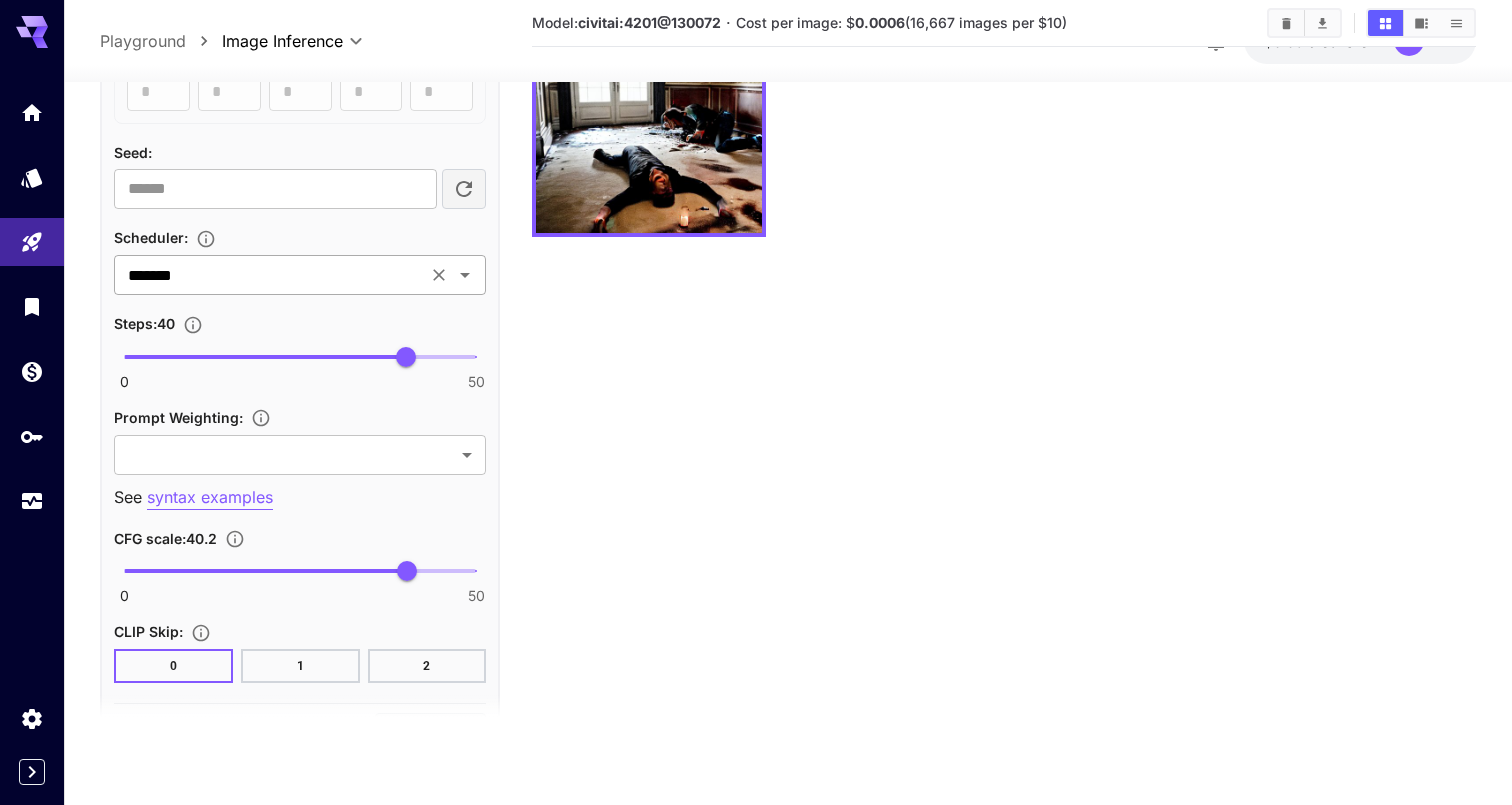 click on "*******" at bounding box center (270, 275) 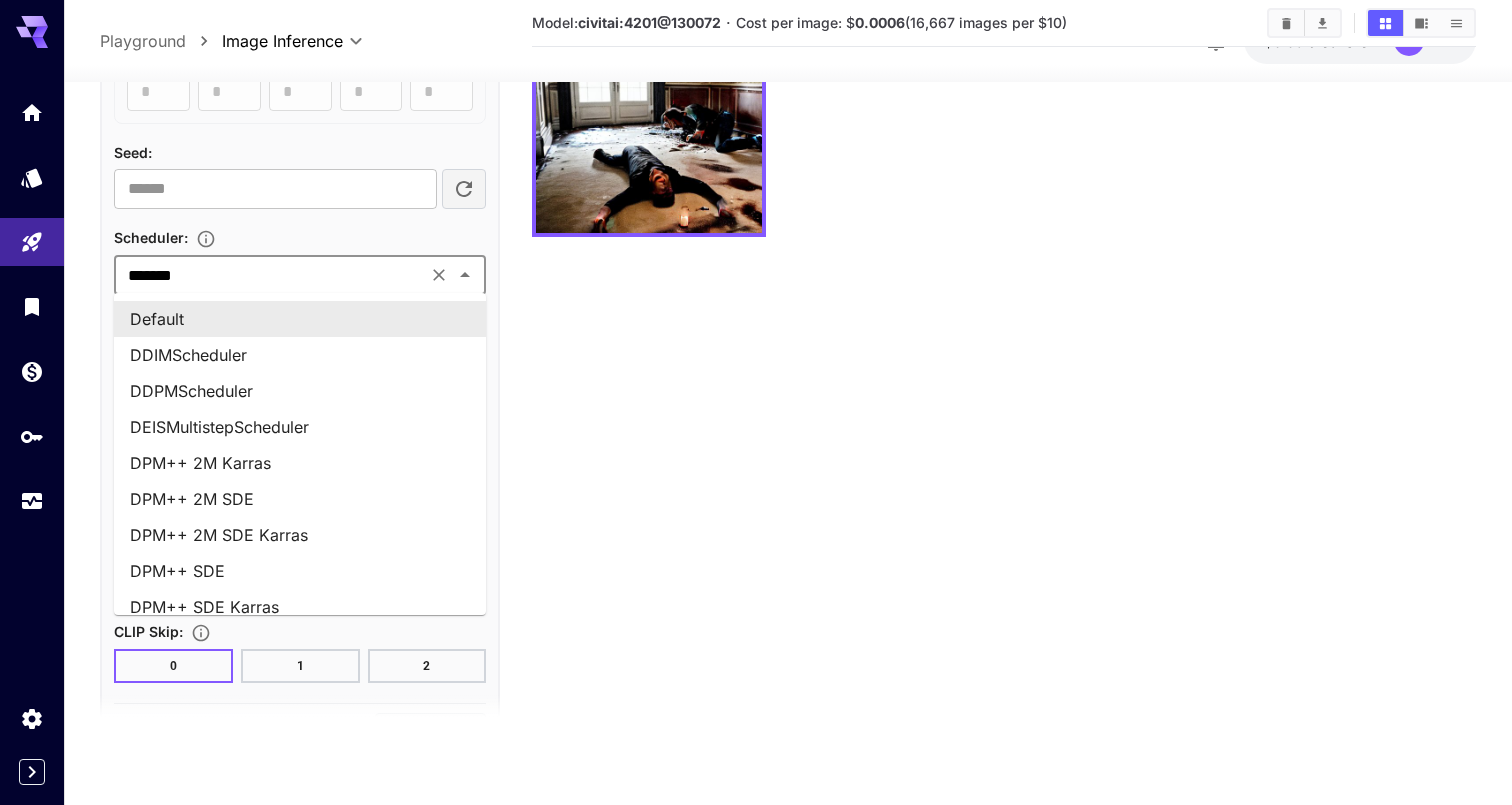 click on "*******" at bounding box center (270, 275) 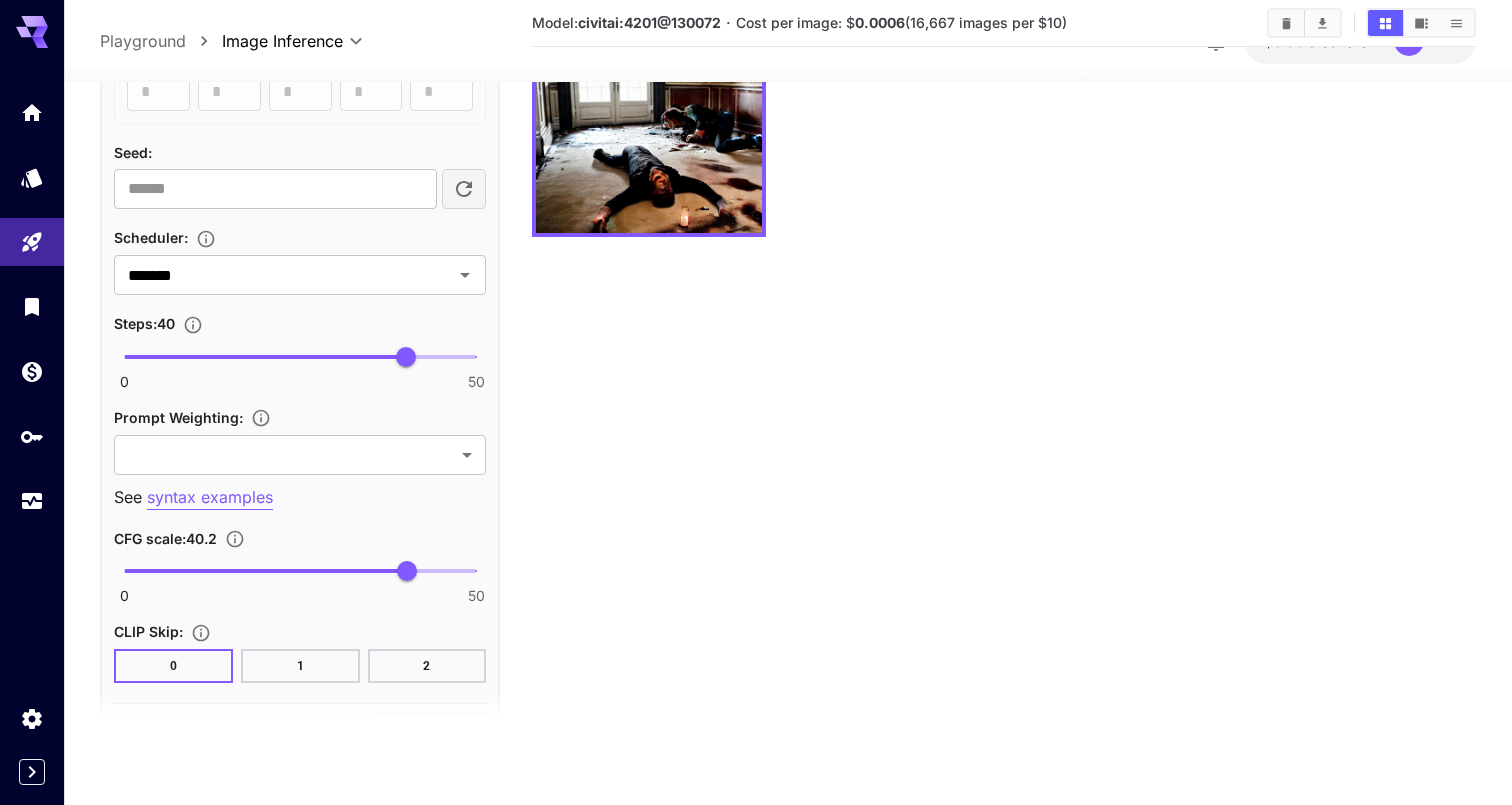 click on "Model:  civitai:4201@130072 · Cost per image: $ 0.0006  (16,667 images per $10)" at bounding box center [1004, 342] 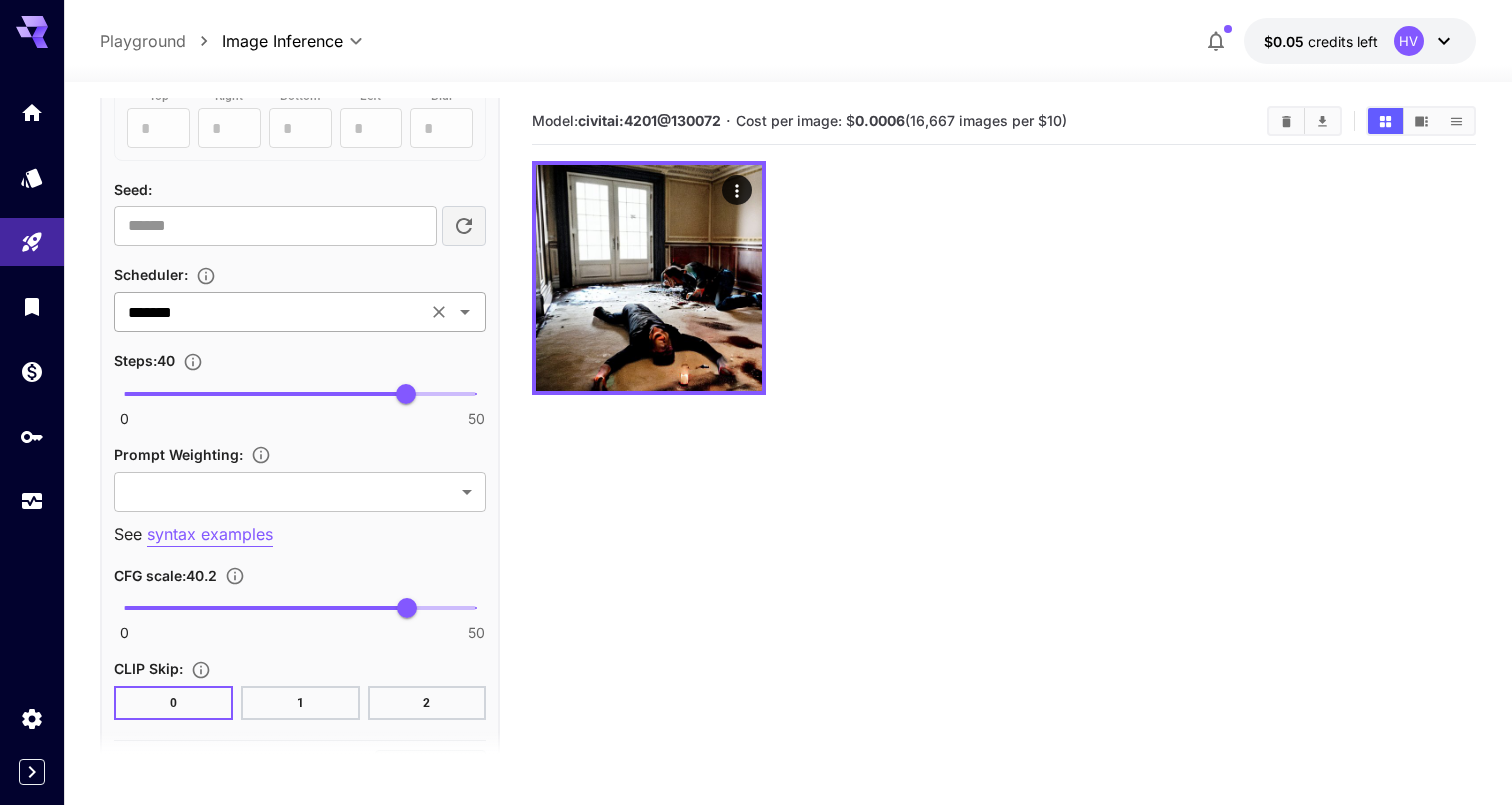 scroll, scrollTop: 0, scrollLeft: 0, axis: both 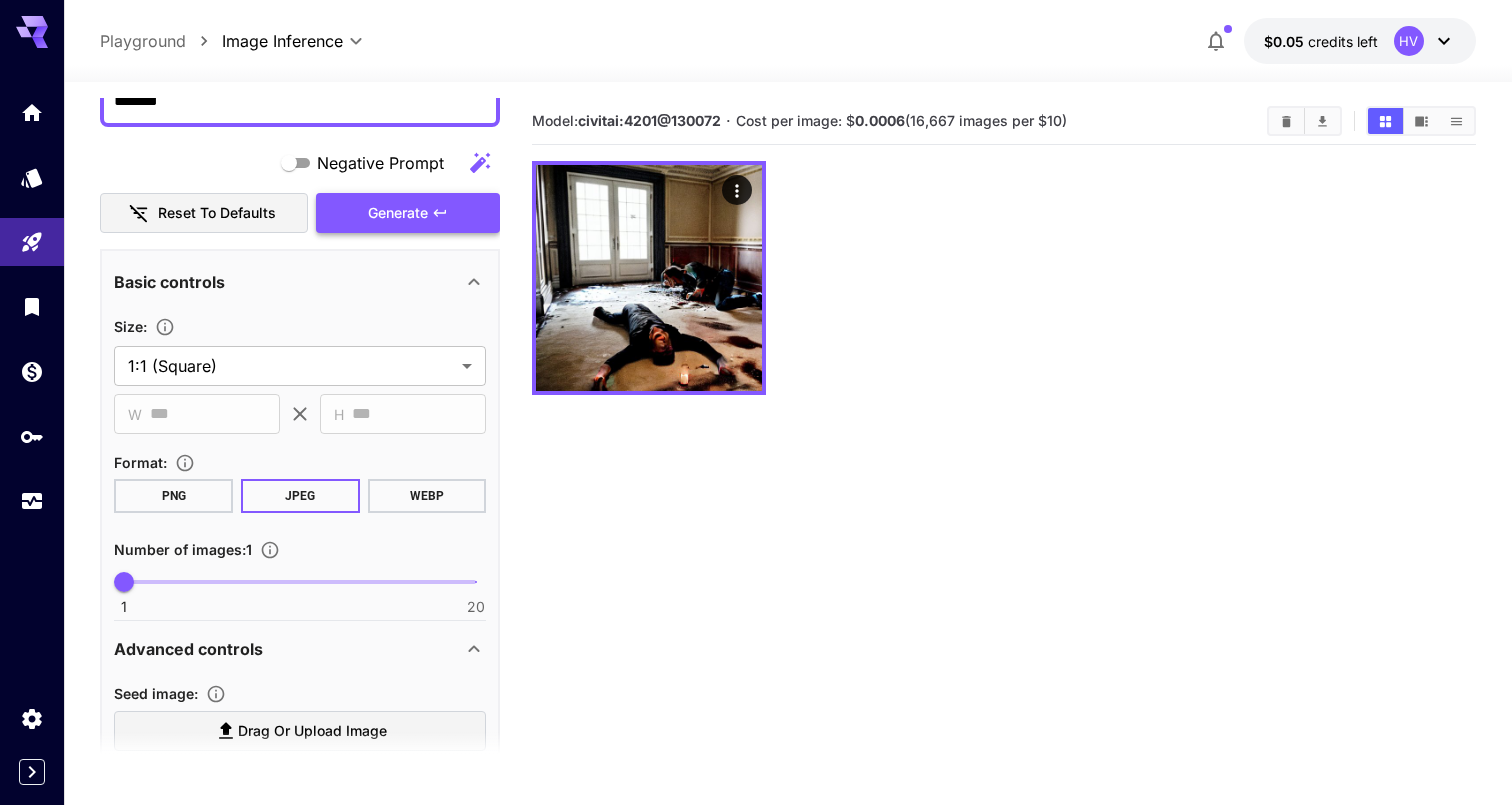 click on "Generate" at bounding box center [398, 213] 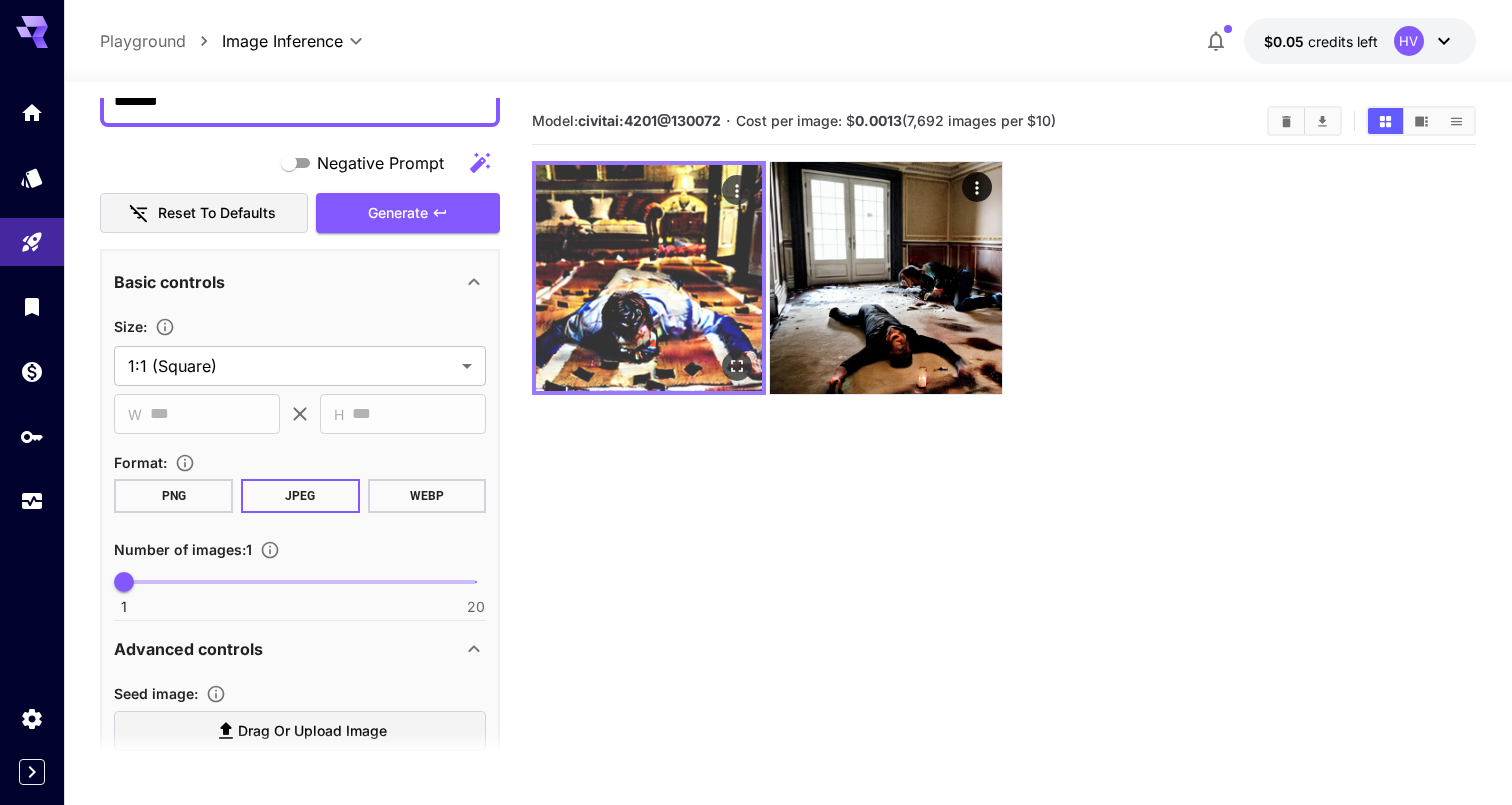 click at bounding box center [649, 278] 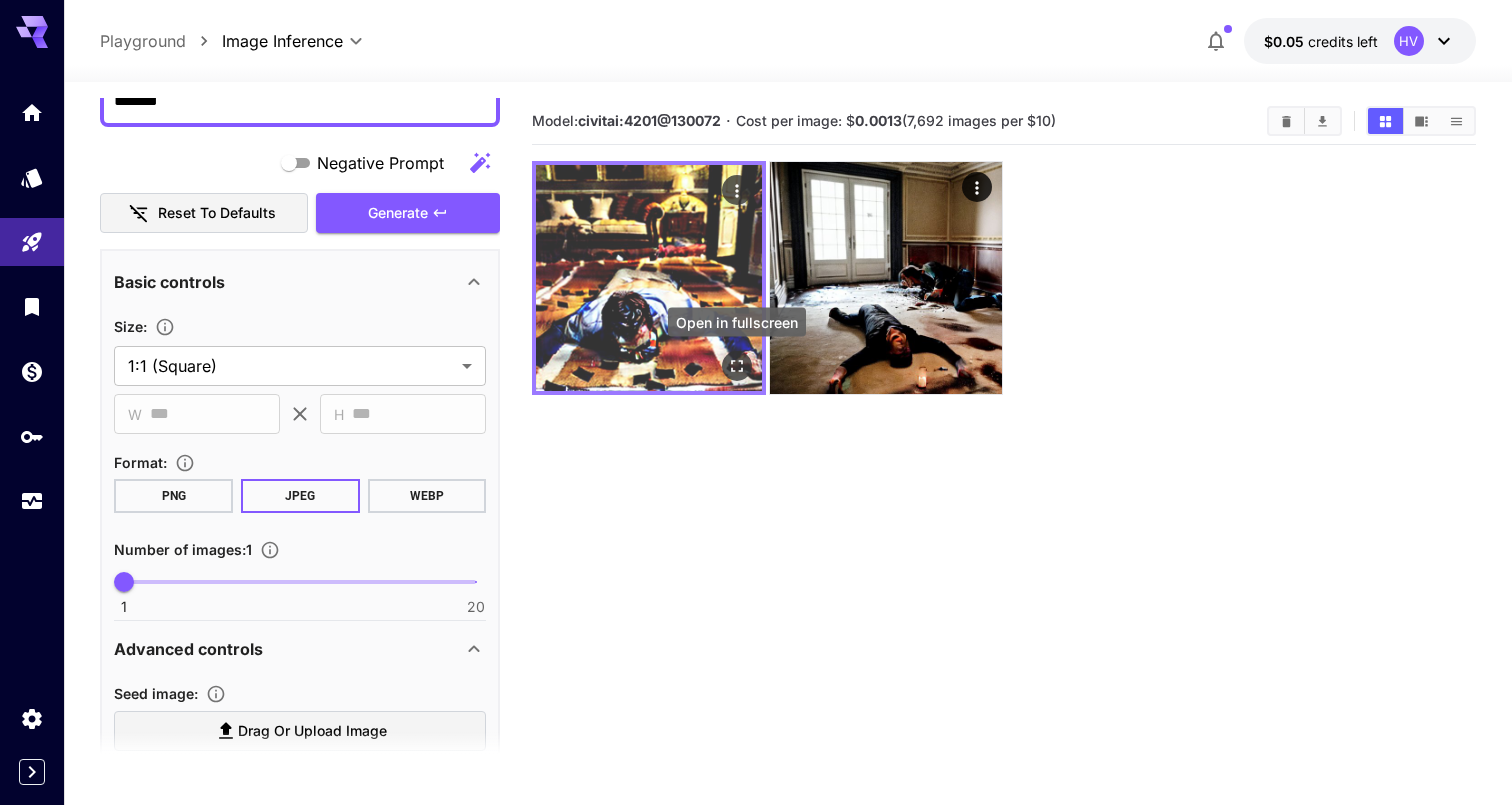 click 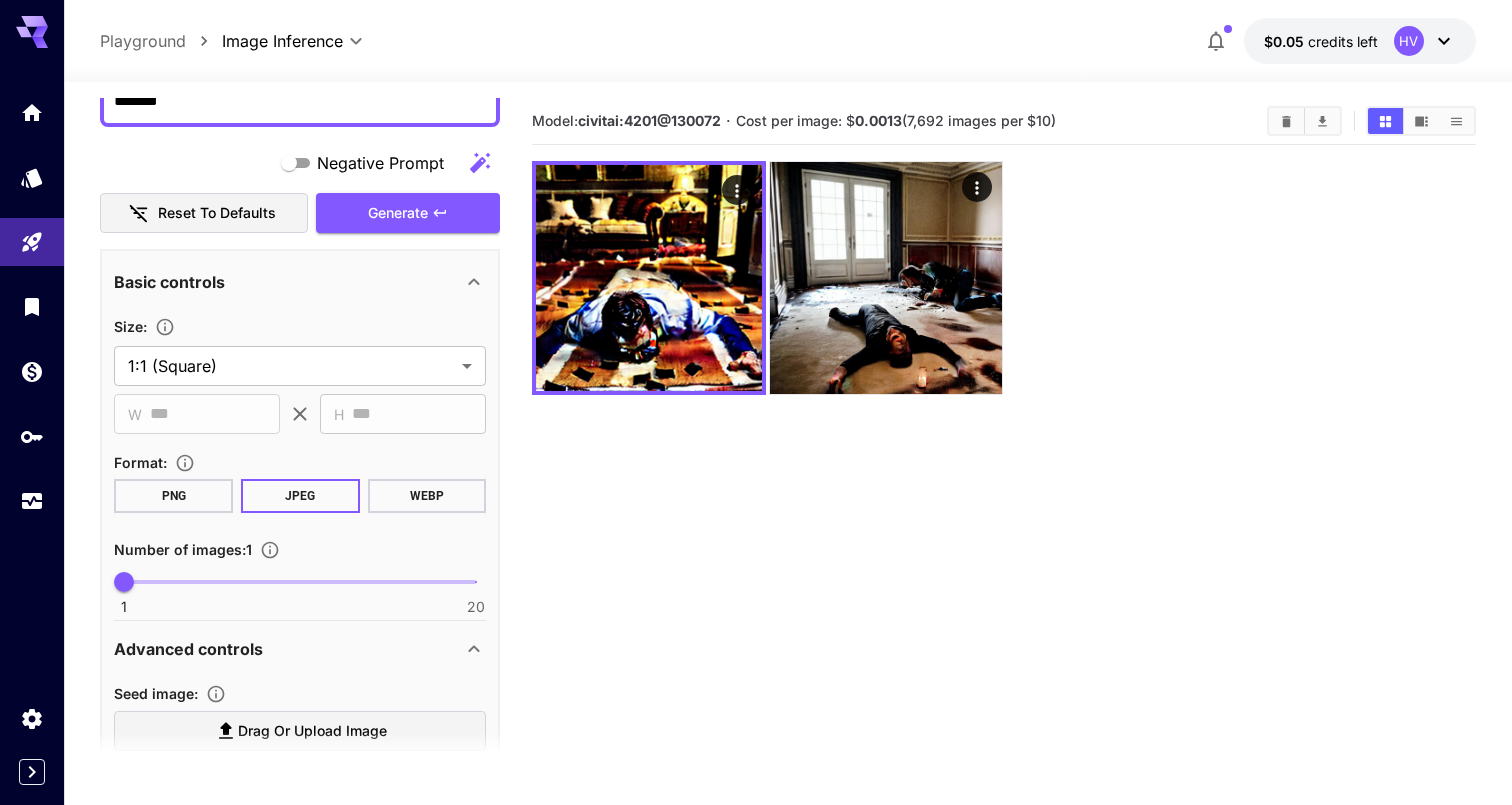 scroll, scrollTop: 0, scrollLeft: 0, axis: both 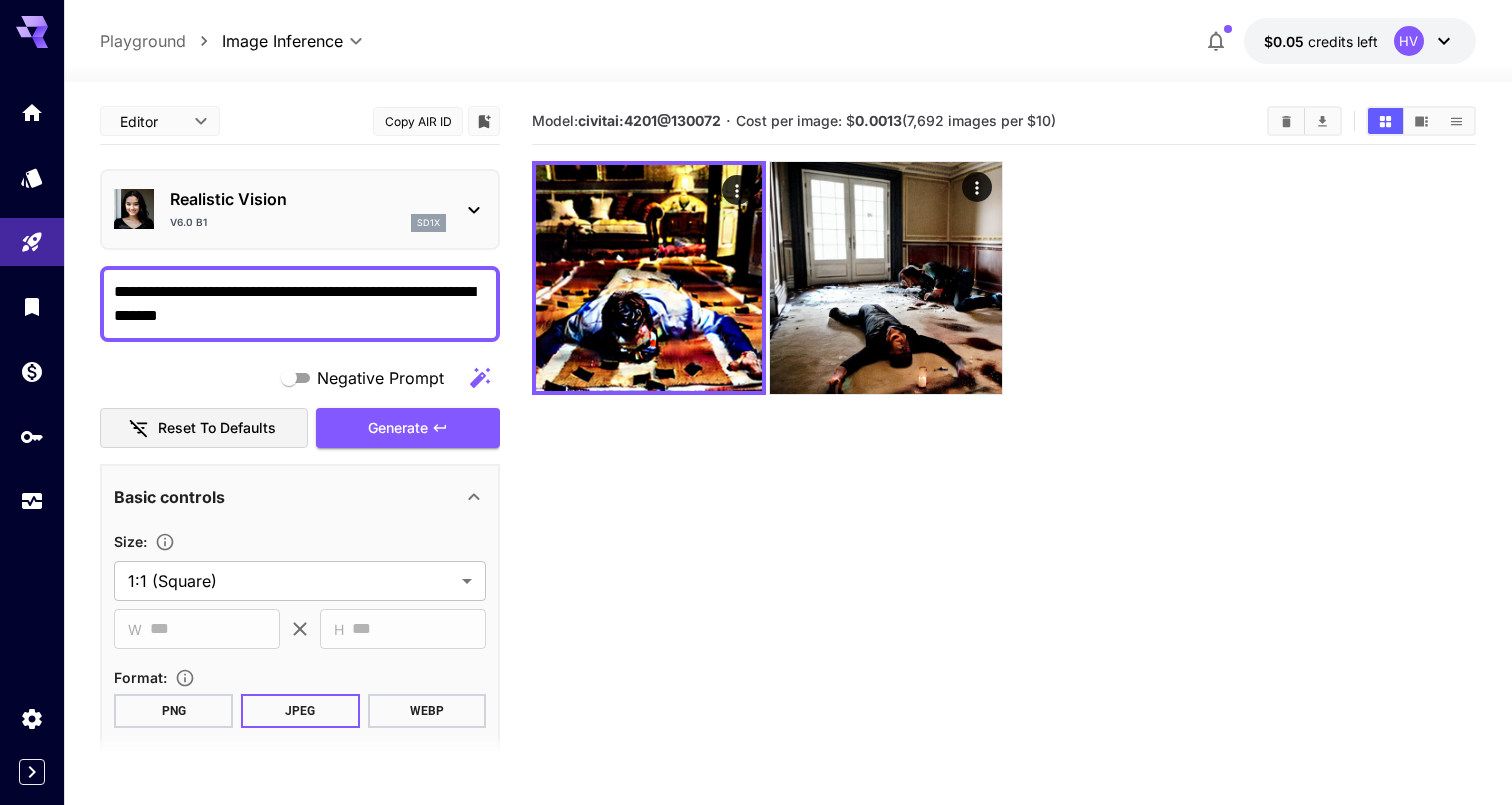 click on "**********" at bounding box center (300, 304) 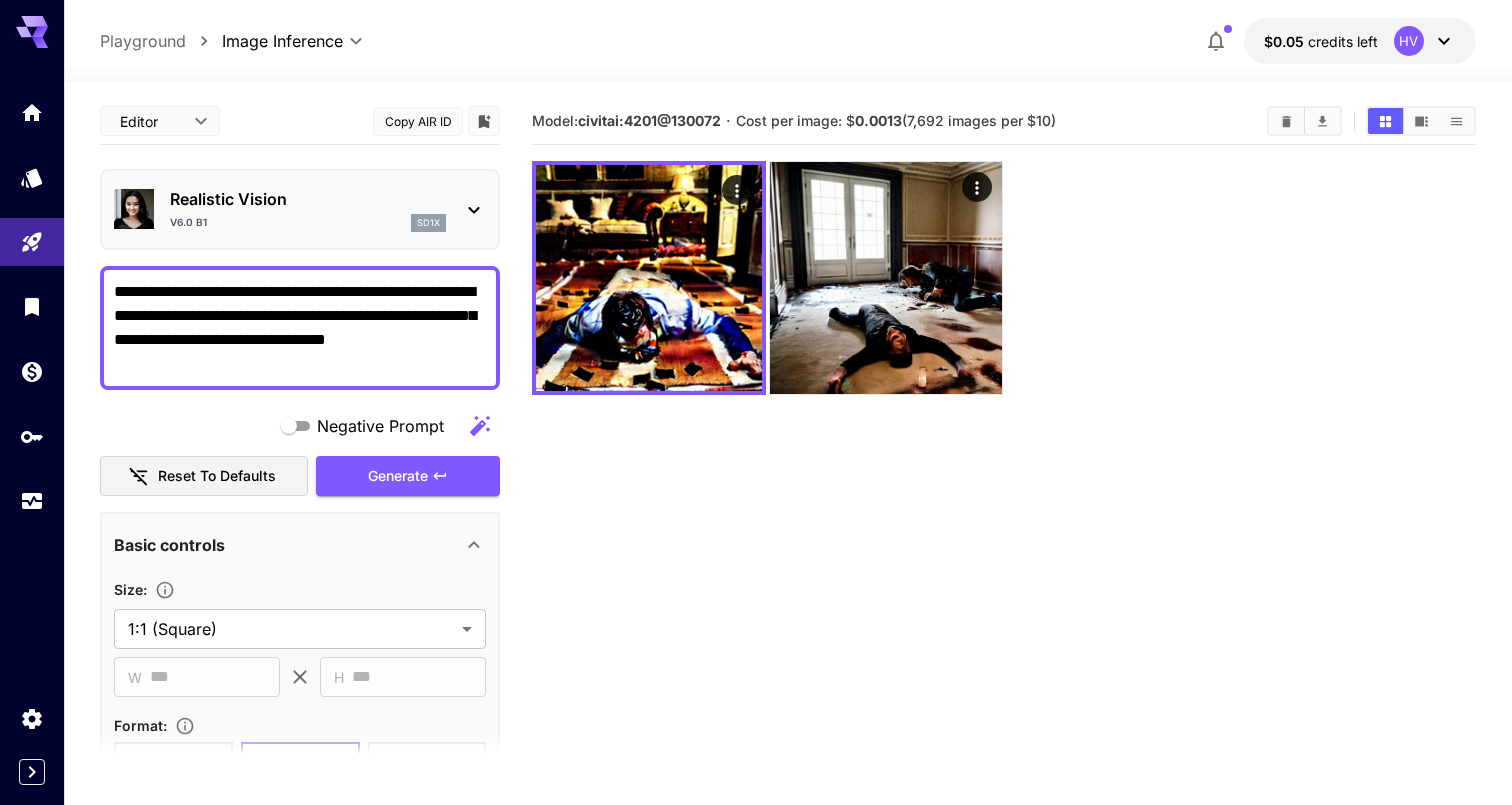 type on "**********" 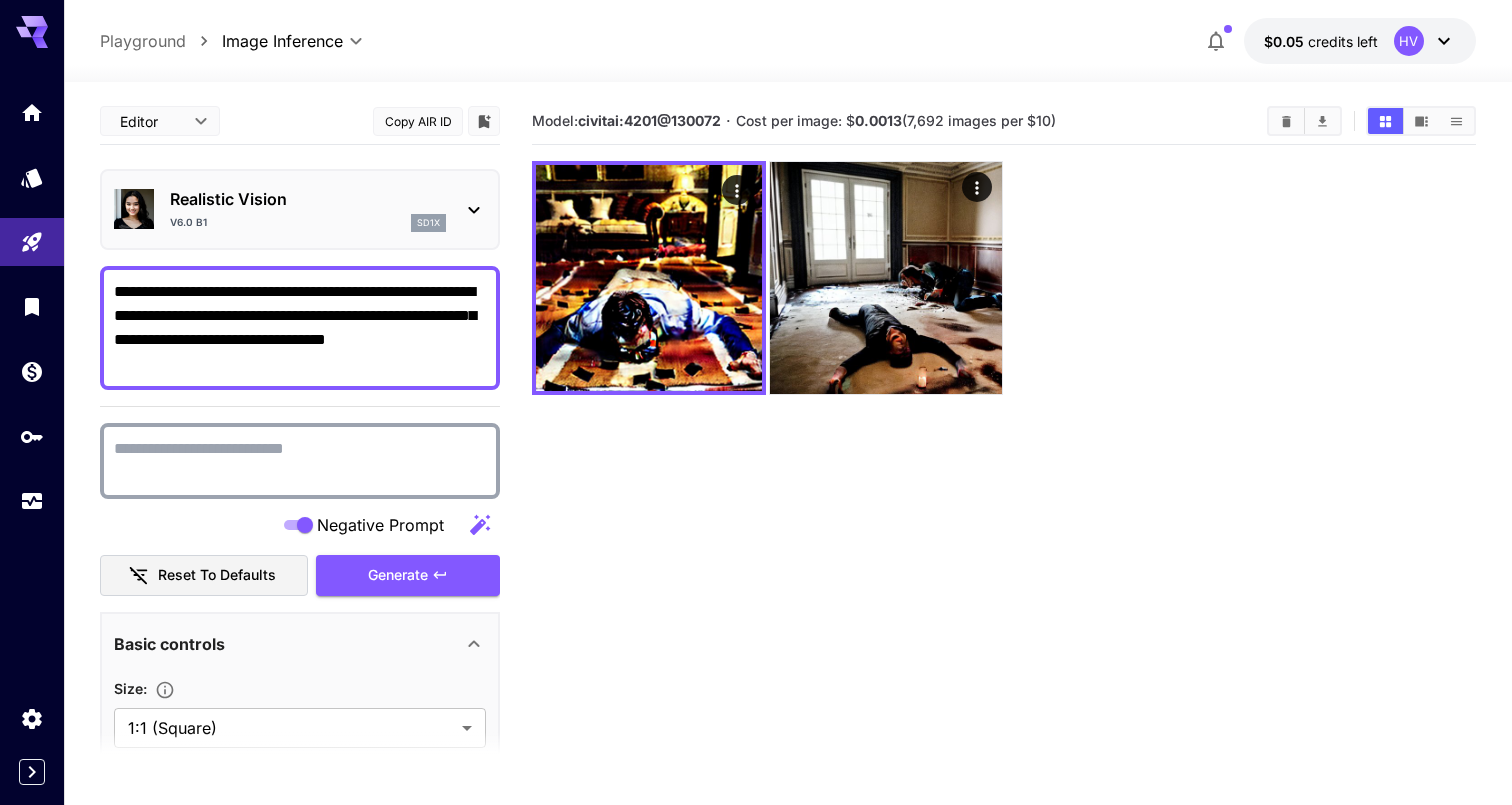 paste on "**********" 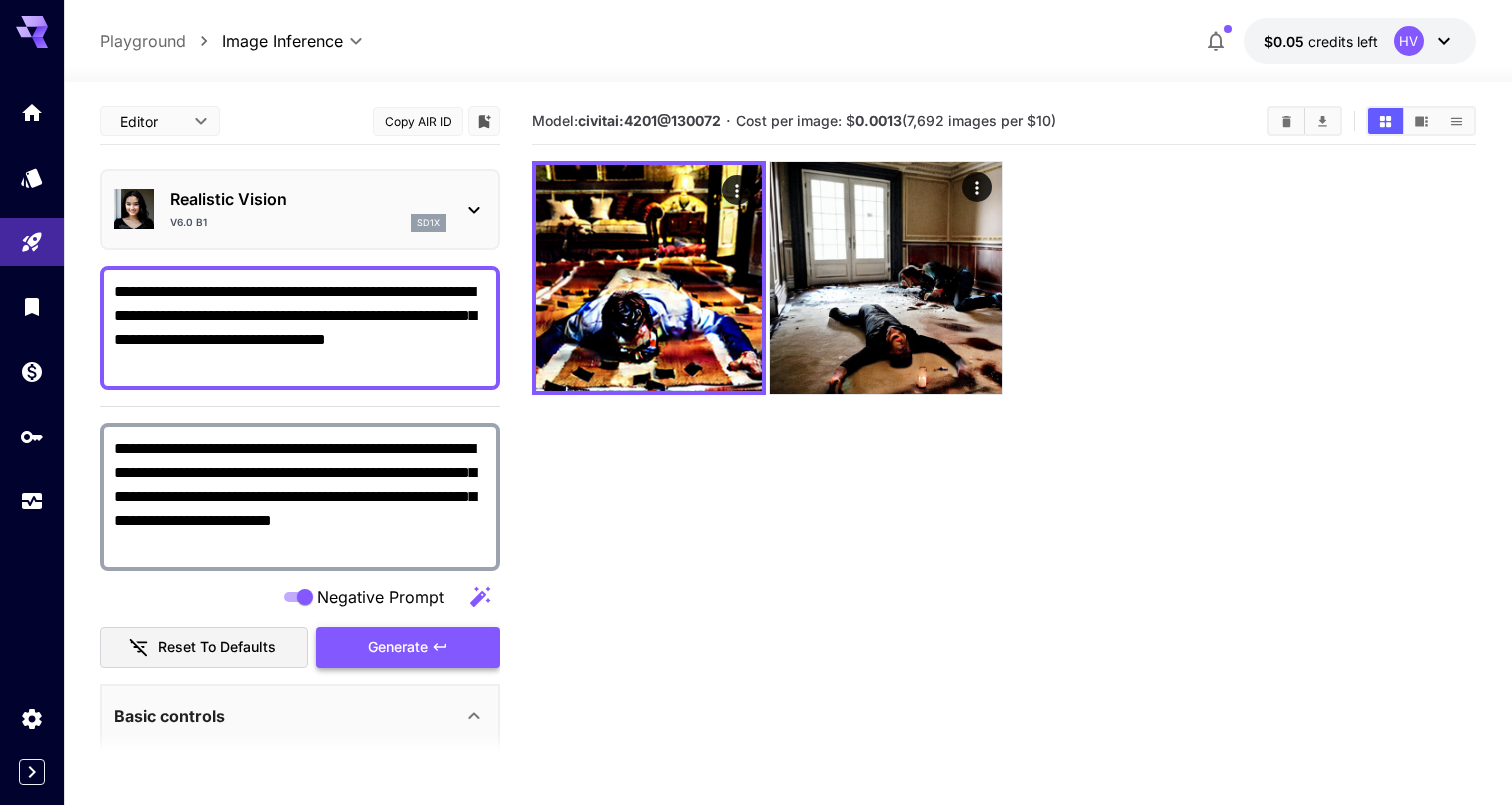 type on "**********" 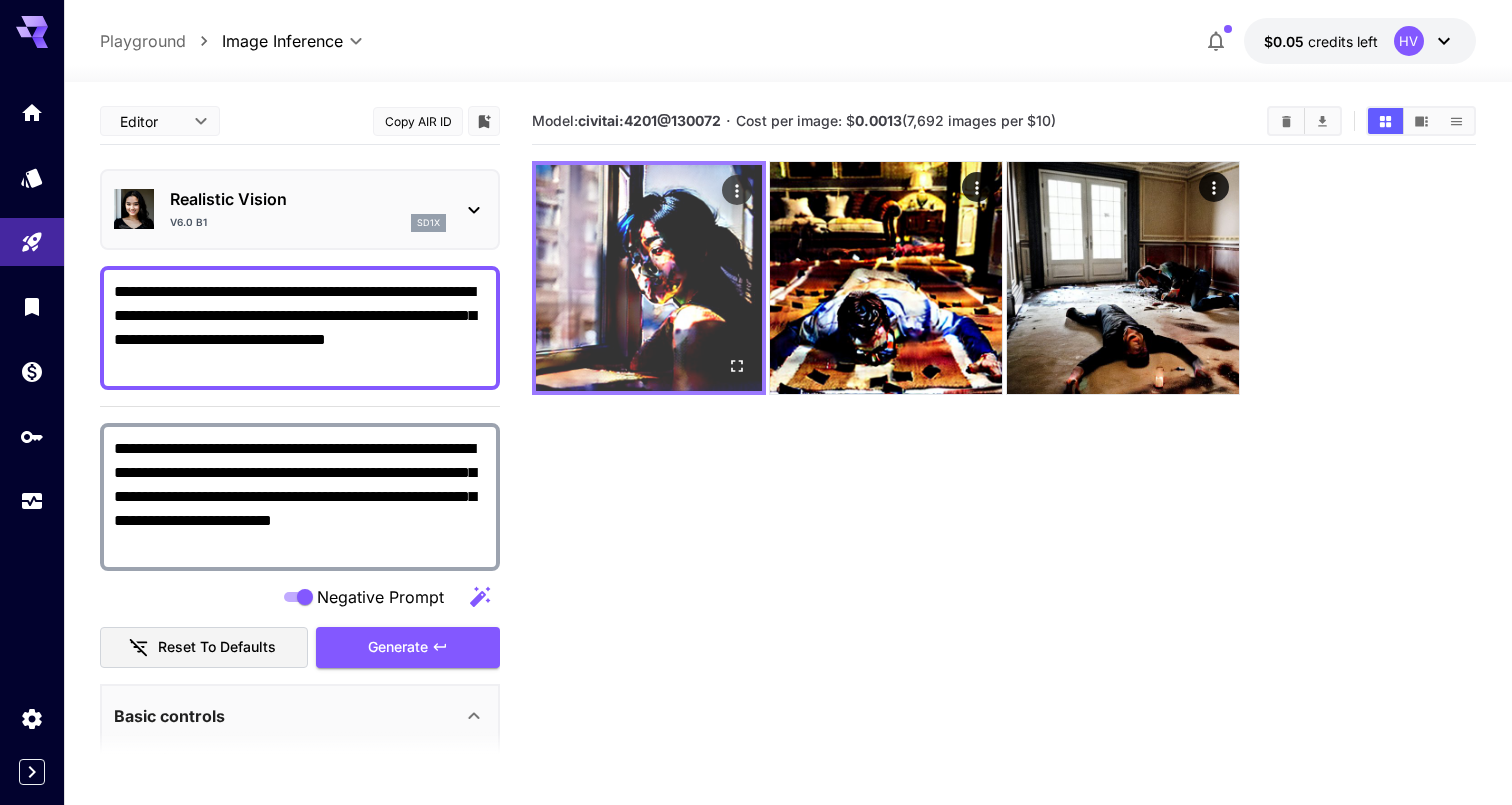 click at bounding box center [649, 278] 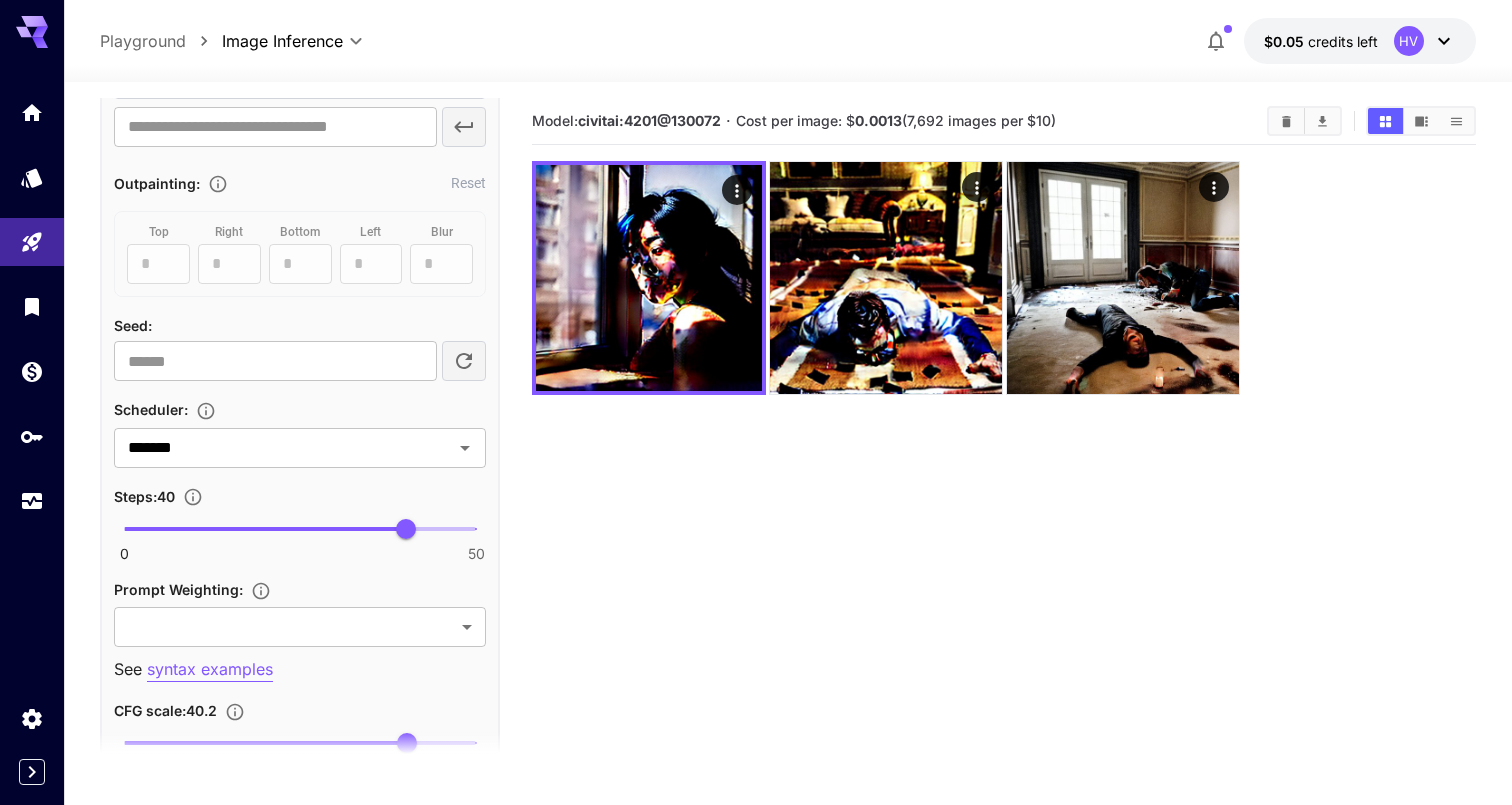 scroll, scrollTop: 1257, scrollLeft: 0, axis: vertical 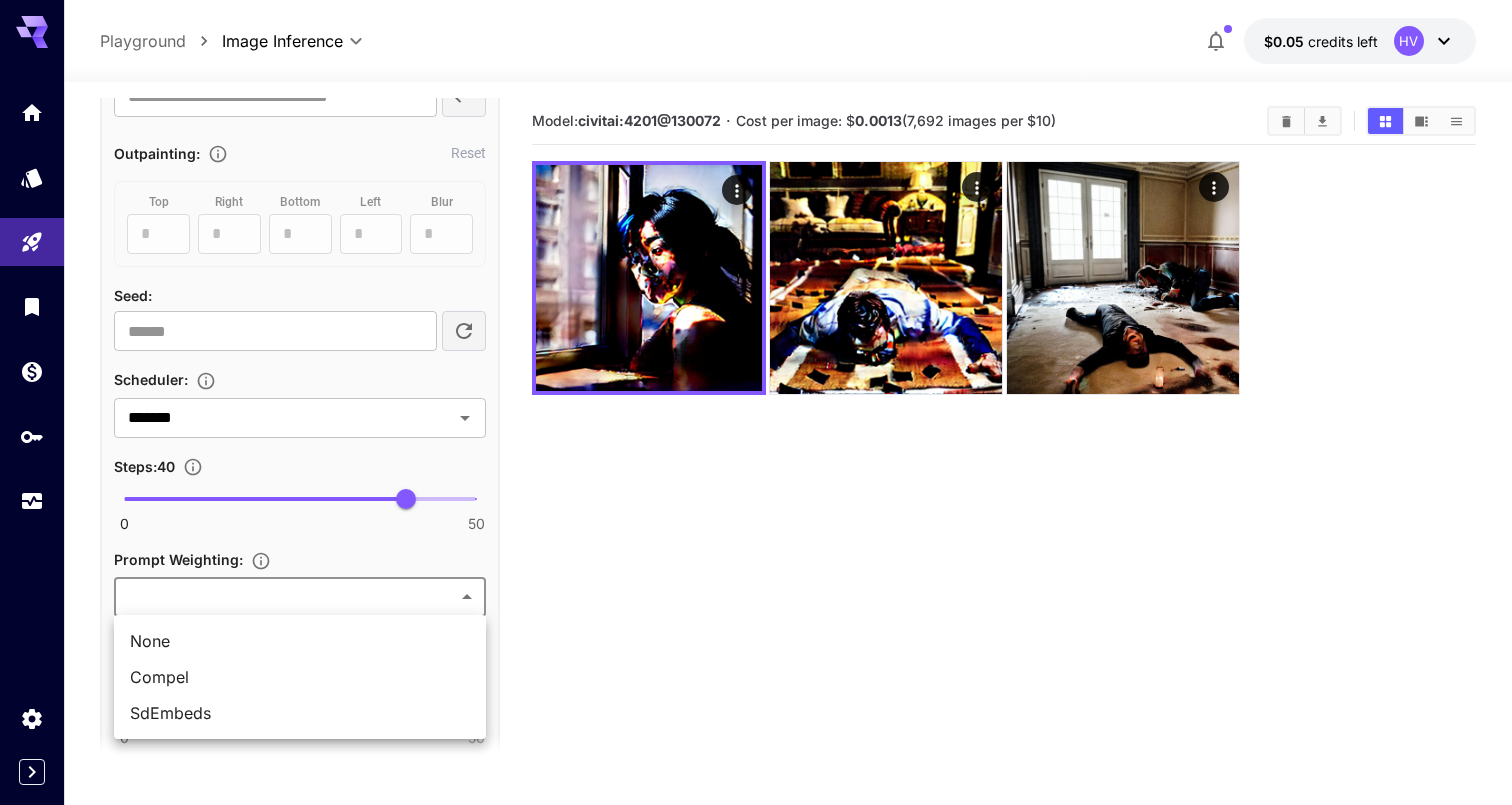 click on "**********" at bounding box center (756, 481) 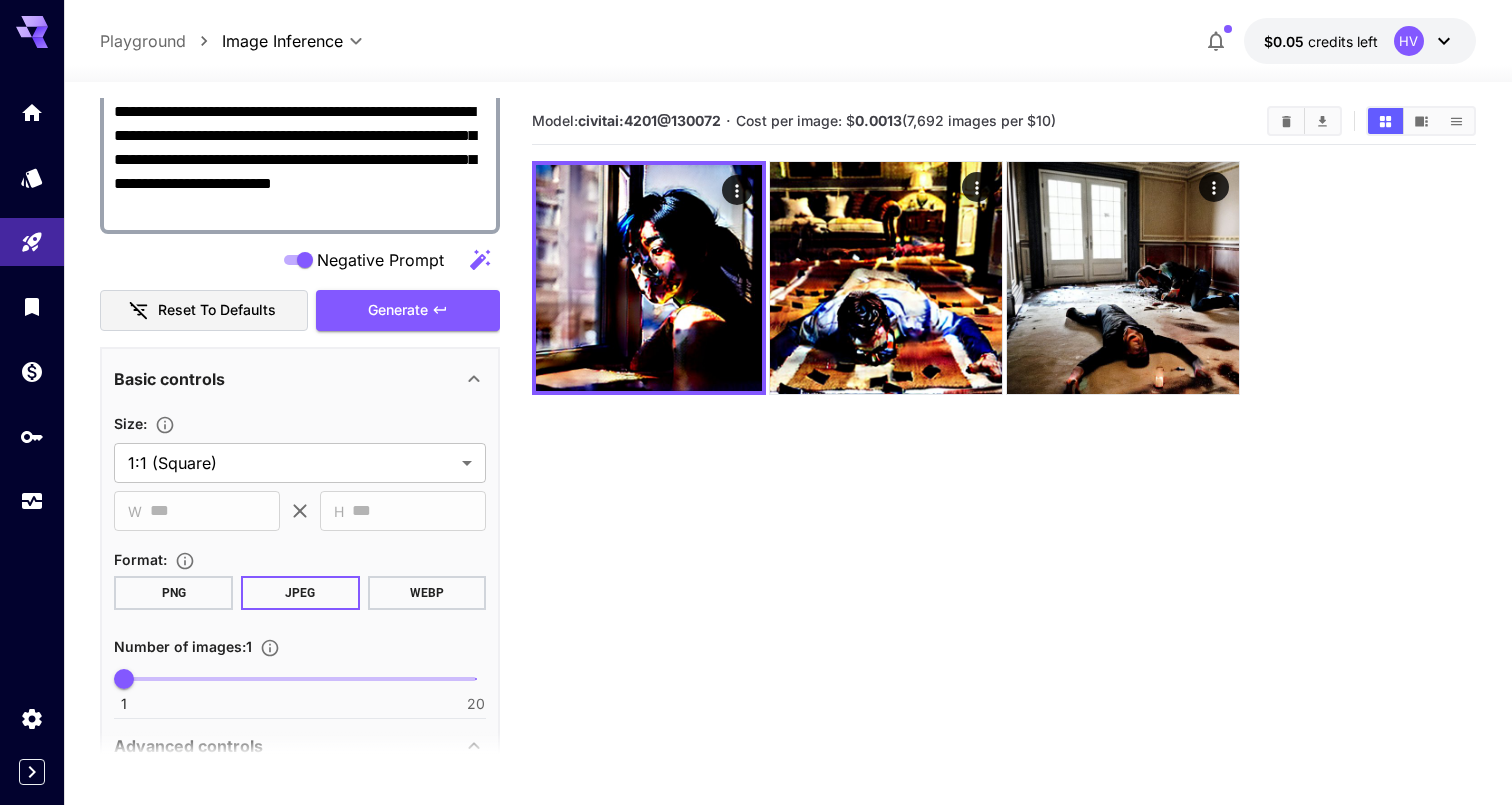 scroll, scrollTop: 335, scrollLeft: 0, axis: vertical 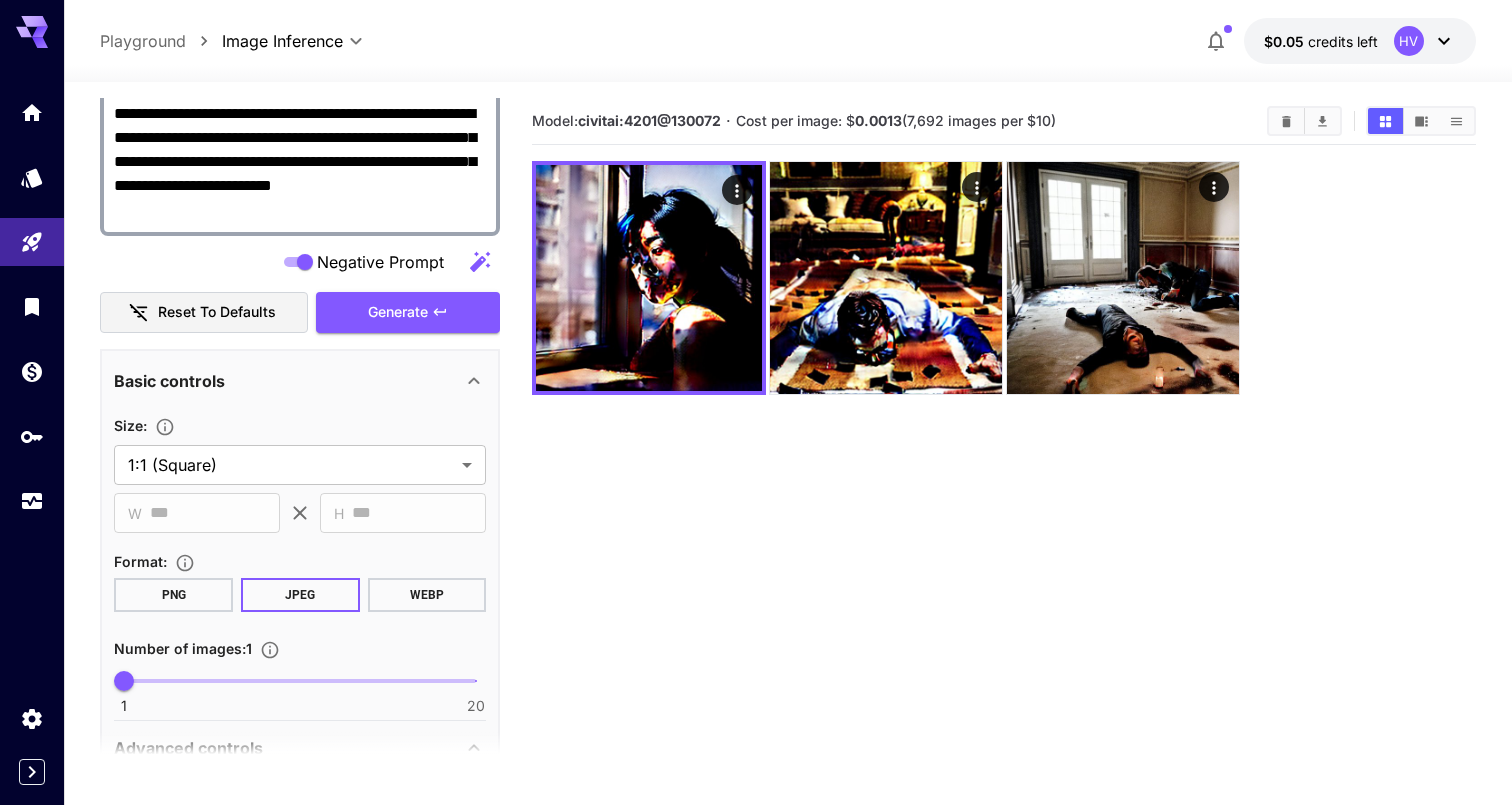 click 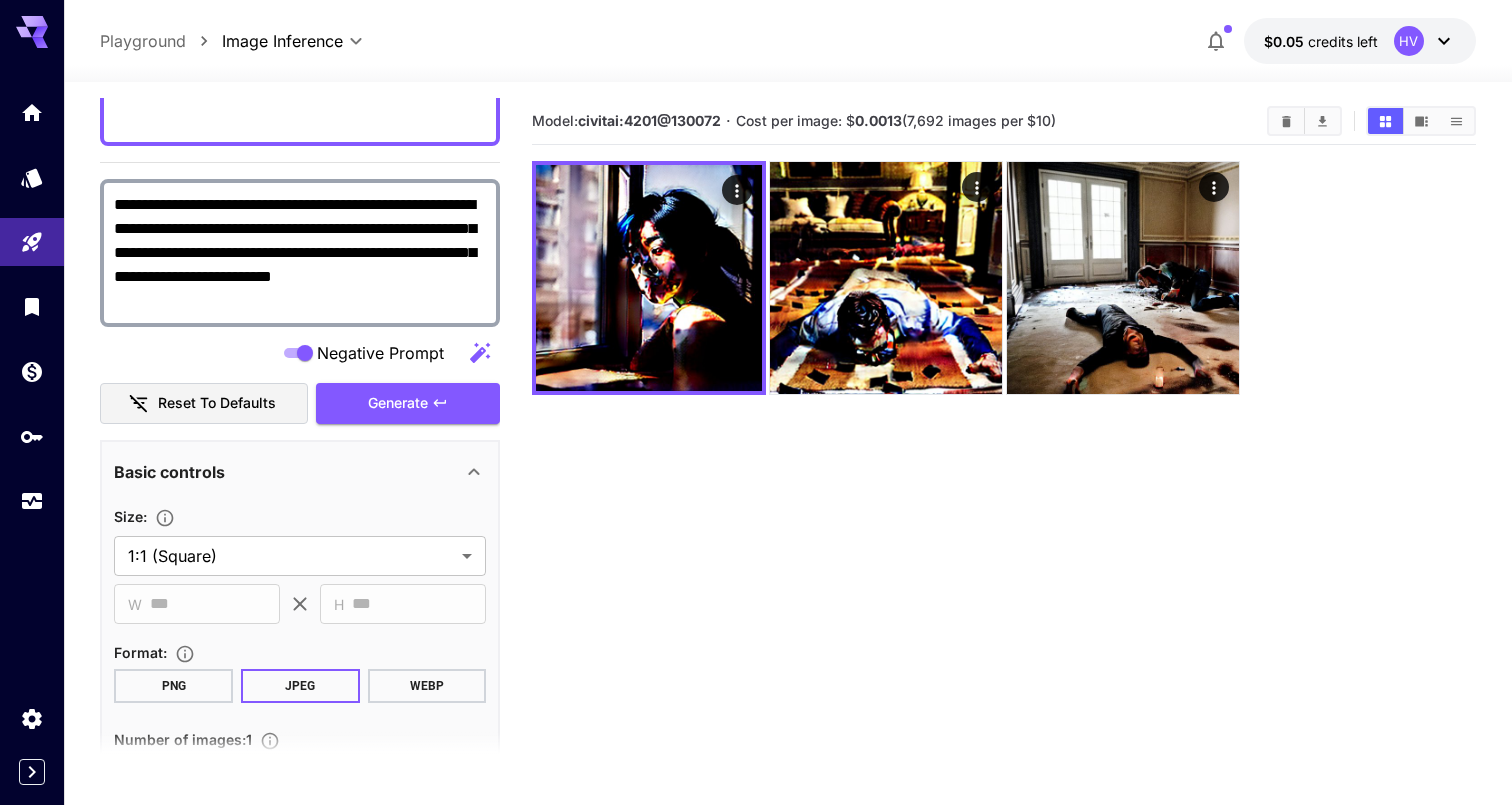 scroll, scrollTop: 318, scrollLeft: 0, axis: vertical 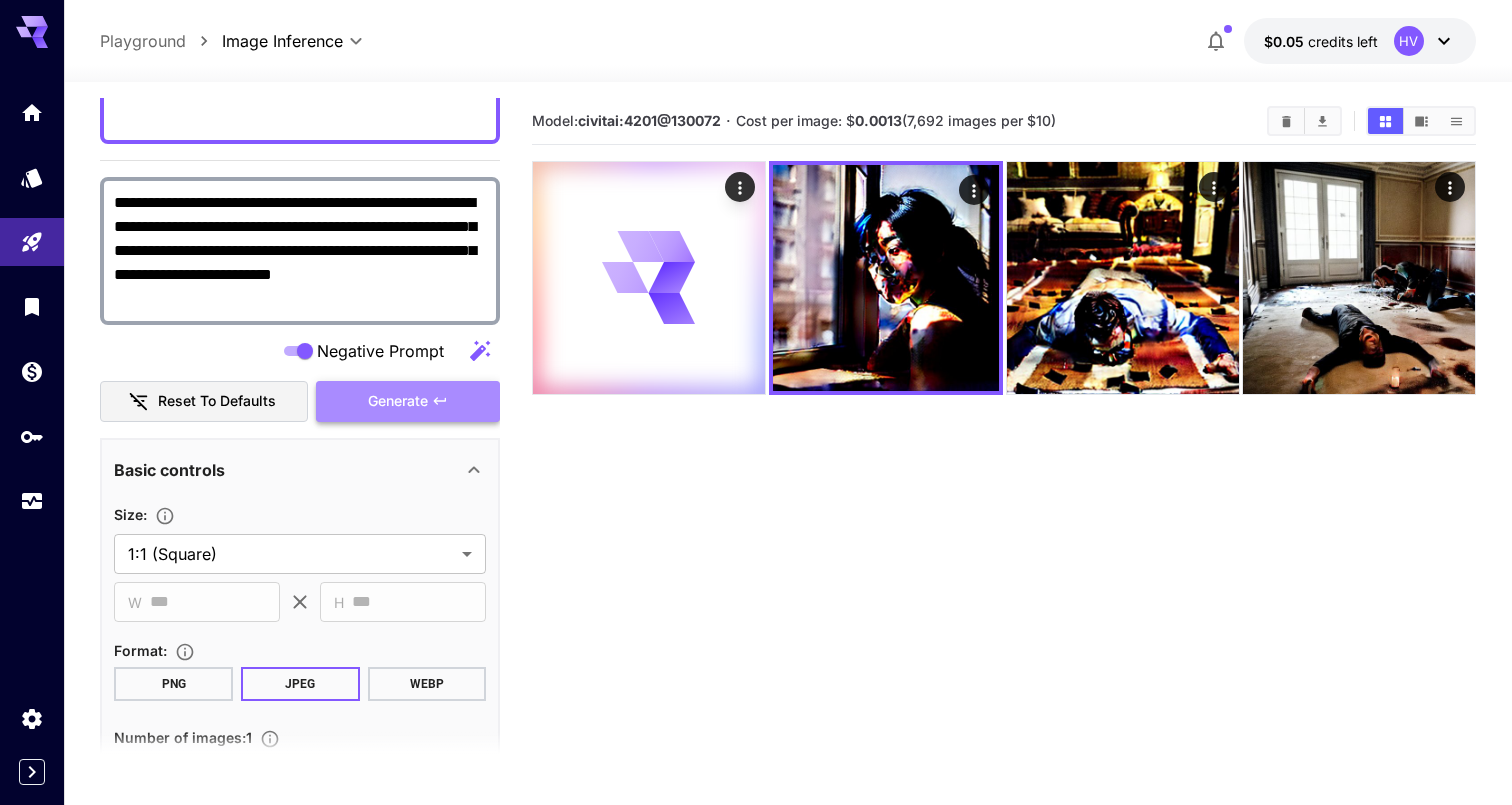 click on "Generate" at bounding box center [408, 401] 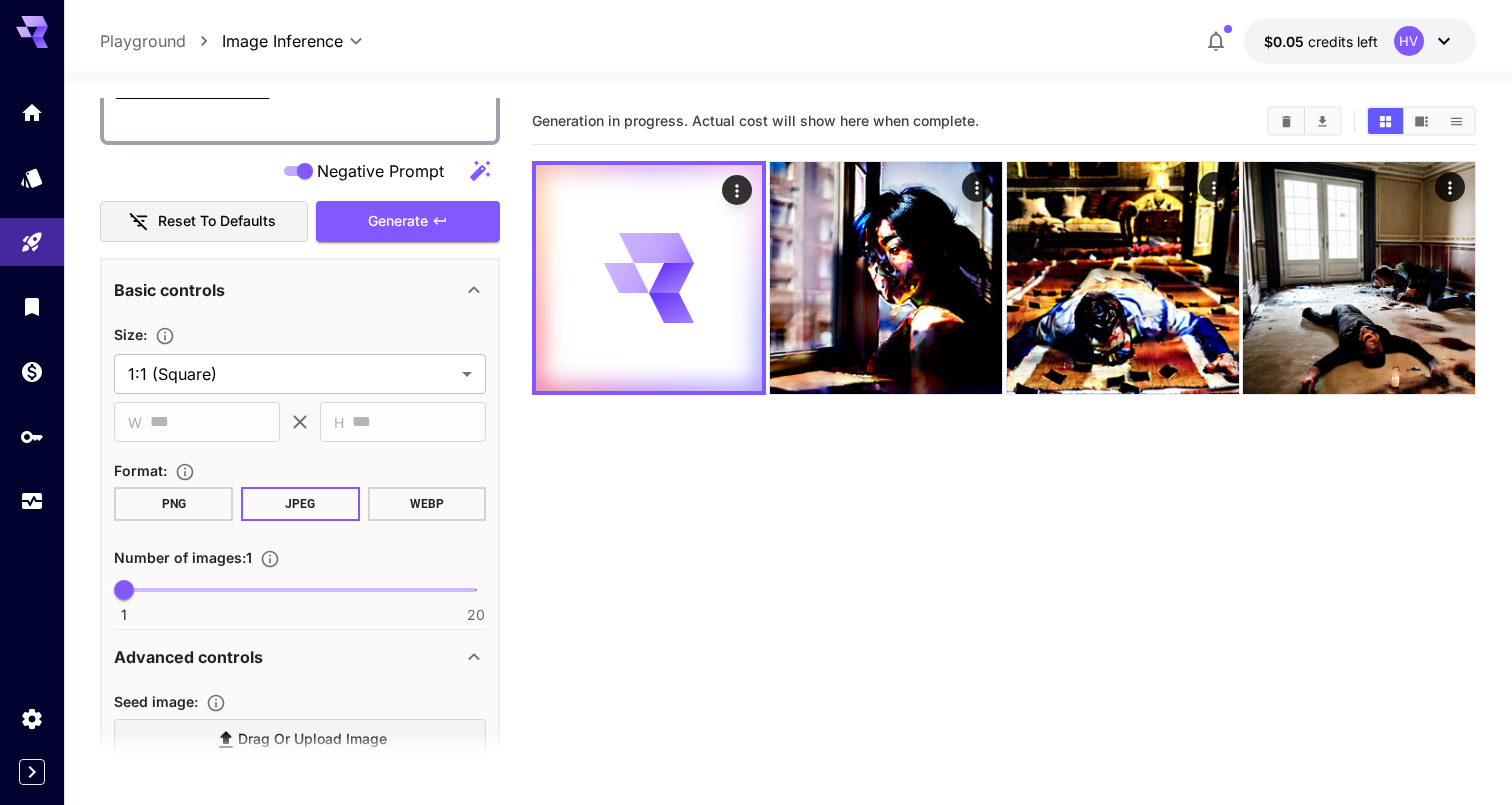 scroll, scrollTop: 588, scrollLeft: 0, axis: vertical 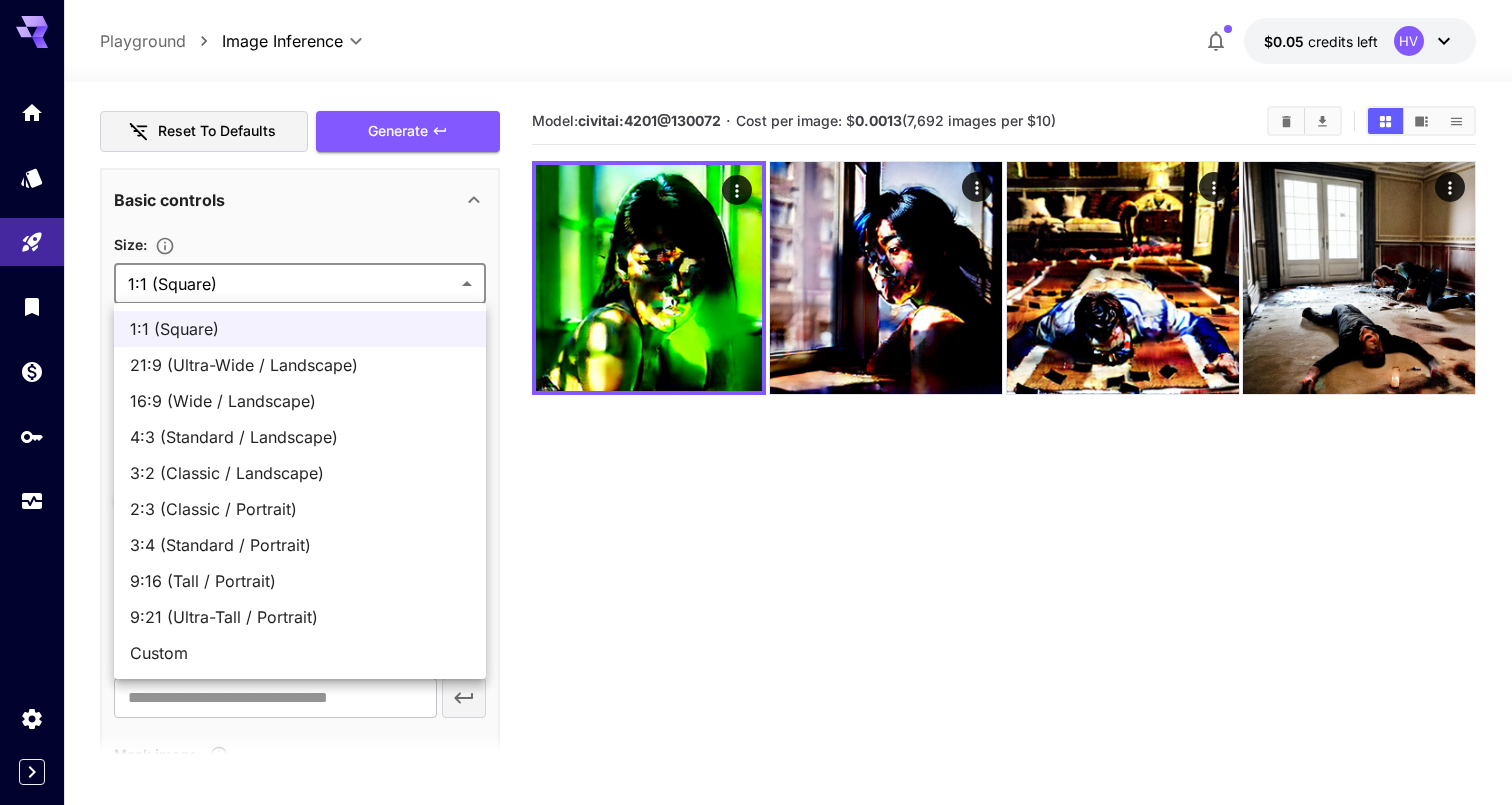 click on "**********" at bounding box center [756, 481] 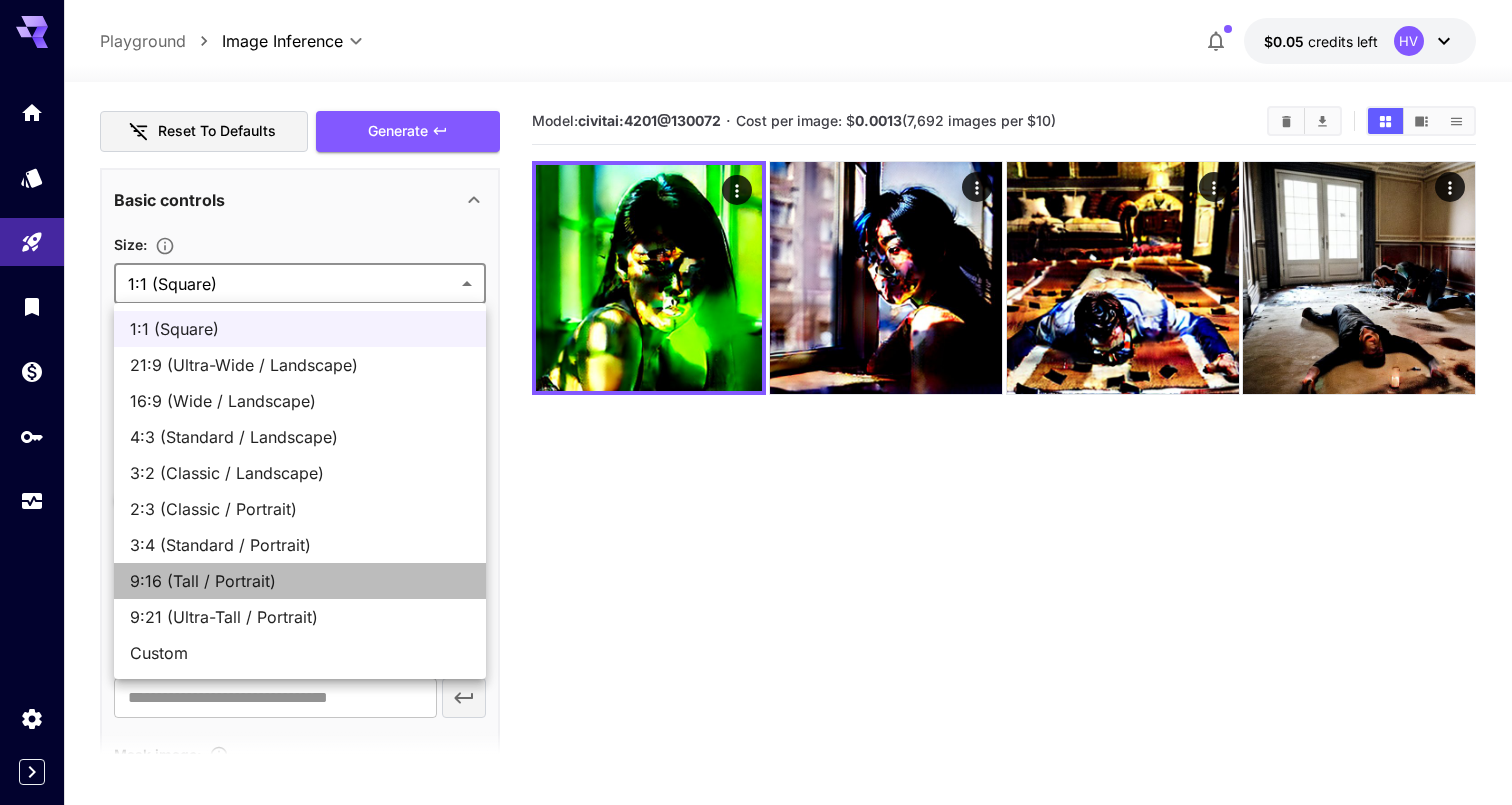click on "9:16 (Tall / Portrait)" at bounding box center [300, 581] 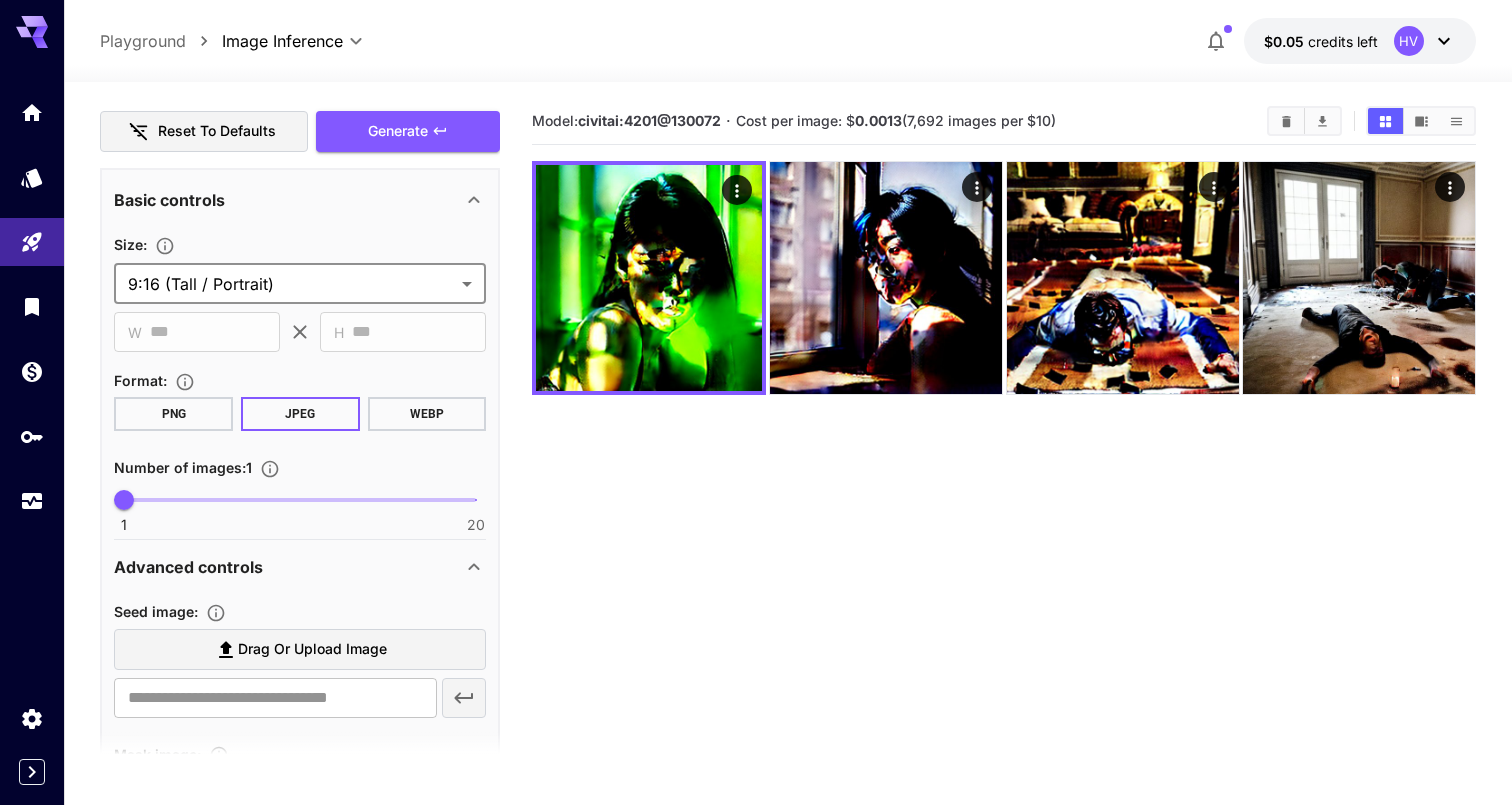click on "PNG" at bounding box center (173, 414) 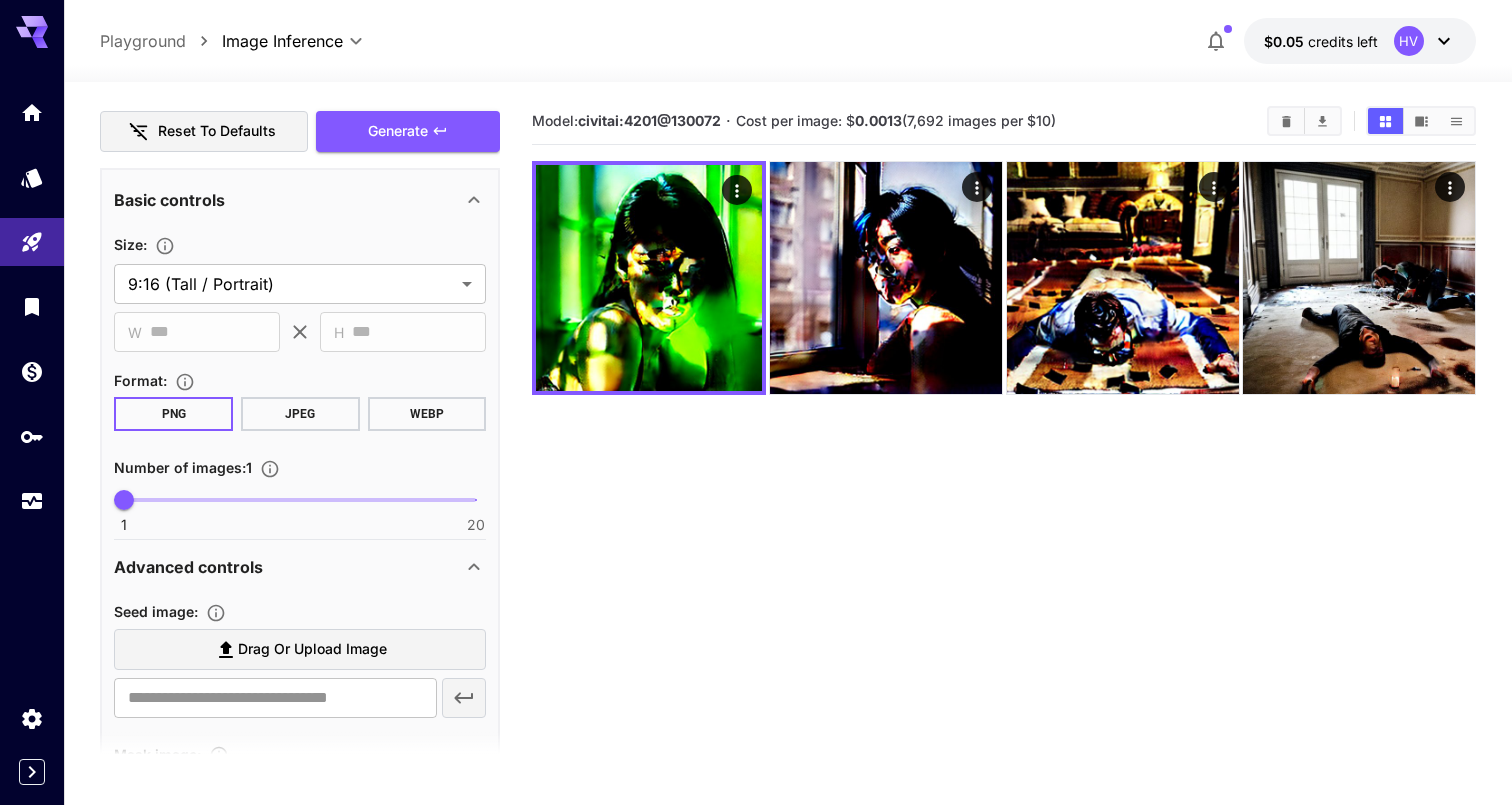 scroll, scrollTop: 717, scrollLeft: 0, axis: vertical 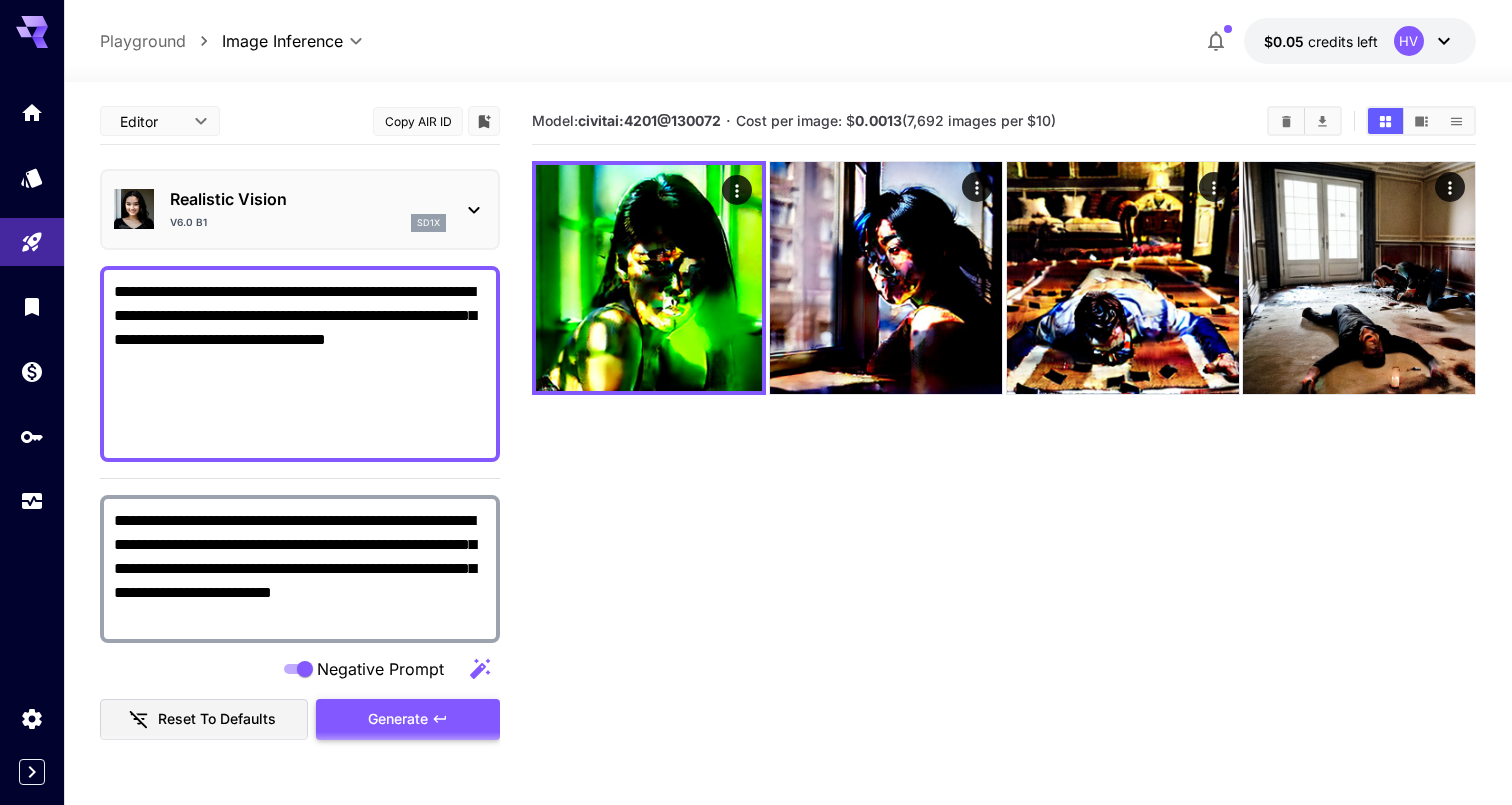 click on "Generate" at bounding box center (398, 719) 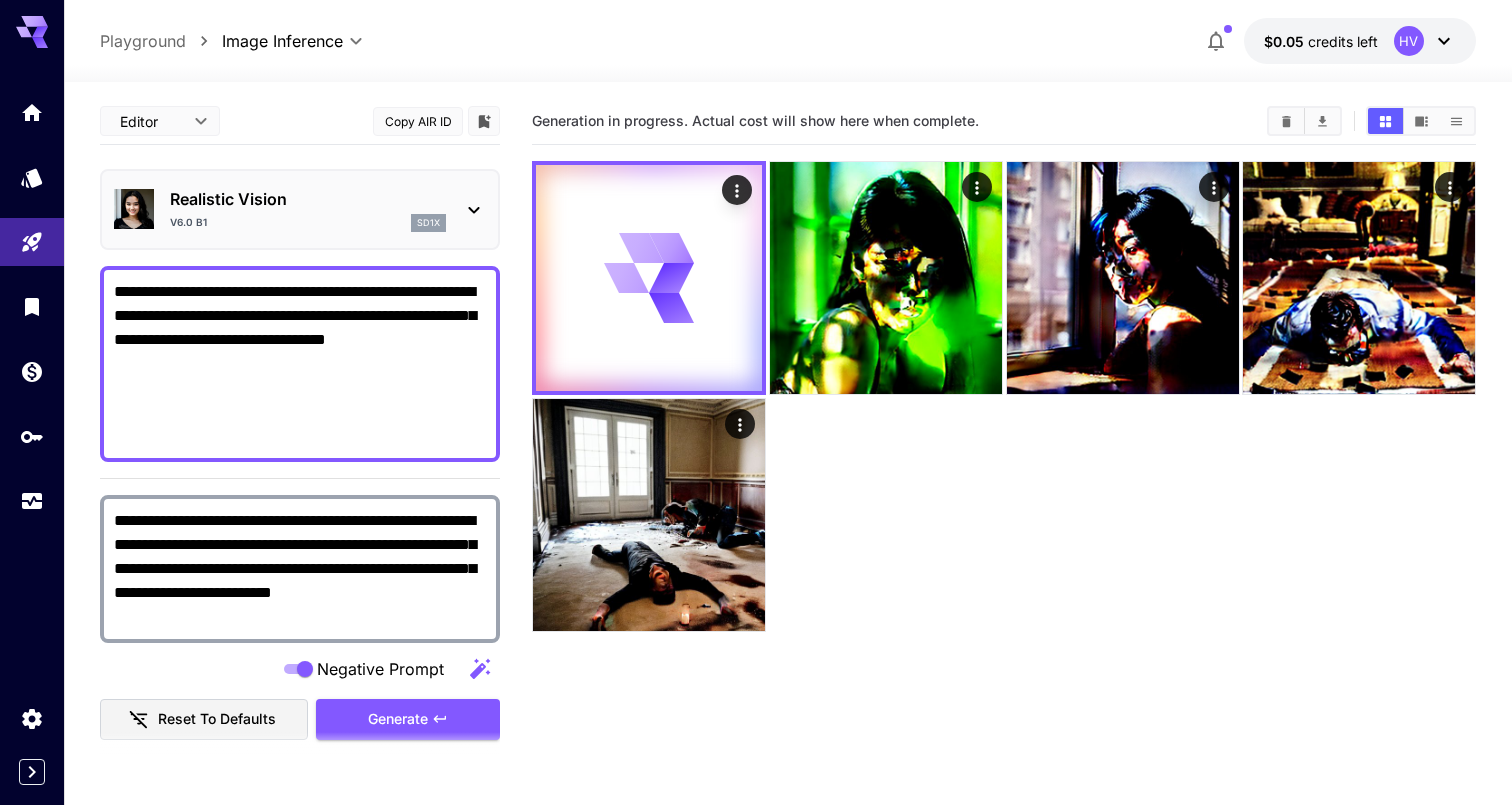 click on "**********" at bounding box center (756, 481) 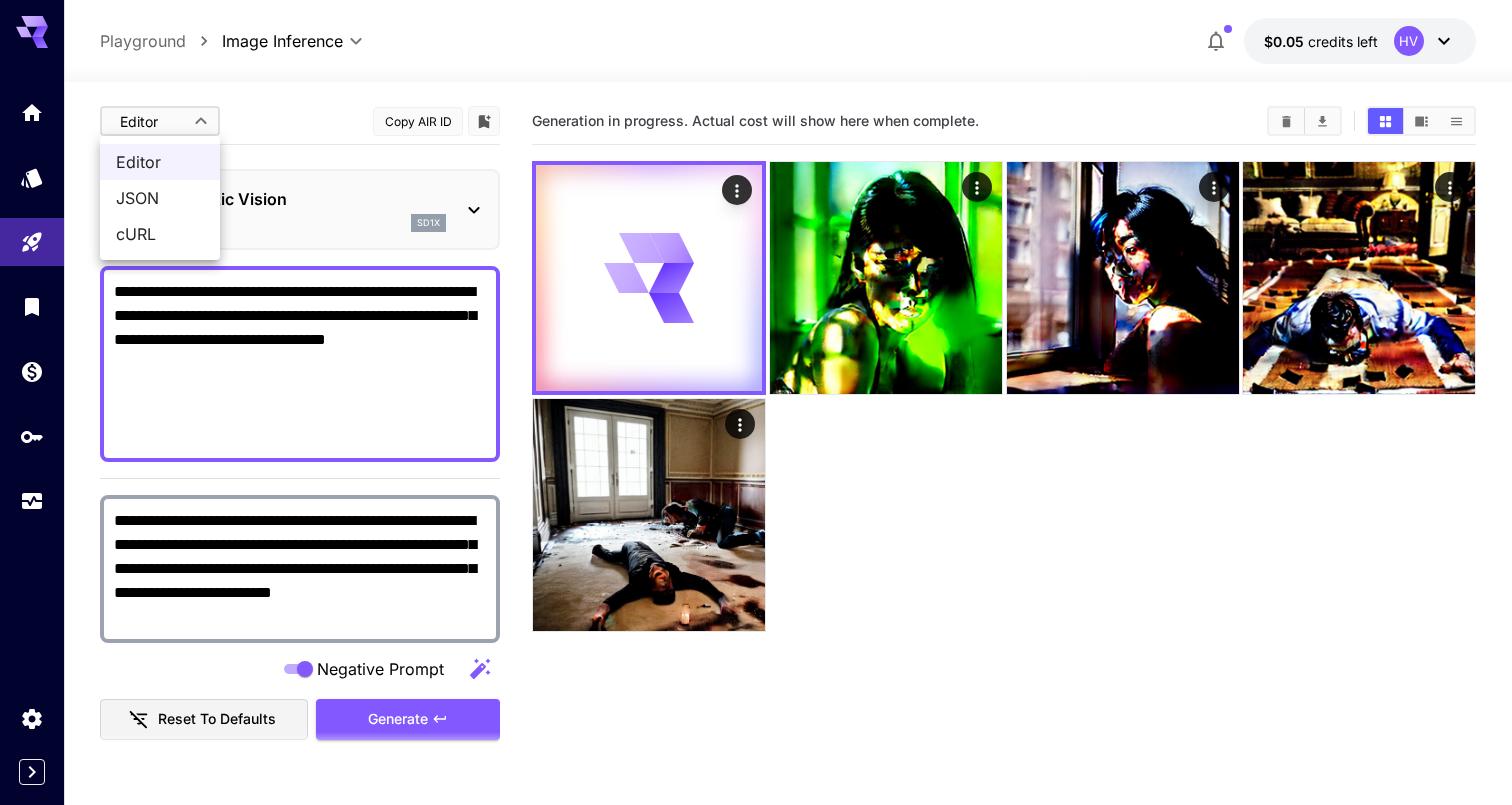 click at bounding box center (756, 402) 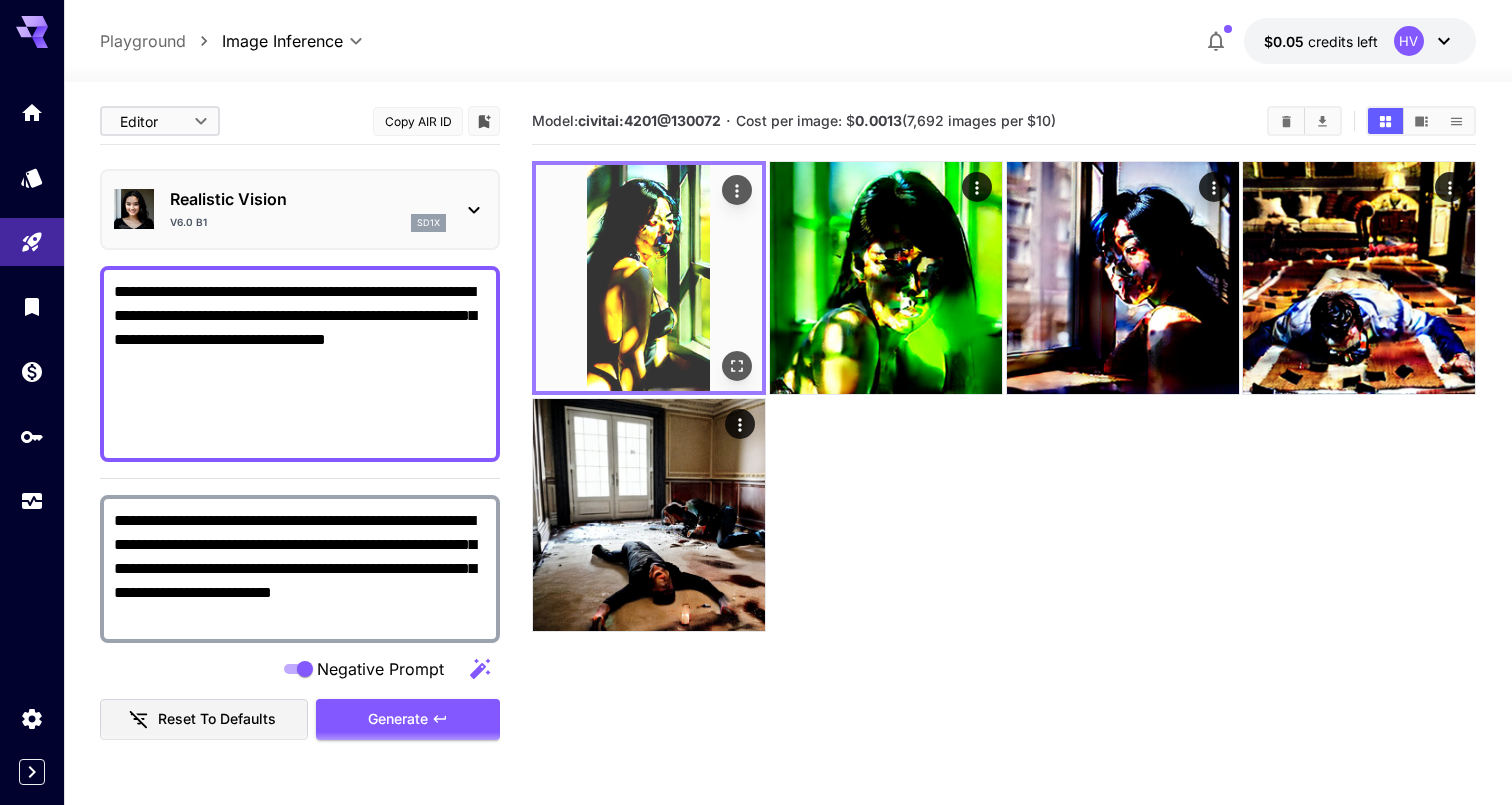 click 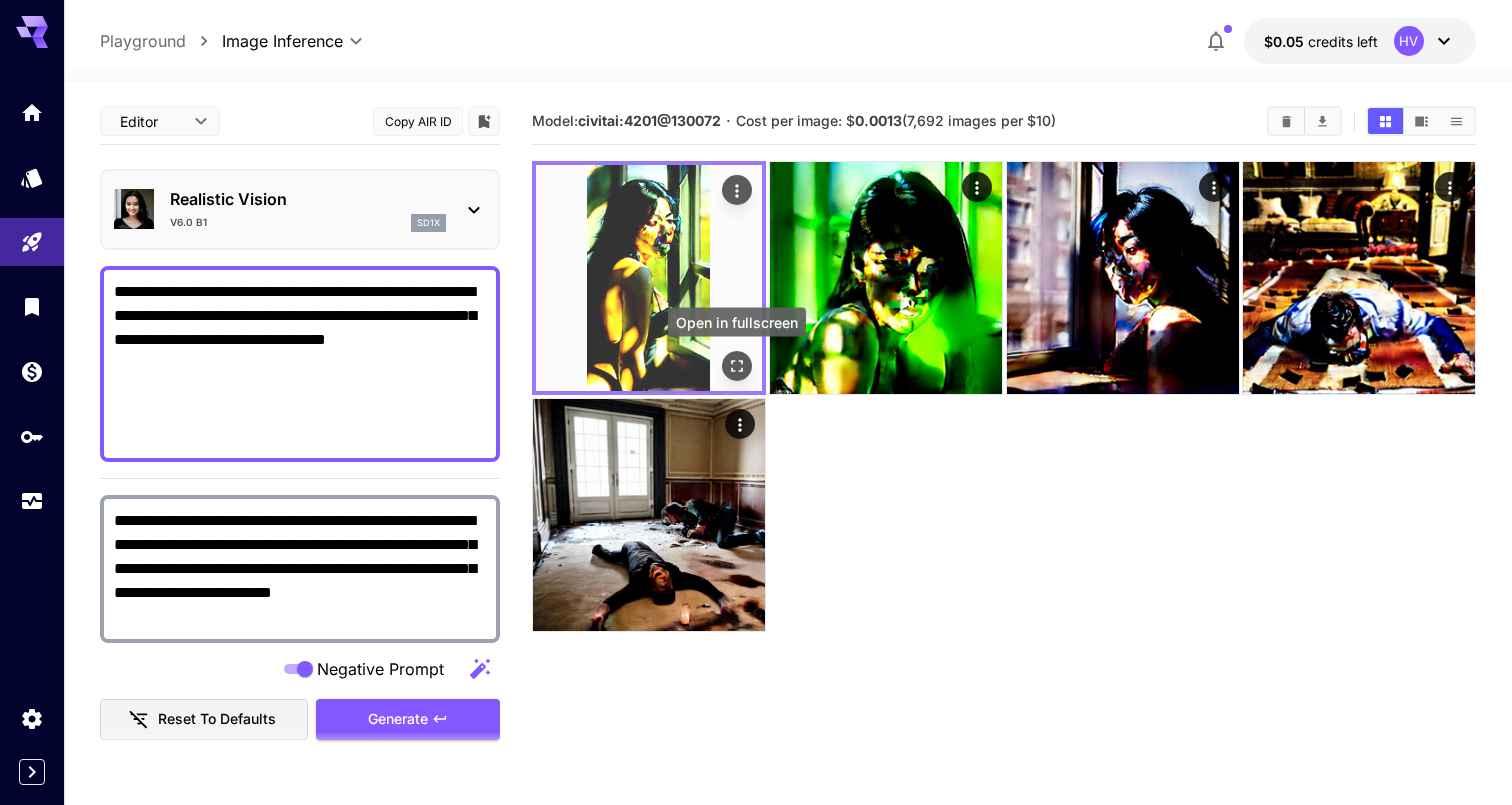 click 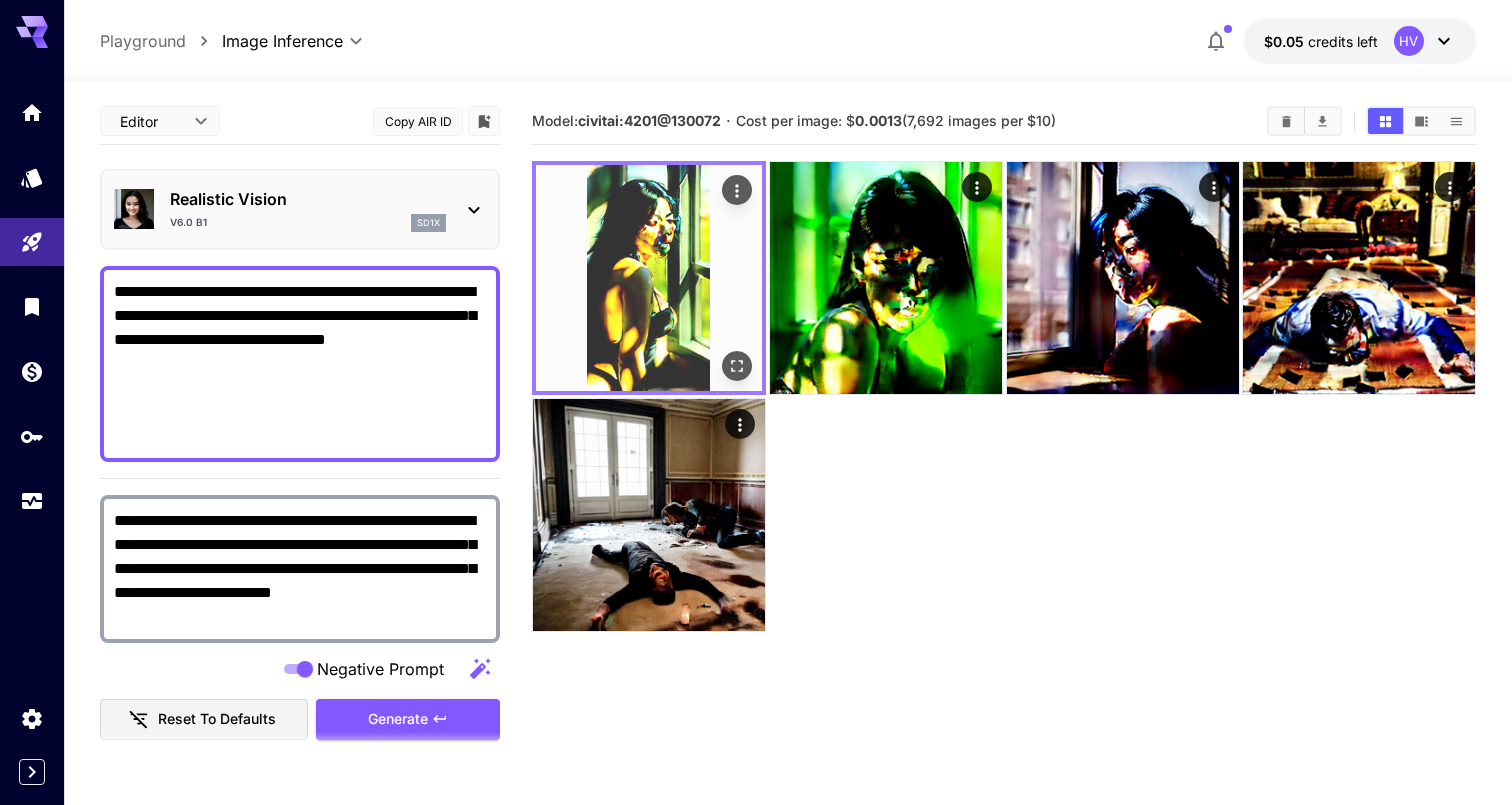 click 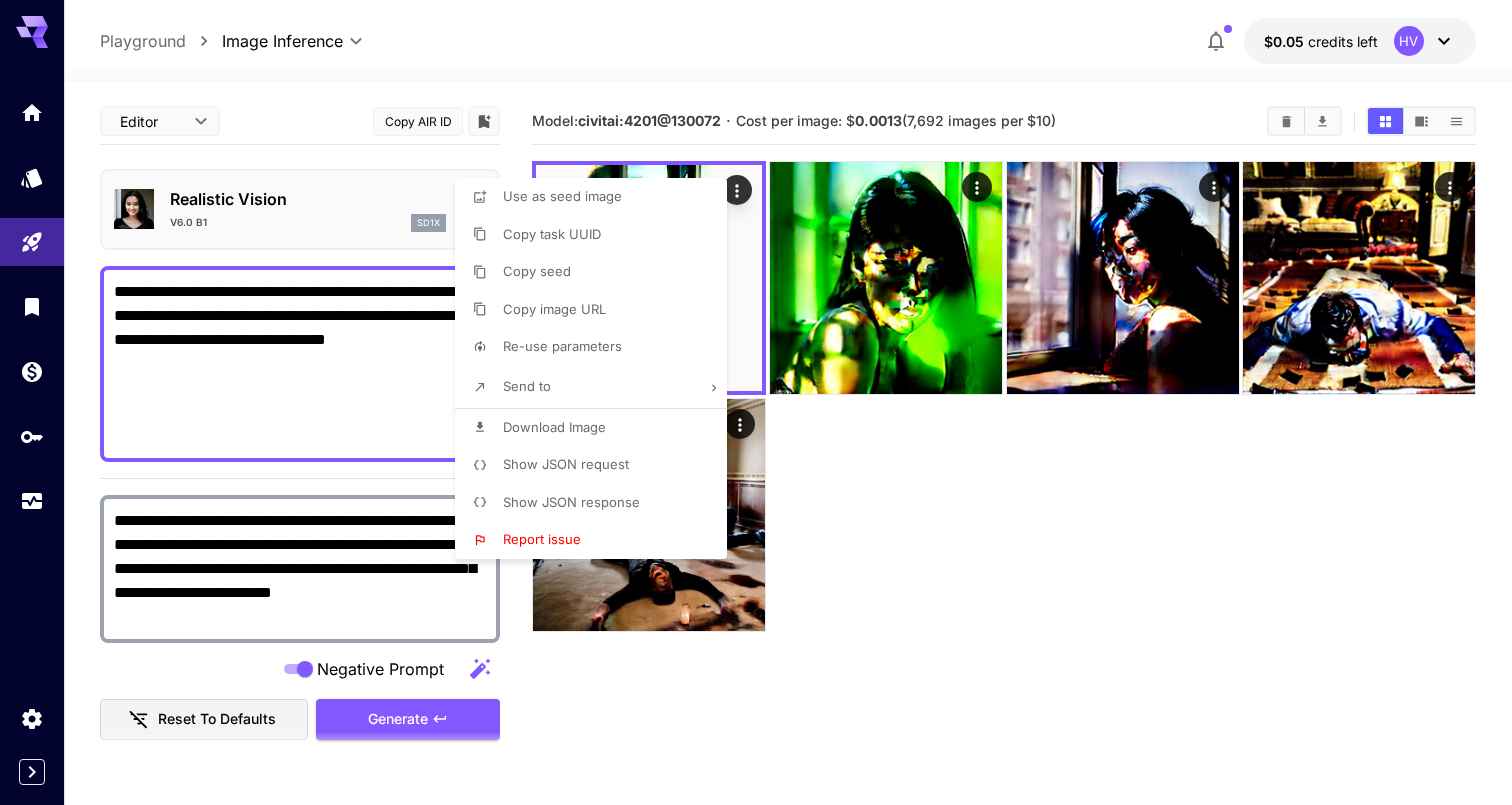 click at bounding box center [756, 402] 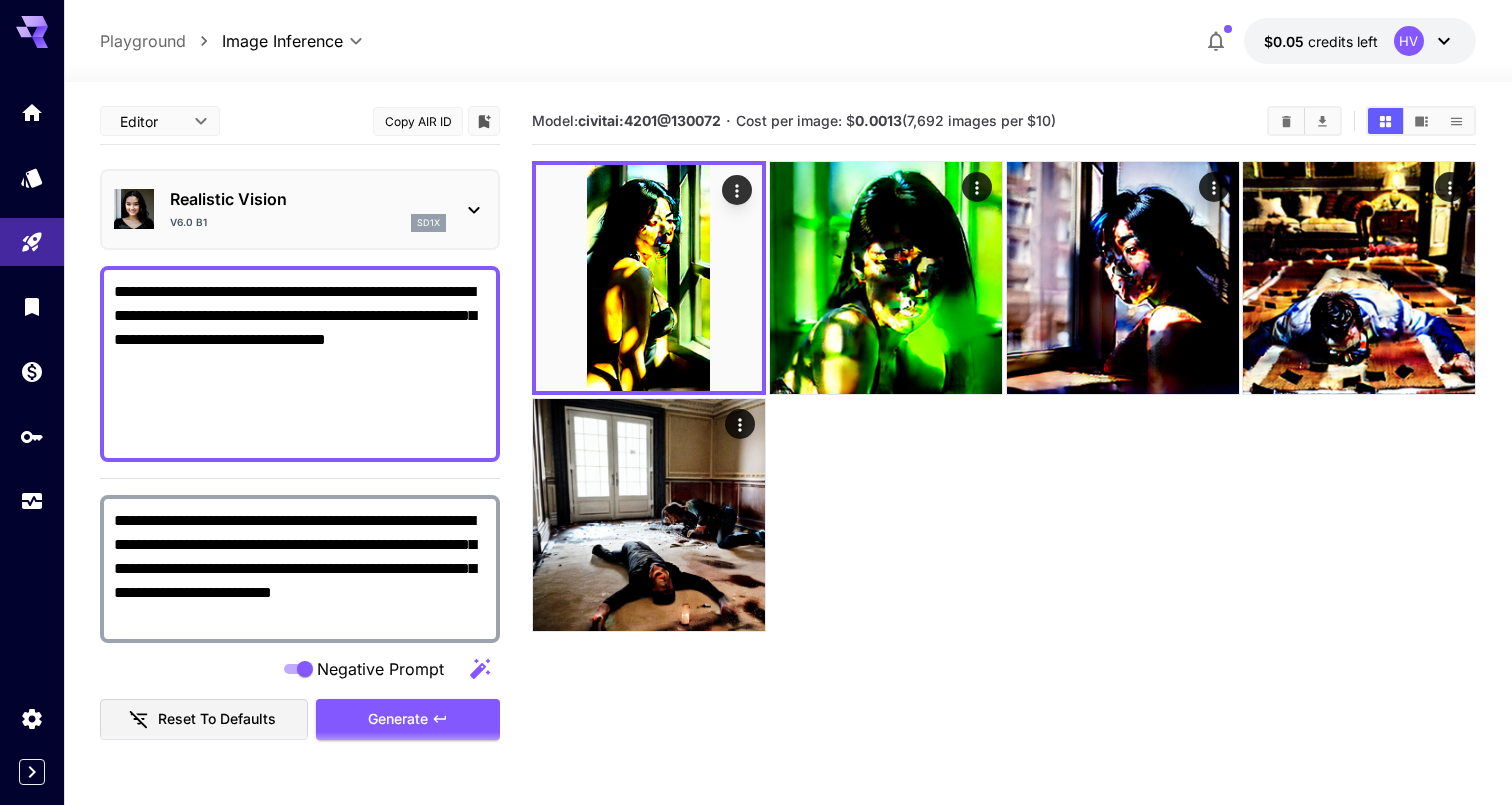 scroll, scrollTop: 0, scrollLeft: 0, axis: both 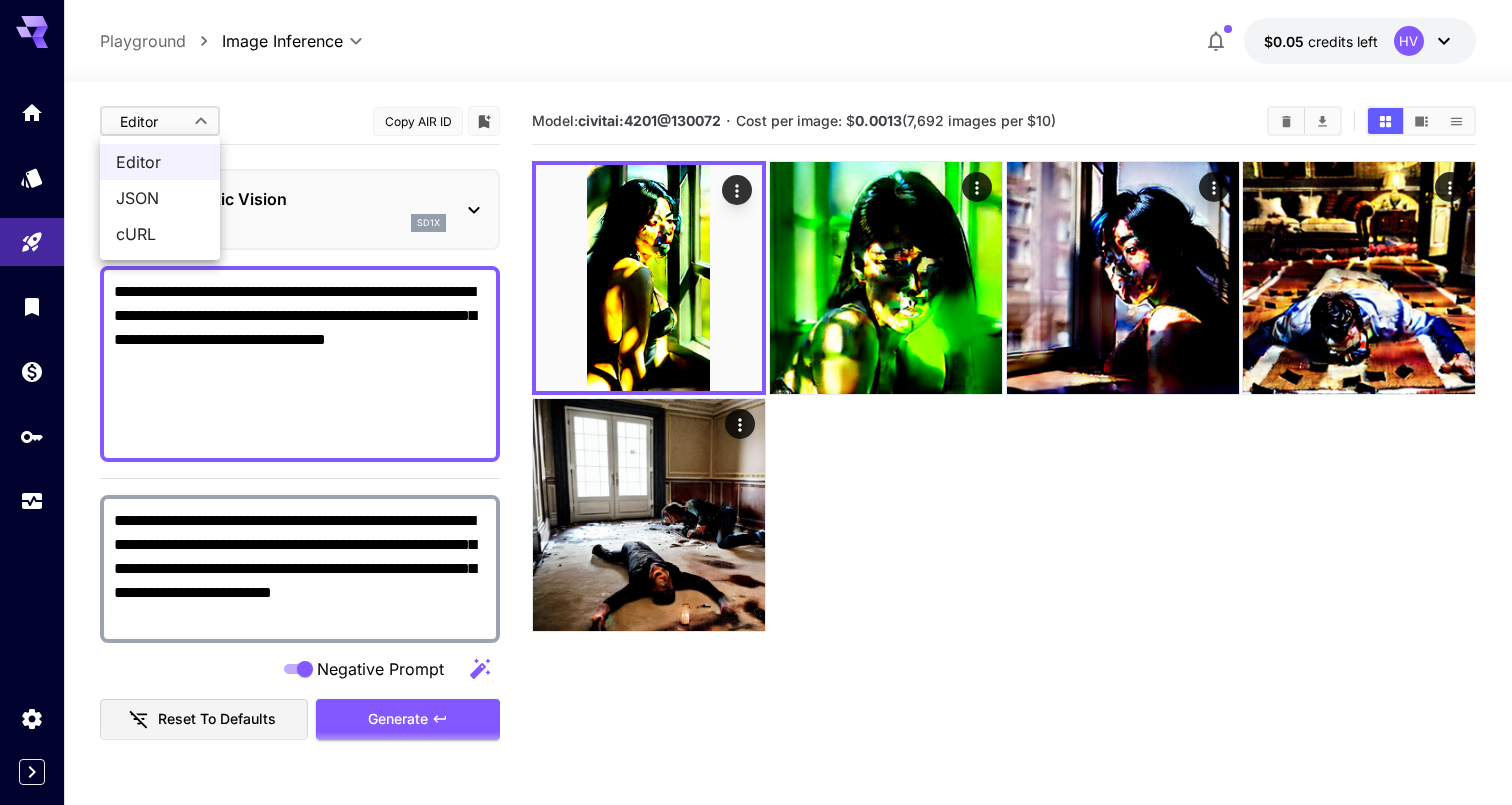 click on "**********" at bounding box center (756, 481) 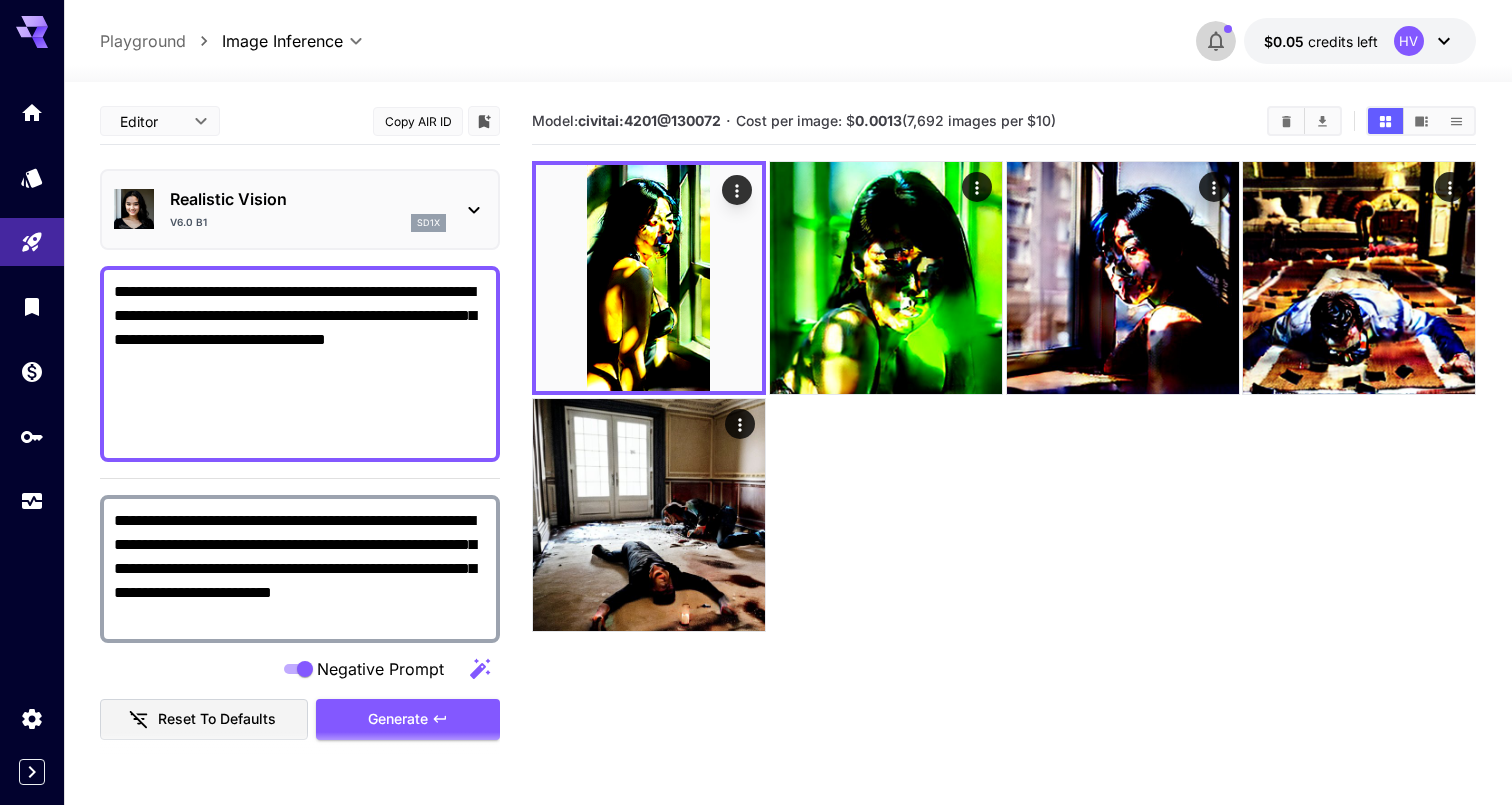 click 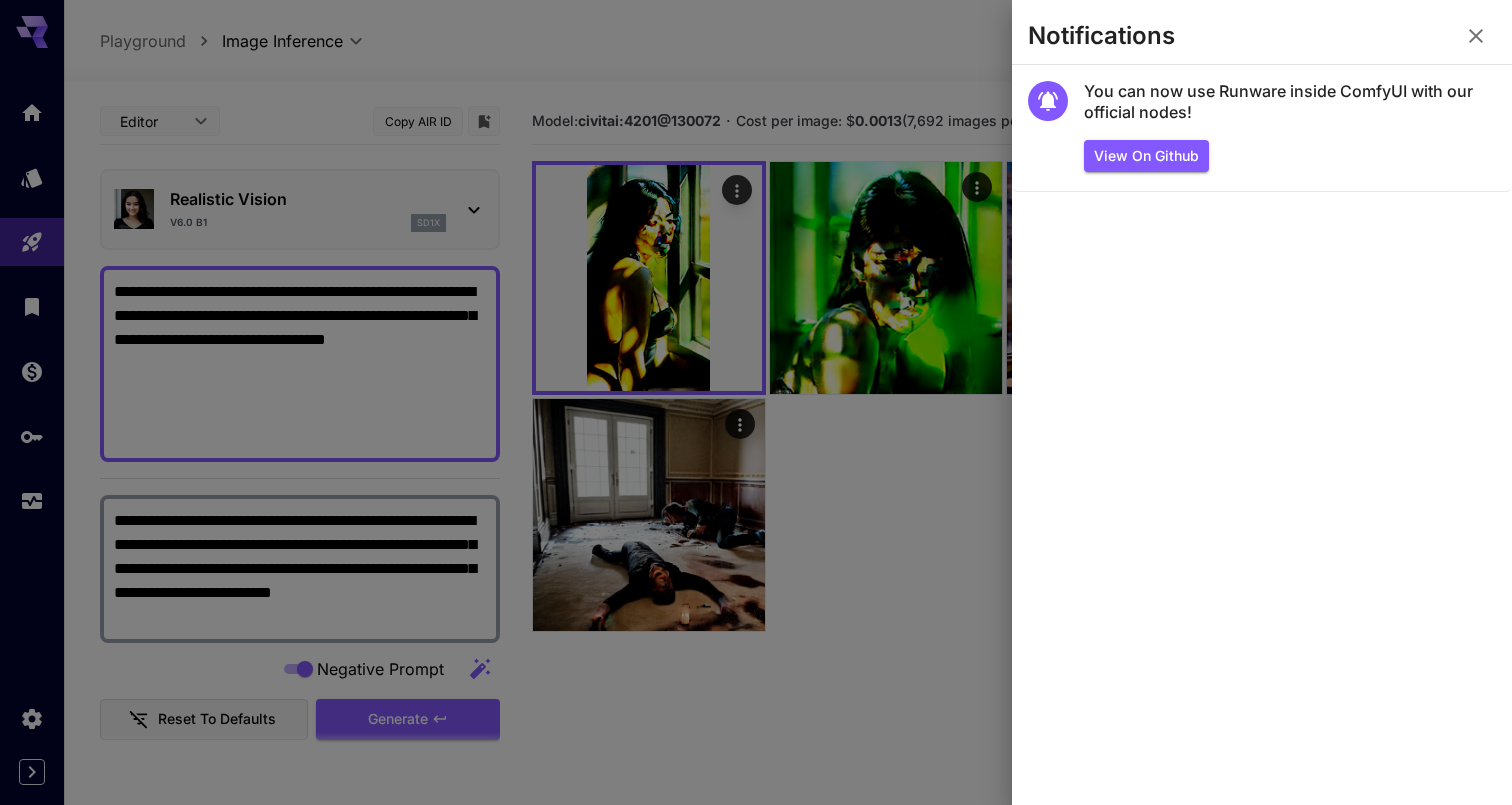 click at bounding box center (756, 402) 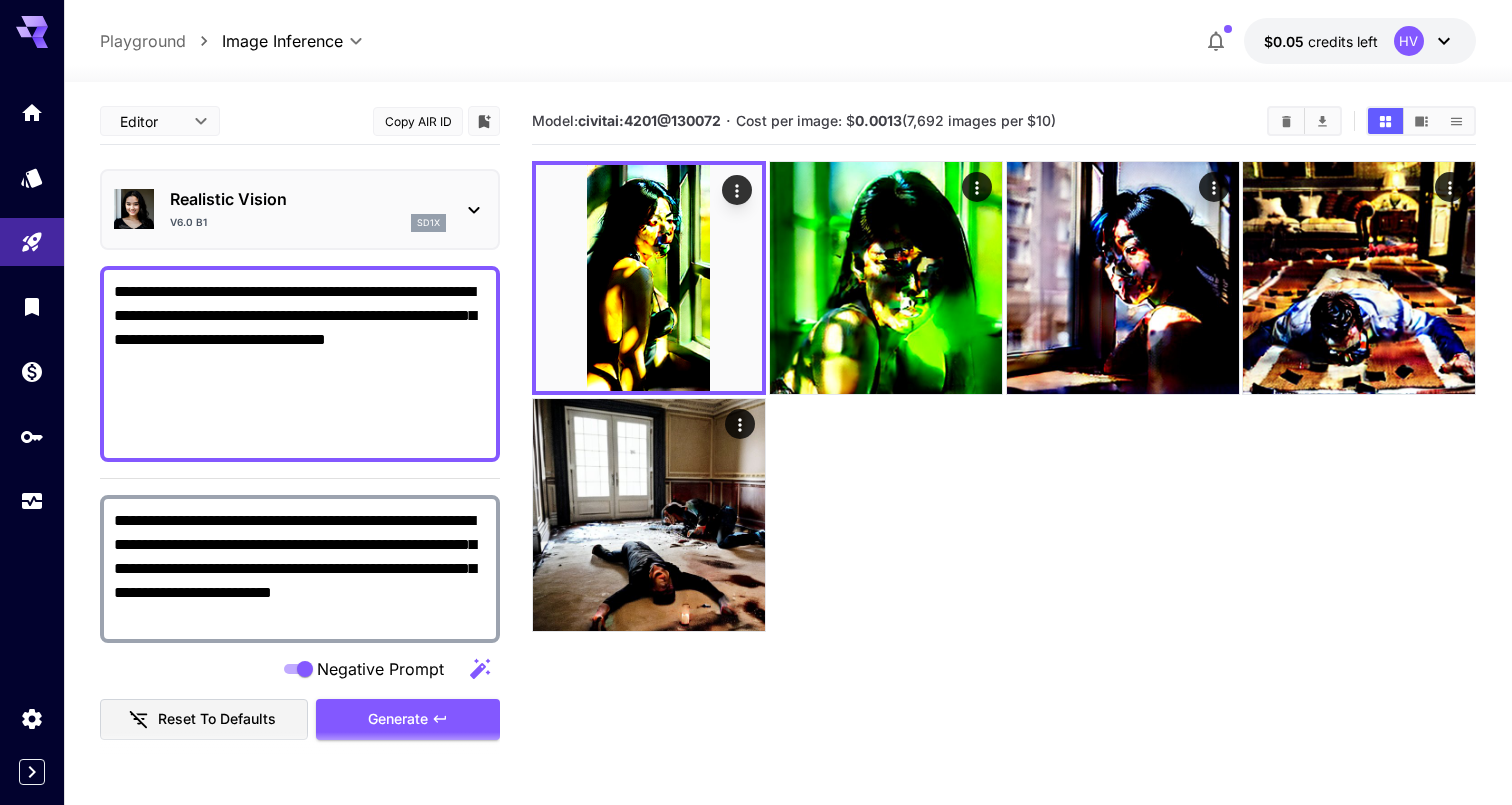 click 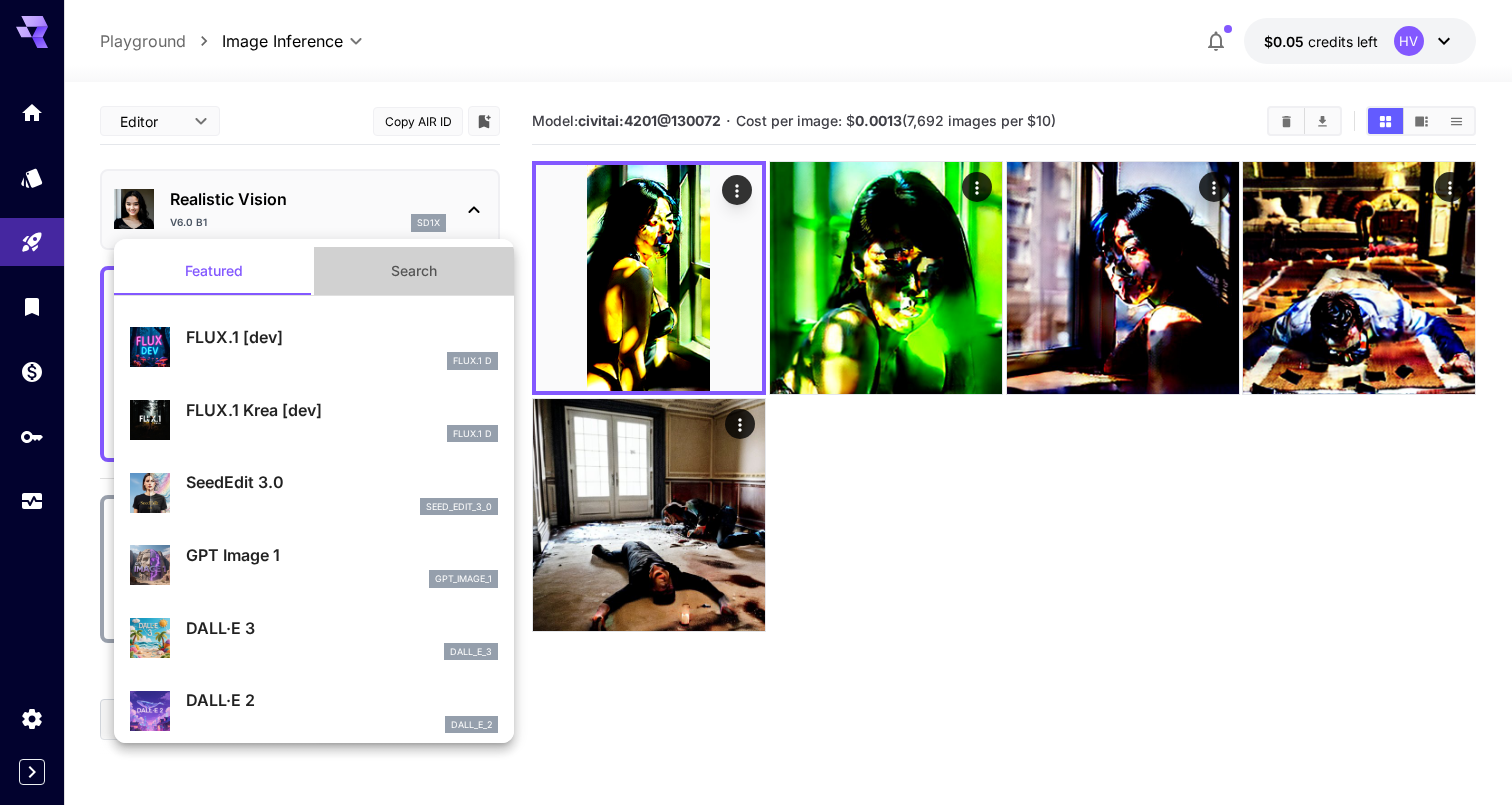 click on "Search" at bounding box center [414, 271] 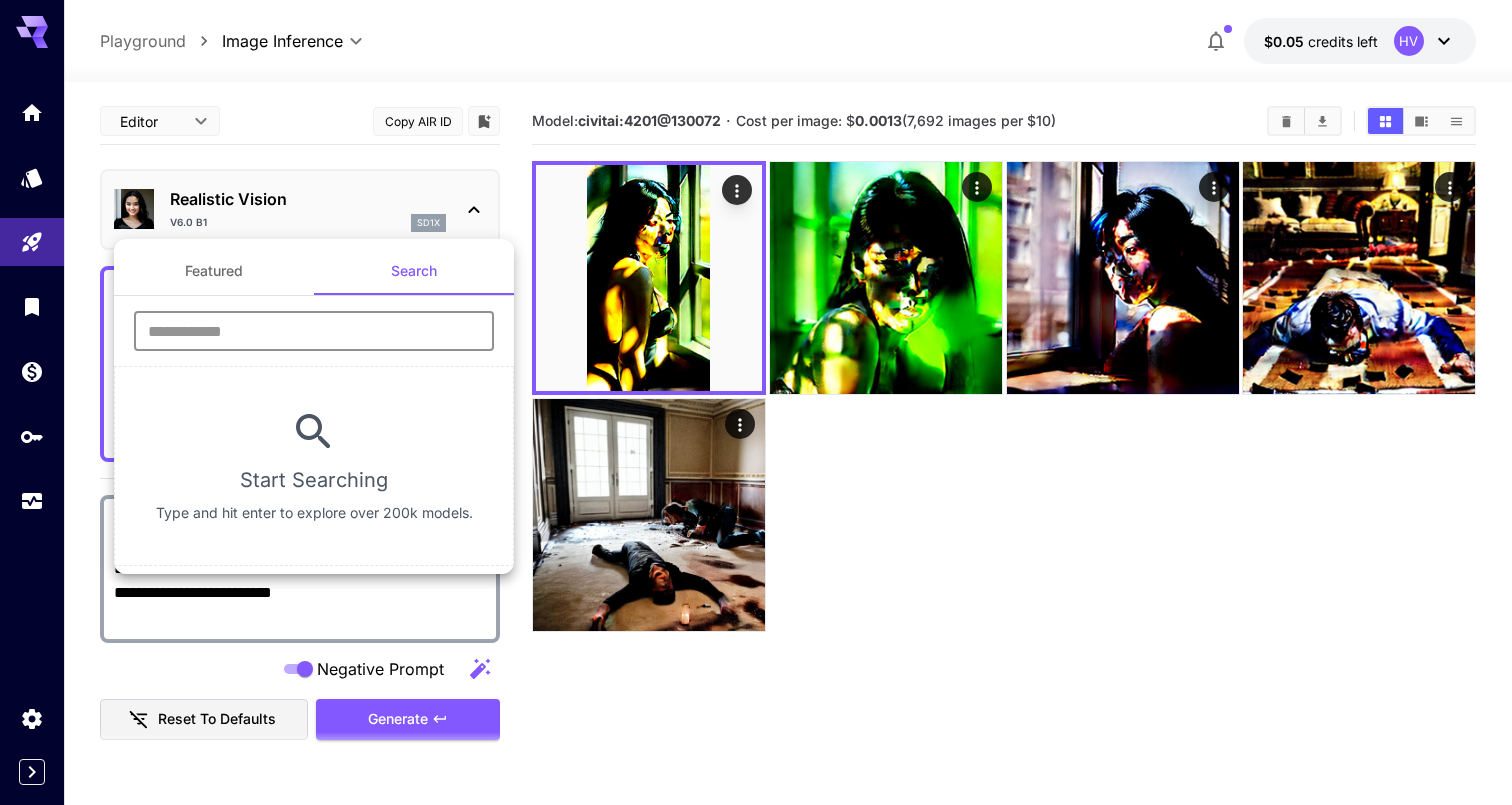 click at bounding box center [314, 331] 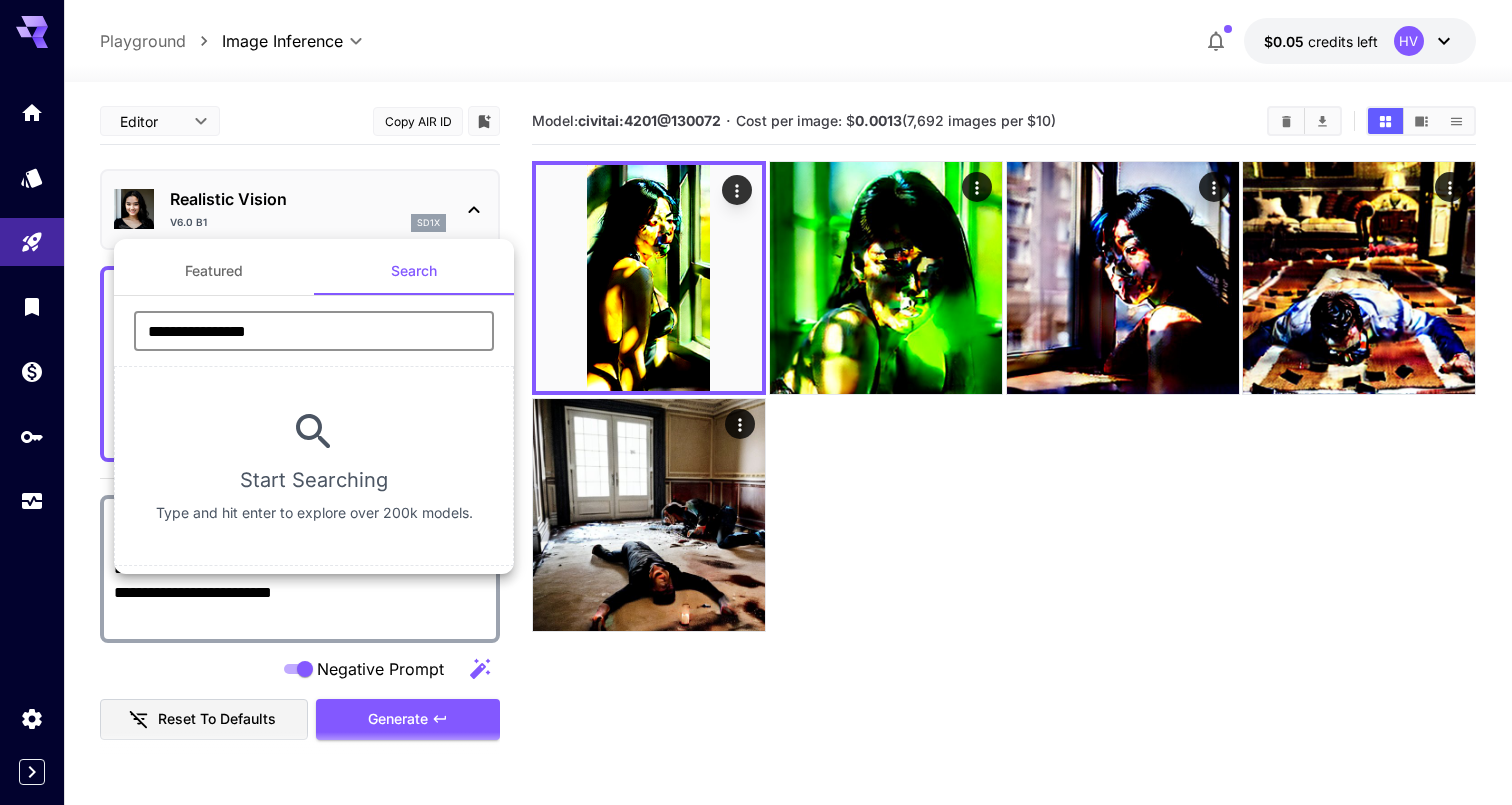 type on "**********" 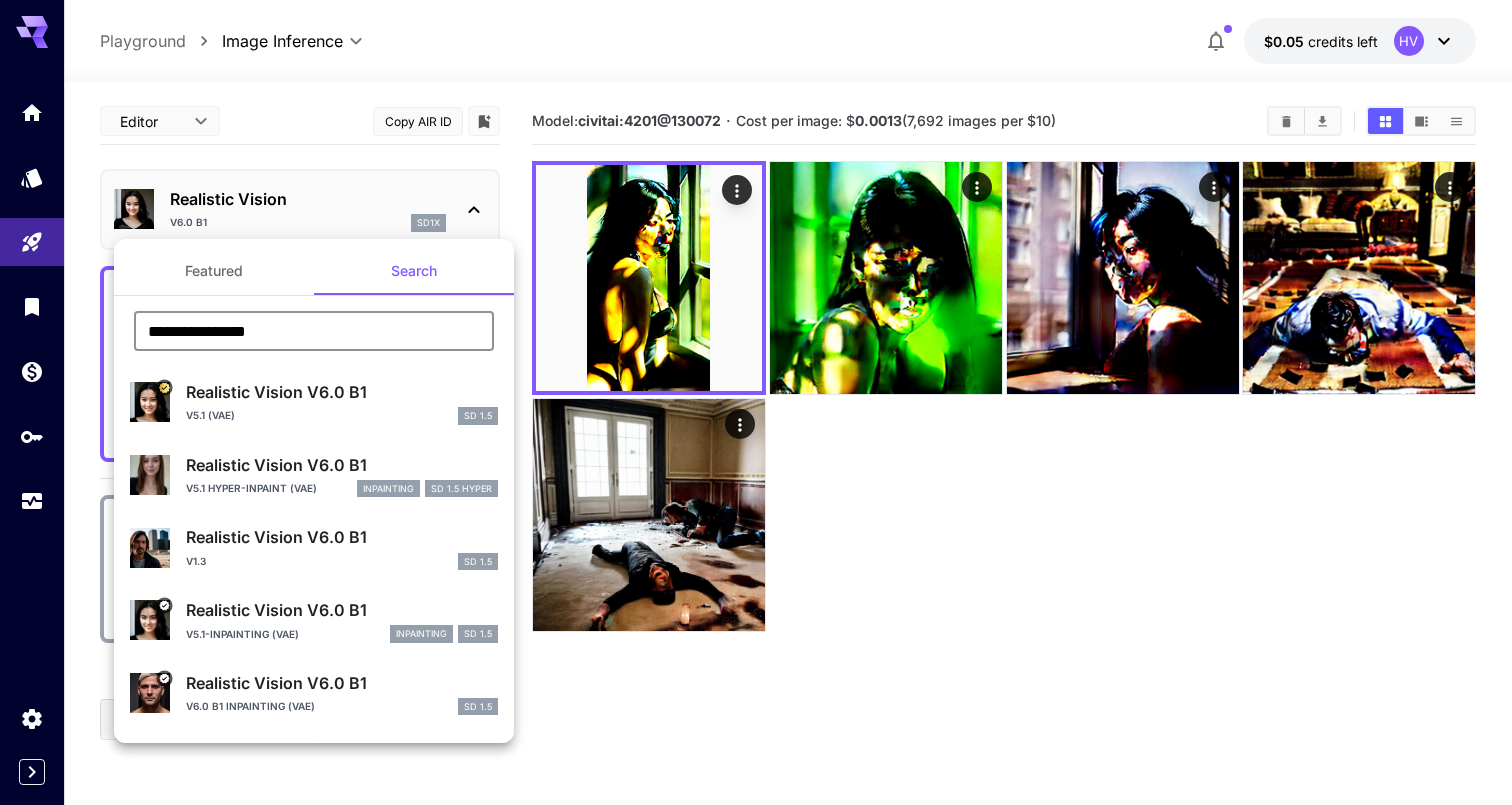 click on "V5.1 (VAE) SD 1.5" at bounding box center [342, 416] 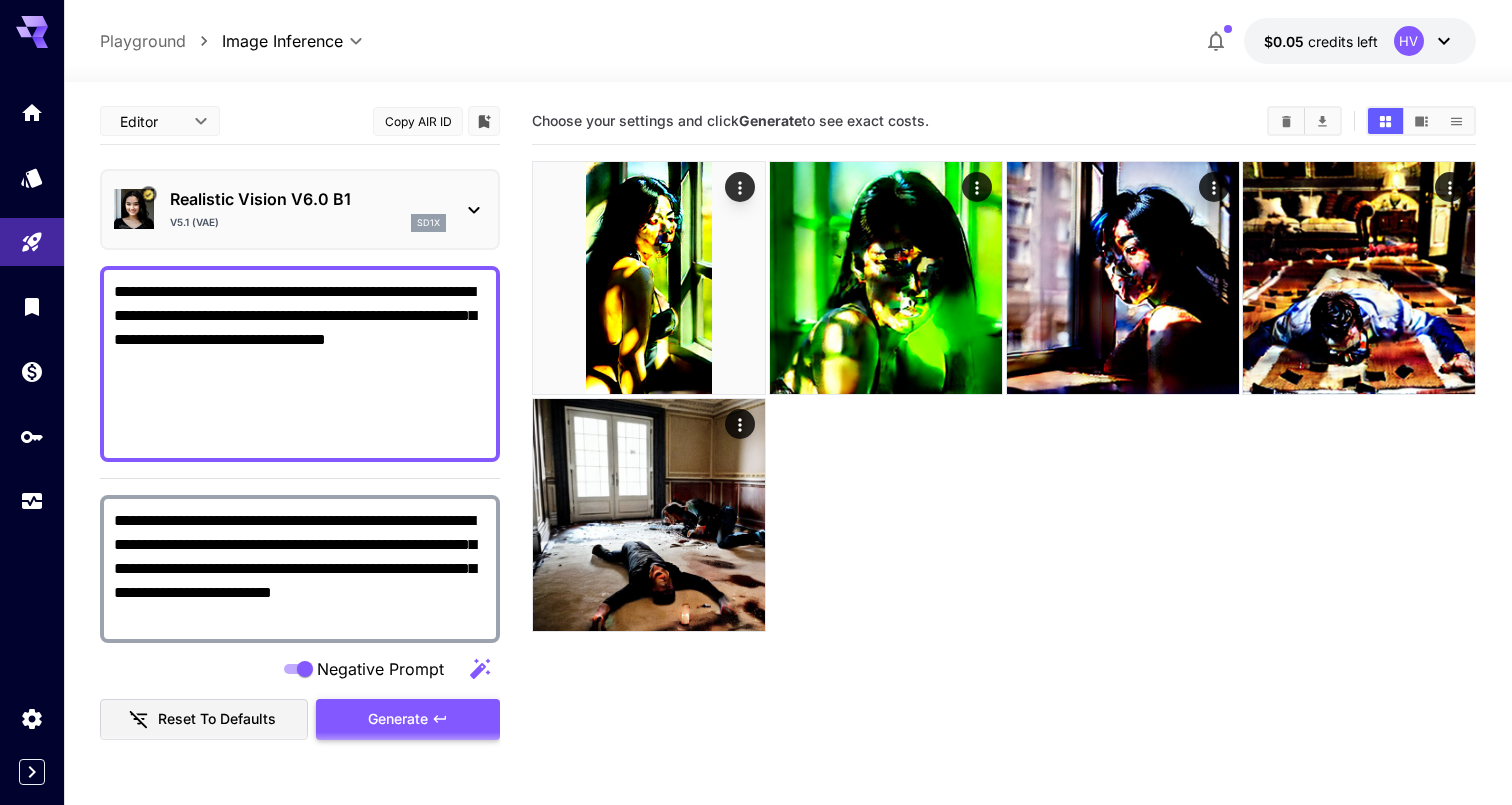 click on "Generate" at bounding box center [398, 719] 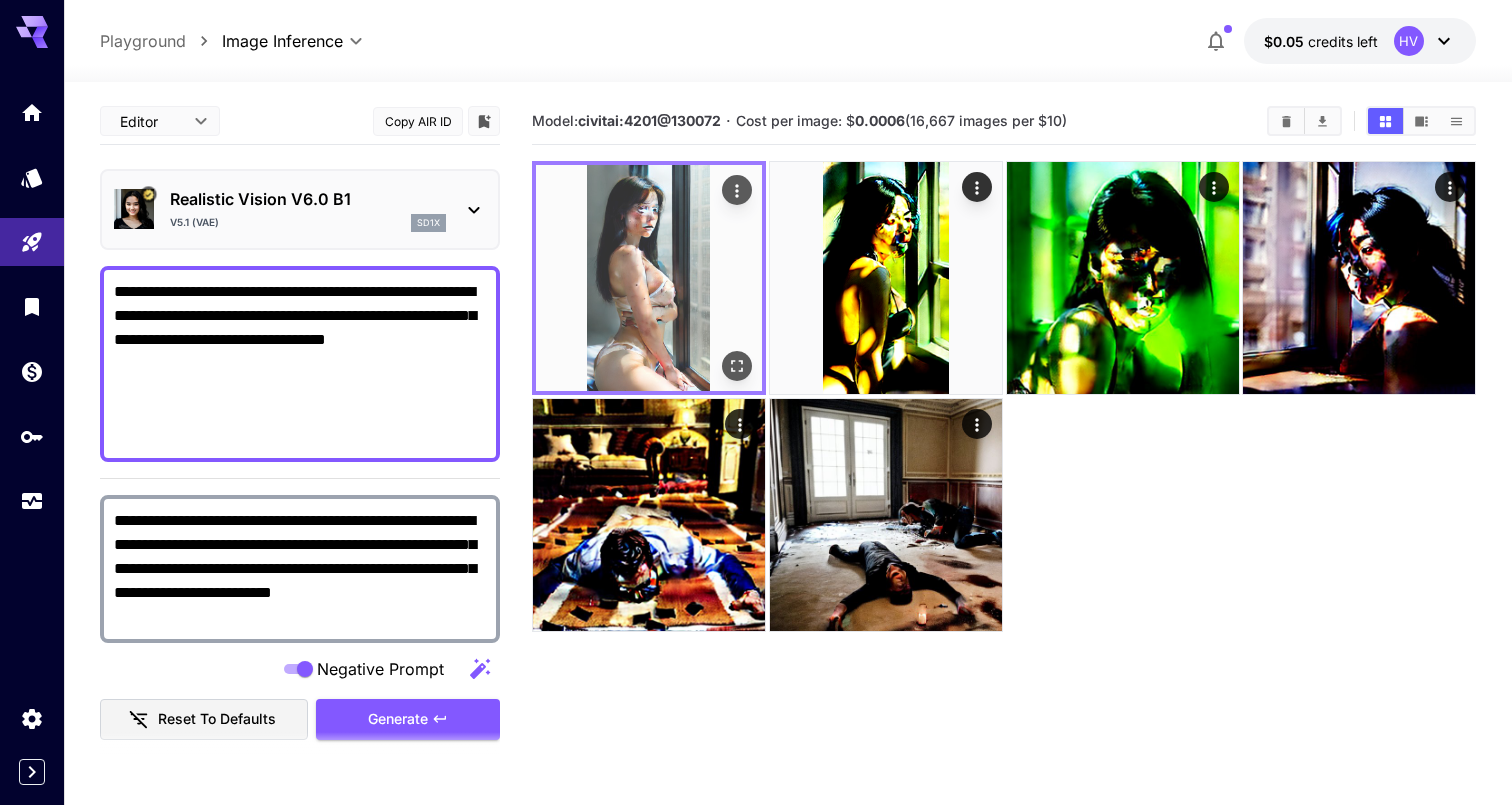 click at bounding box center [649, 278] 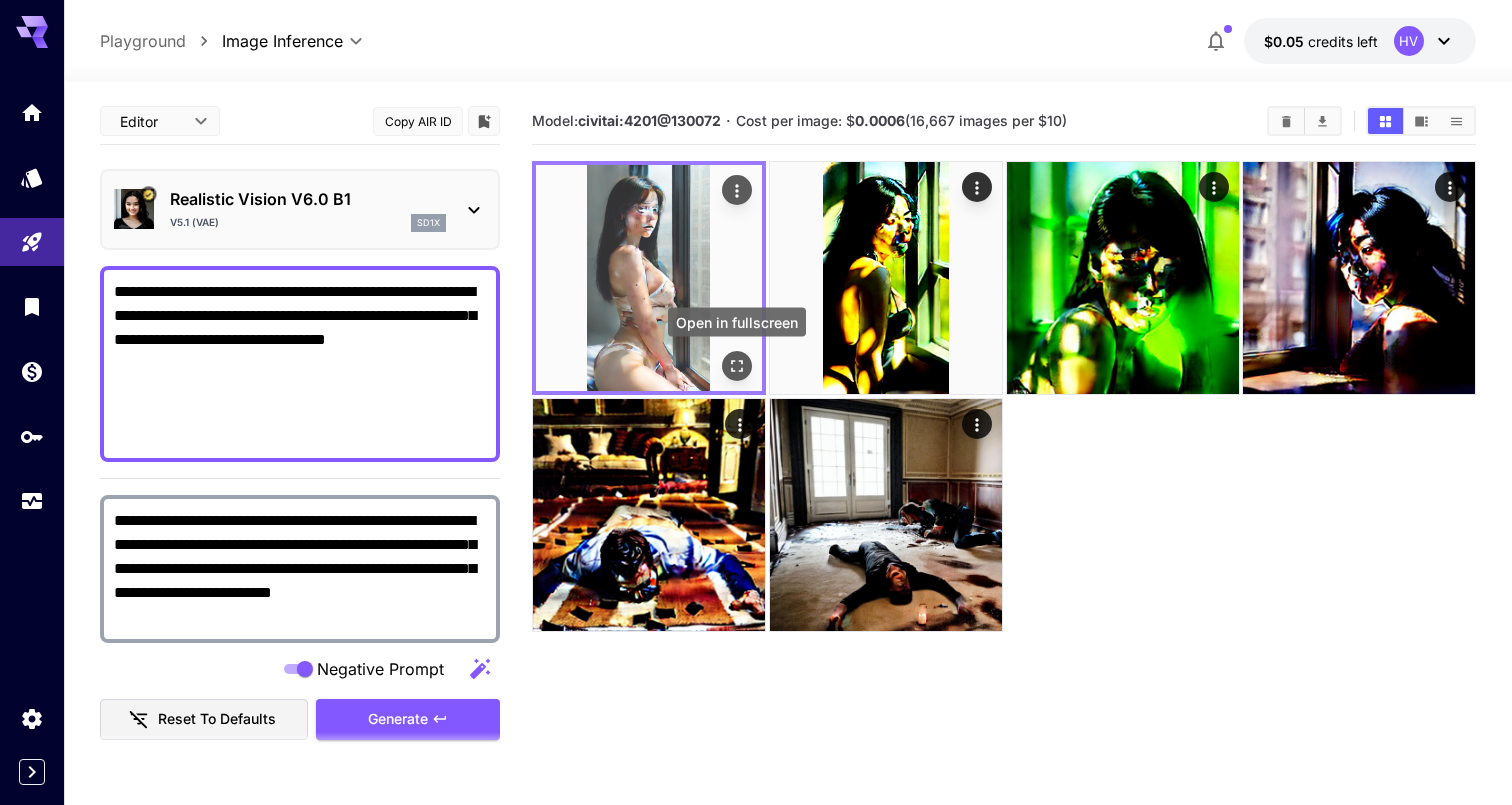click 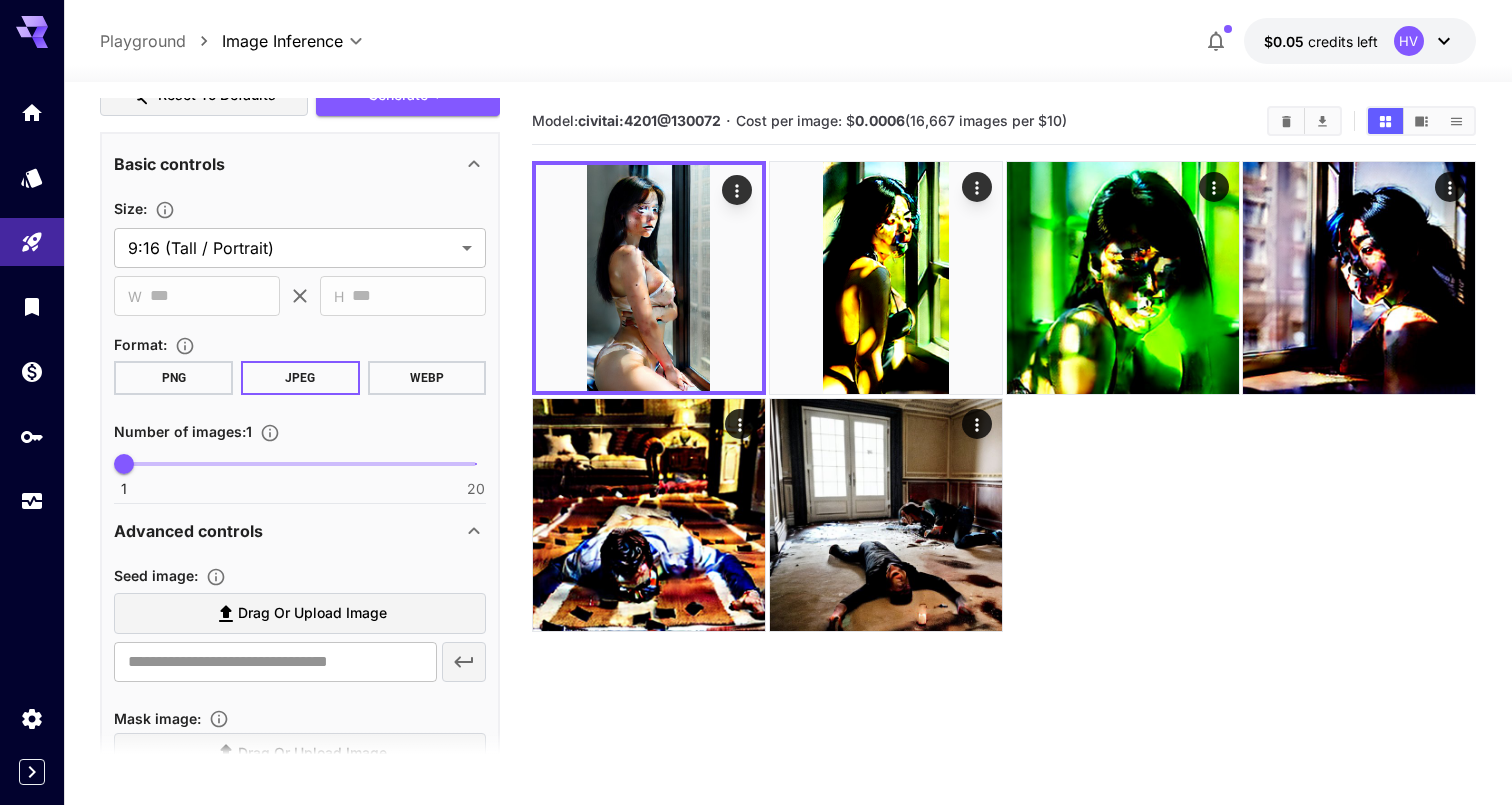 scroll, scrollTop: 606, scrollLeft: 0, axis: vertical 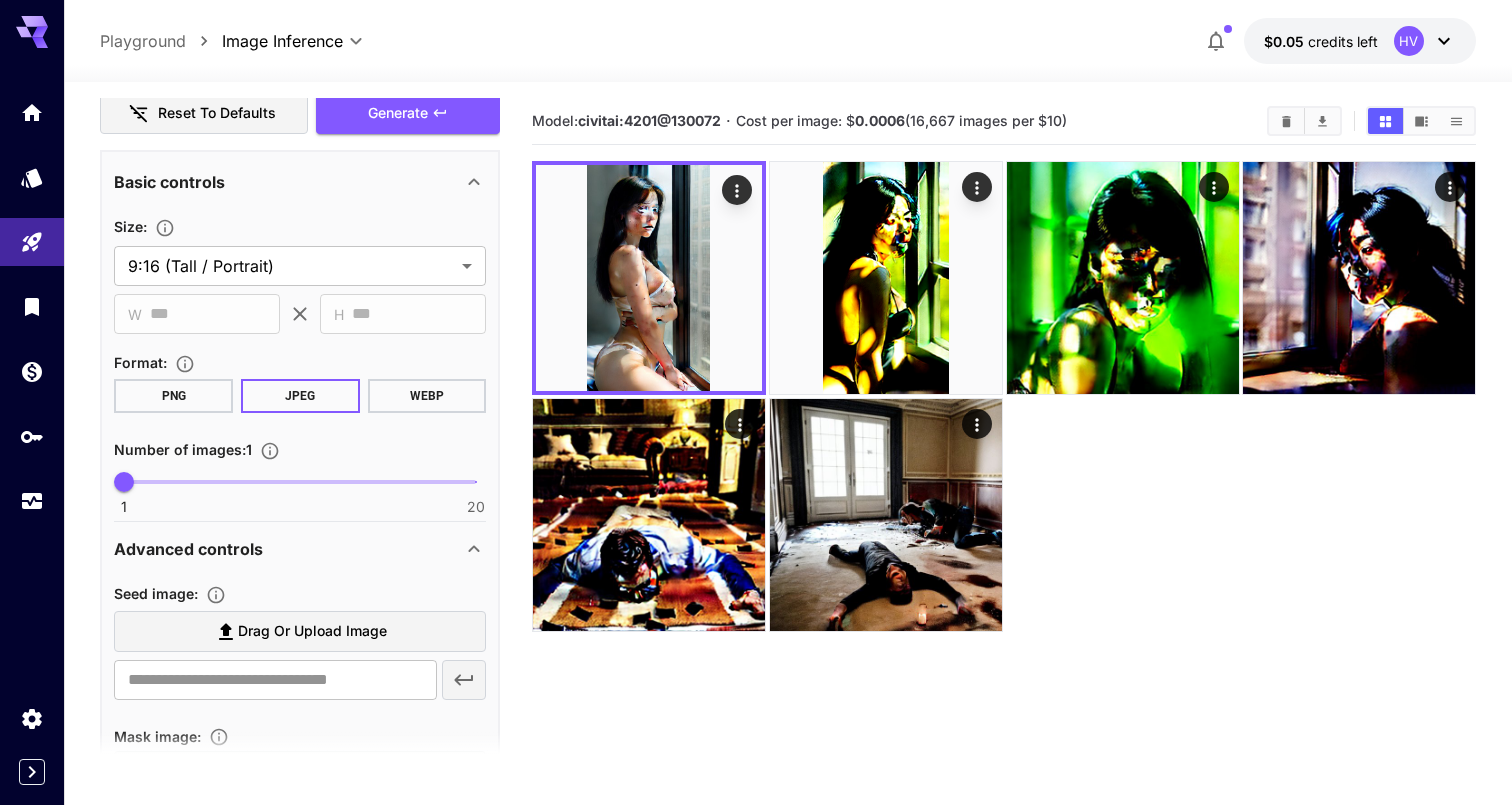 click on "PNG" at bounding box center (173, 396) 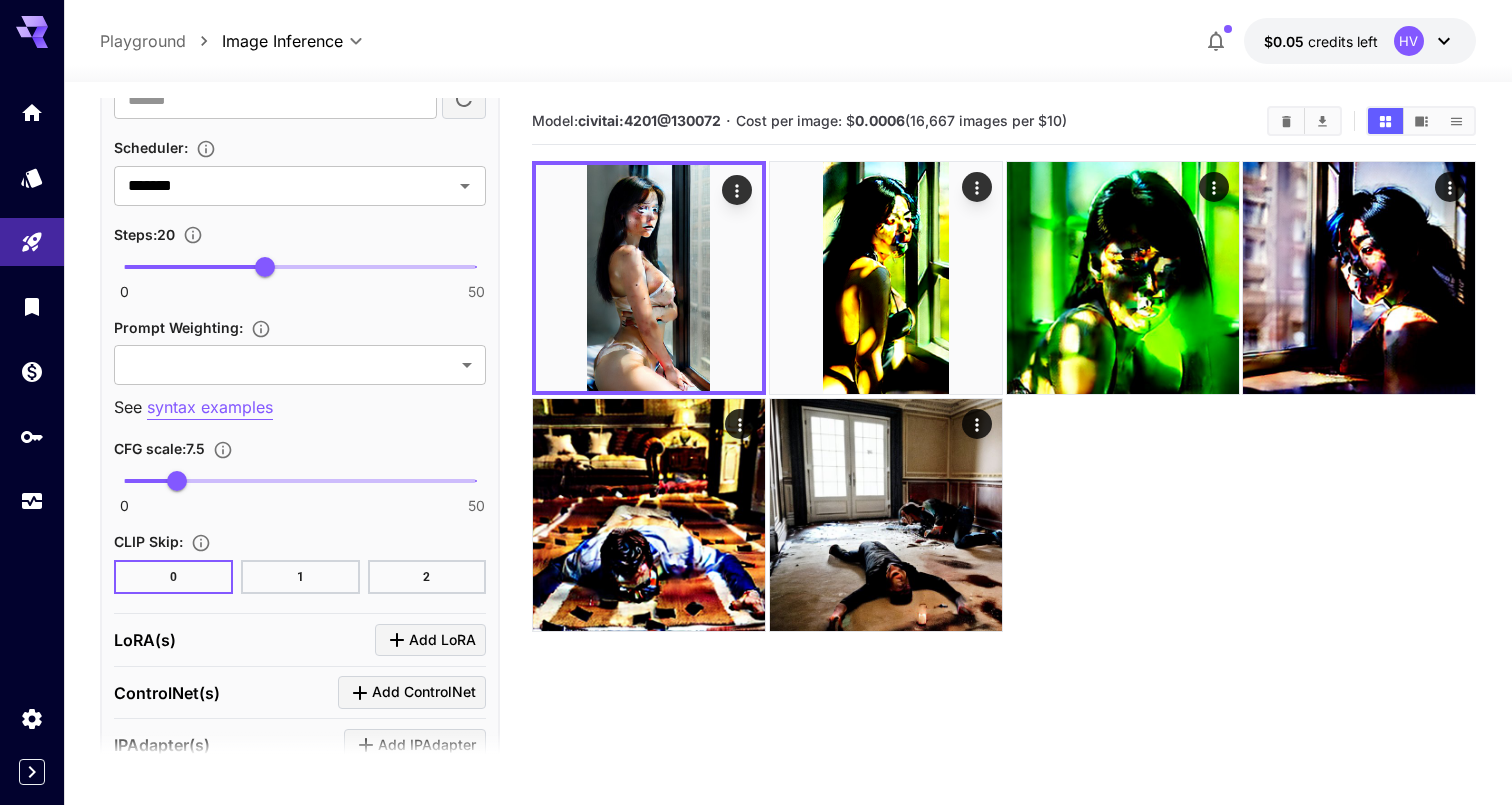 scroll, scrollTop: 1601, scrollLeft: 0, axis: vertical 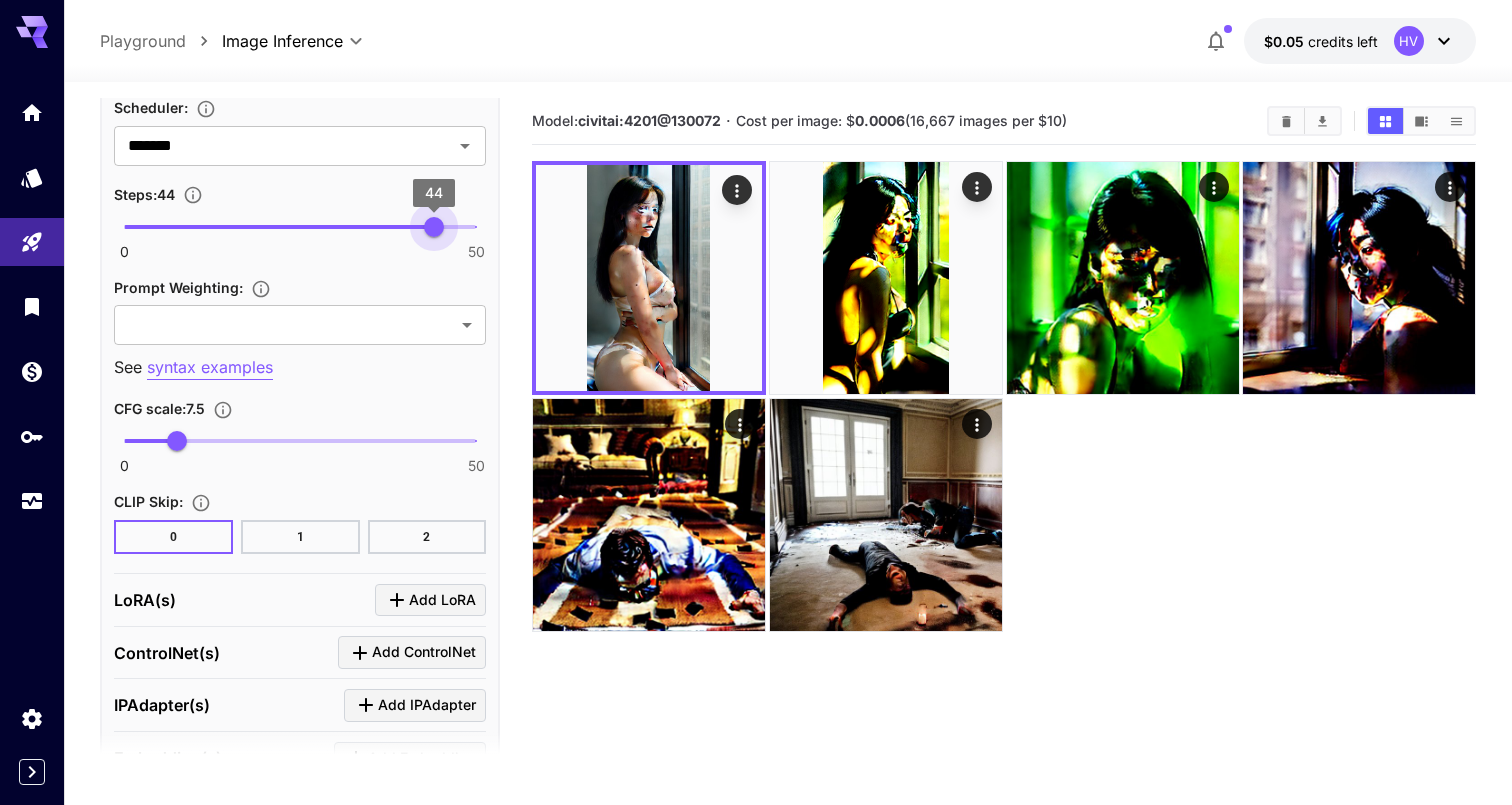 type on "**" 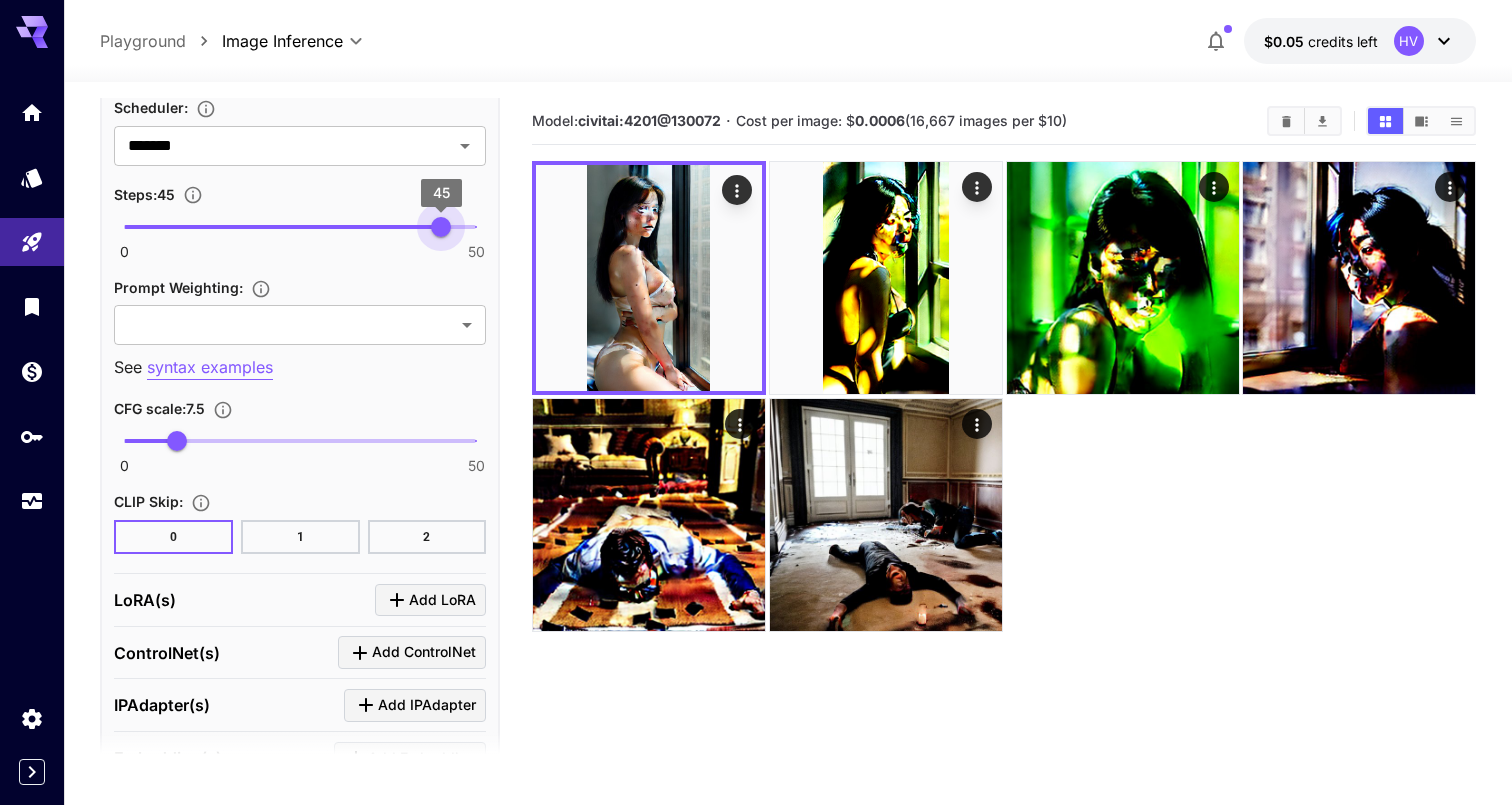 drag, startPoint x: 277, startPoint y: 230, endPoint x: 442, endPoint y: 229, distance: 165.00304 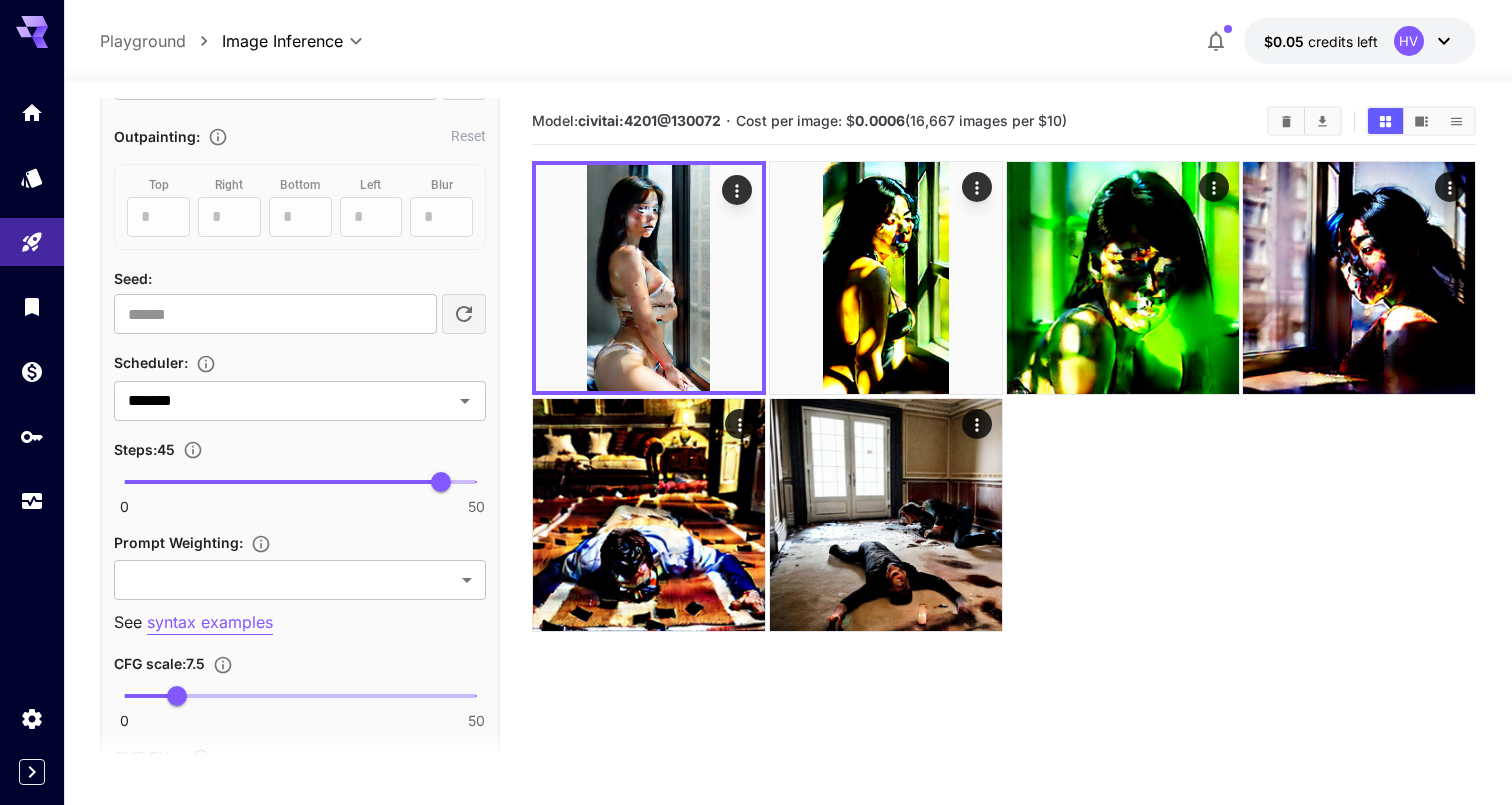 scroll, scrollTop: 1357, scrollLeft: 0, axis: vertical 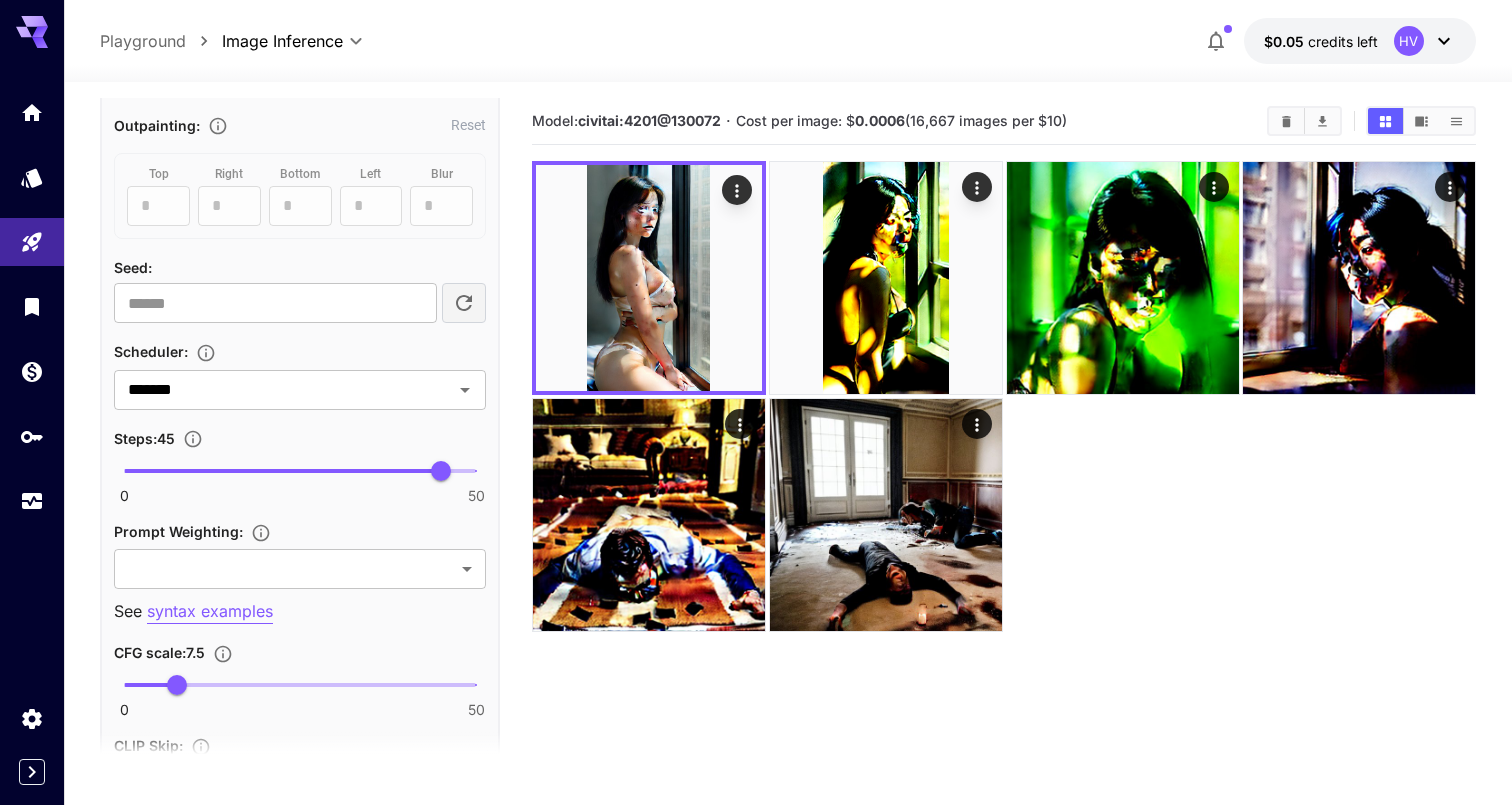 click on "Seed image :  Drag or upload image ​ Mask image :  Drag or upload image ​ Outpainting :  Reset top * ​ right * ​ bottom * ​ left * ​ Blur * ​ Seed :  ​ Scheduler :  ******* ​ Steps :  45 0 50 45 Prompt Weighting :  ​ ******* ​ See   syntax examples CFG scale :  7.5 0 50 7.5 CLIP Skip :  0 1 2" at bounding box center (300, 314) 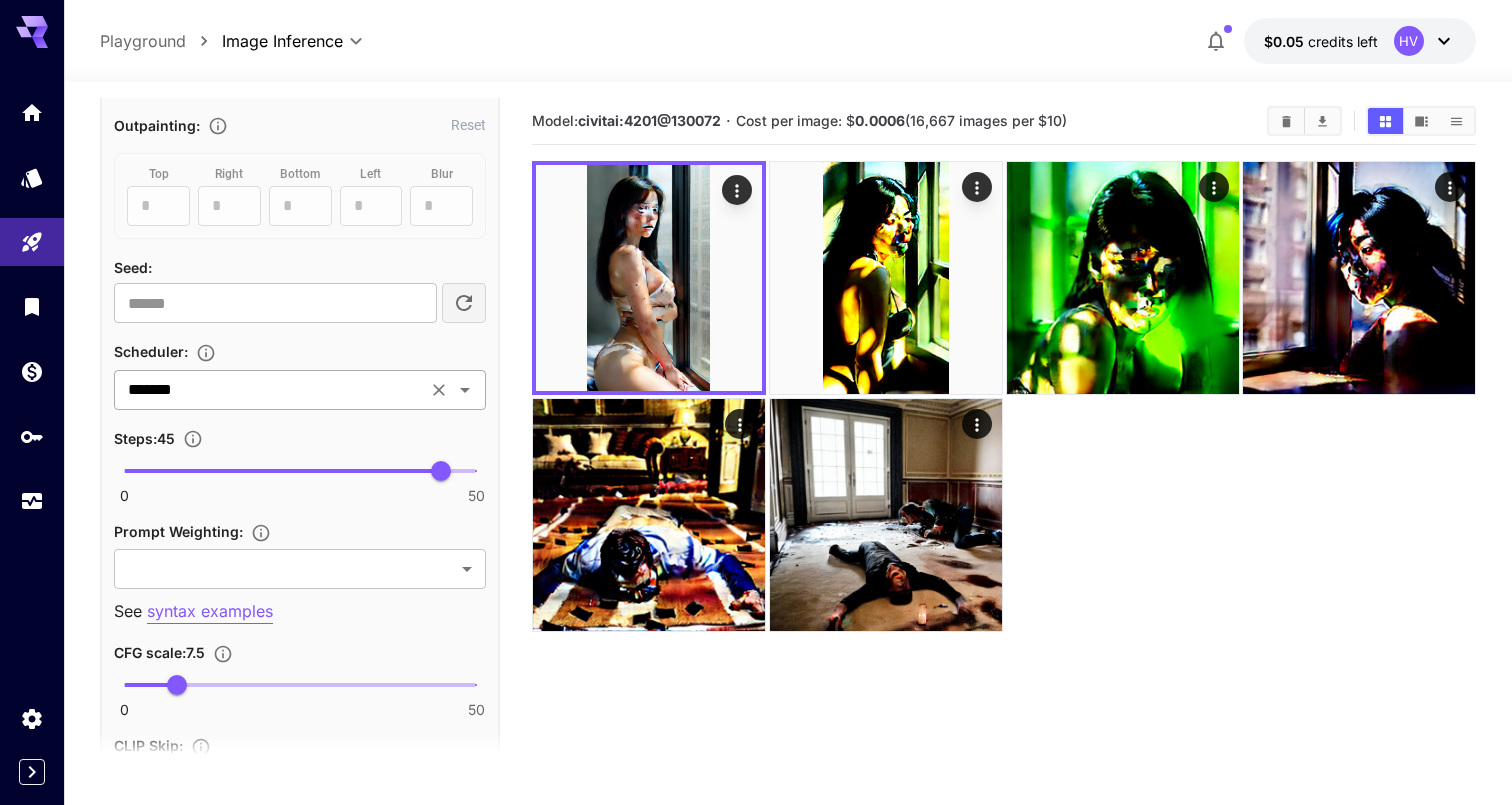 click on "*******" at bounding box center [270, 390] 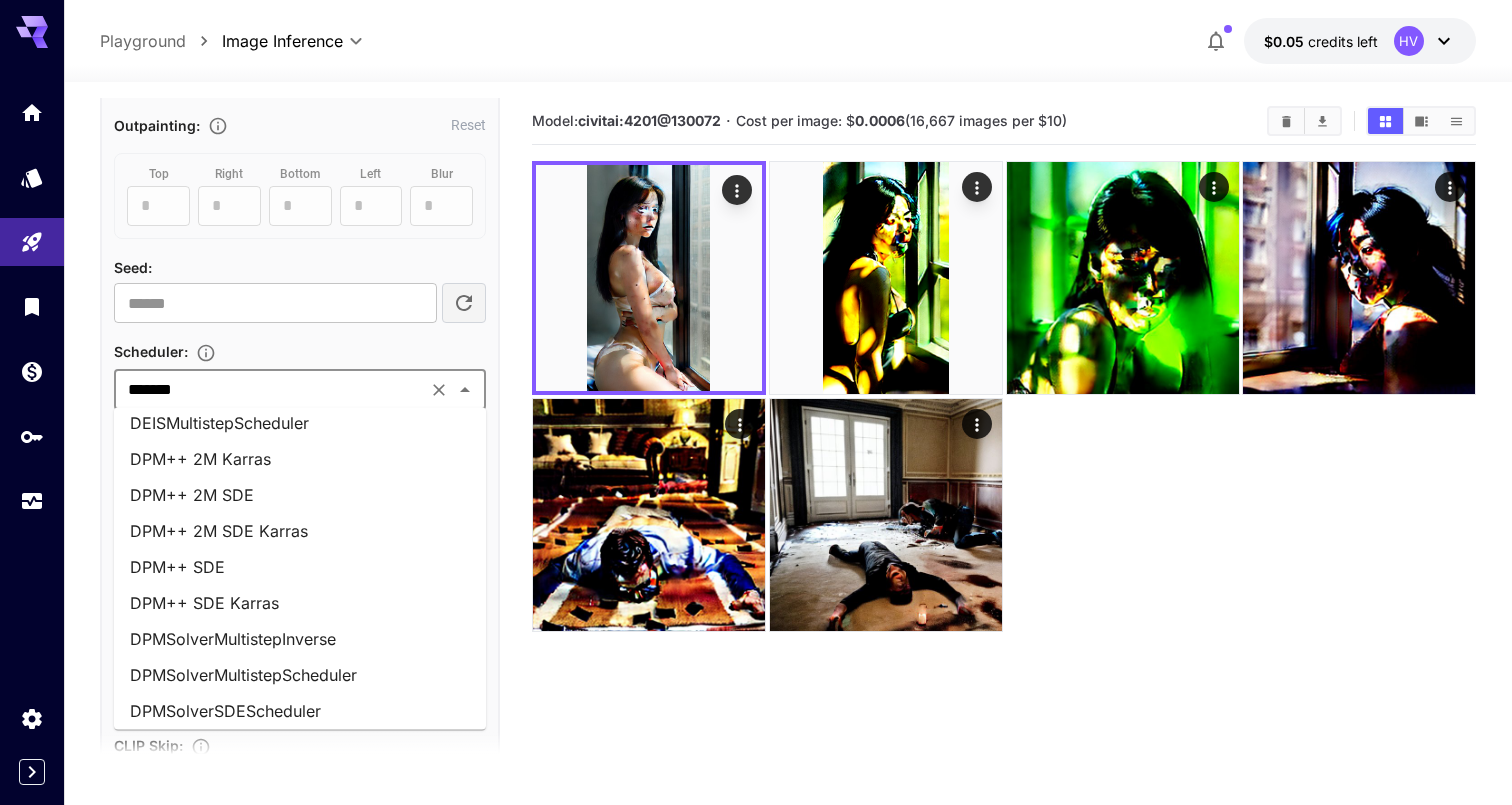 scroll, scrollTop: 118, scrollLeft: 0, axis: vertical 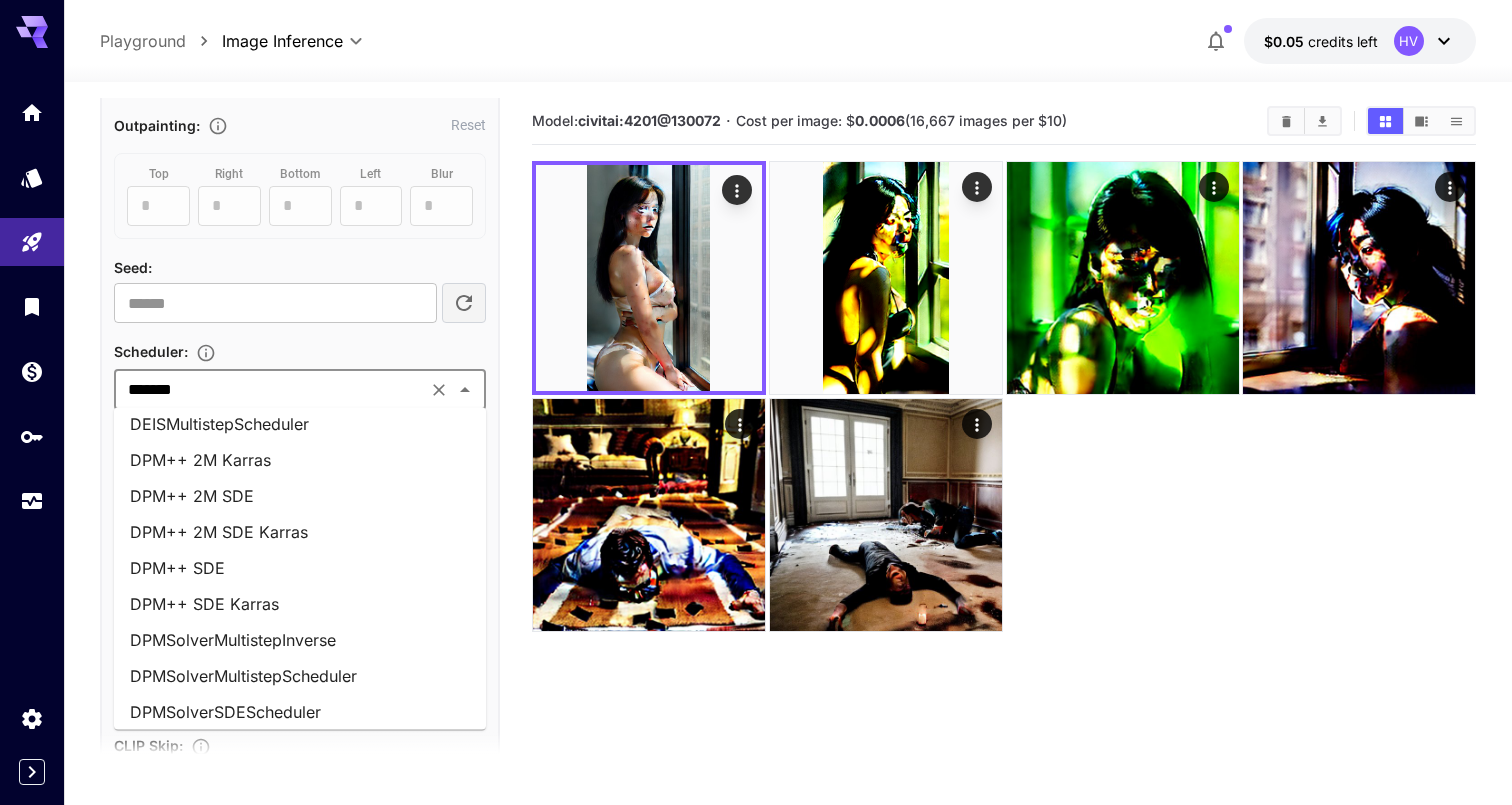 click on "DPM++ 2M SDE Karras" at bounding box center [300, 532] 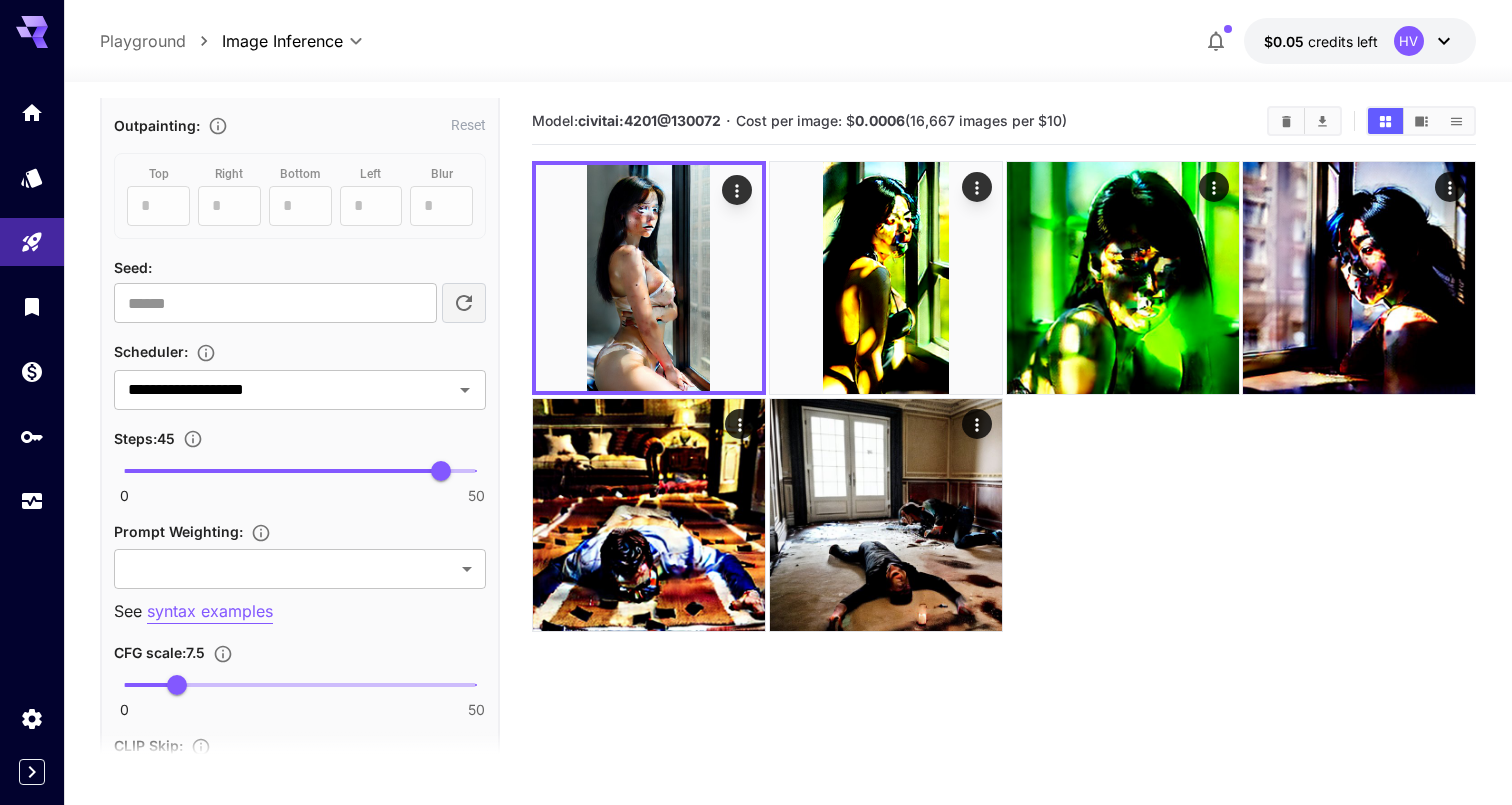 scroll, scrollTop: 1473, scrollLeft: 0, axis: vertical 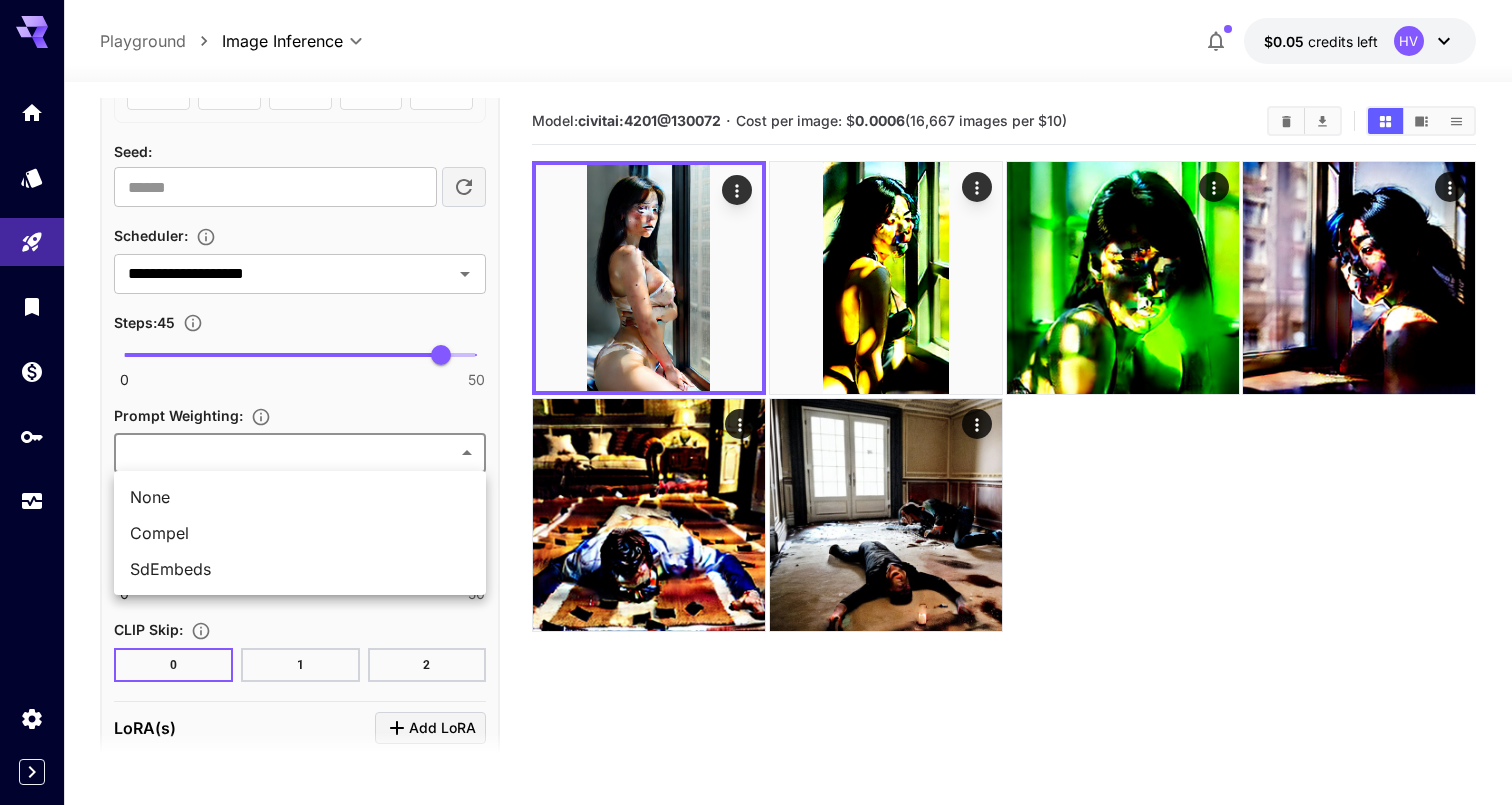 click on "**********" at bounding box center (756, 481) 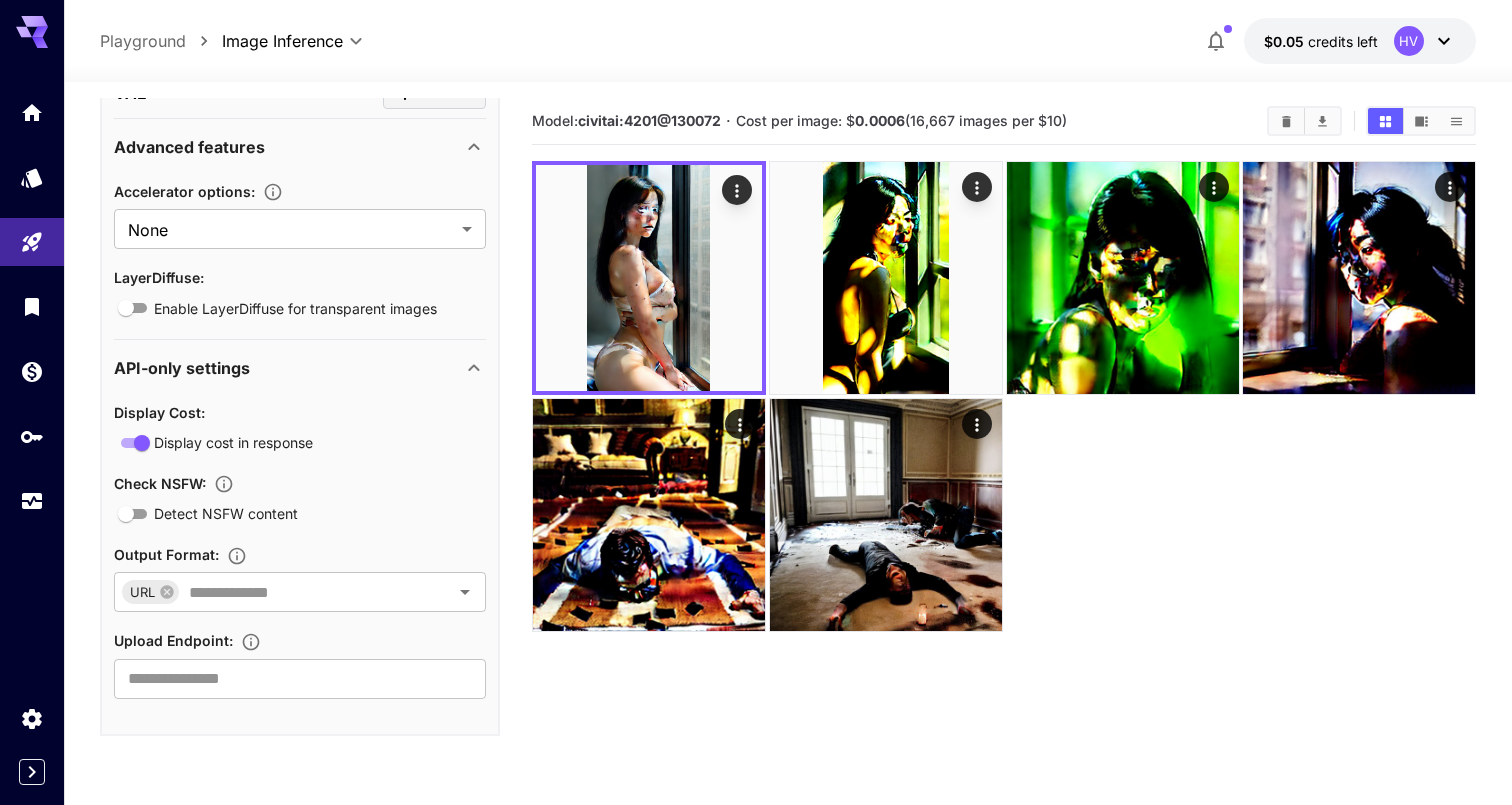 scroll, scrollTop: 2318, scrollLeft: 0, axis: vertical 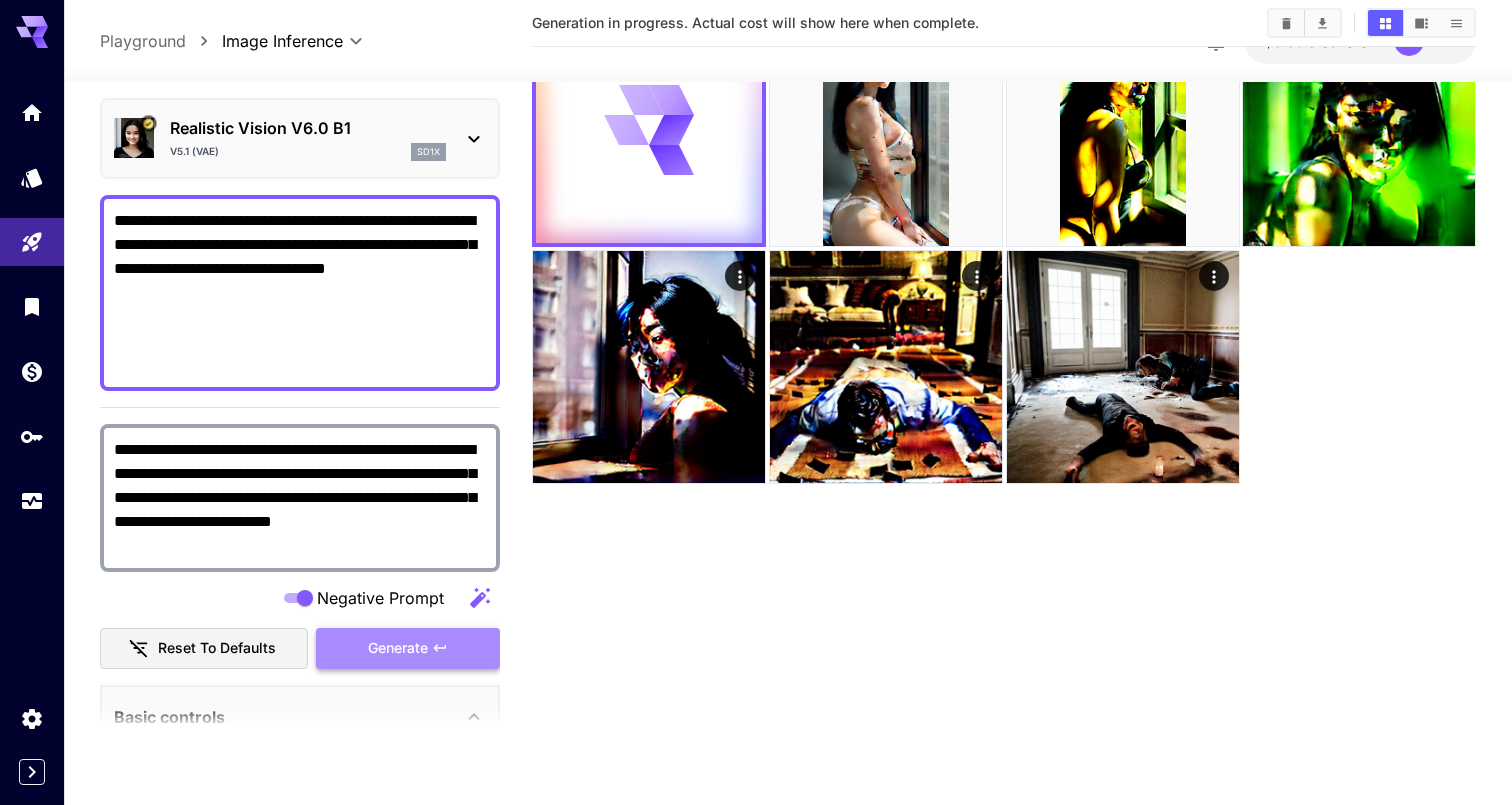 click on "Generate" at bounding box center [408, 648] 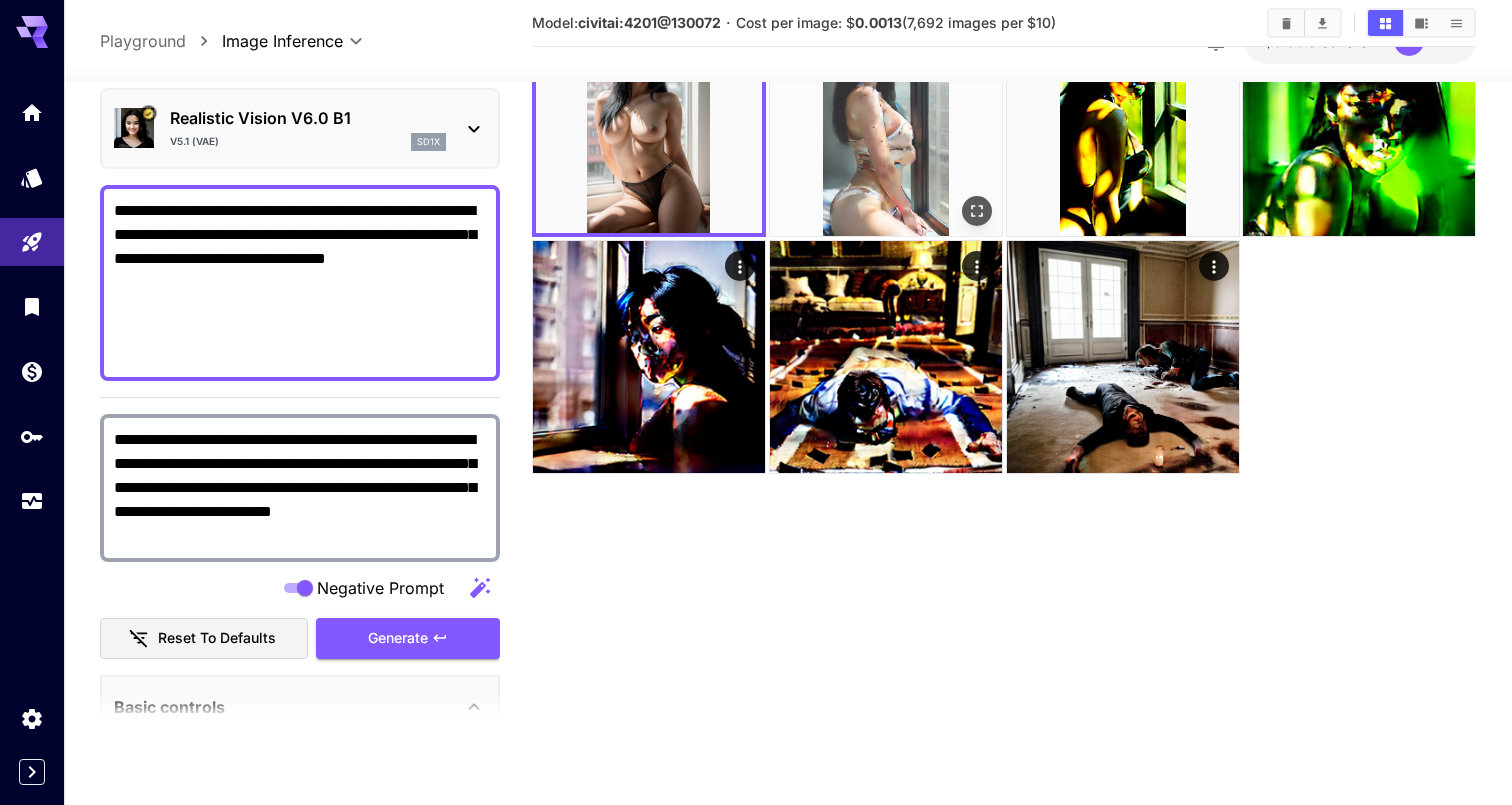 scroll, scrollTop: 158, scrollLeft: 0, axis: vertical 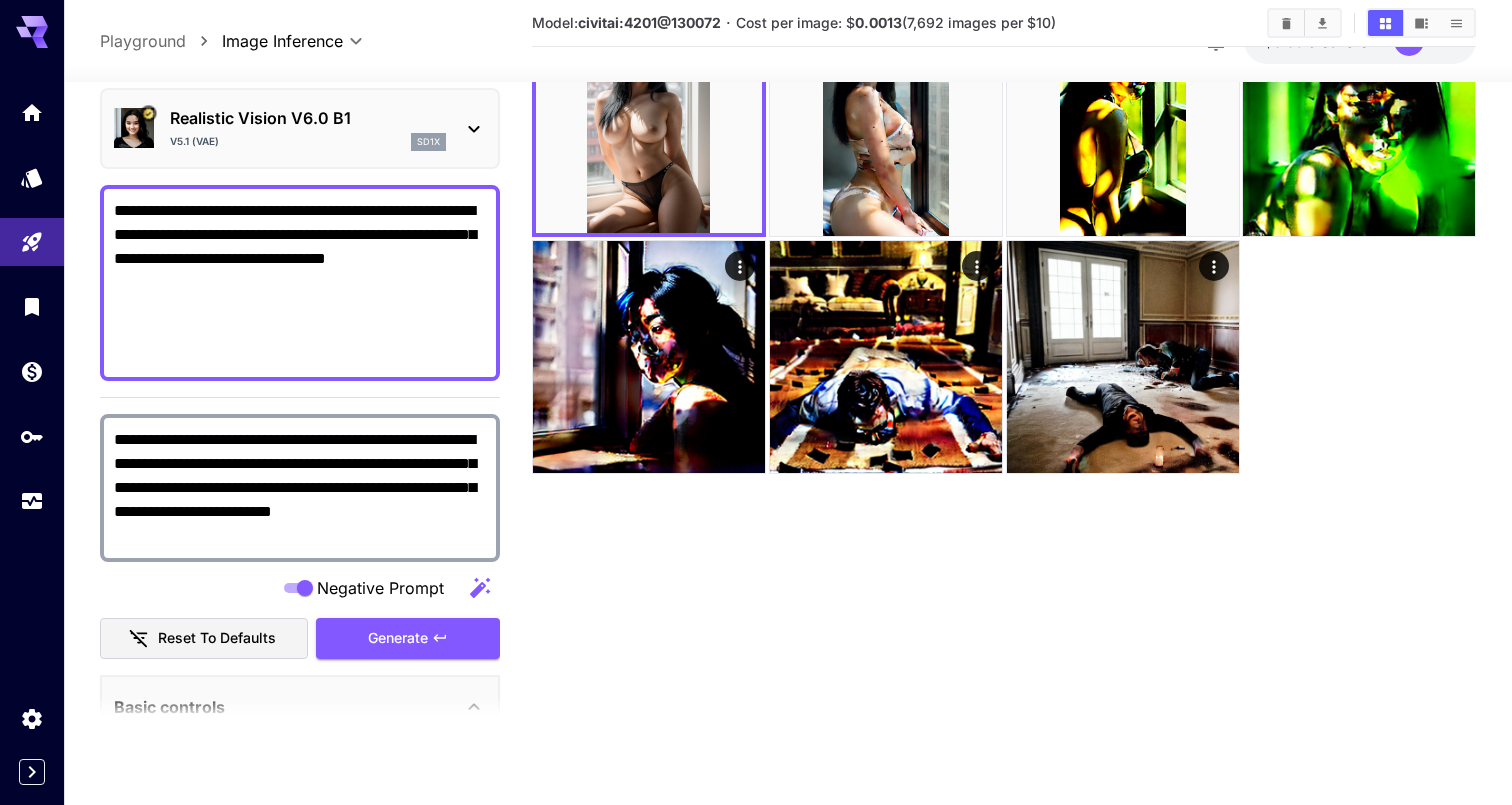 drag, startPoint x: 458, startPoint y: 350, endPoint x: 91, endPoint y: 163, distance: 411.89563 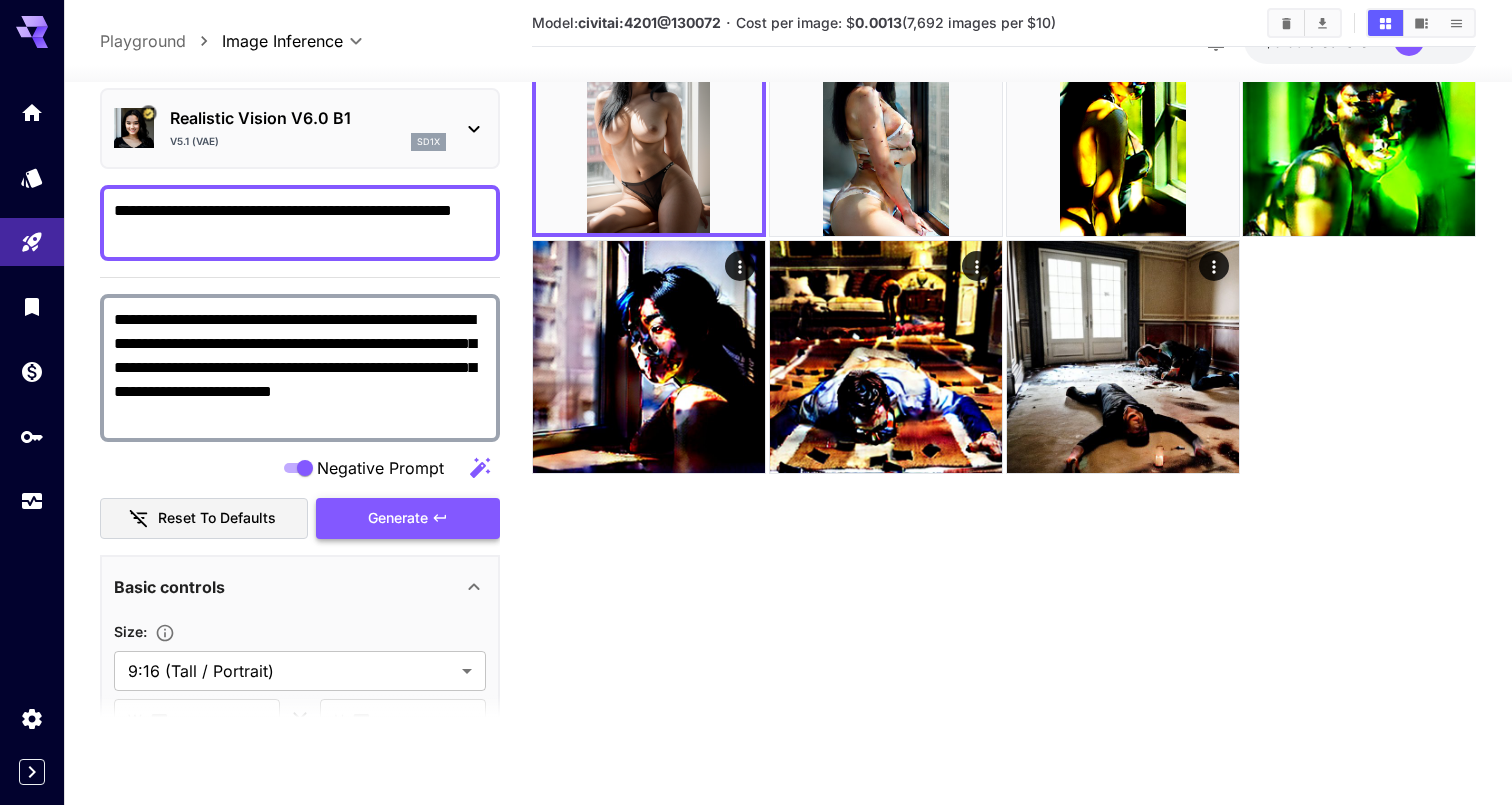 click 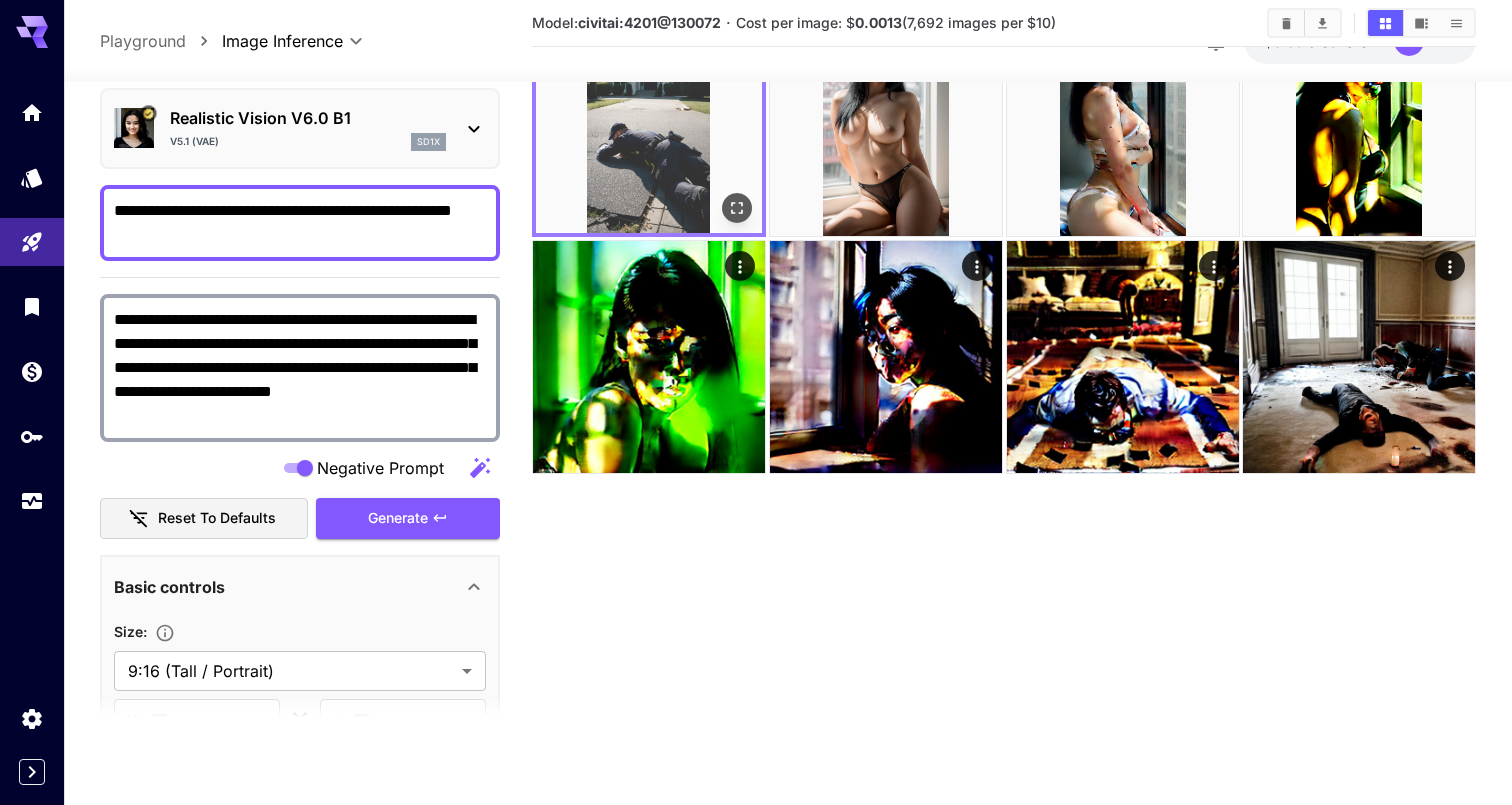 scroll, scrollTop: 158, scrollLeft: 0, axis: vertical 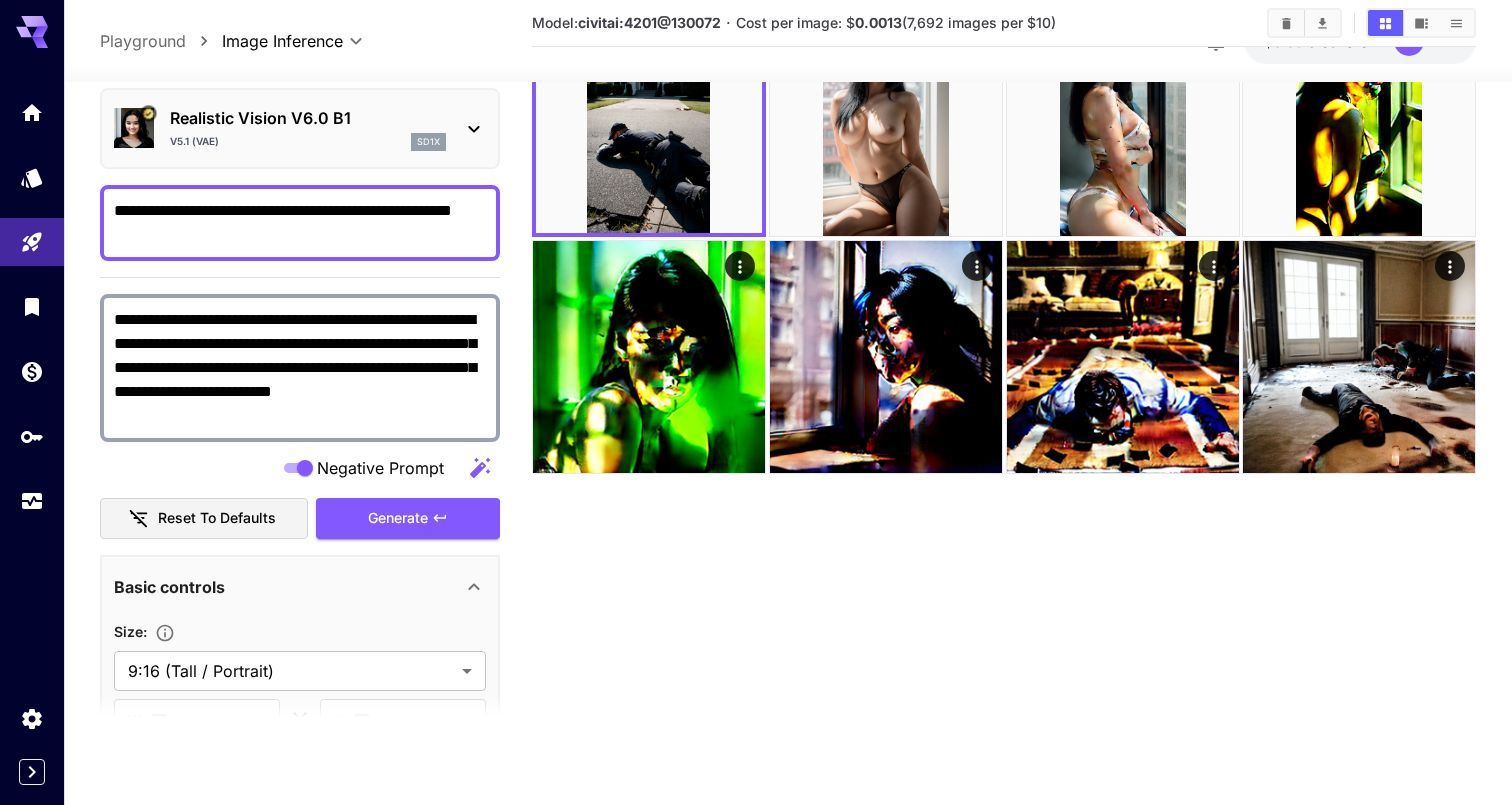 click on "**********" at bounding box center [300, 222] 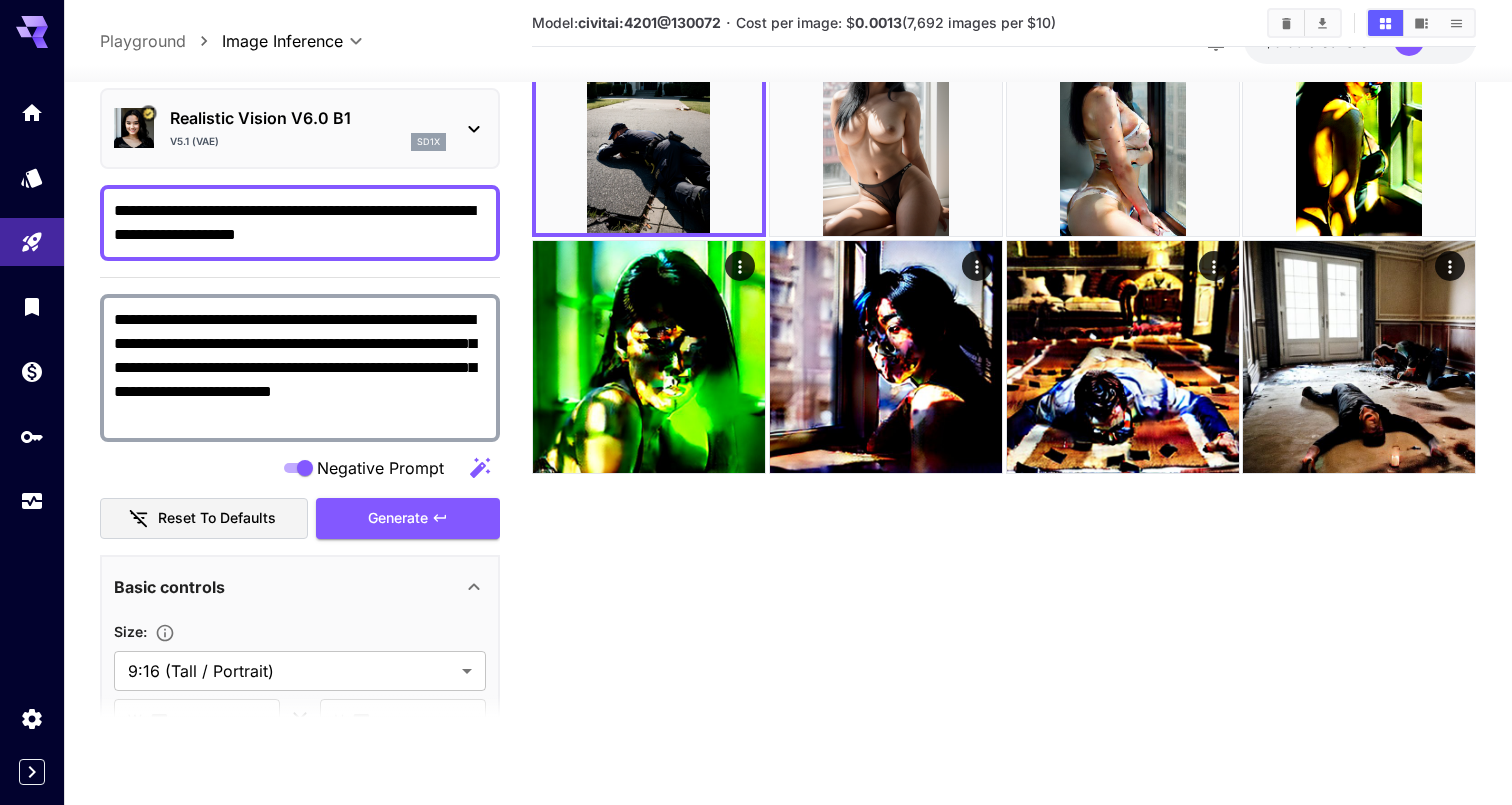 click on "**********" at bounding box center [300, 222] 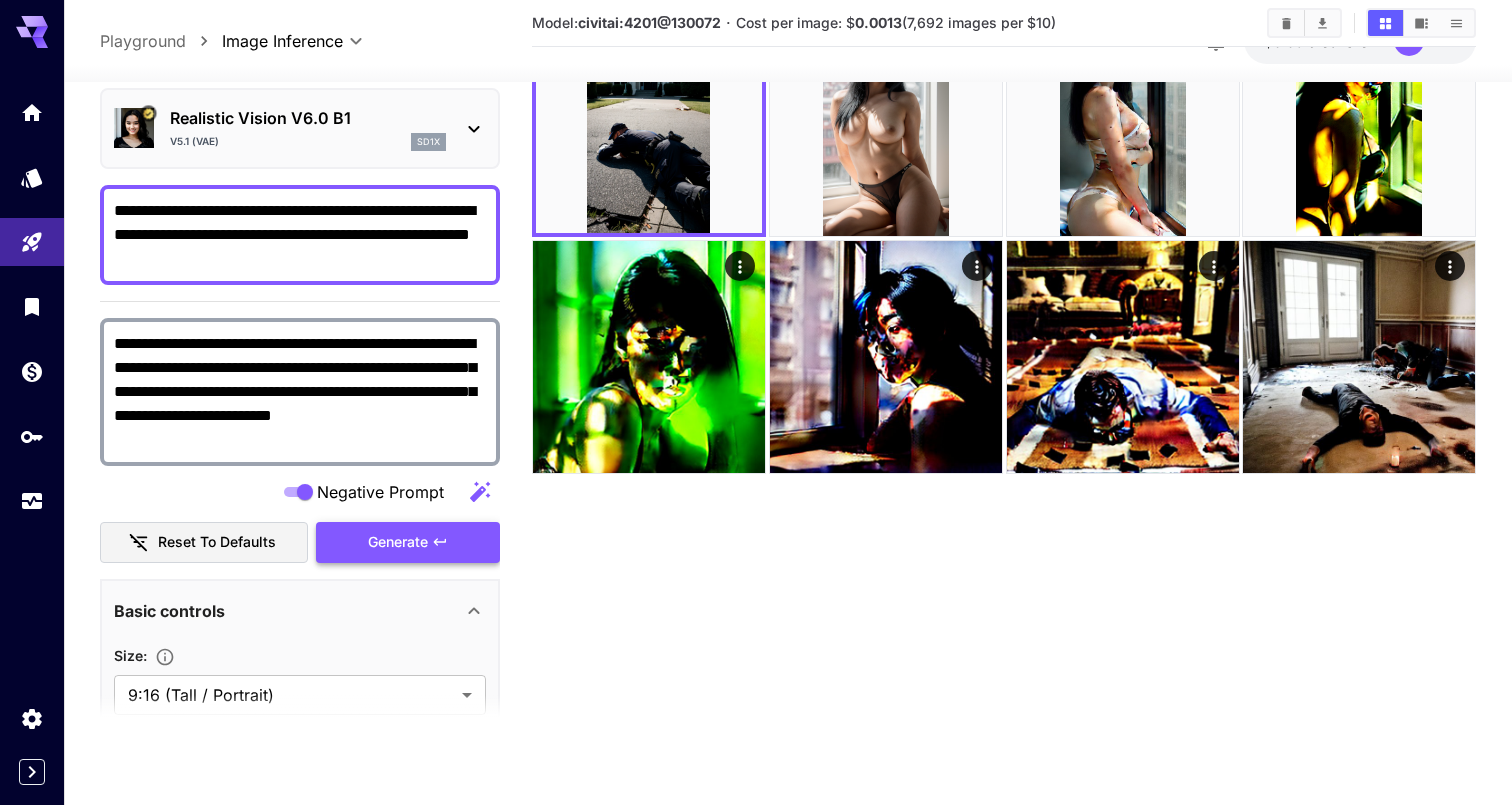 type on "**********" 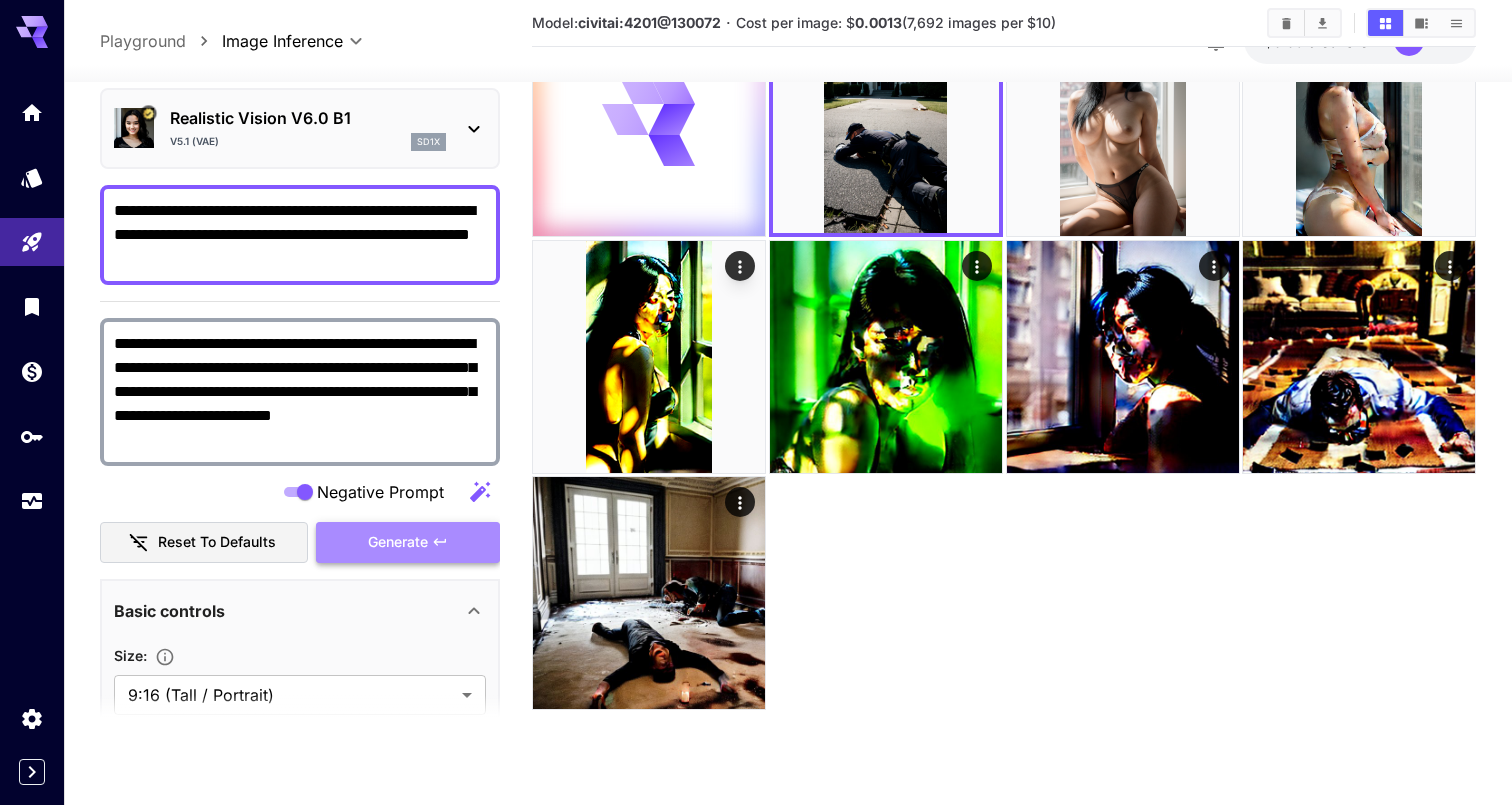 click on "Generate" at bounding box center (398, 542) 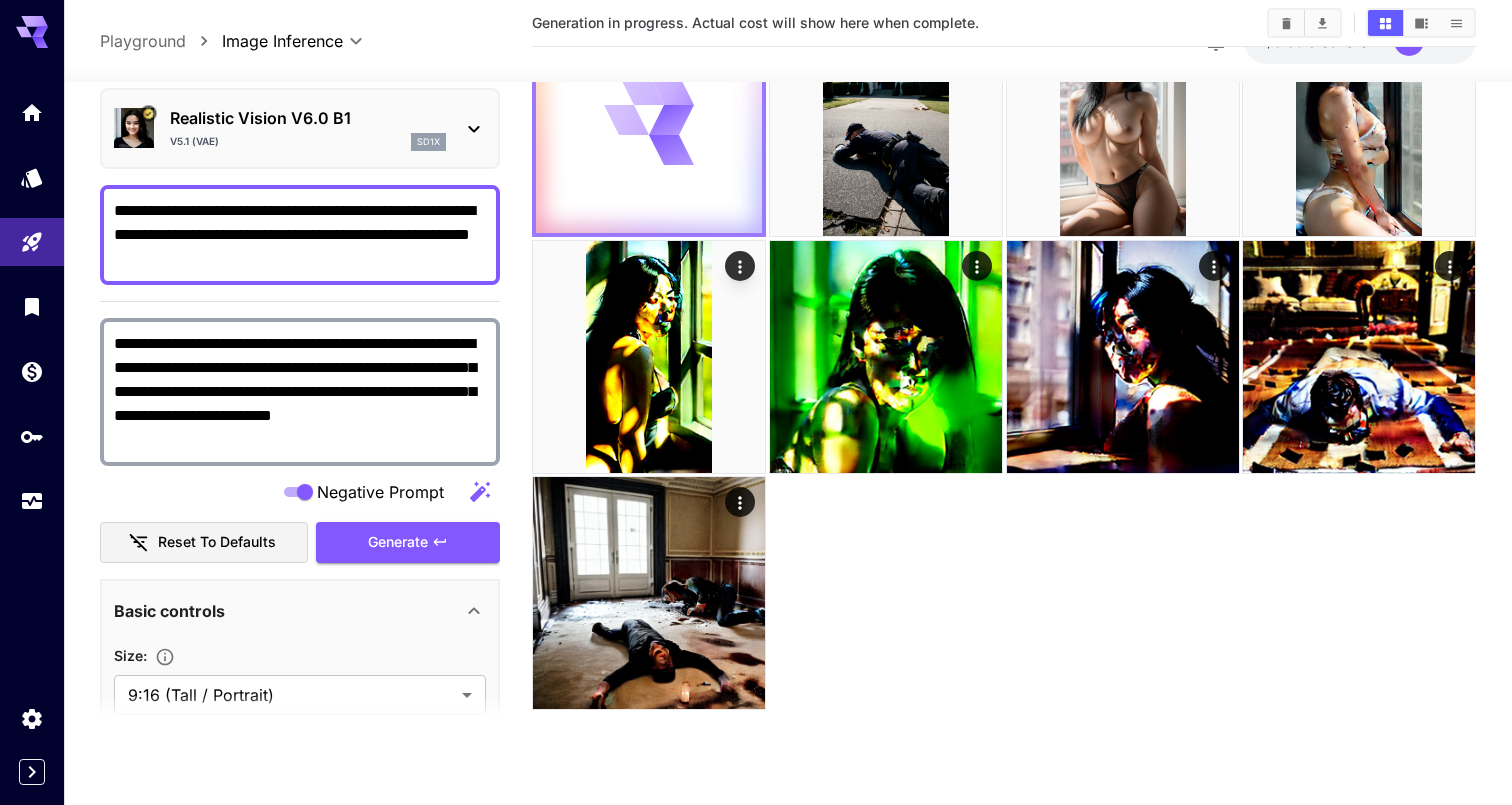 scroll, scrollTop: 158, scrollLeft: 0, axis: vertical 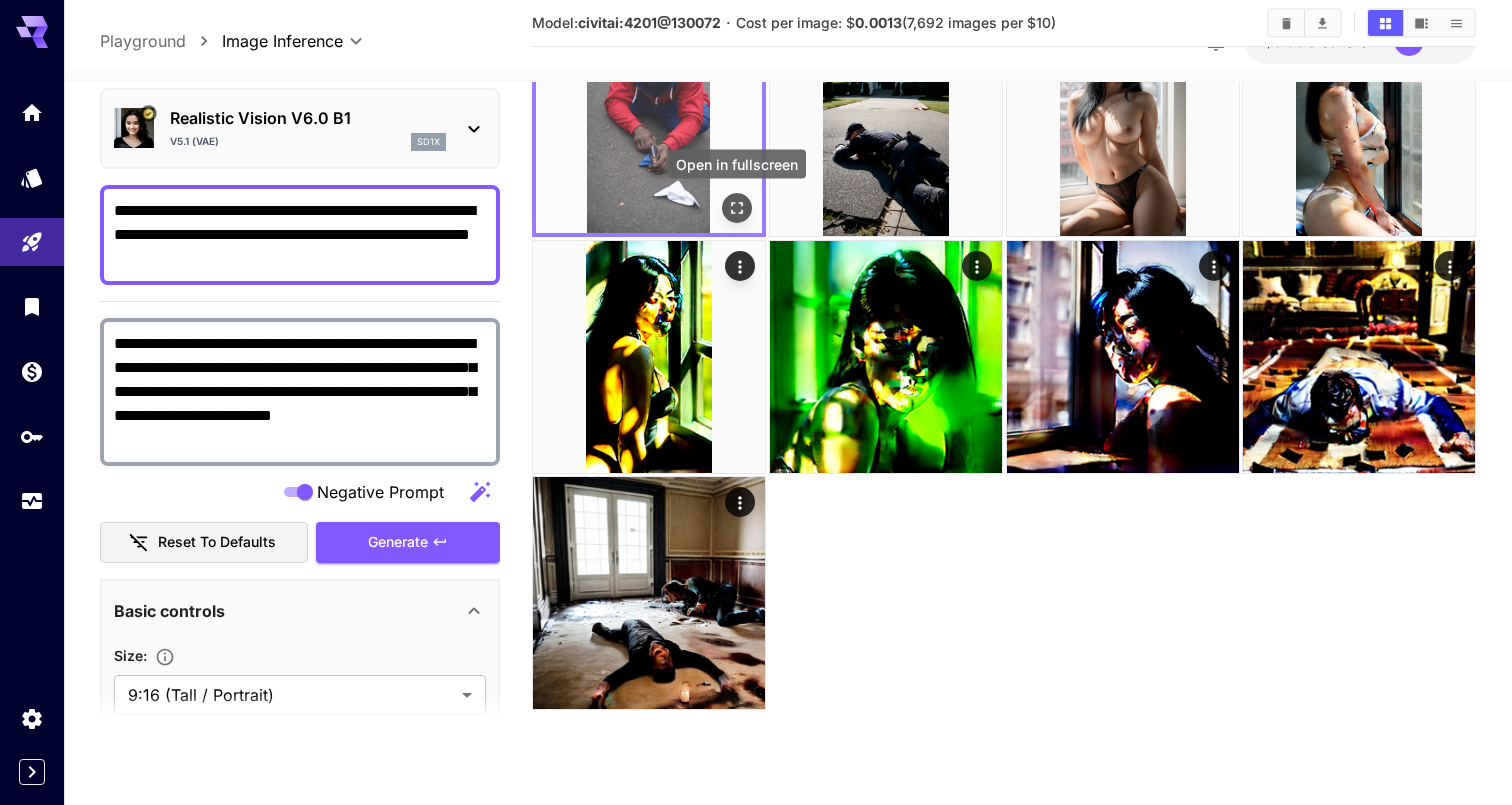 click 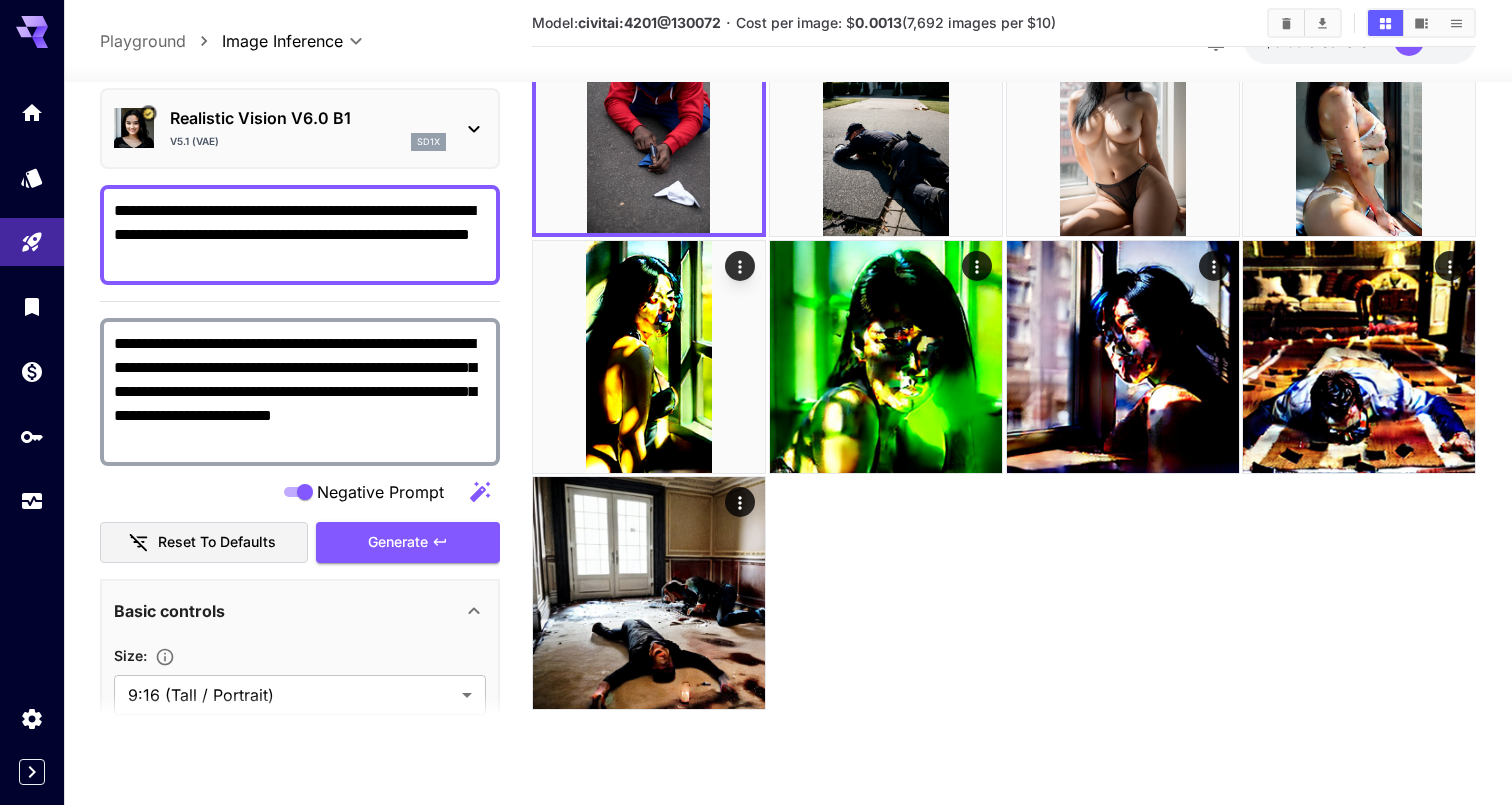 scroll, scrollTop: 158, scrollLeft: 0, axis: vertical 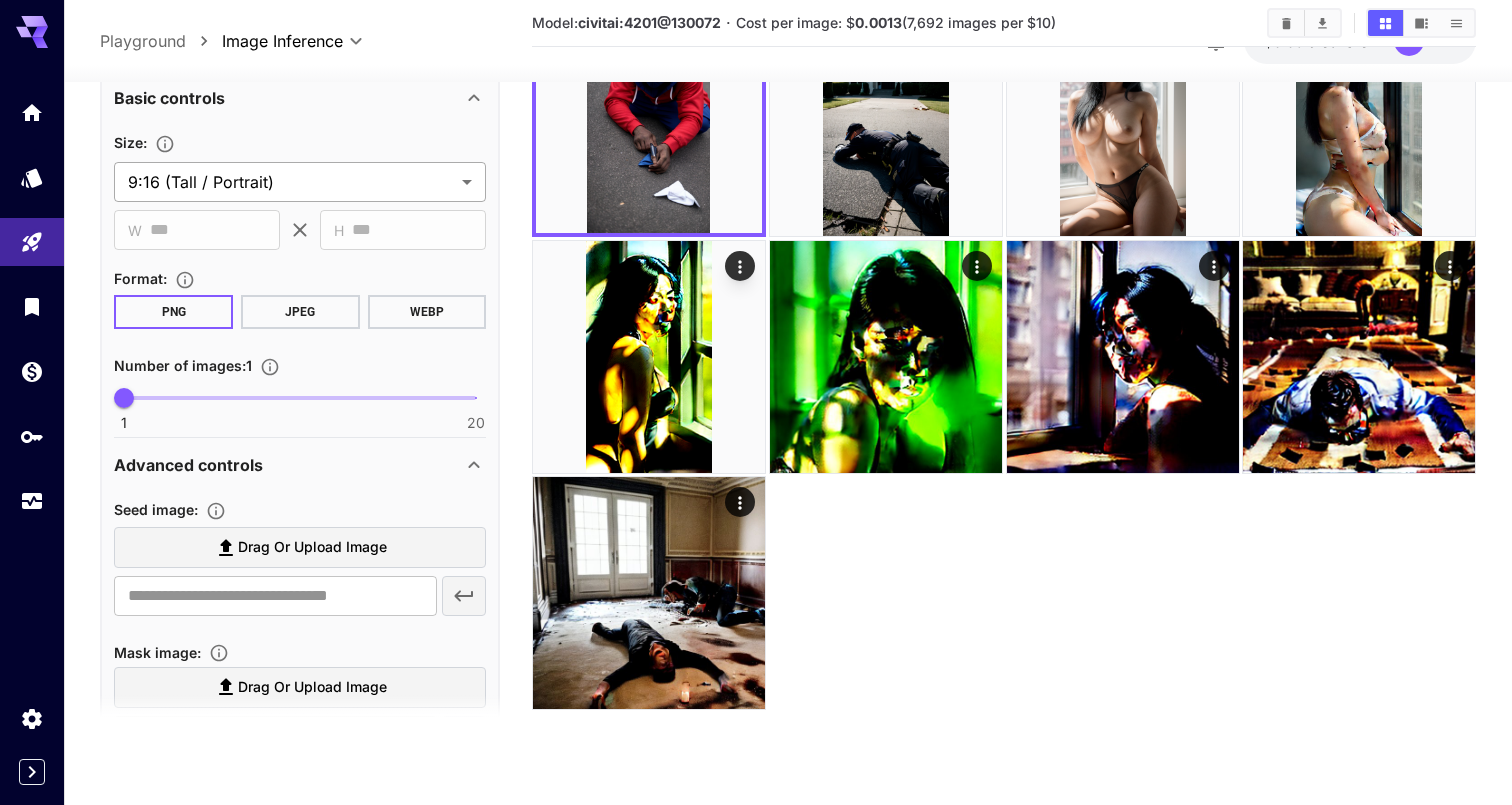 click on "**********" at bounding box center (756, 323) 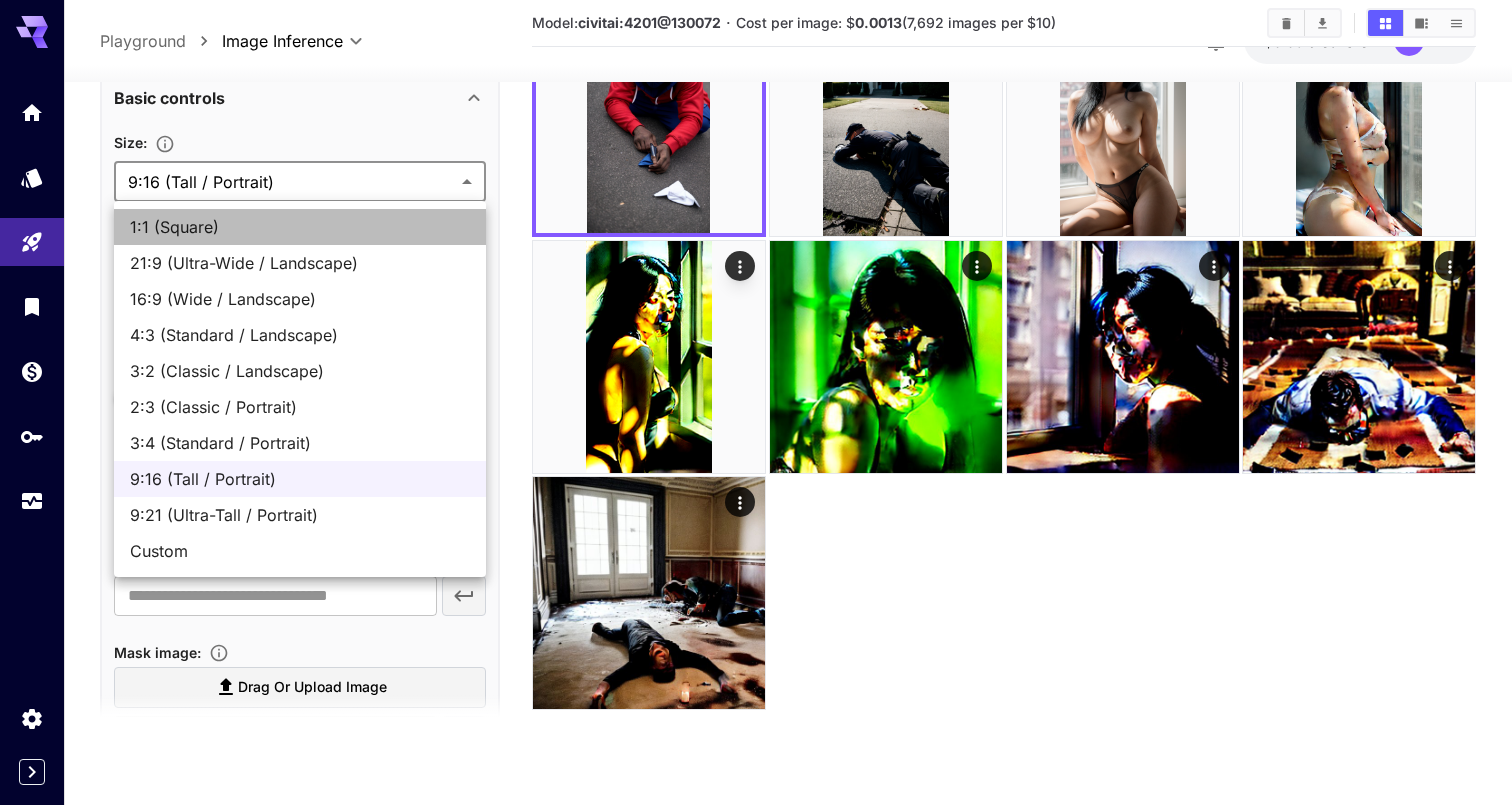 click on "1:1 (Square)" at bounding box center (300, 227) 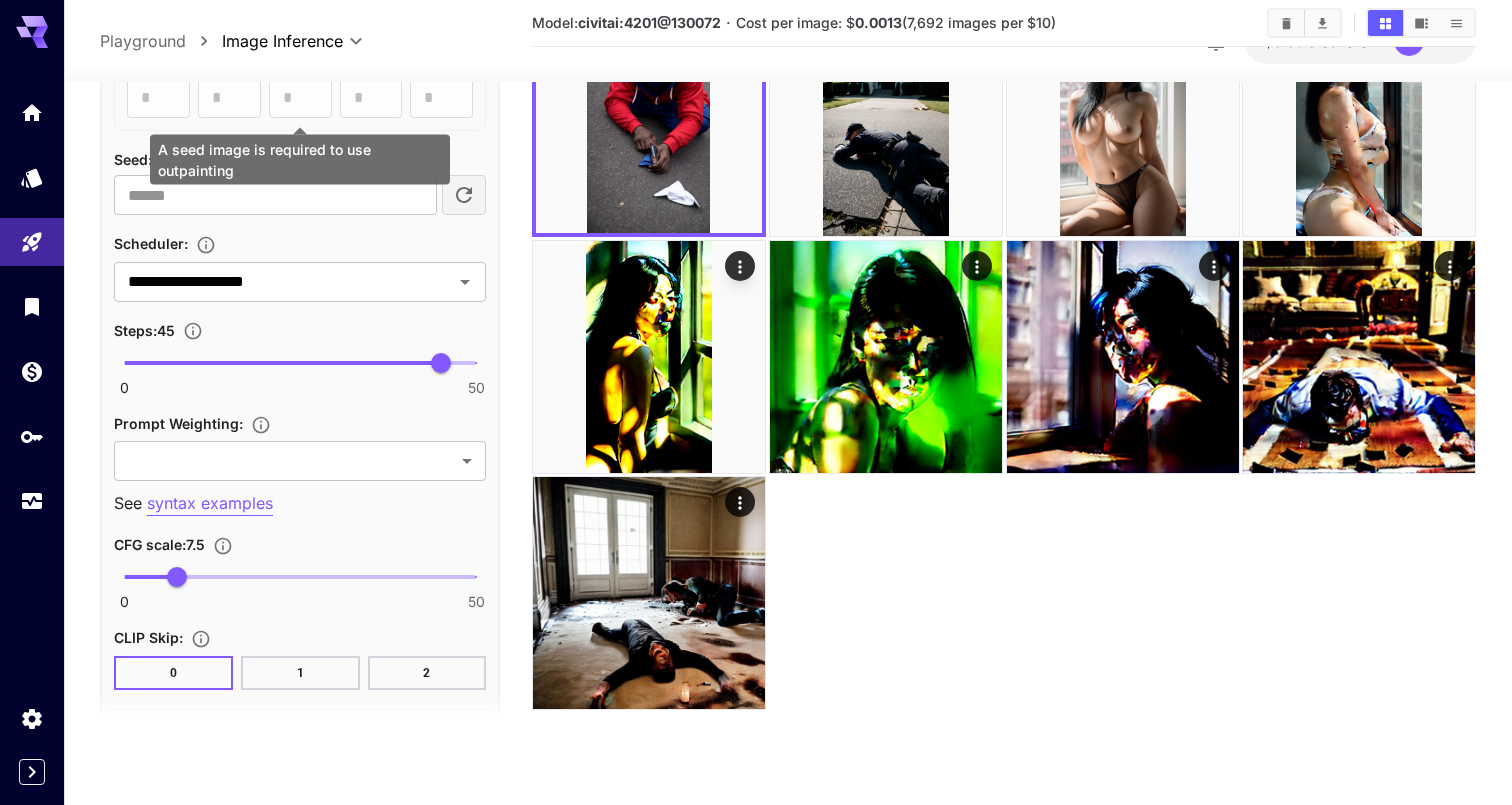scroll, scrollTop: 1340, scrollLeft: 0, axis: vertical 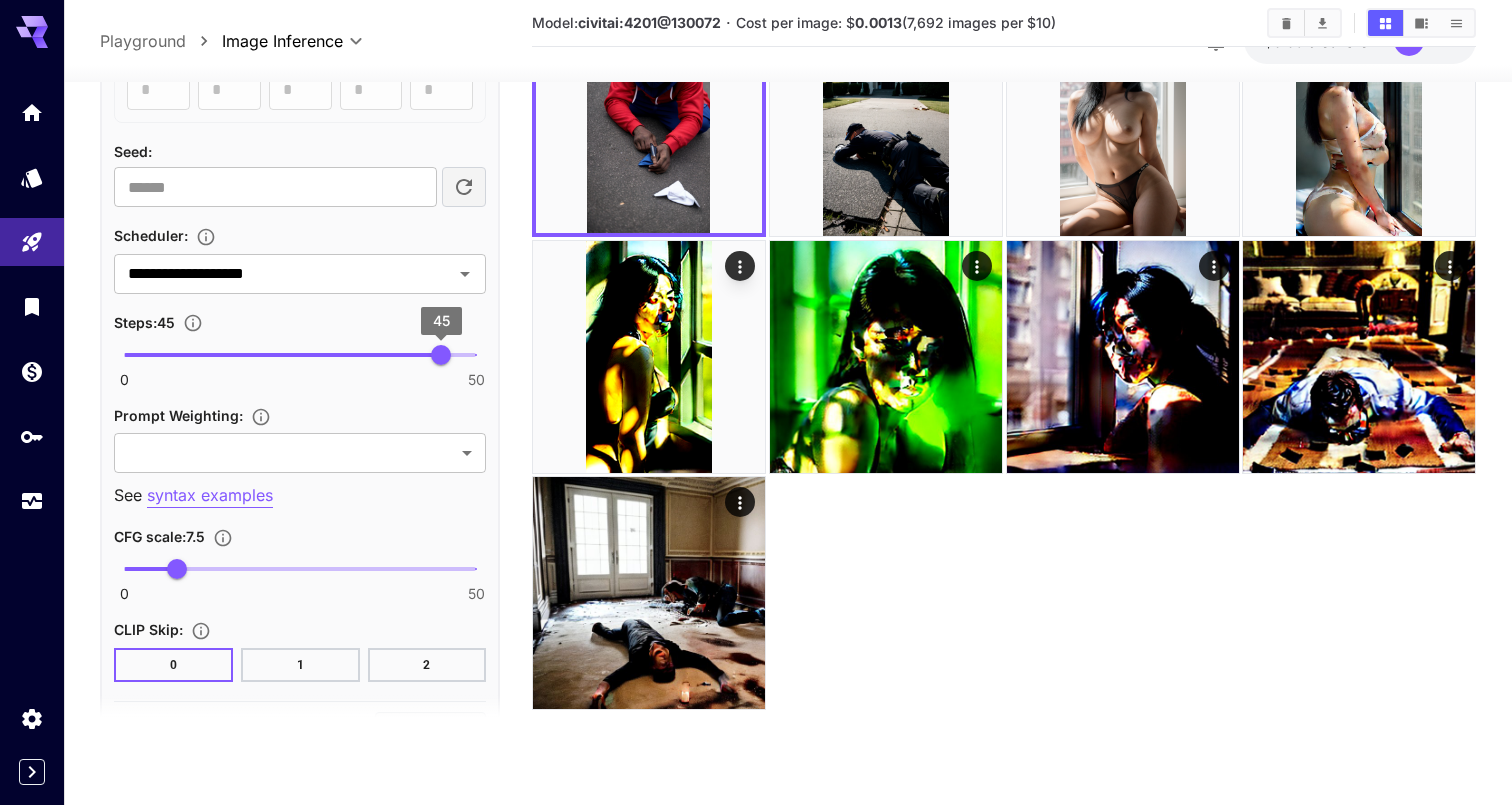 type on "**" 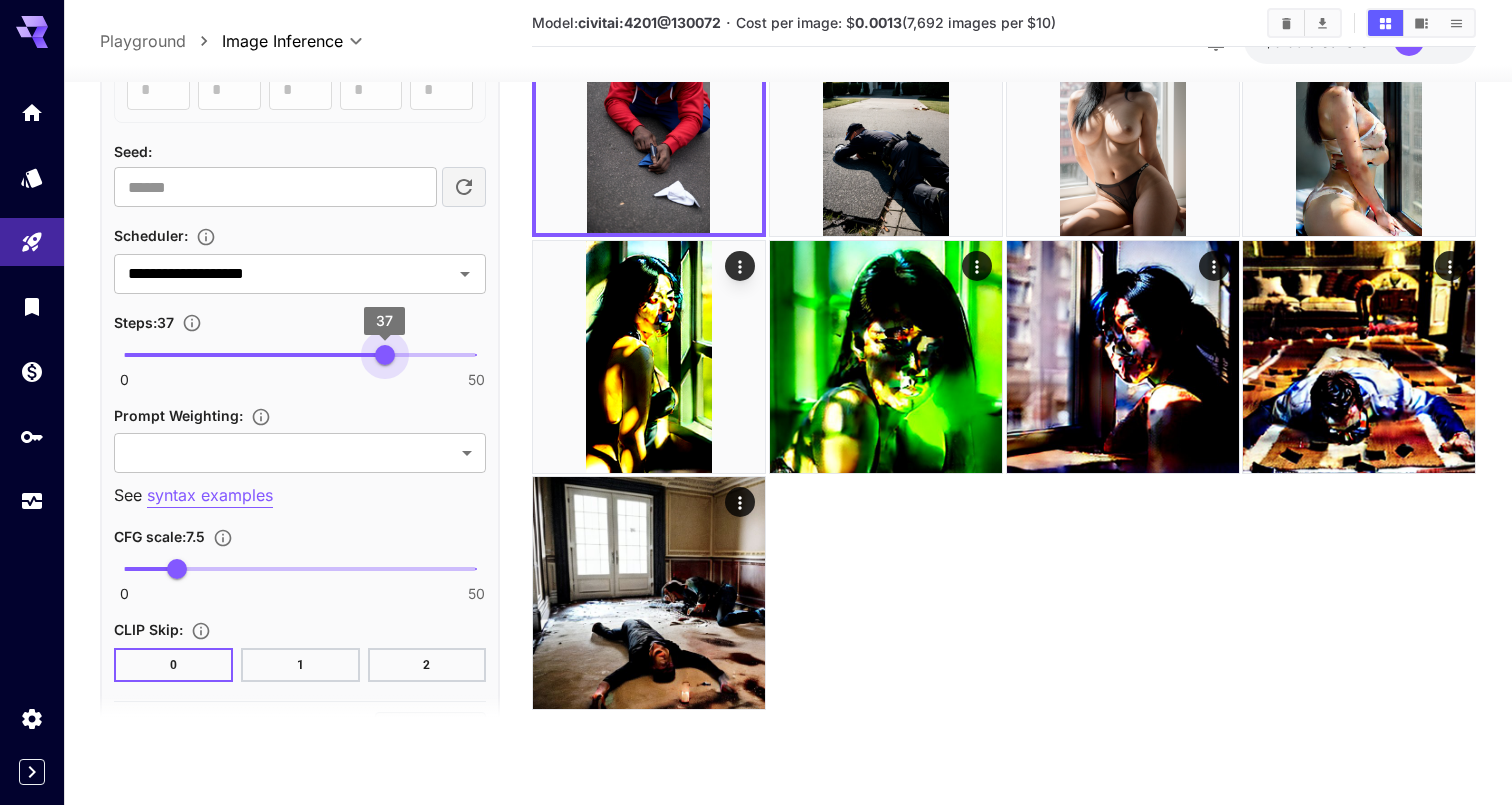 drag, startPoint x: 432, startPoint y: 342, endPoint x: 384, endPoint y: 343, distance: 48.010414 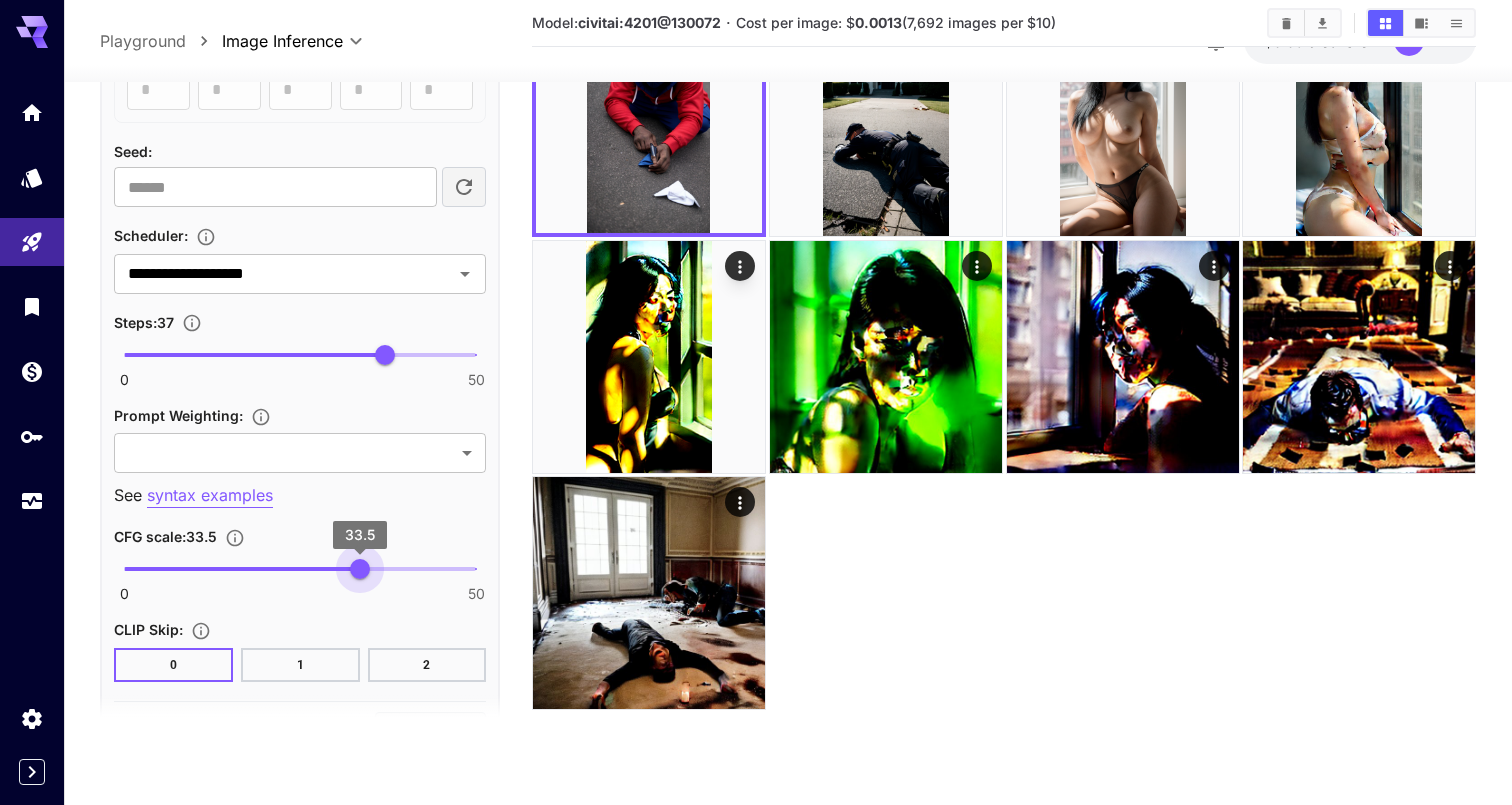drag, startPoint x: 177, startPoint y: 565, endPoint x: 360, endPoint y: 565, distance: 183 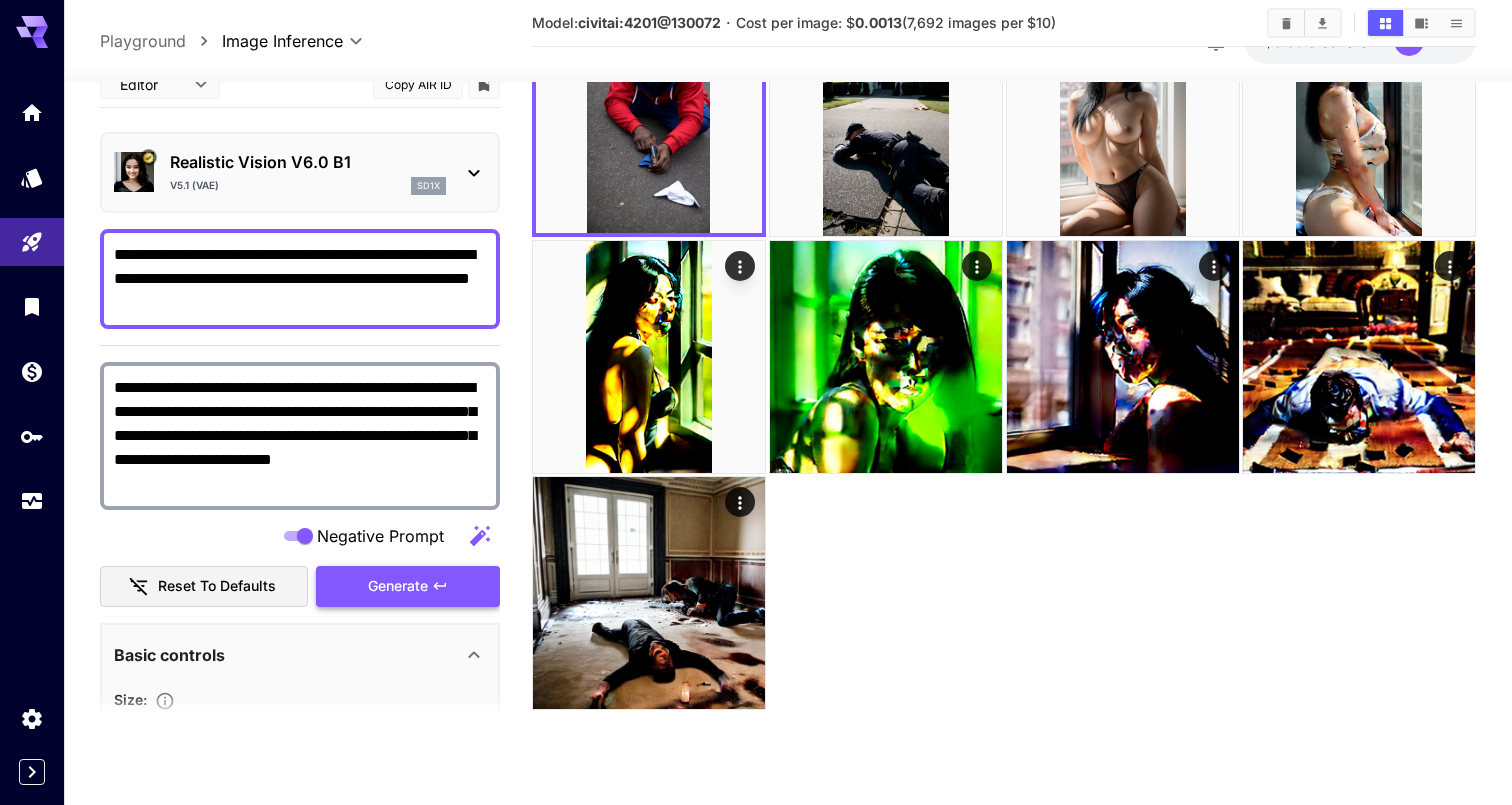 scroll, scrollTop: 0, scrollLeft: 0, axis: both 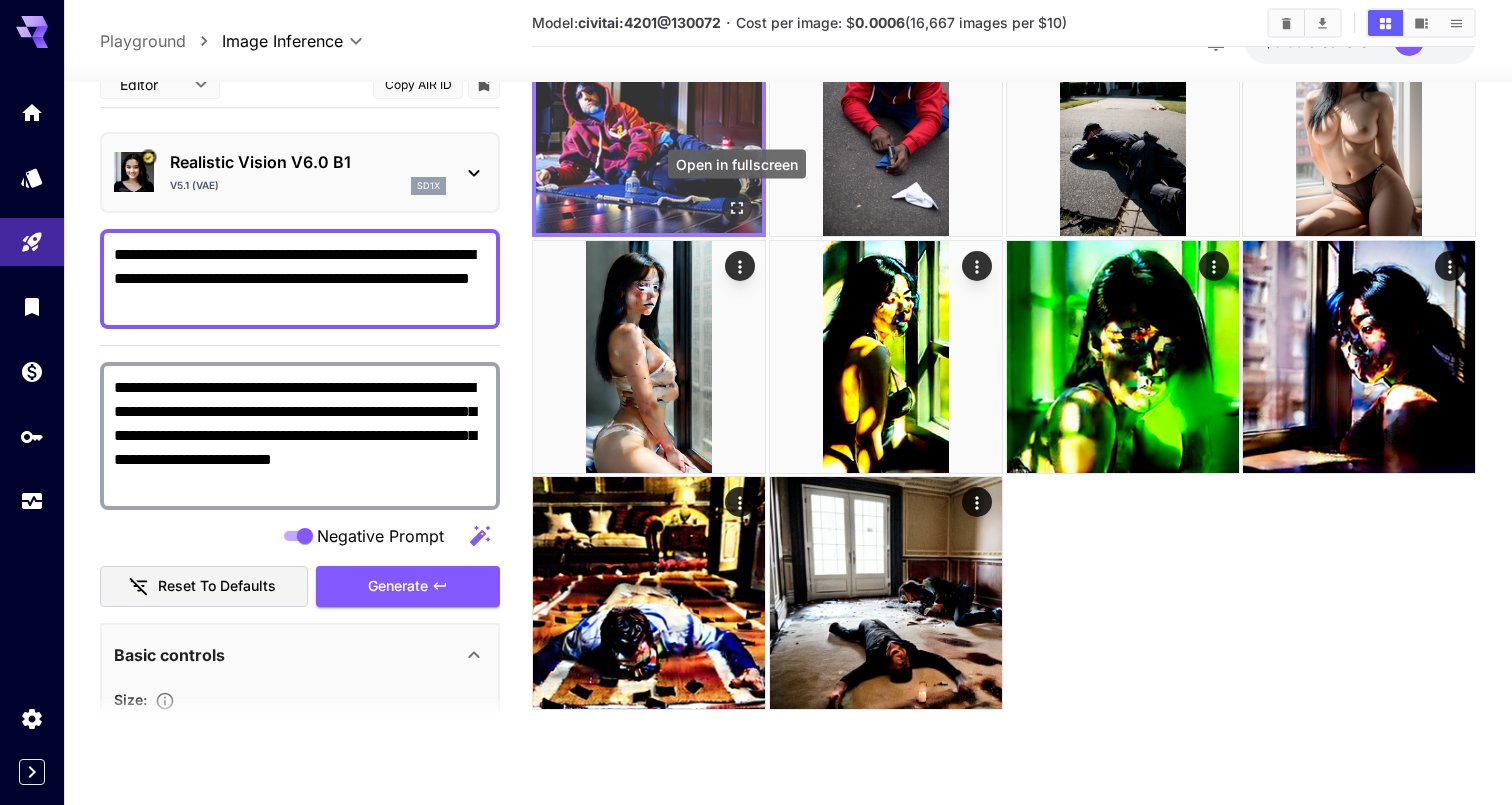 click 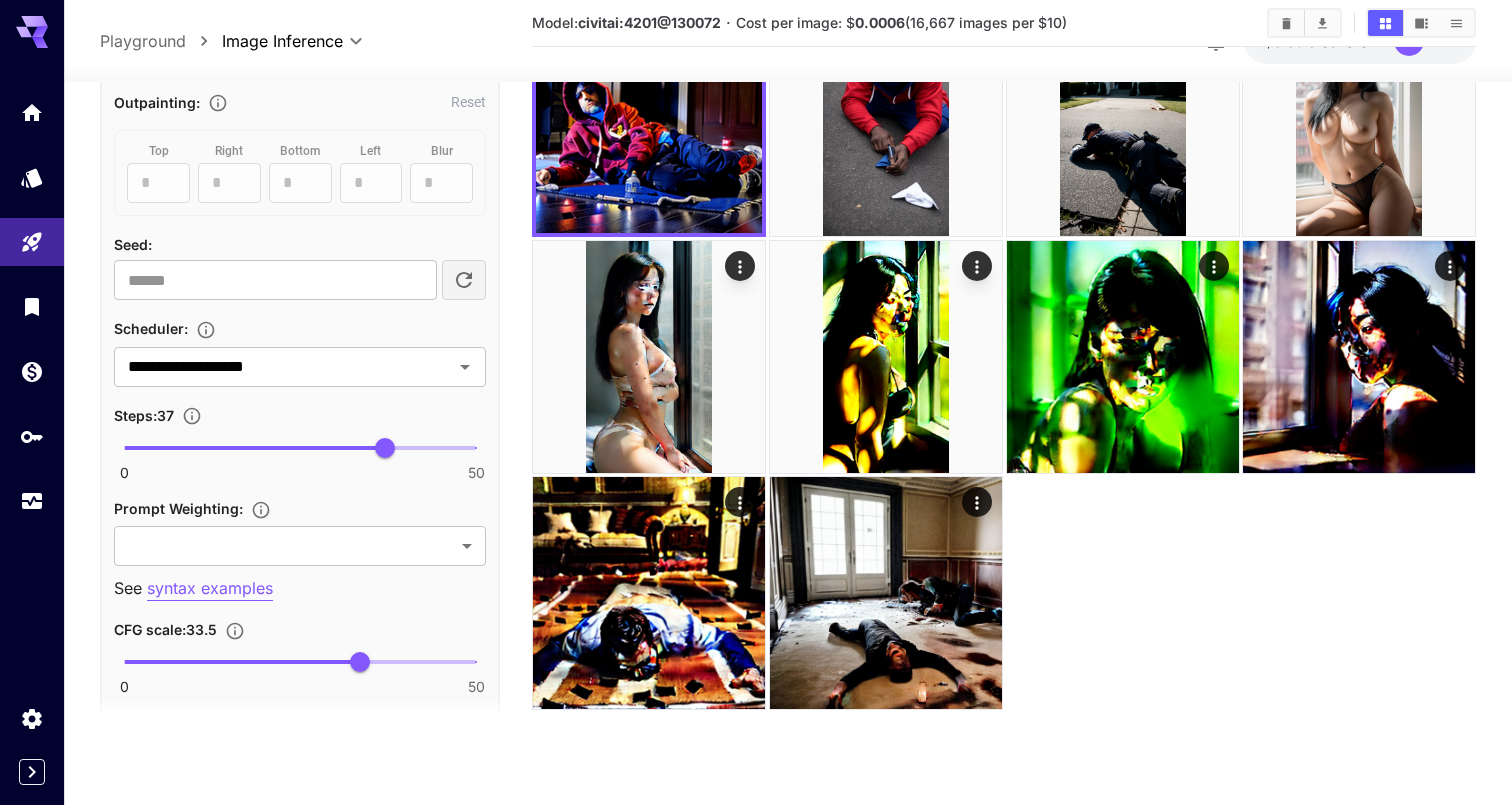 scroll, scrollTop: 1246, scrollLeft: 0, axis: vertical 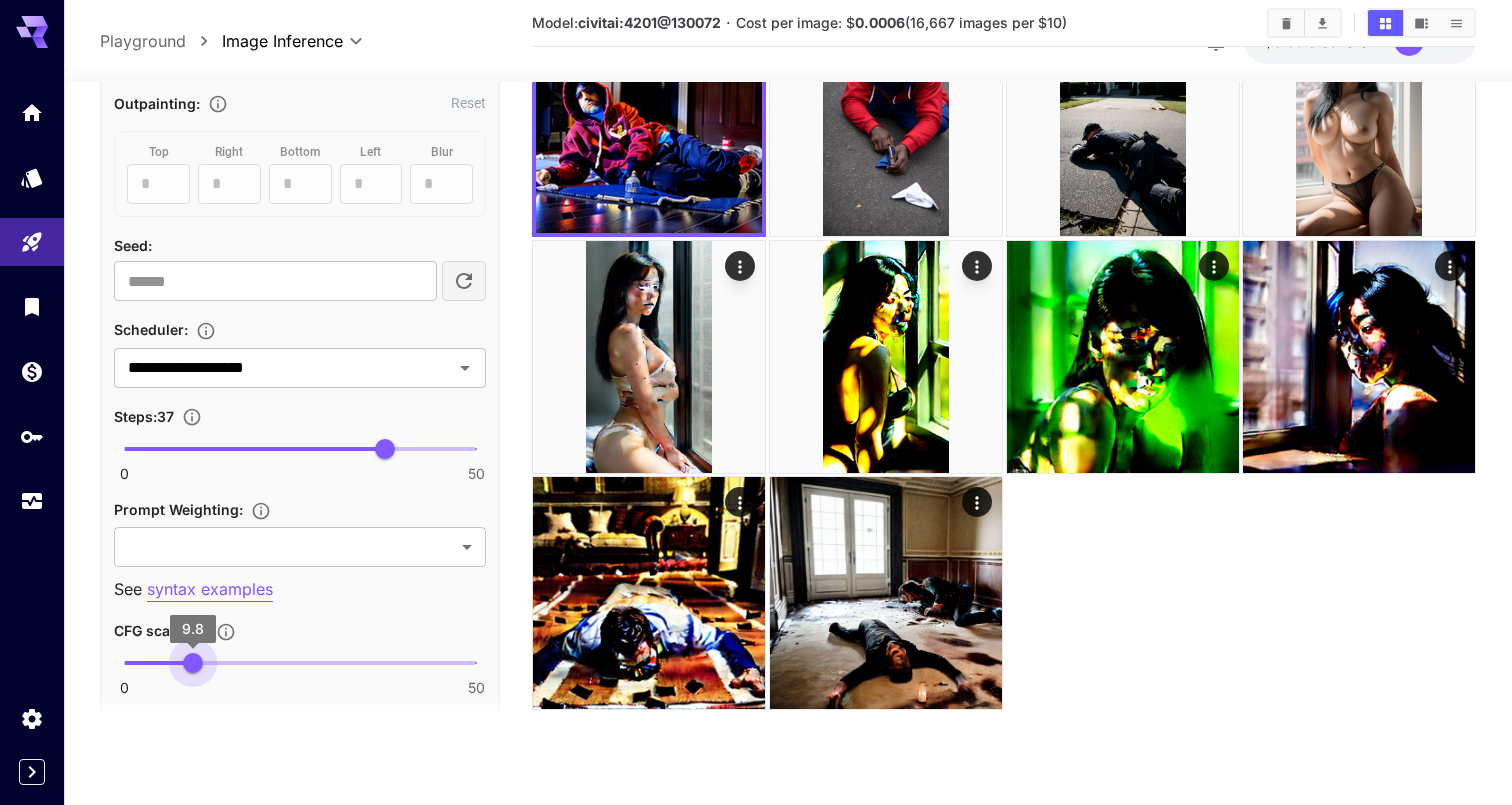 drag, startPoint x: 364, startPoint y: 656, endPoint x: 192, endPoint y: 654, distance: 172.01163 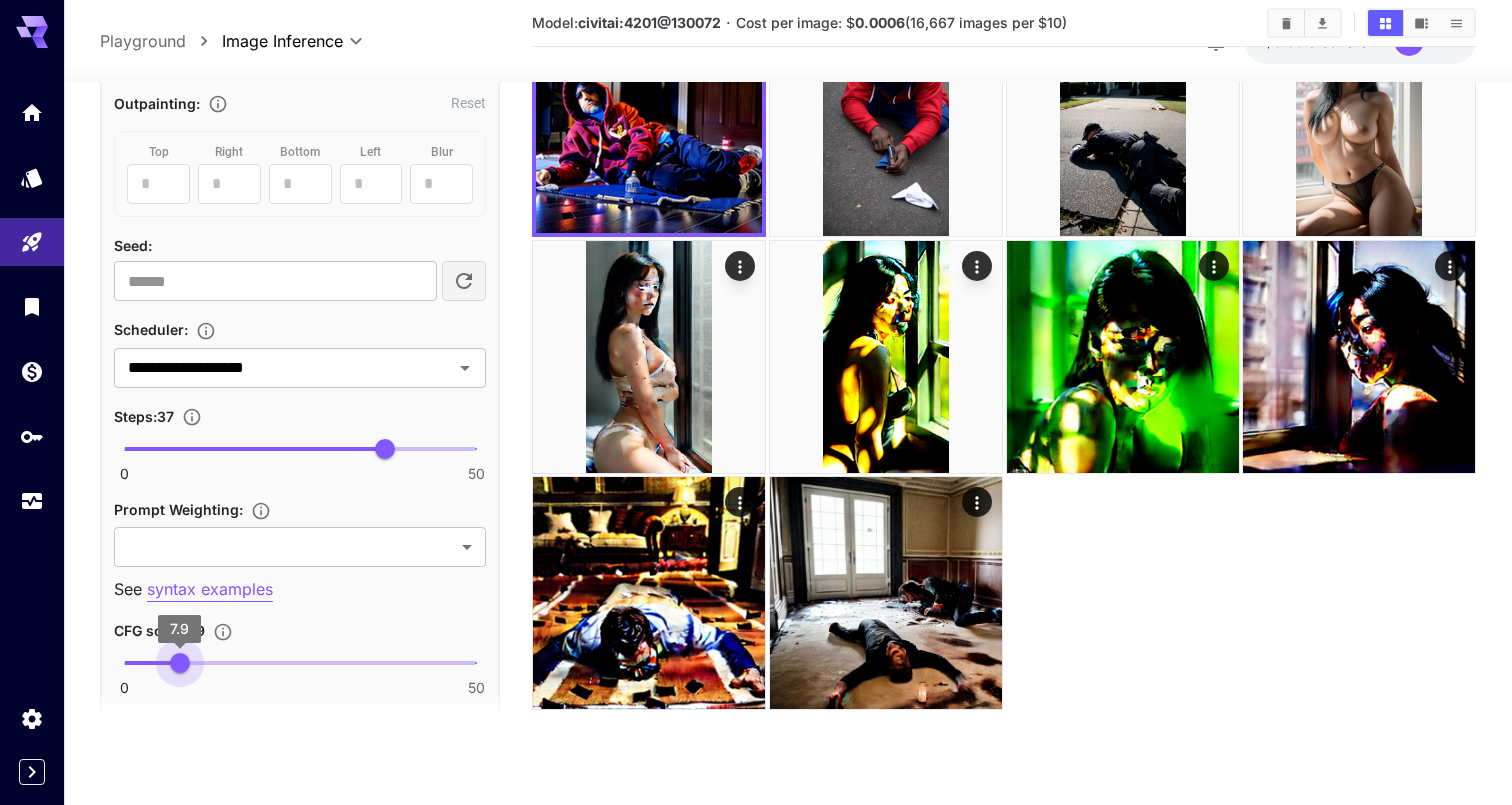 type on "***" 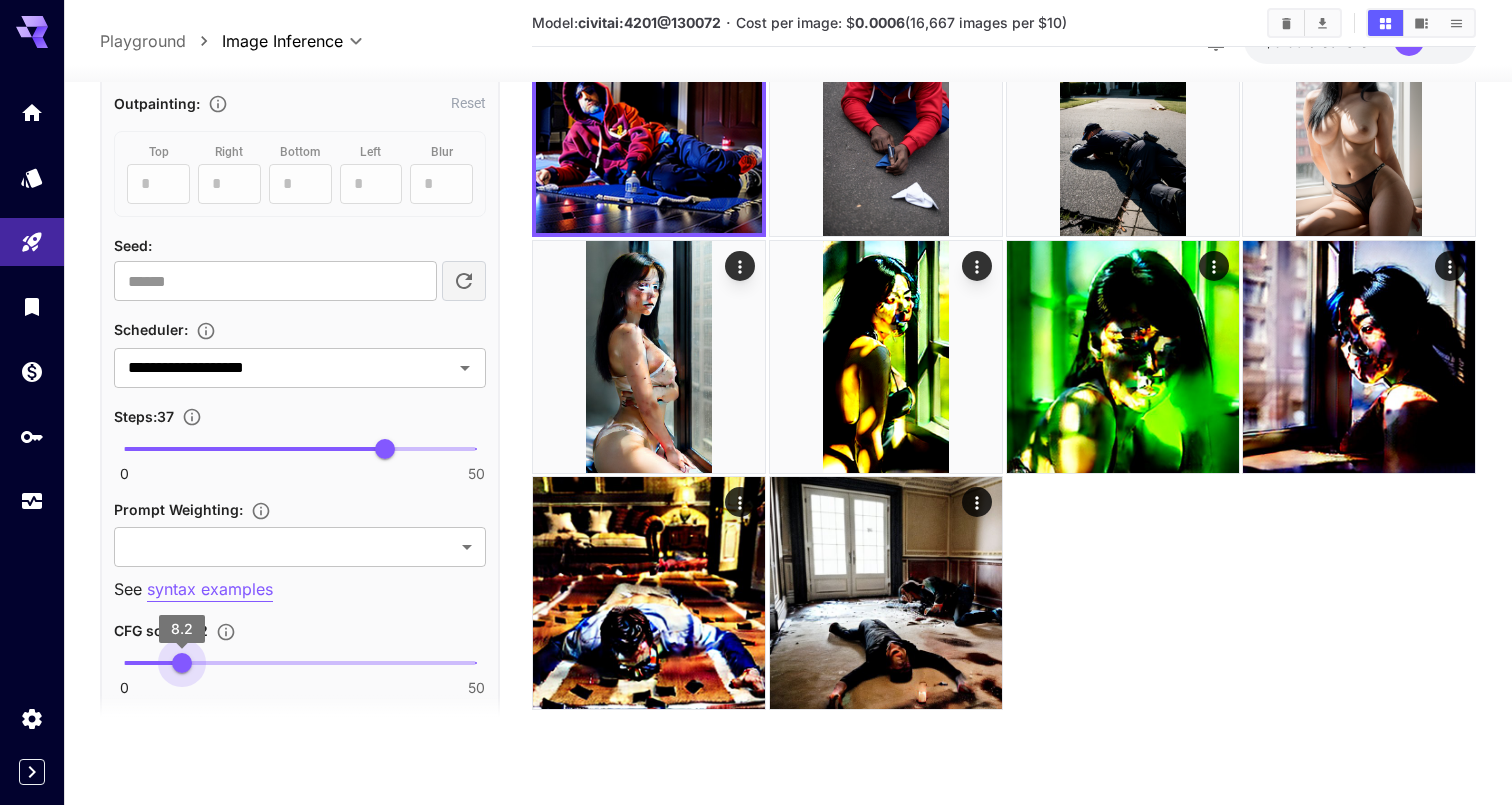 drag, startPoint x: 192, startPoint y: 654, endPoint x: 182, endPoint y: 655, distance: 10.049875 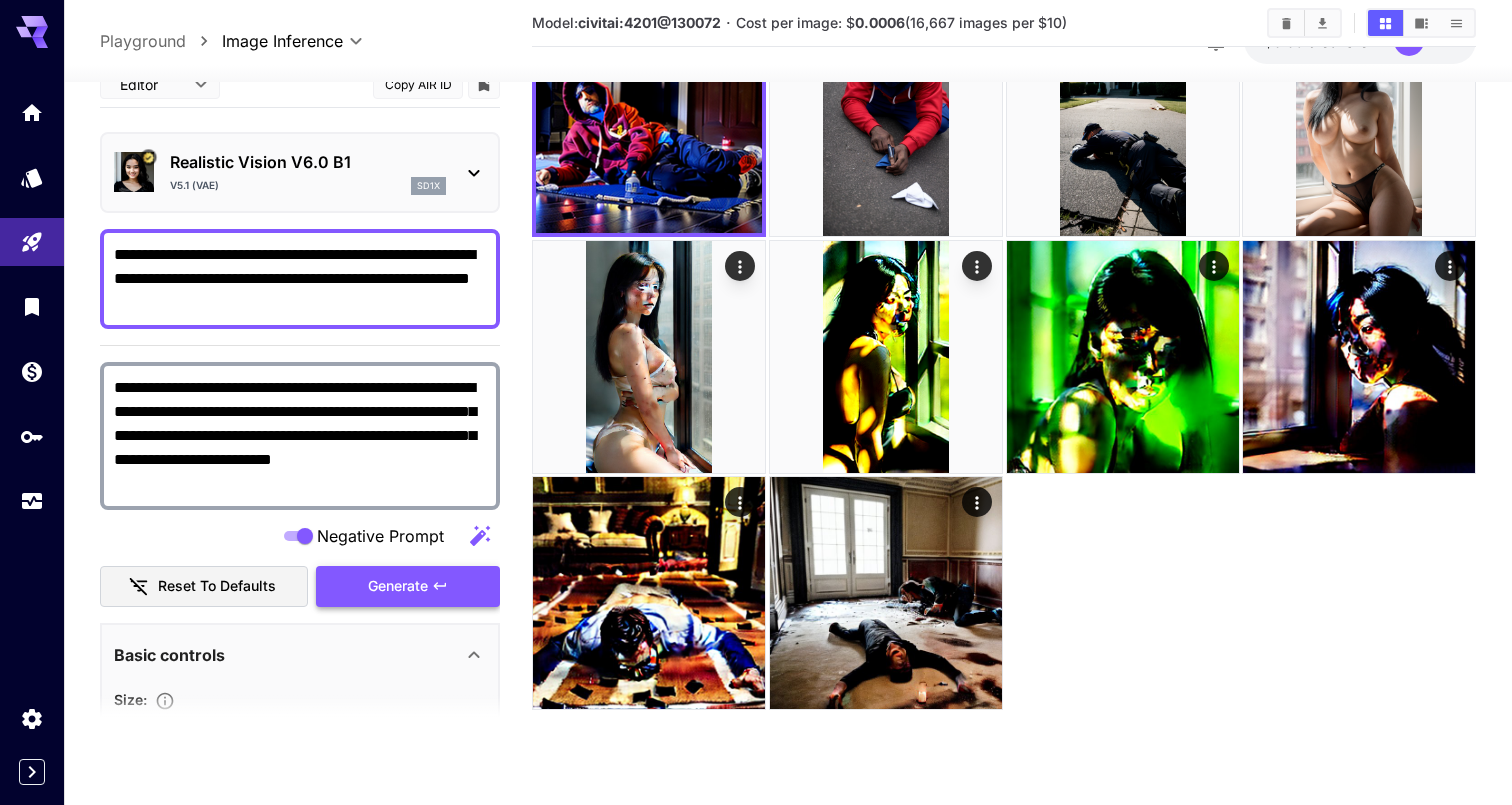scroll, scrollTop: 0, scrollLeft: 0, axis: both 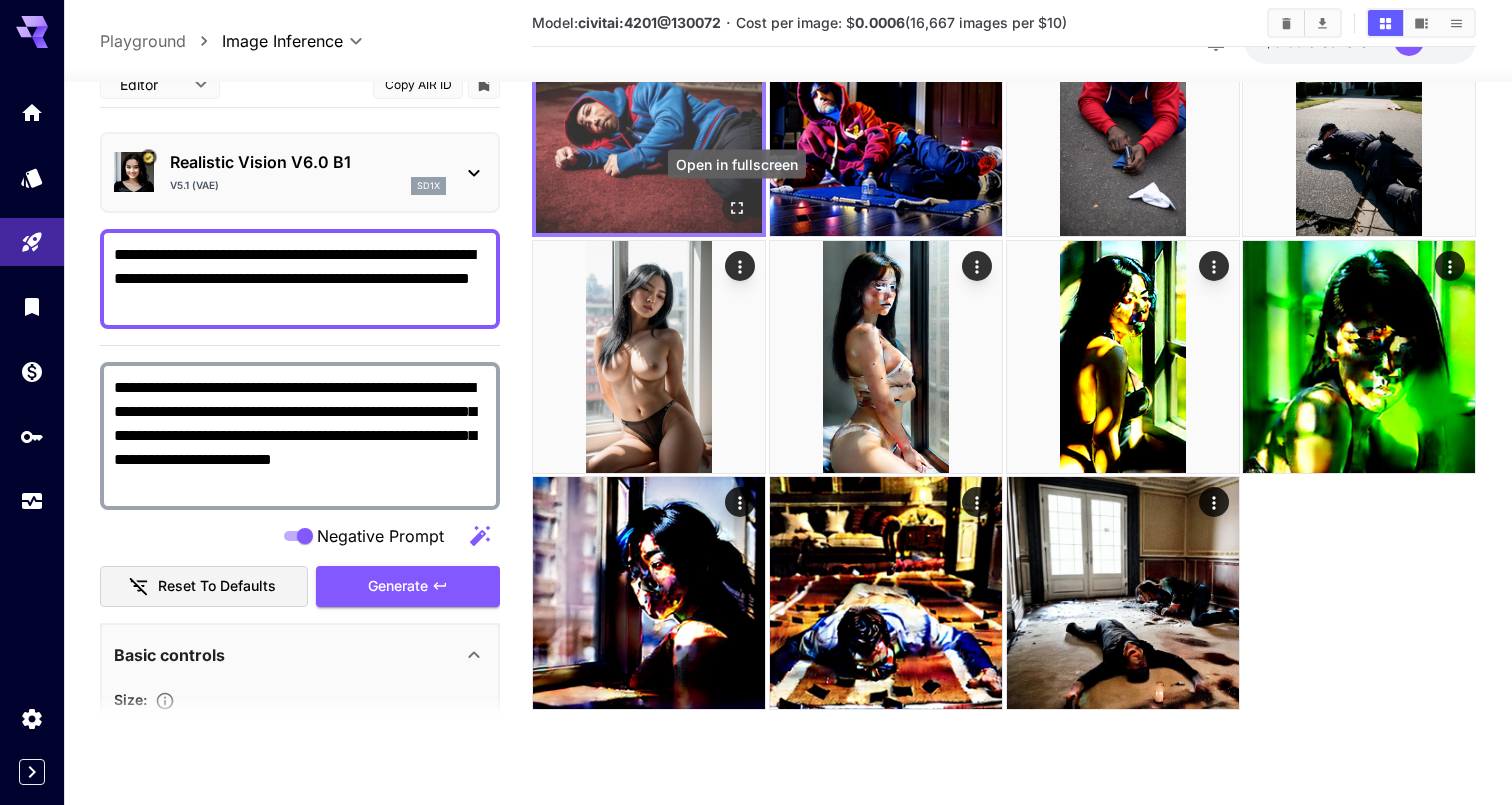 click 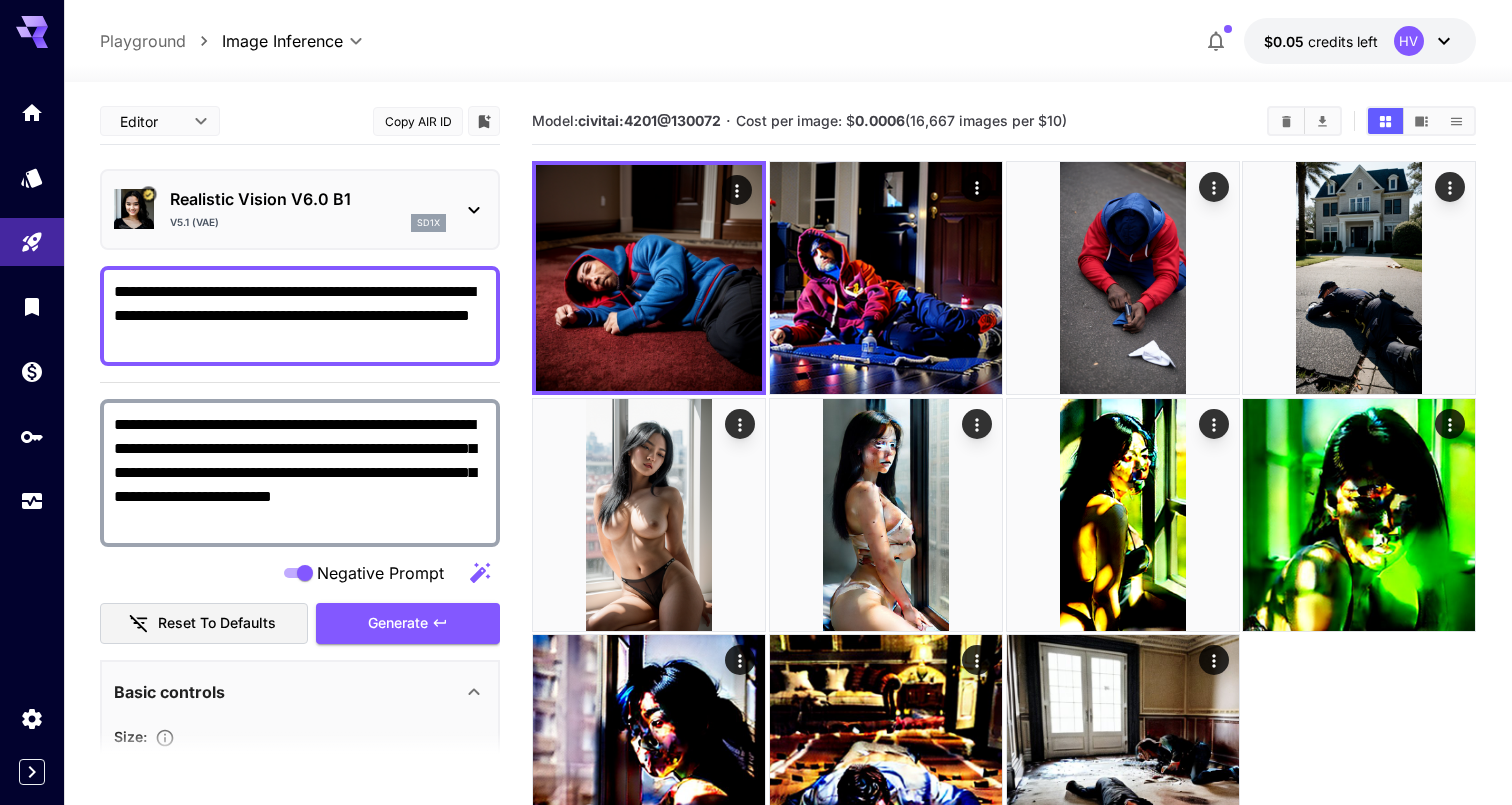 scroll, scrollTop: 0, scrollLeft: 0, axis: both 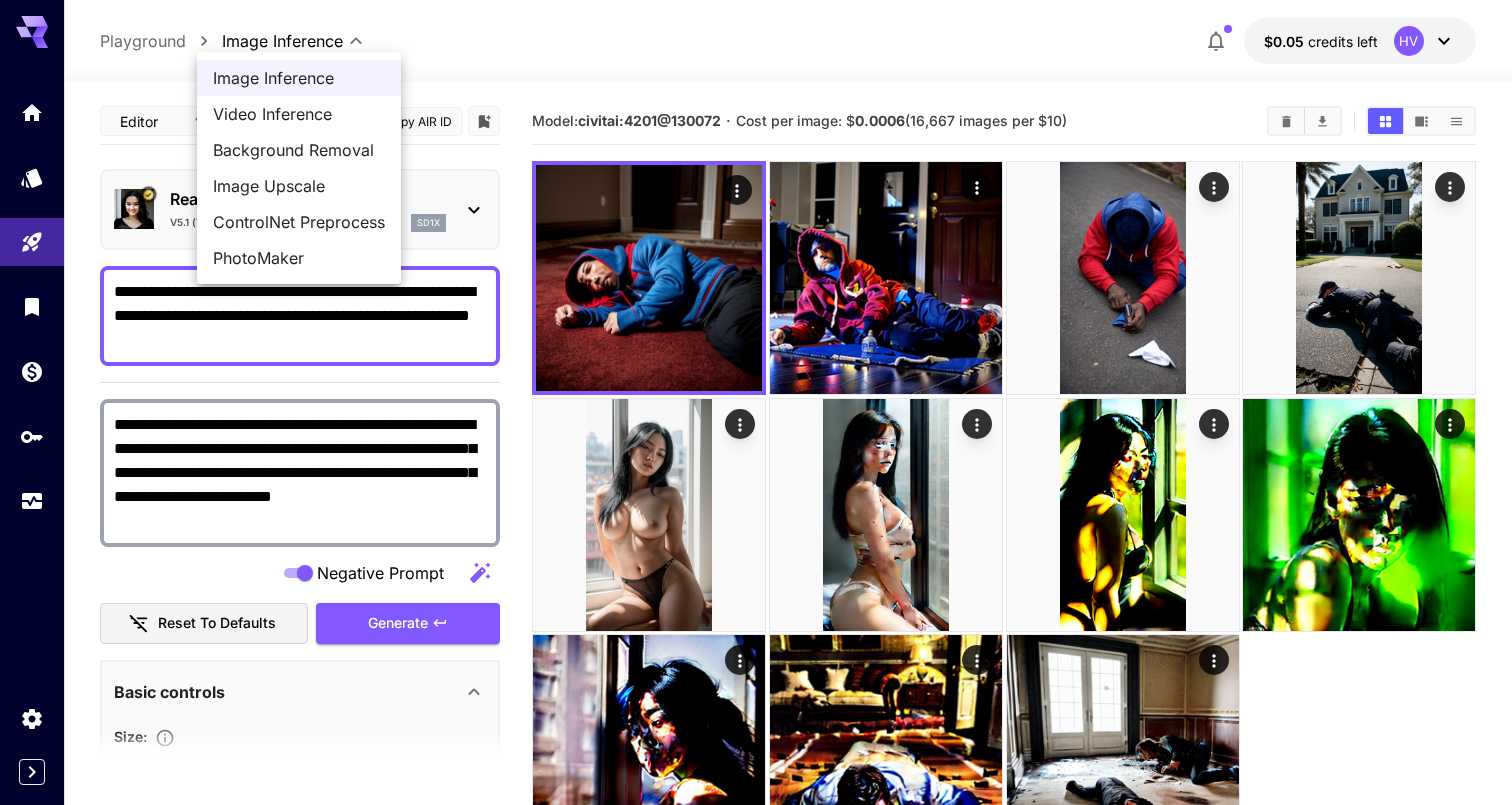 click on "**********" at bounding box center (756, 481) 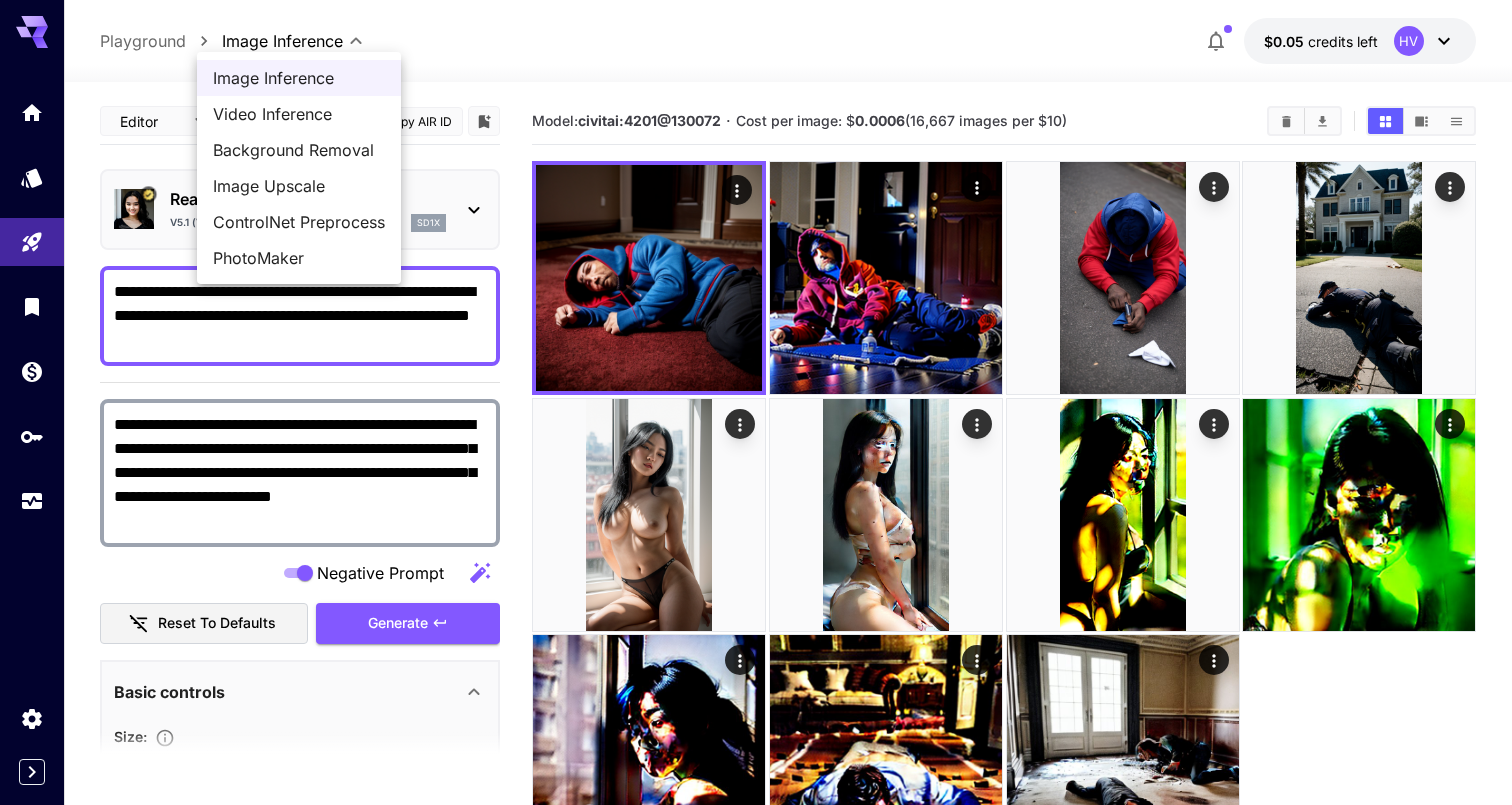 click on "PhotoMaker" at bounding box center (299, 258) 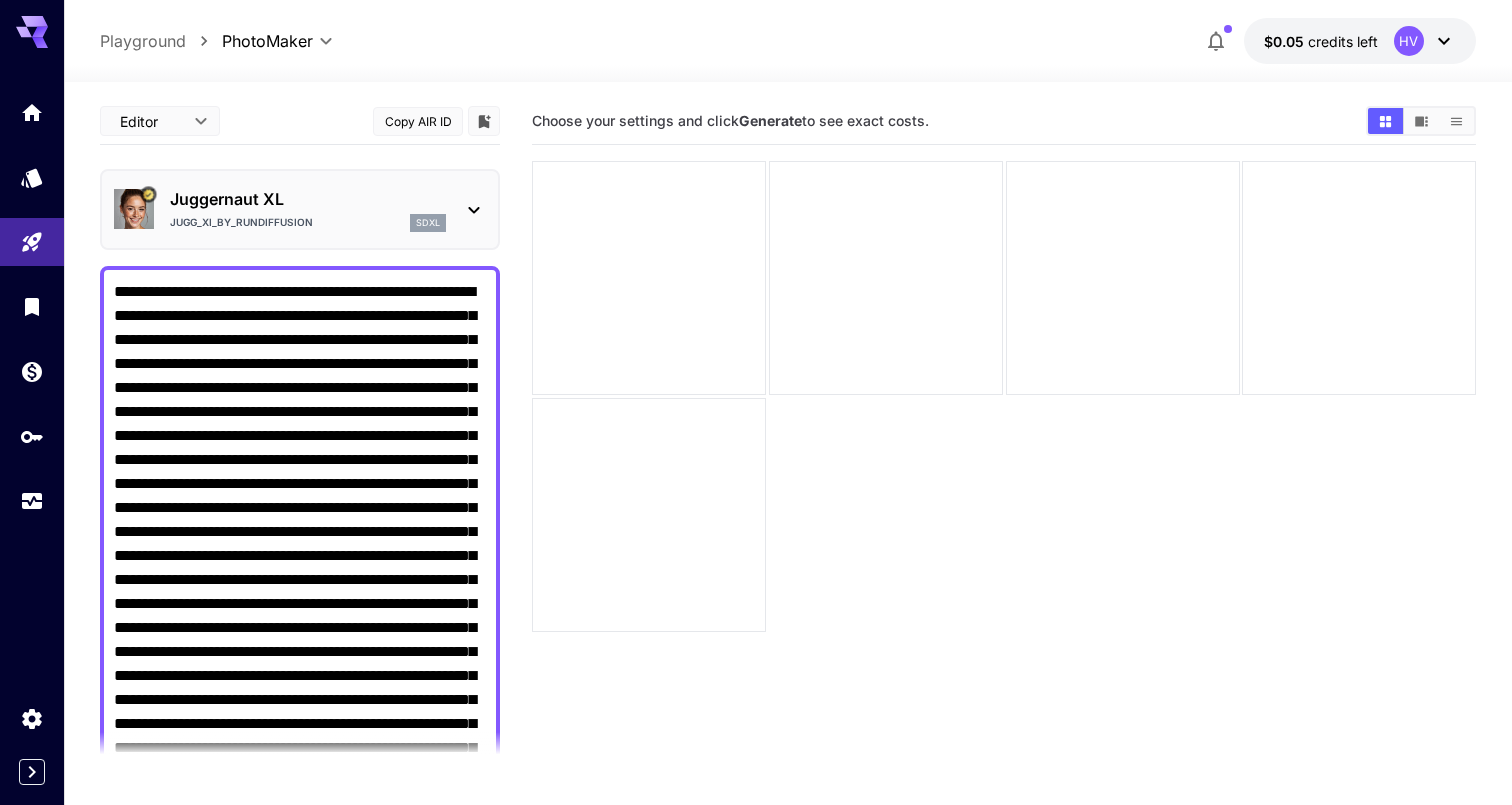 type on "**********" 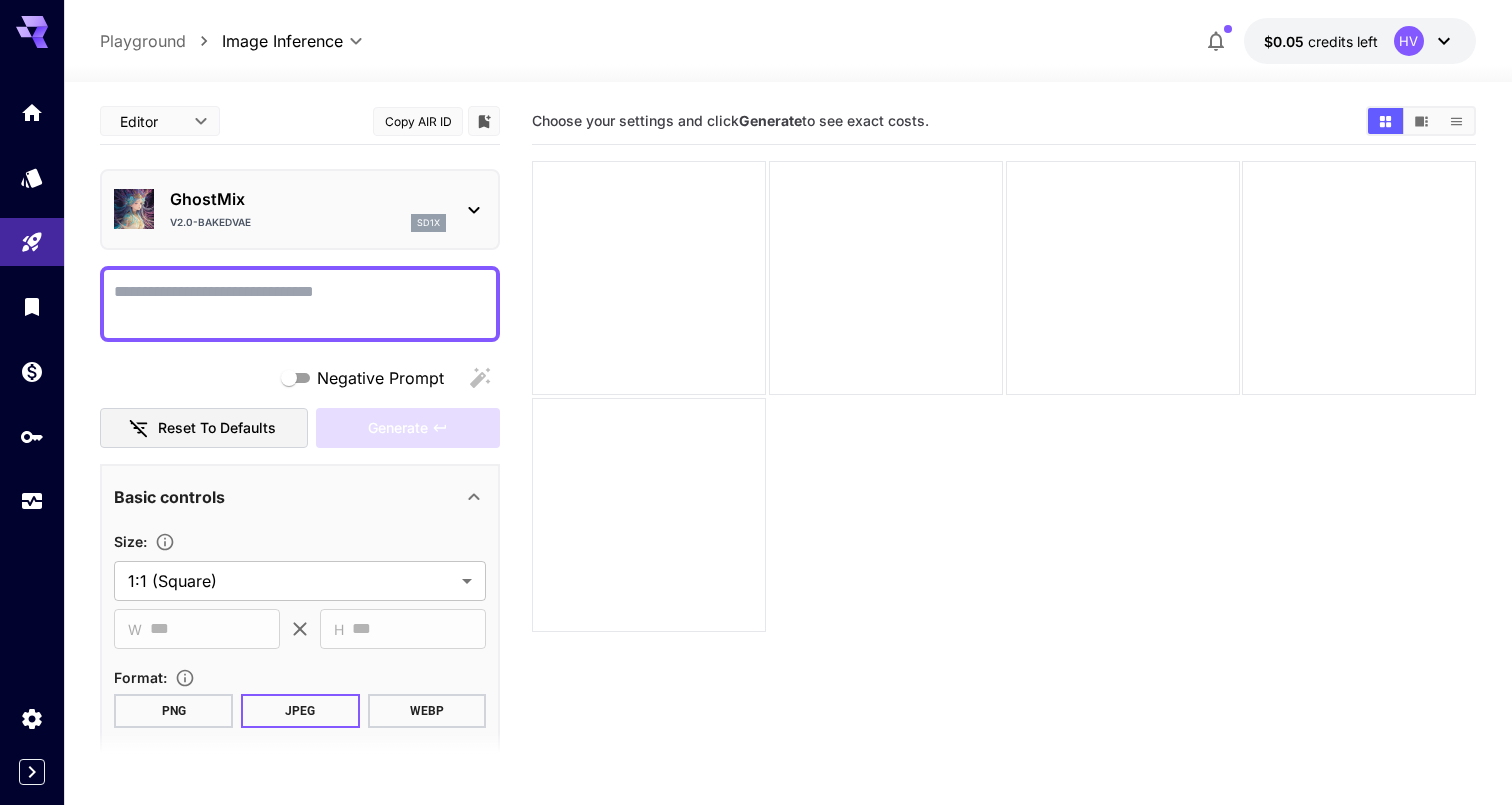 scroll, scrollTop: 0, scrollLeft: 0, axis: both 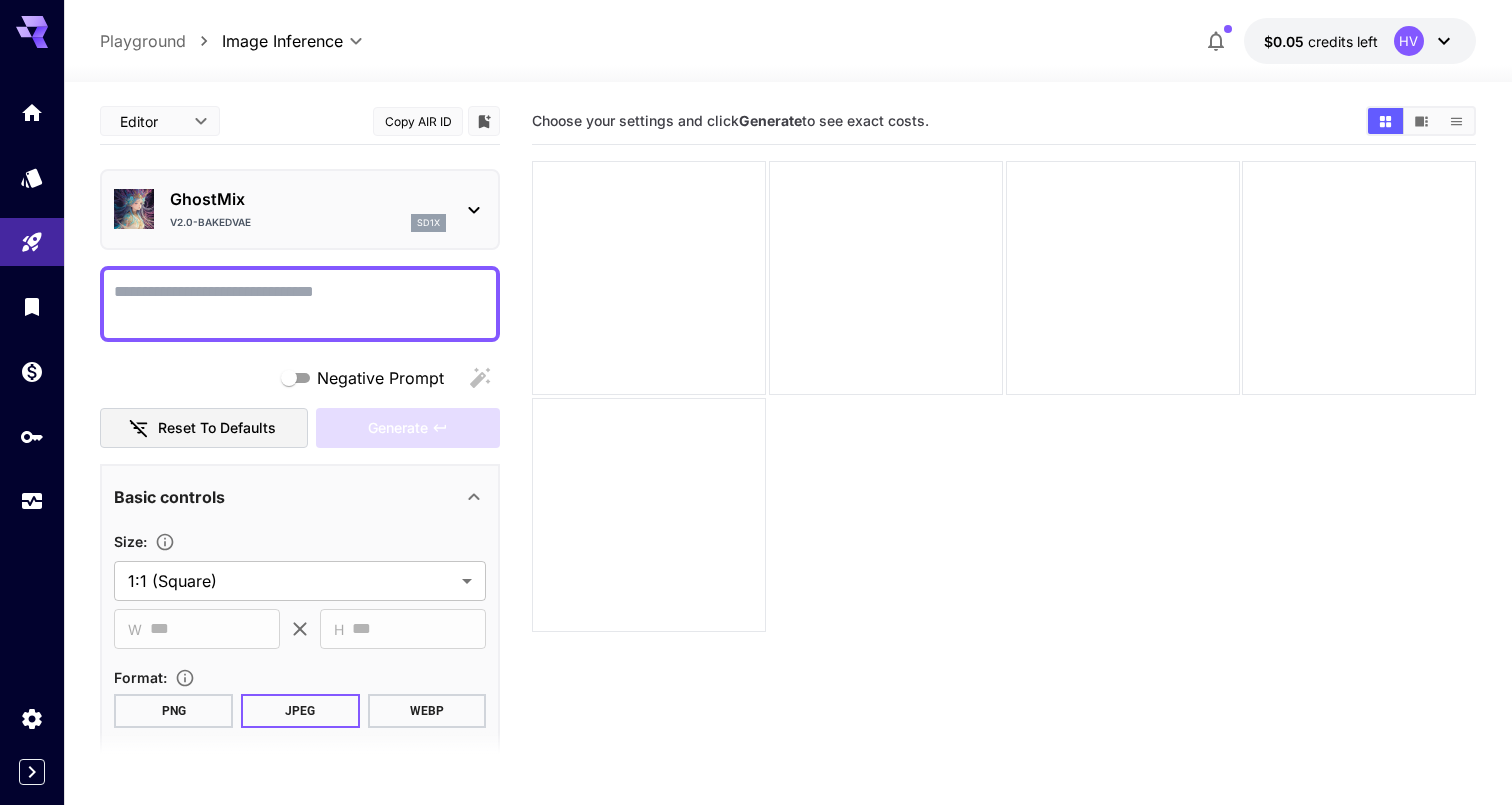 paste on "**********" 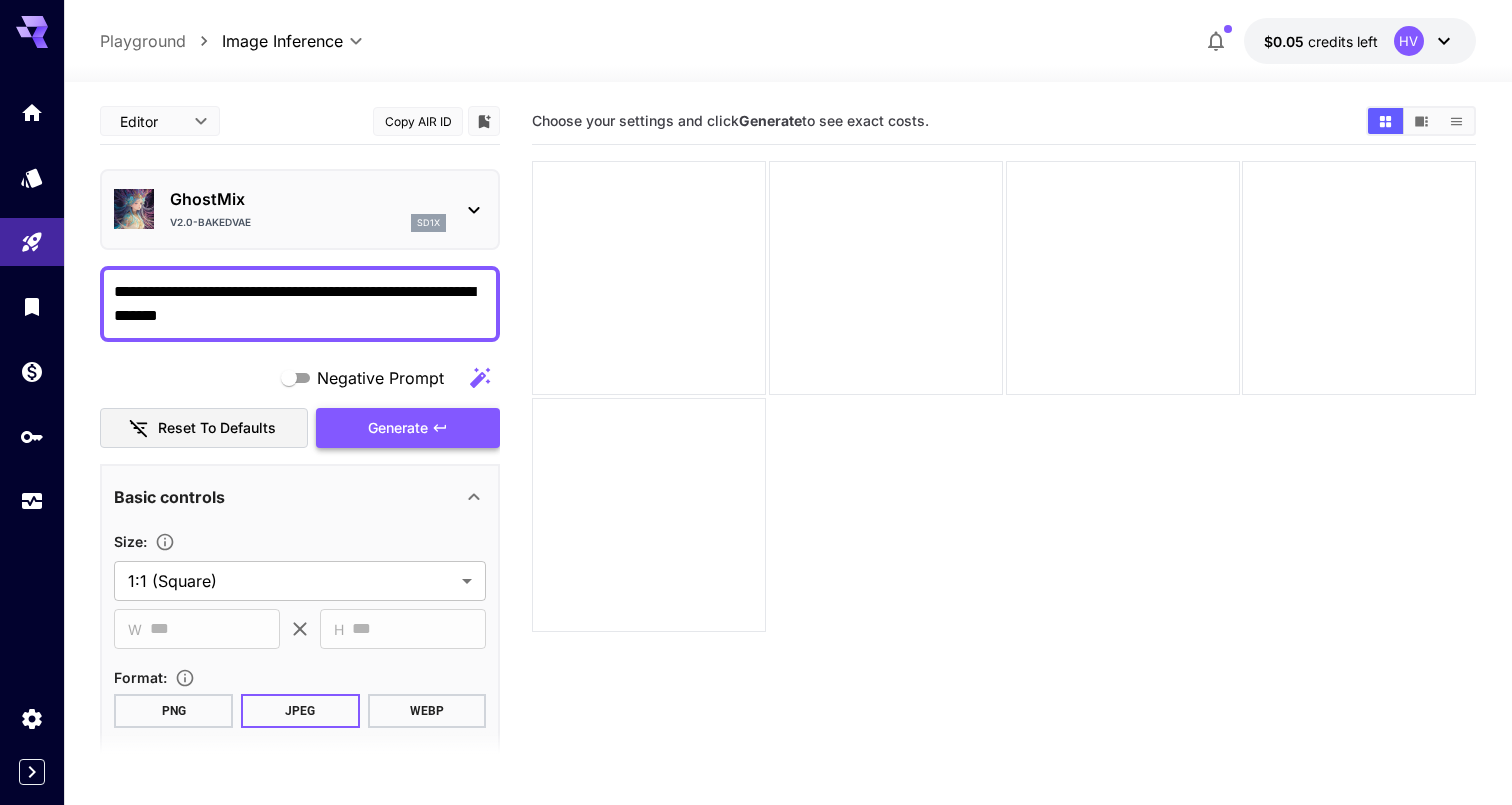 type on "**********" 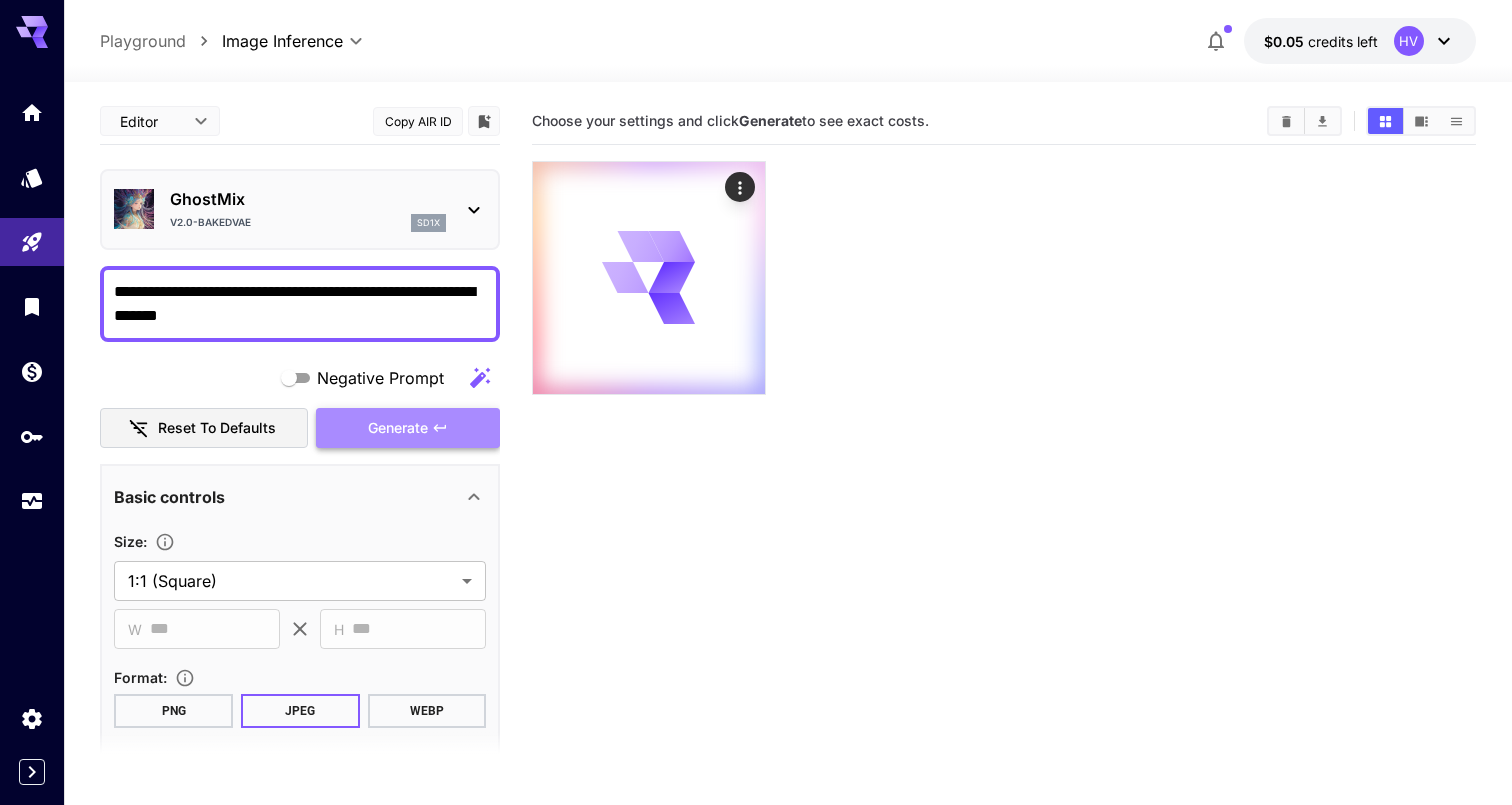 click on "Generate" at bounding box center [398, 428] 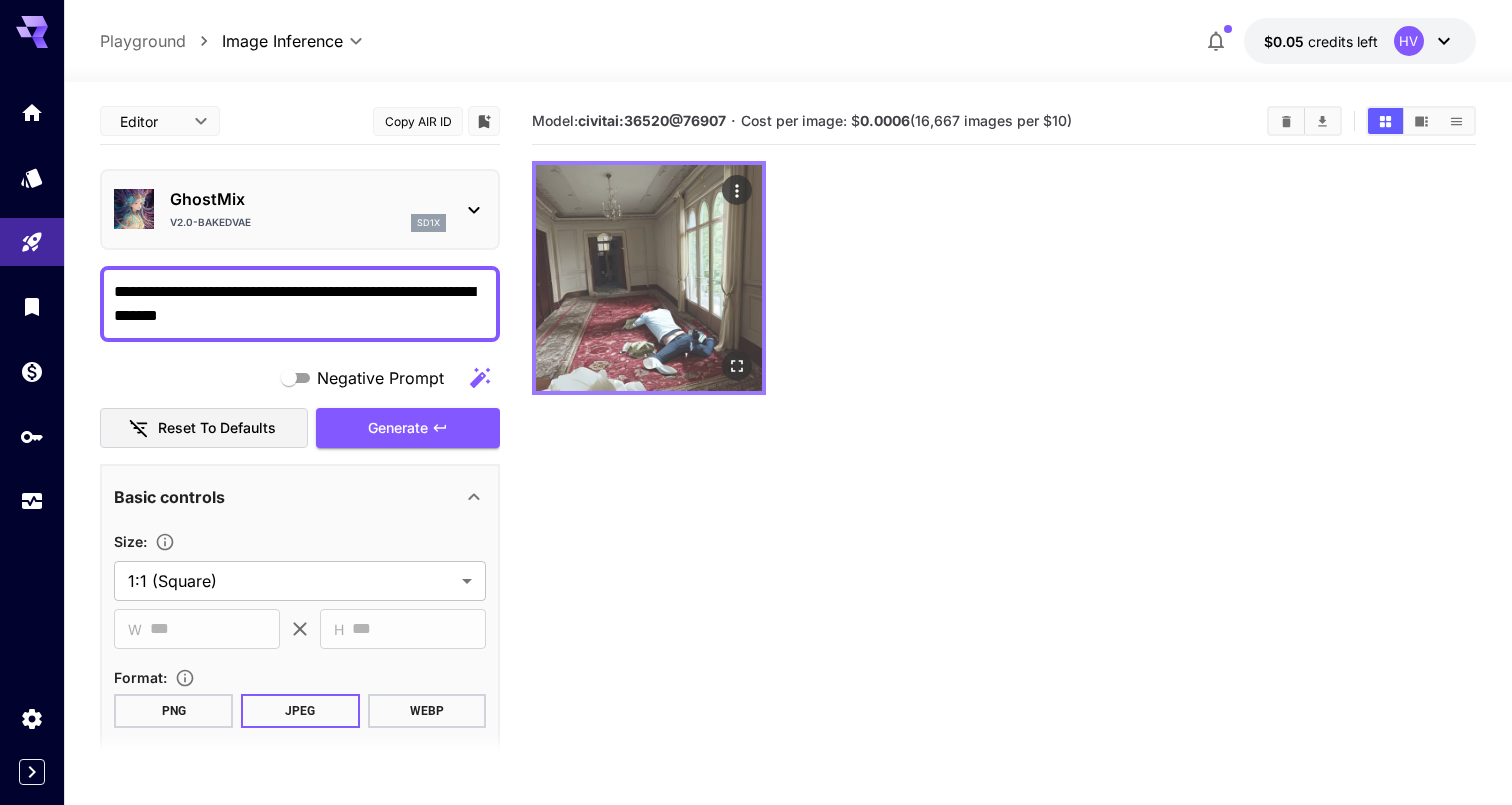 click at bounding box center [649, 278] 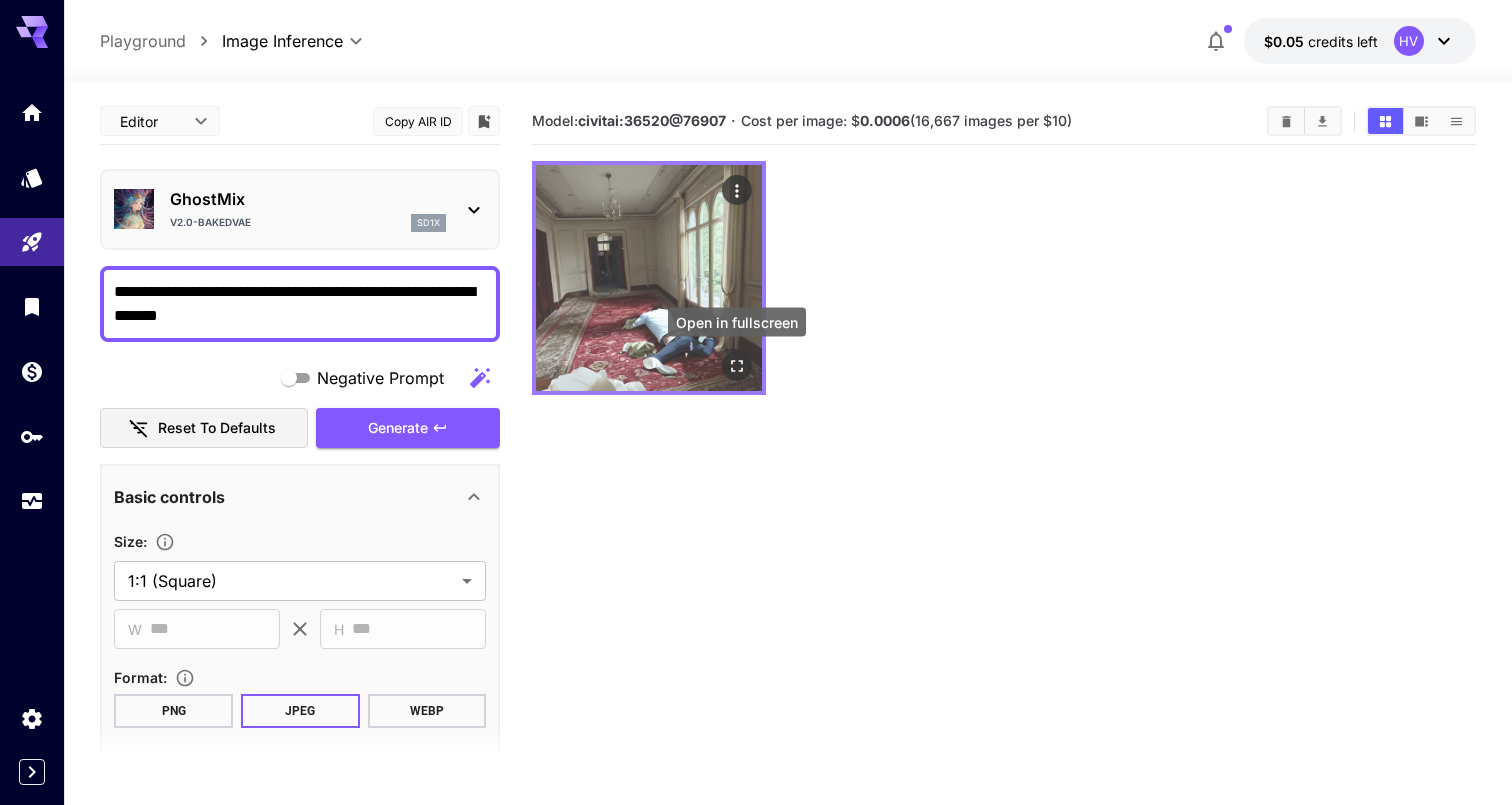 click 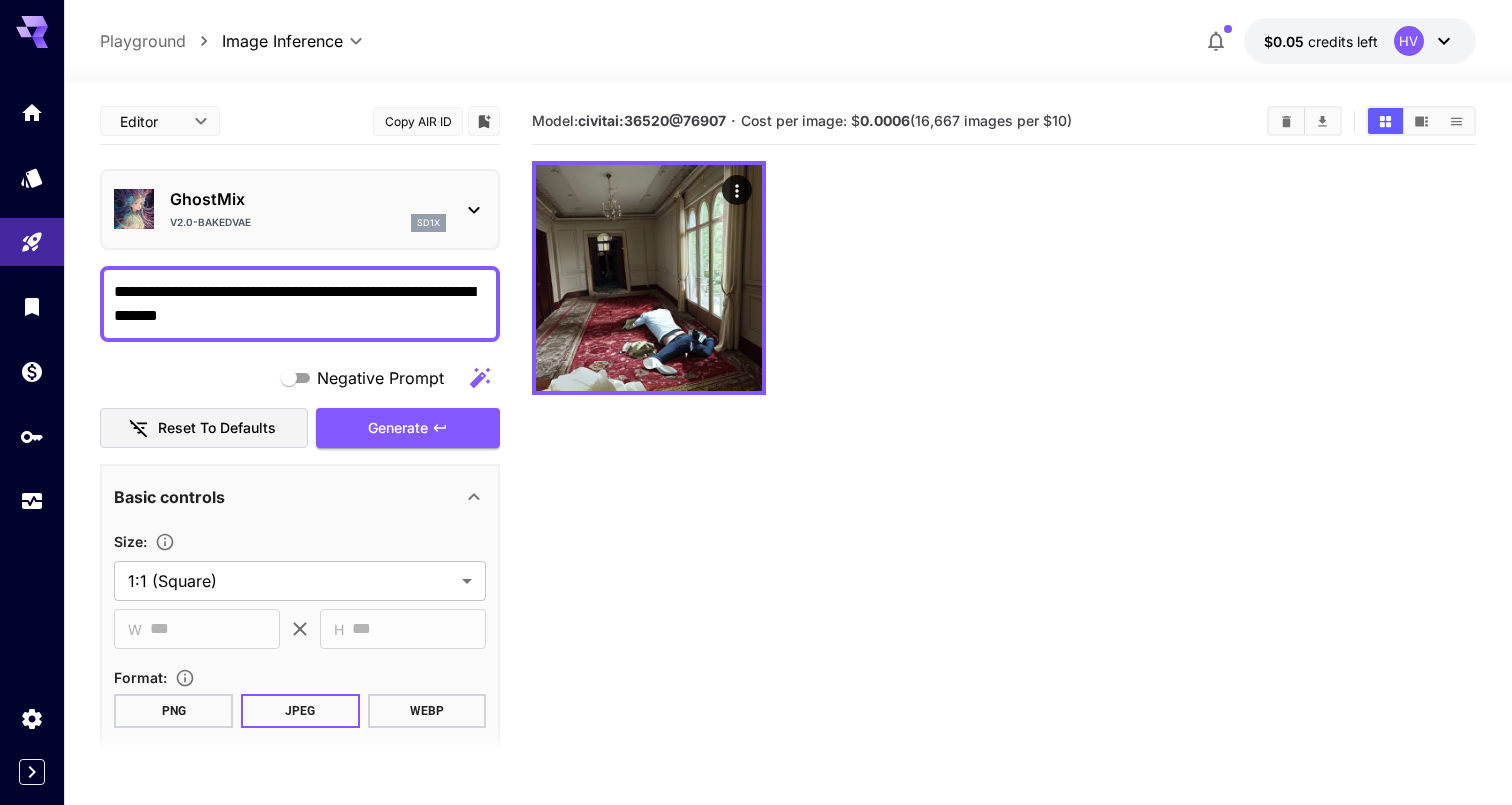 click on "sd1x" at bounding box center [428, 223] 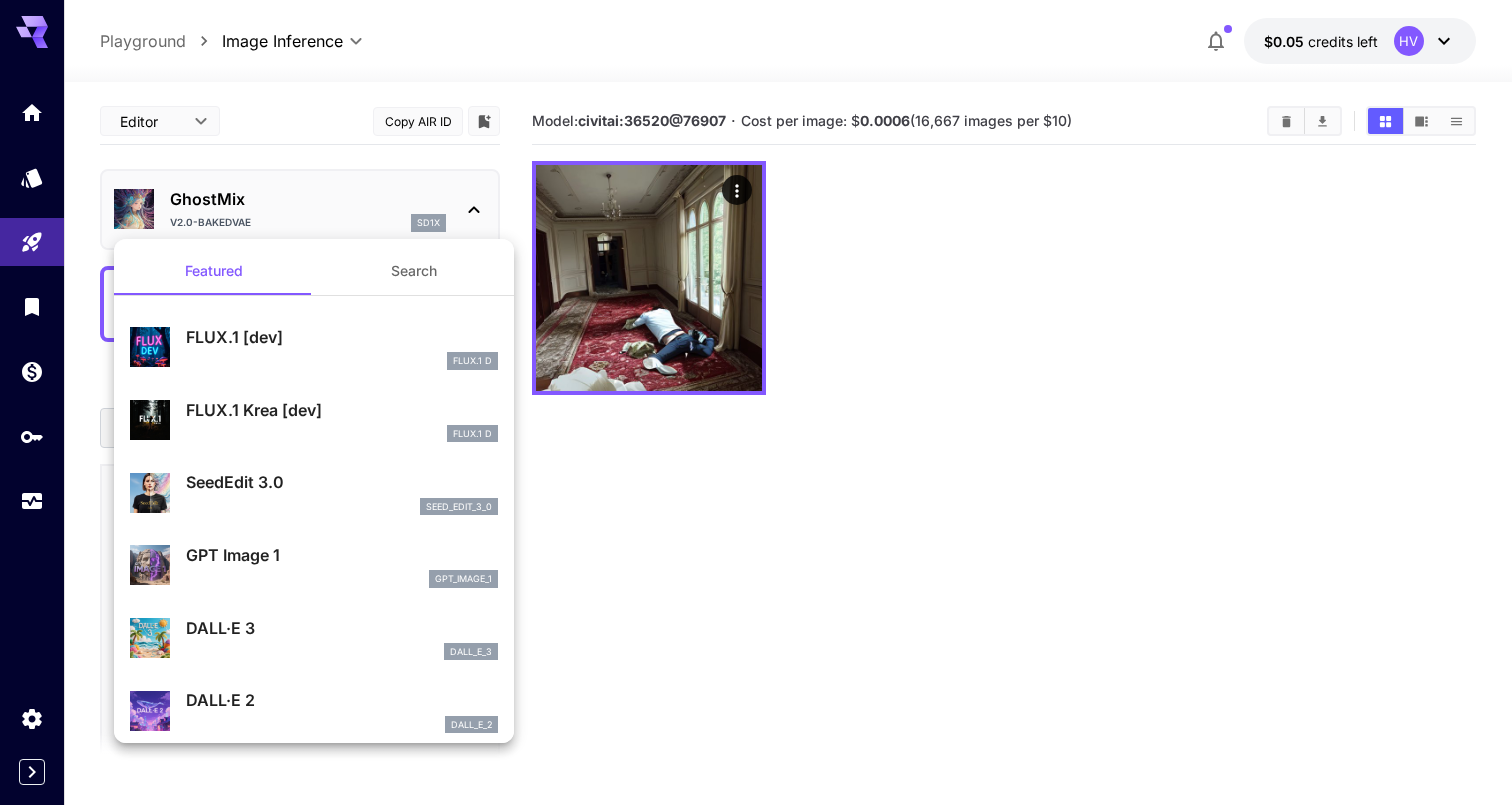 scroll, scrollTop: 0, scrollLeft: 0, axis: both 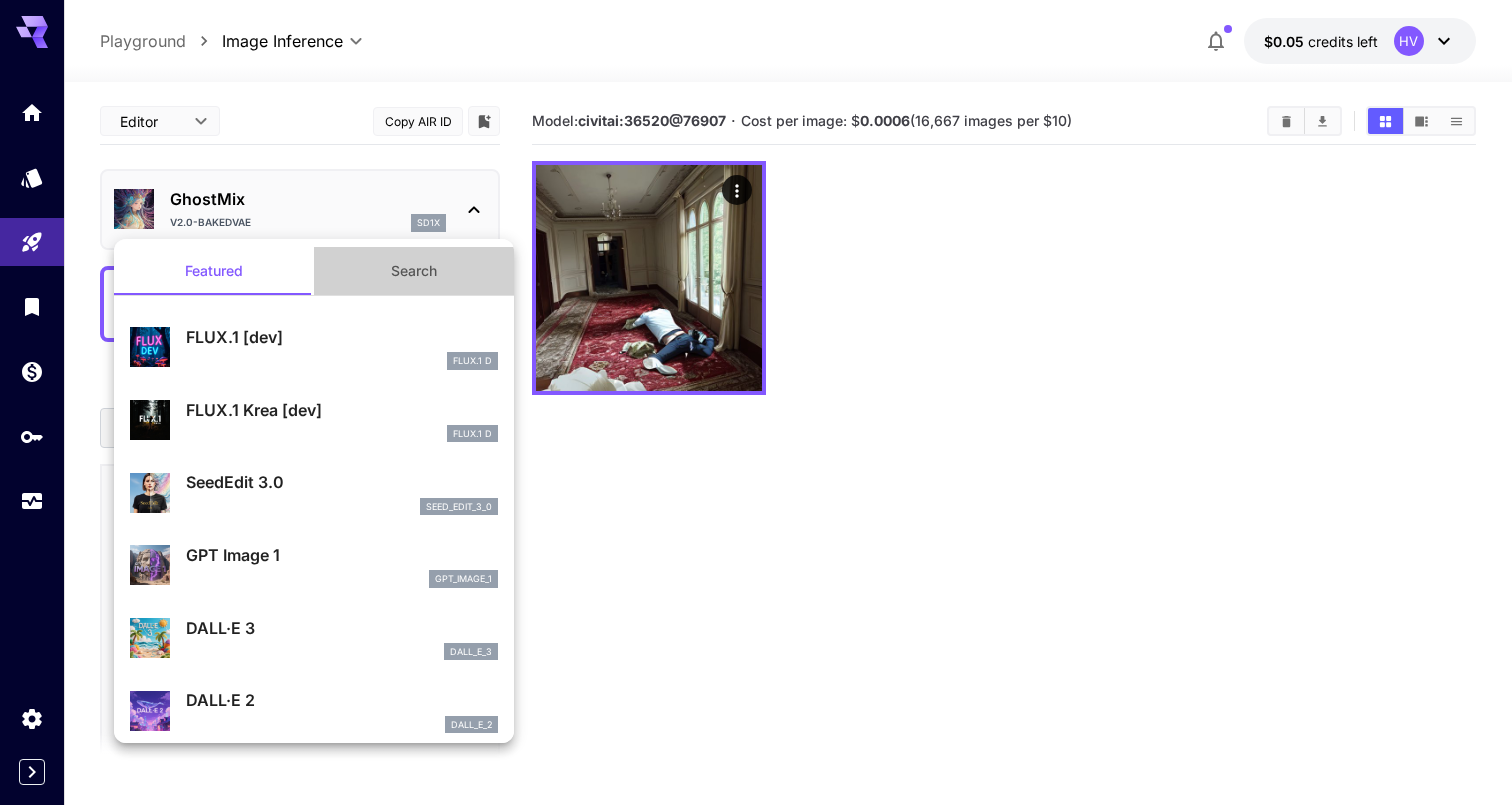 click on "Search" at bounding box center (414, 271) 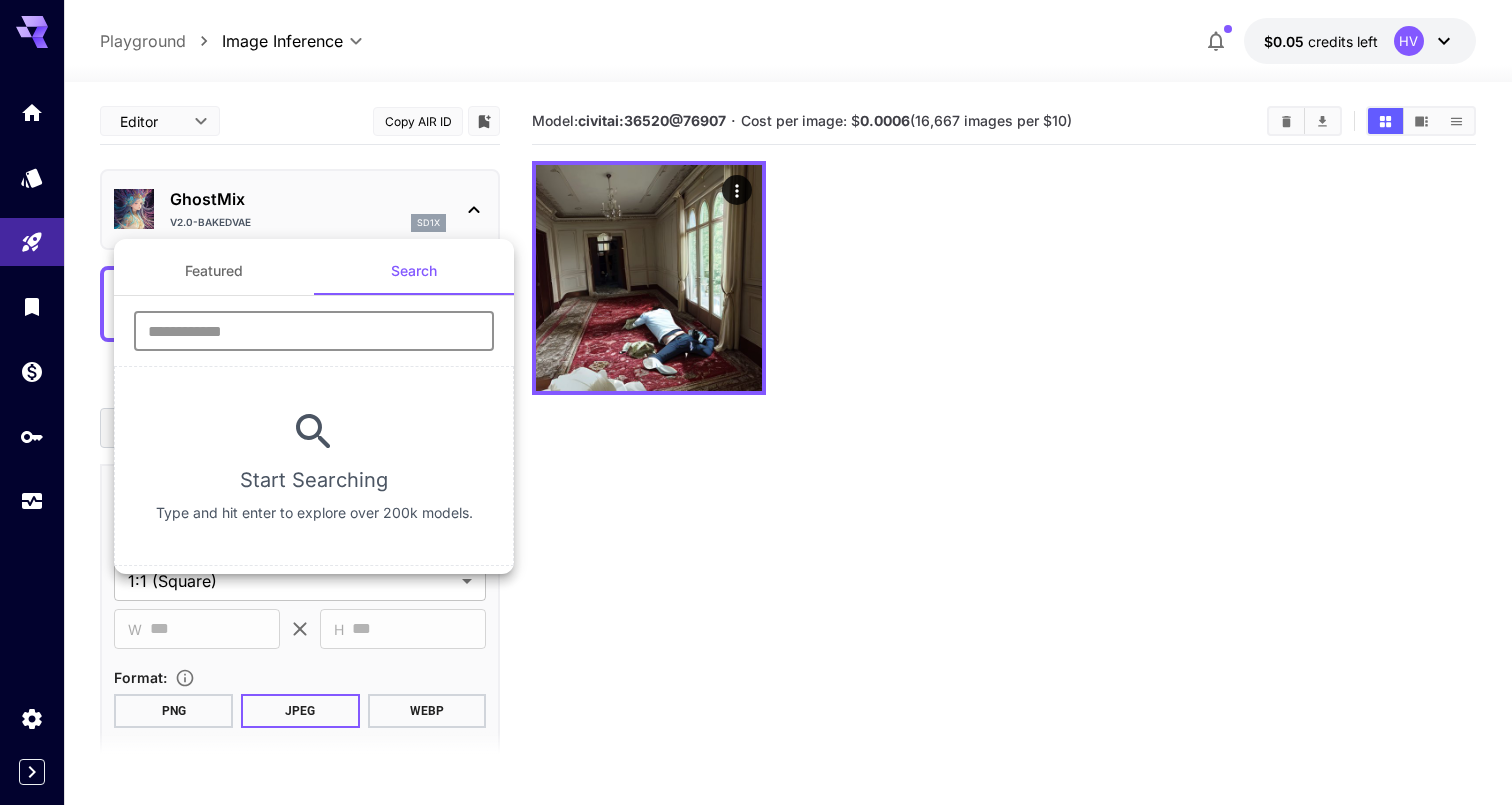 click at bounding box center [314, 331] 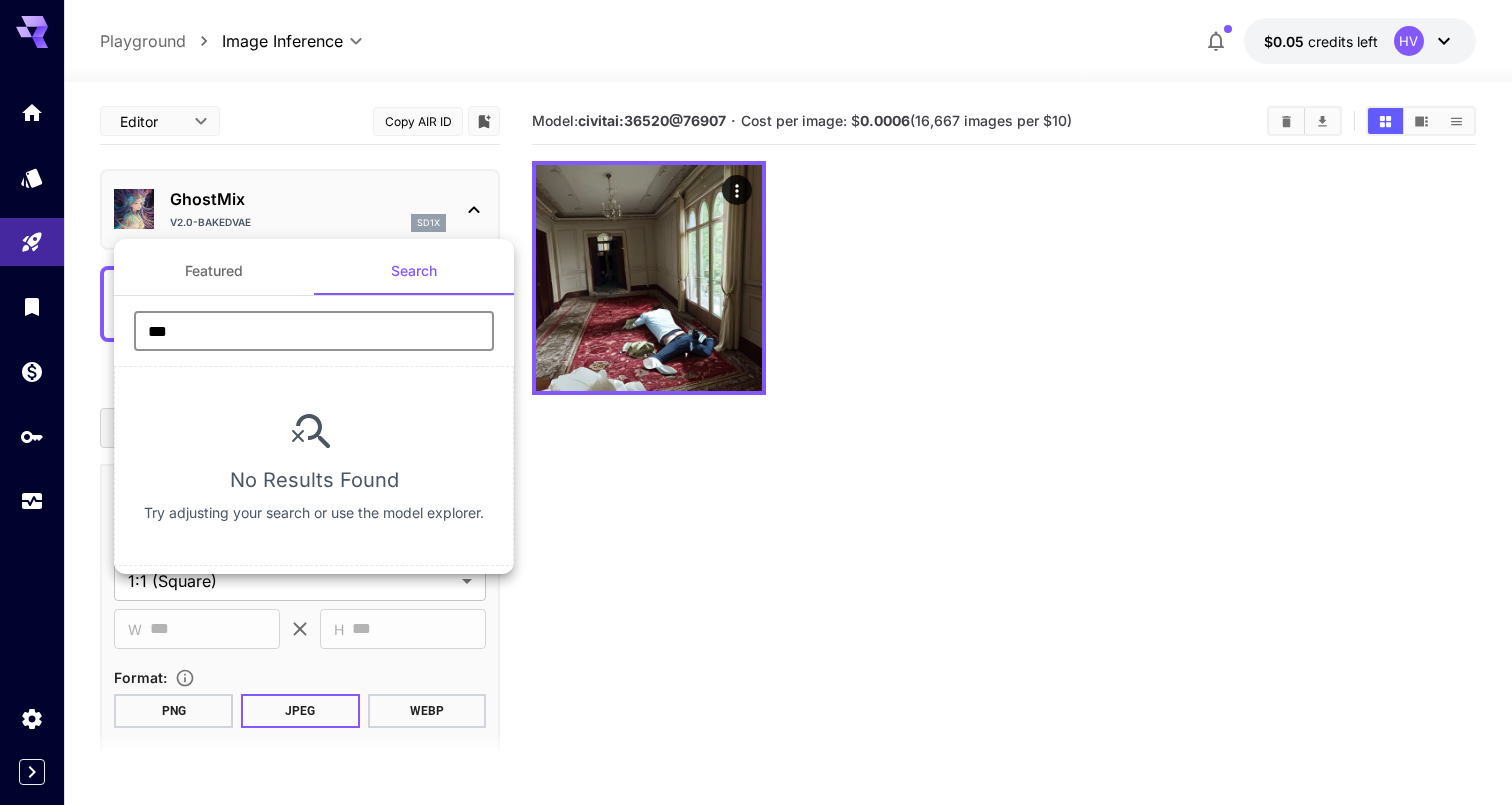 type on "***" 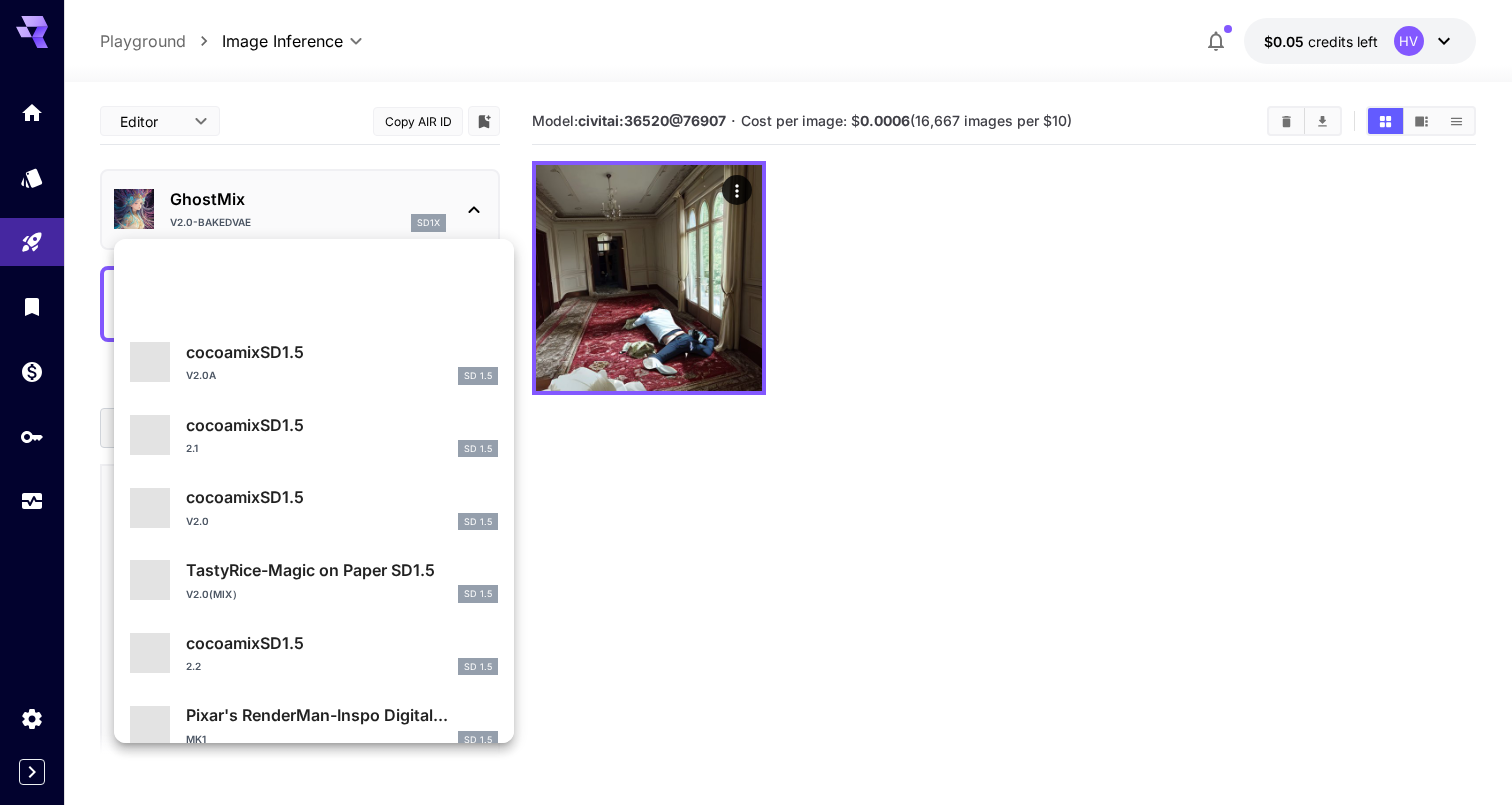 scroll, scrollTop: 1792, scrollLeft: 0, axis: vertical 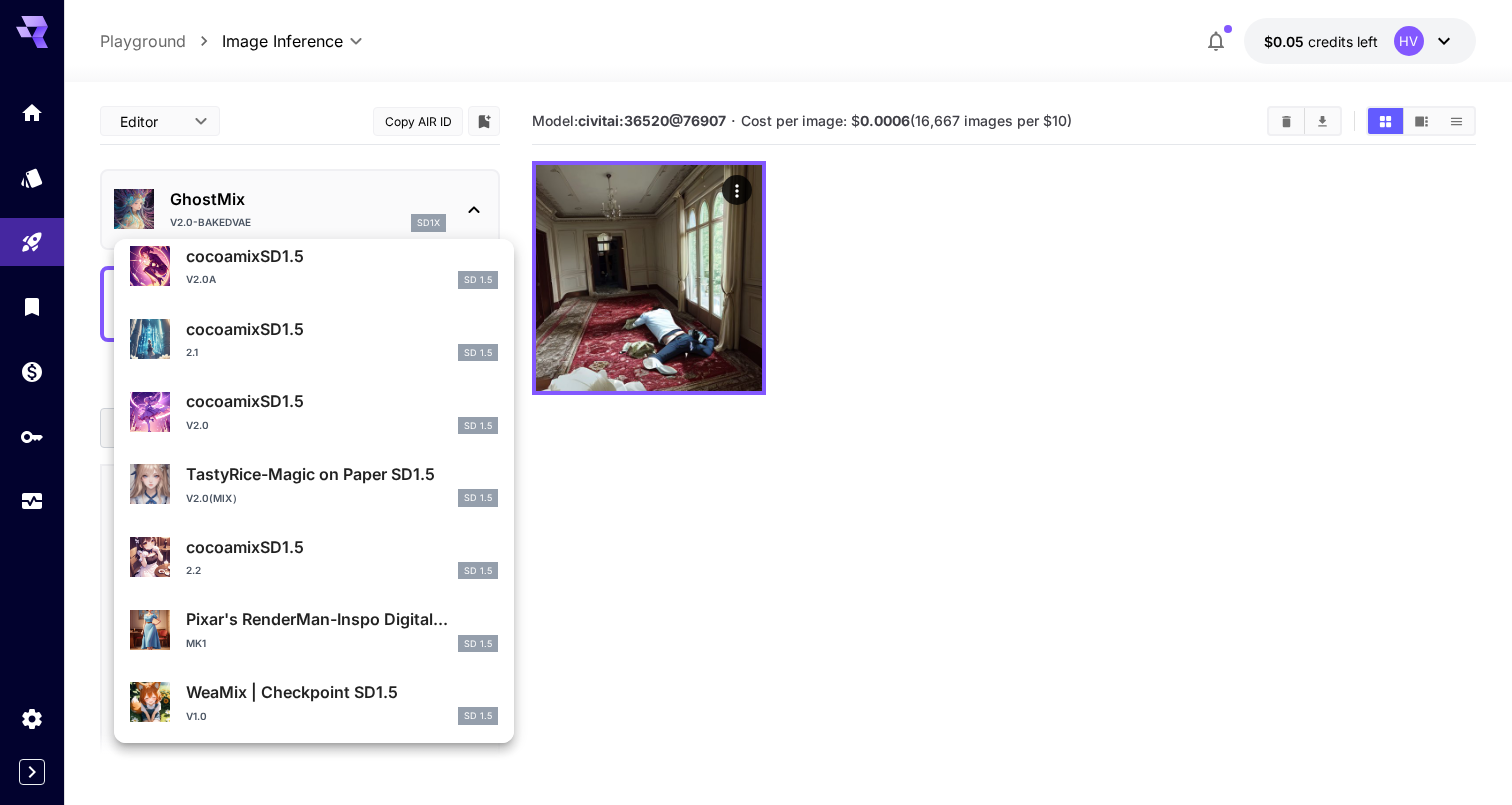 click at bounding box center [756, 402] 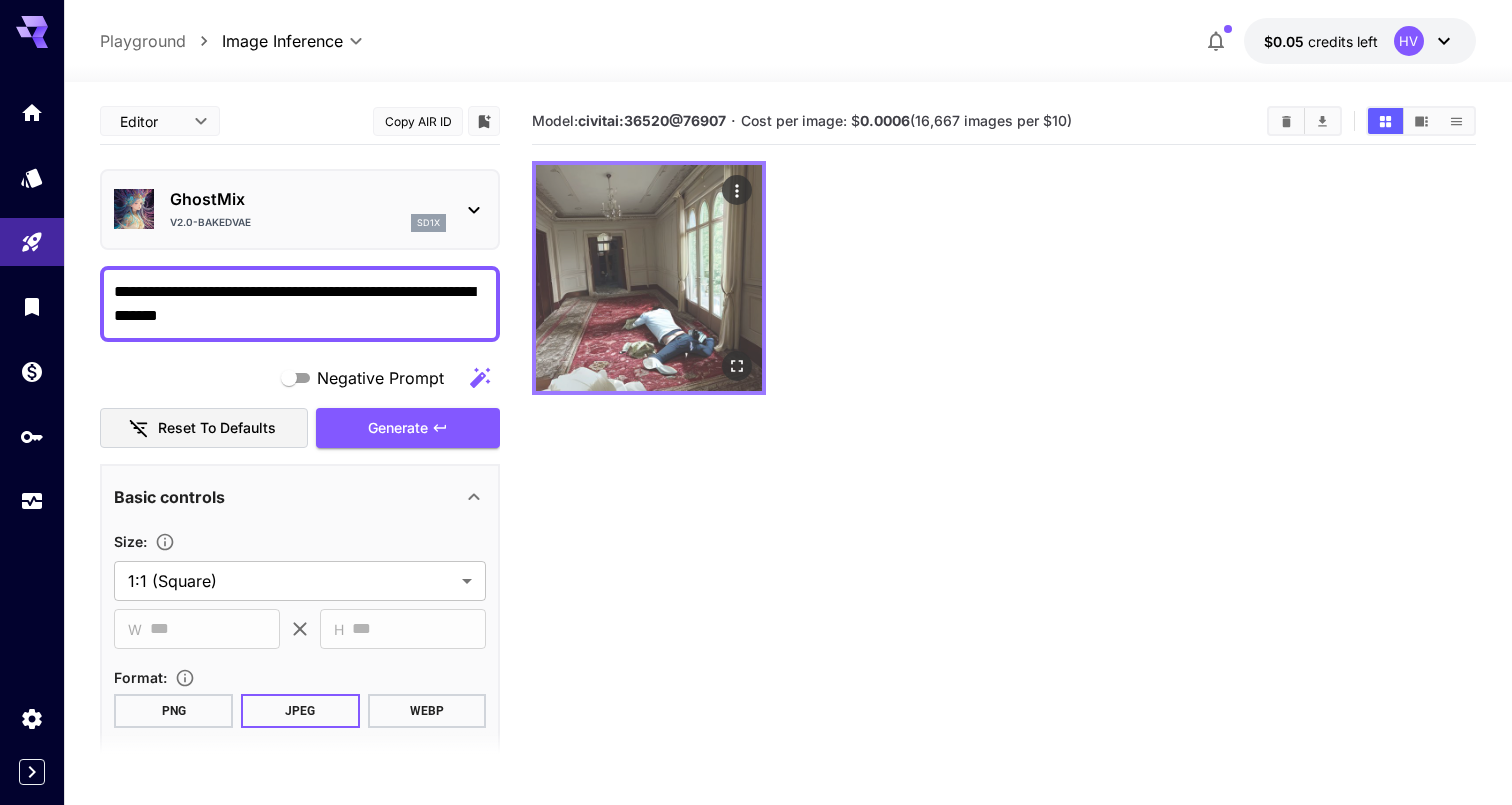 click at bounding box center [649, 278] 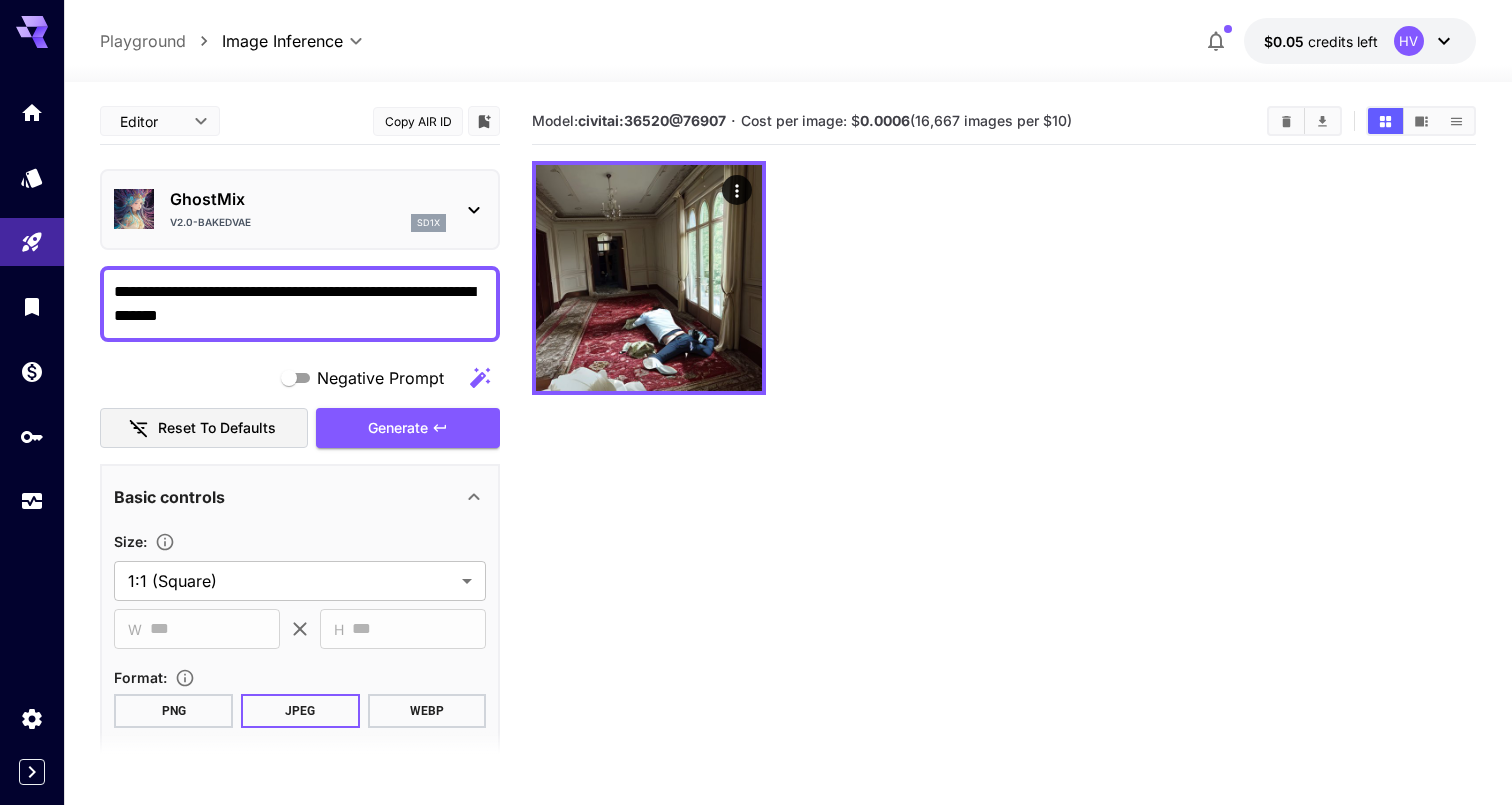 scroll, scrollTop: 581, scrollLeft: 0, axis: vertical 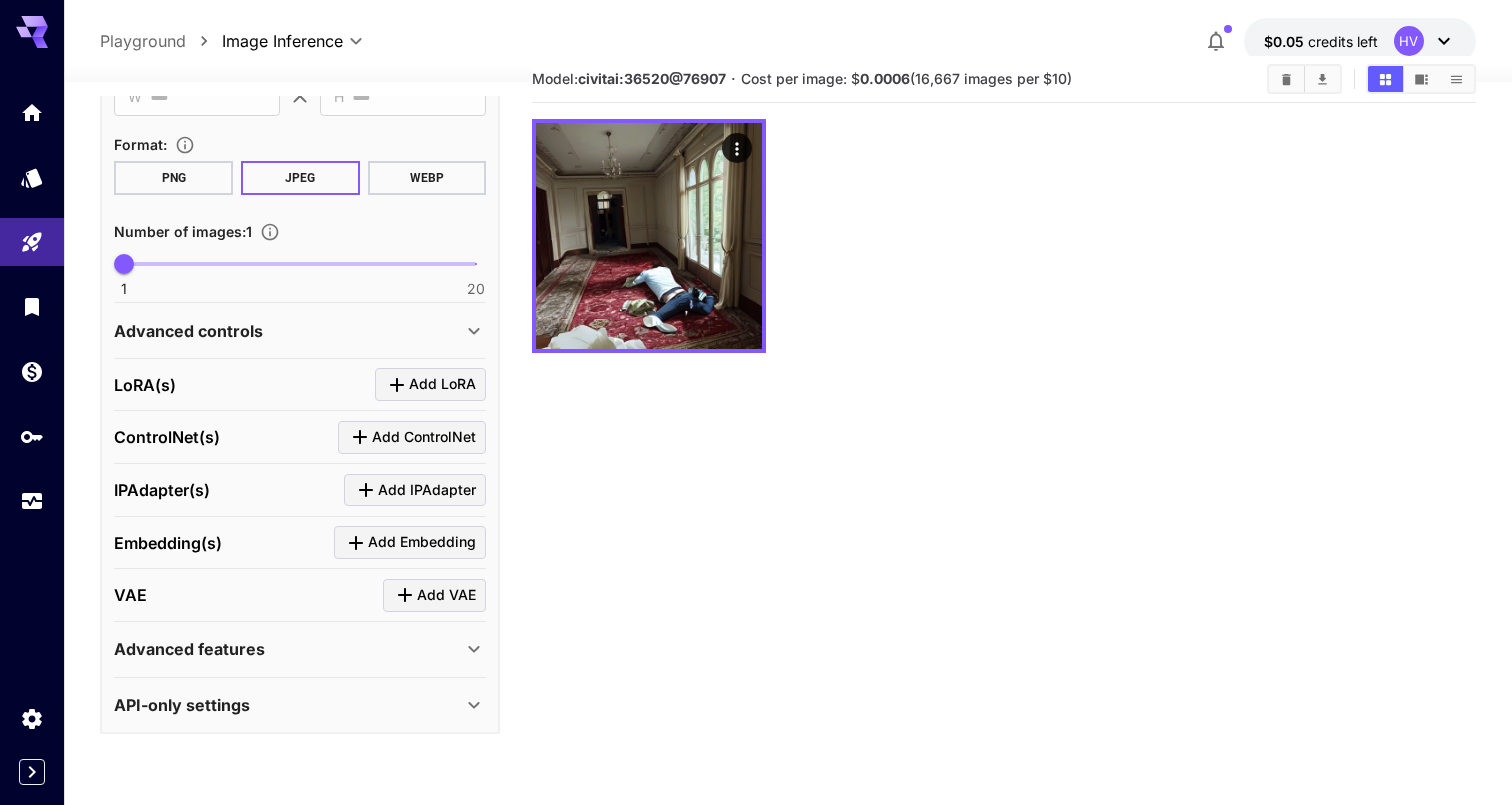 click on "Advanced controls" at bounding box center (188, 331) 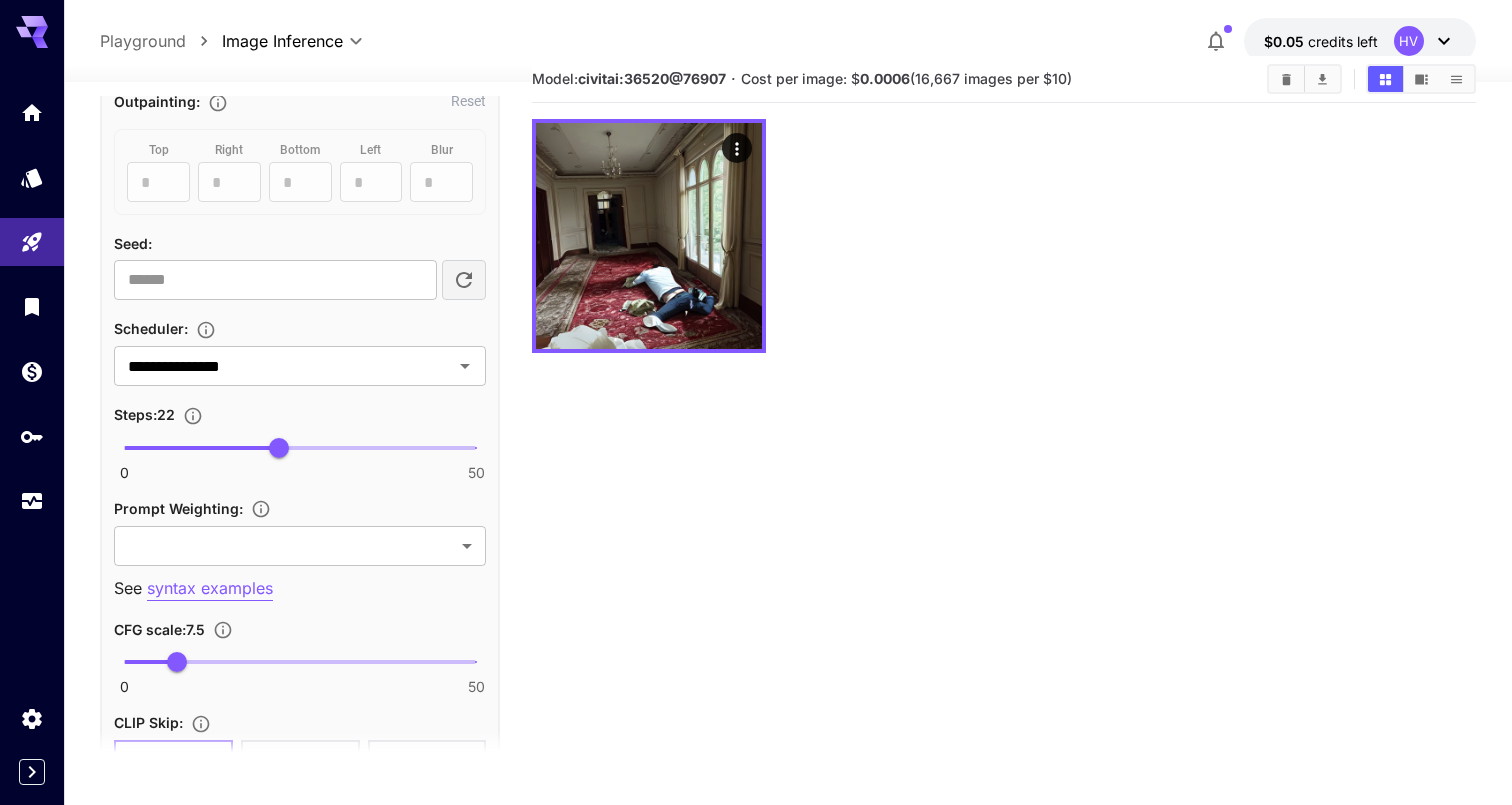 scroll, scrollTop: 1115, scrollLeft: 0, axis: vertical 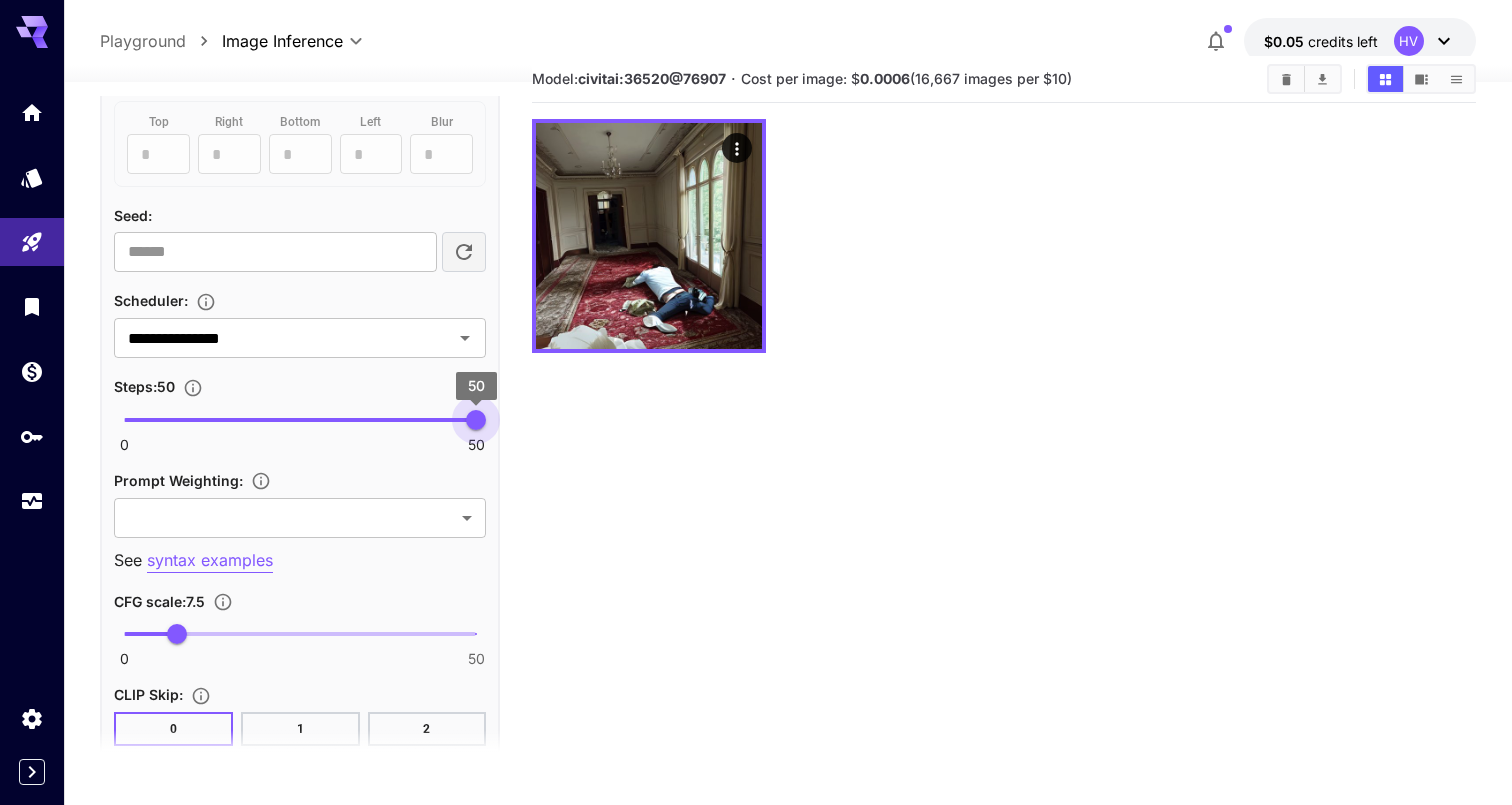 type on "**" 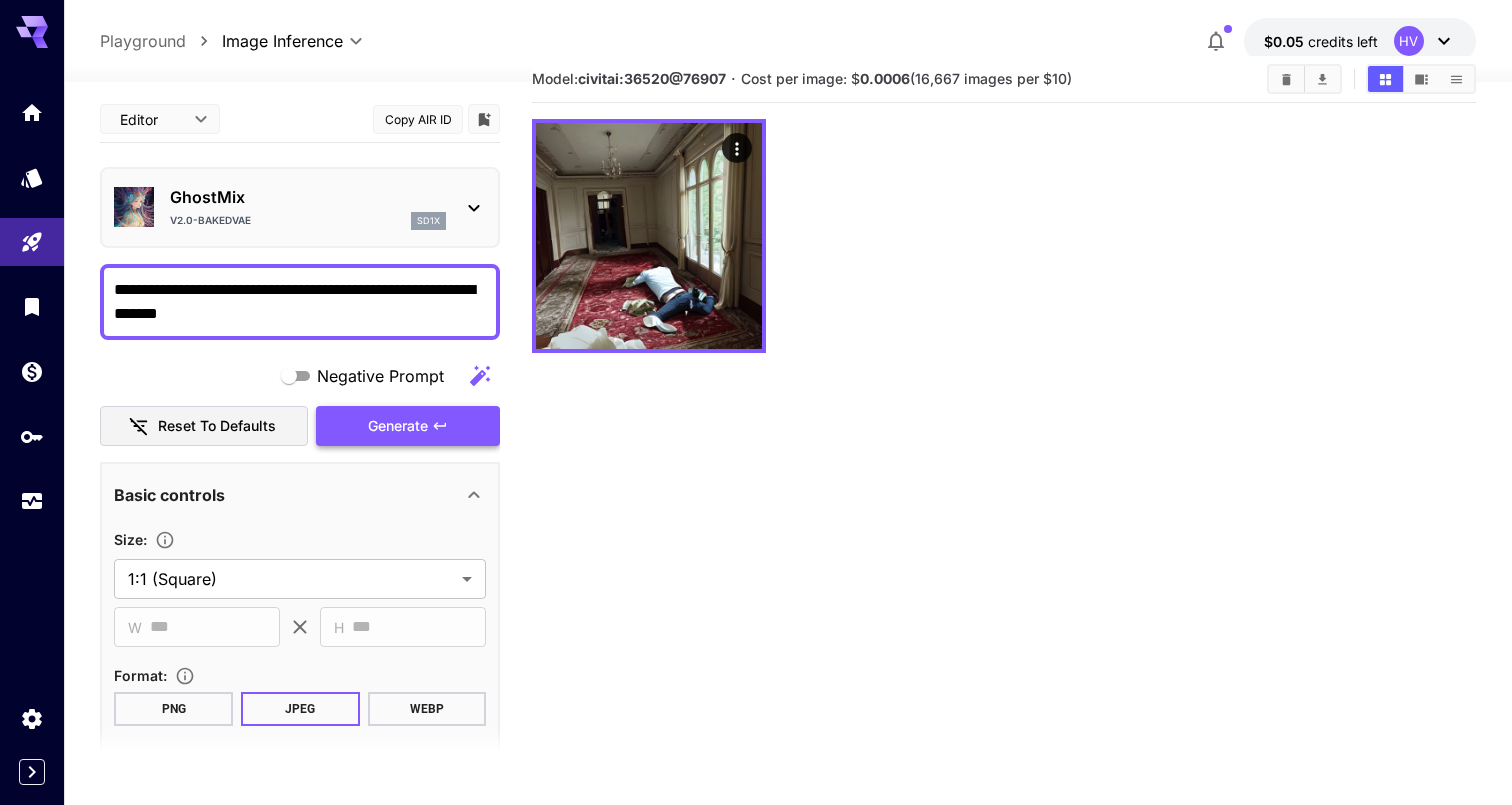 scroll, scrollTop: 0, scrollLeft: 0, axis: both 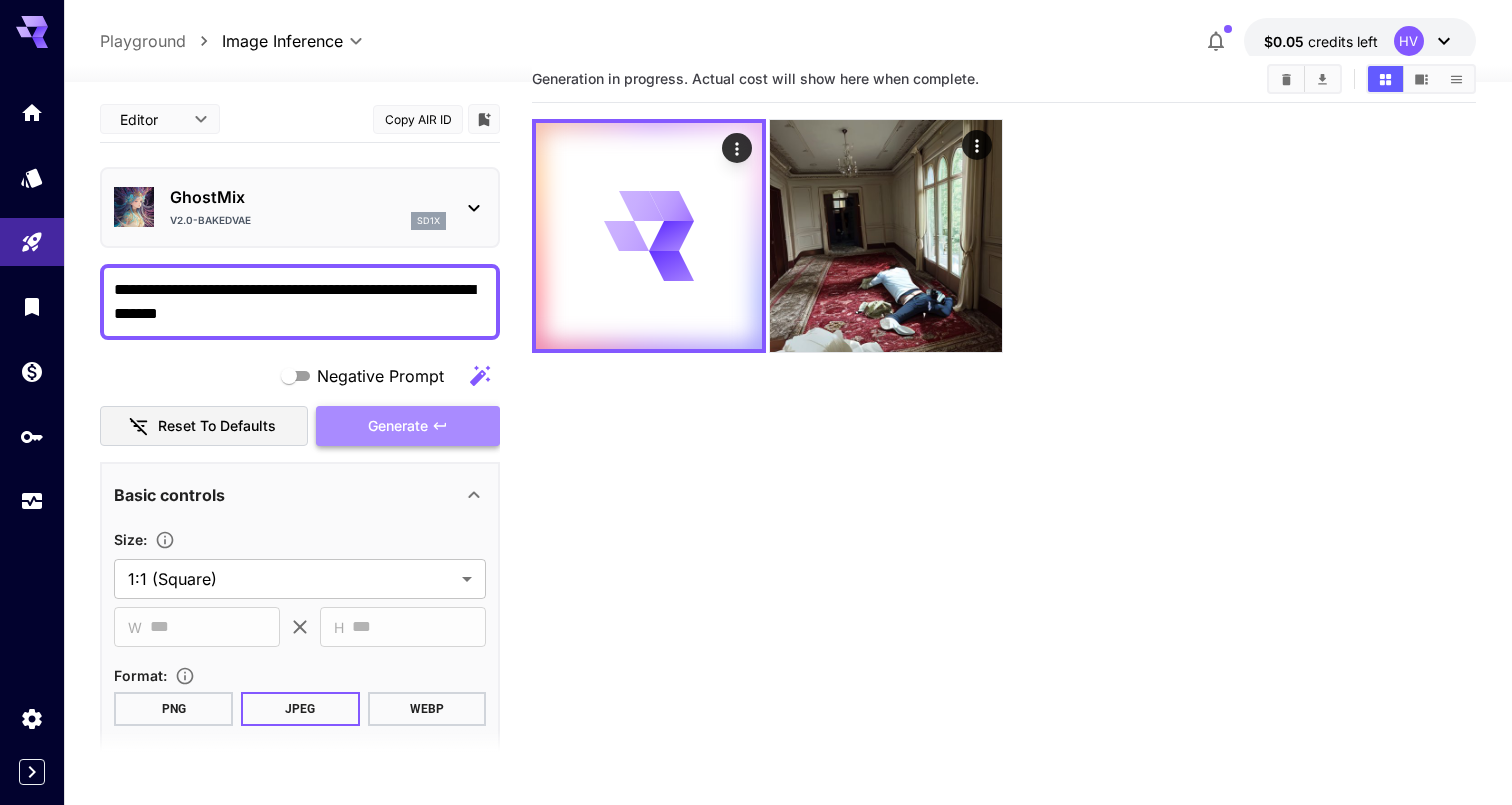 click on "Generate" at bounding box center [408, 426] 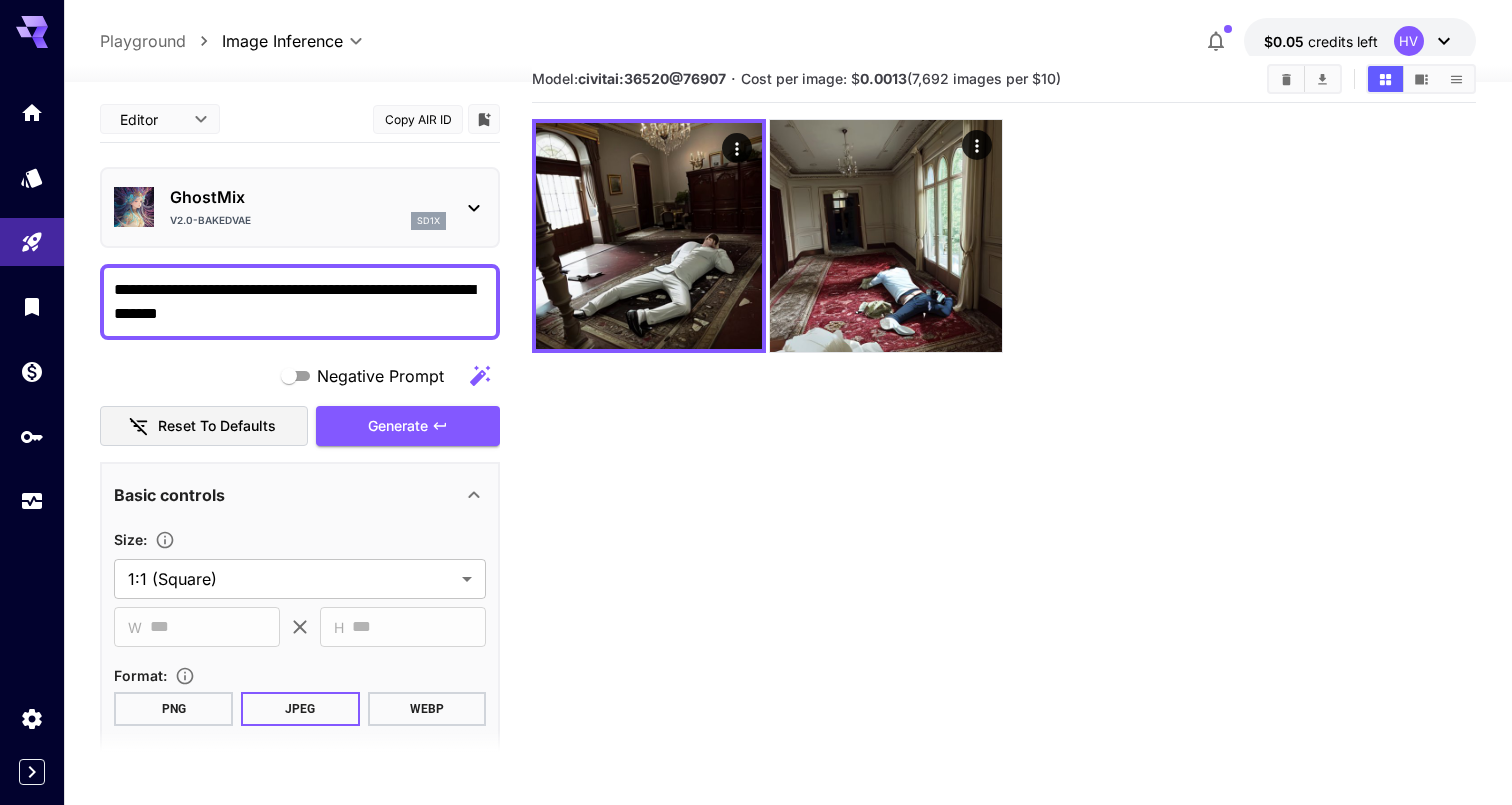 click 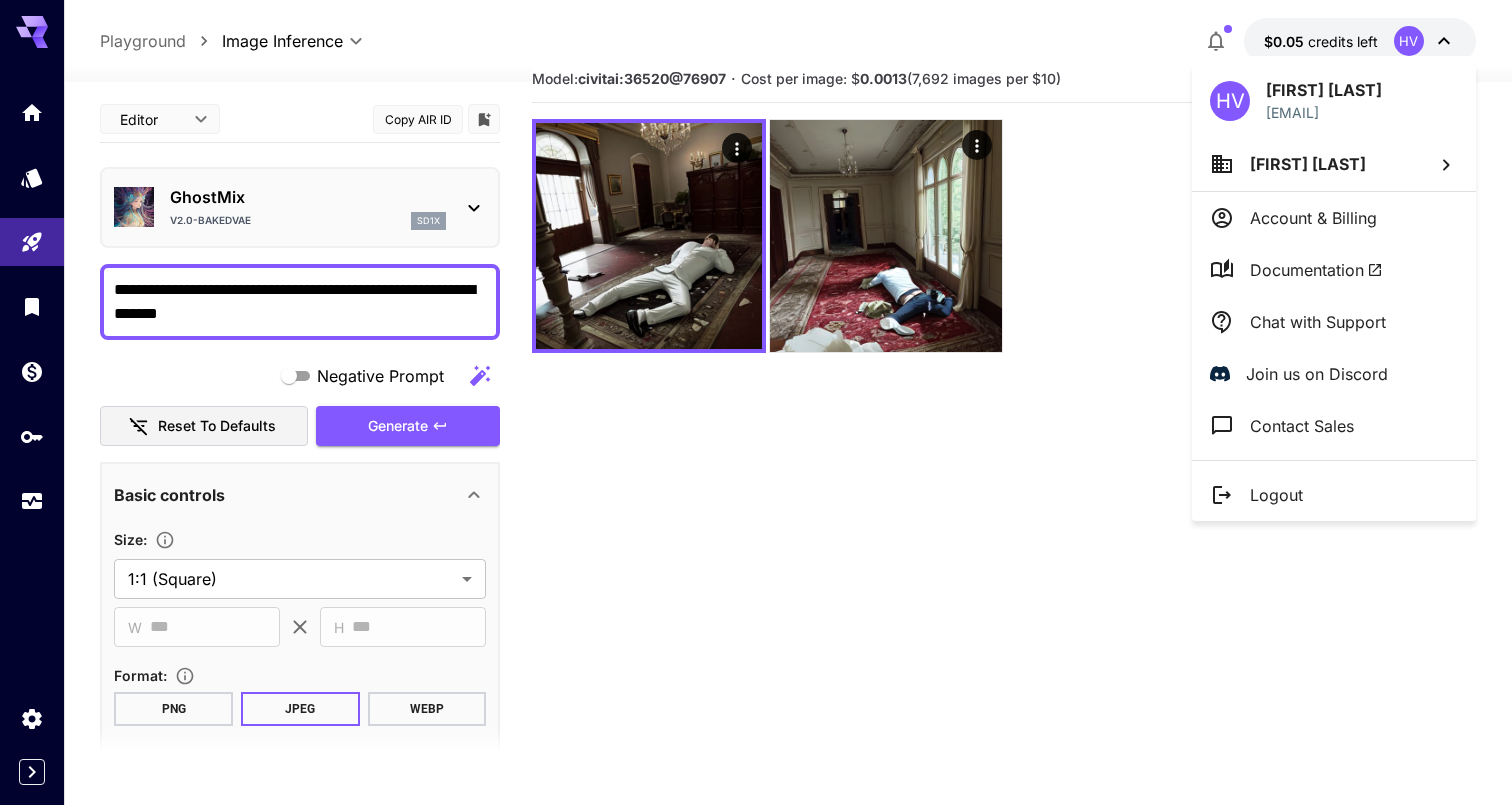 click at bounding box center (756, 402) 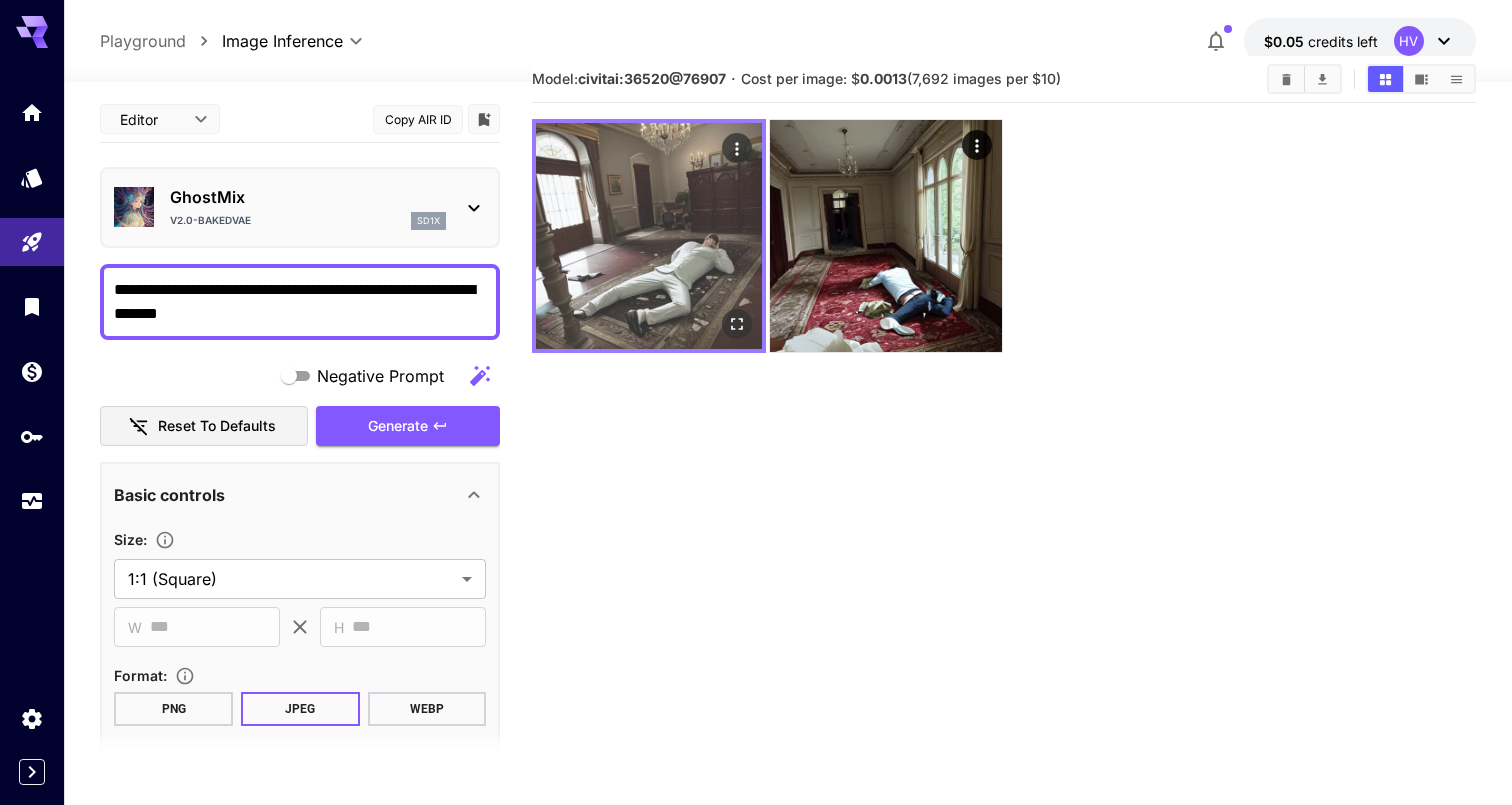 click at bounding box center [649, 236] 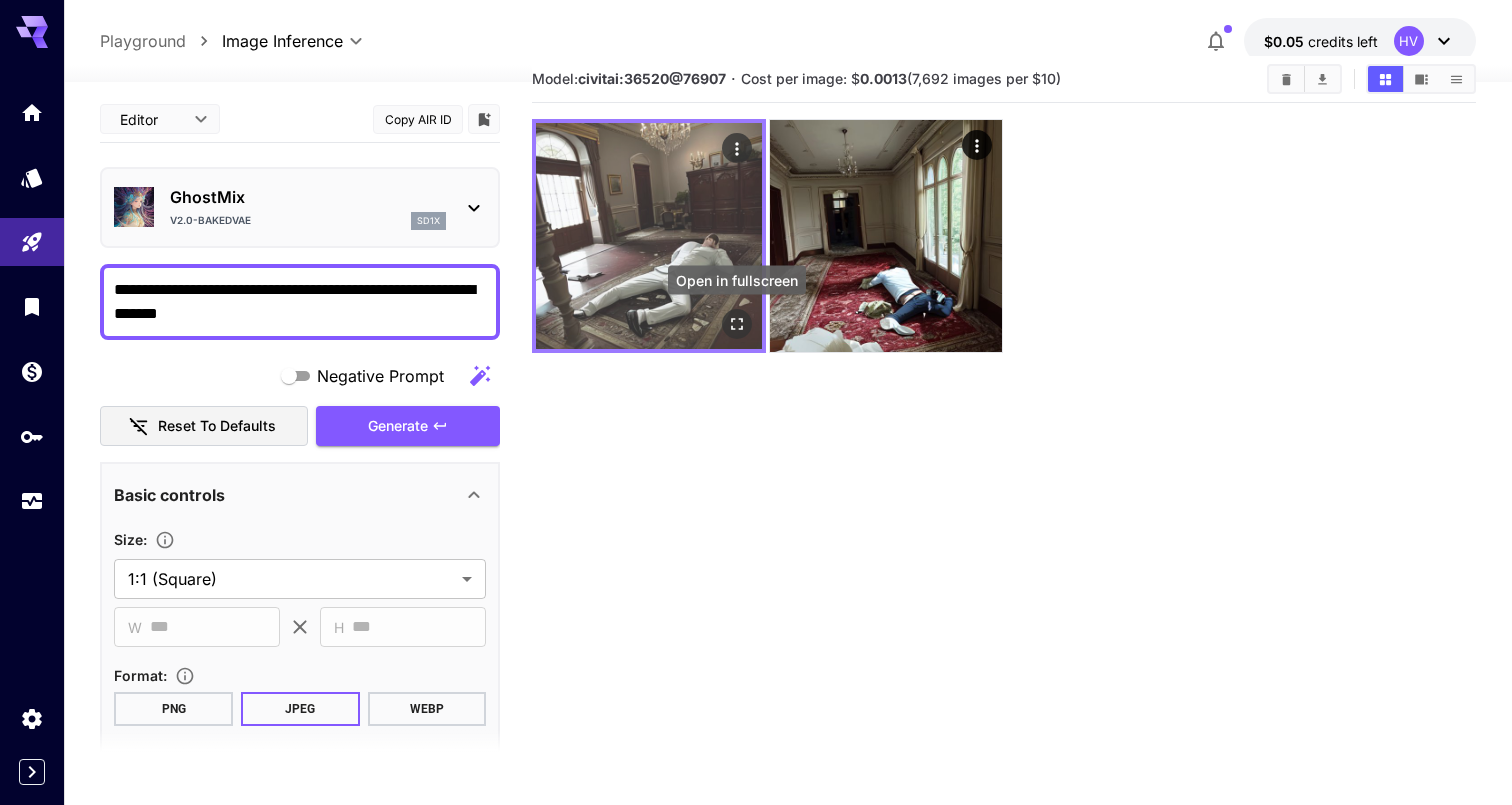 click at bounding box center [737, 324] 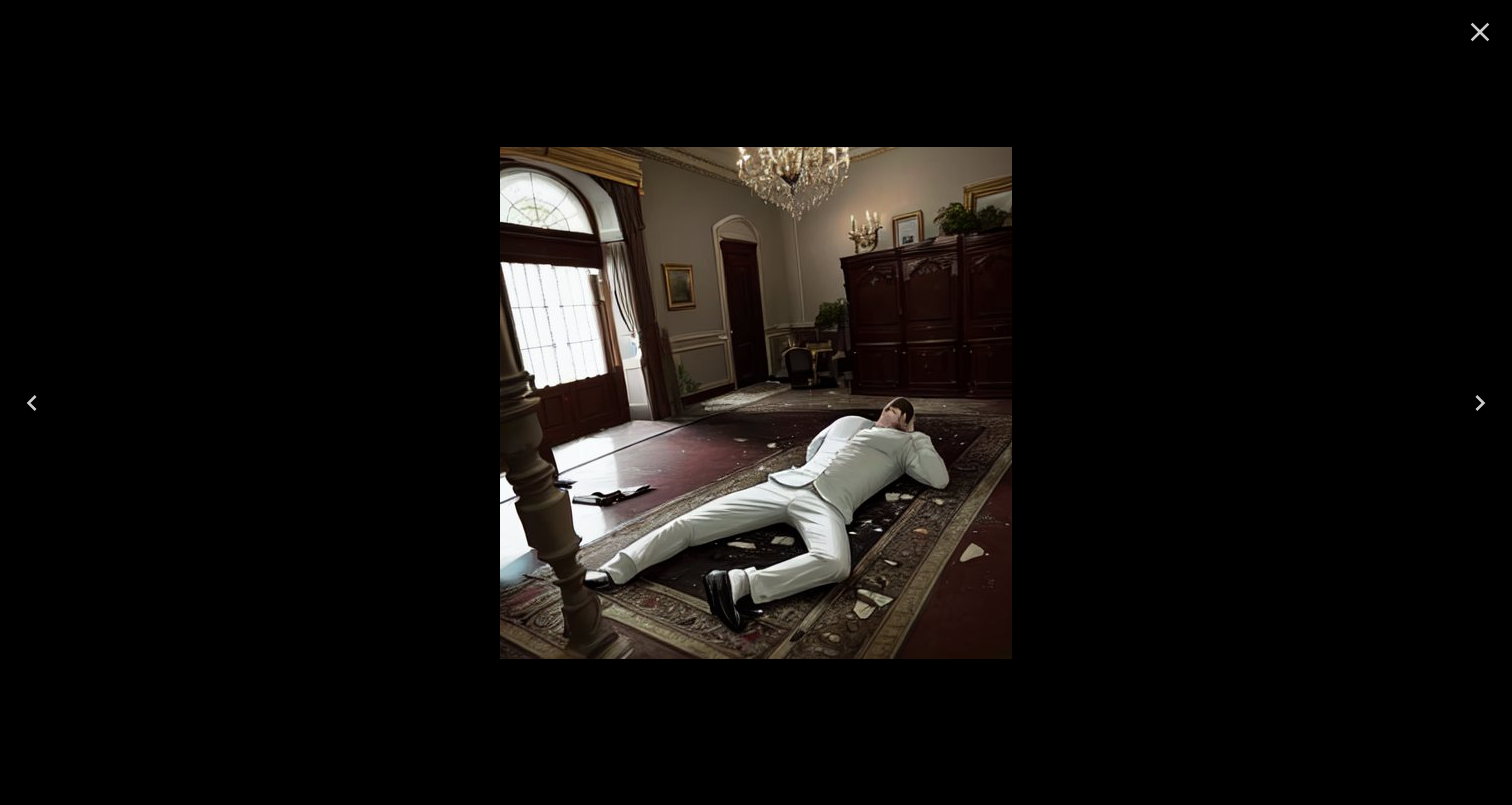 click at bounding box center [756, 402] 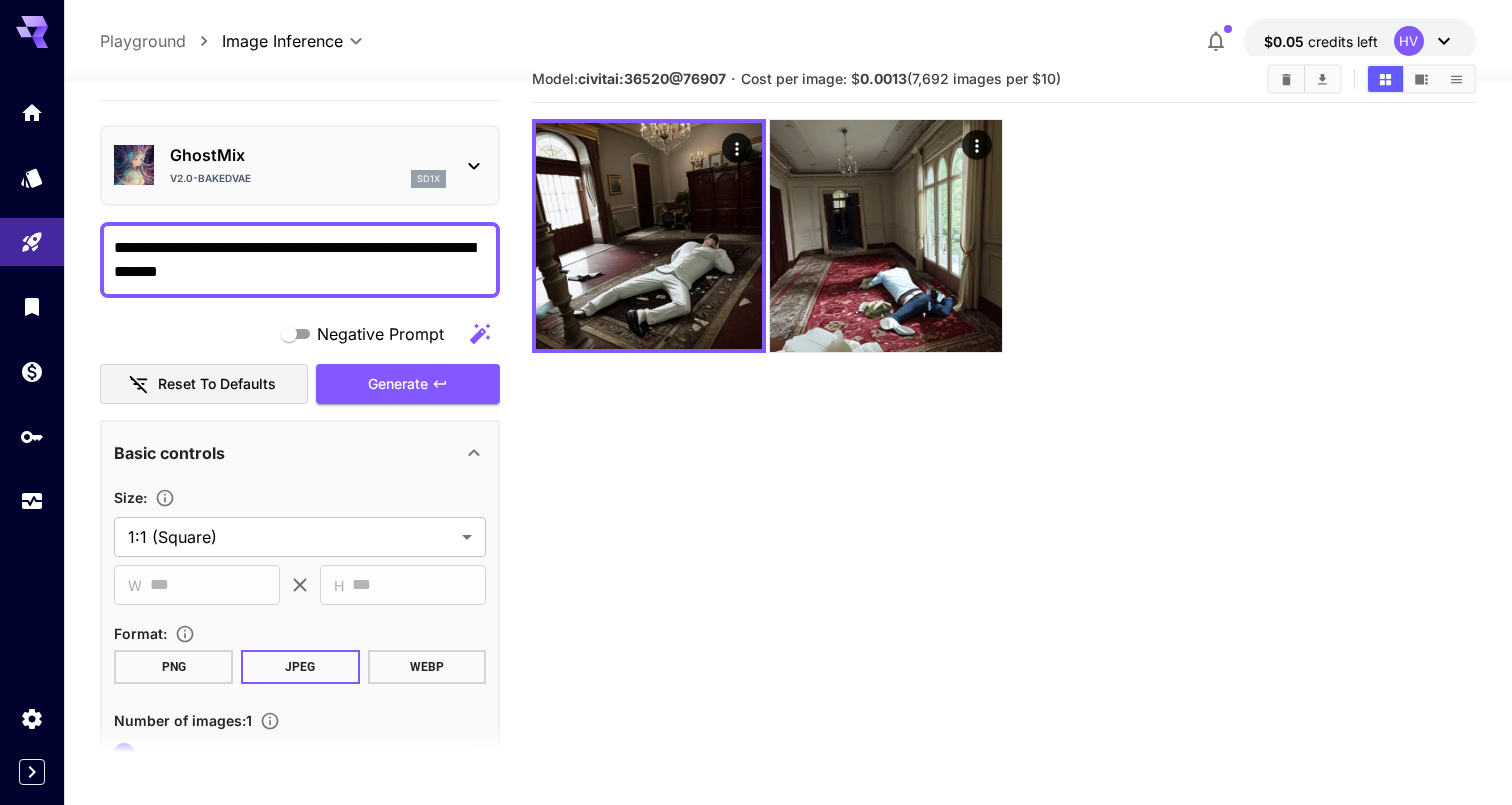 scroll, scrollTop: 19, scrollLeft: 0, axis: vertical 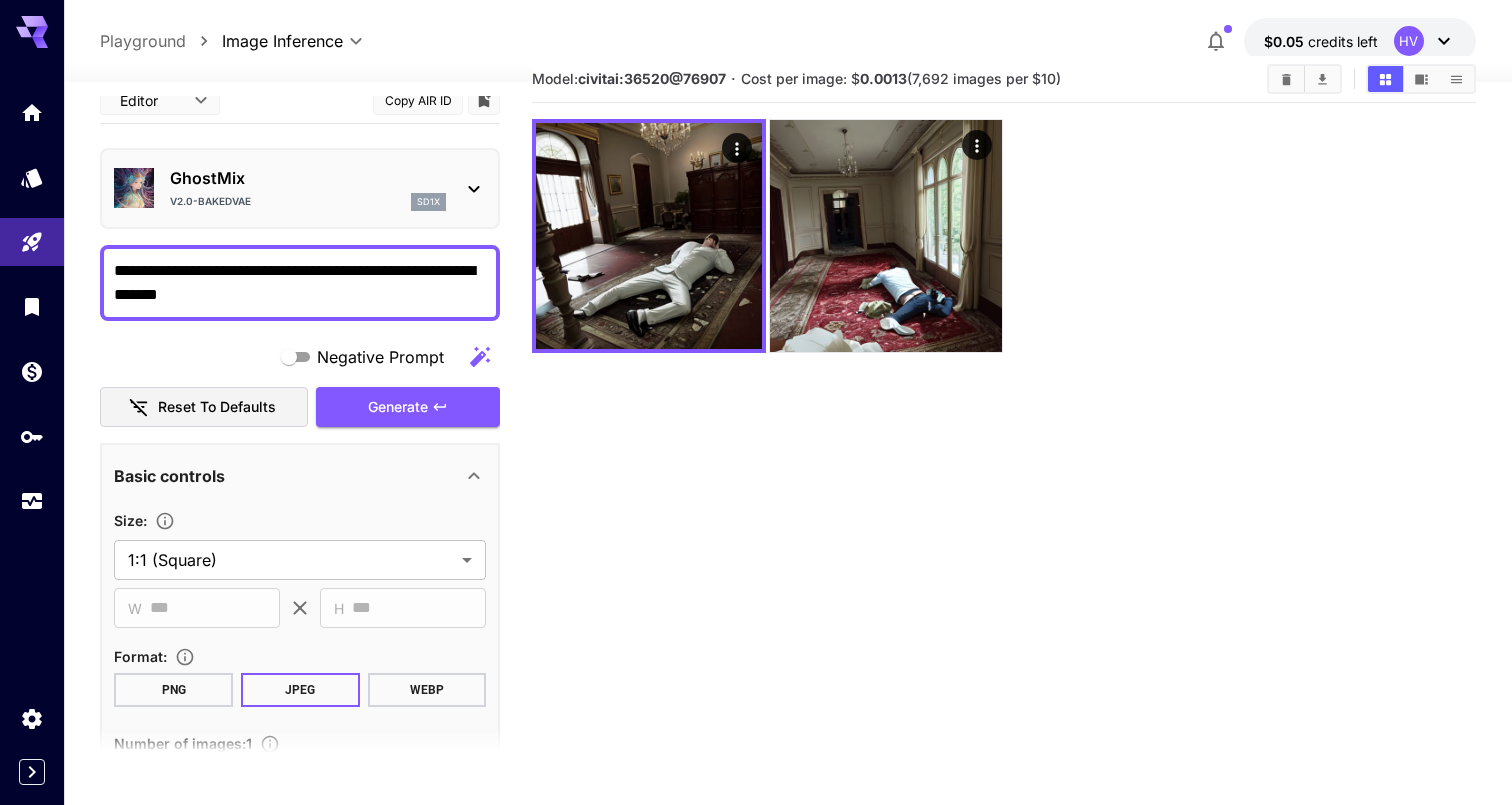 click on "sd1x" at bounding box center (428, 202) 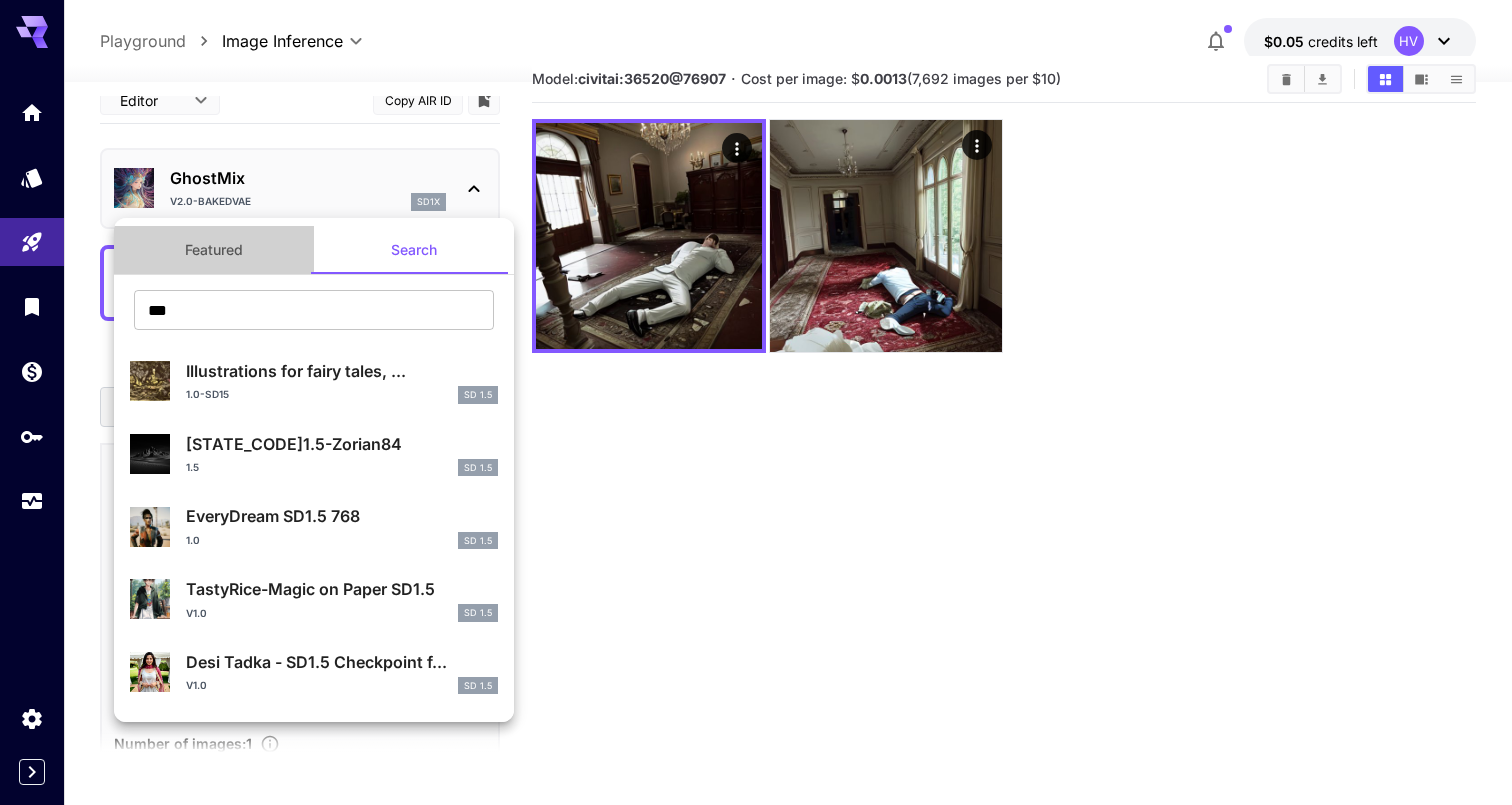 click on "Featured" at bounding box center [214, 250] 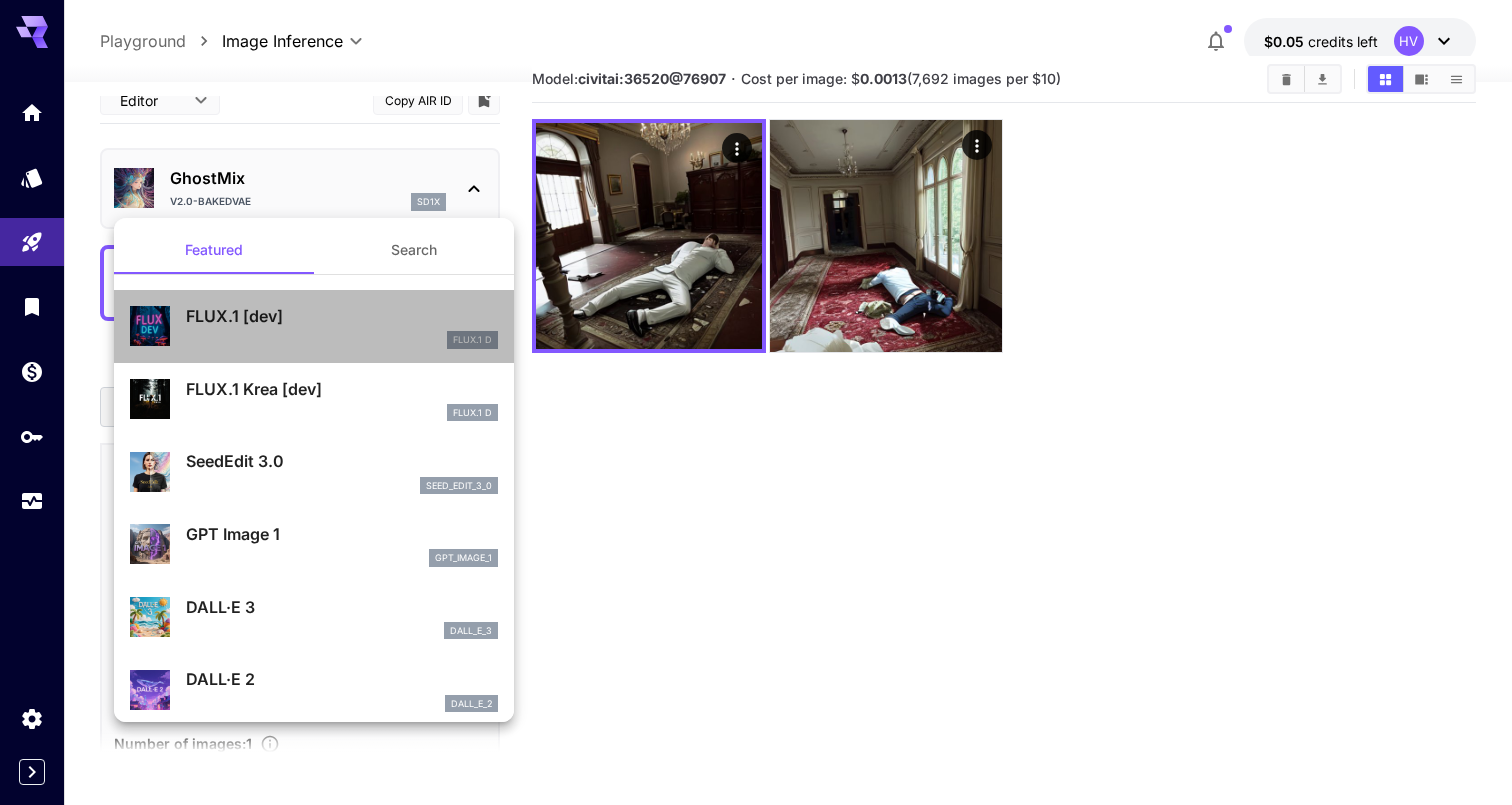 click on "FLUX.1 [dev]" at bounding box center [342, 316] 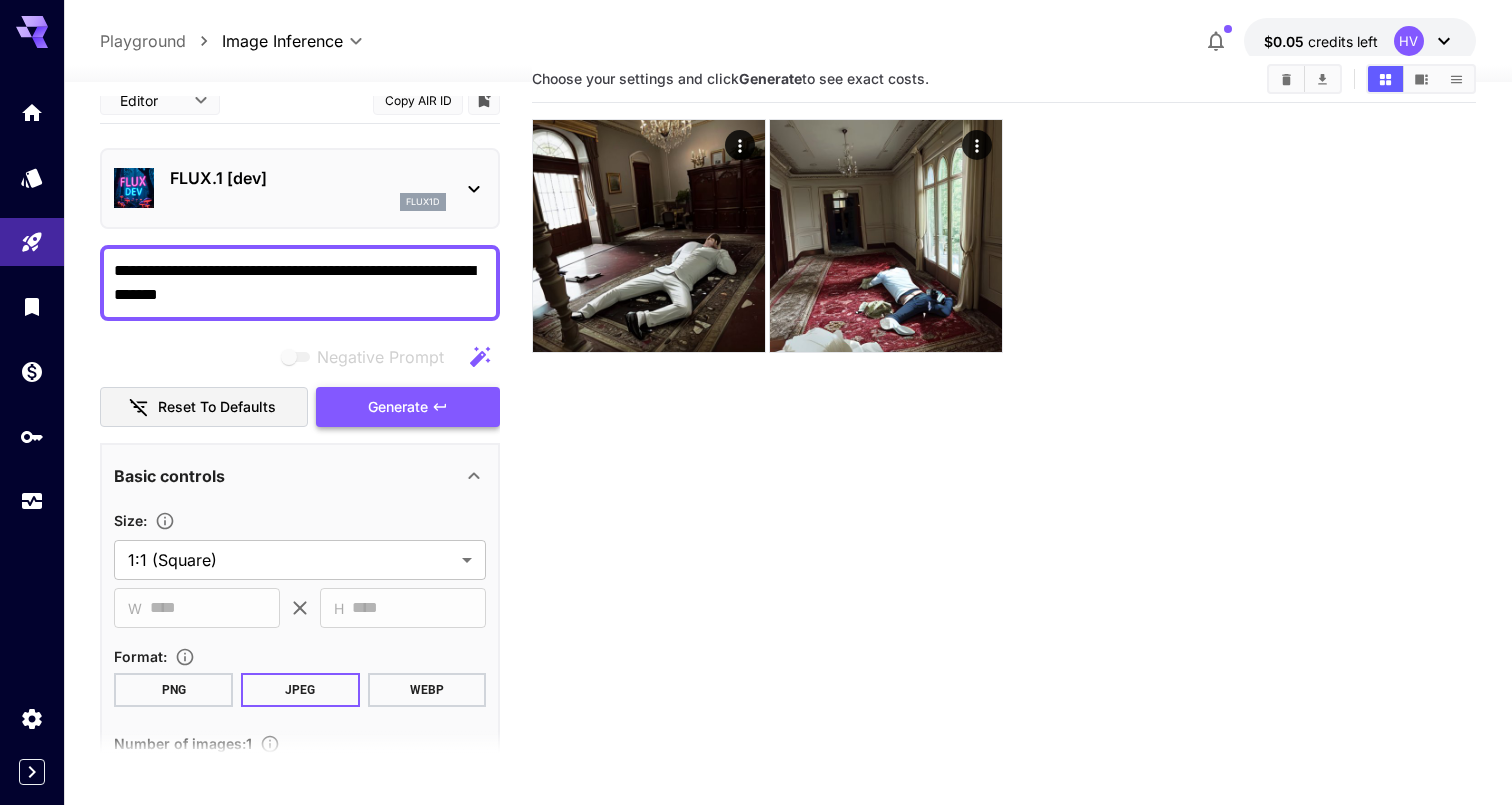 click on "Generate" at bounding box center [398, 407] 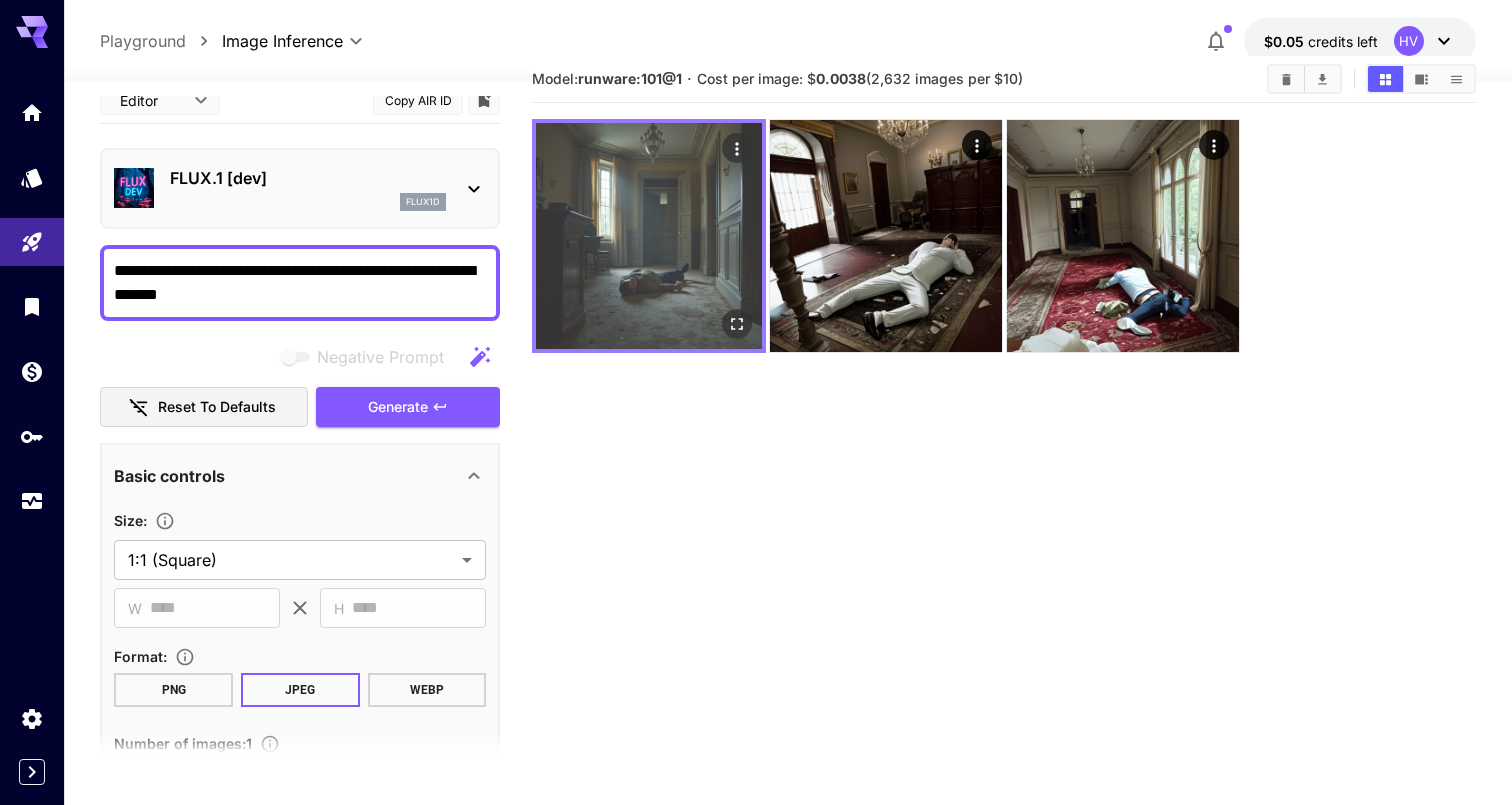 click at bounding box center [649, 236] 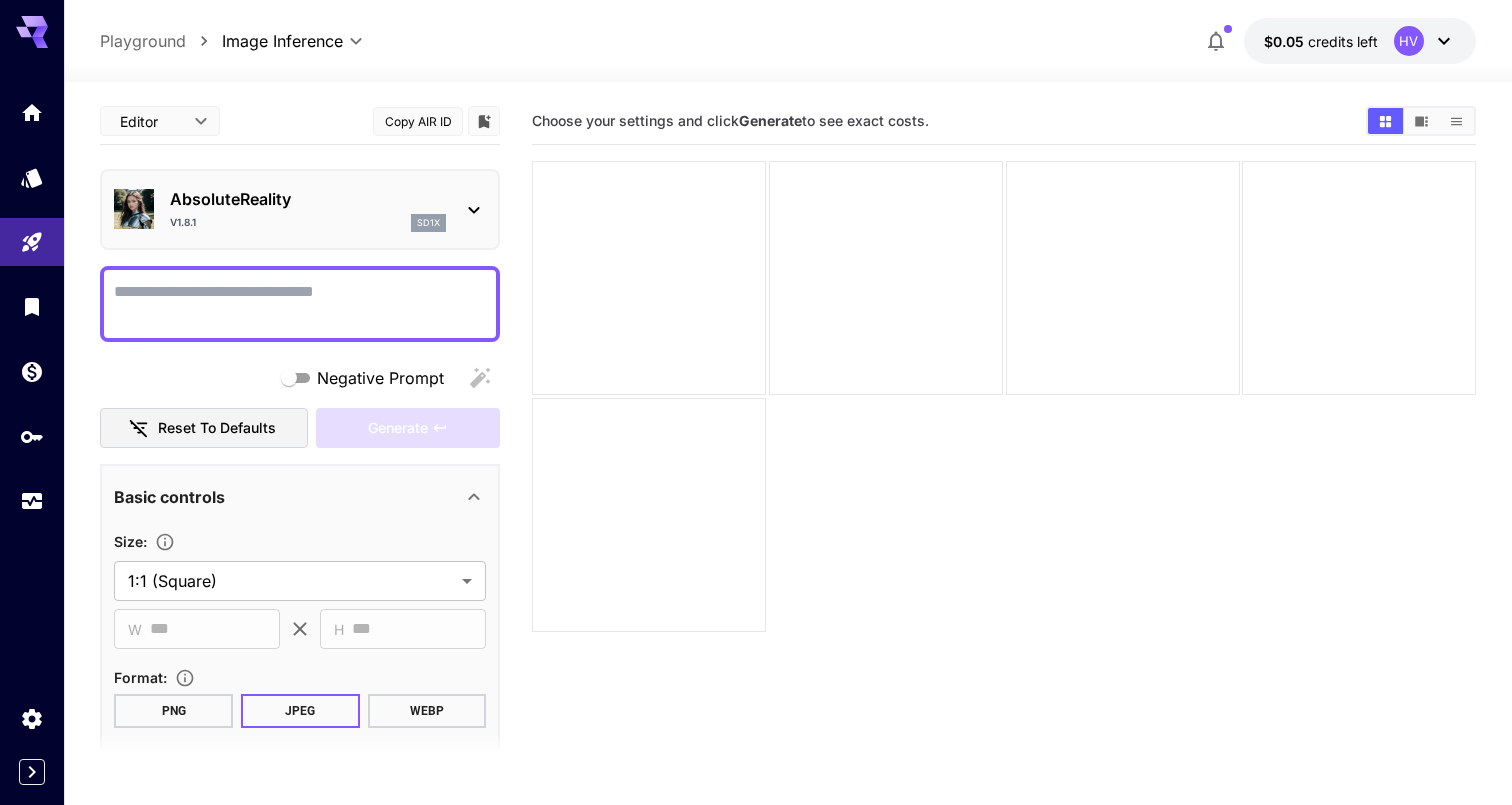 scroll, scrollTop: 0, scrollLeft: 0, axis: both 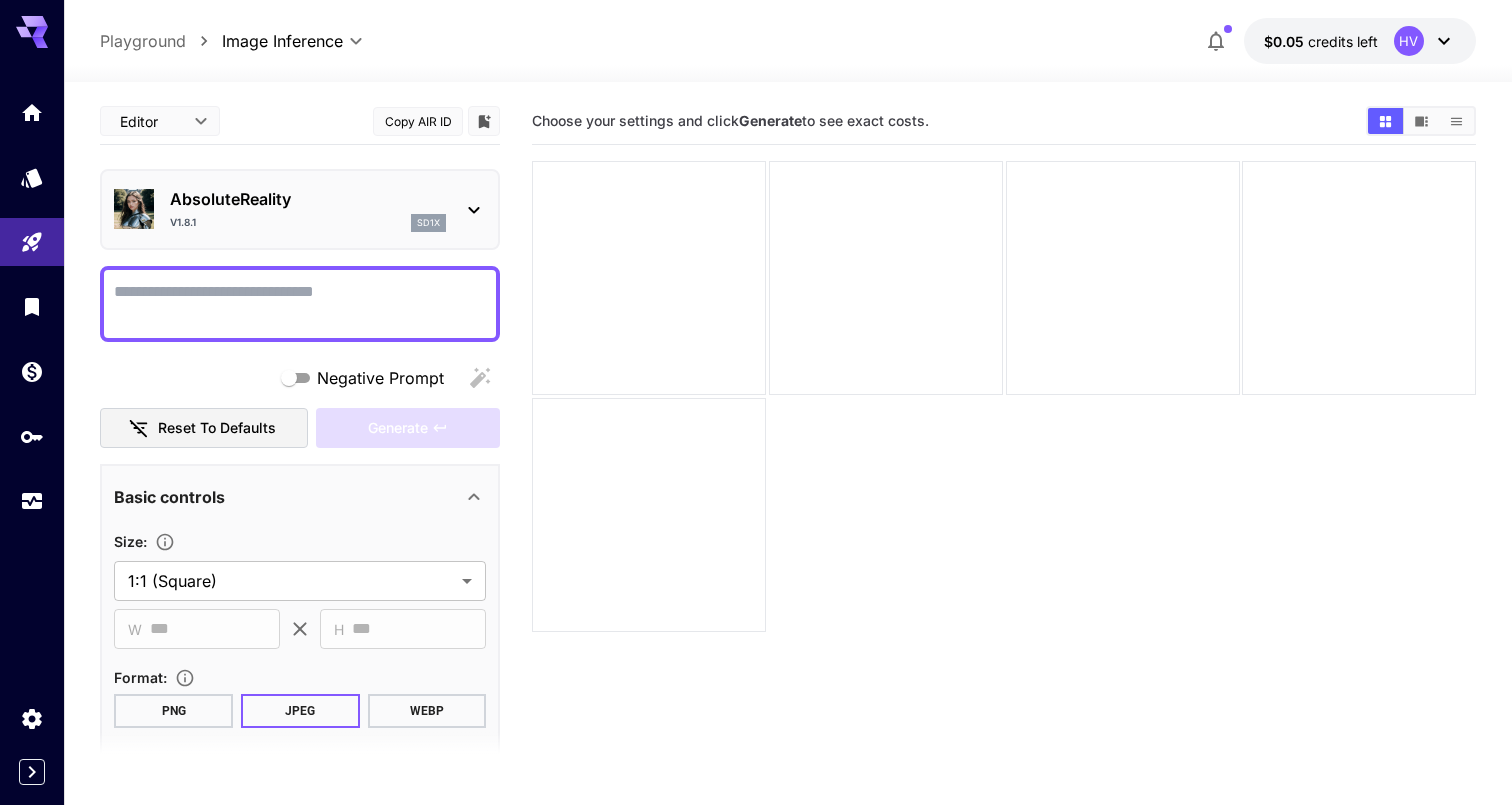 click on "Negative Prompt" at bounding box center (300, 304) 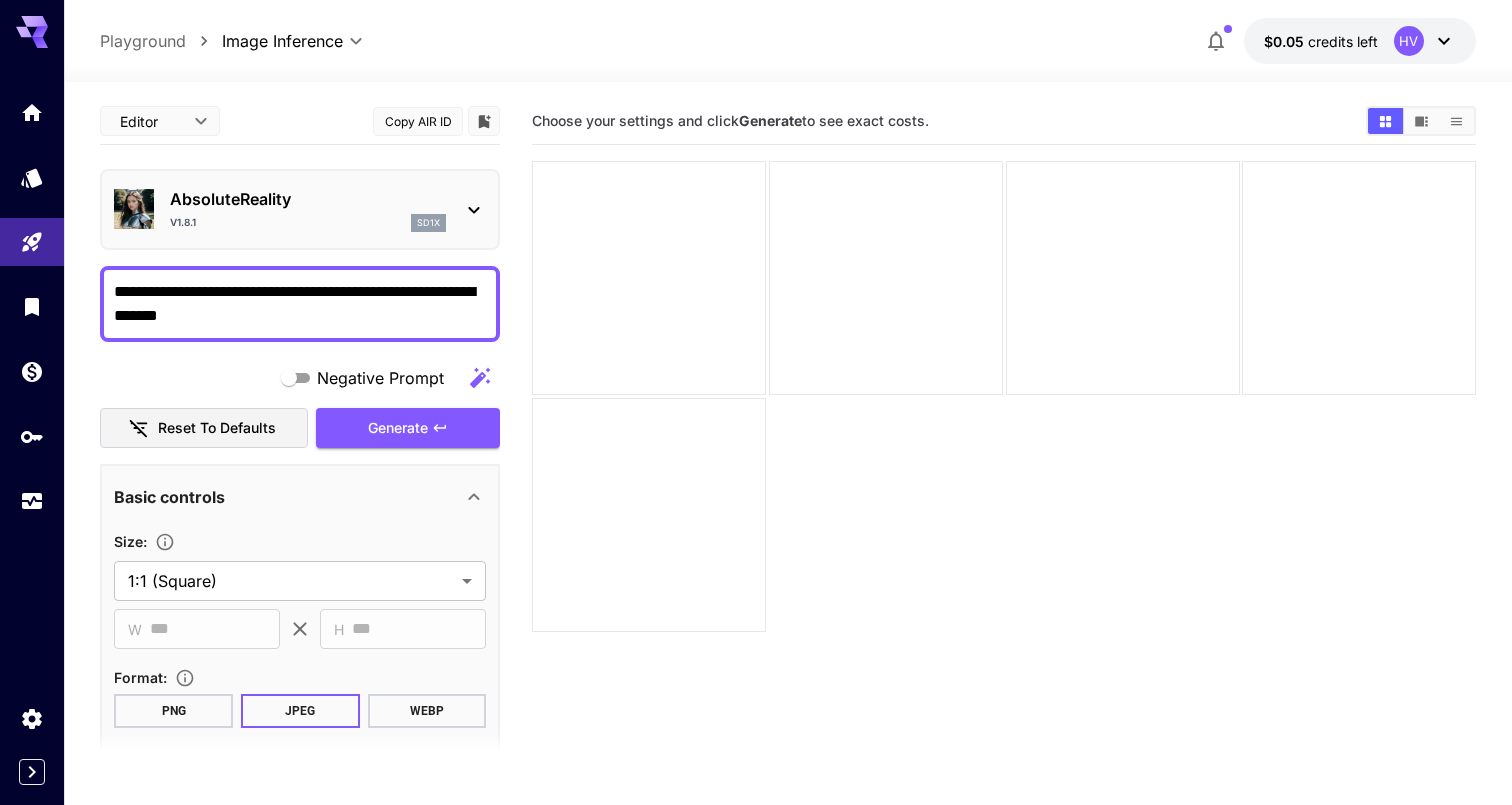 type on "**********" 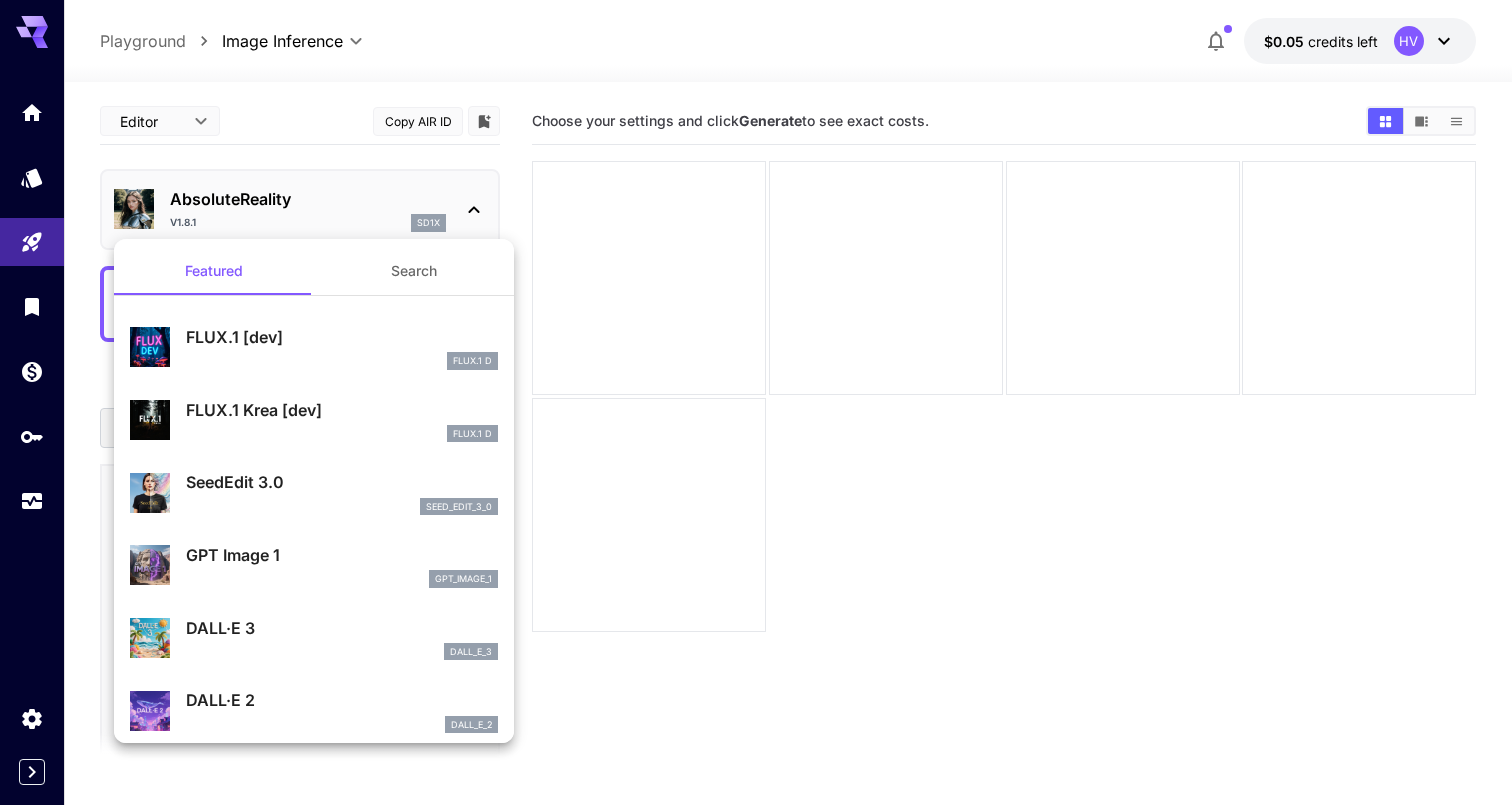 scroll, scrollTop: 0, scrollLeft: 0, axis: both 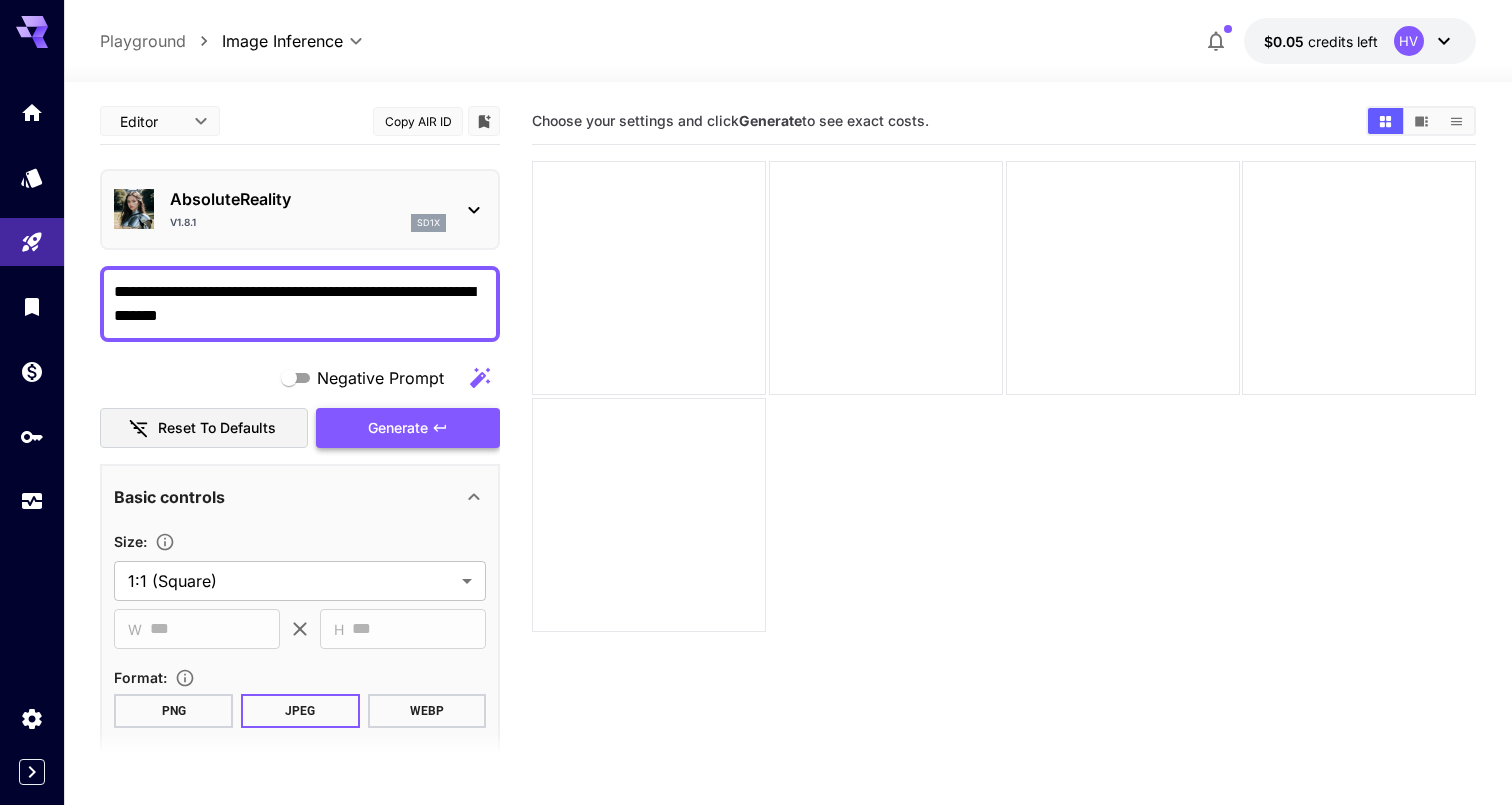 click on "Generate" at bounding box center [398, 428] 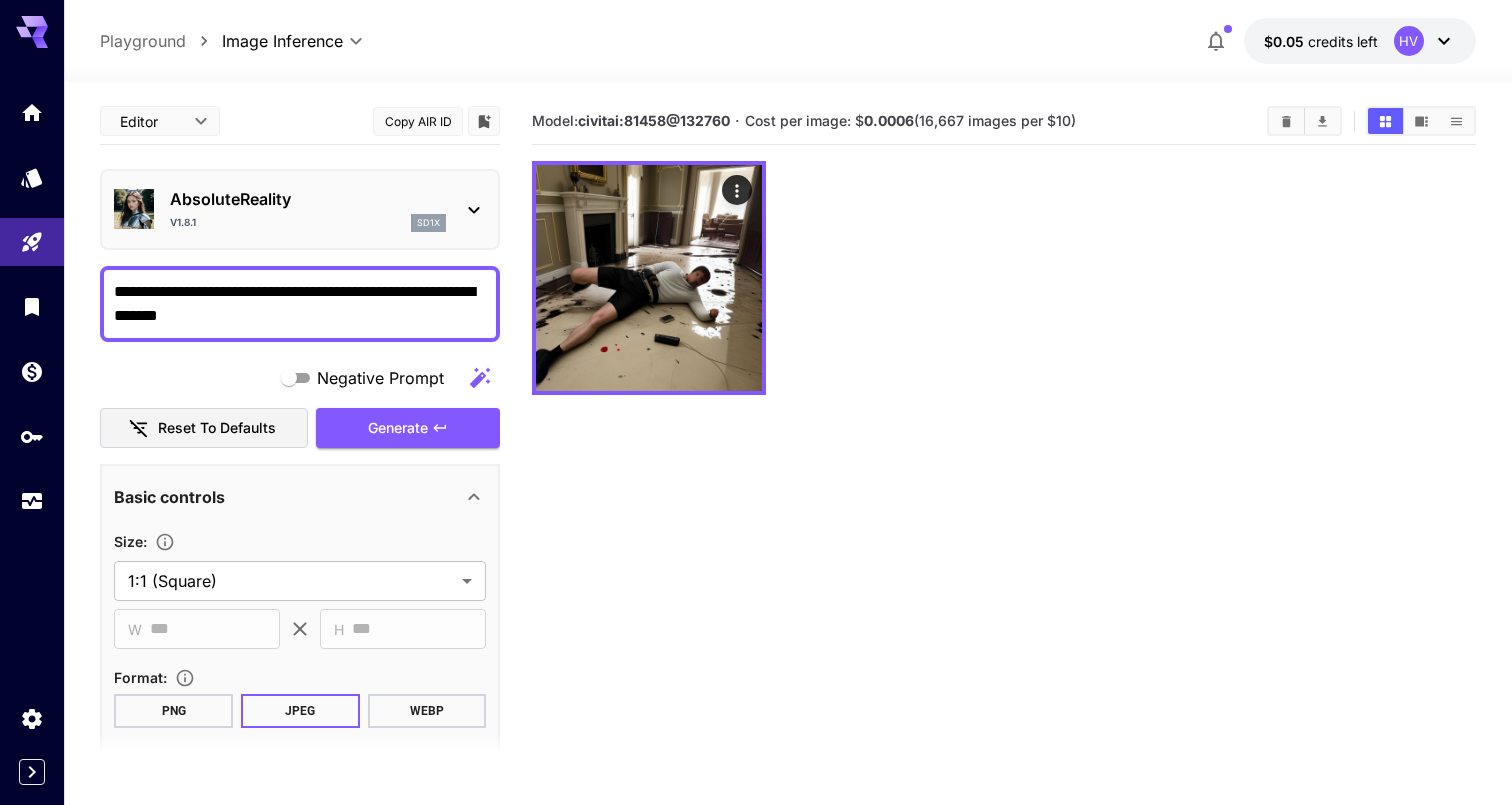 scroll, scrollTop: 0, scrollLeft: 0, axis: both 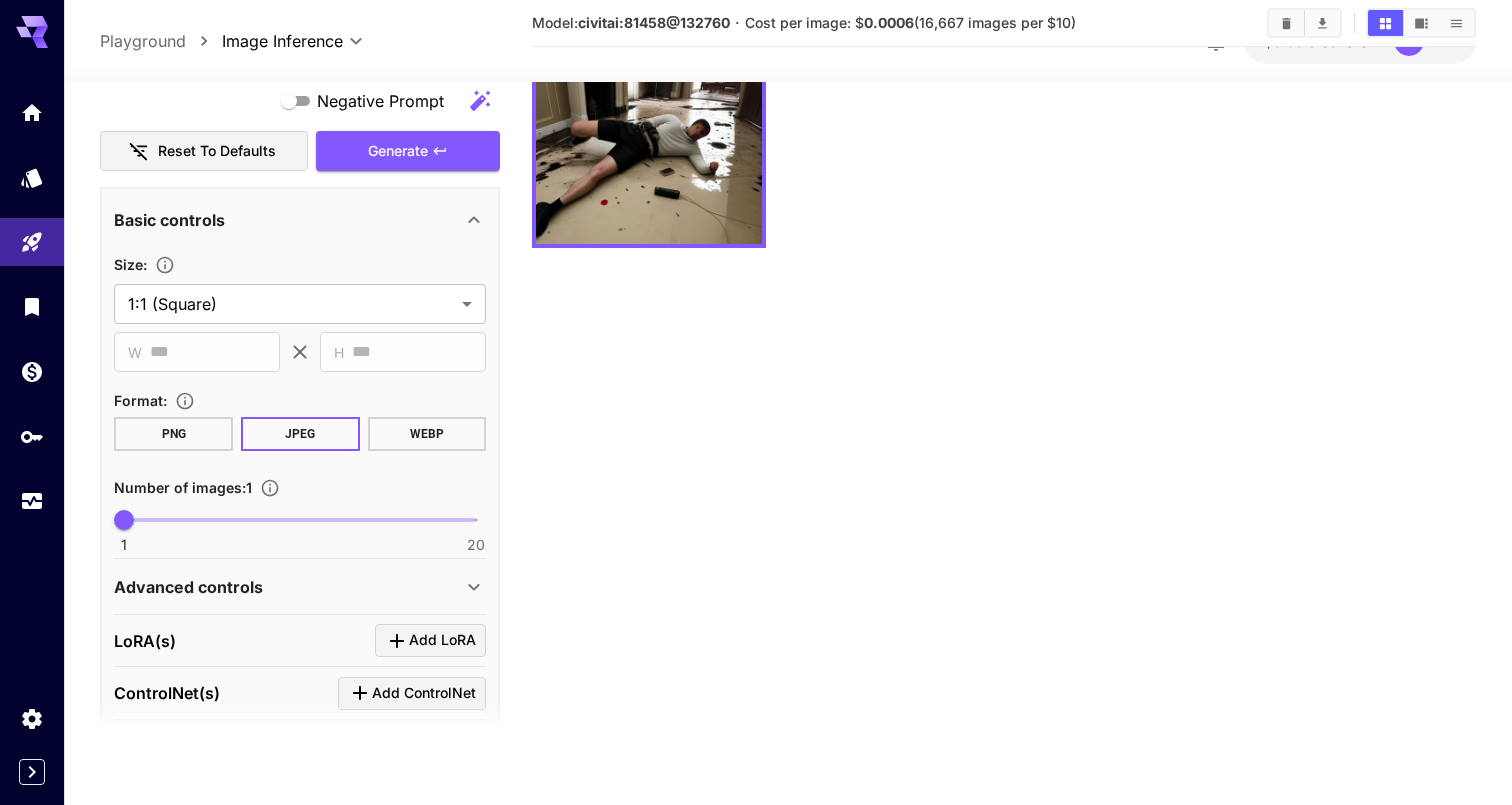 click on "Basic controls" at bounding box center [169, 219] 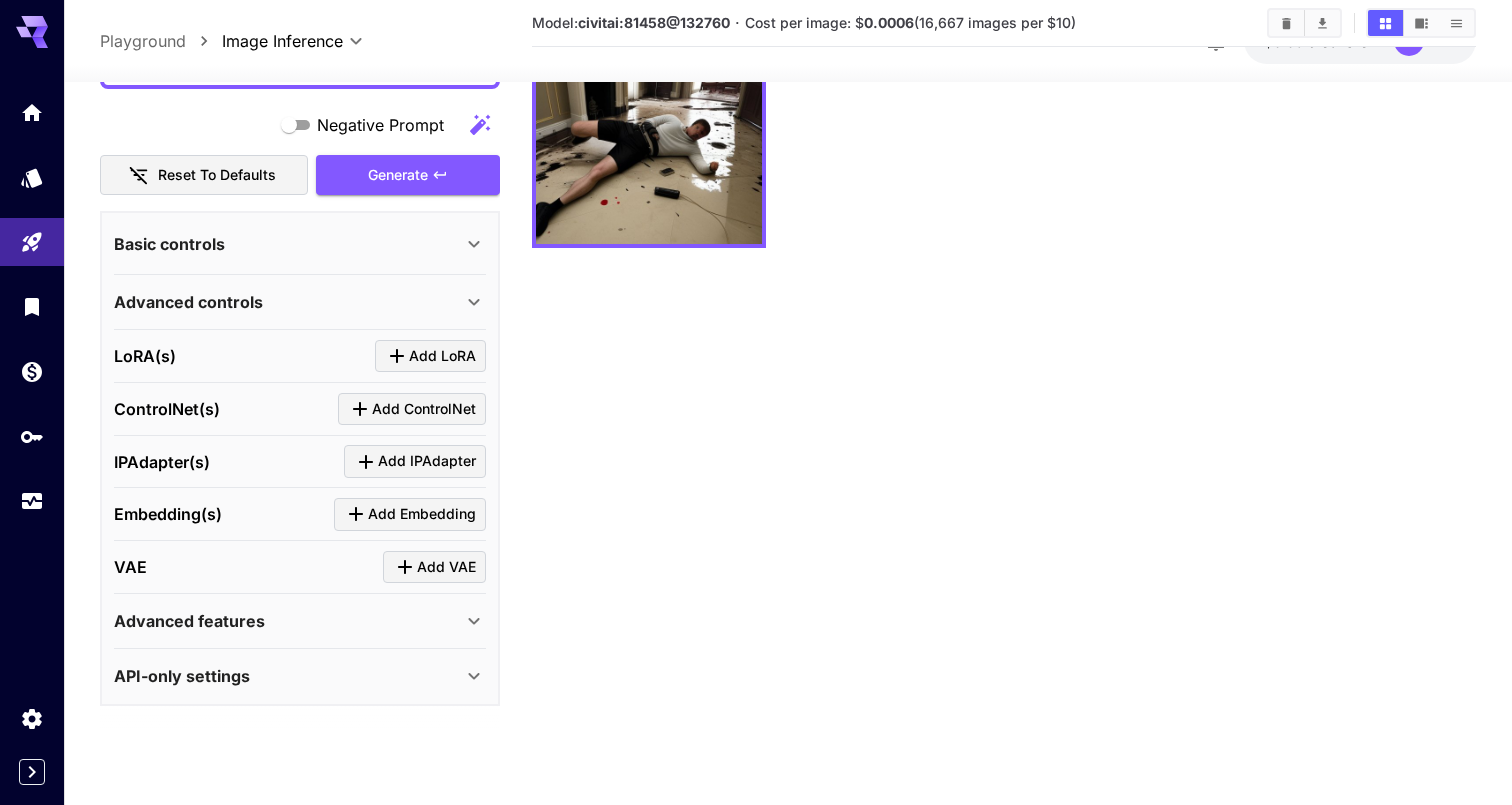 scroll, scrollTop: 223, scrollLeft: 0, axis: vertical 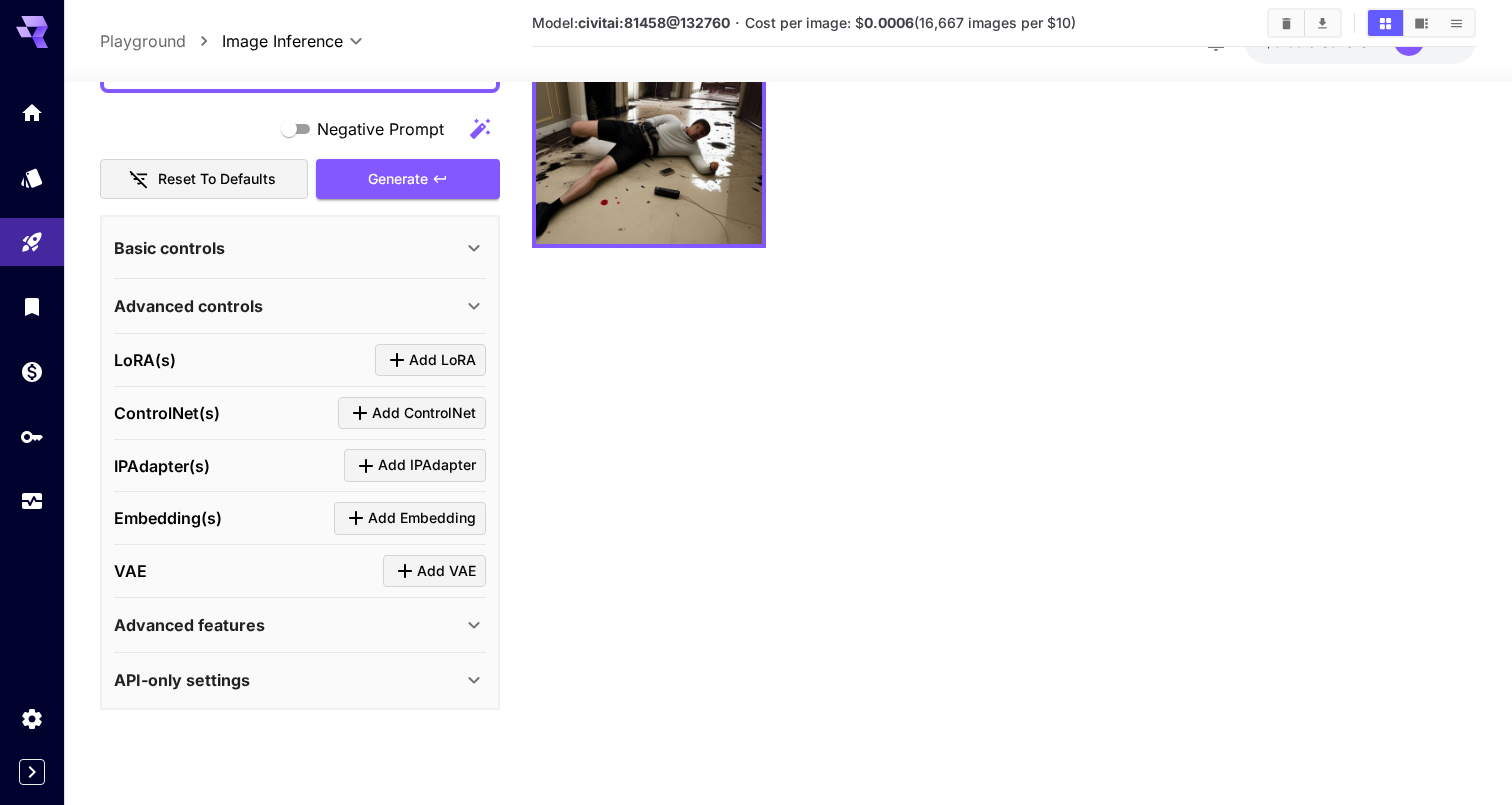 click on "Advanced controls" at bounding box center (300, 306) 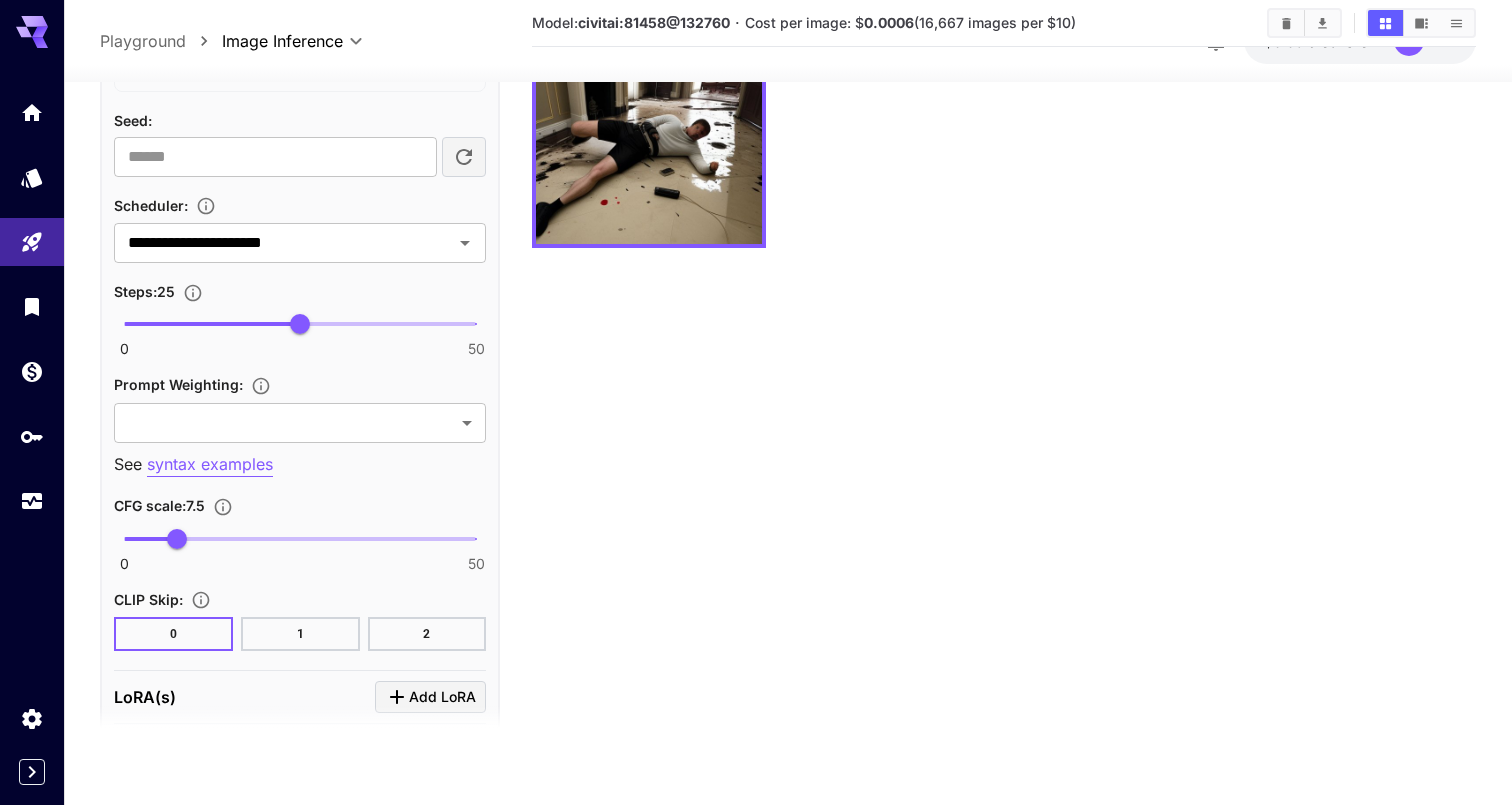 scroll, scrollTop: 880, scrollLeft: 0, axis: vertical 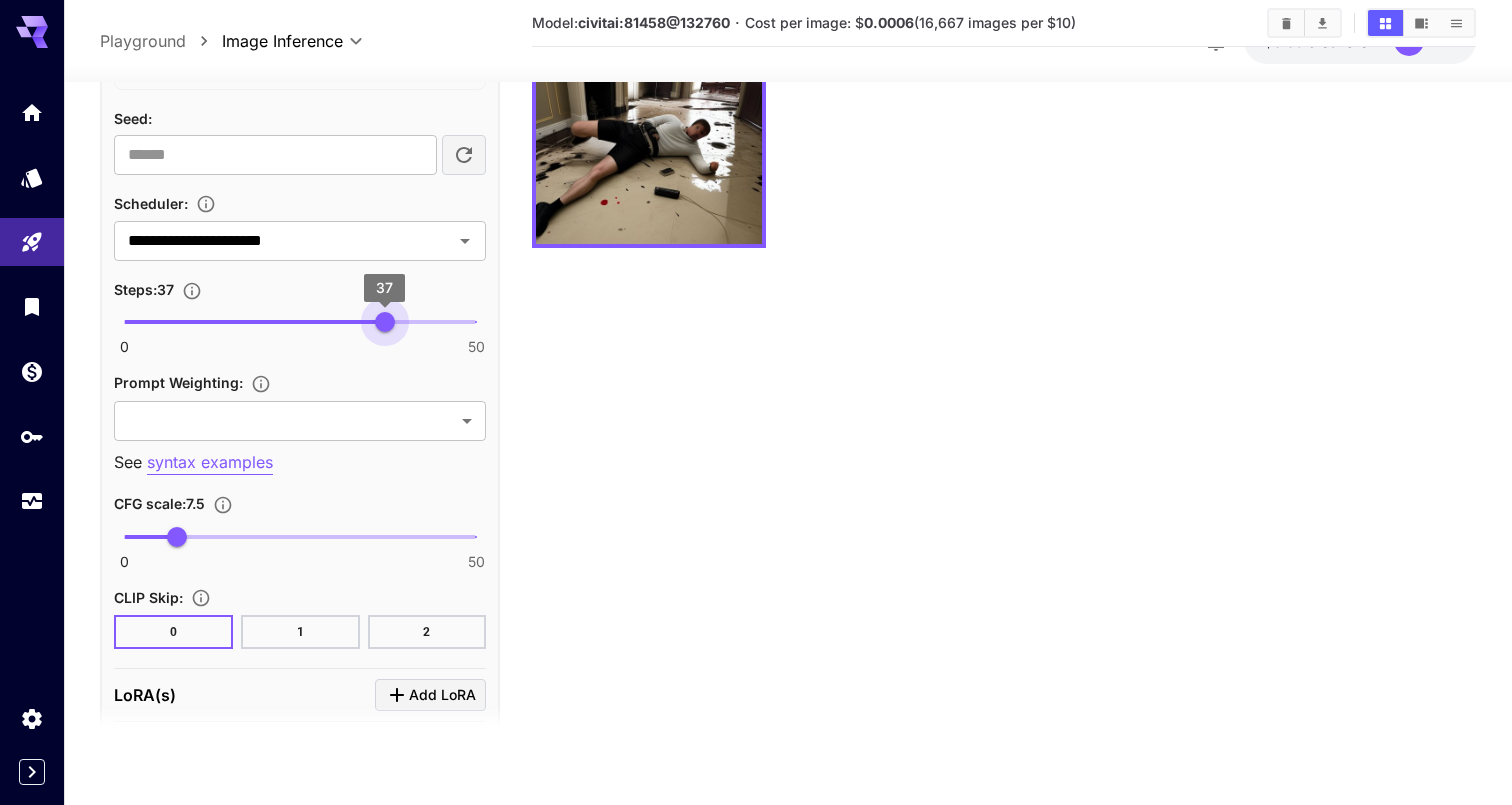 type on "**" 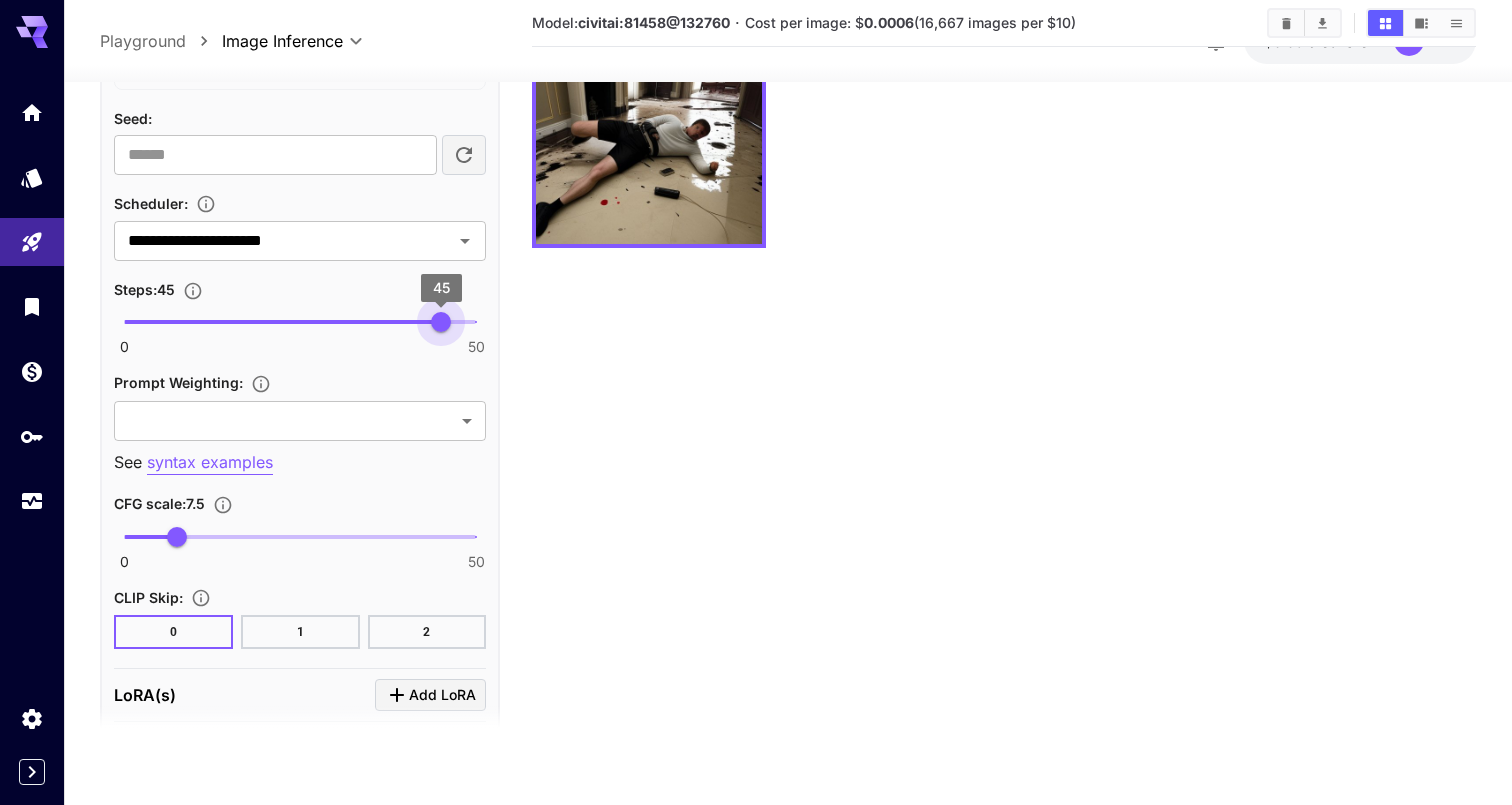 drag, startPoint x: 302, startPoint y: 321, endPoint x: 438, endPoint y: 320, distance: 136.00368 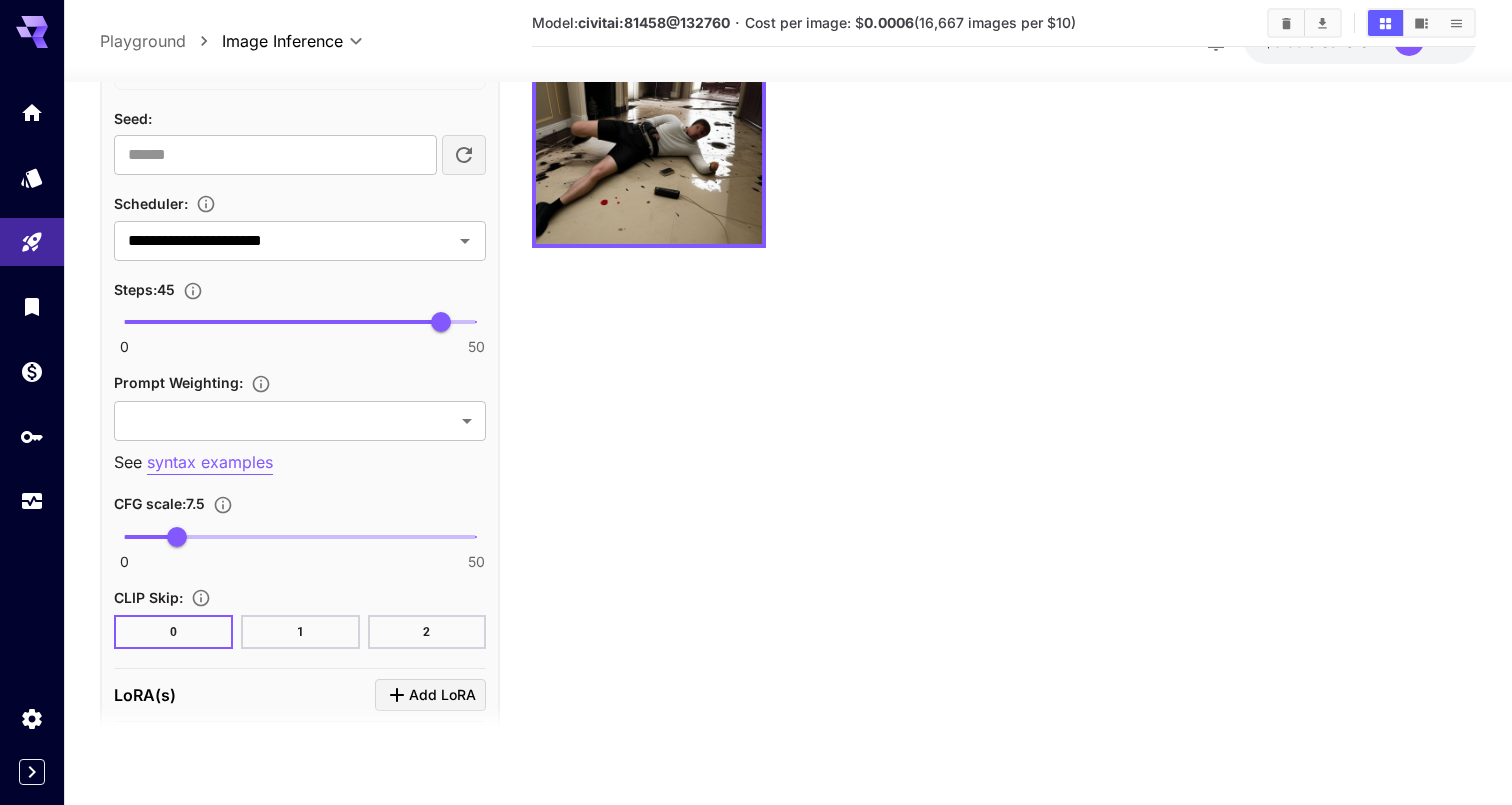 scroll, scrollTop: 1010, scrollLeft: 0, axis: vertical 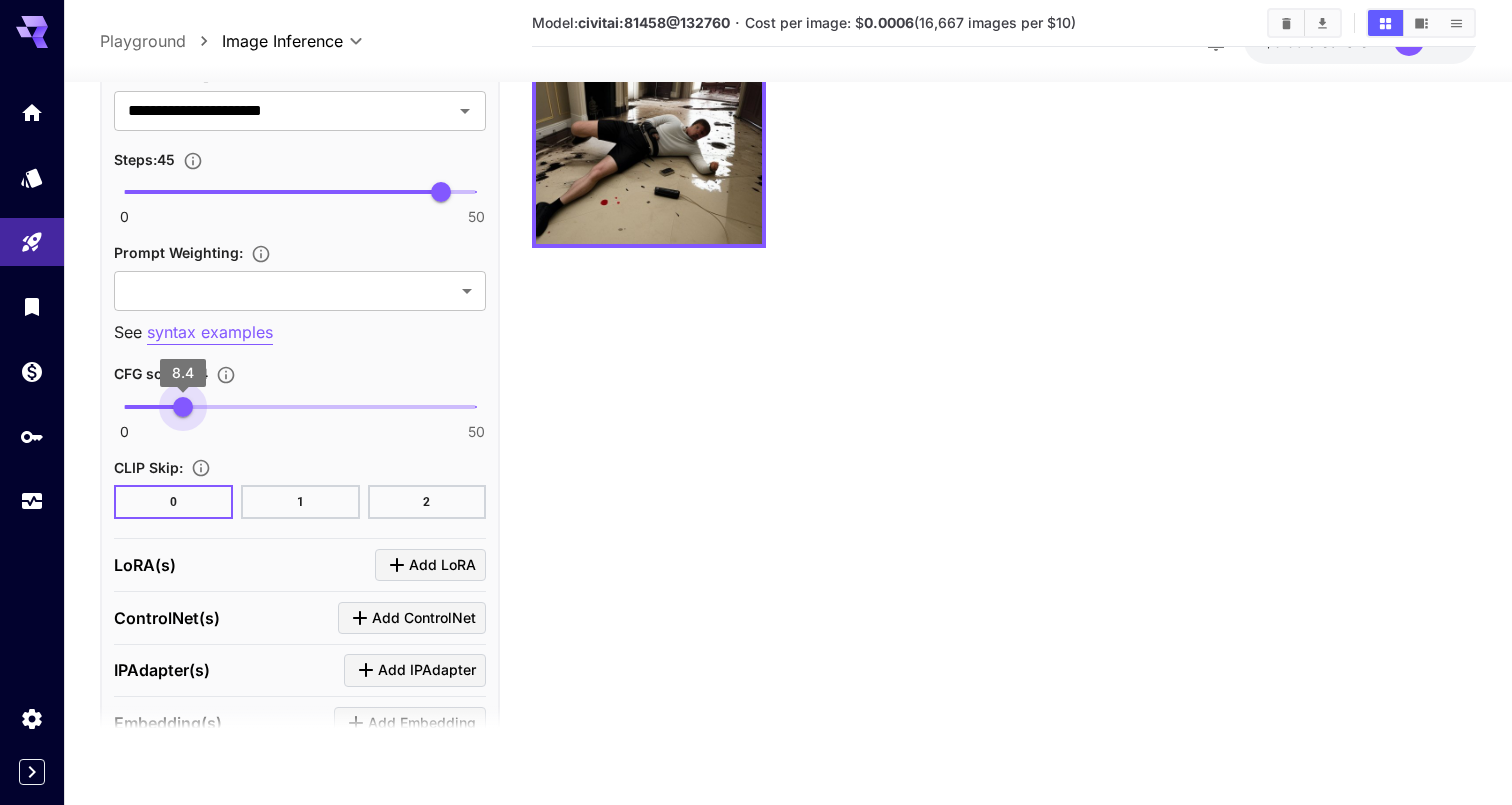 type on "***" 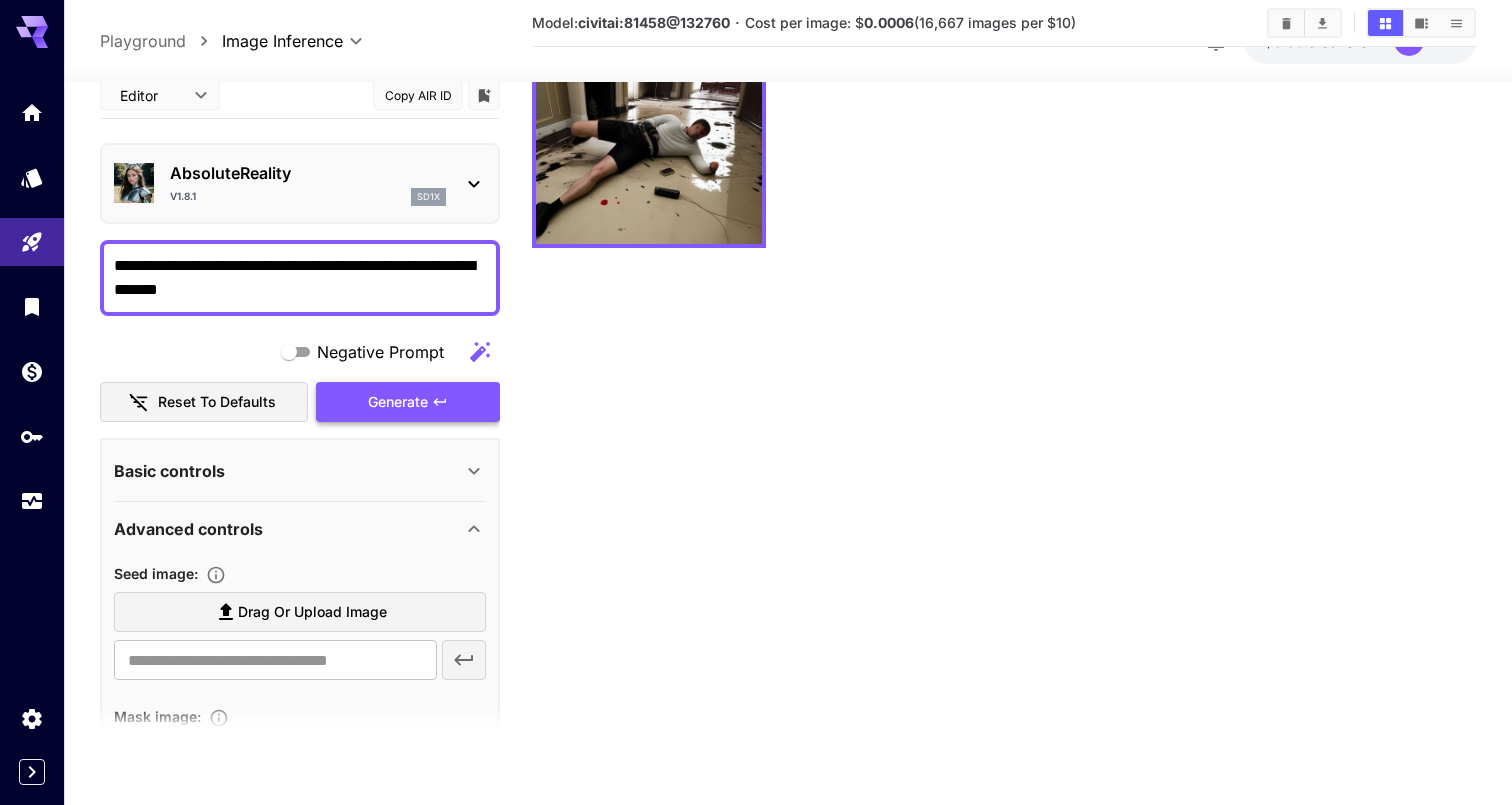 scroll, scrollTop: 0, scrollLeft: 0, axis: both 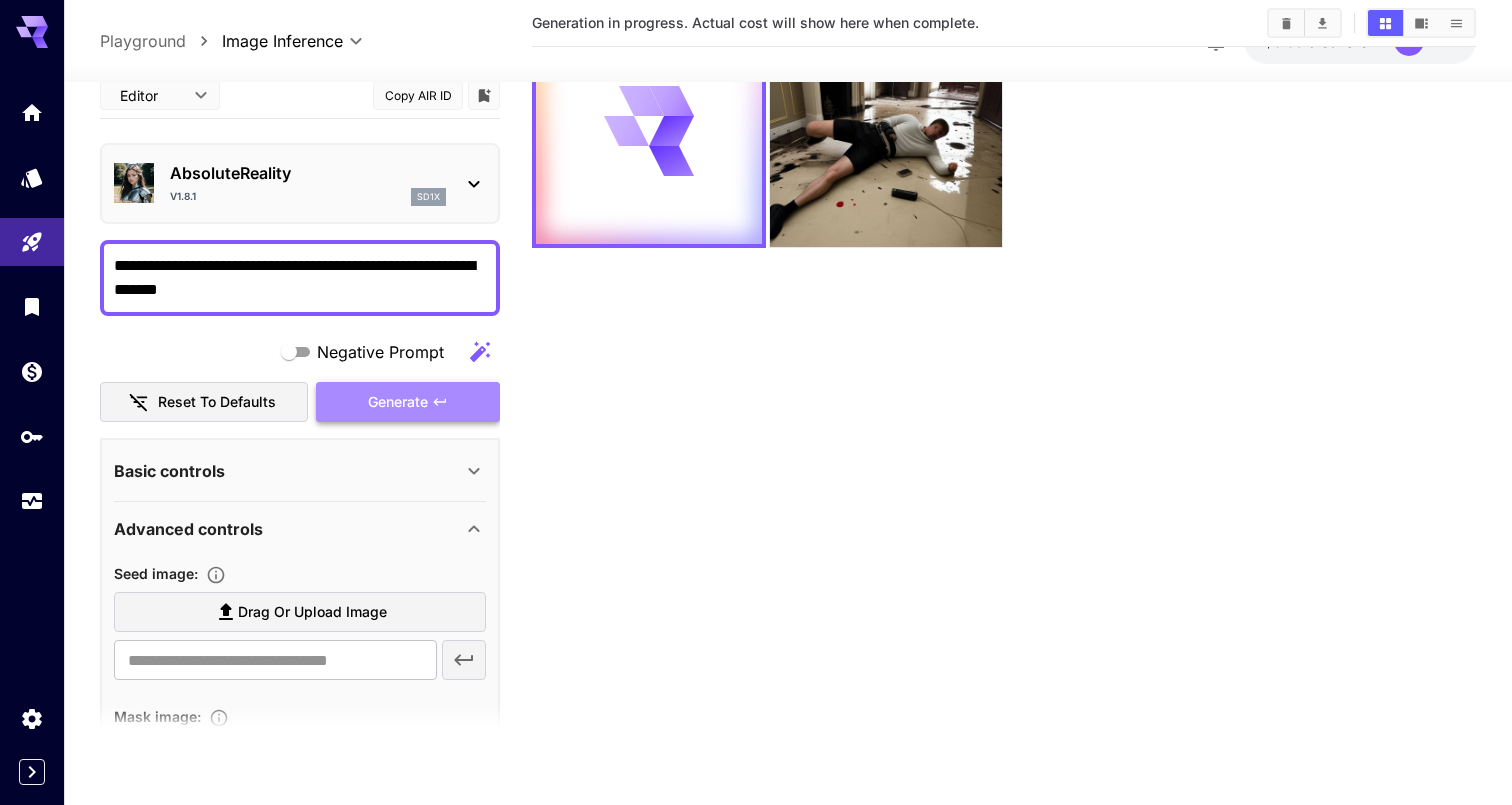 click on "Generate" at bounding box center [398, 401] 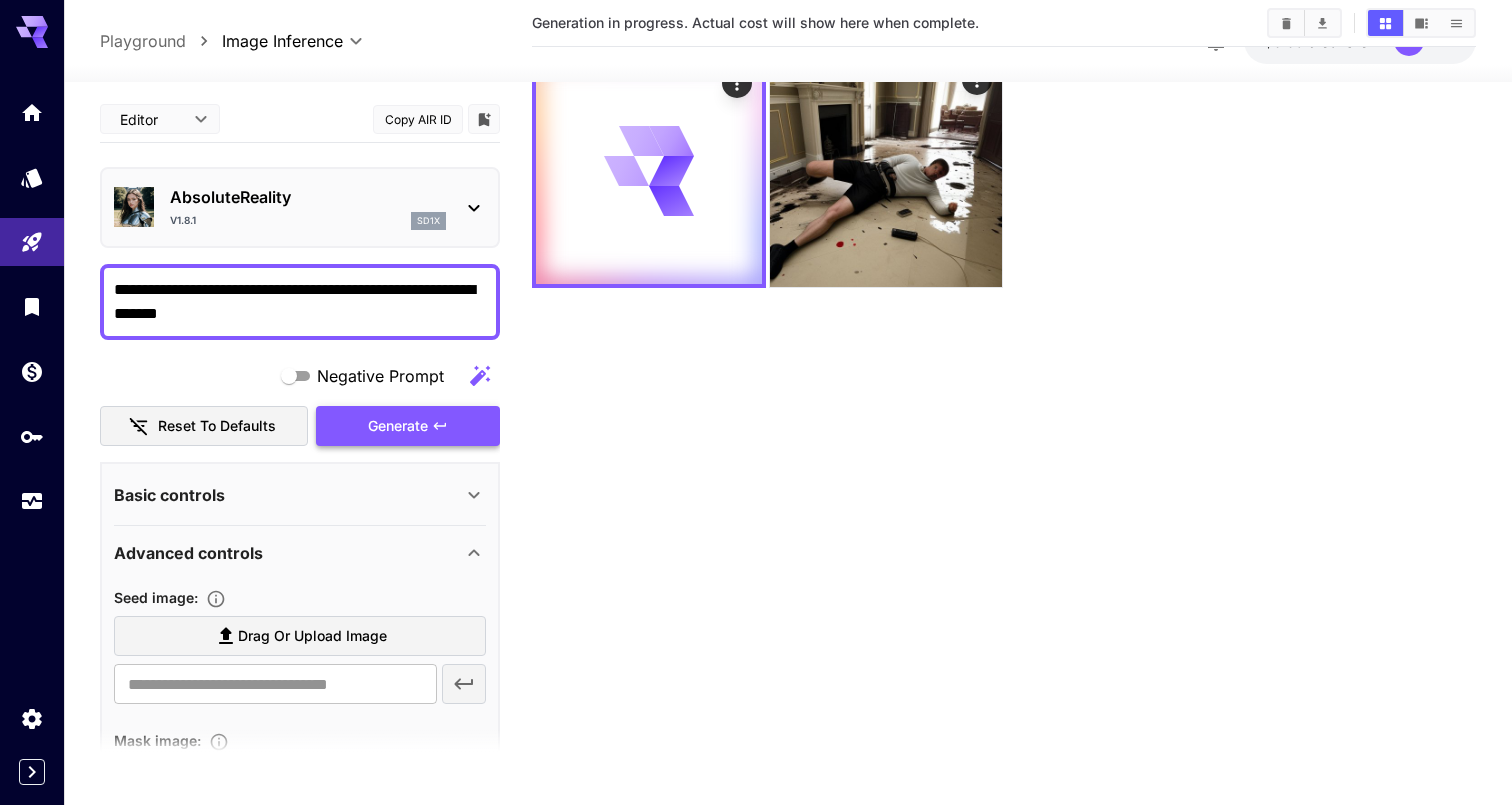 scroll, scrollTop: 89, scrollLeft: 0, axis: vertical 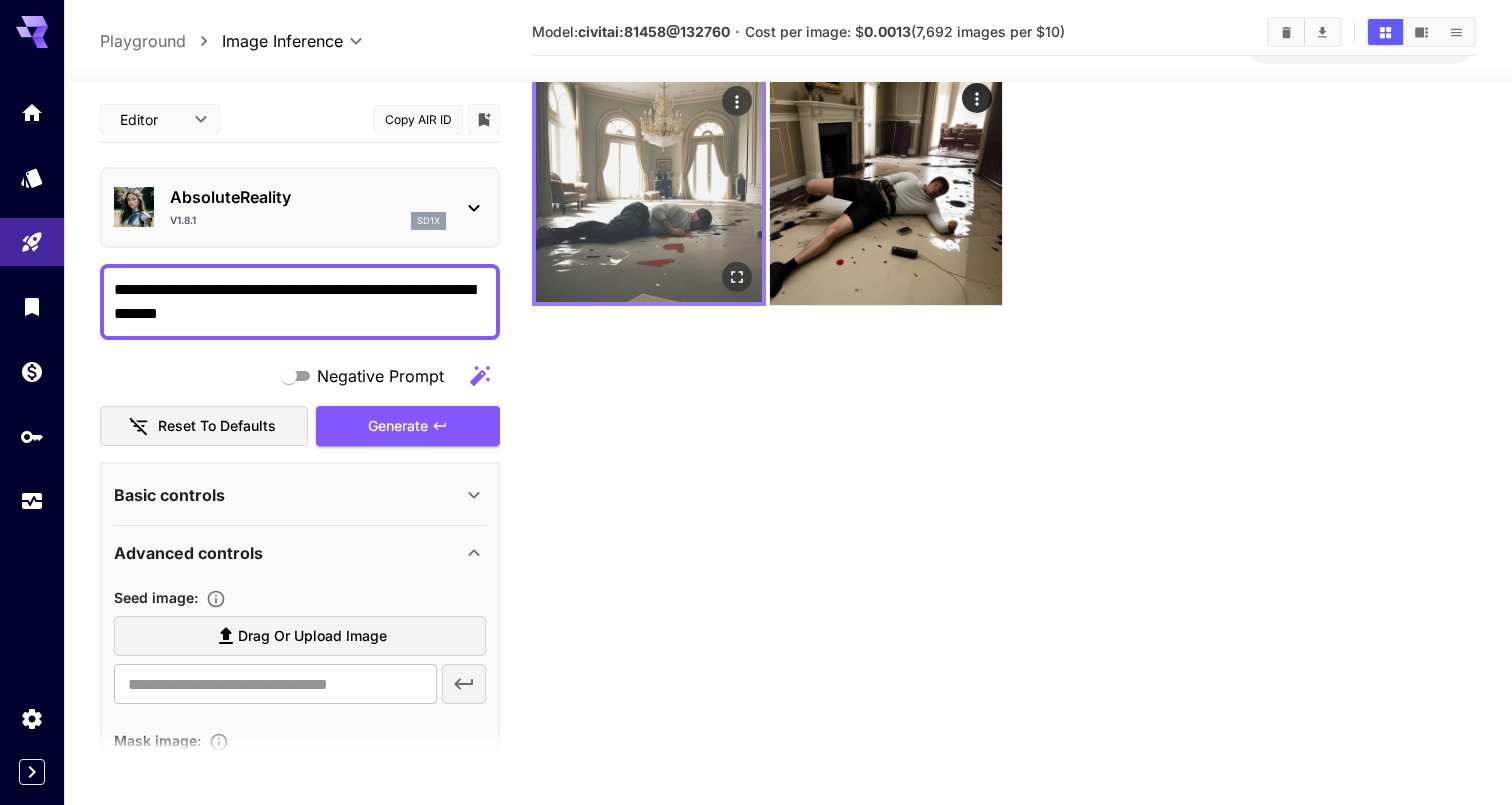 click 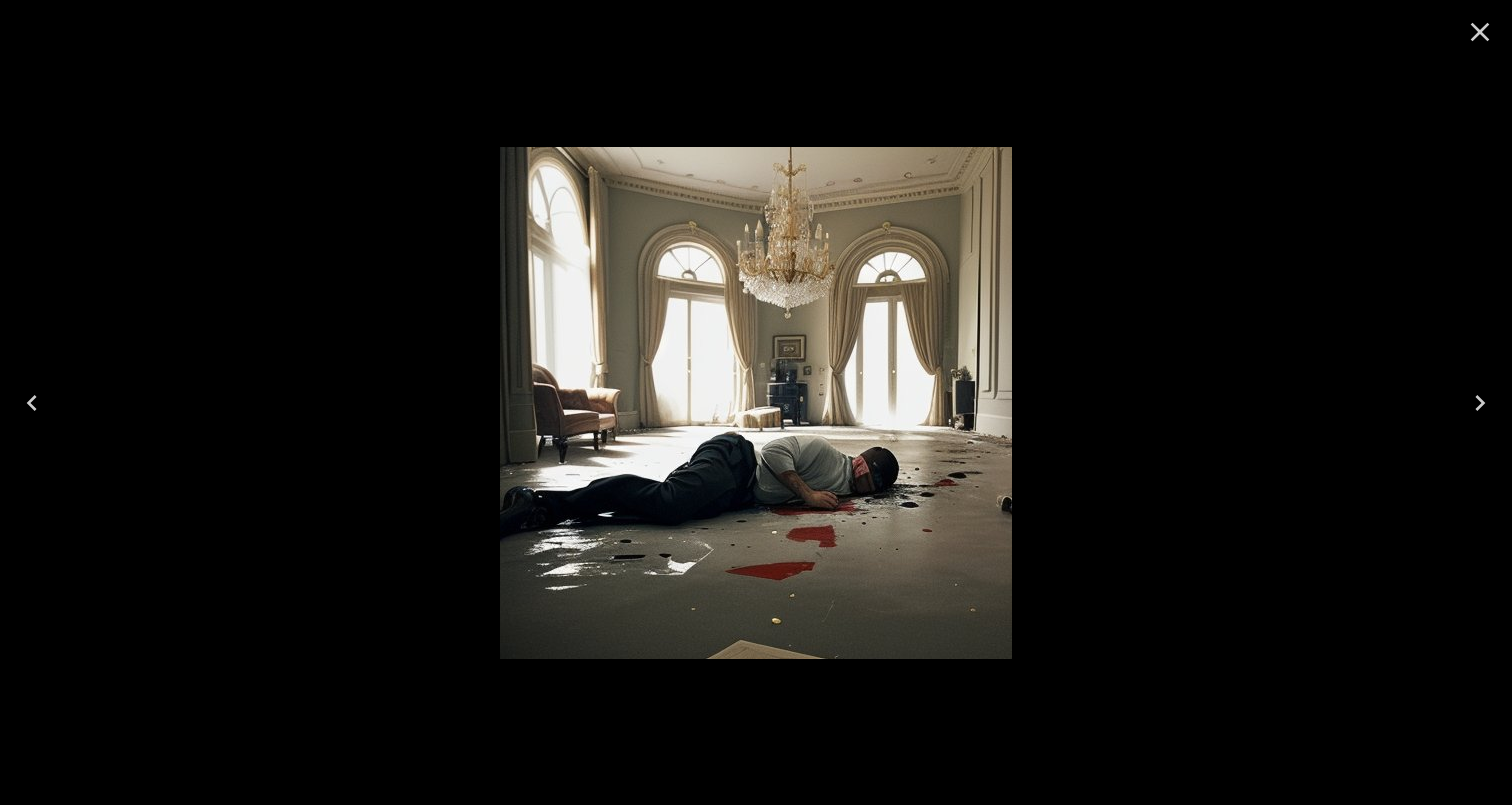 click at bounding box center [756, 402] 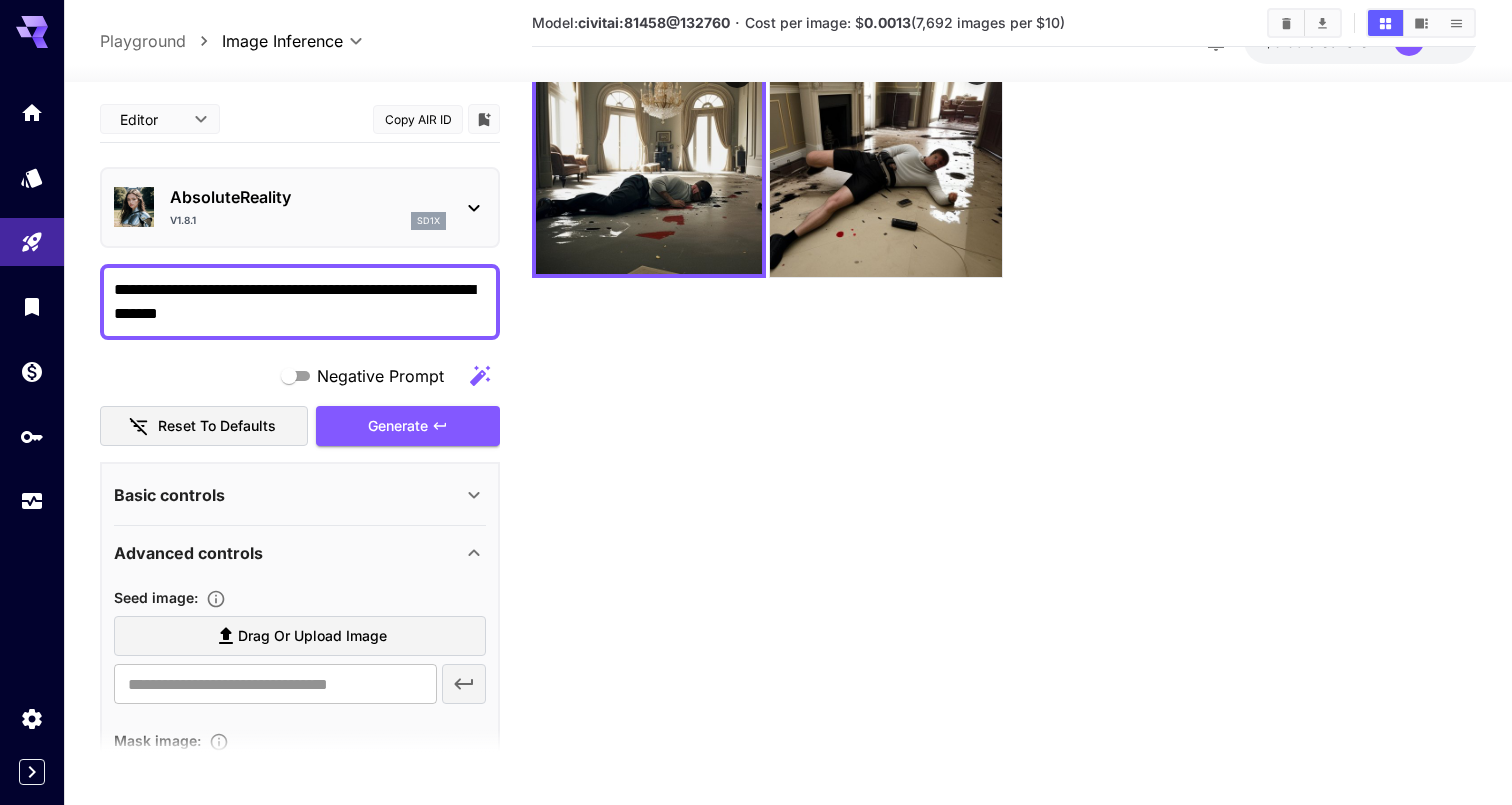 scroll, scrollTop: 118, scrollLeft: 0, axis: vertical 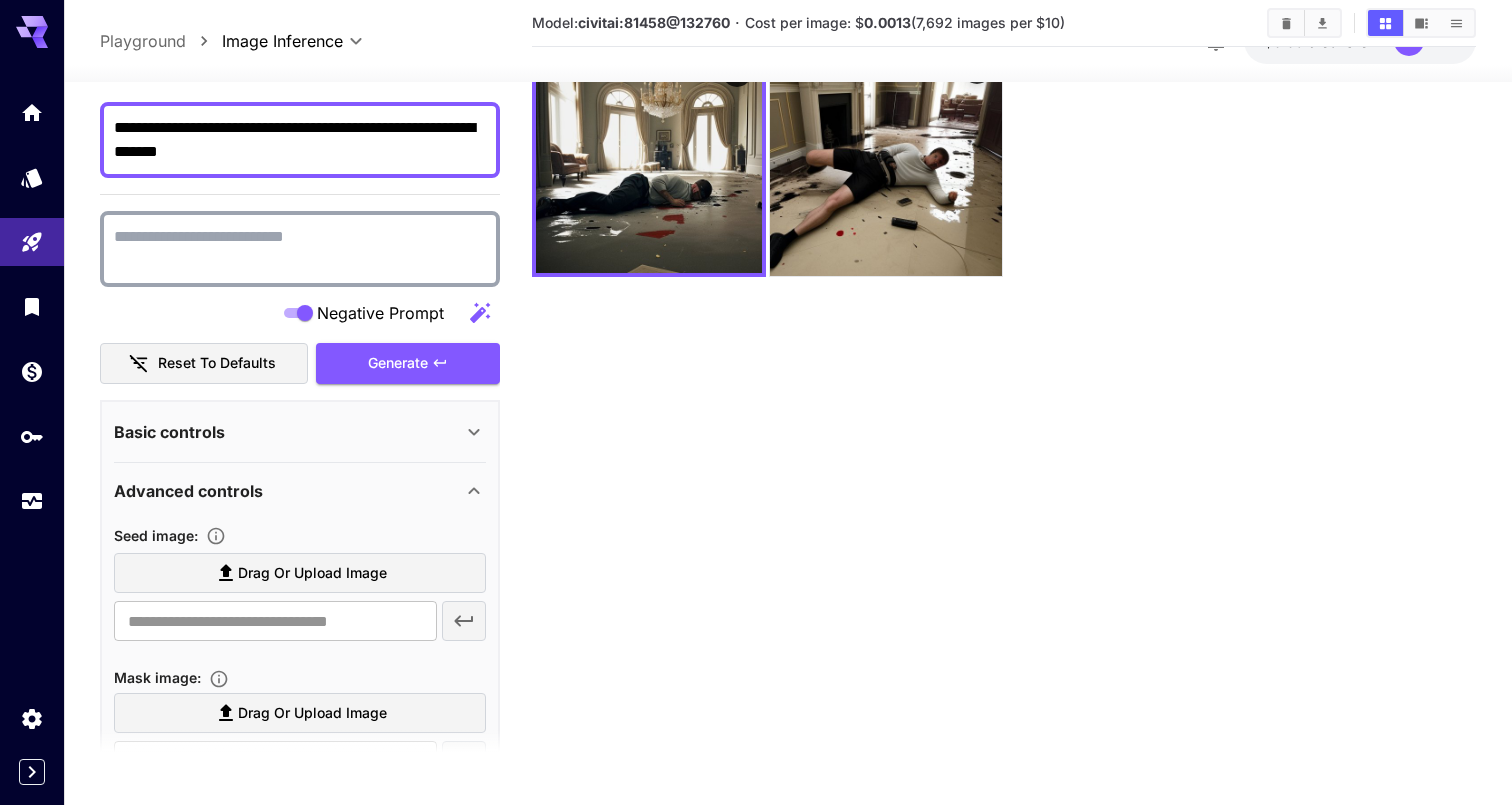 click 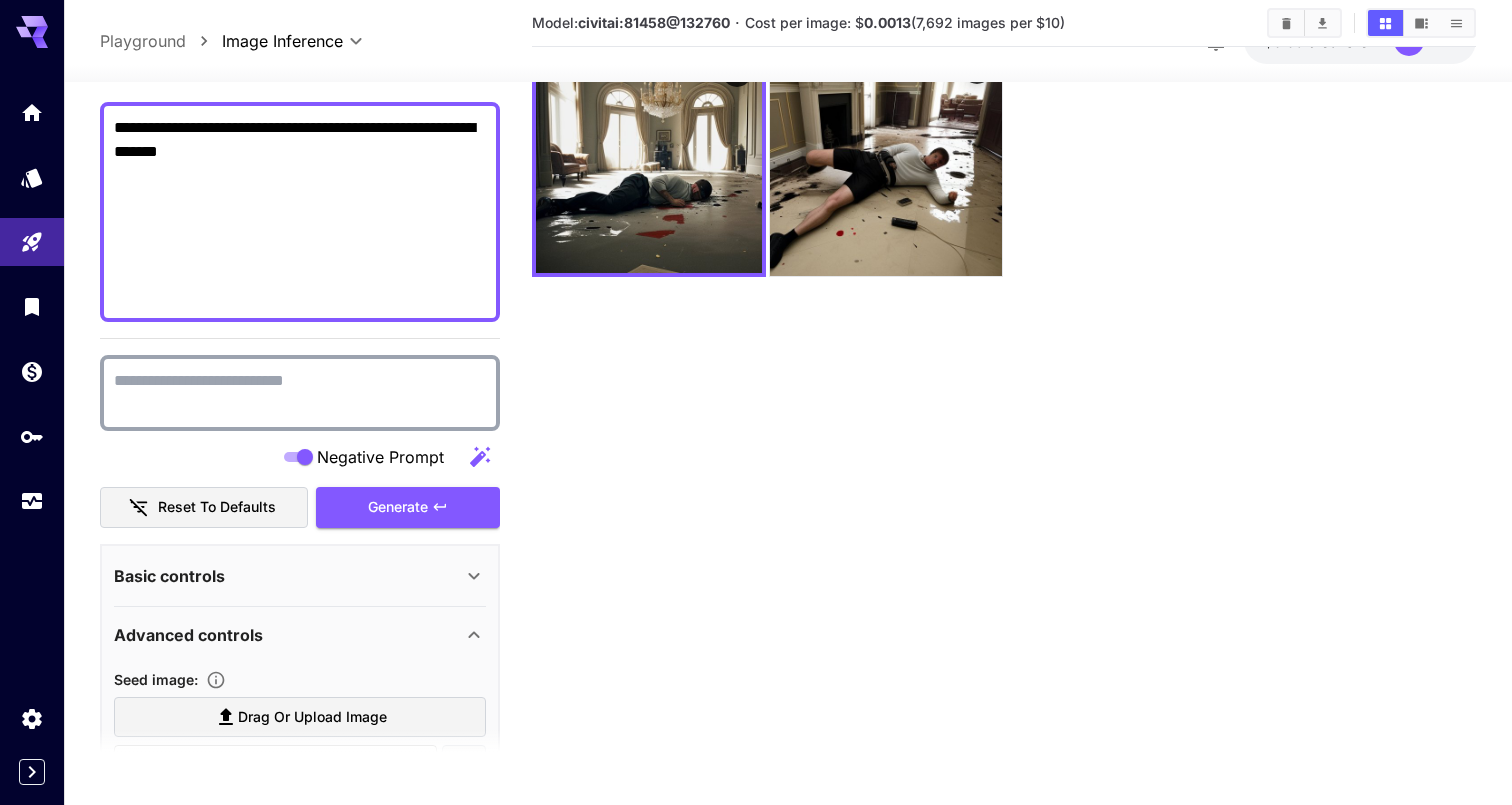 click on "Negative Prompt" at bounding box center [300, 393] 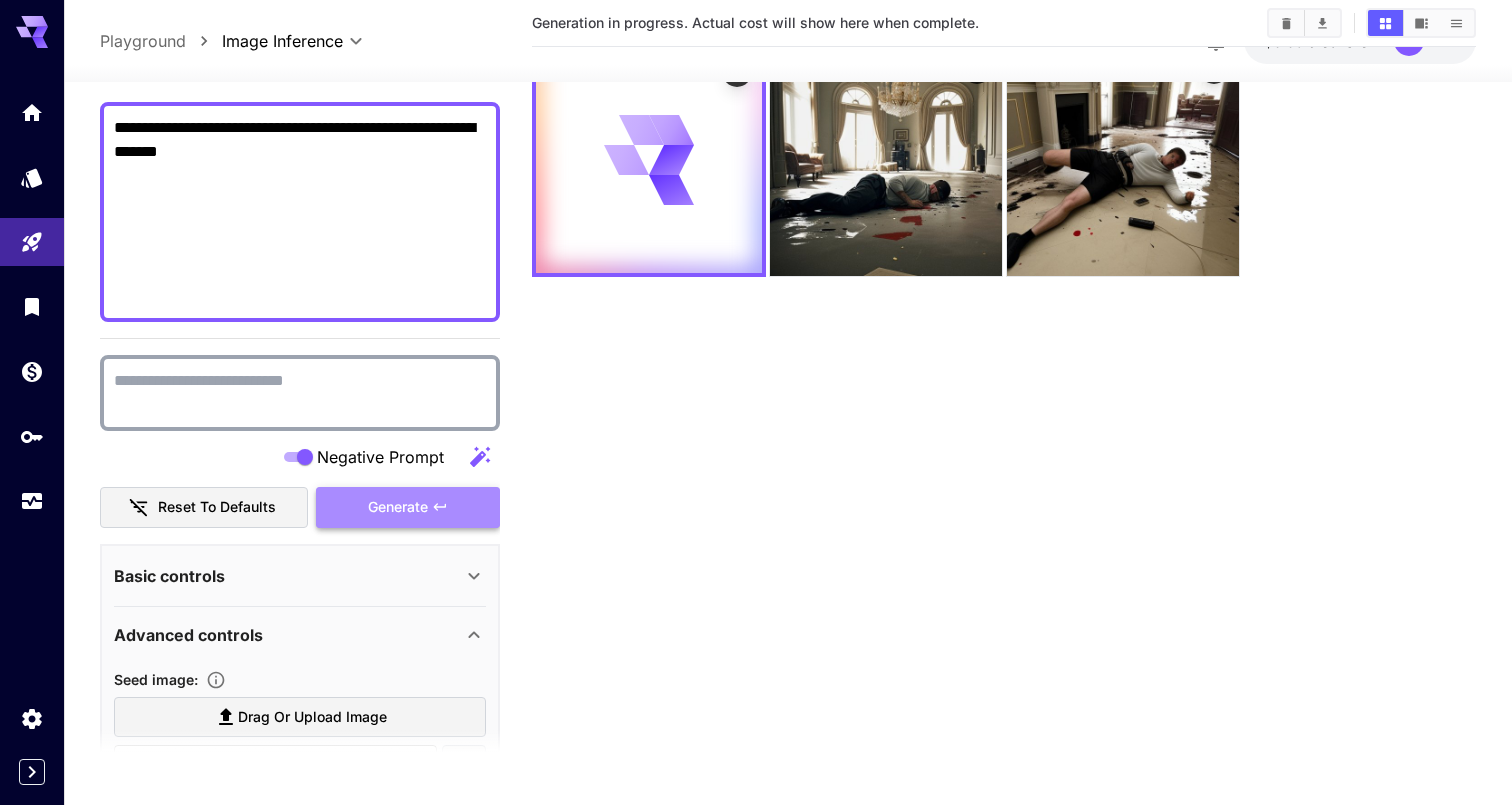 click on "Generate" at bounding box center [408, 507] 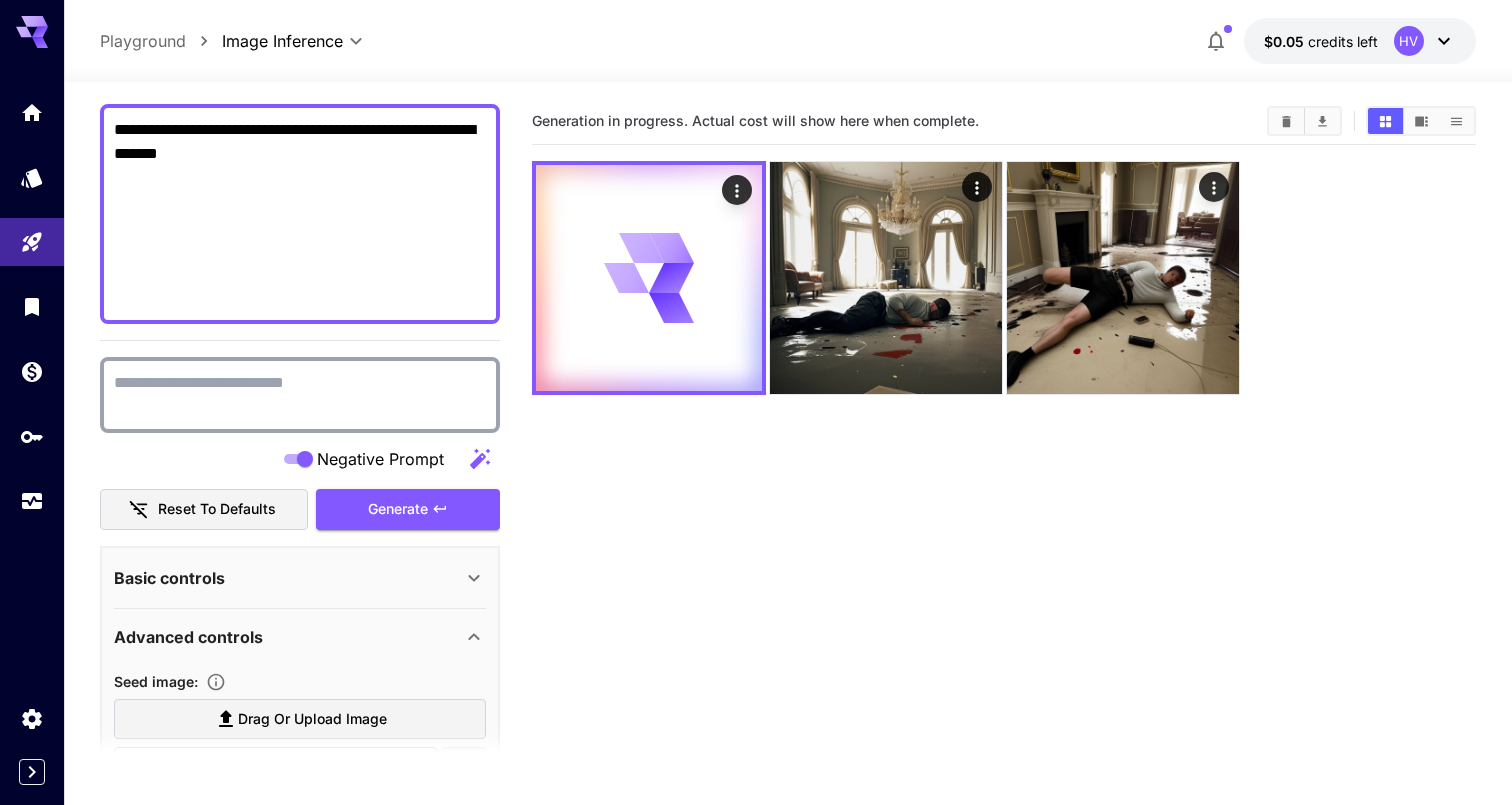 scroll, scrollTop: 0, scrollLeft: 0, axis: both 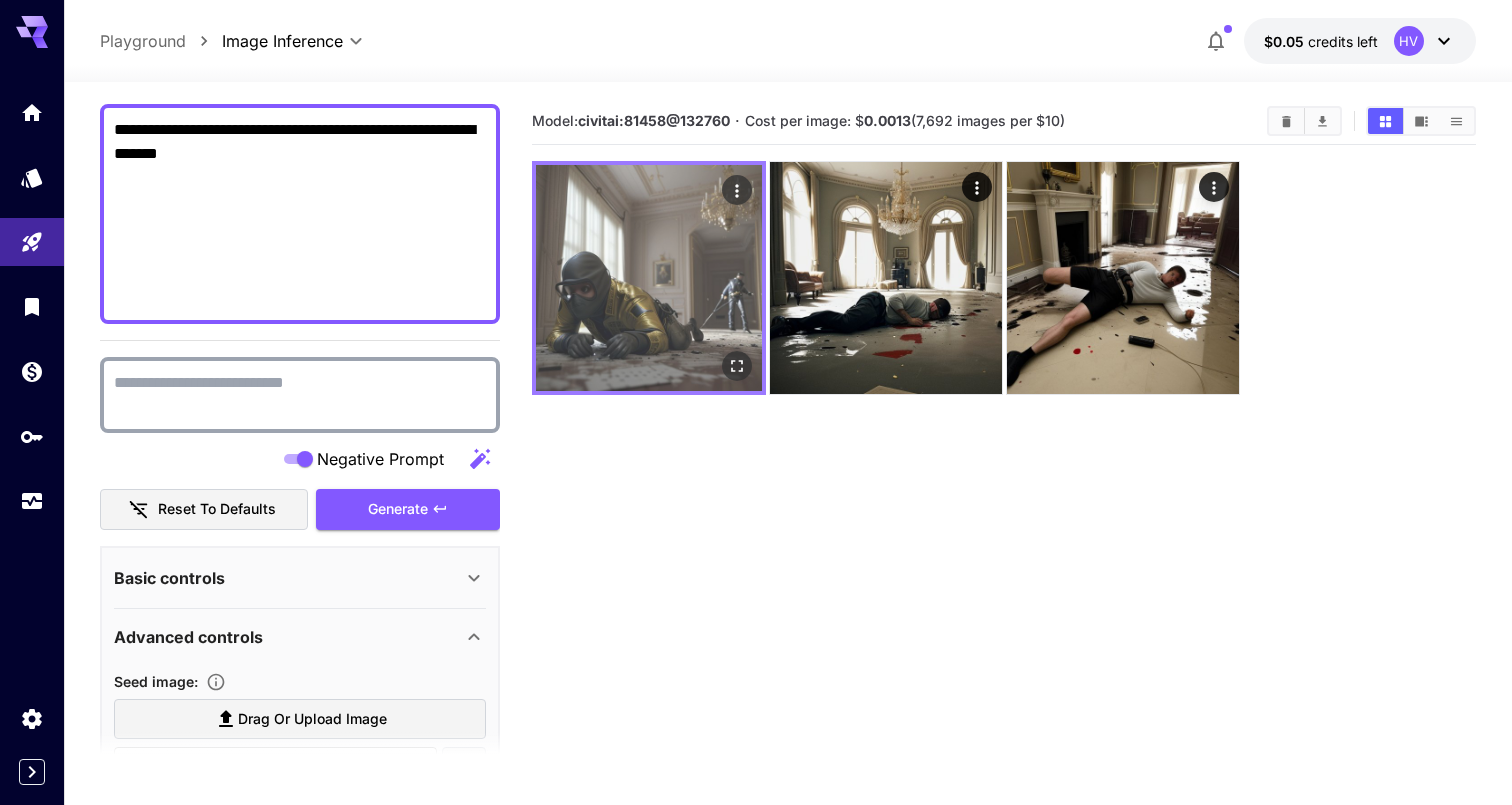 click 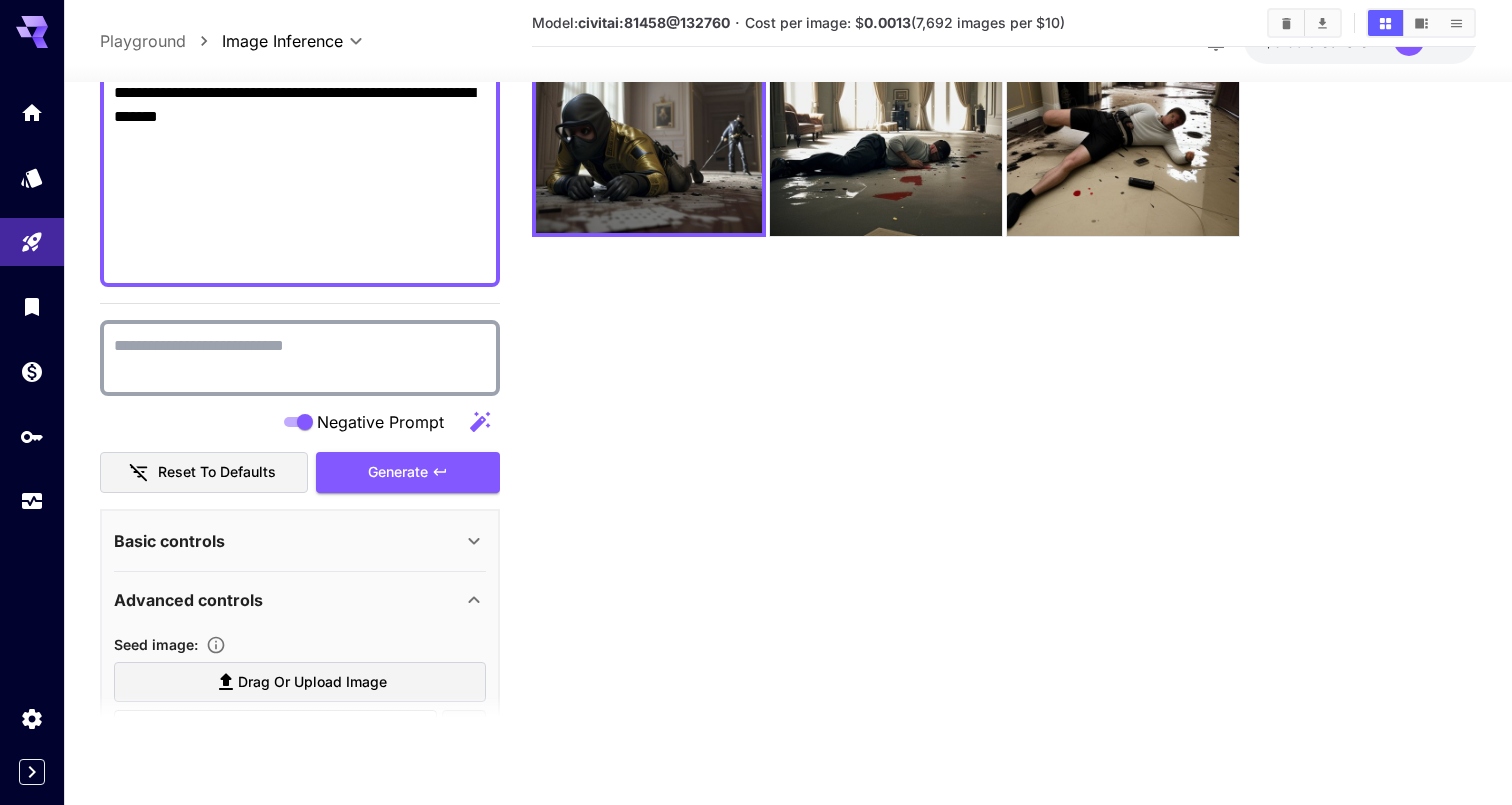 scroll, scrollTop: 158, scrollLeft: 0, axis: vertical 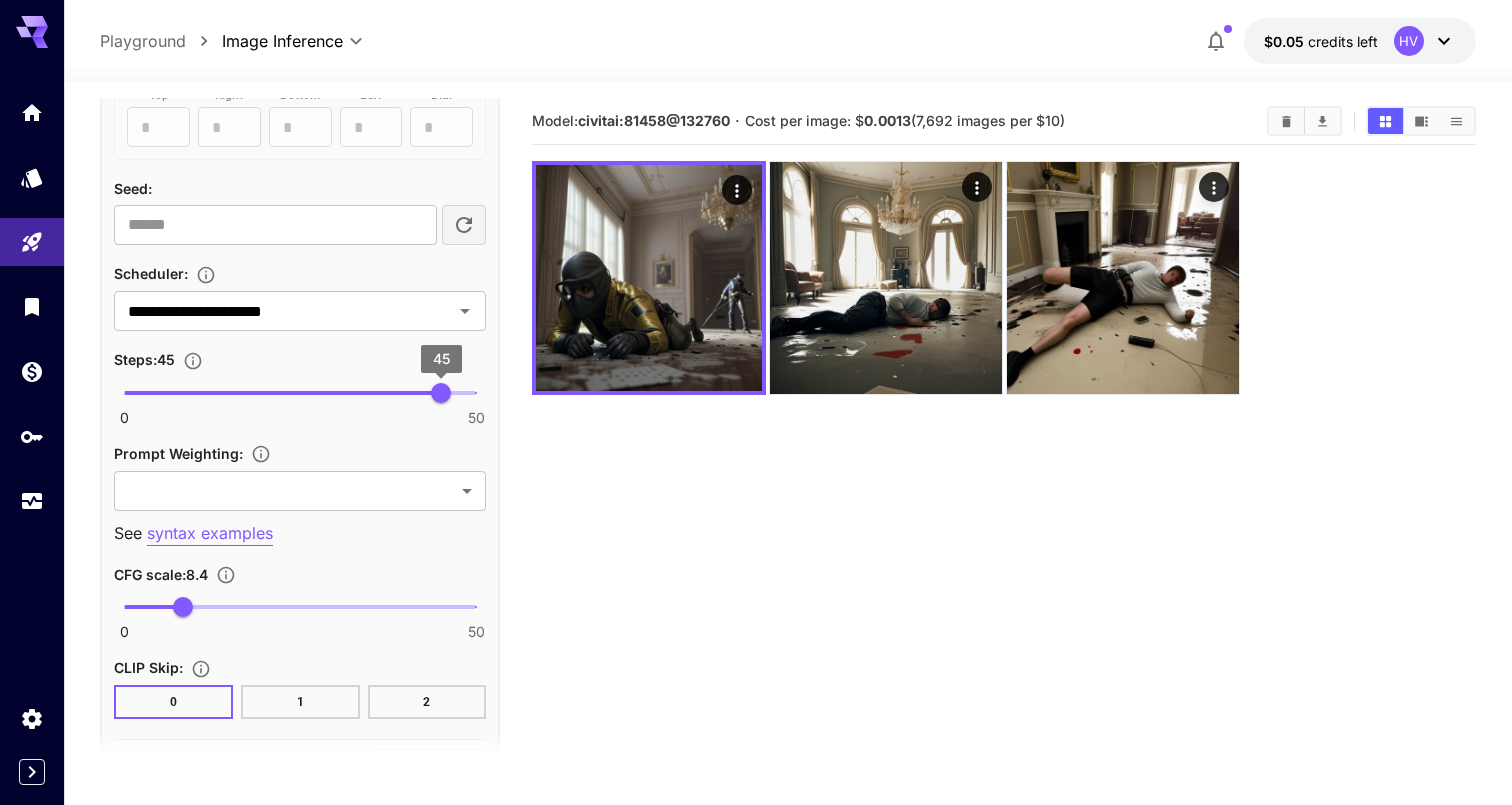 type on "**" 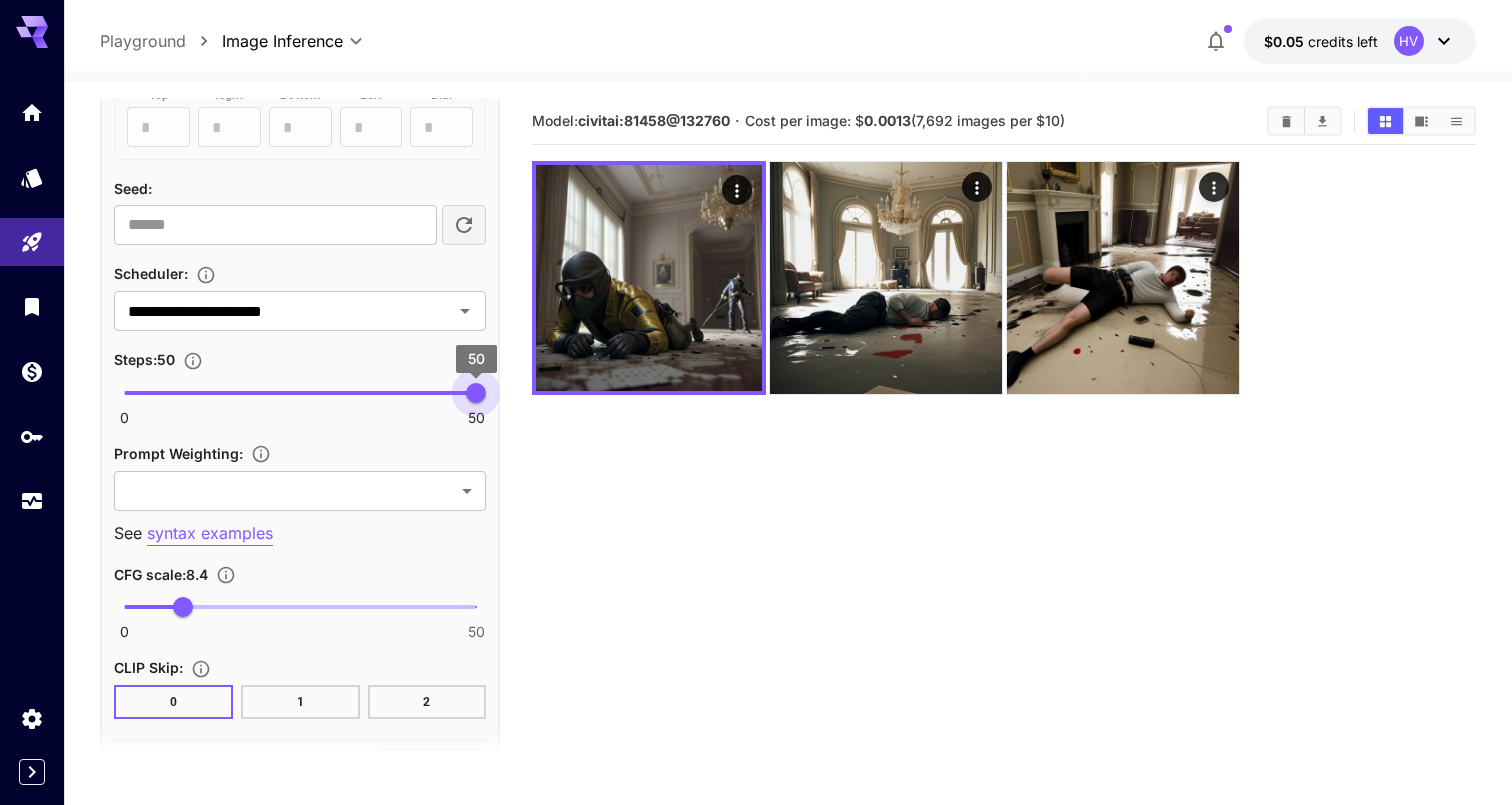 drag, startPoint x: 430, startPoint y: 383, endPoint x: 761, endPoint y: 442, distance: 336.2172 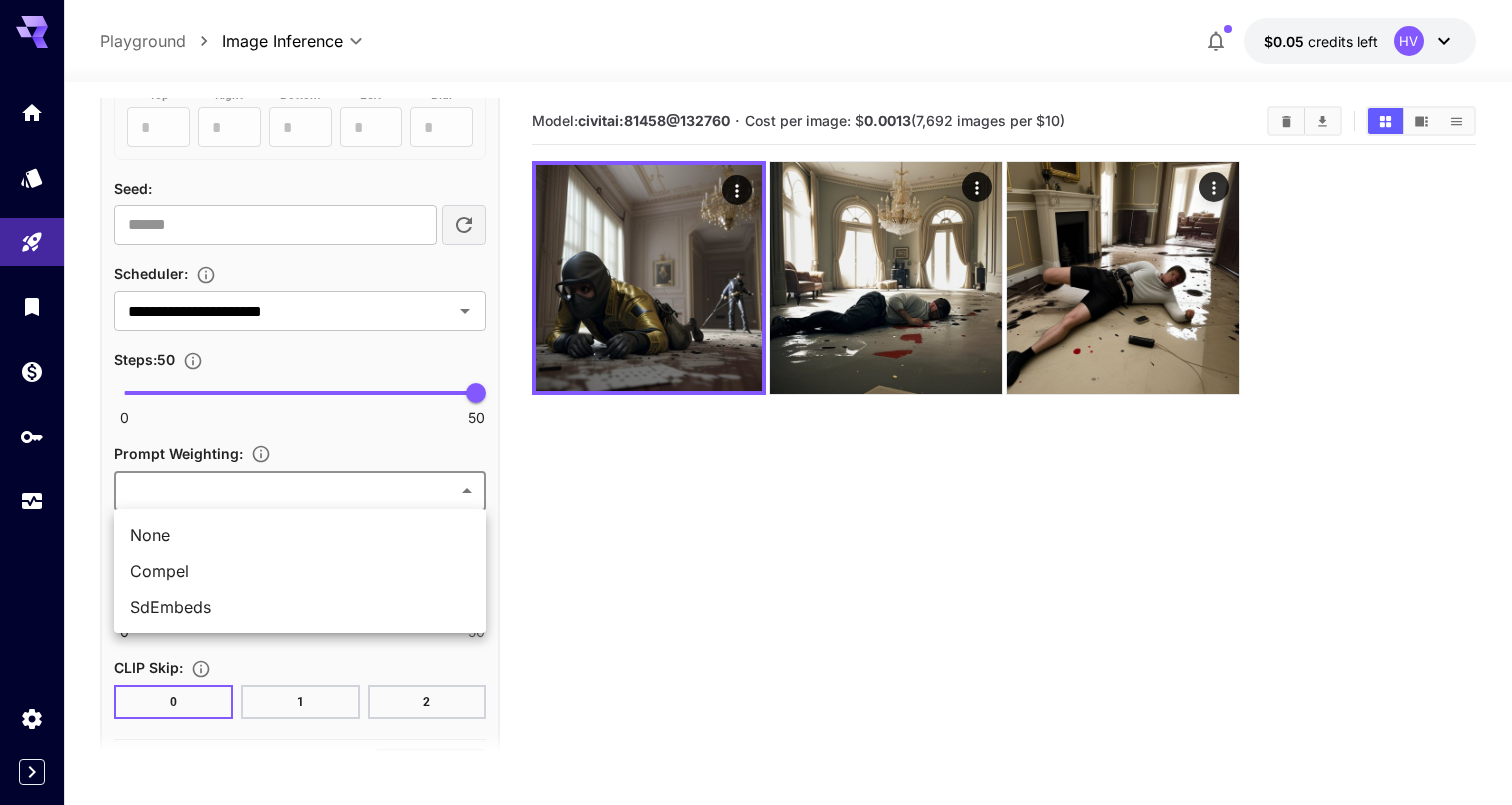 click on "**********" at bounding box center [756, 481] 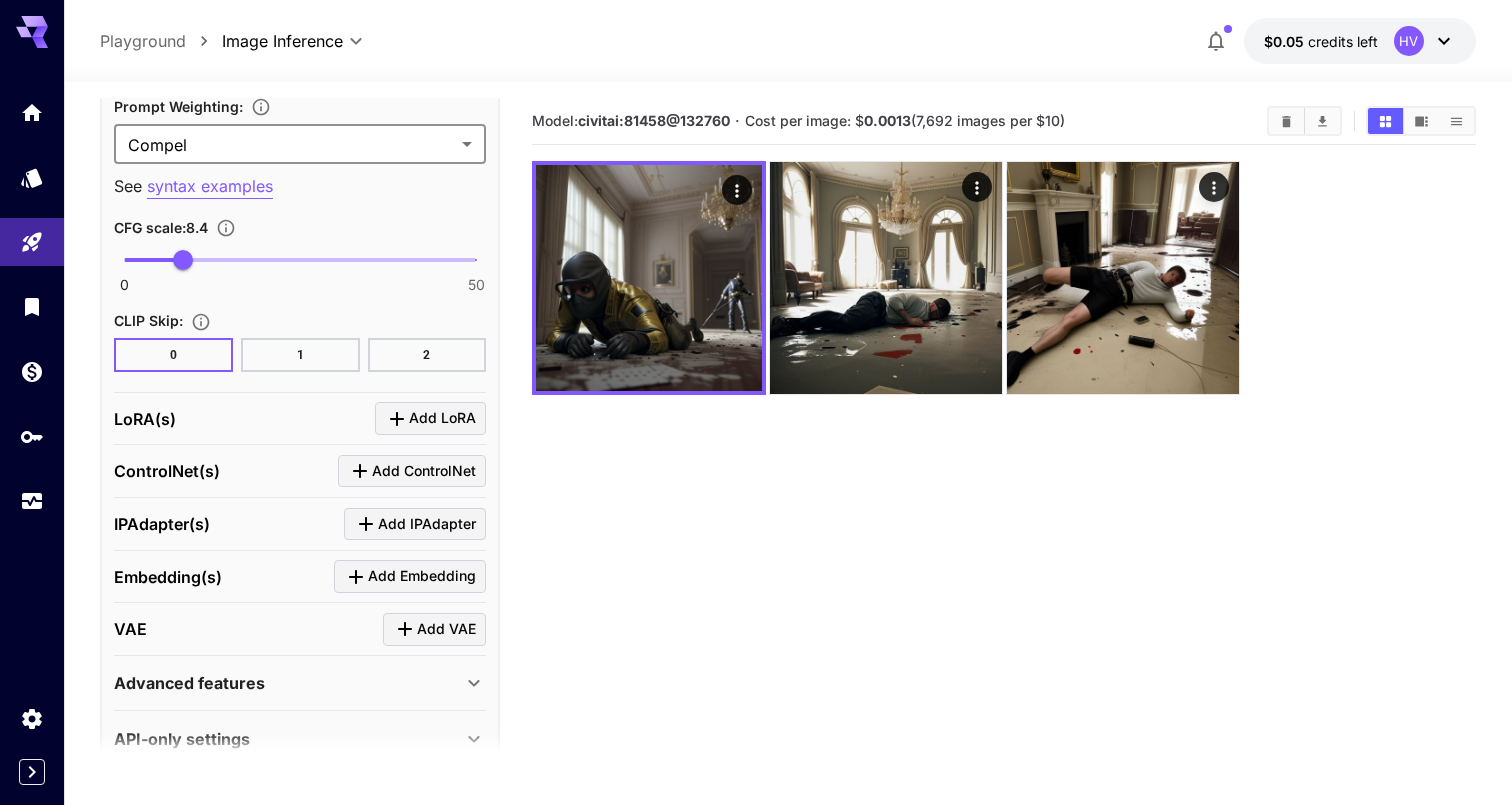 scroll, scrollTop: 1427, scrollLeft: 0, axis: vertical 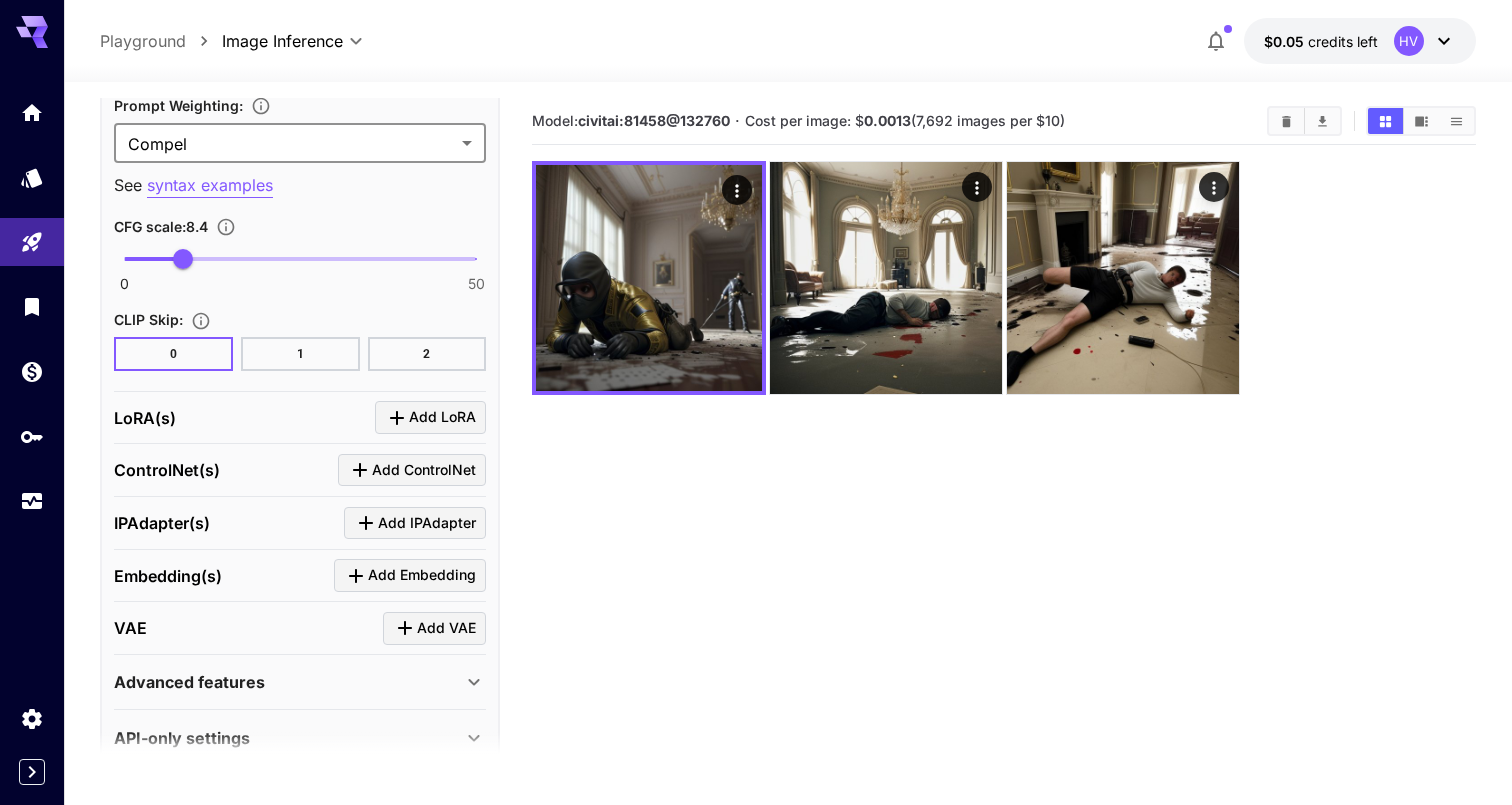click on "1" at bounding box center [300, 354] 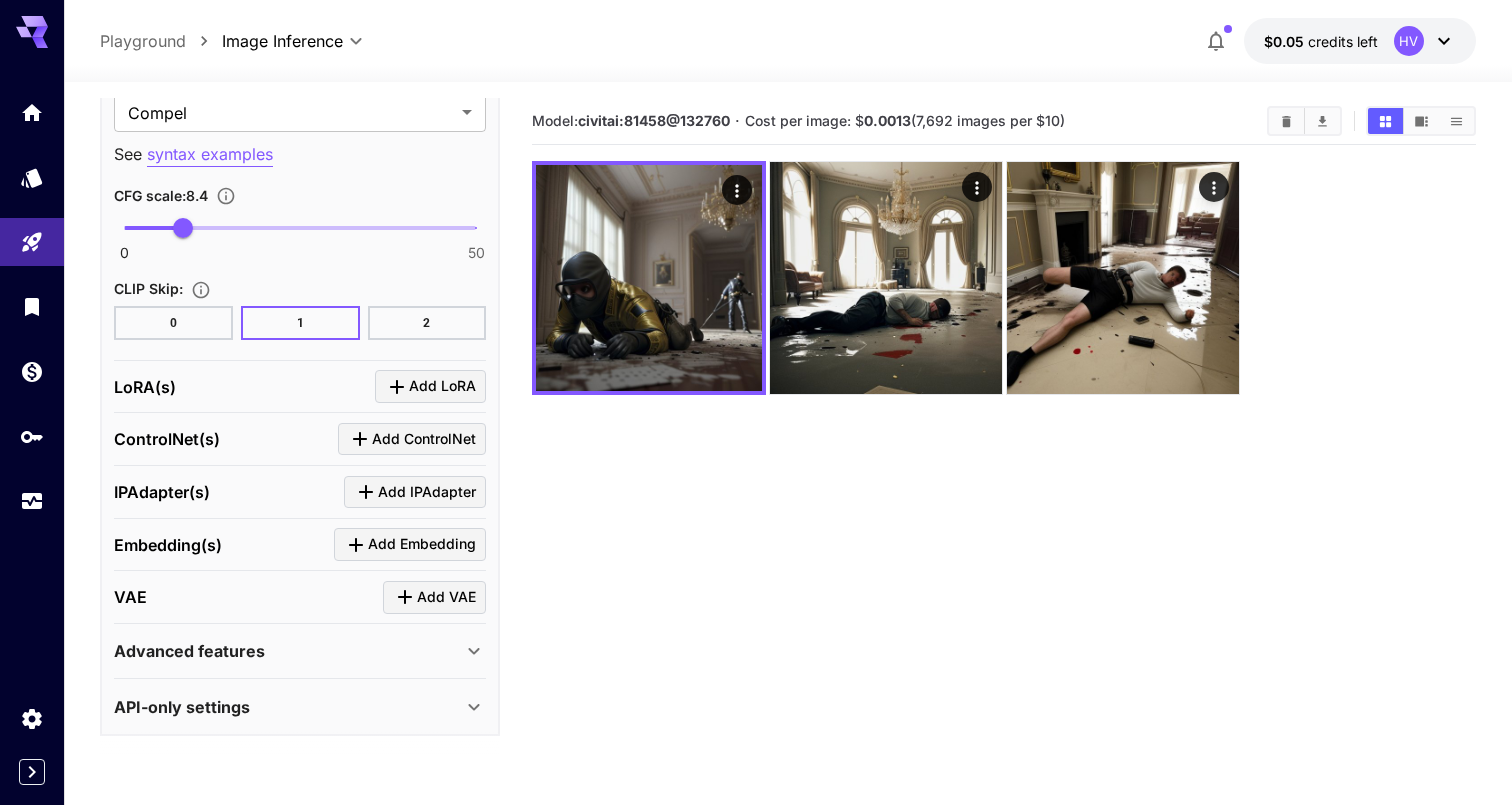 scroll, scrollTop: 1457, scrollLeft: 0, axis: vertical 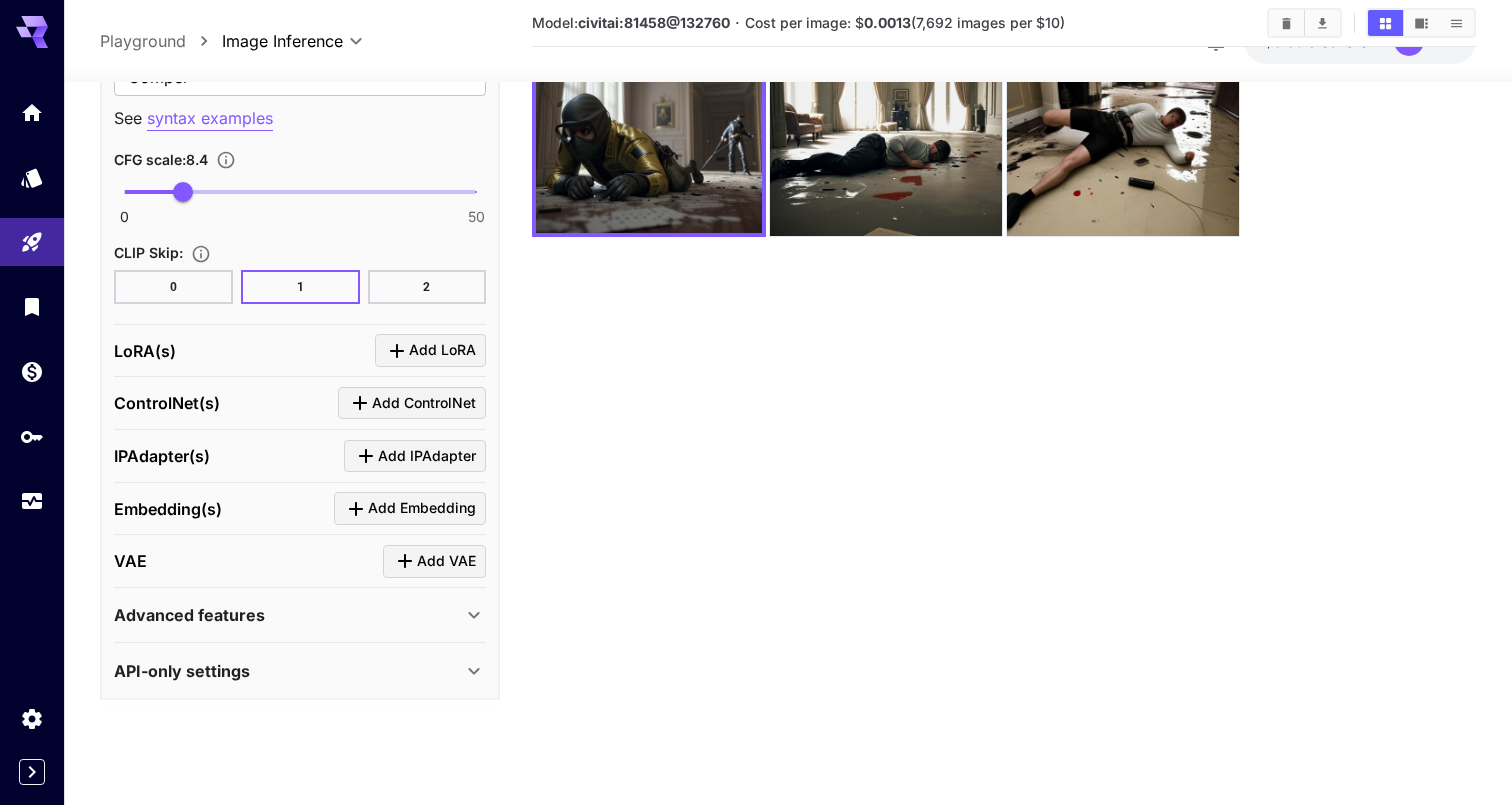 click on "Advanced features" at bounding box center (300, 615) 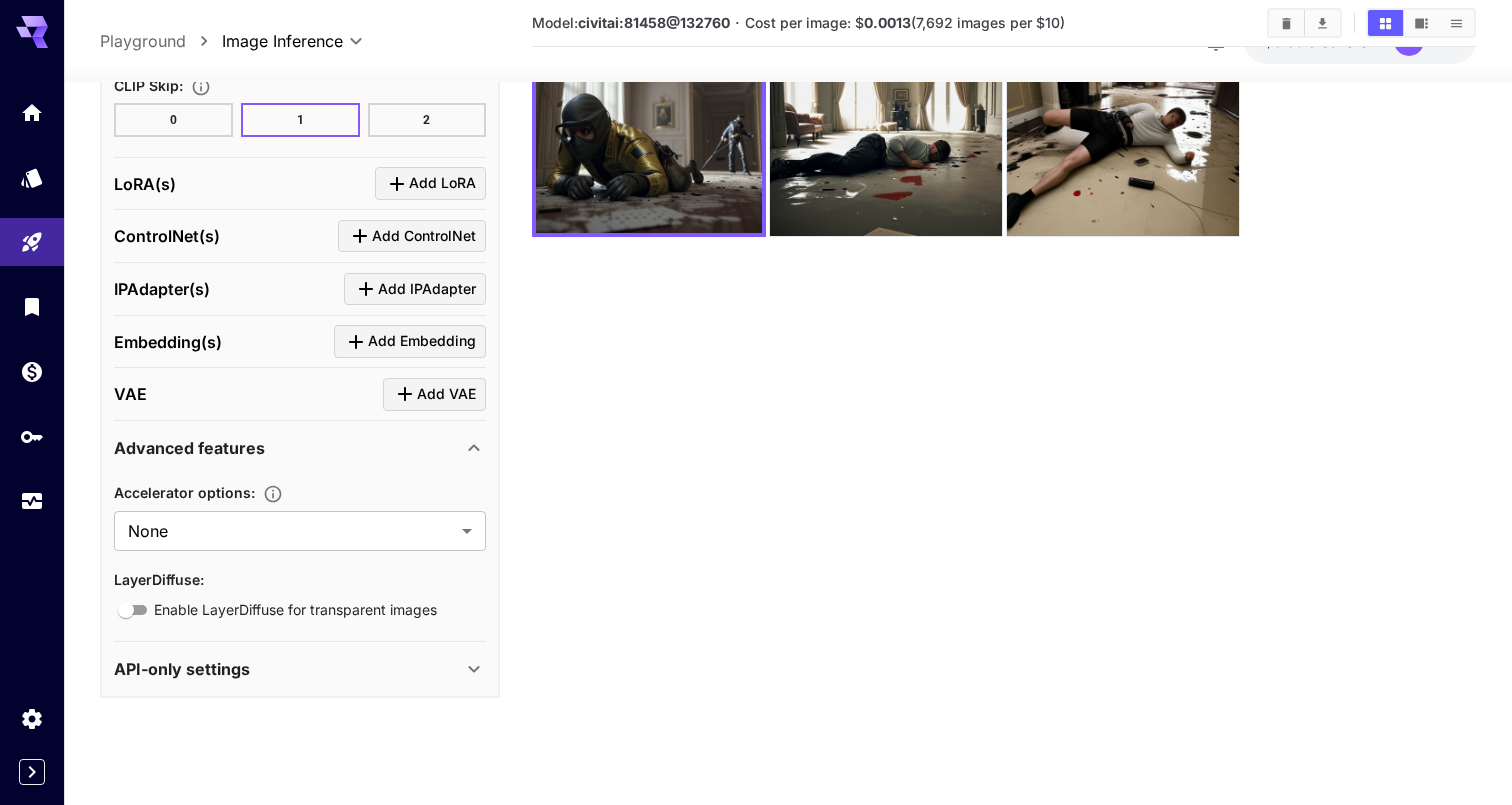 scroll, scrollTop: 1623, scrollLeft: 0, axis: vertical 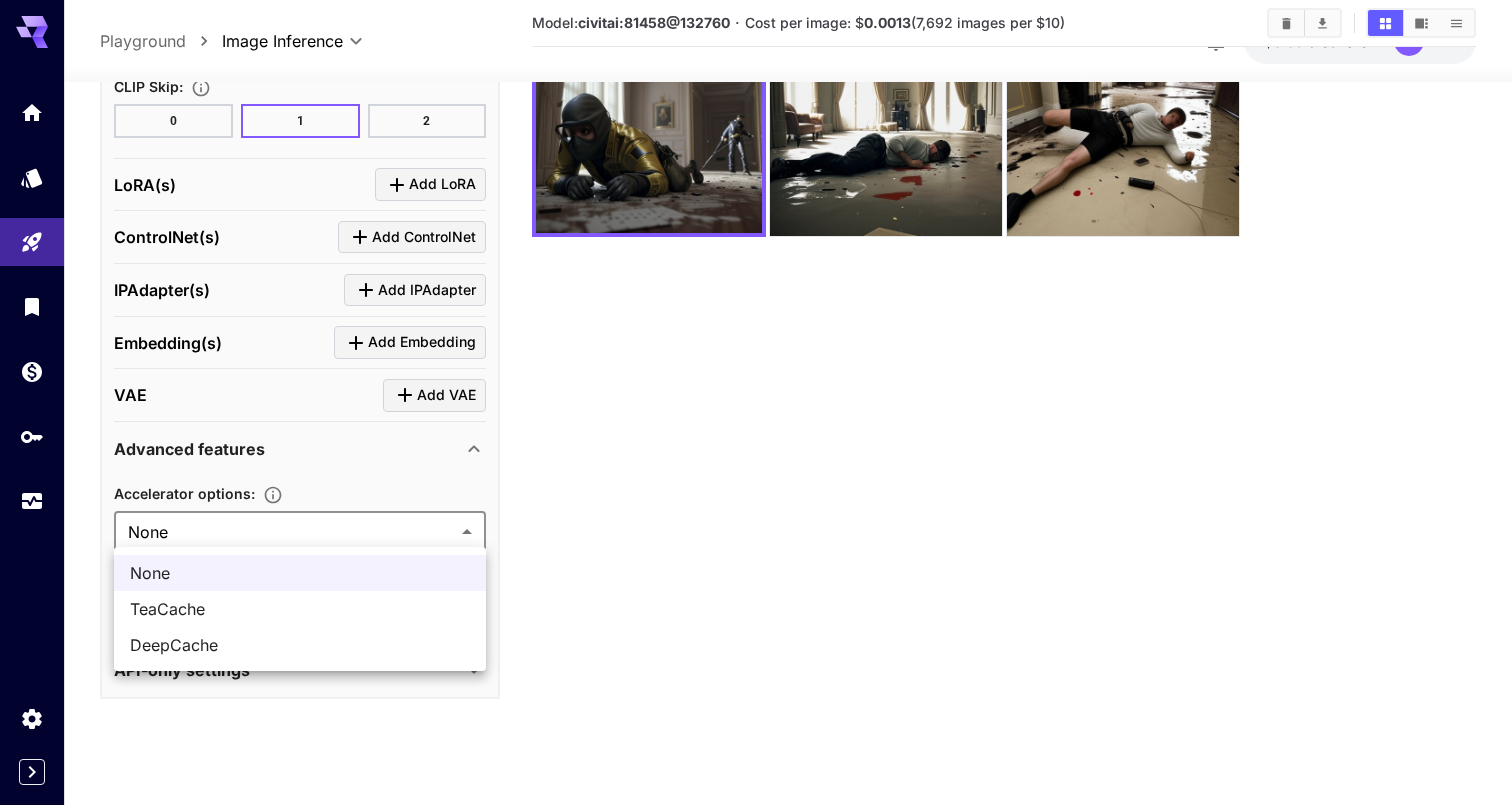 click on "**********" at bounding box center [756, 323] 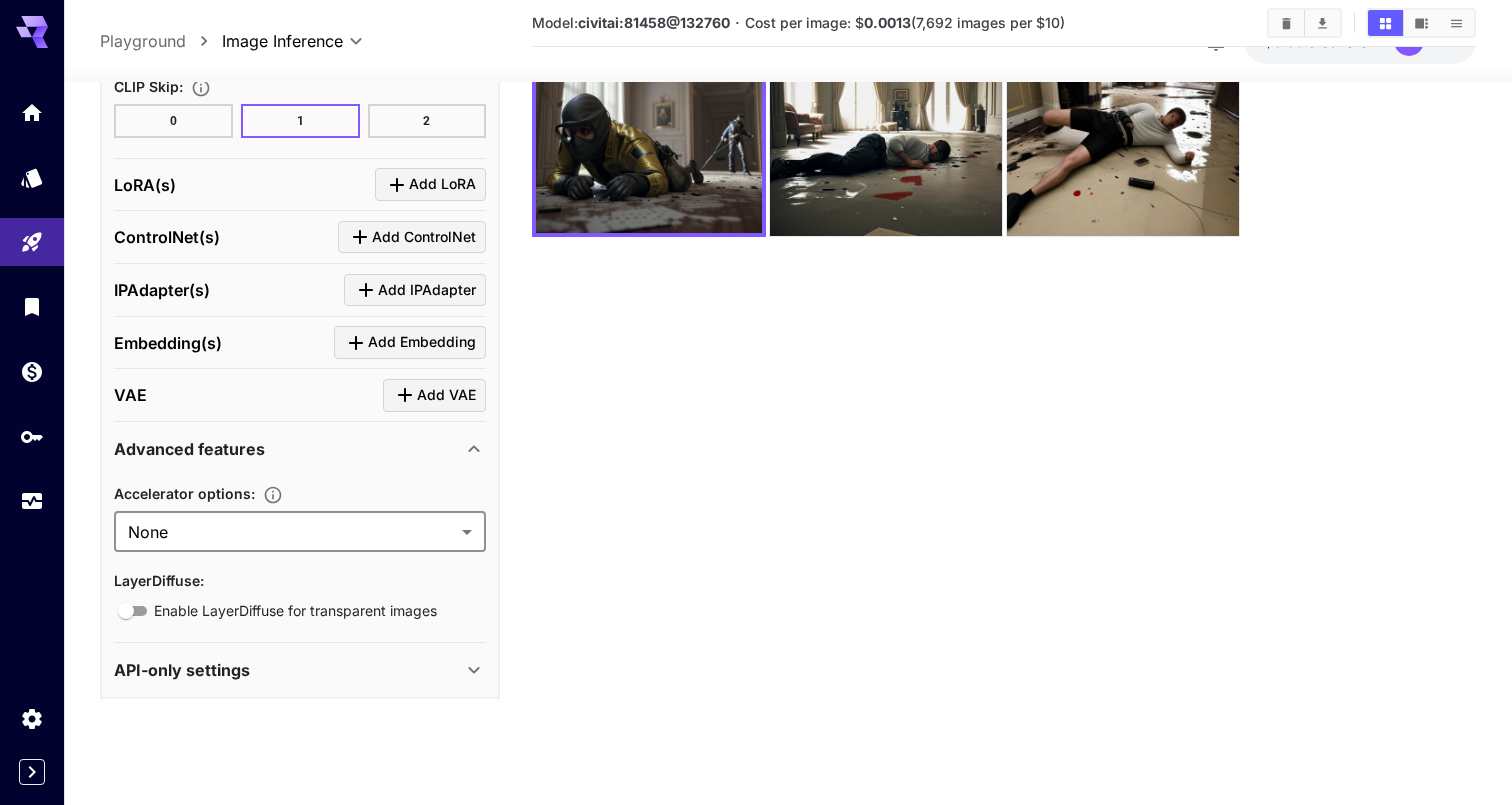 scroll, scrollTop: 164, scrollLeft: 0, axis: vertical 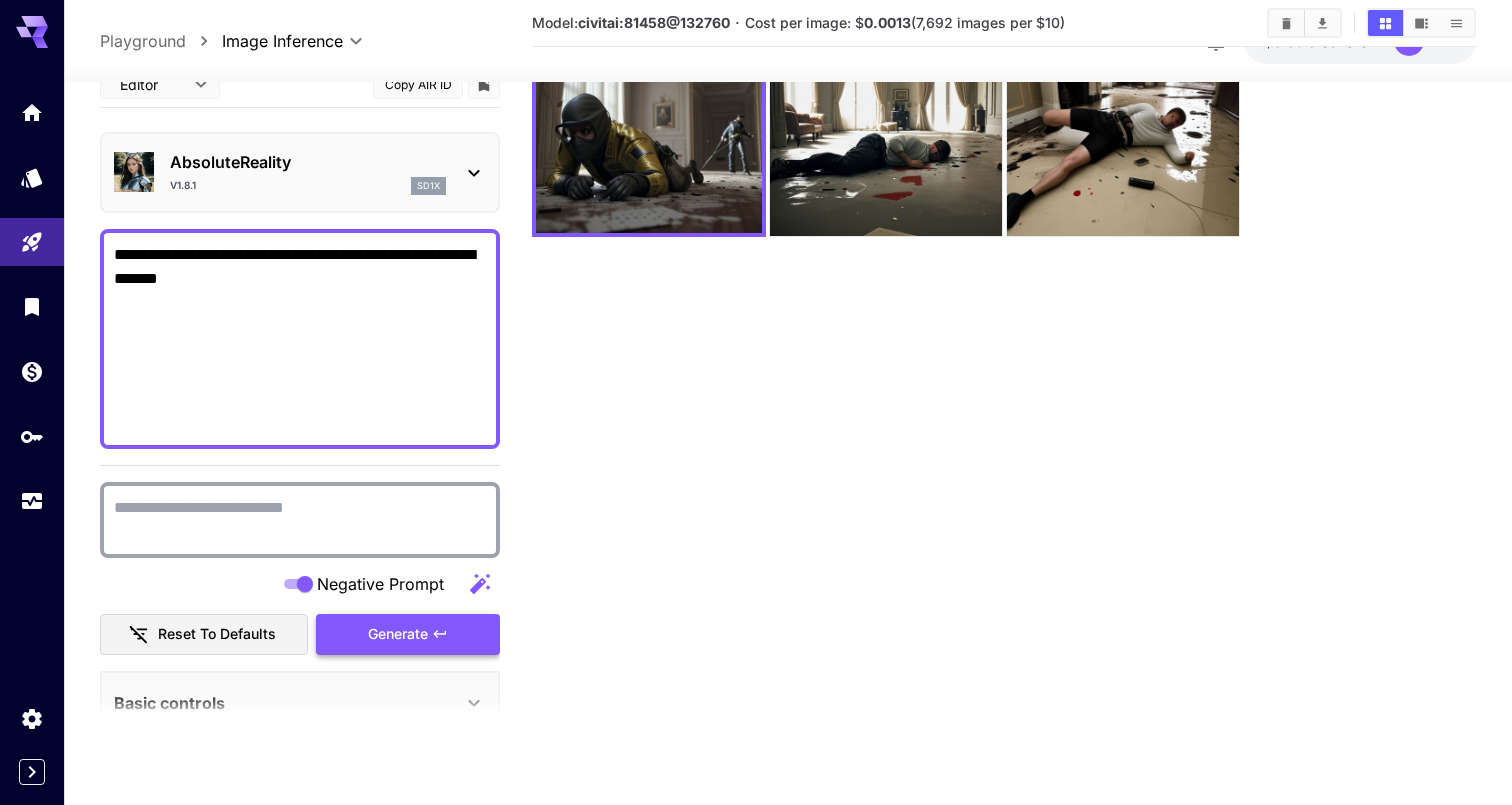 click on "Generate" at bounding box center (398, 634) 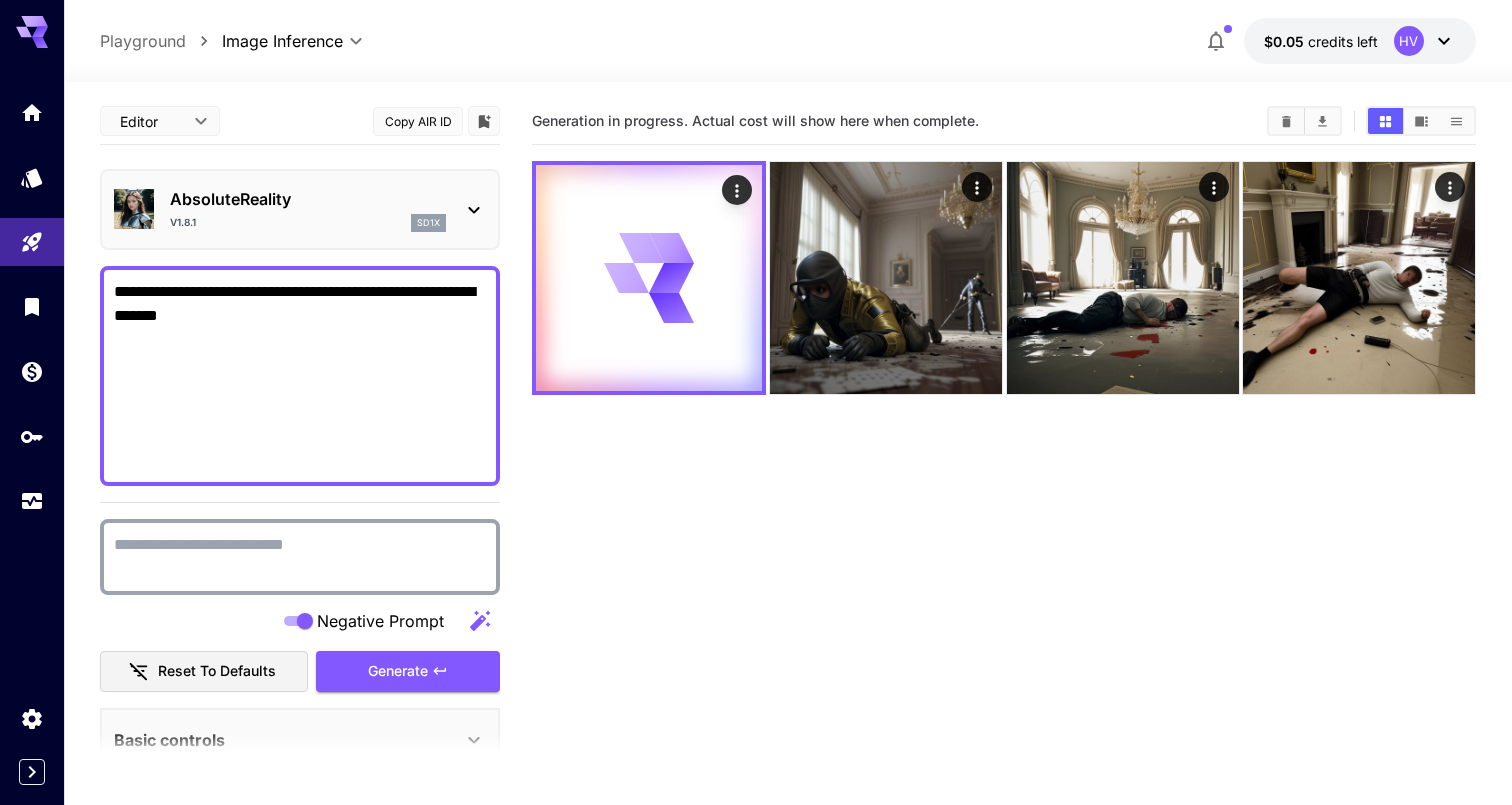 scroll, scrollTop: 0, scrollLeft: 0, axis: both 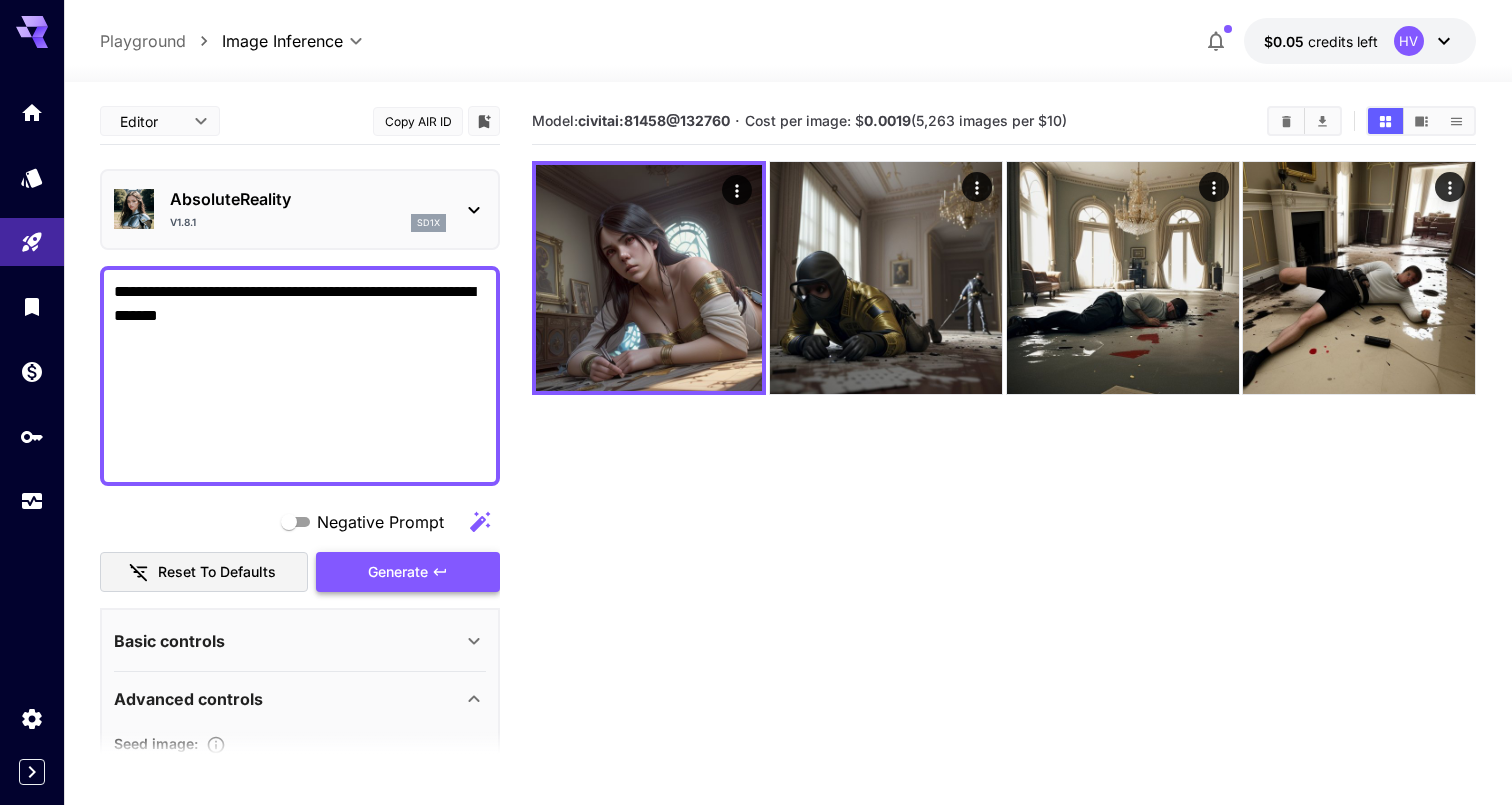 click on "Generate" at bounding box center [398, 572] 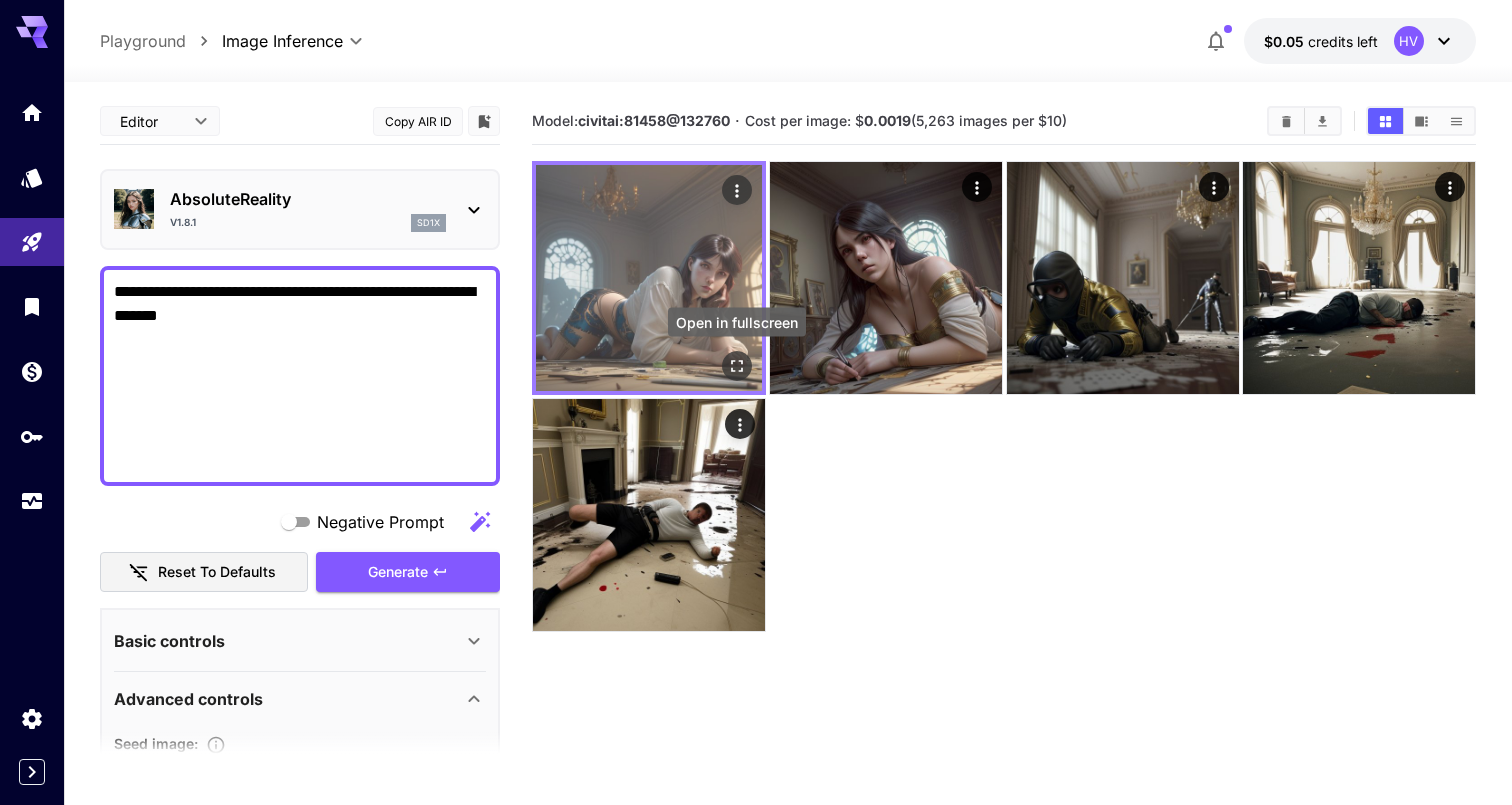 click 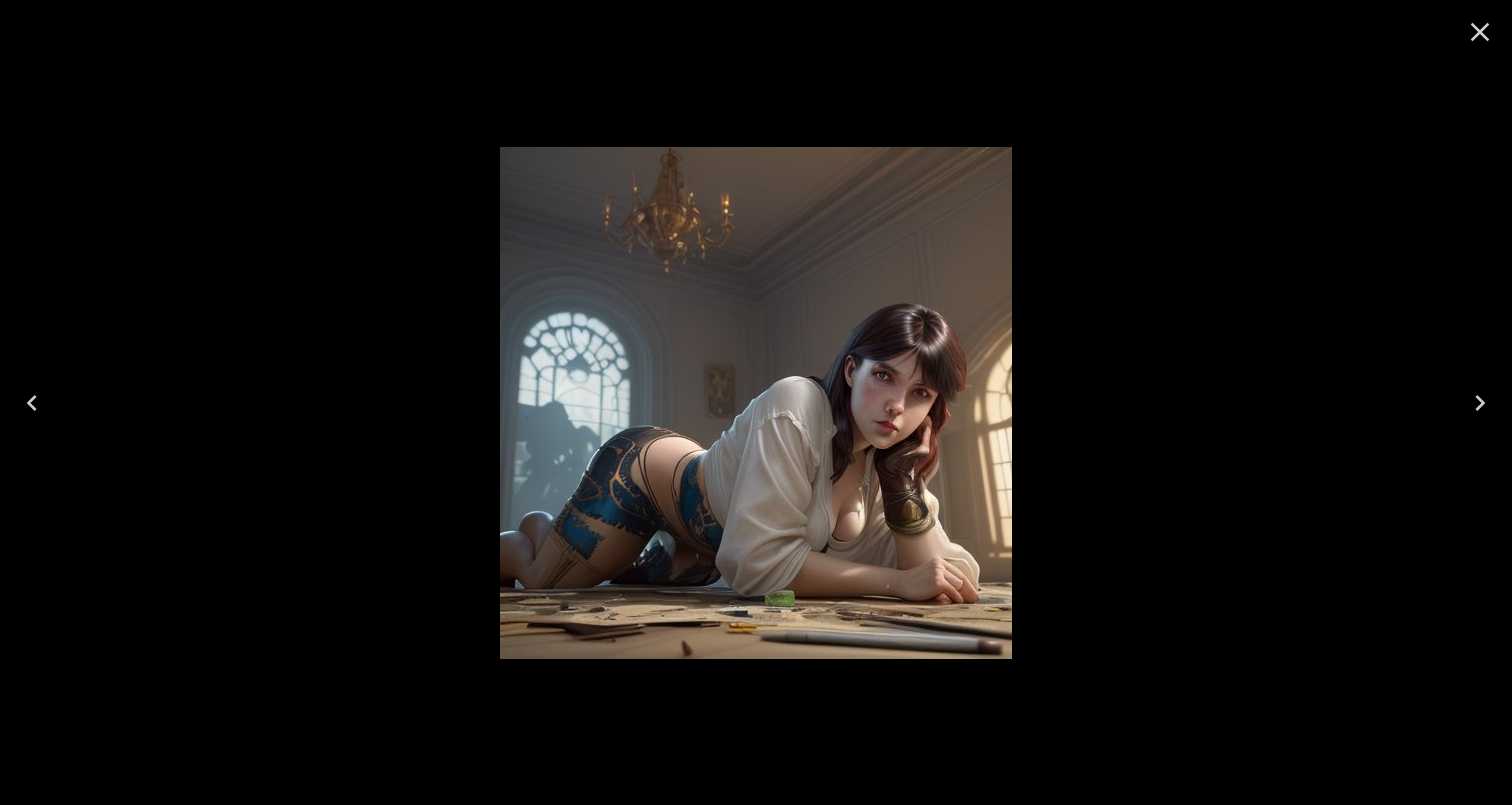 click at bounding box center [756, 402] 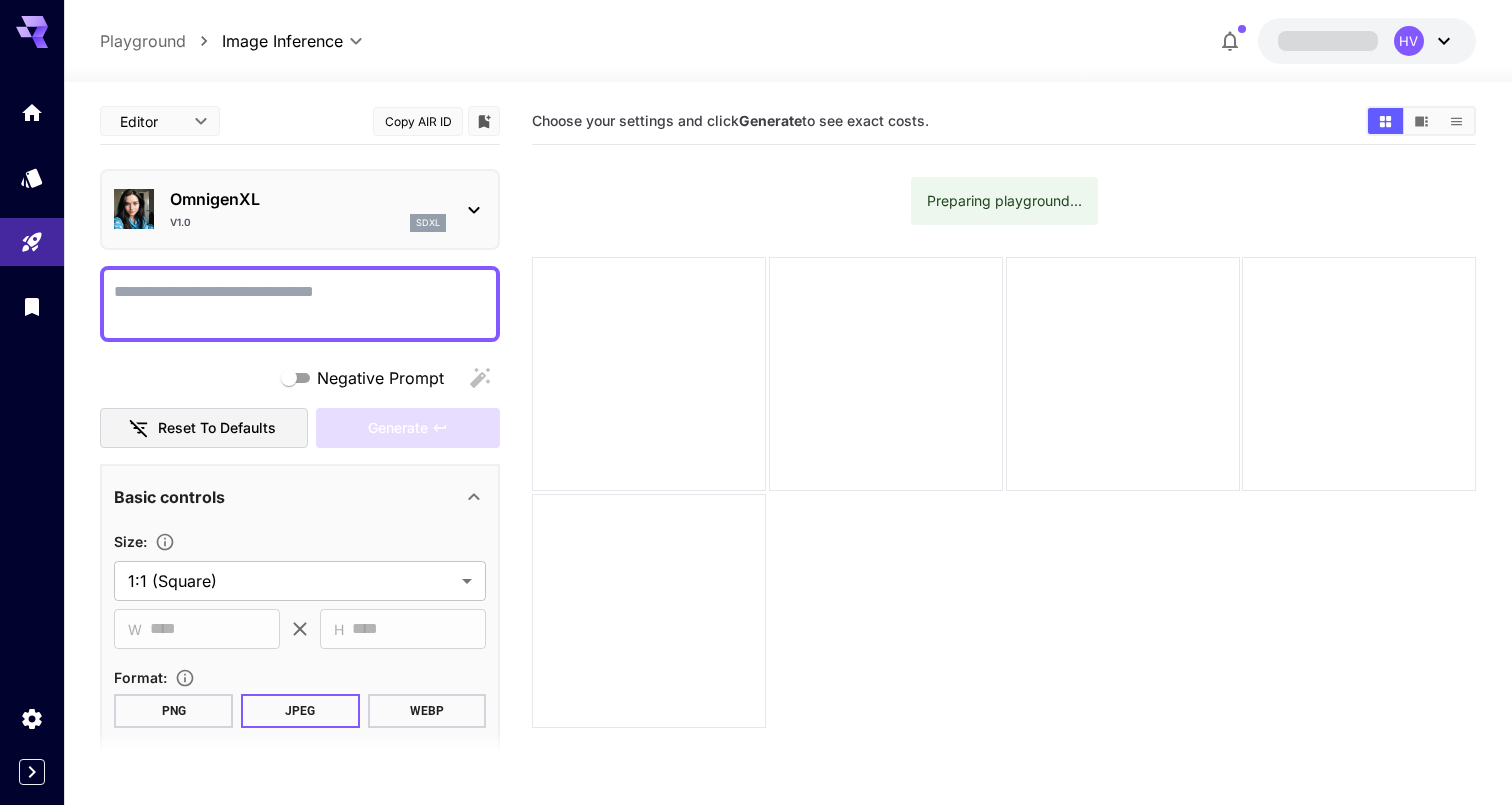 scroll, scrollTop: 0, scrollLeft: 0, axis: both 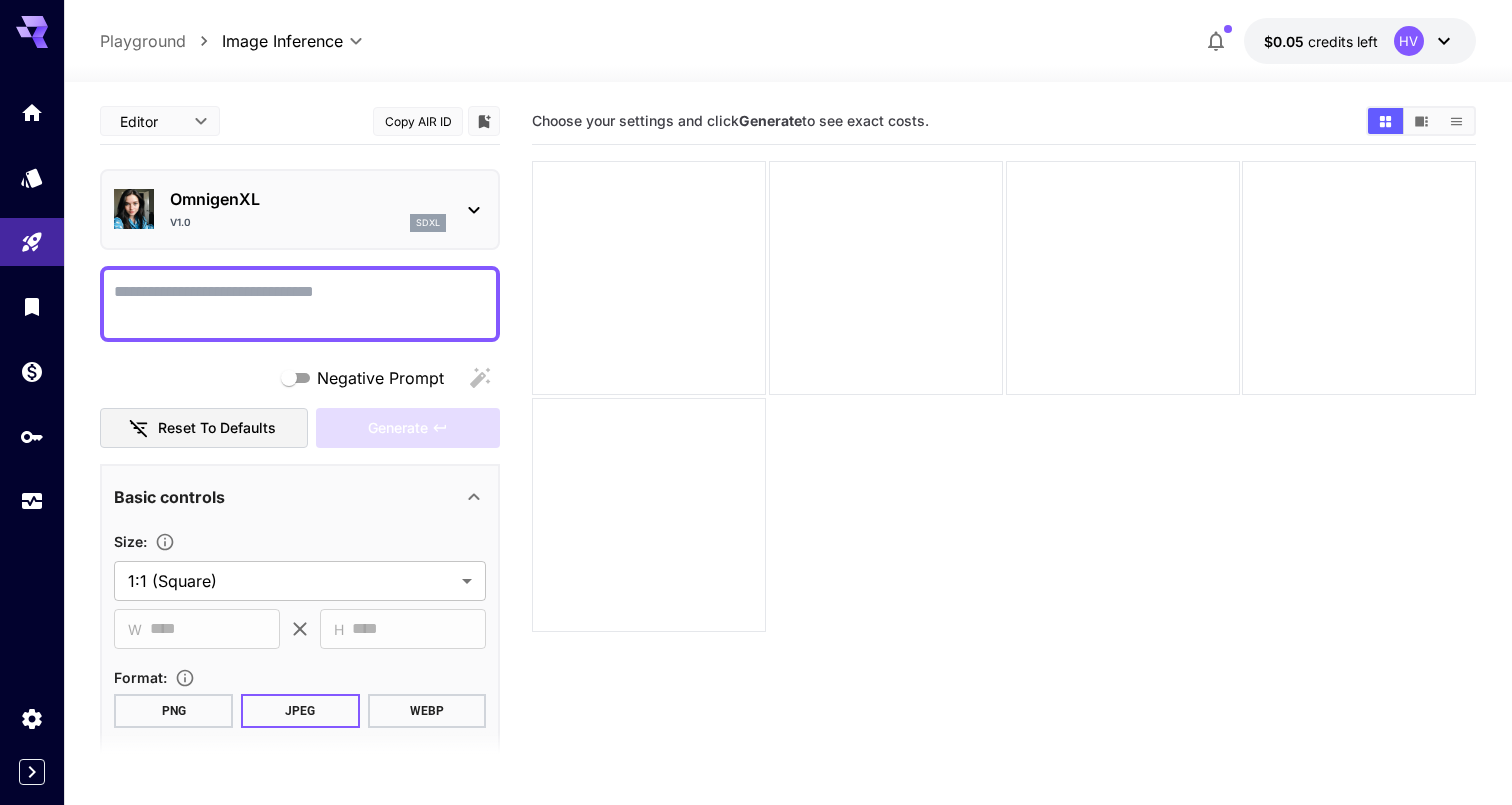 paste on "**********" 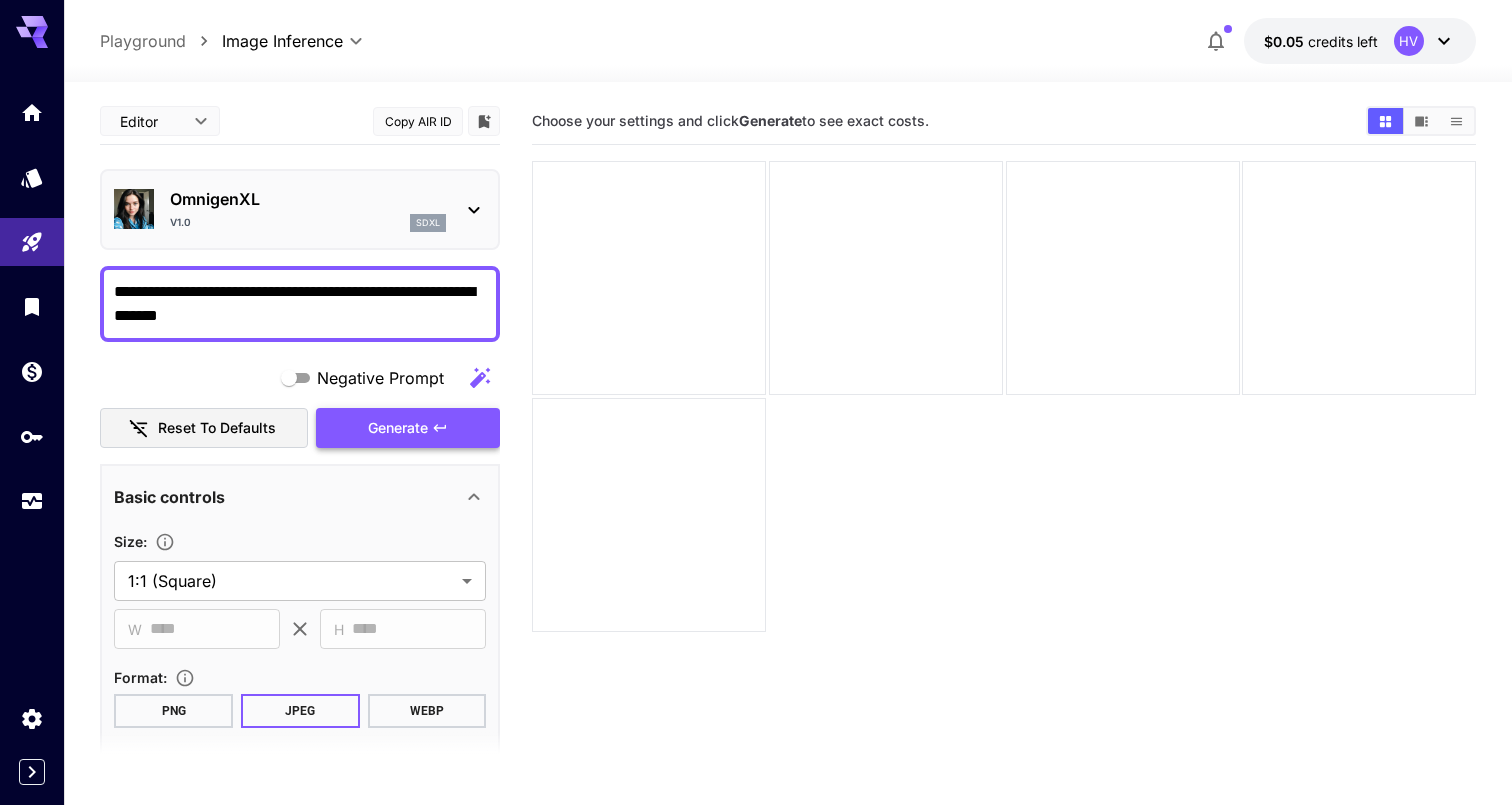 type on "**********" 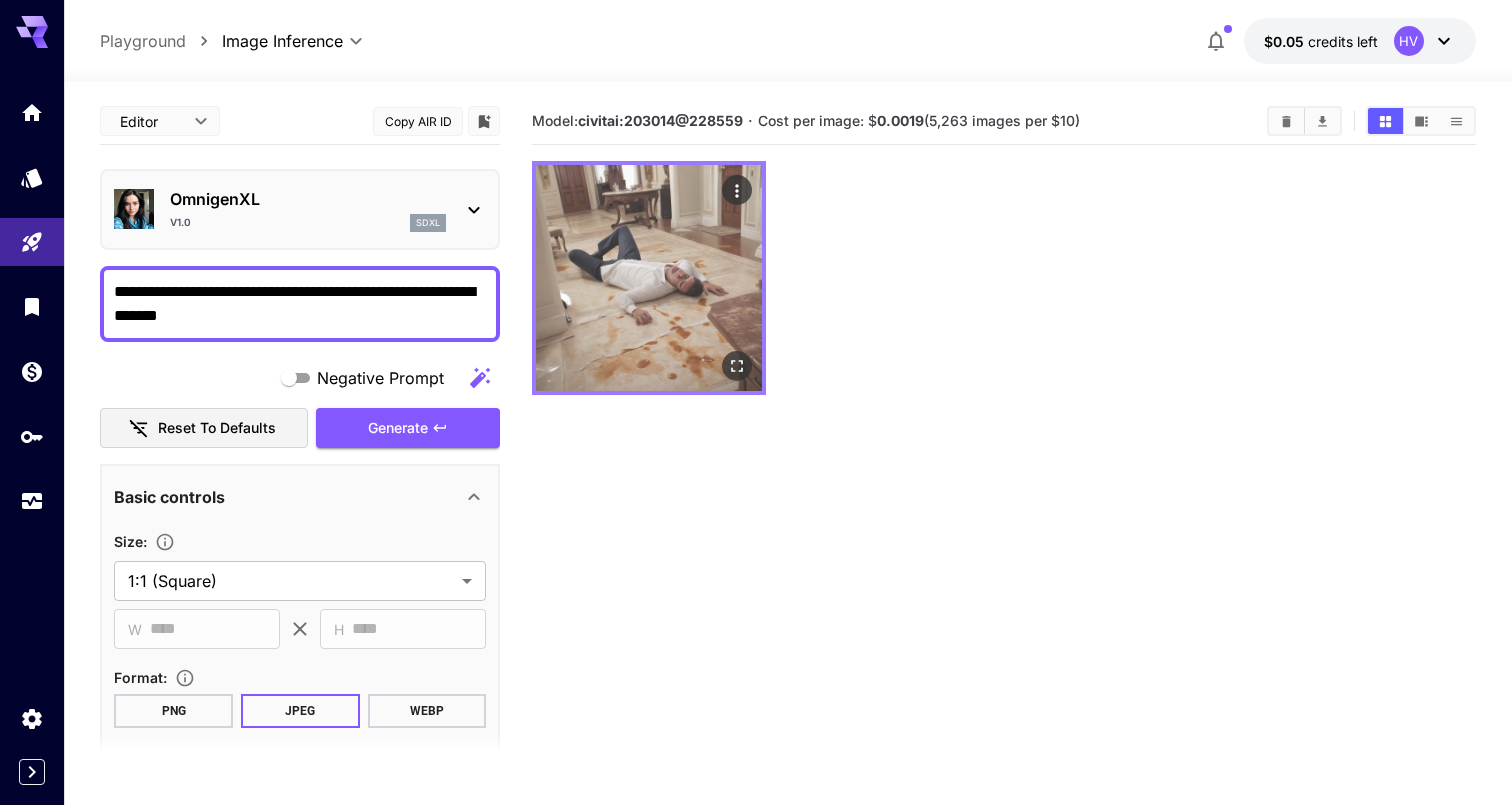 click at bounding box center (649, 278) 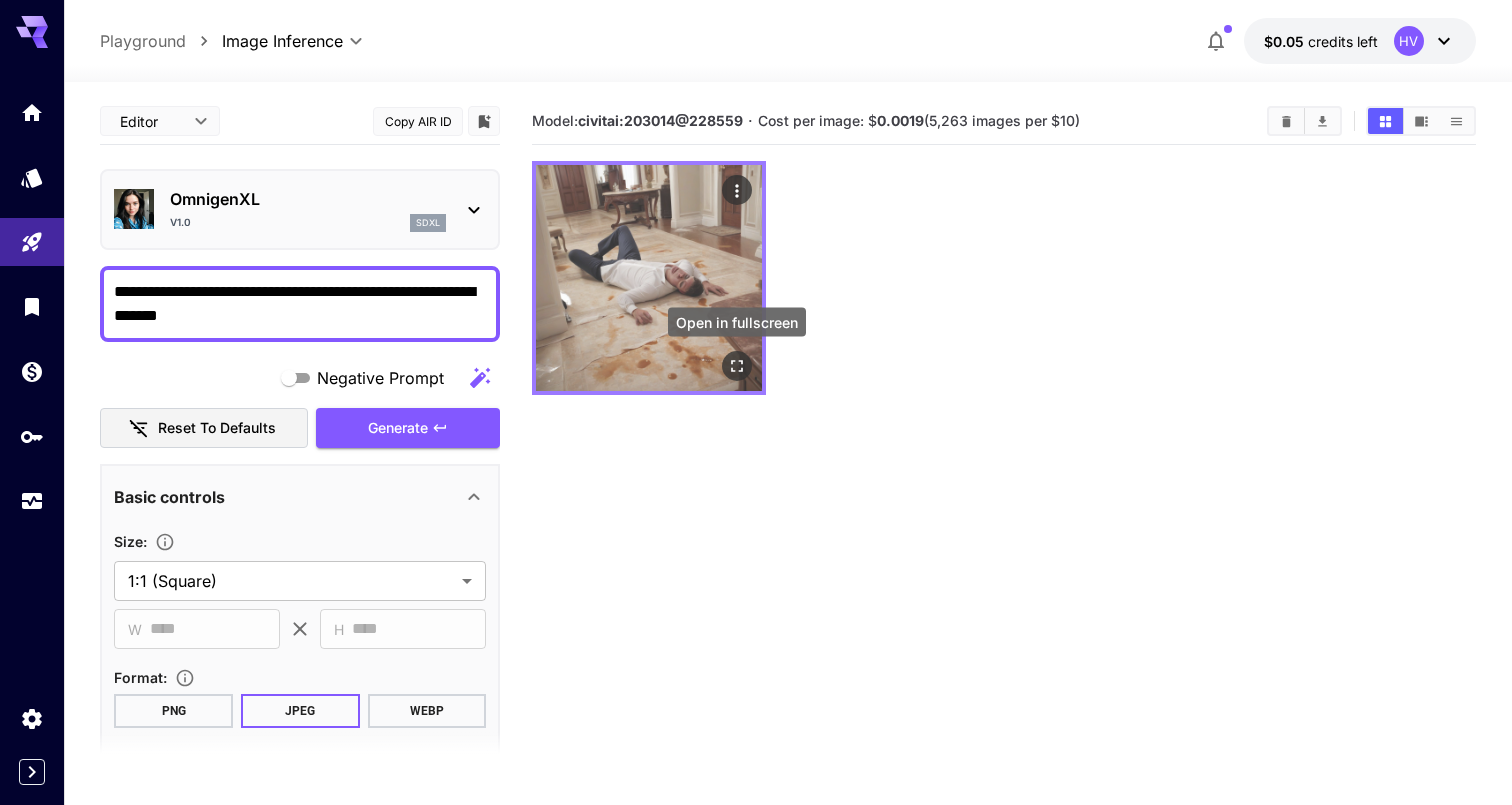 click 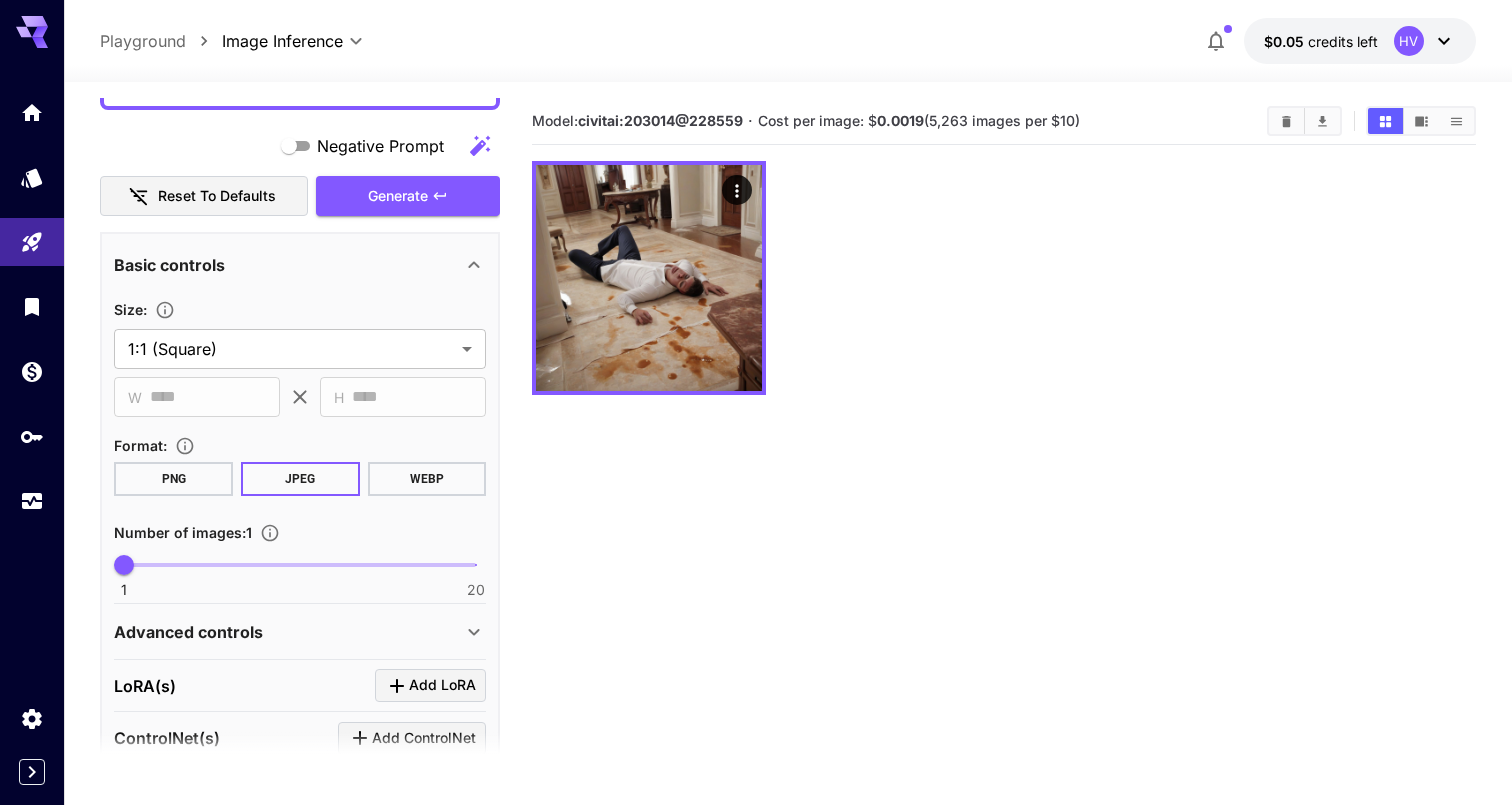 scroll, scrollTop: 351, scrollLeft: 0, axis: vertical 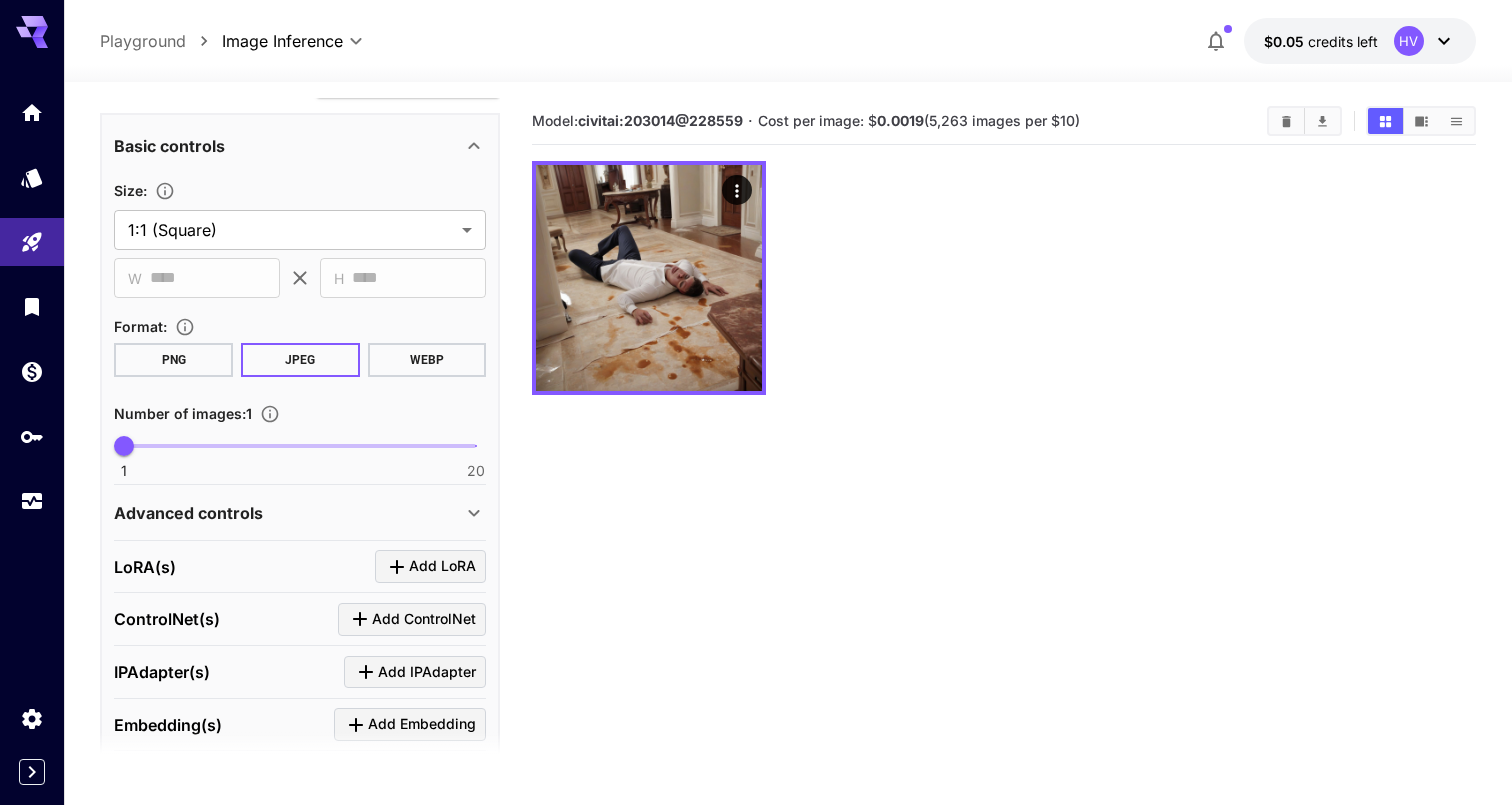 click on "Advanced controls" at bounding box center [188, 513] 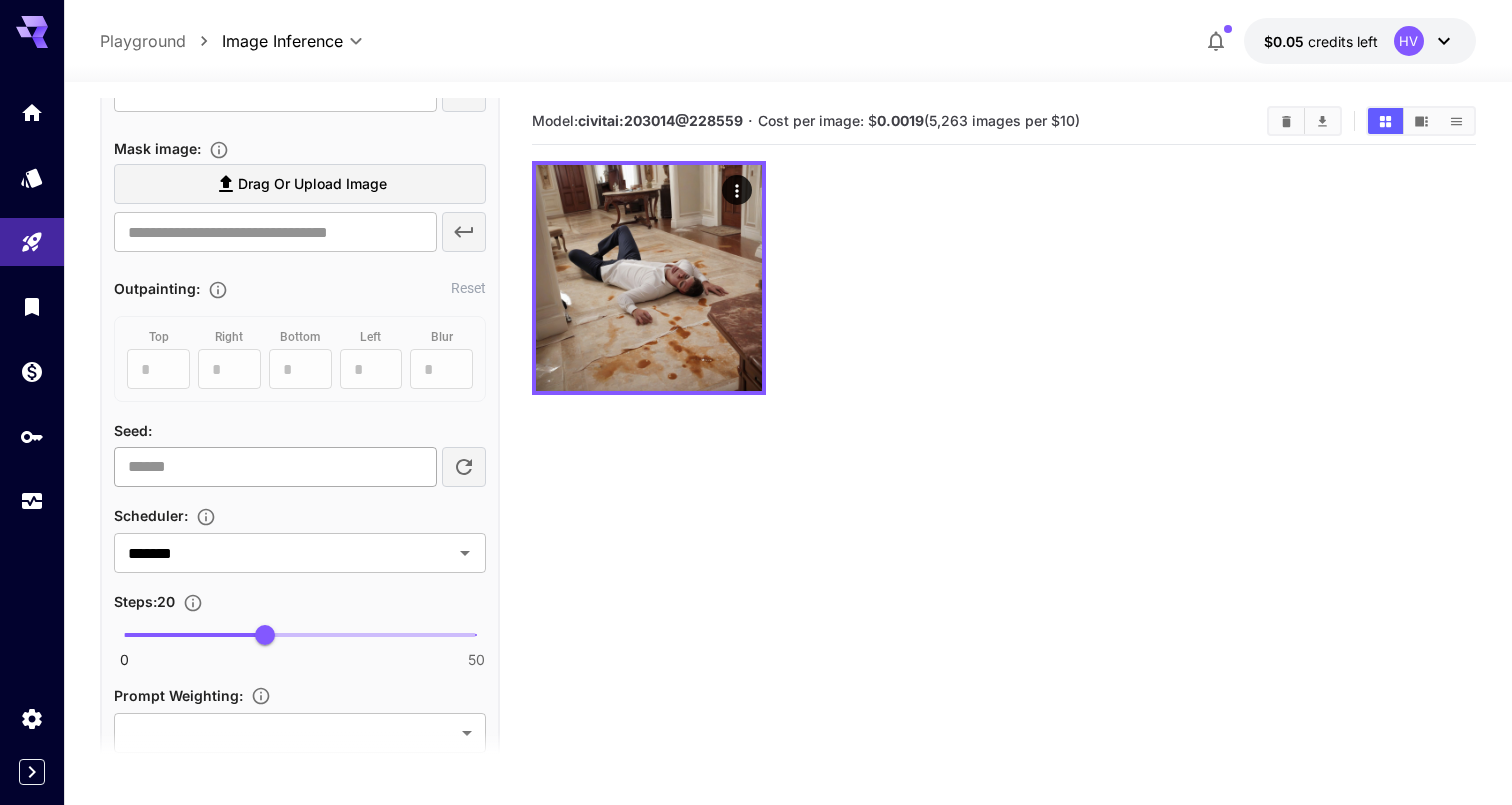 scroll, scrollTop: 1019, scrollLeft: 0, axis: vertical 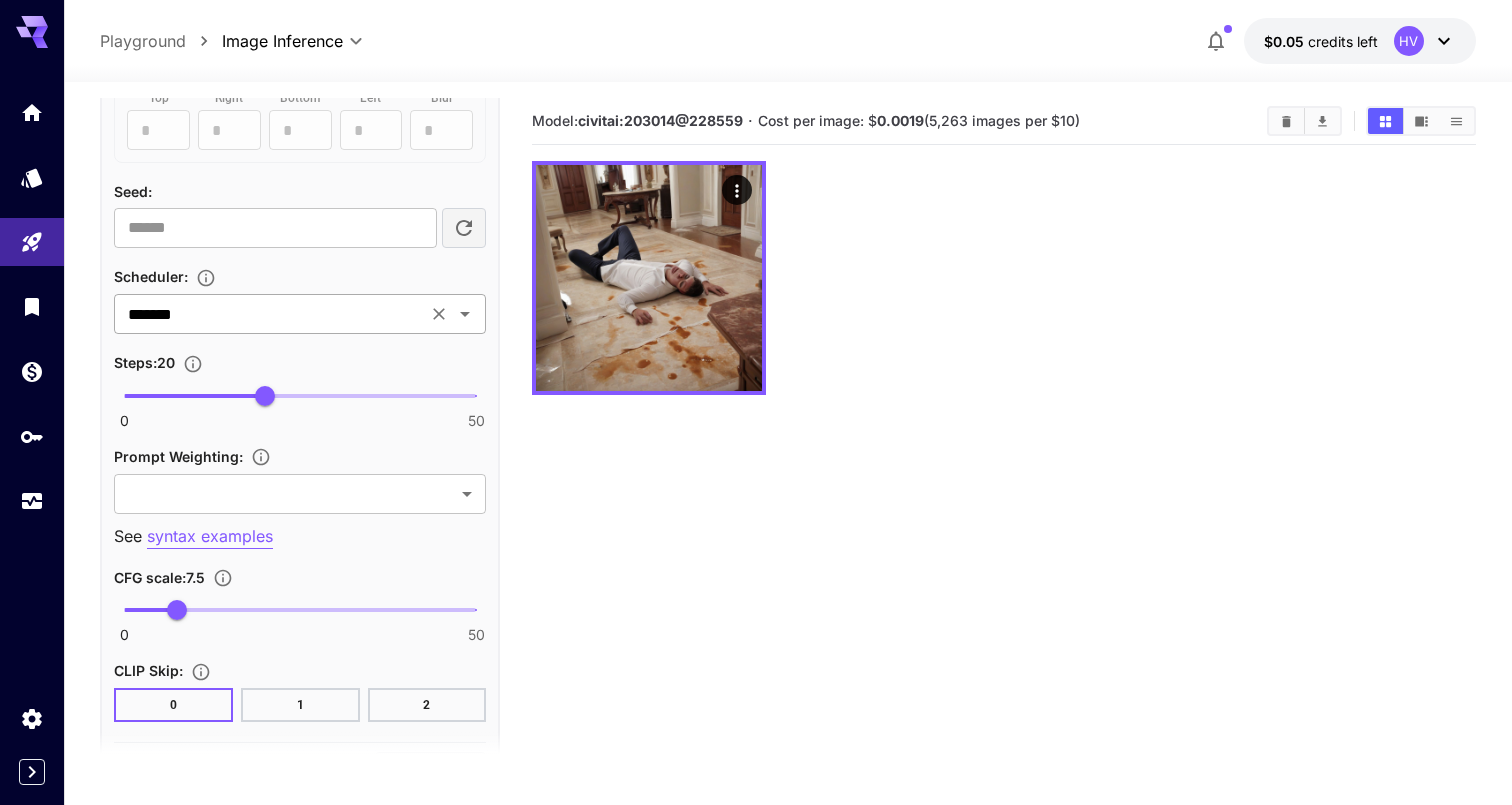 click on "******* ​" at bounding box center (300, 314) 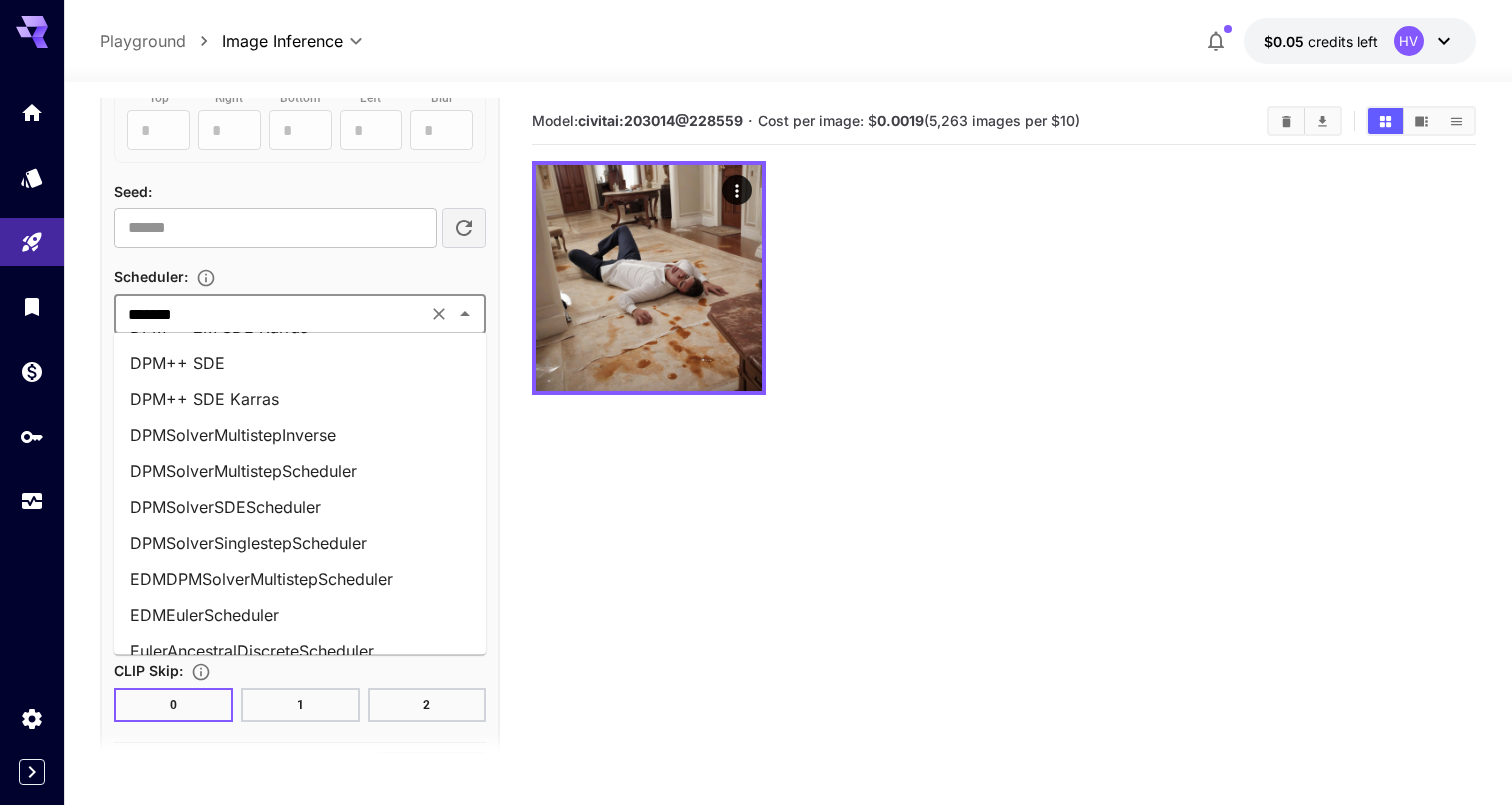 scroll, scrollTop: 229, scrollLeft: 0, axis: vertical 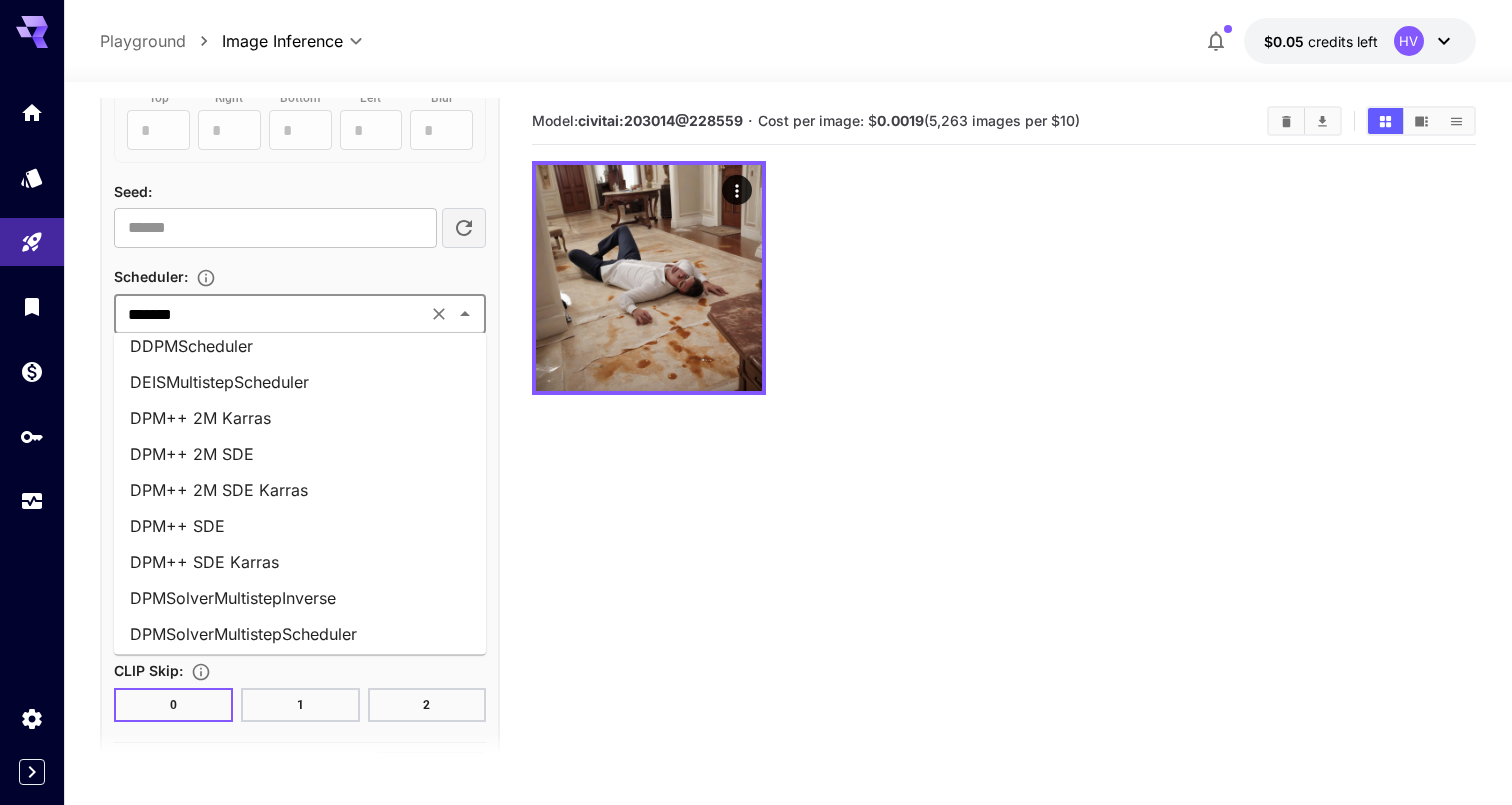 click on "DPM++ 2M Karras" at bounding box center [300, 418] 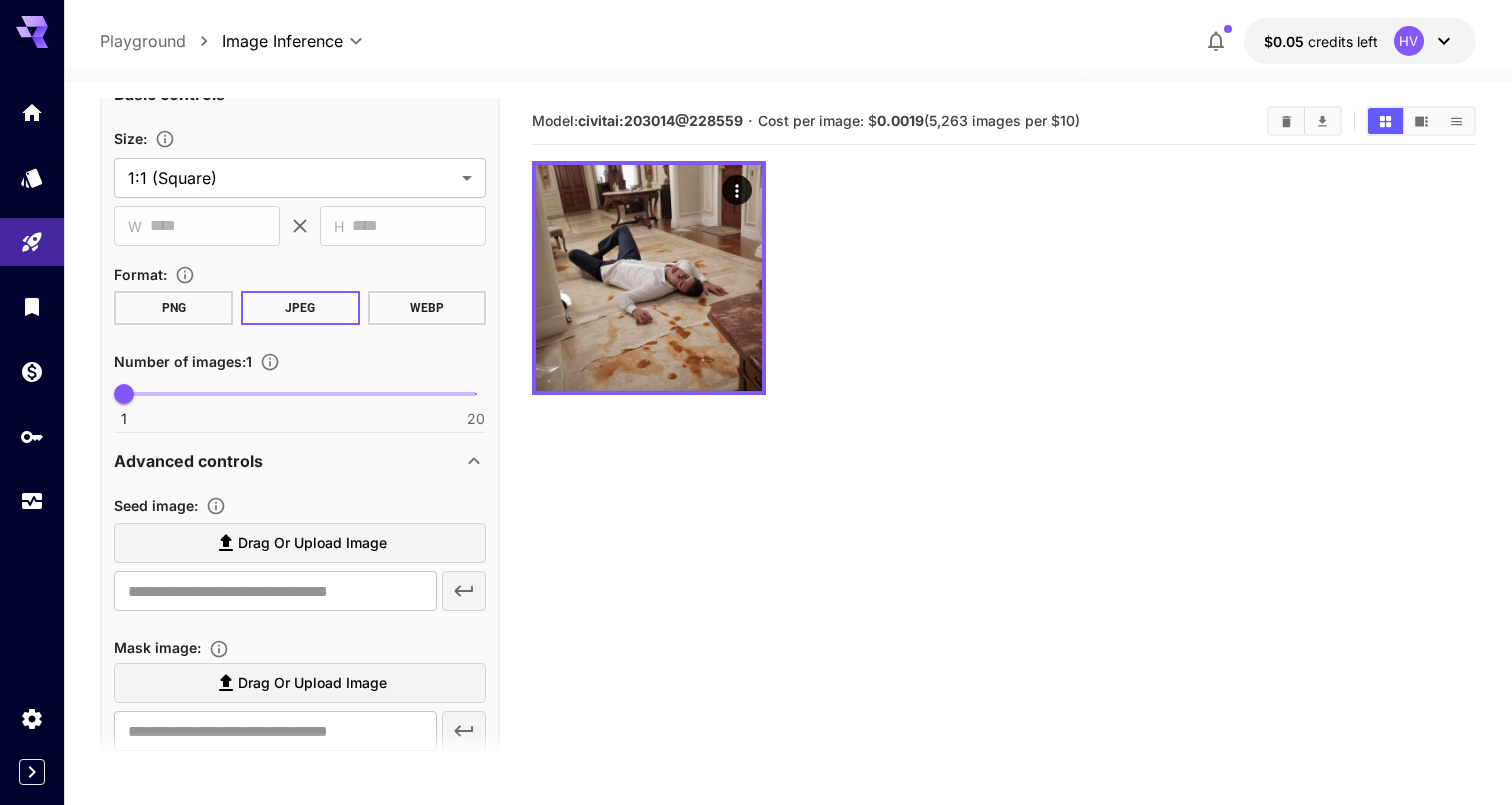 scroll, scrollTop: 408, scrollLeft: 0, axis: vertical 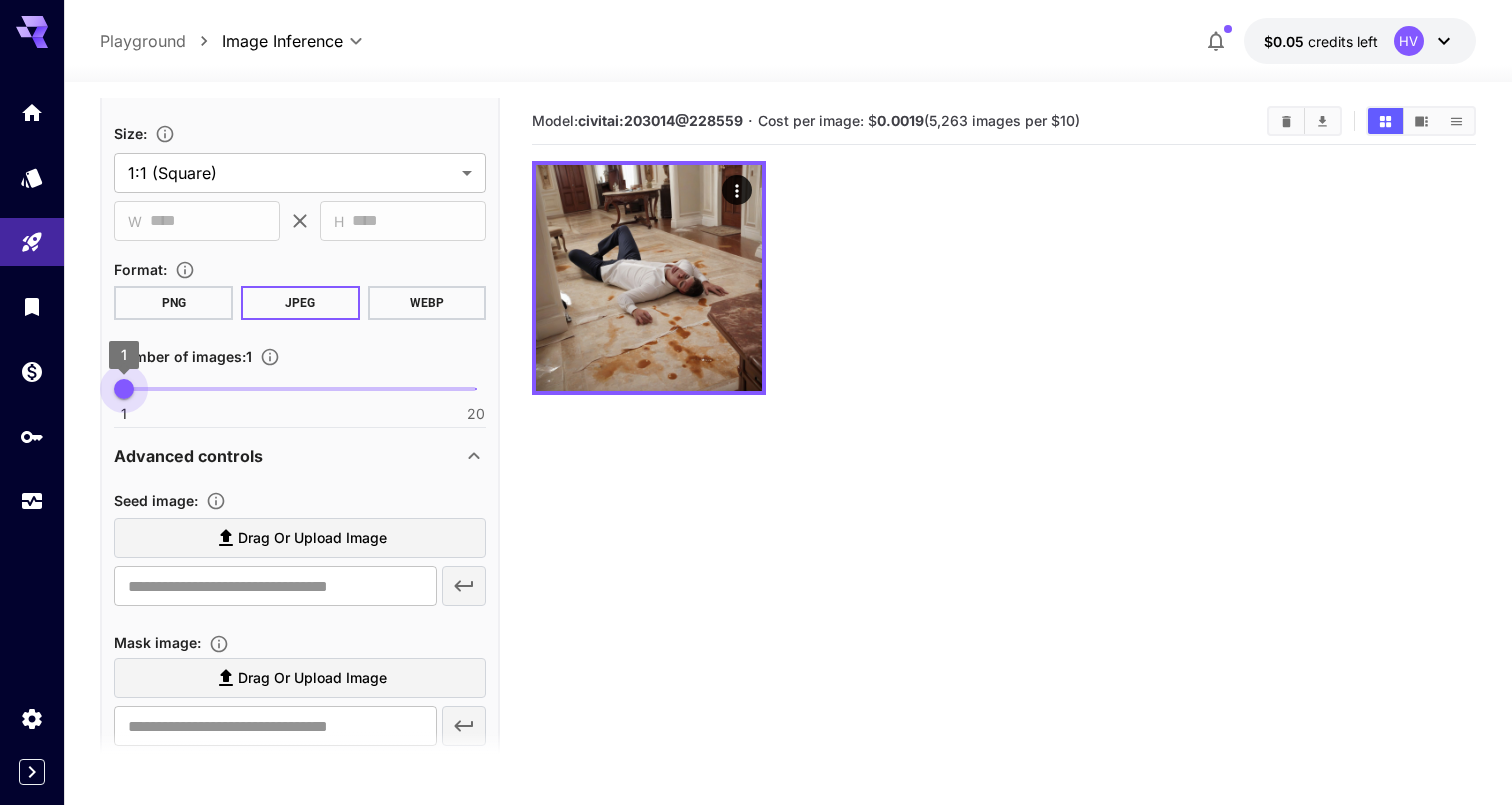 type on "*" 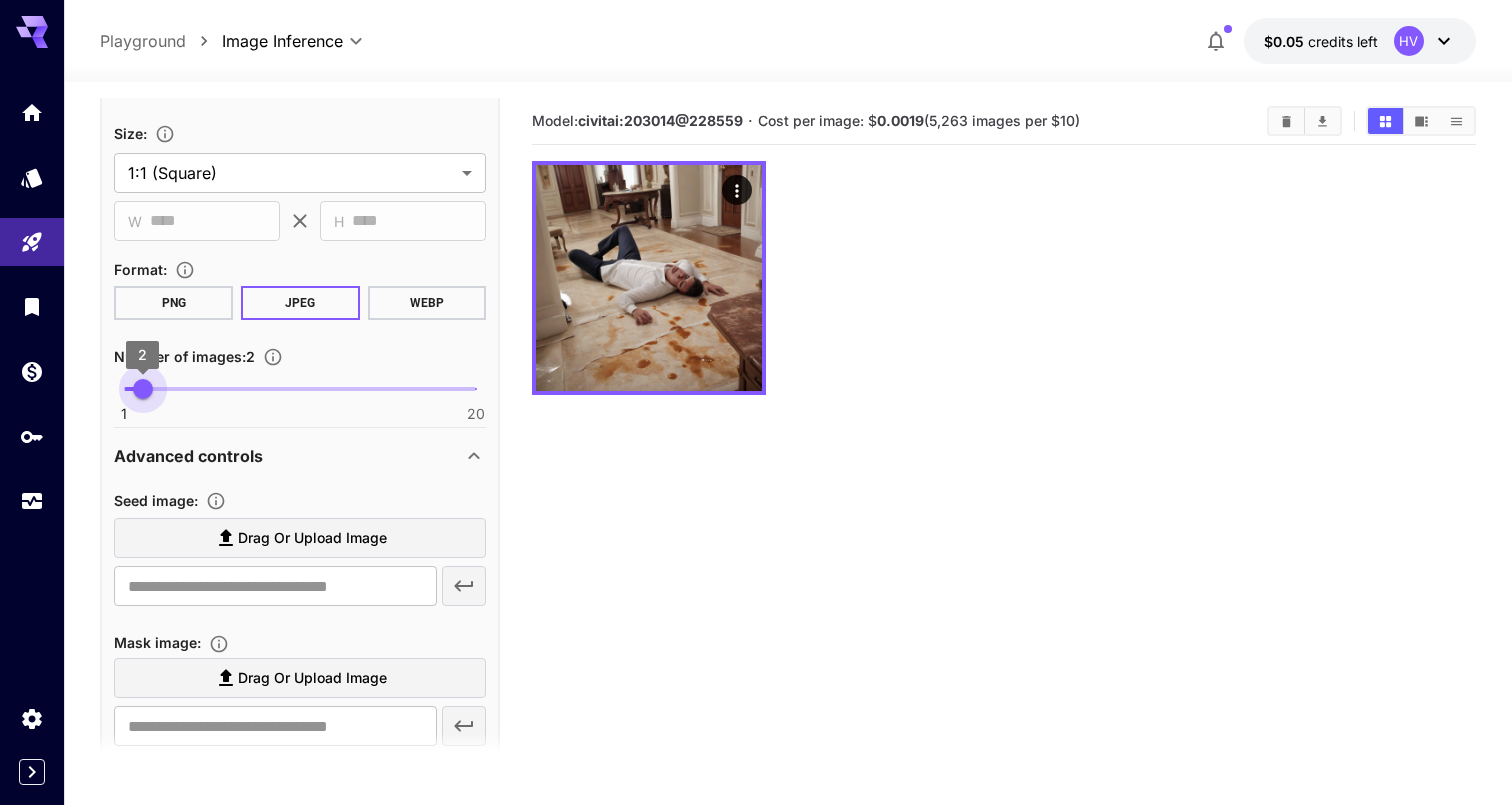 drag, startPoint x: 129, startPoint y: 389, endPoint x: 141, endPoint y: 389, distance: 12 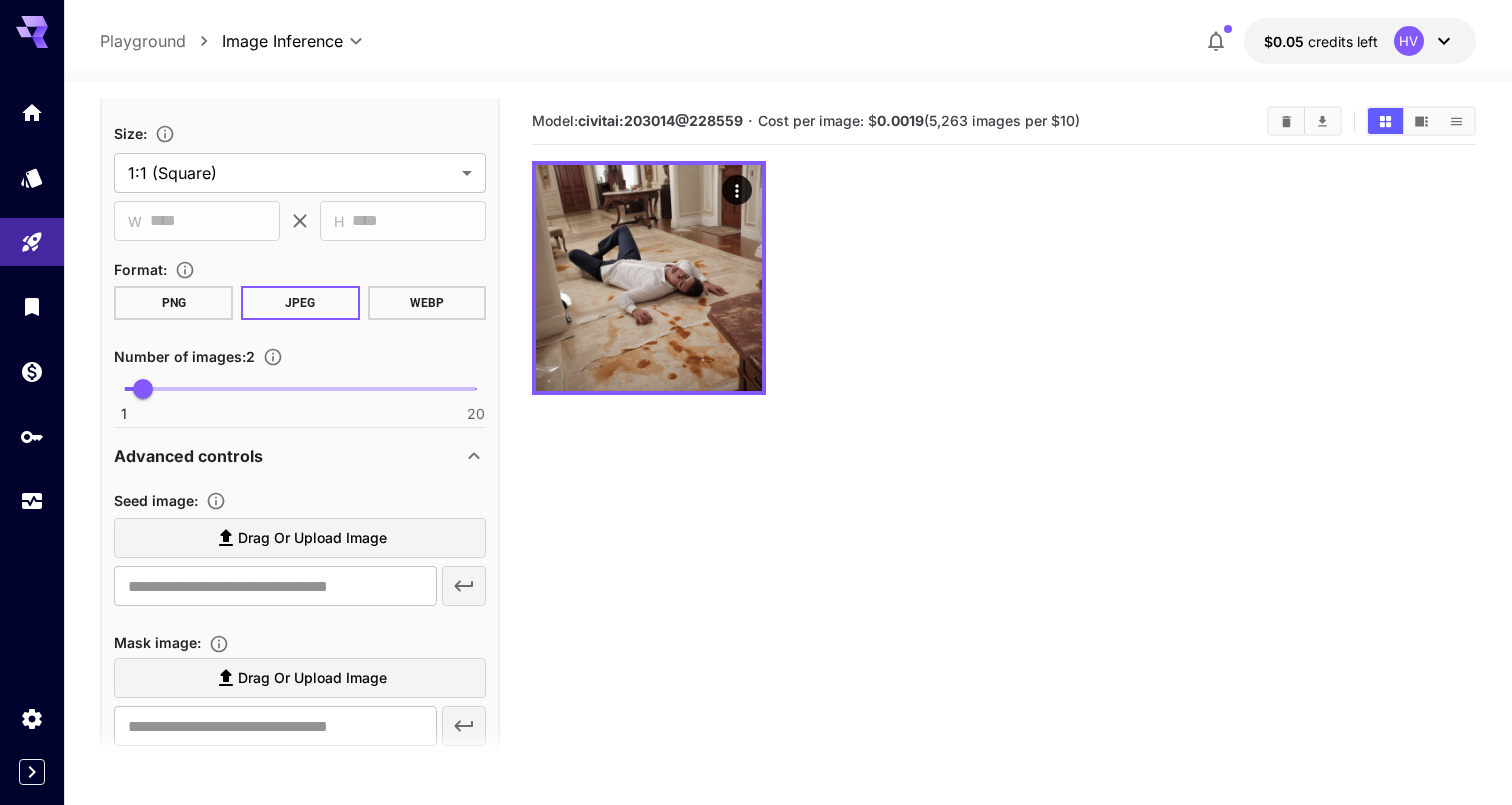 scroll, scrollTop: 548, scrollLeft: 0, axis: vertical 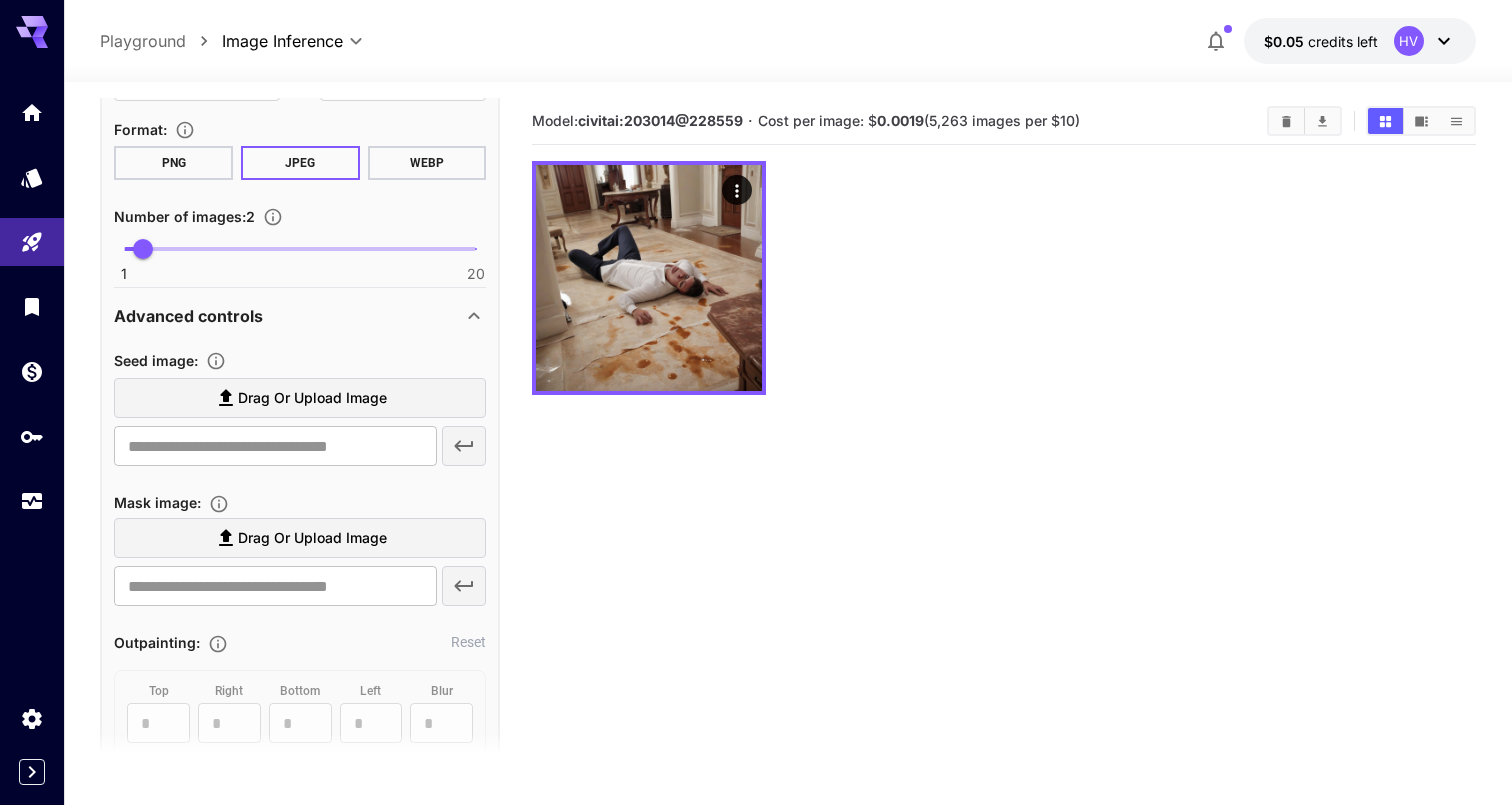 click on "PNG" at bounding box center (173, 163) 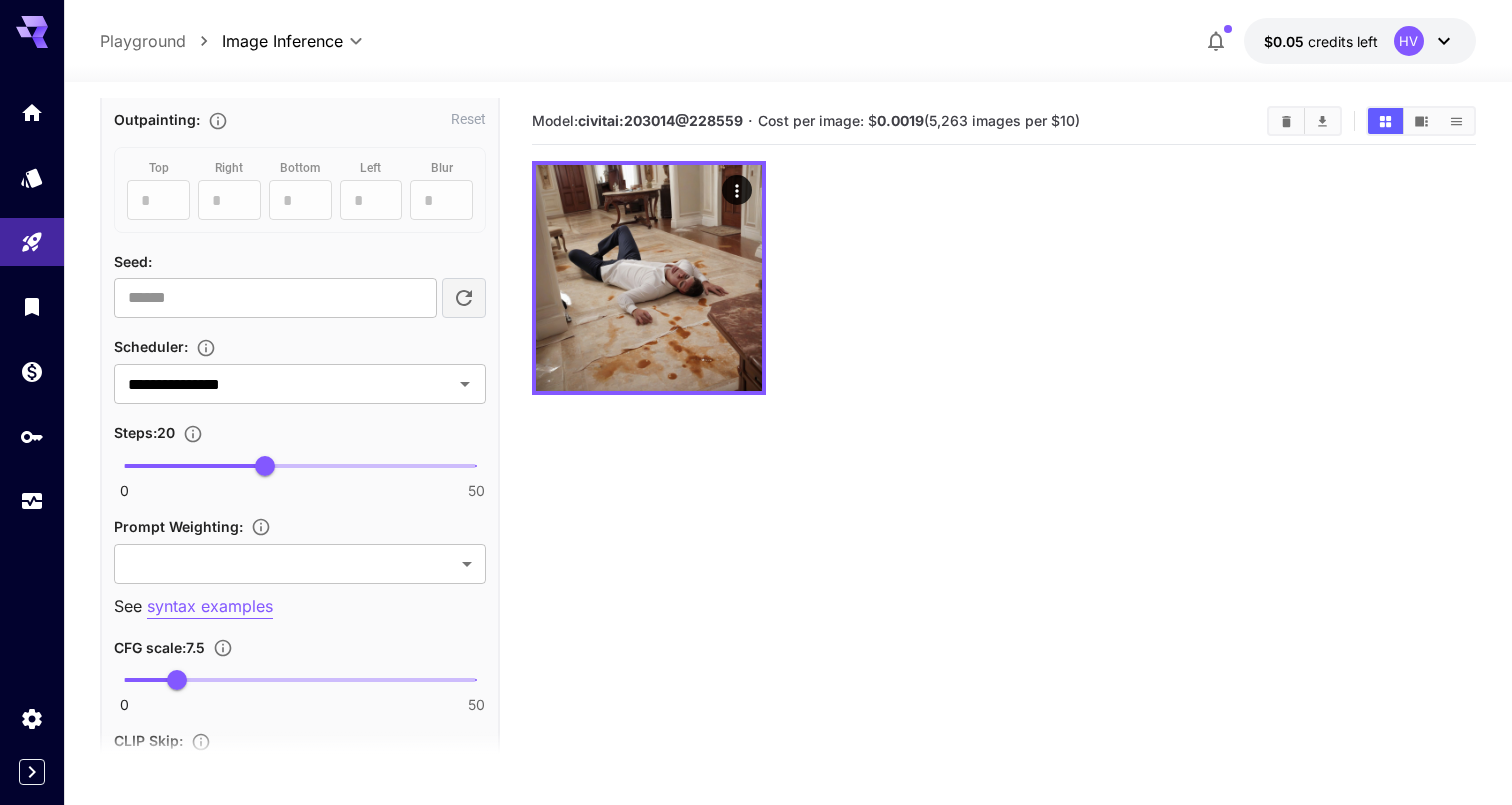 scroll, scrollTop: 1109, scrollLeft: 0, axis: vertical 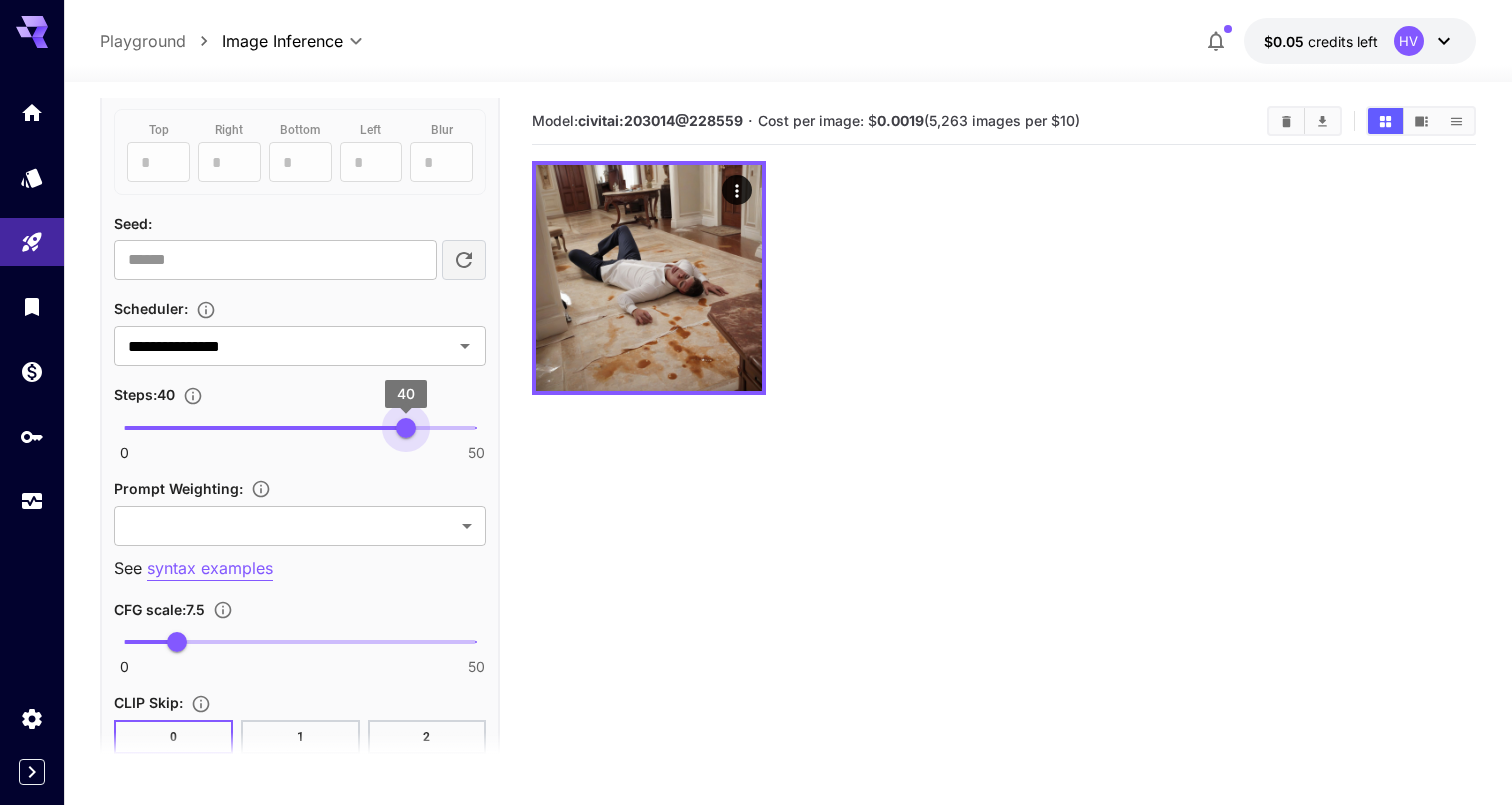 type on "**" 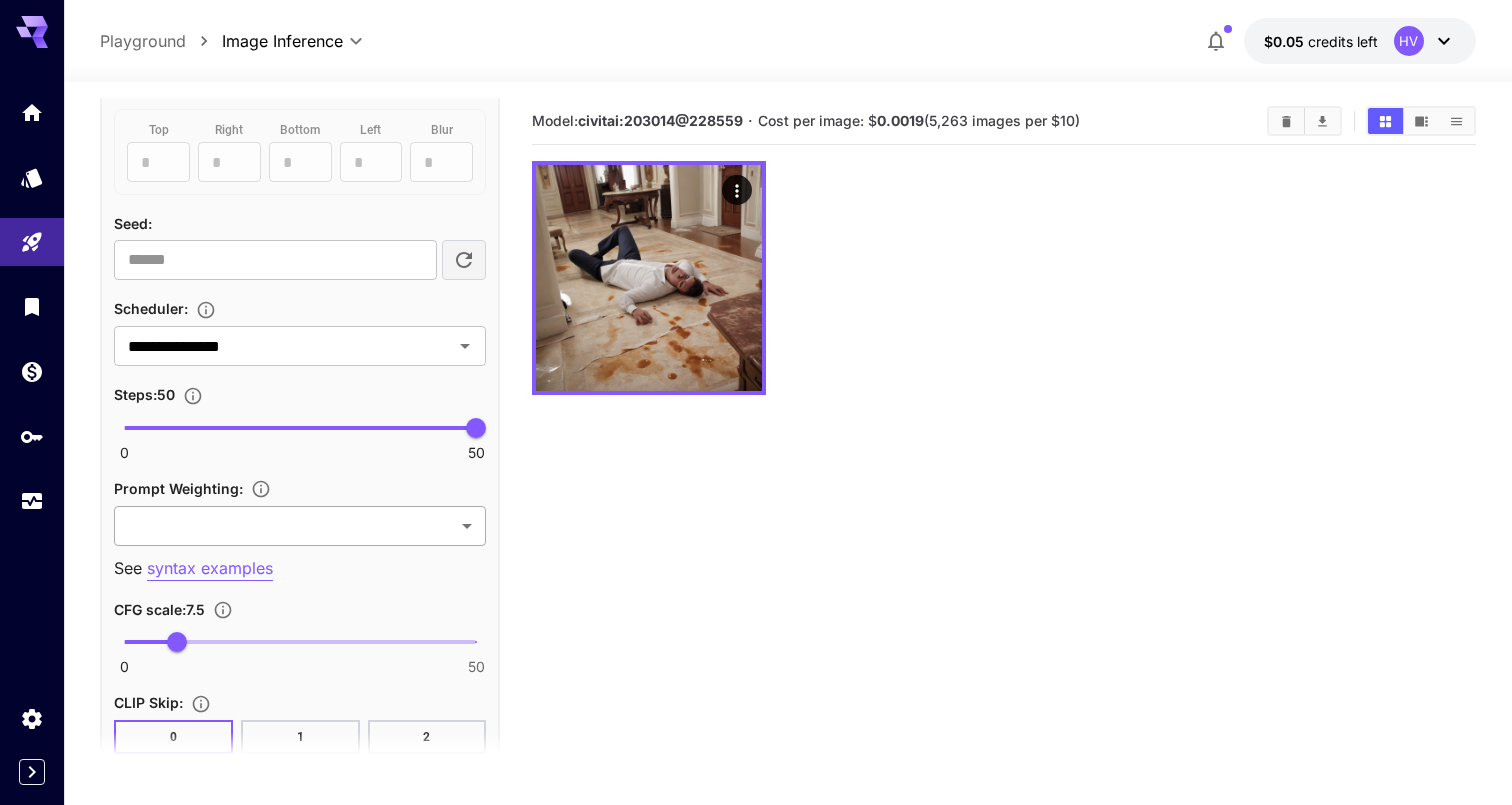 click on "**********" at bounding box center [756, 481] 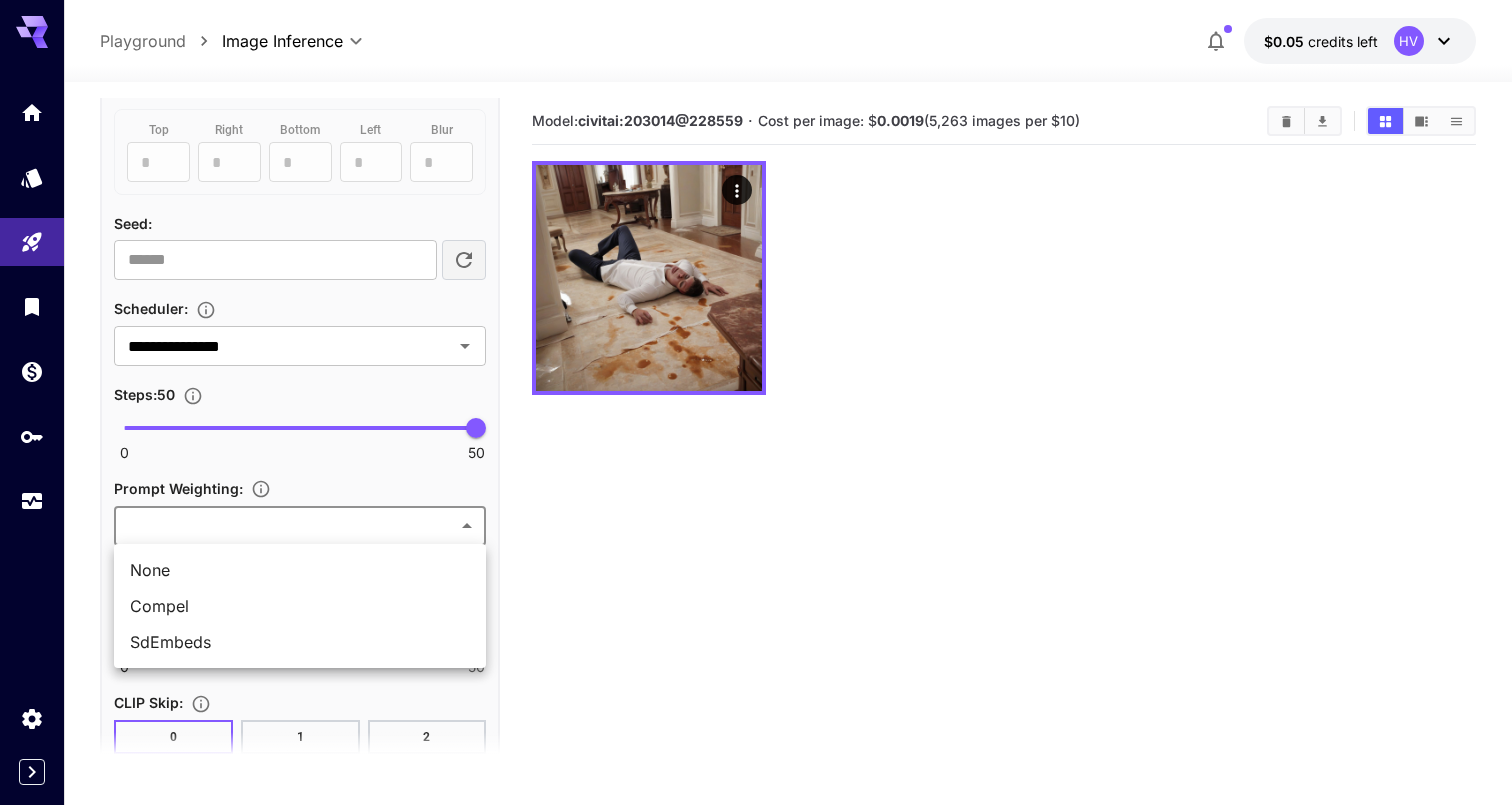 click at bounding box center (756, 402) 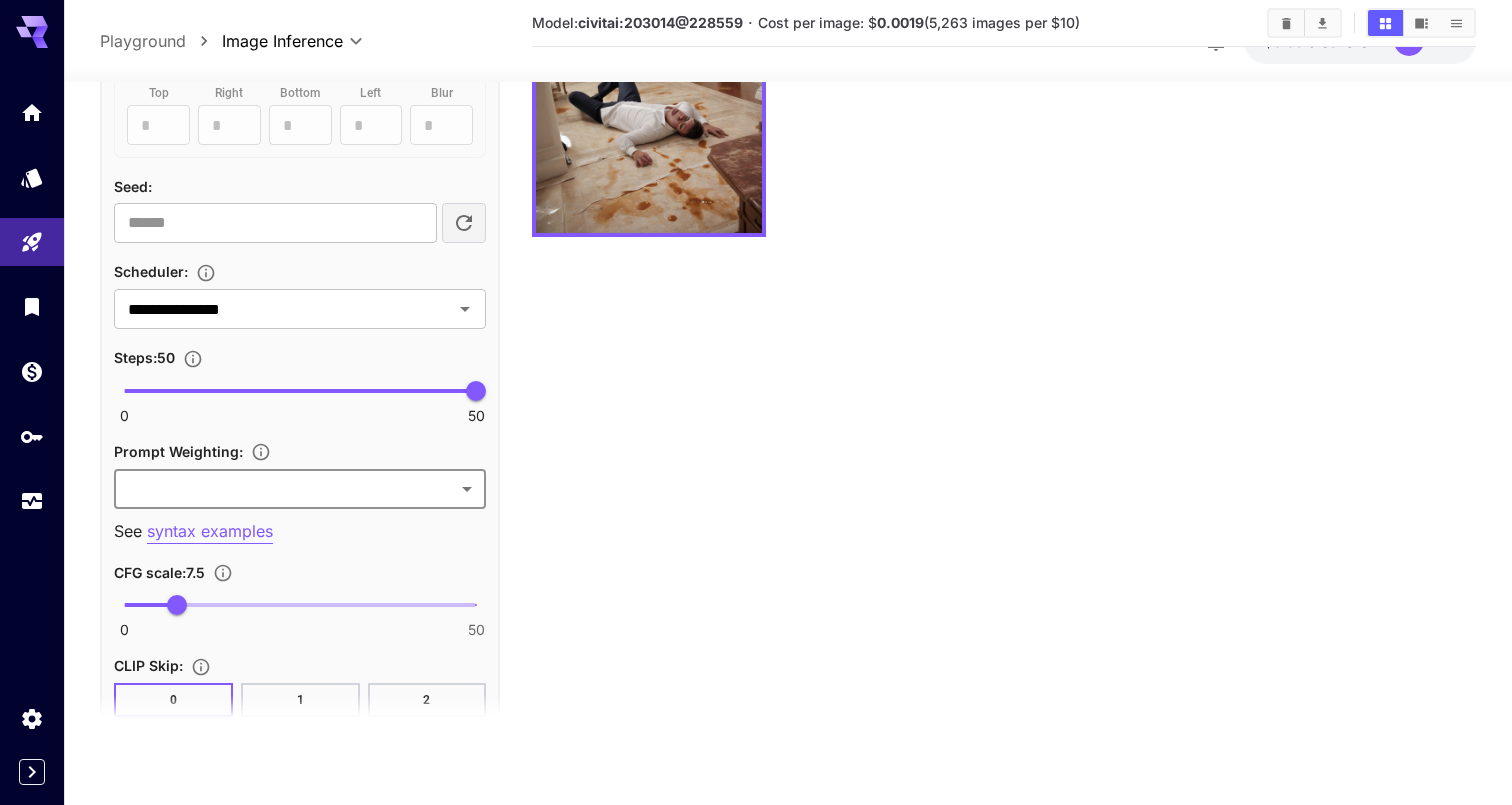 scroll, scrollTop: 151, scrollLeft: 0, axis: vertical 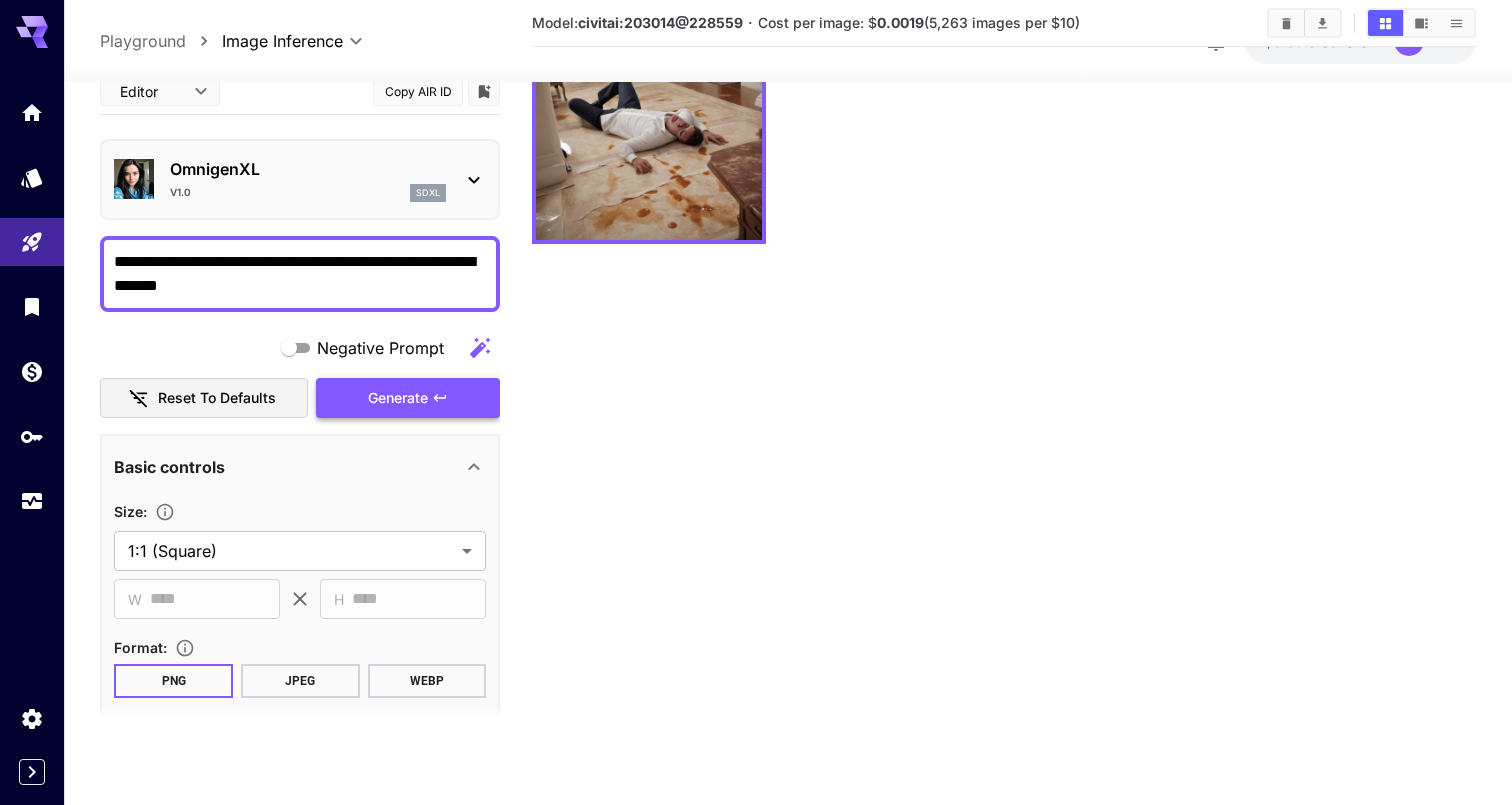 click on "Generate" at bounding box center [398, 397] 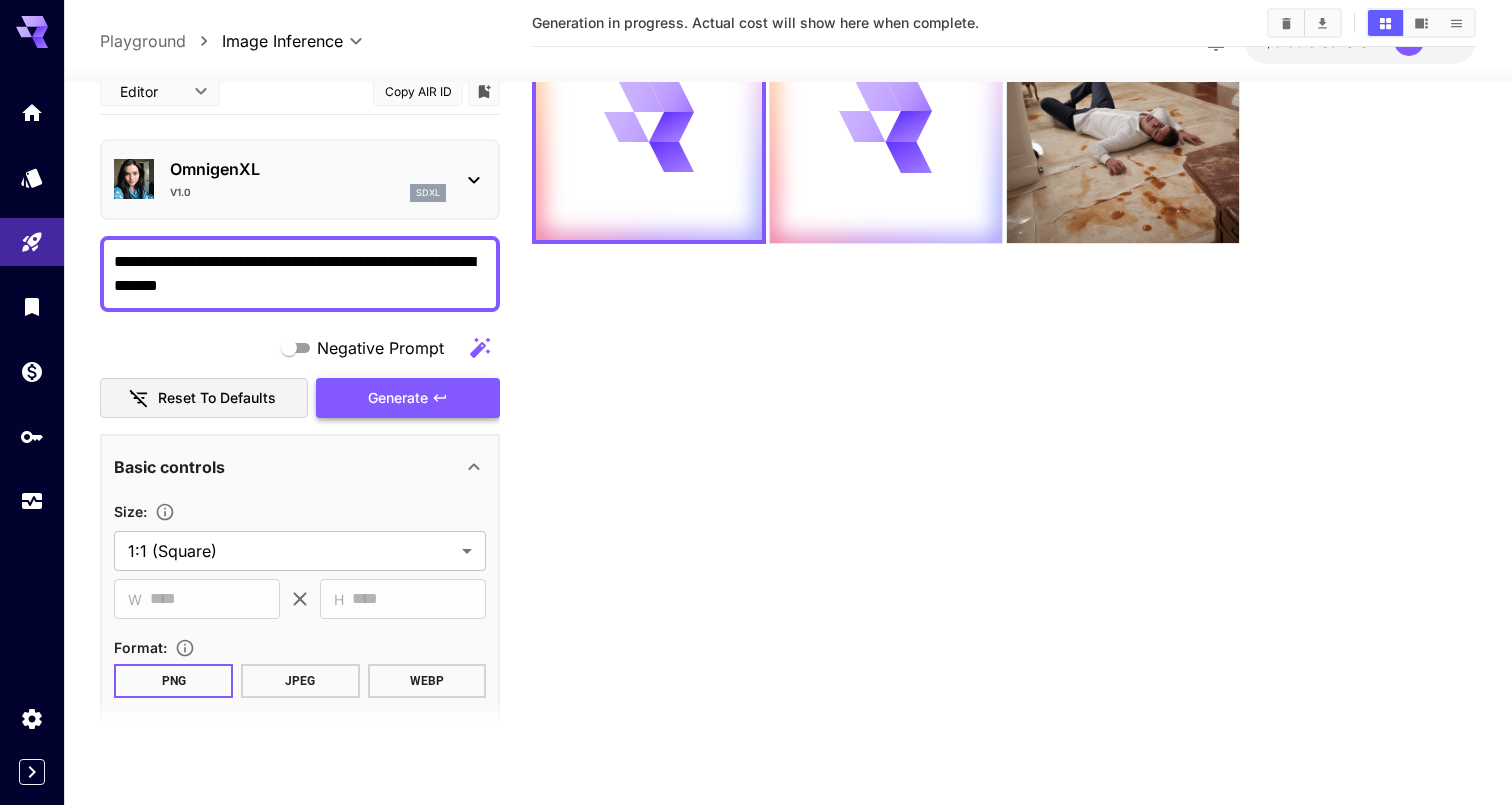 scroll, scrollTop: 0, scrollLeft: 0, axis: both 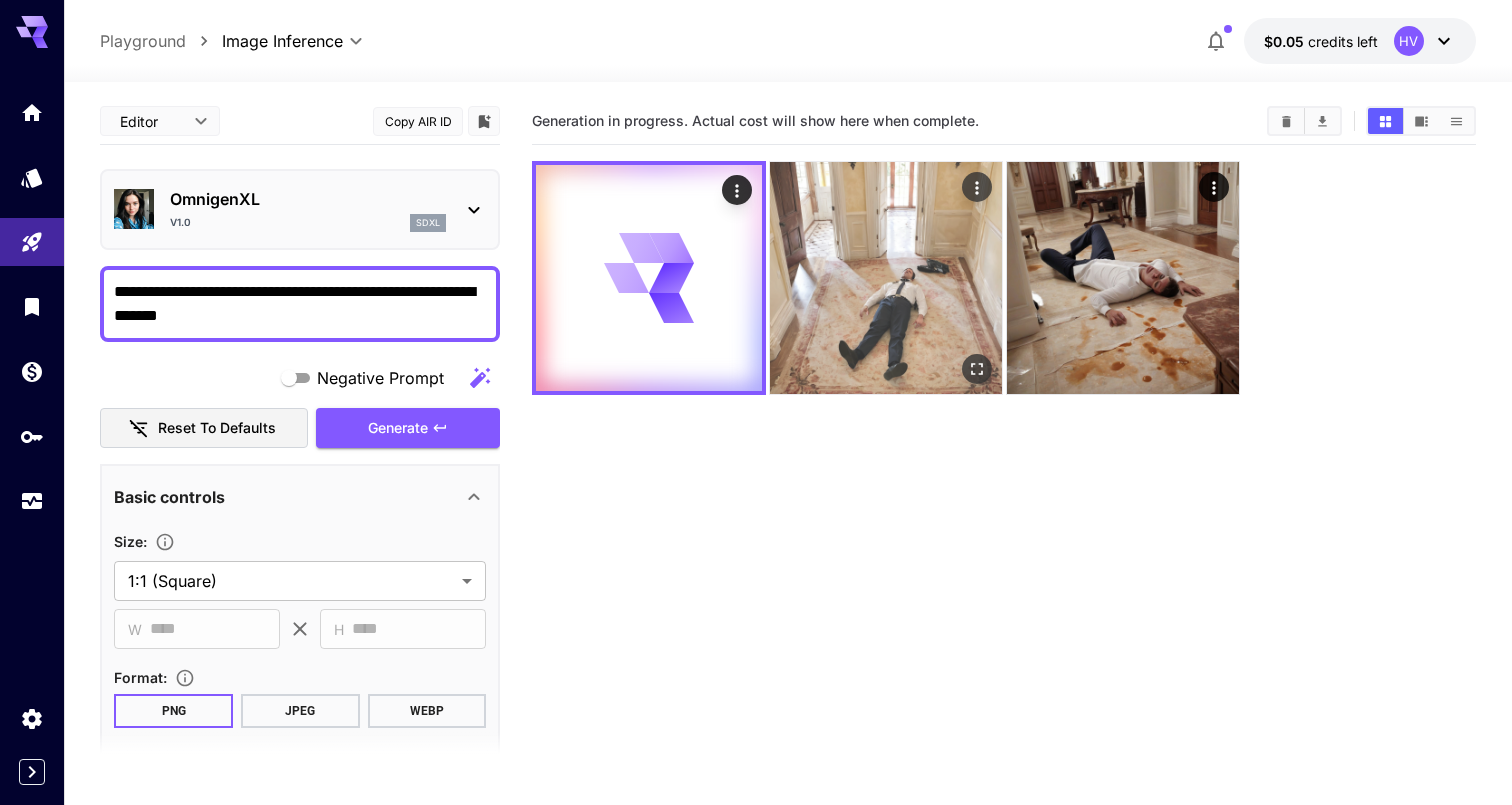 click 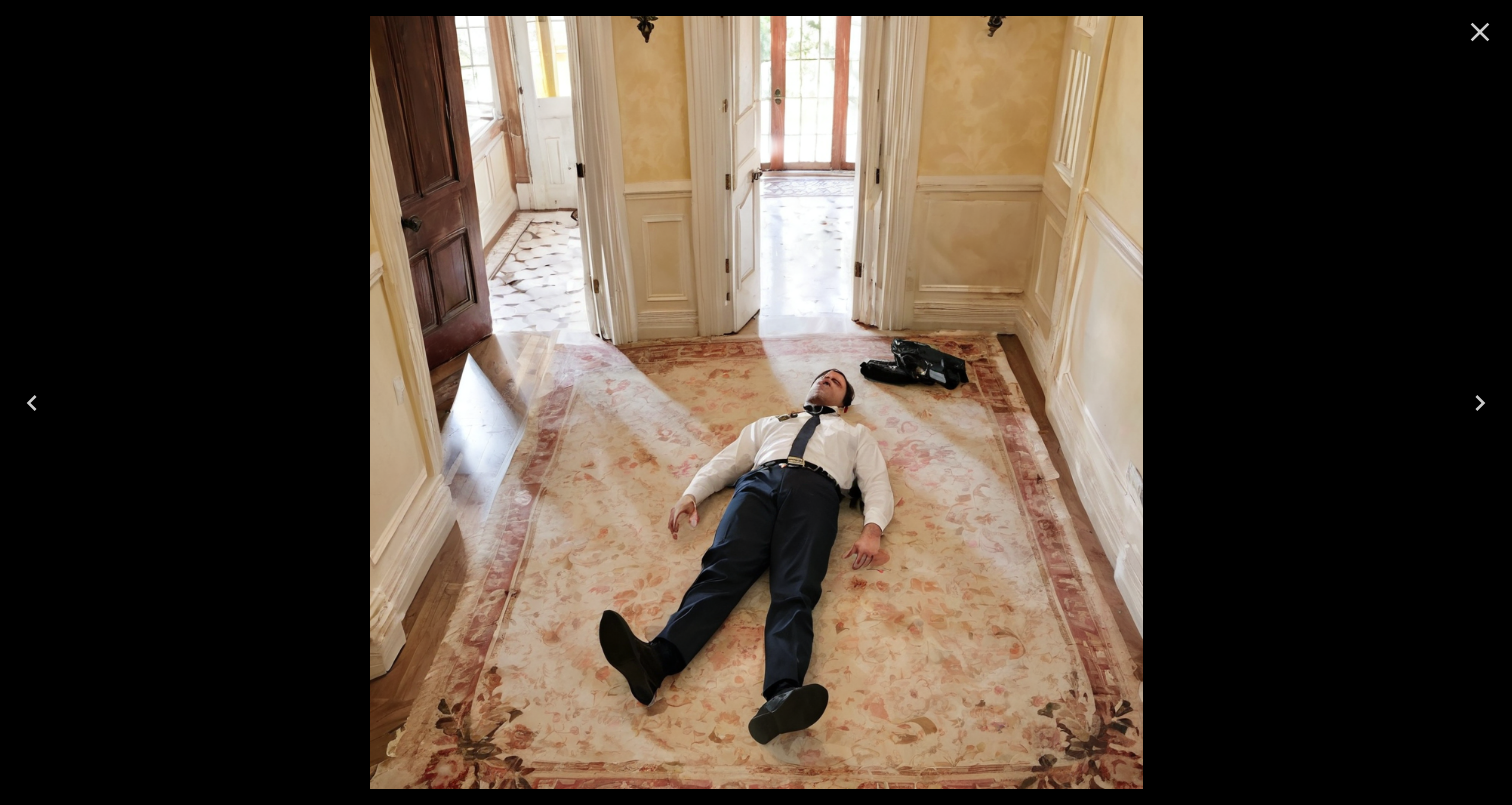 click at bounding box center (756, 402) 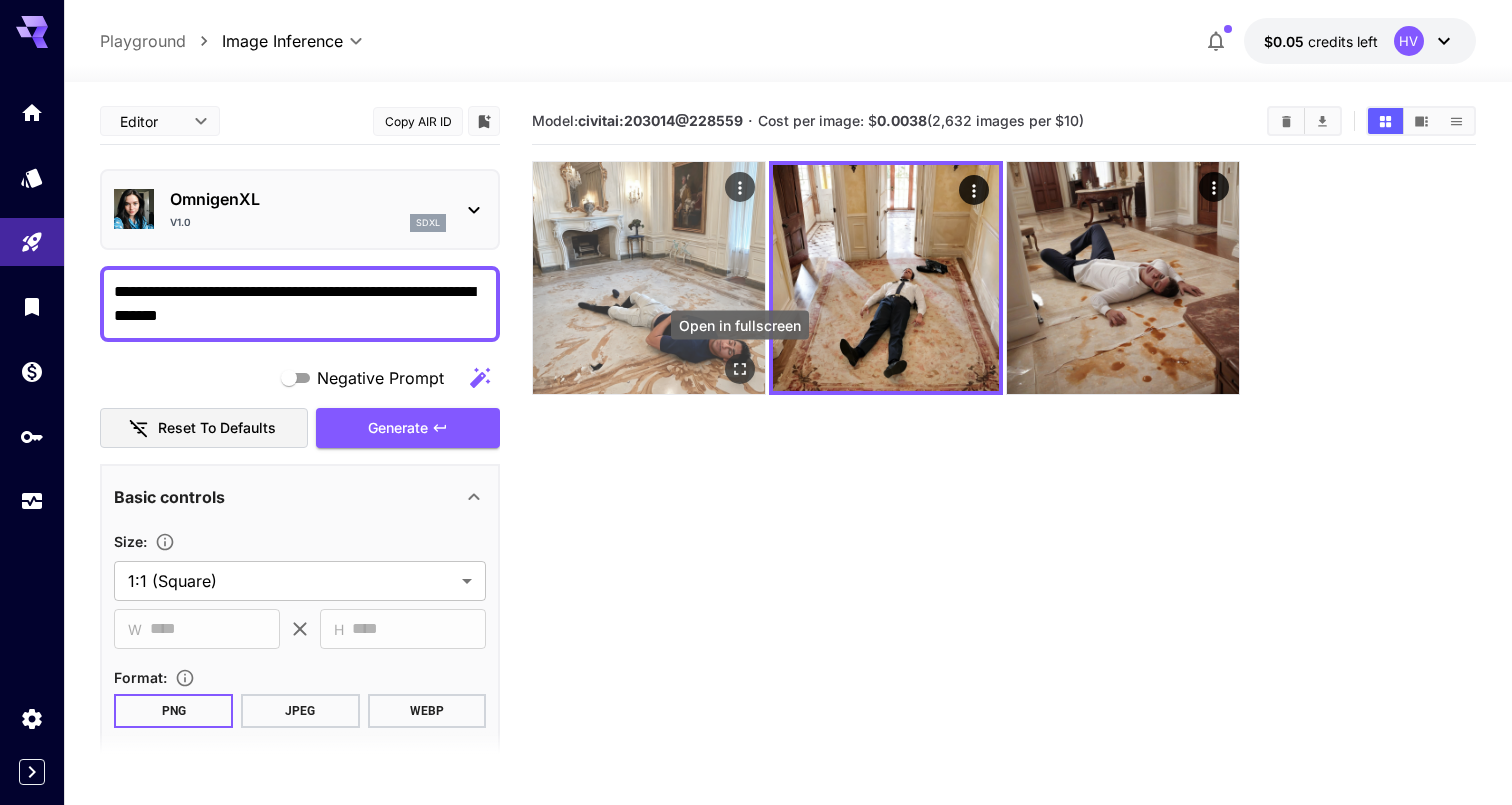 click 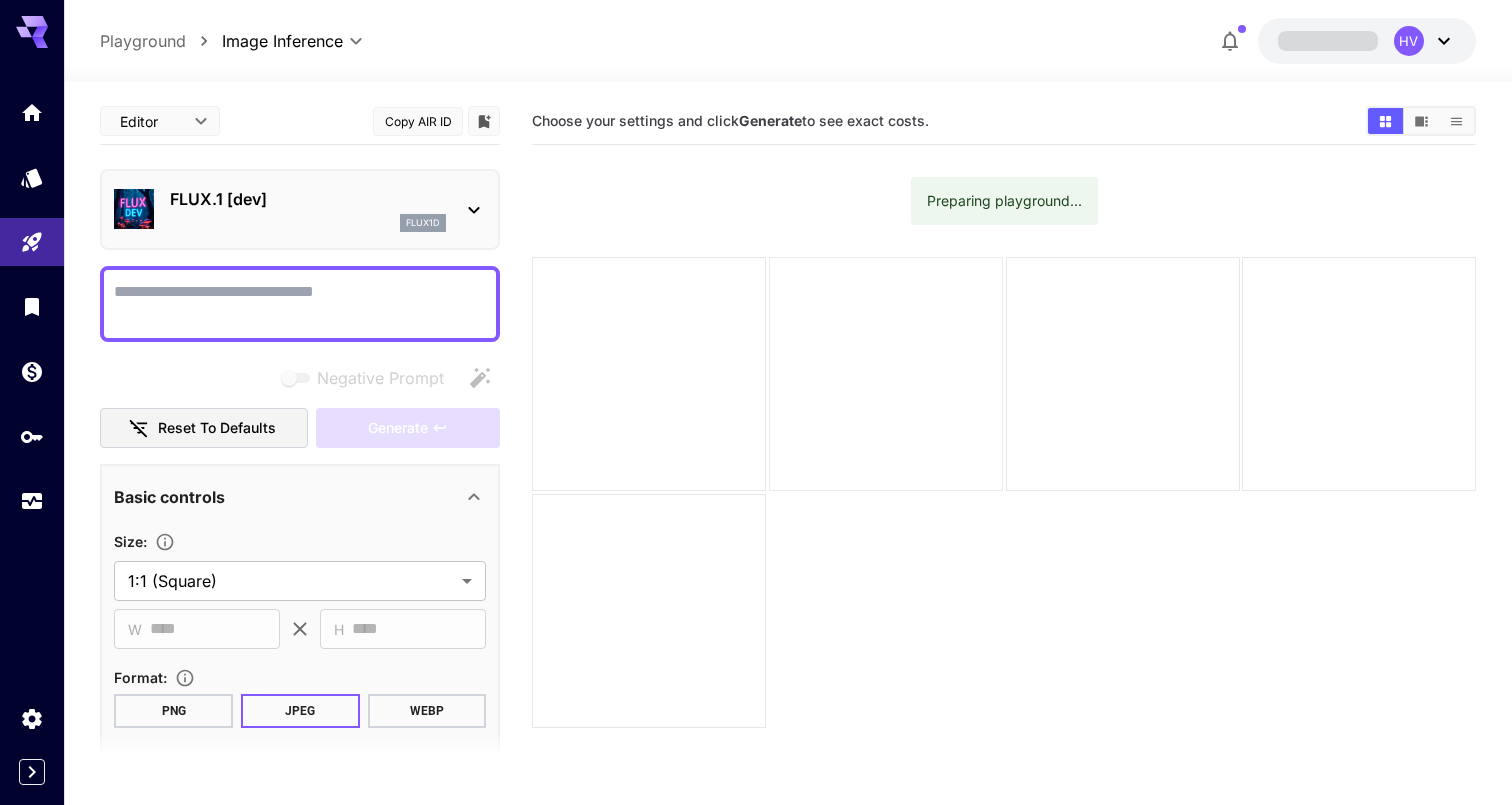 scroll, scrollTop: 0, scrollLeft: 0, axis: both 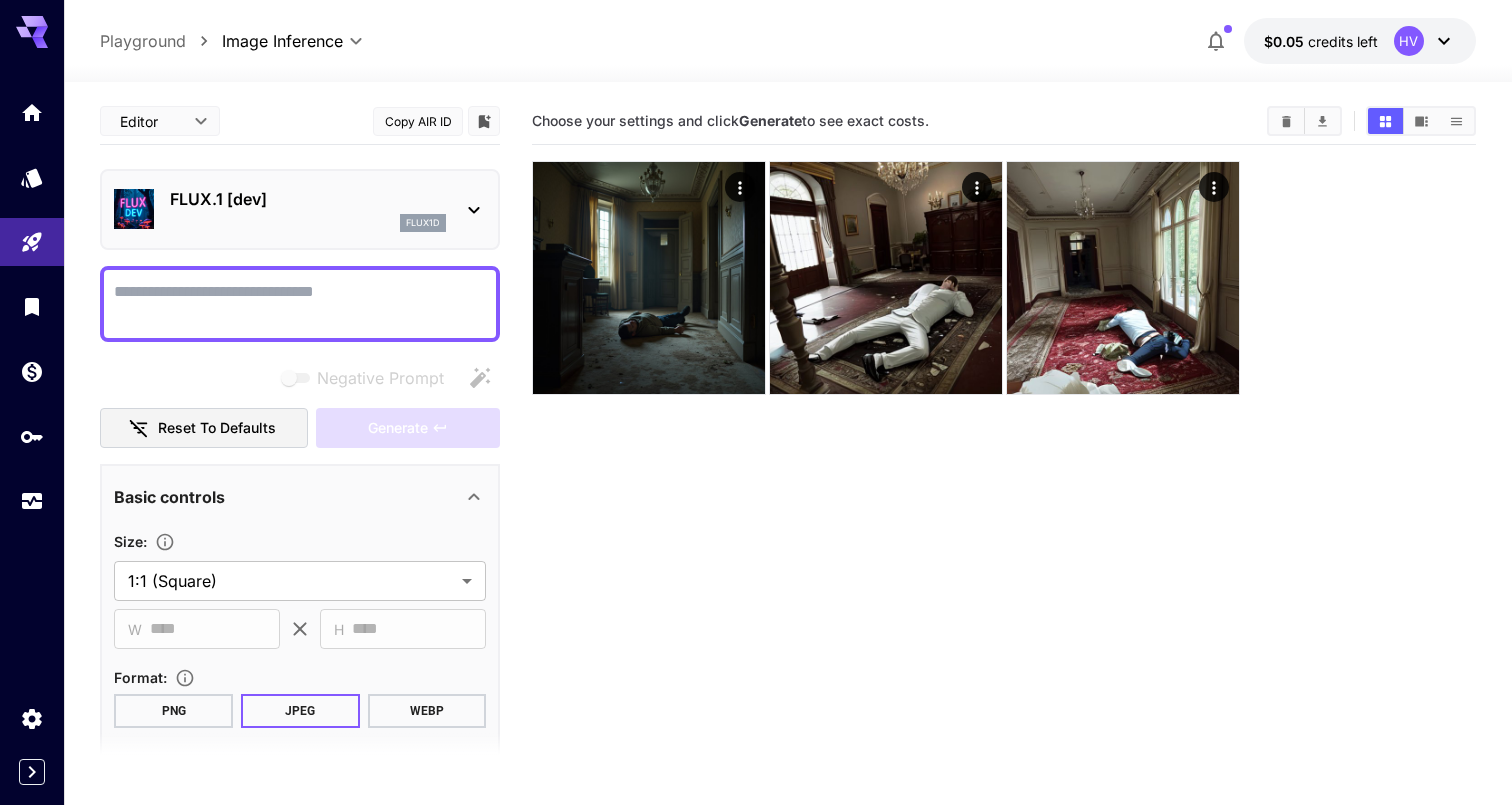 click on "Negative Prompt" at bounding box center [300, 304] 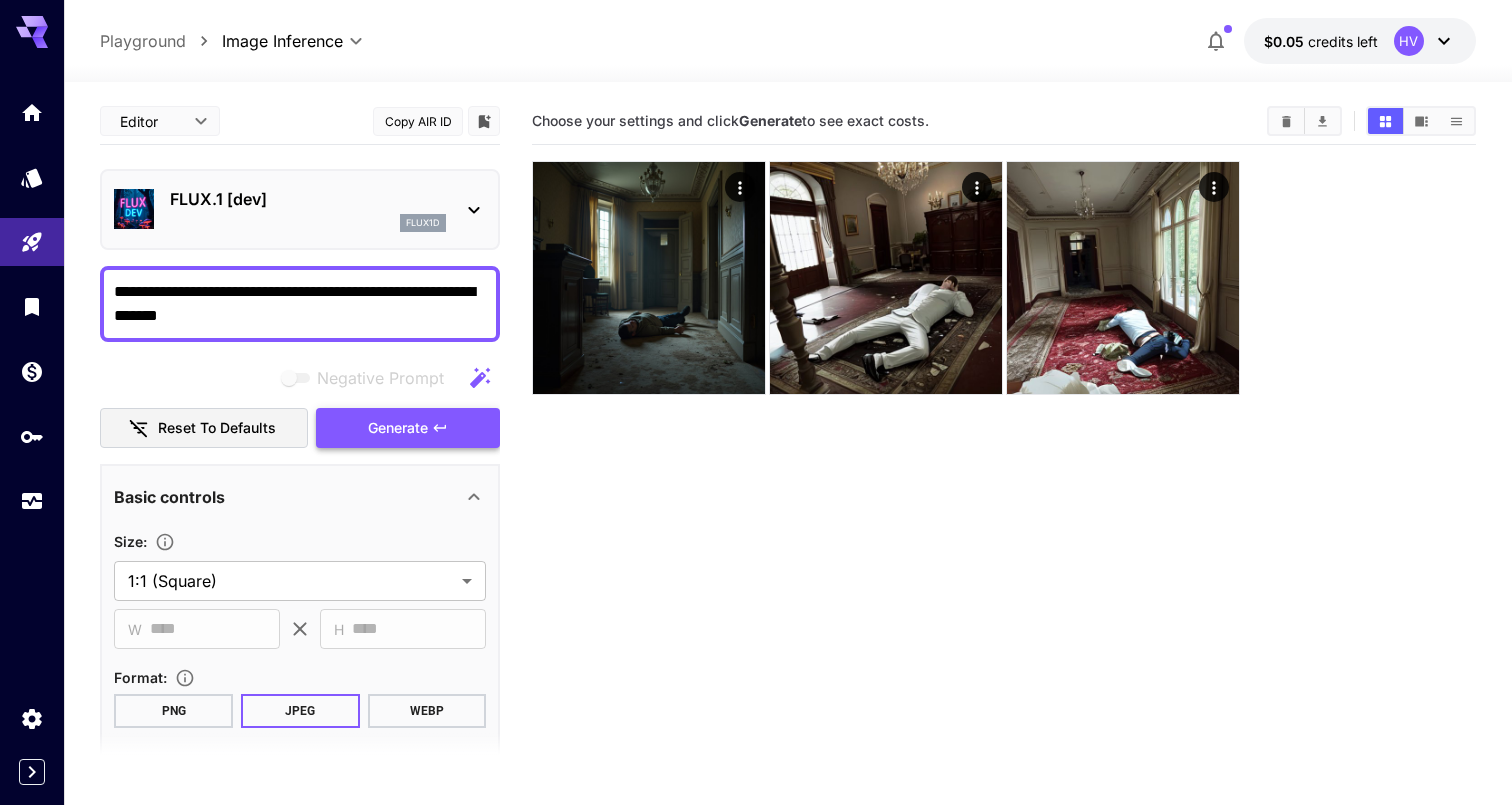 type on "**********" 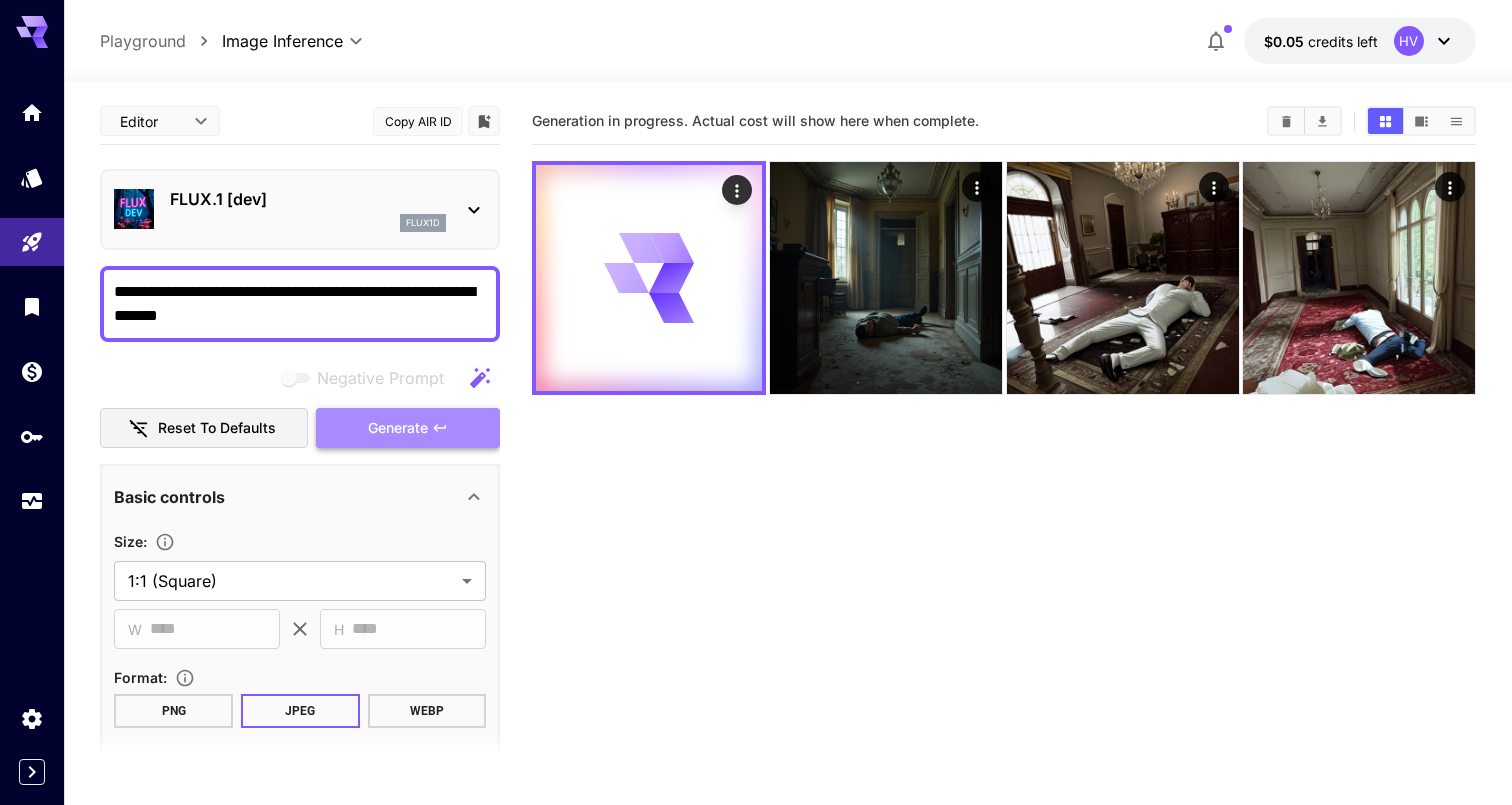 click on "Generate" at bounding box center (398, 428) 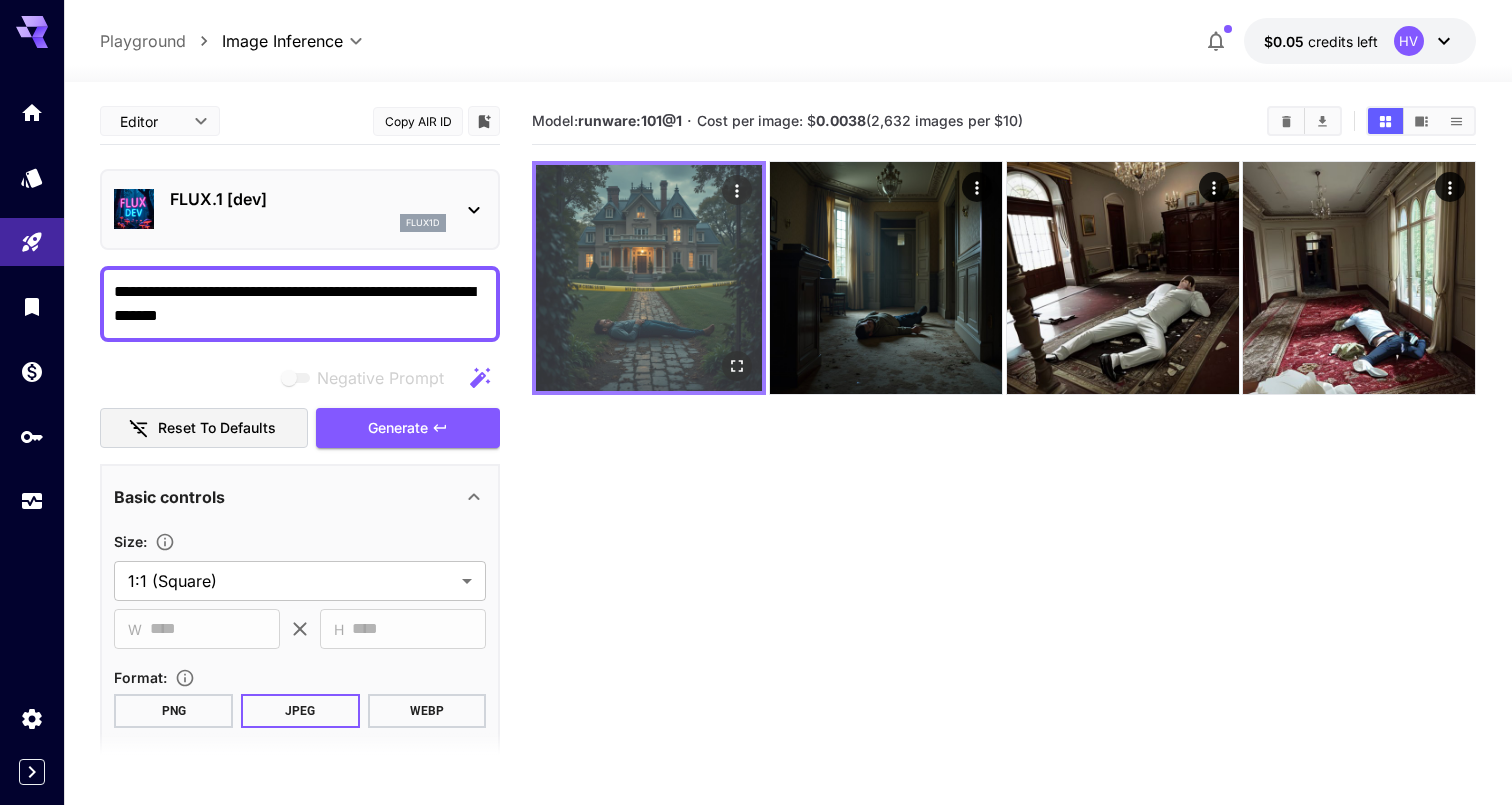 click at bounding box center [649, 278] 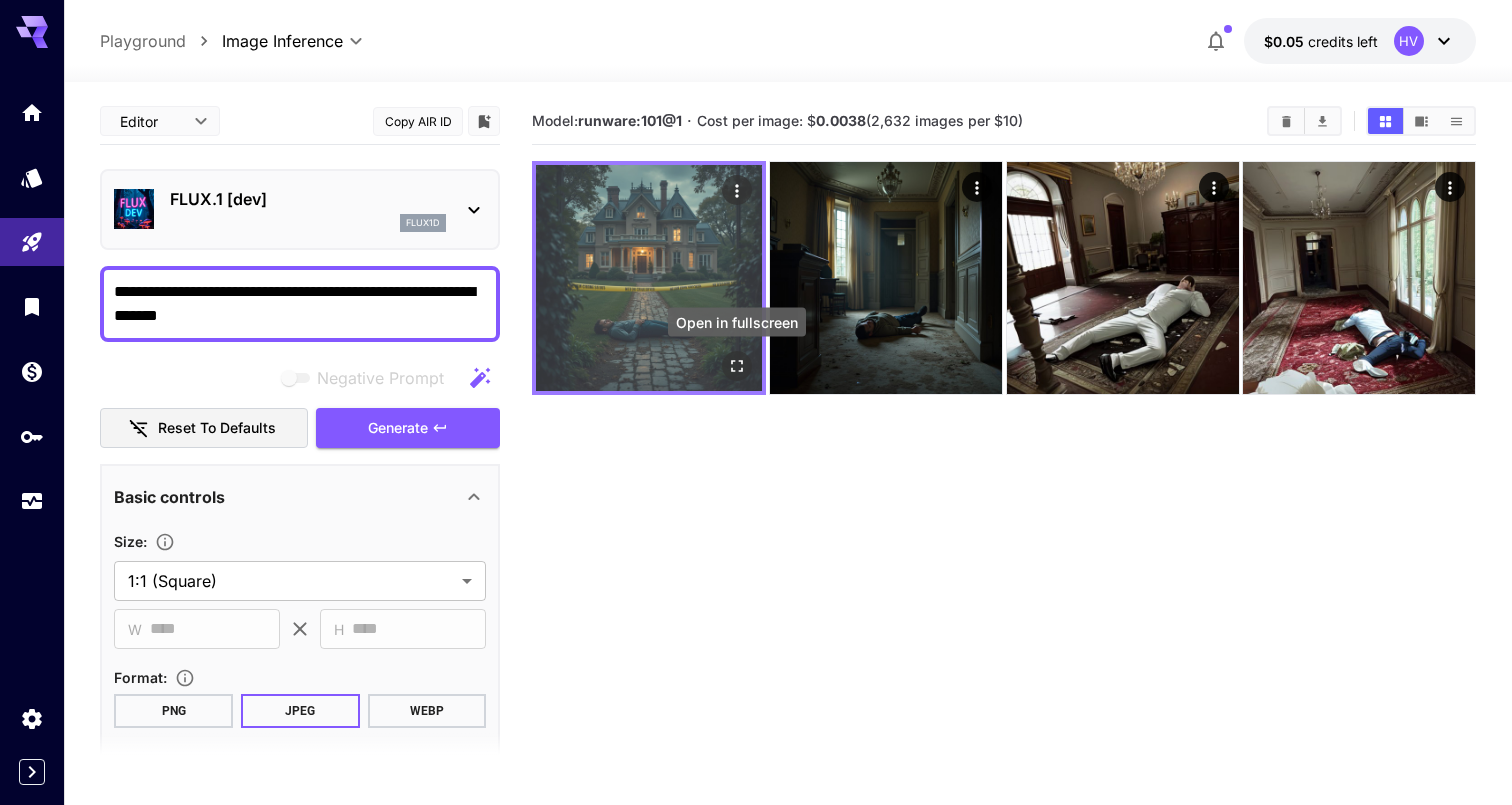 click 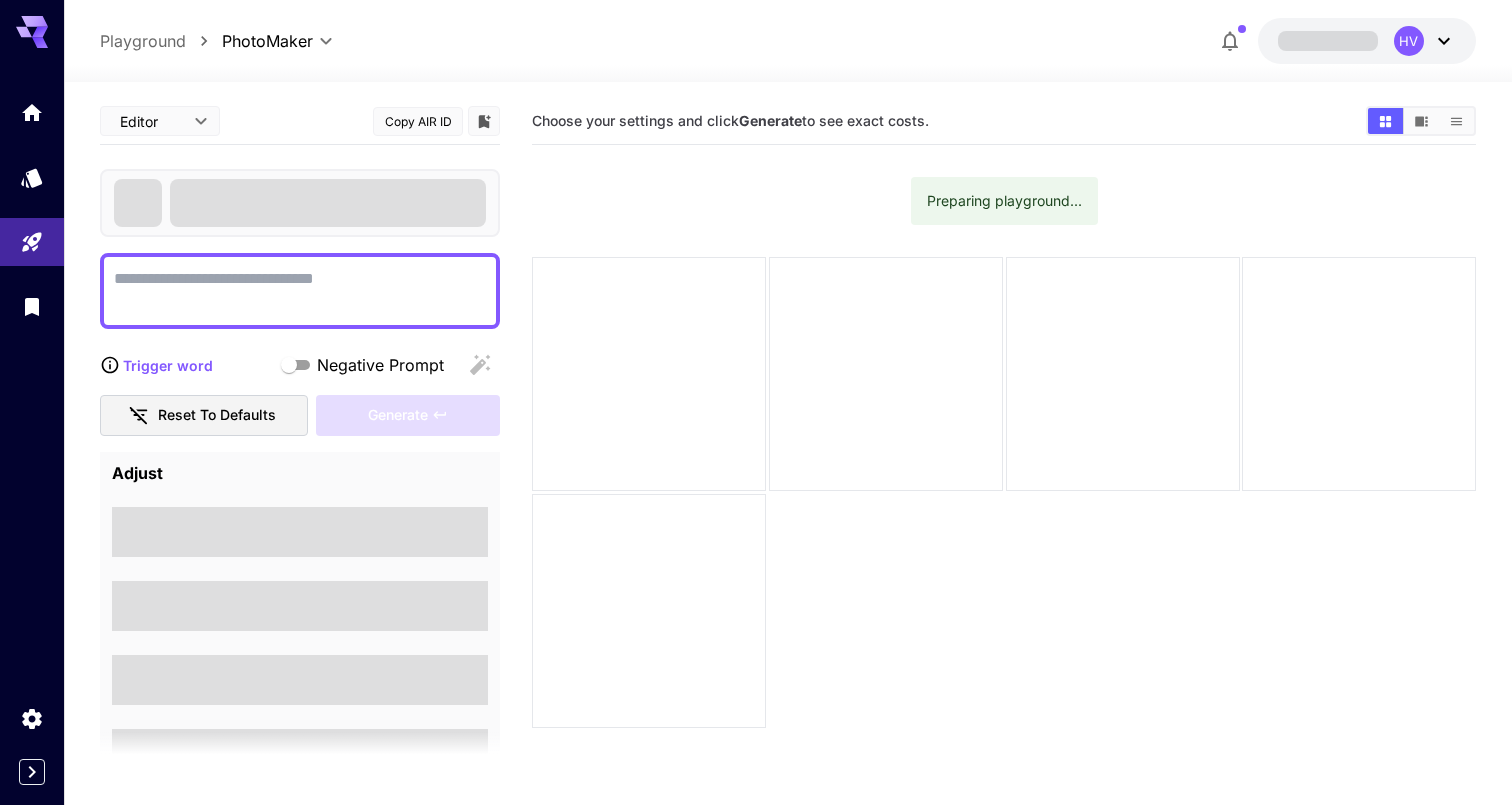 scroll, scrollTop: 0, scrollLeft: 0, axis: both 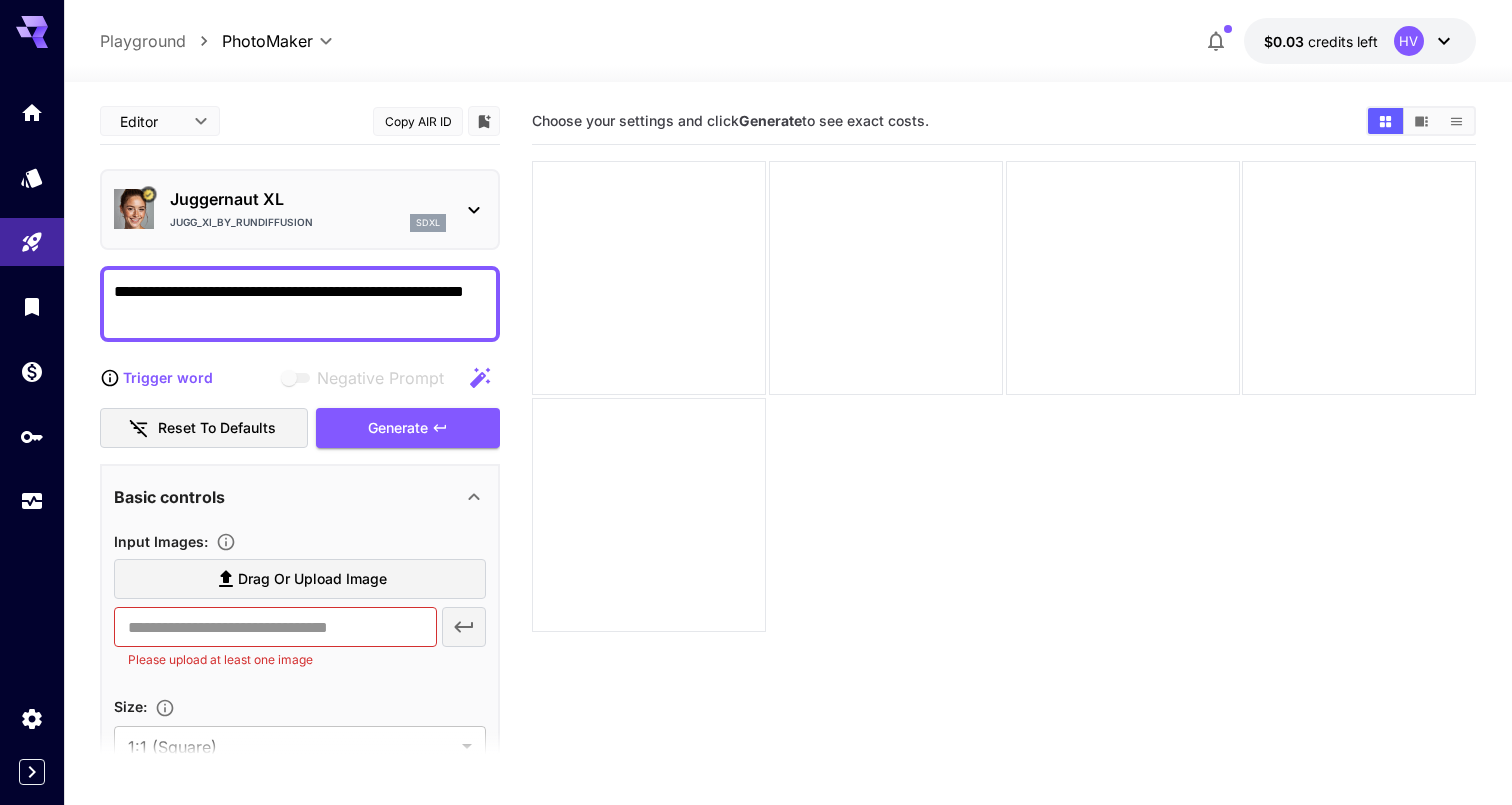 type on "**********" 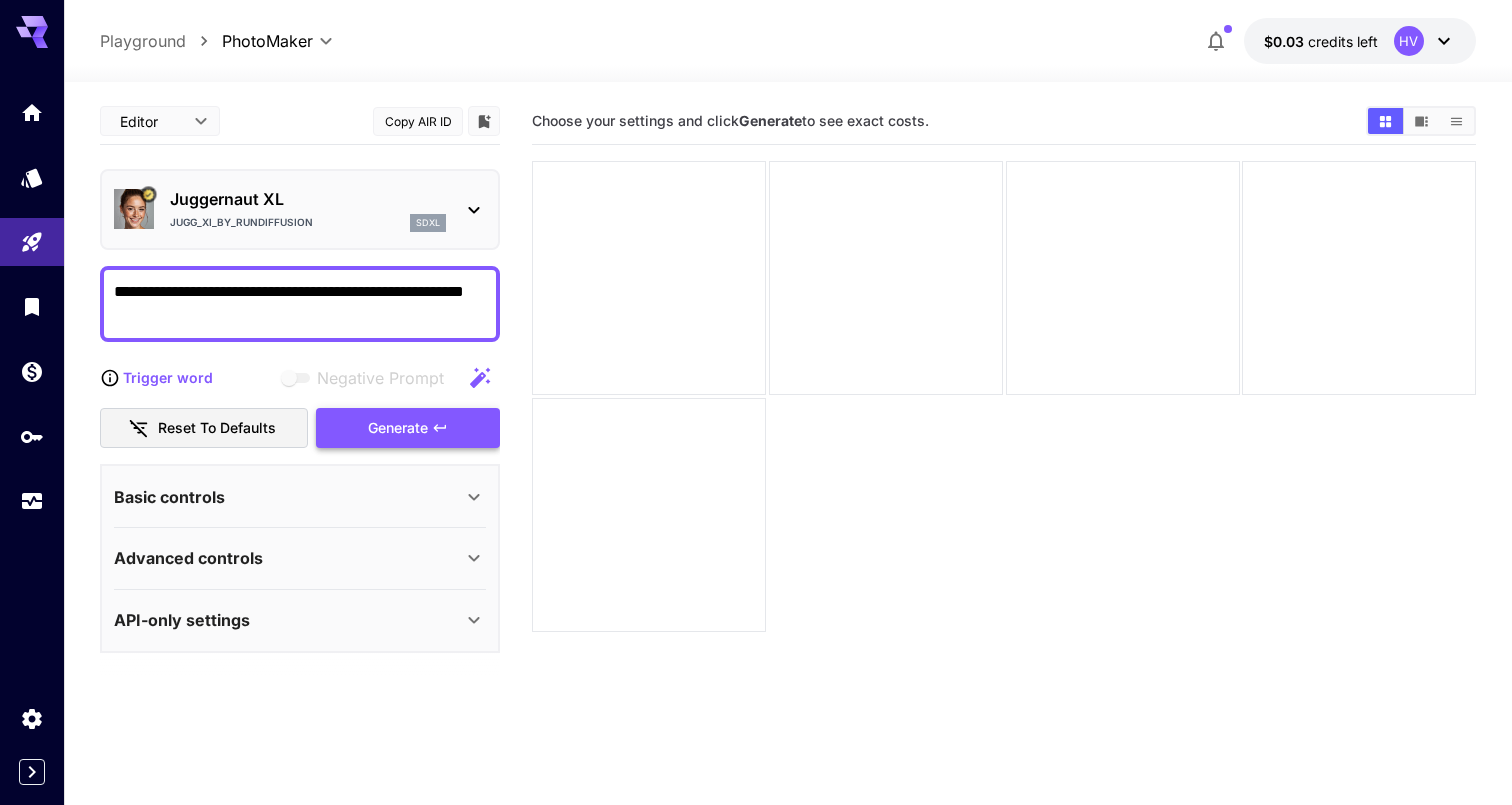 scroll, scrollTop: 0, scrollLeft: 0, axis: both 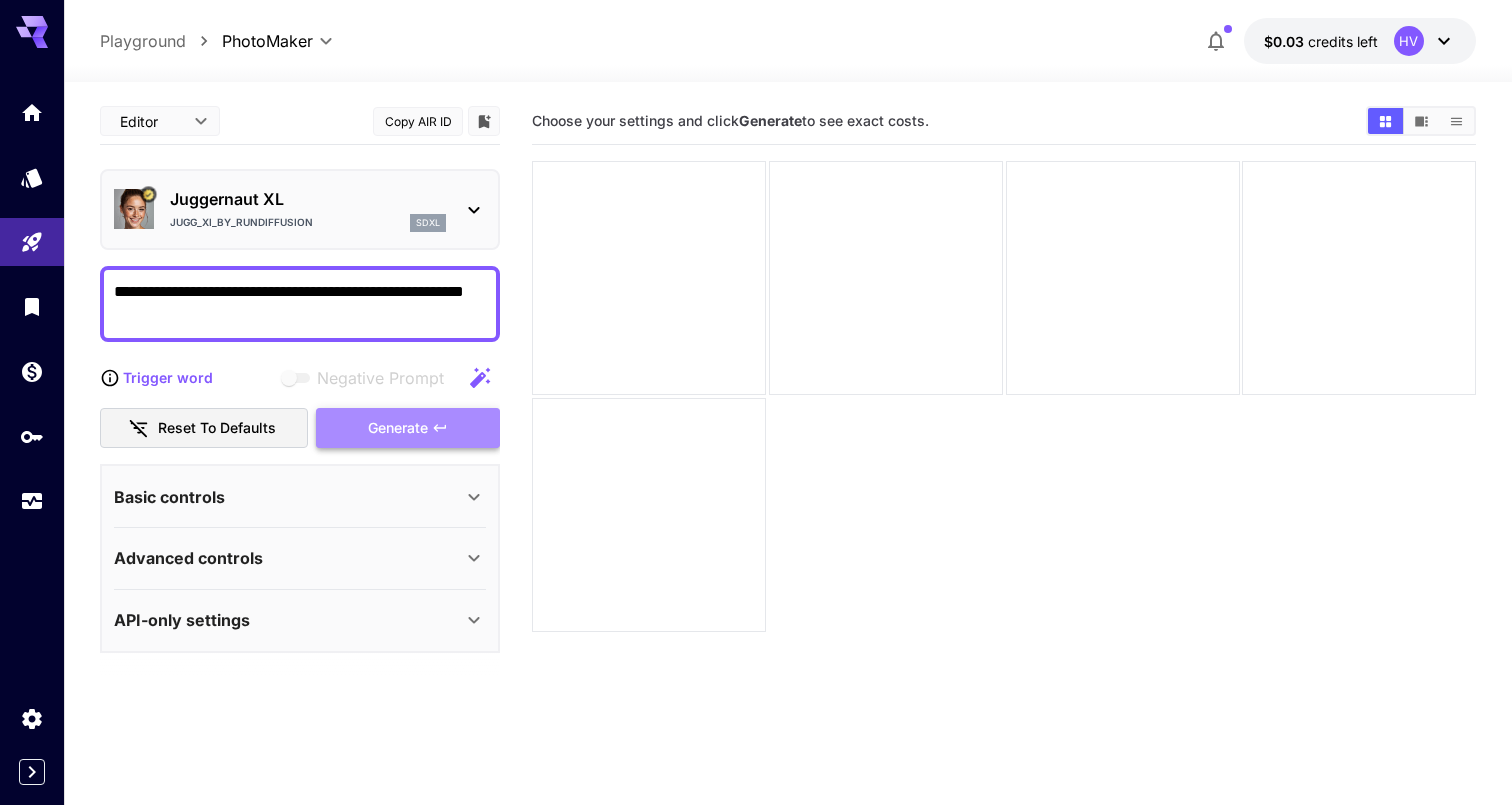 click on "Generate" at bounding box center [398, 428] 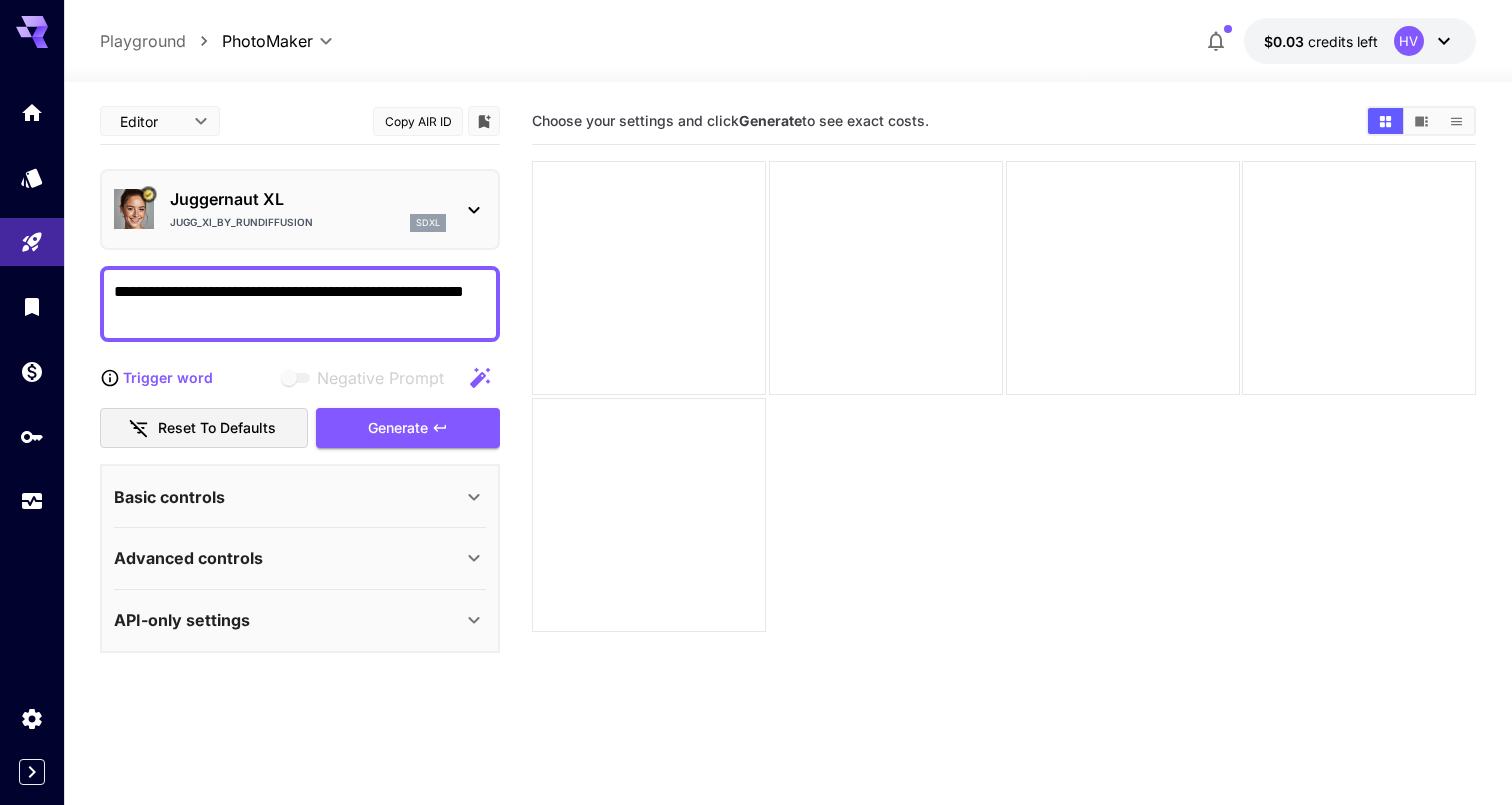 click 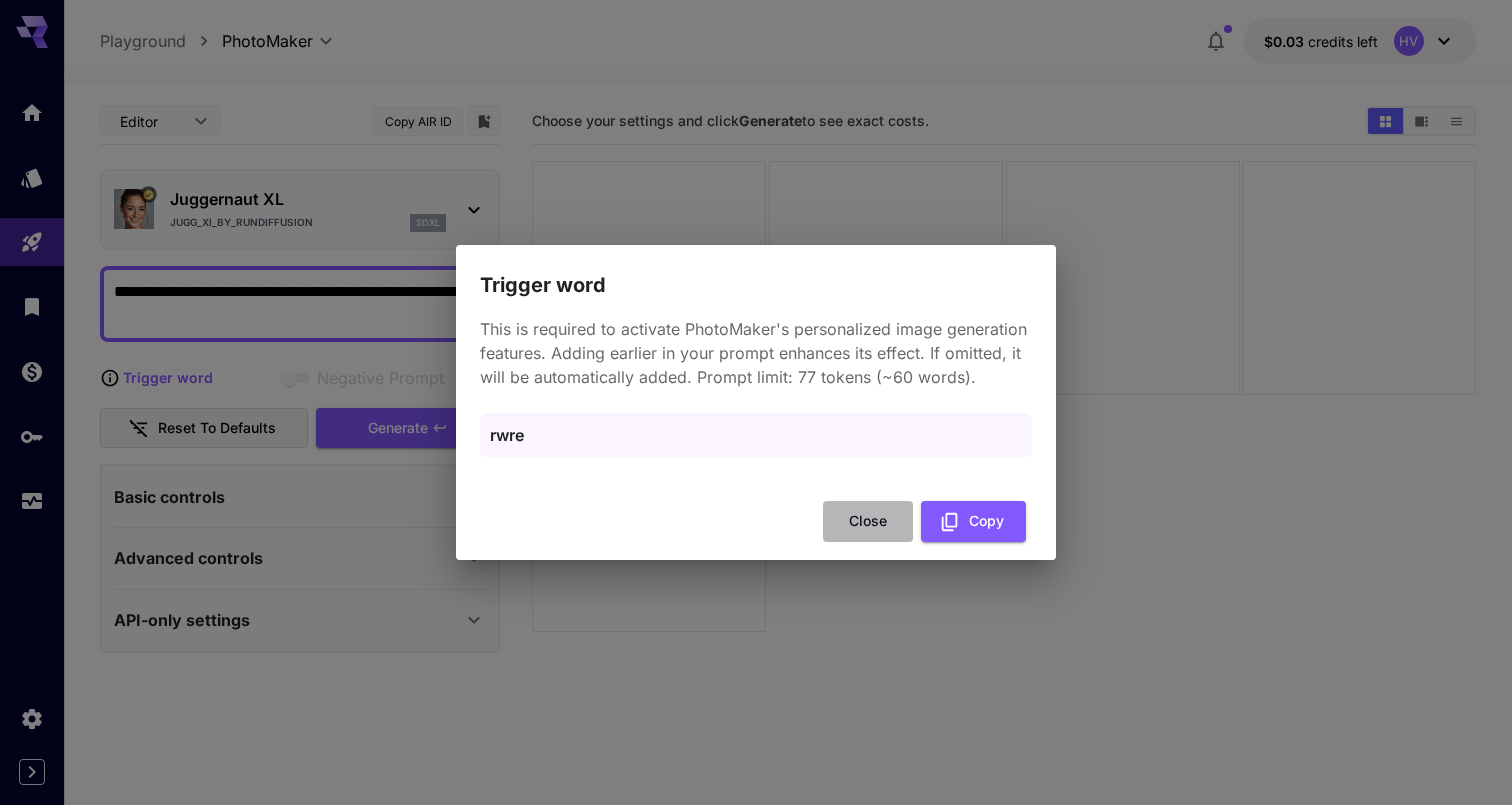 click on "Close" at bounding box center (868, 521) 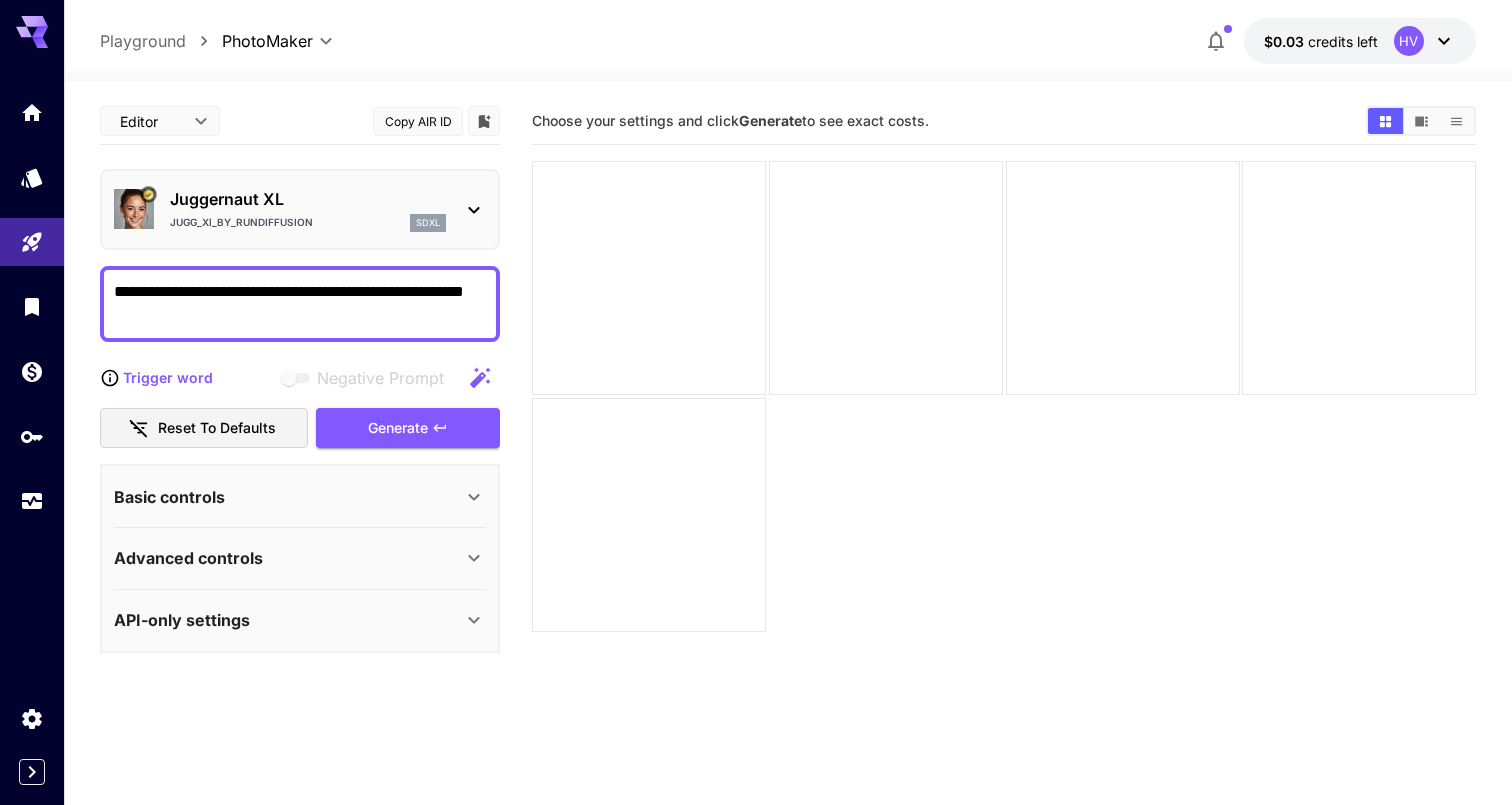 type on "**********" 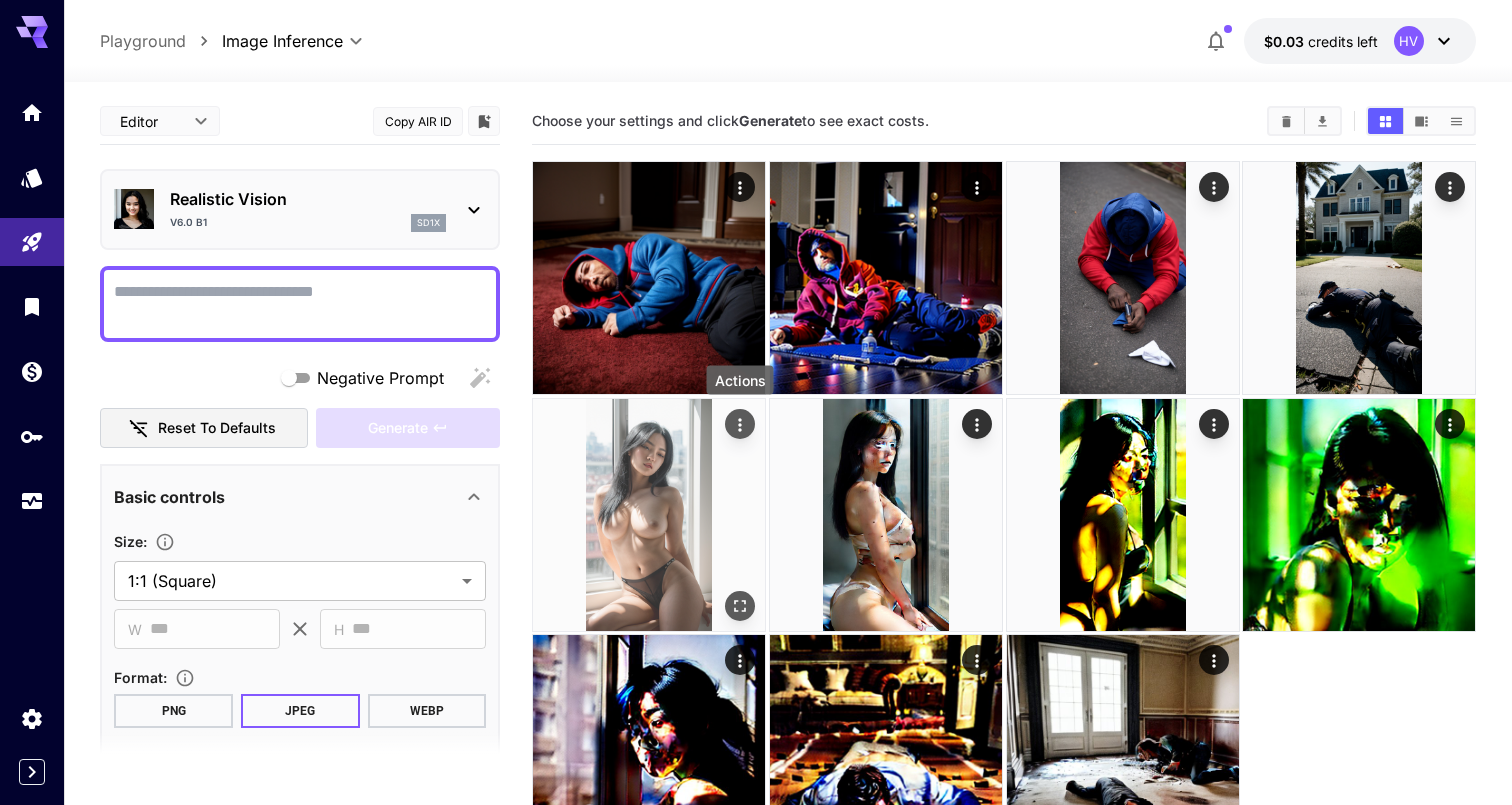 click 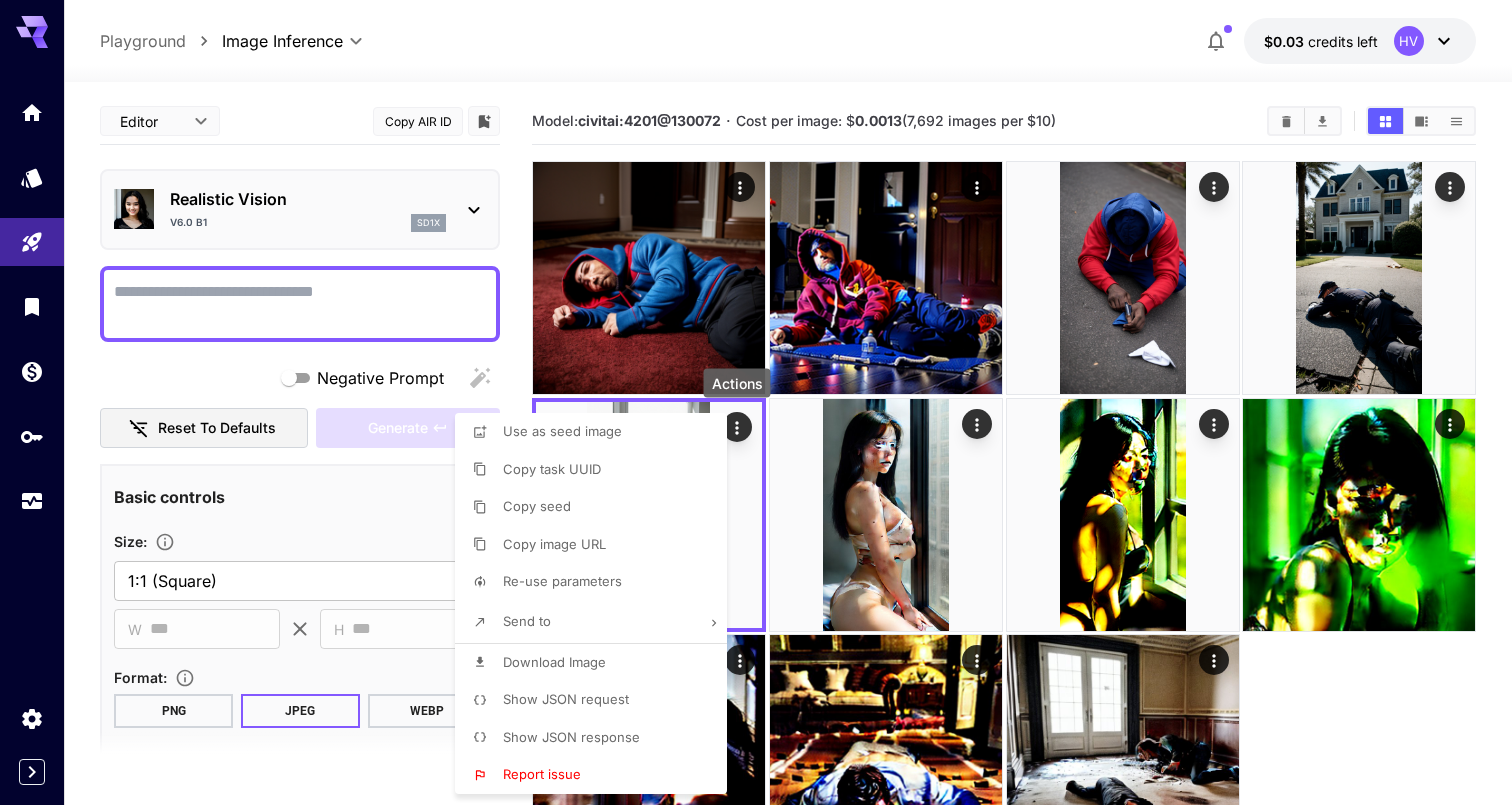 click at bounding box center (756, 402) 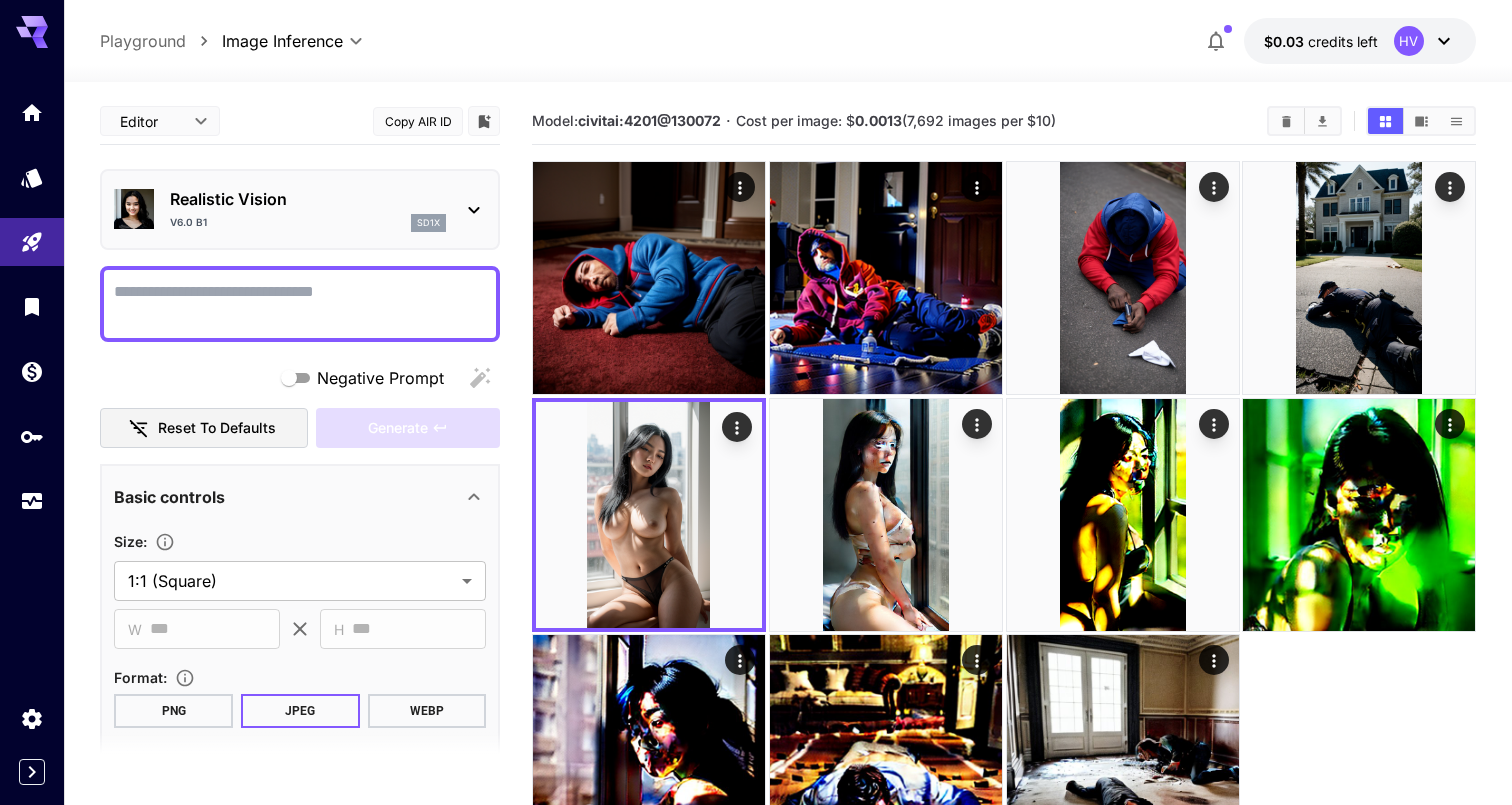 click on "Negative Prompt" at bounding box center (300, 304) 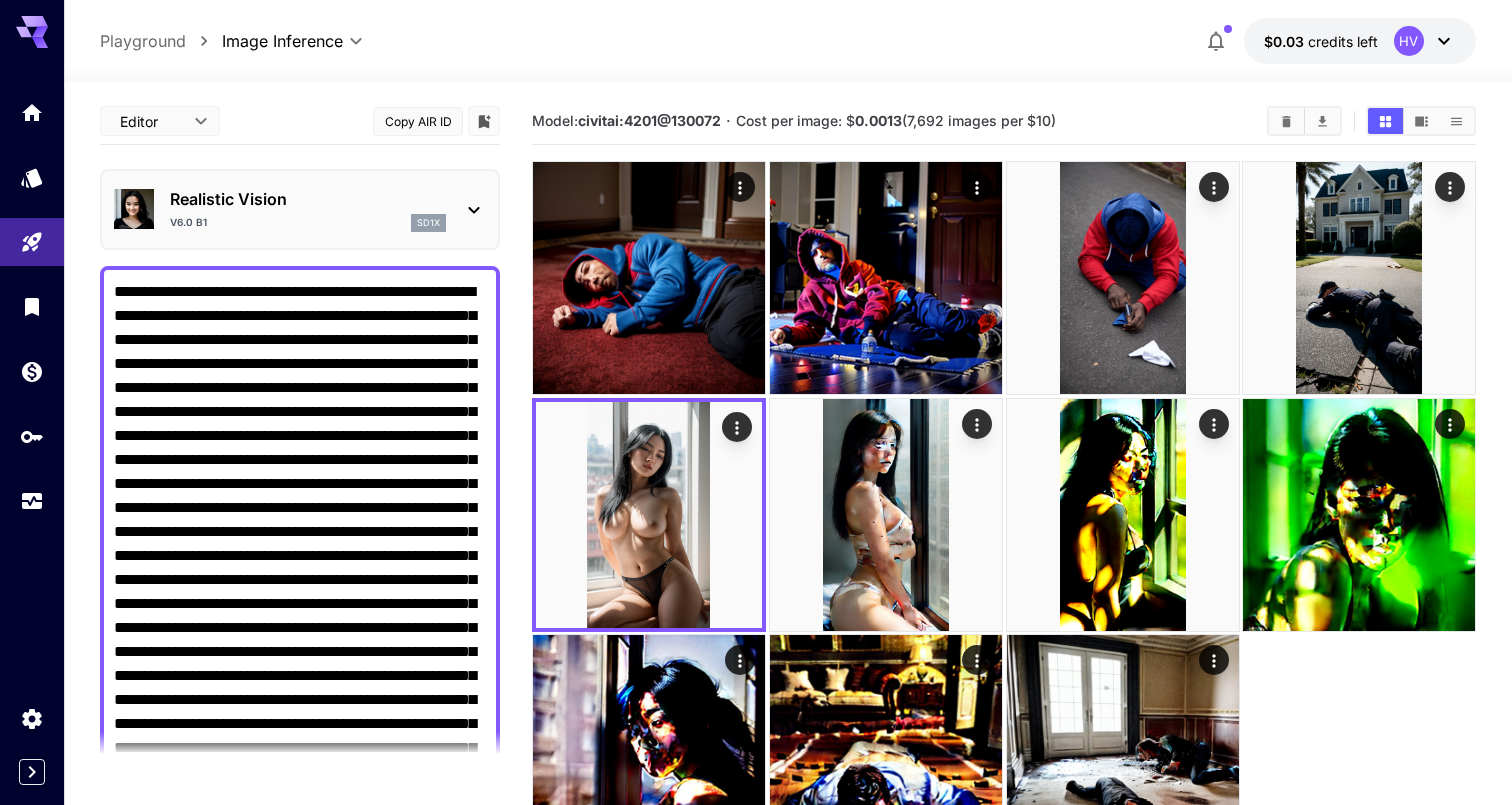click on "Negative Prompt" at bounding box center (300, 149668) 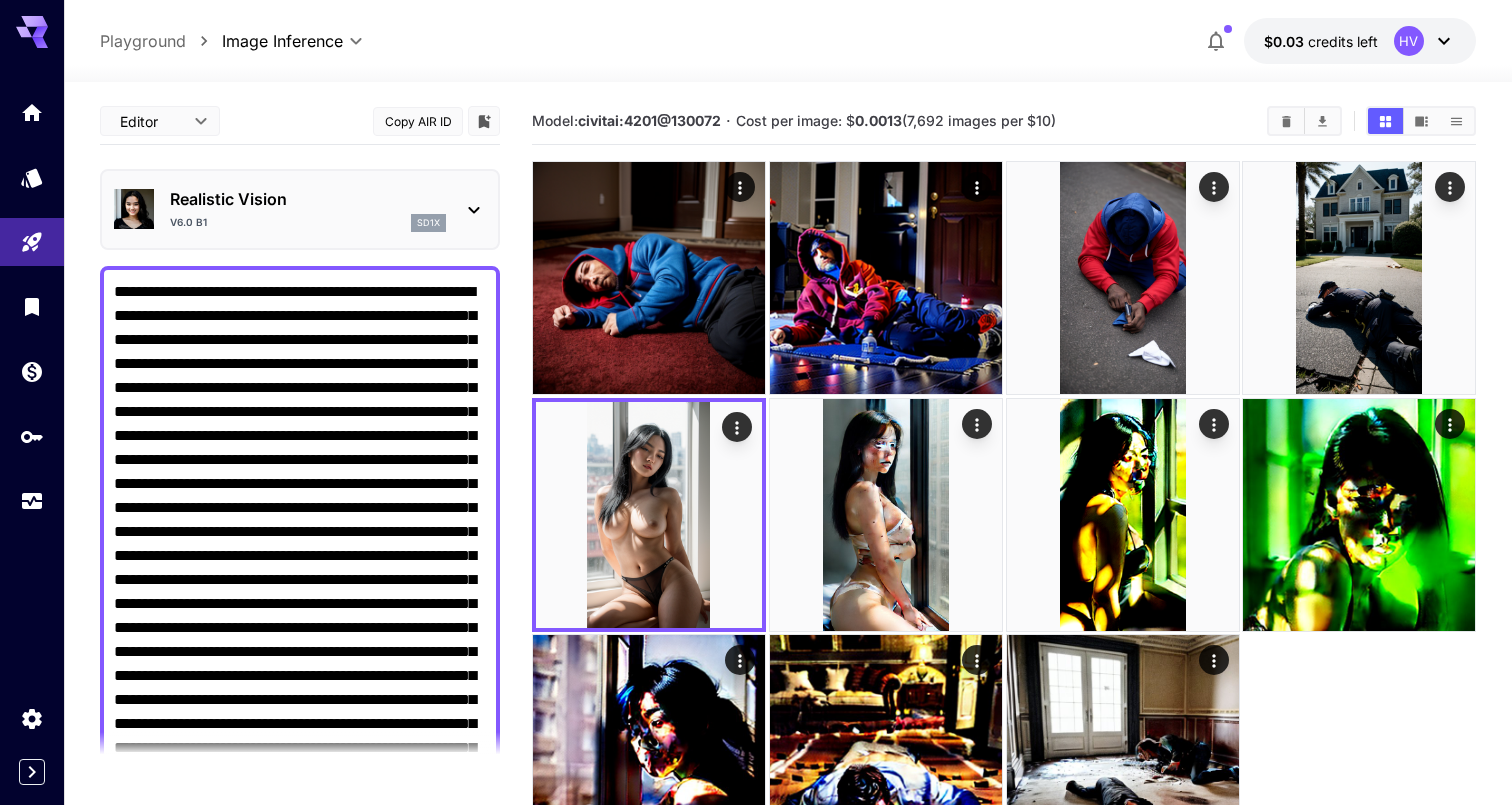 type on "**********" 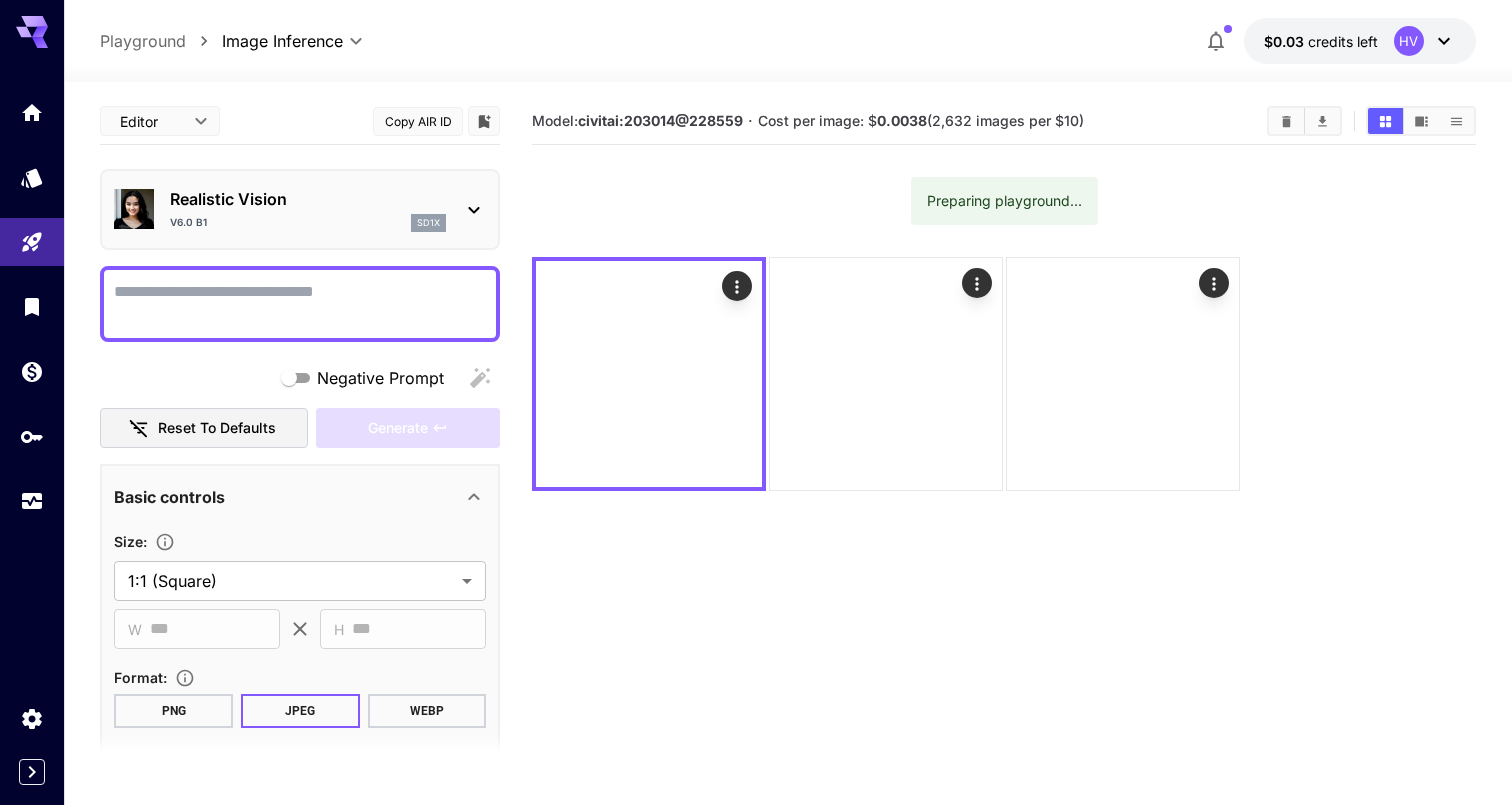 scroll, scrollTop: 0, scrollLeft: 0, axis: both 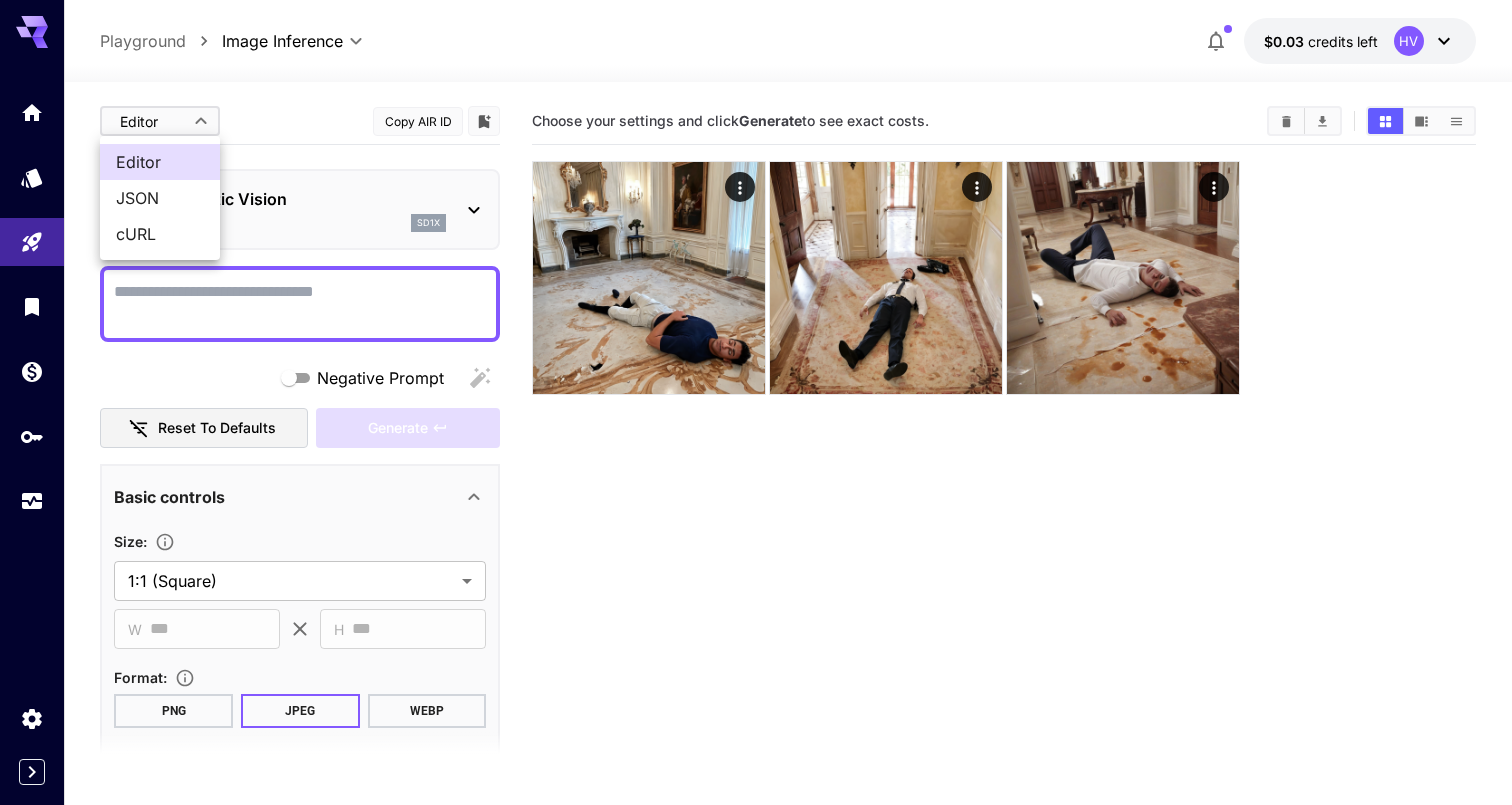 click on "**********" at bounding box center [756, 481] 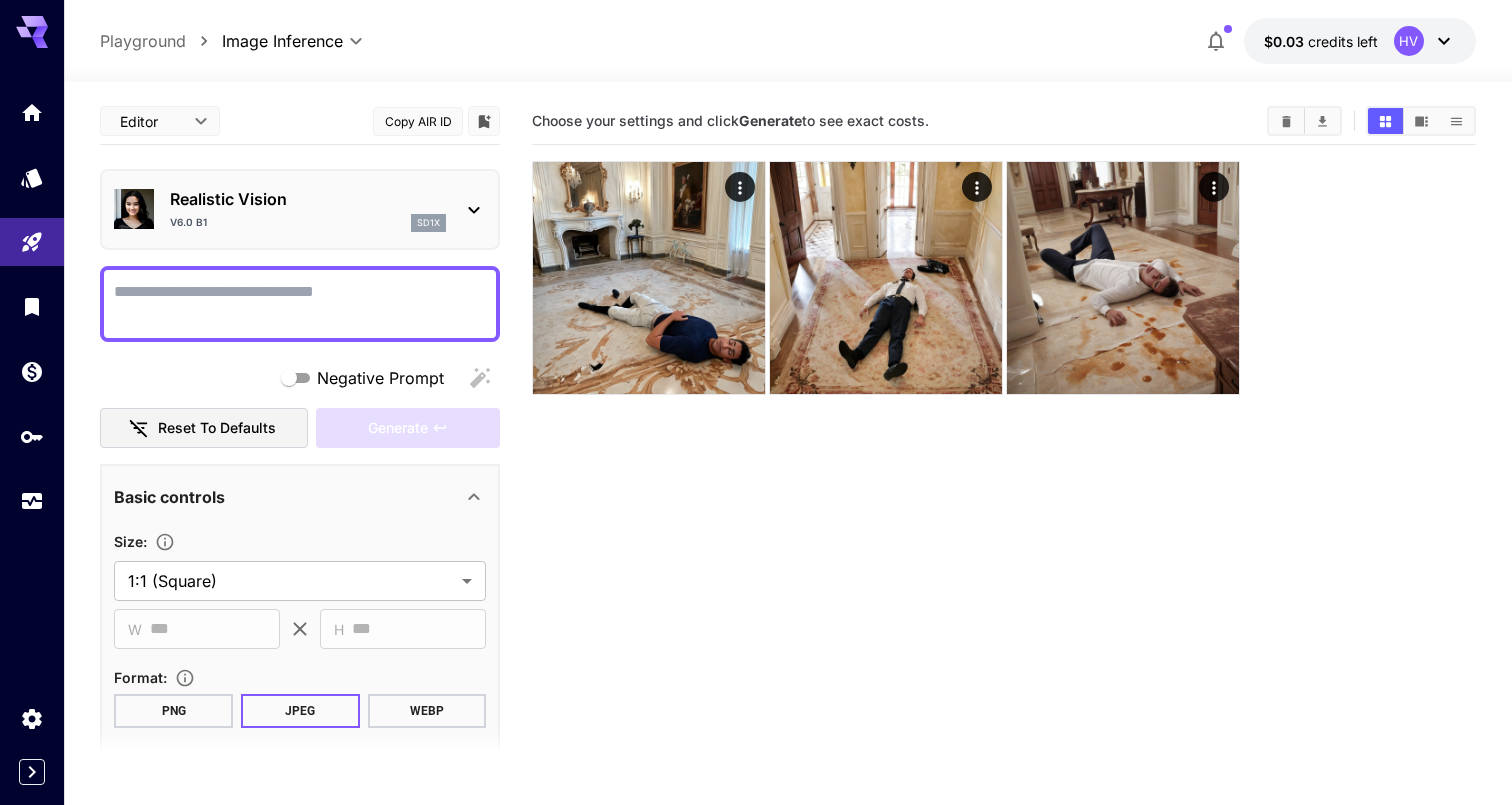 click on "**********" at bounding box center (300, 682) 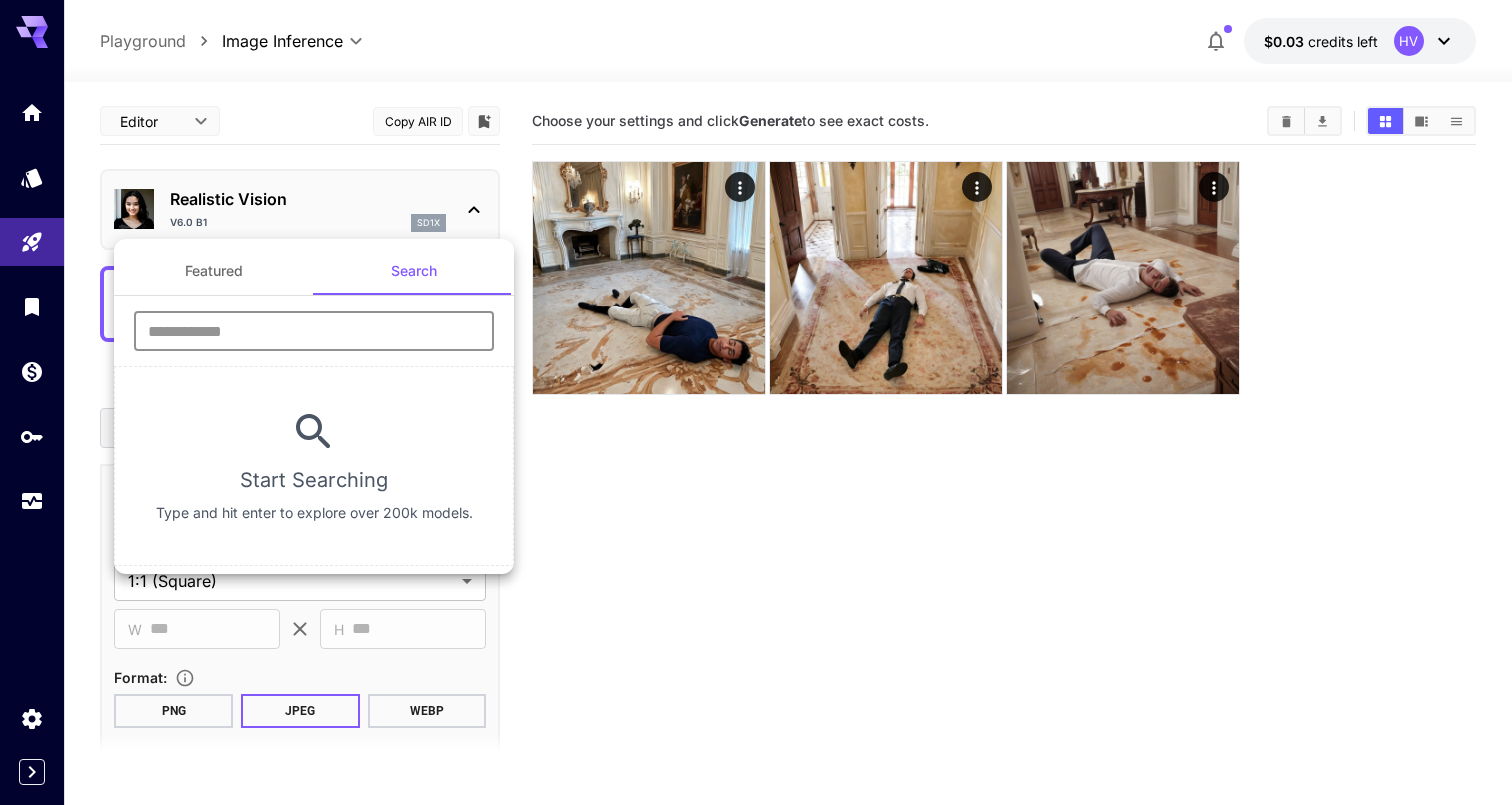 click at bounding box center [314, 331] 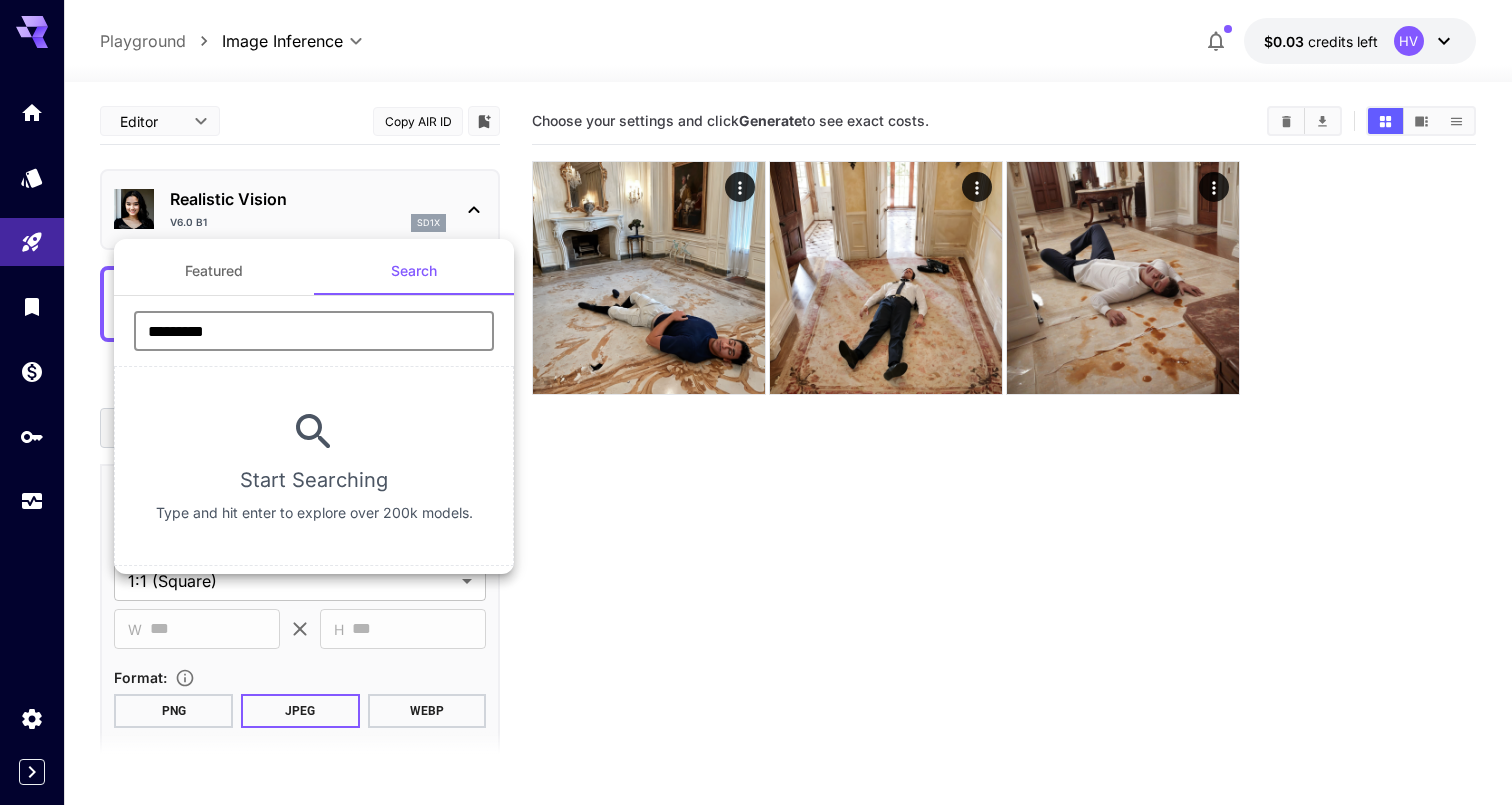 type on "*********" 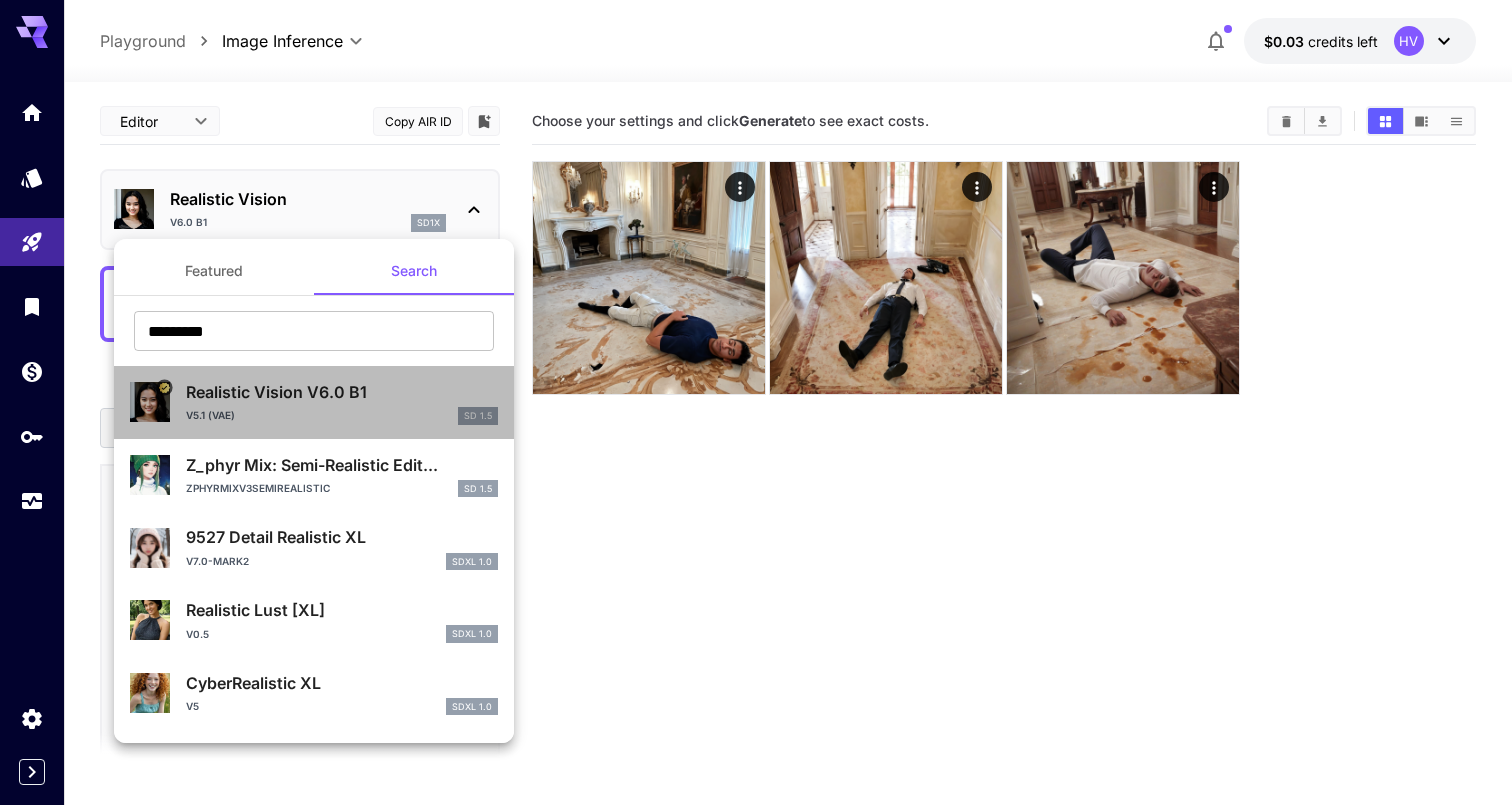 click on "Realistic Vision V6.0 B1" at bounding box center (342, 392) 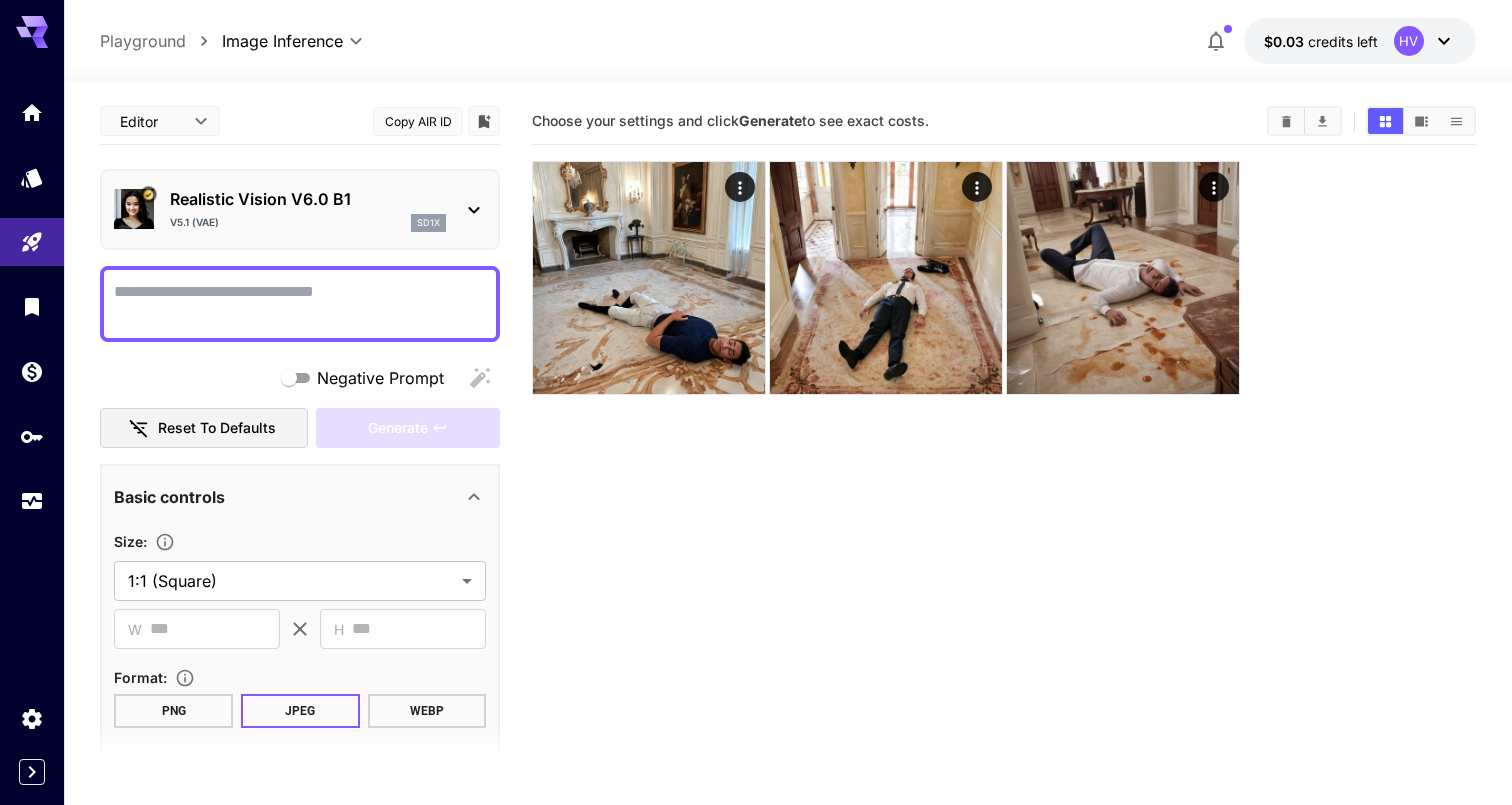 click on "Negative Prompt" at bounding box center [300, 304] 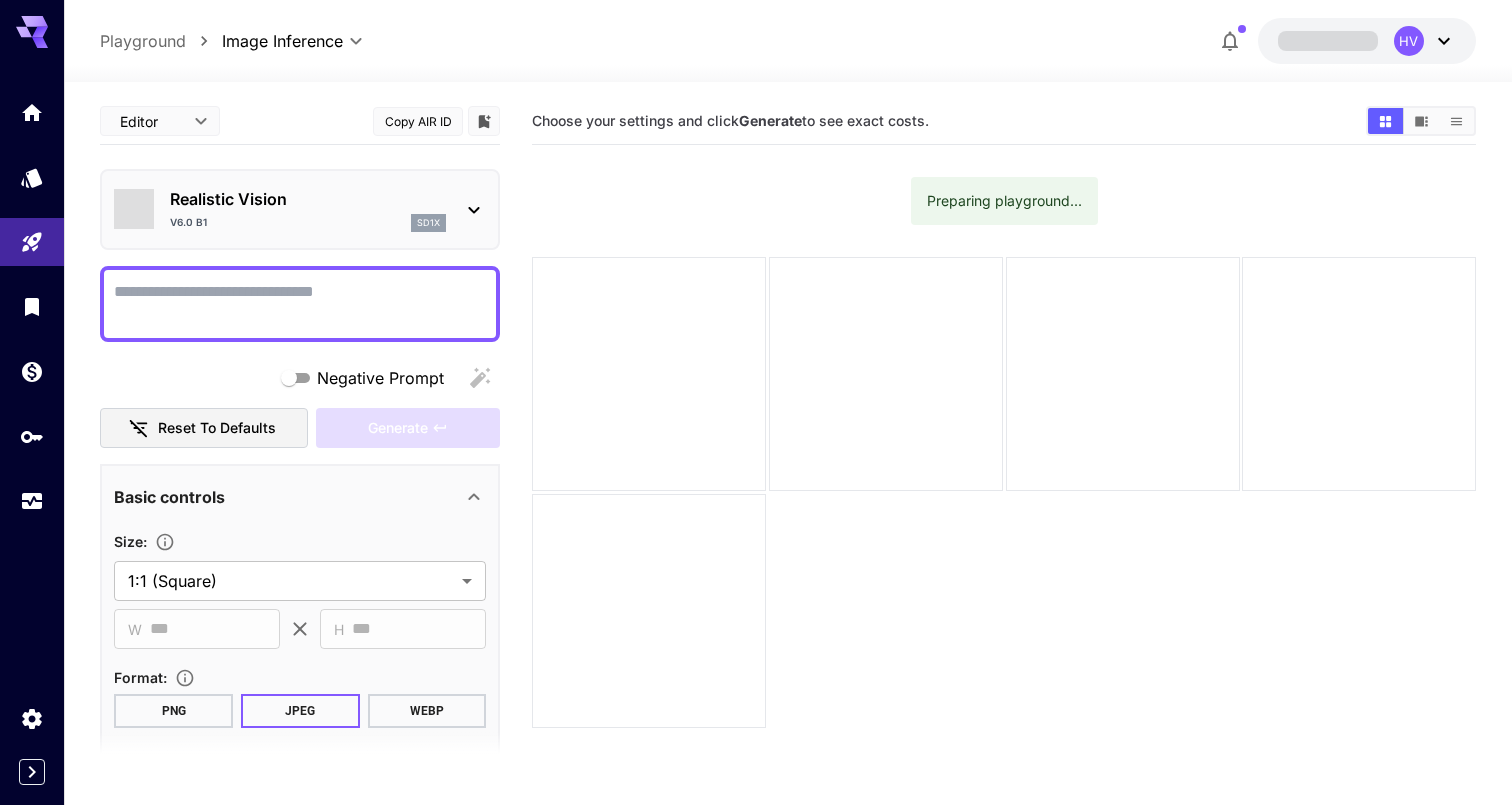 scroll, scrollTop: 0, scrollLeft: 0, axis: both 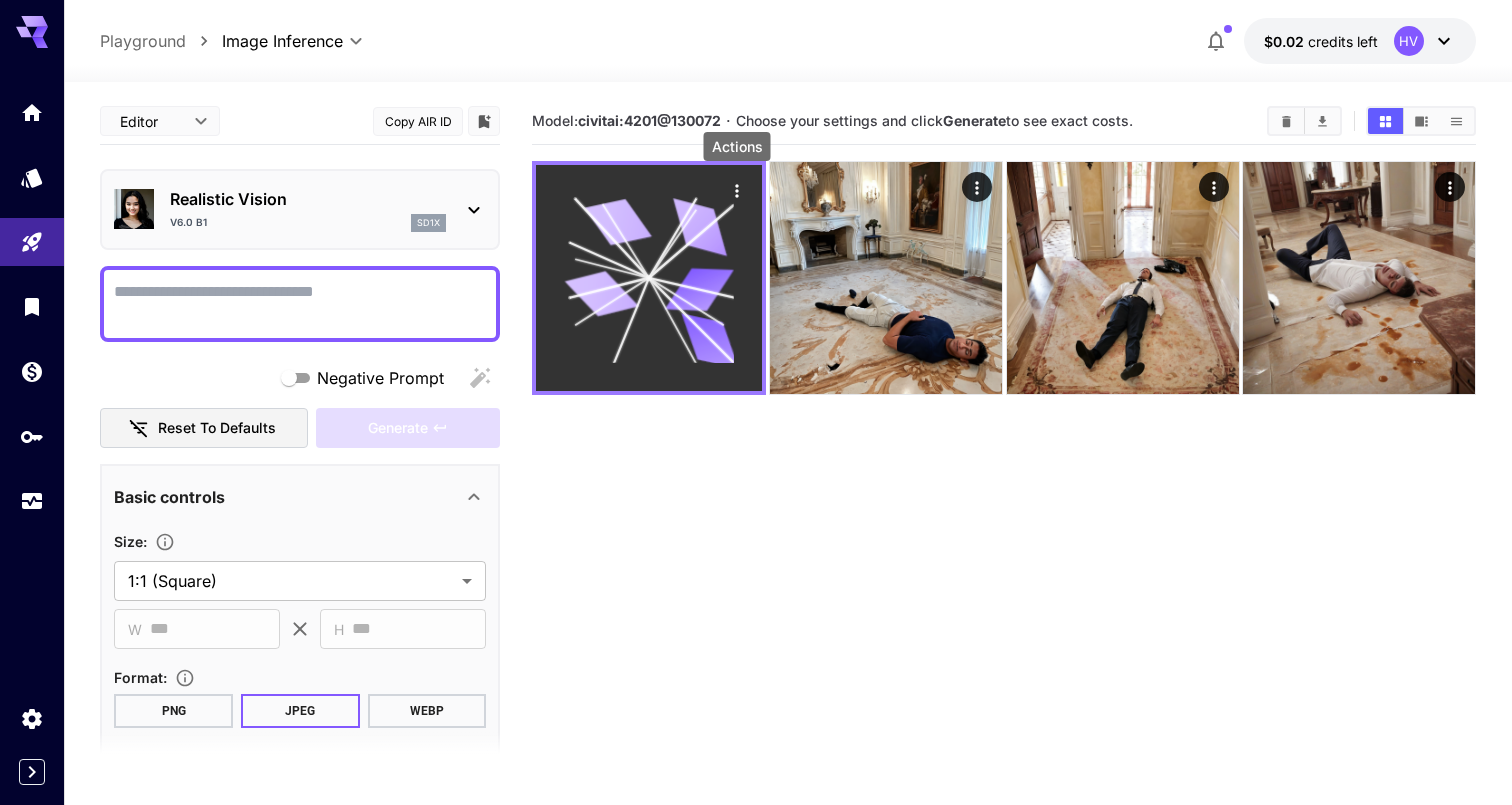 click at bounding box center (737, 190) 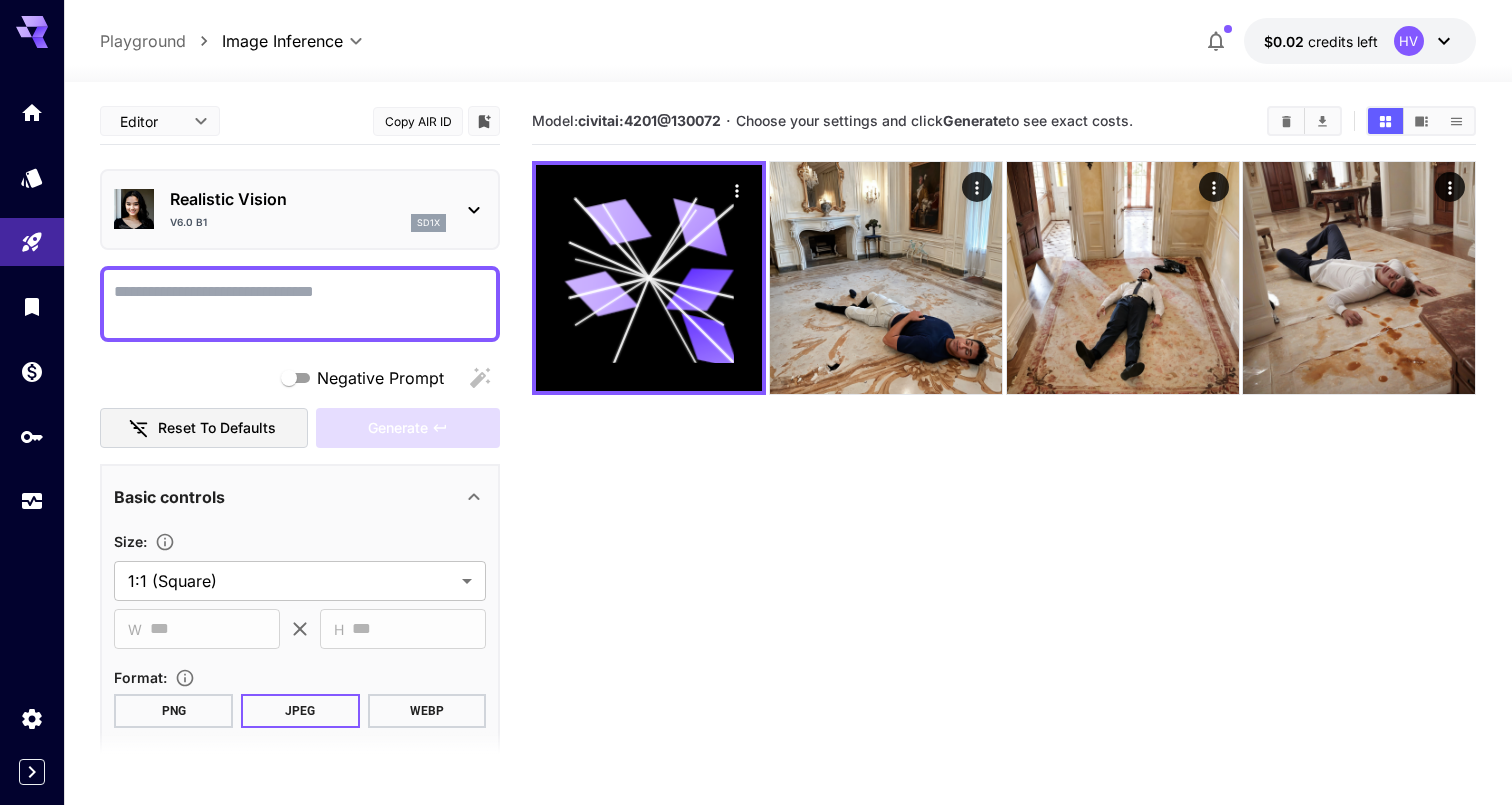 click on "Realistic Vision" at bounding box center [308, 199] 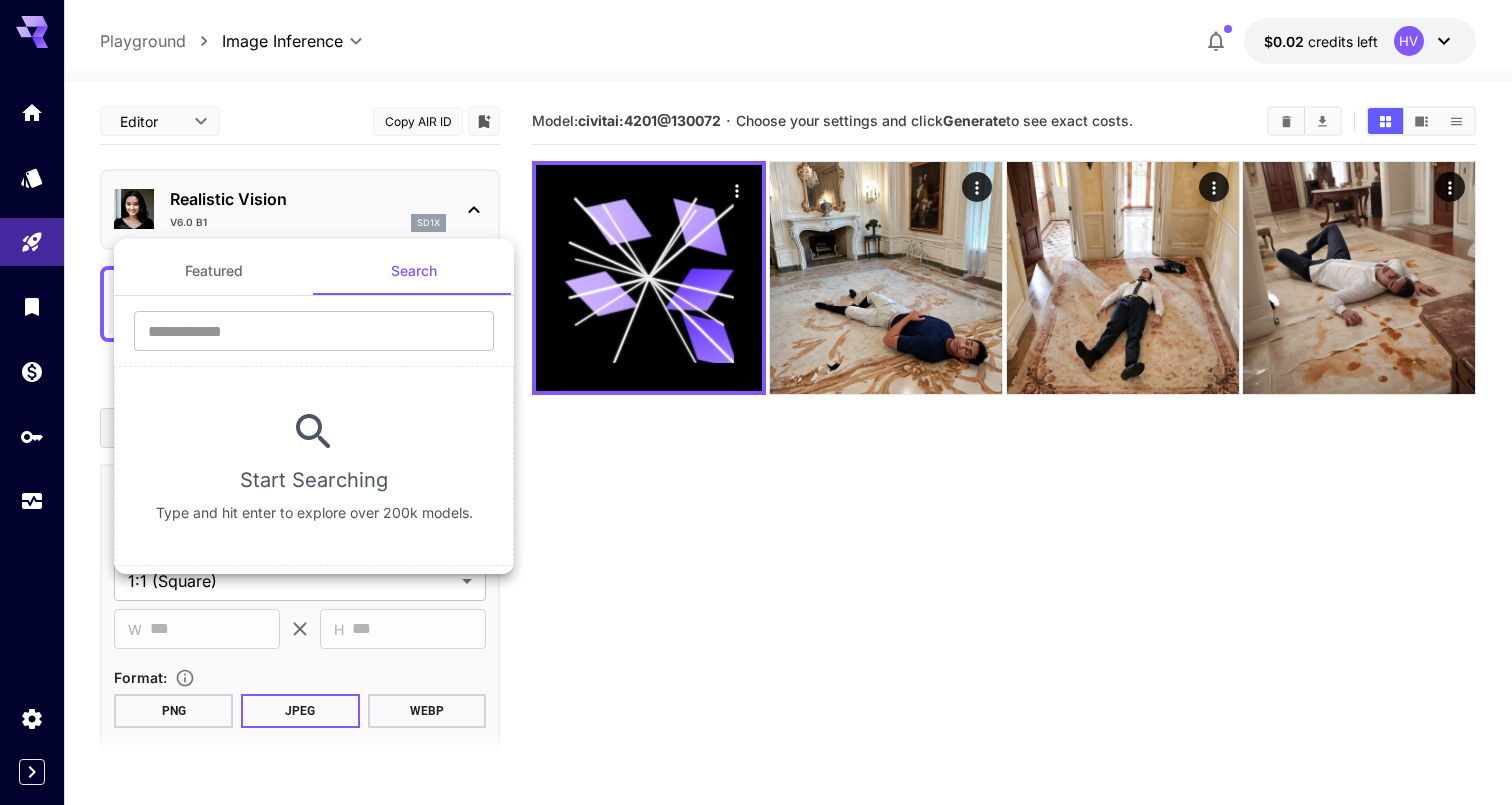click at bounding box center (756, 402) 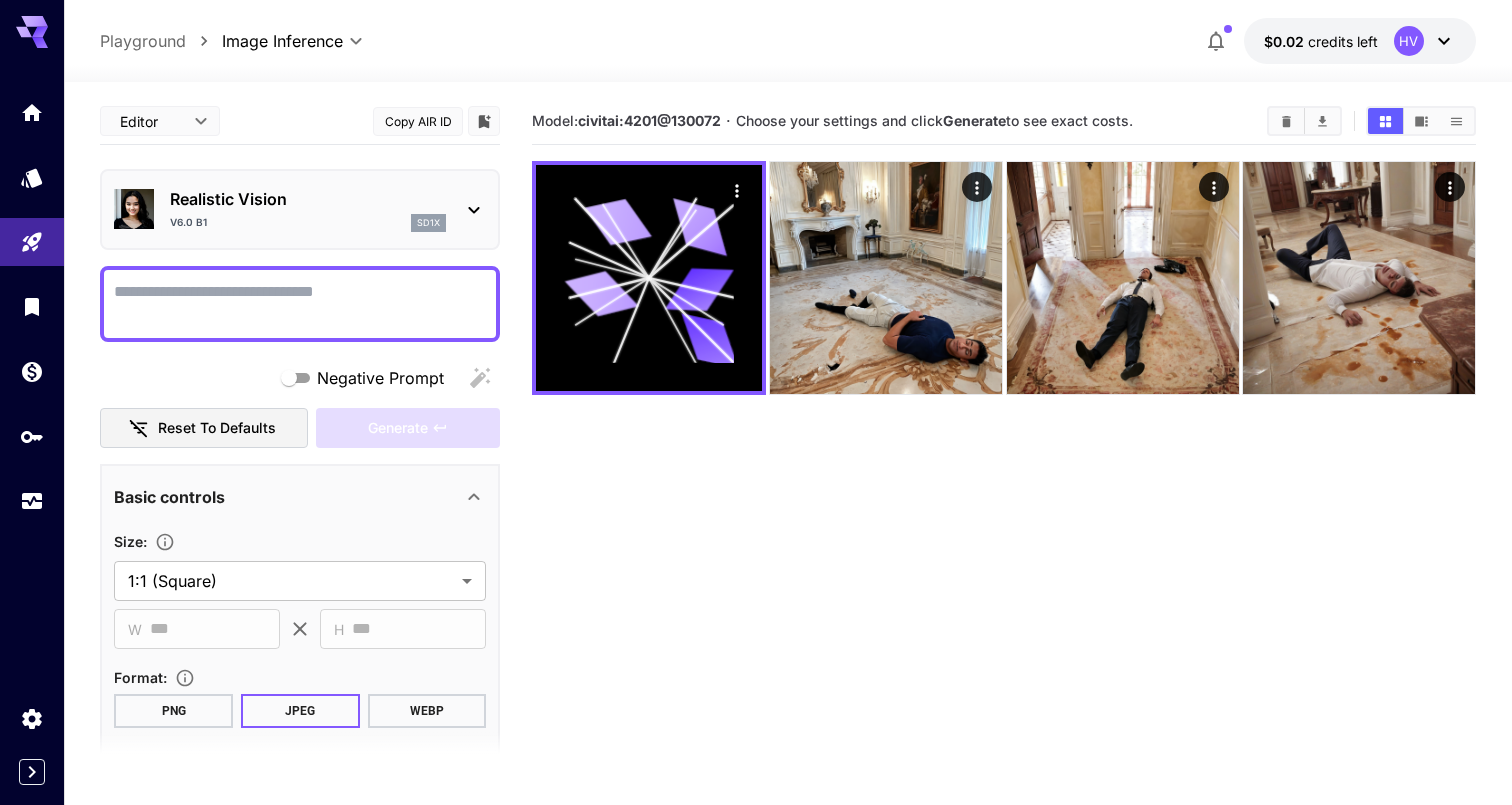click on "Featured Search ​ Start Searching Type and hit enter to explore over 200k models." at bounding box center (200, 300) 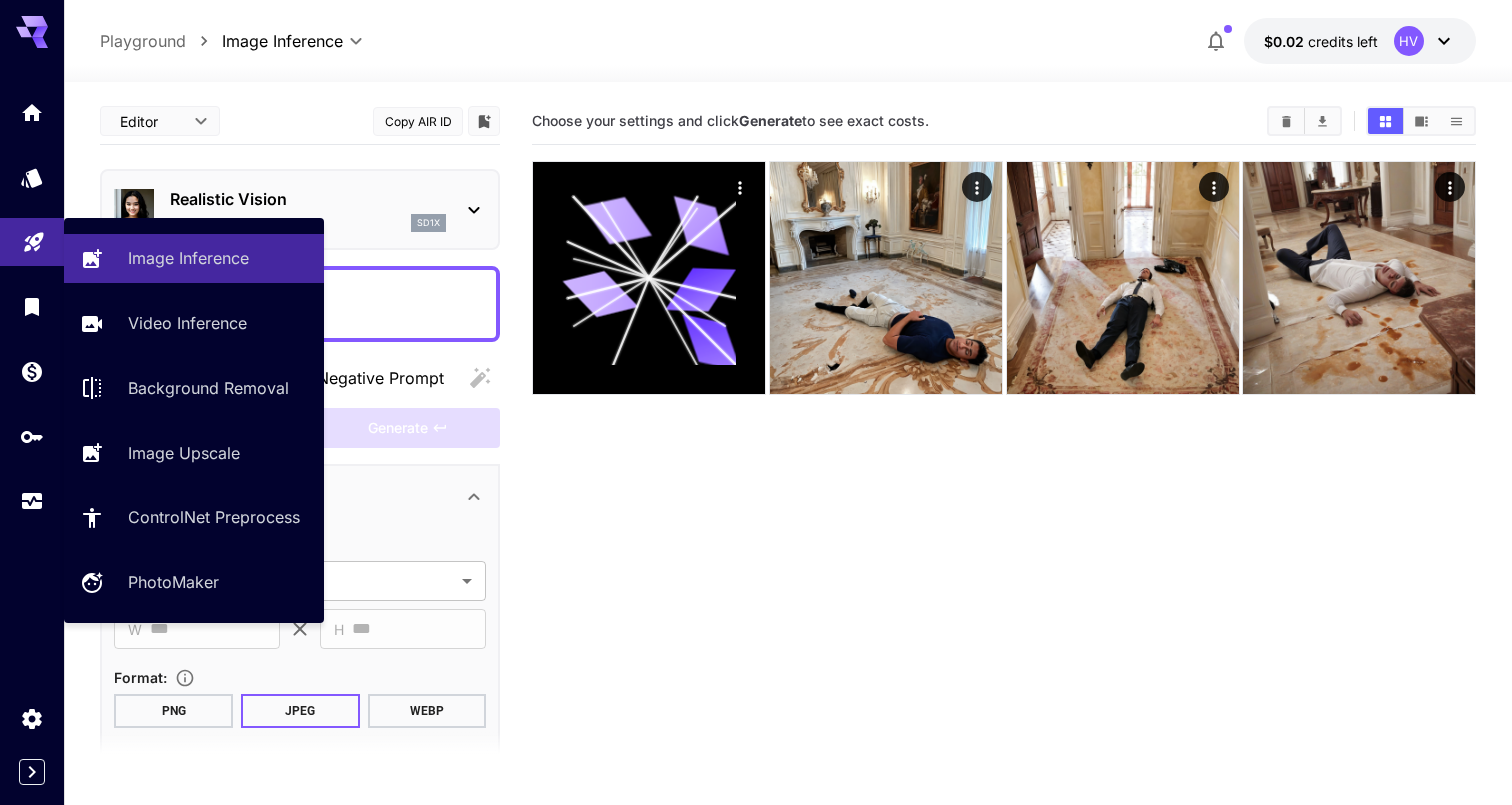 click at bounding box center [32, 242] 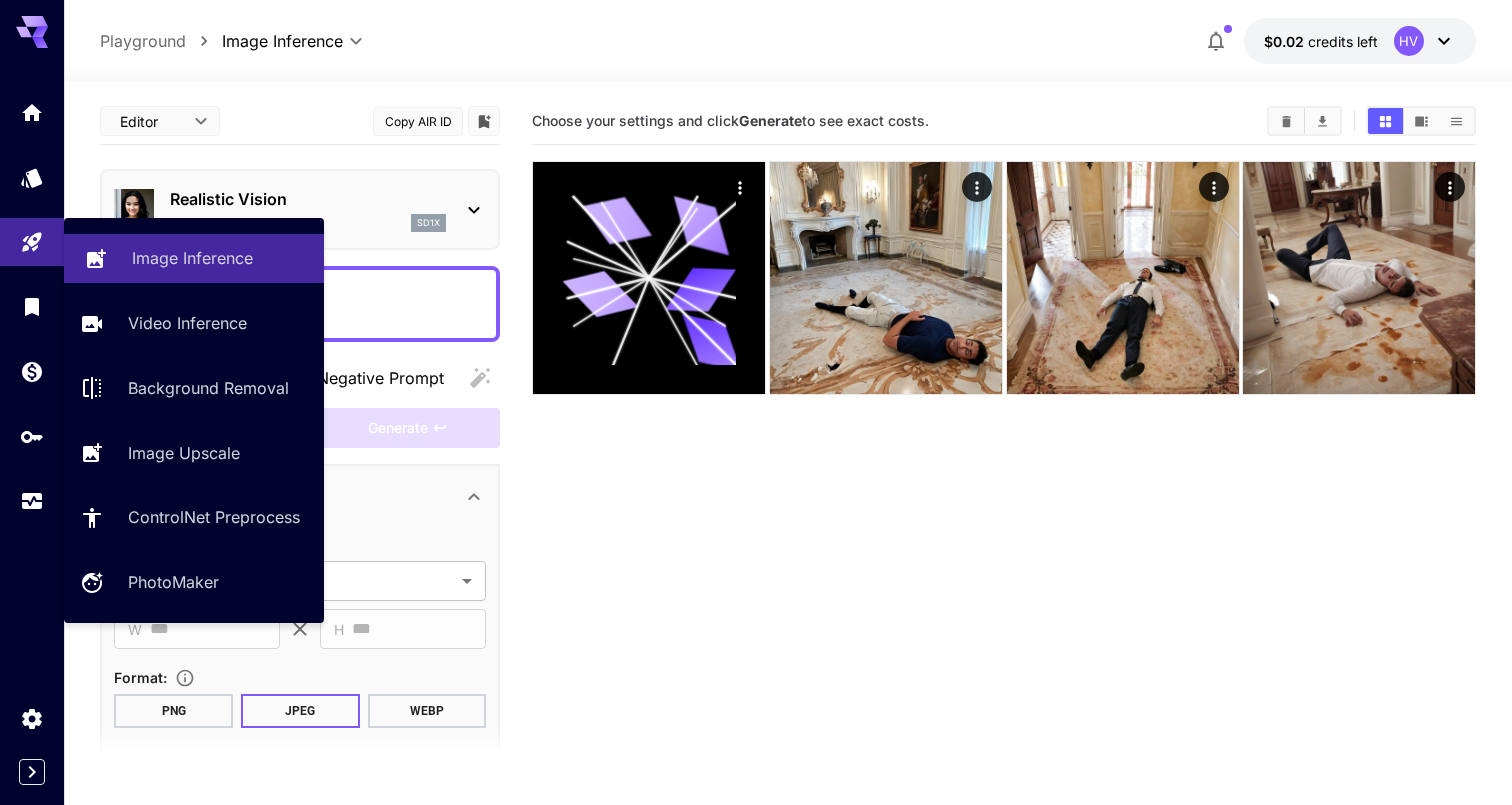 click on "Image Inference" at bounding box center (192, 258) 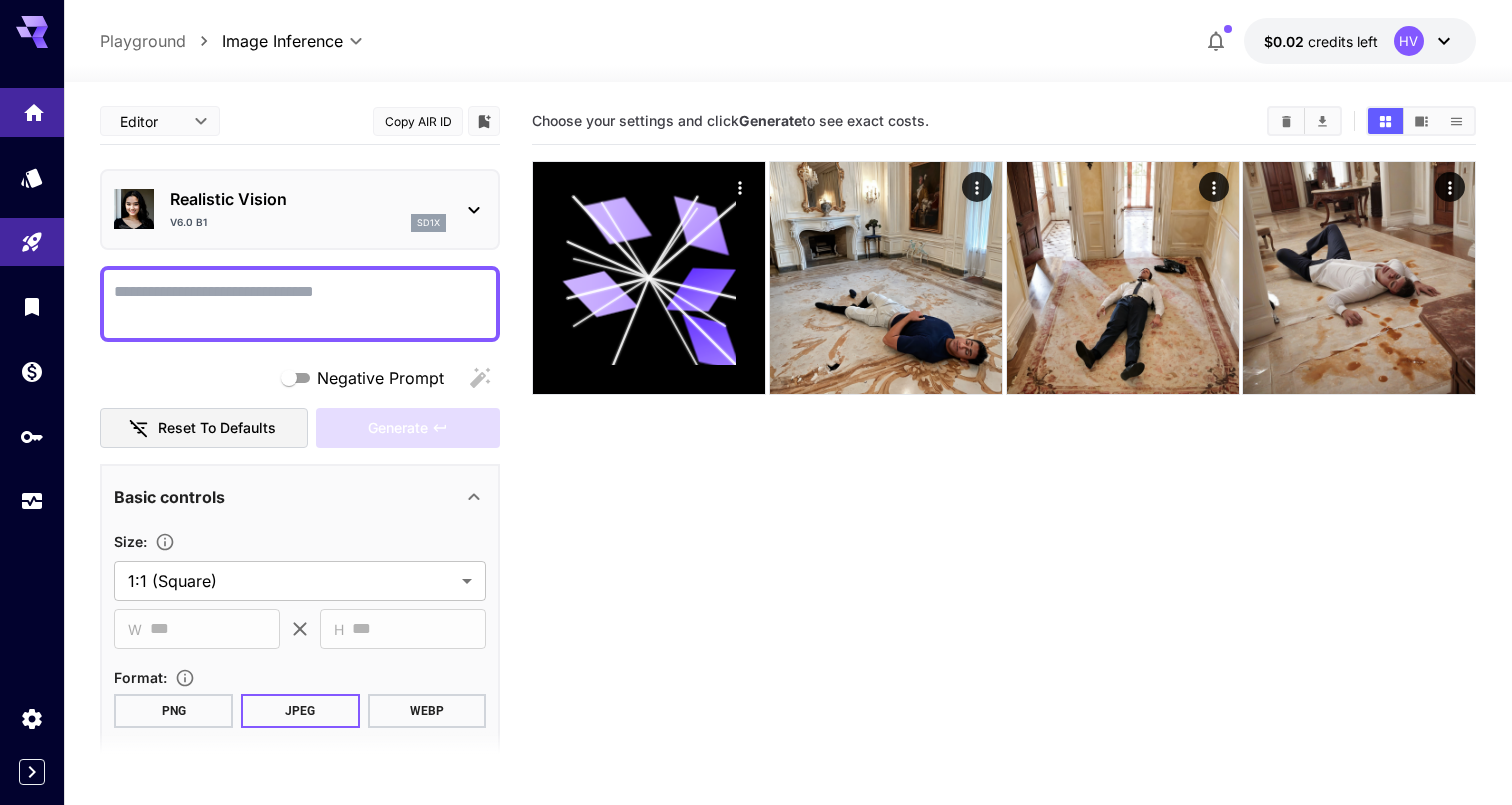 click 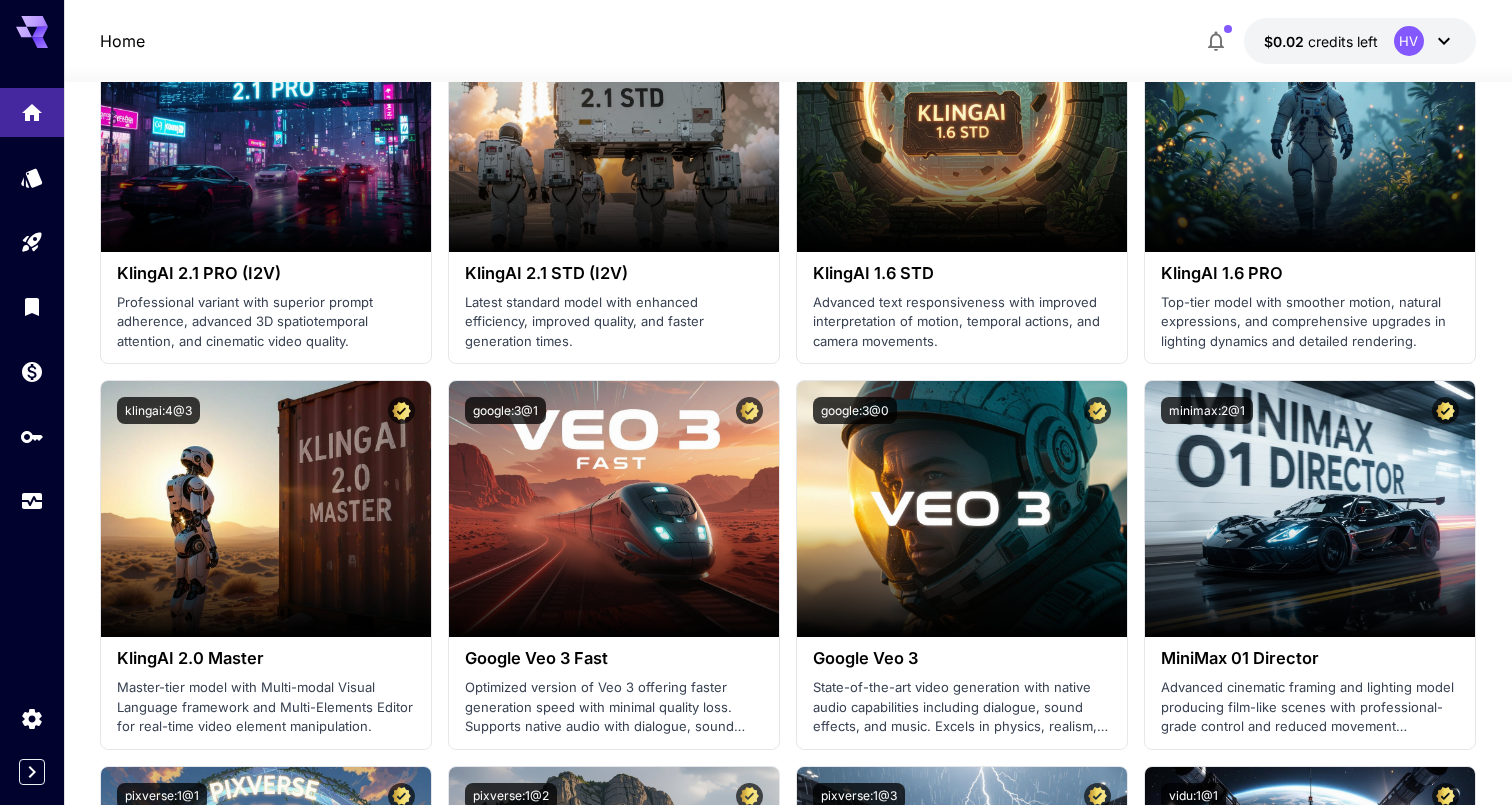 scroll, scrollTop: 1095, scrollLeft: 0, axis: vertical 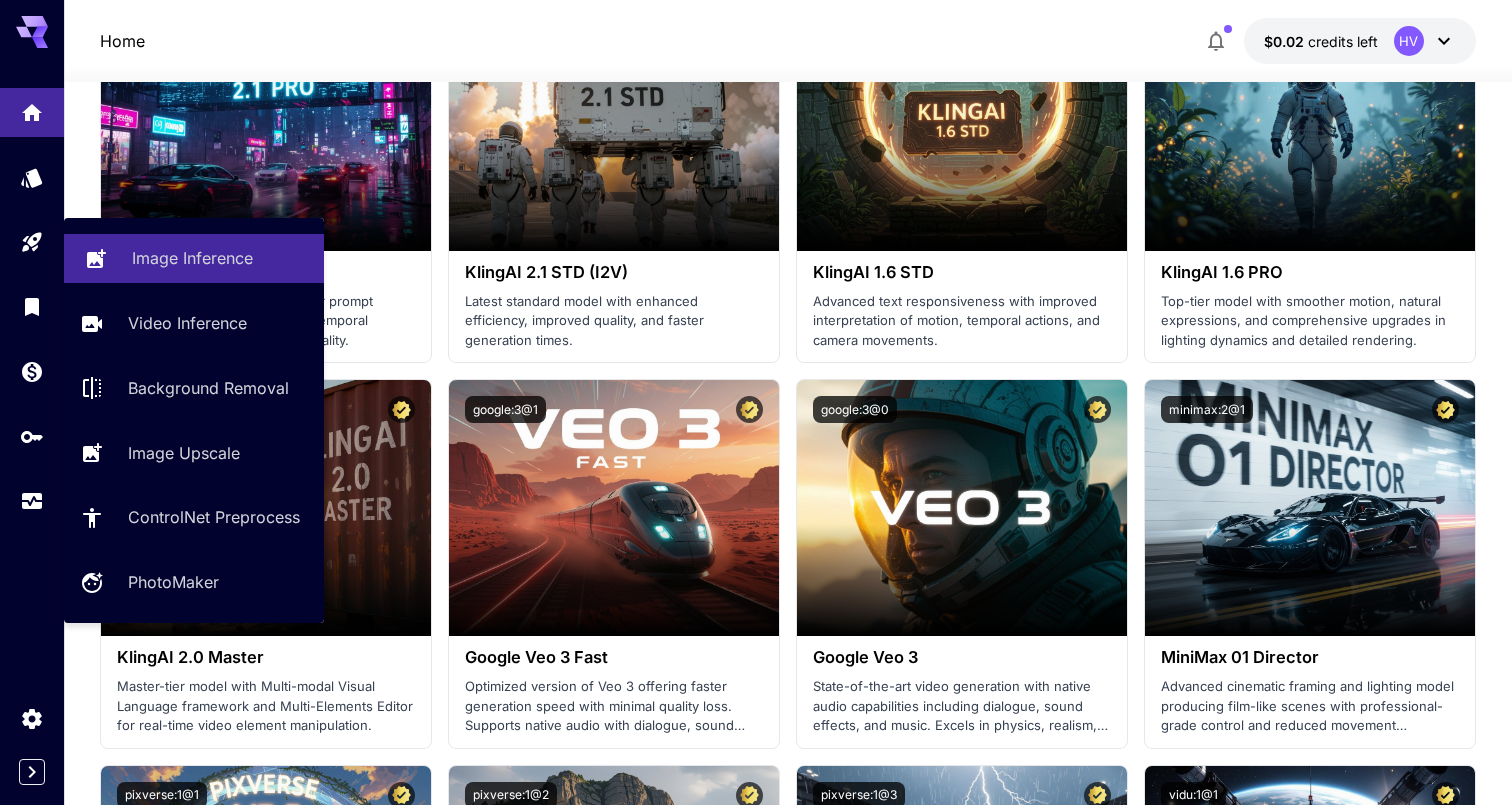 click on "Image Inference" at bounding box center [192, 258] 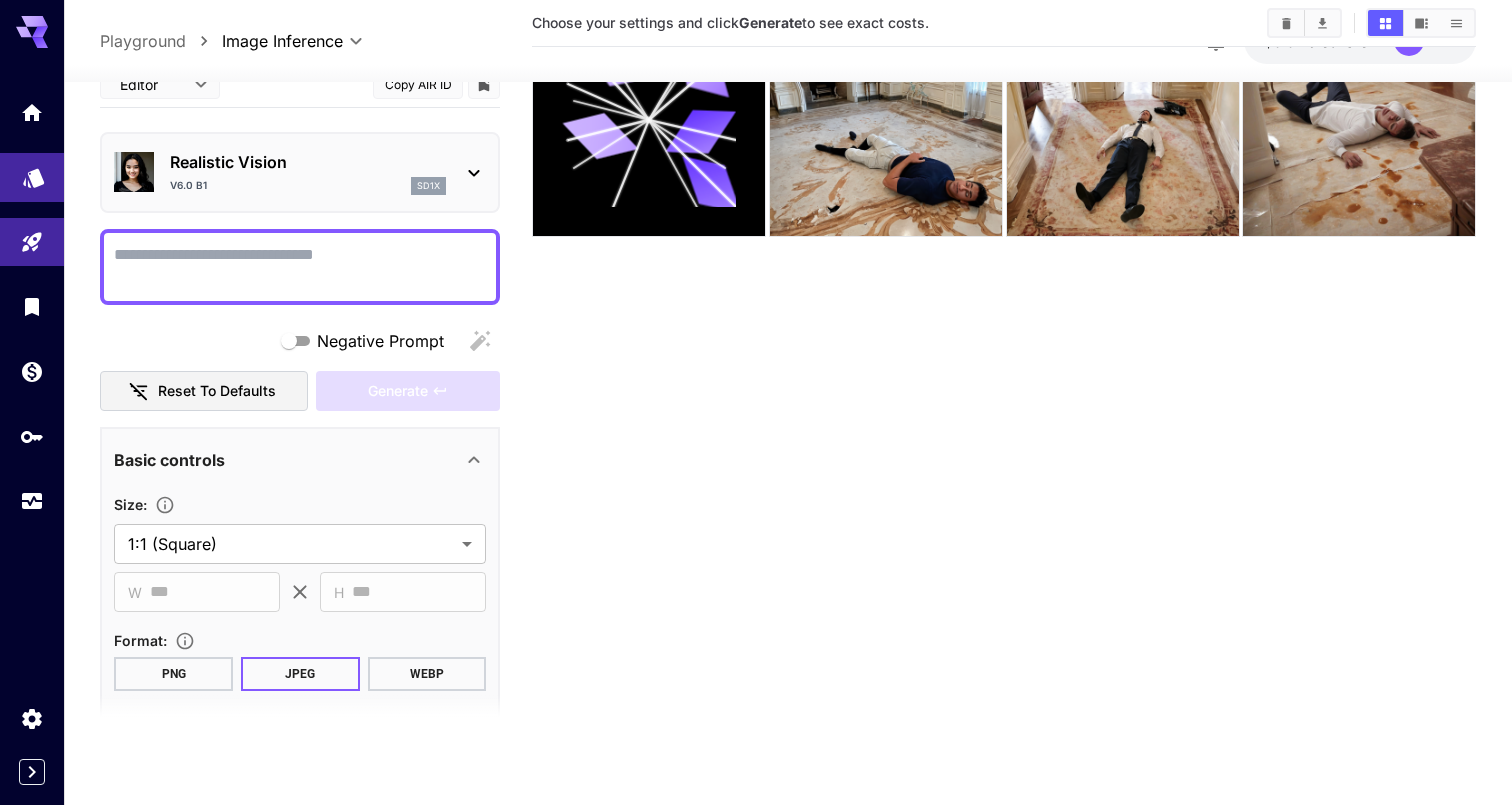 click 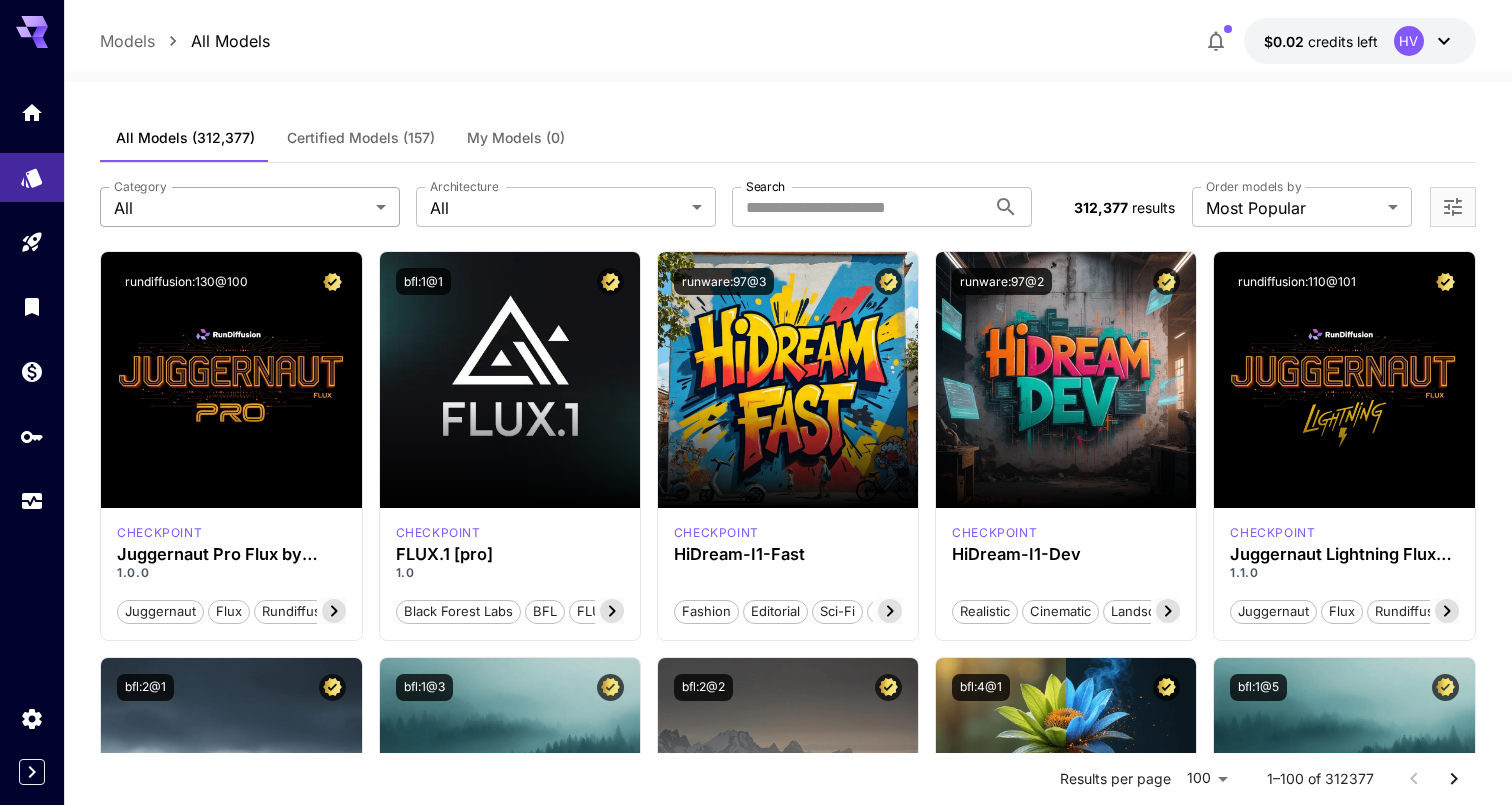 scroll, scrollTop: 0, scrollLeft: 0, axis: both 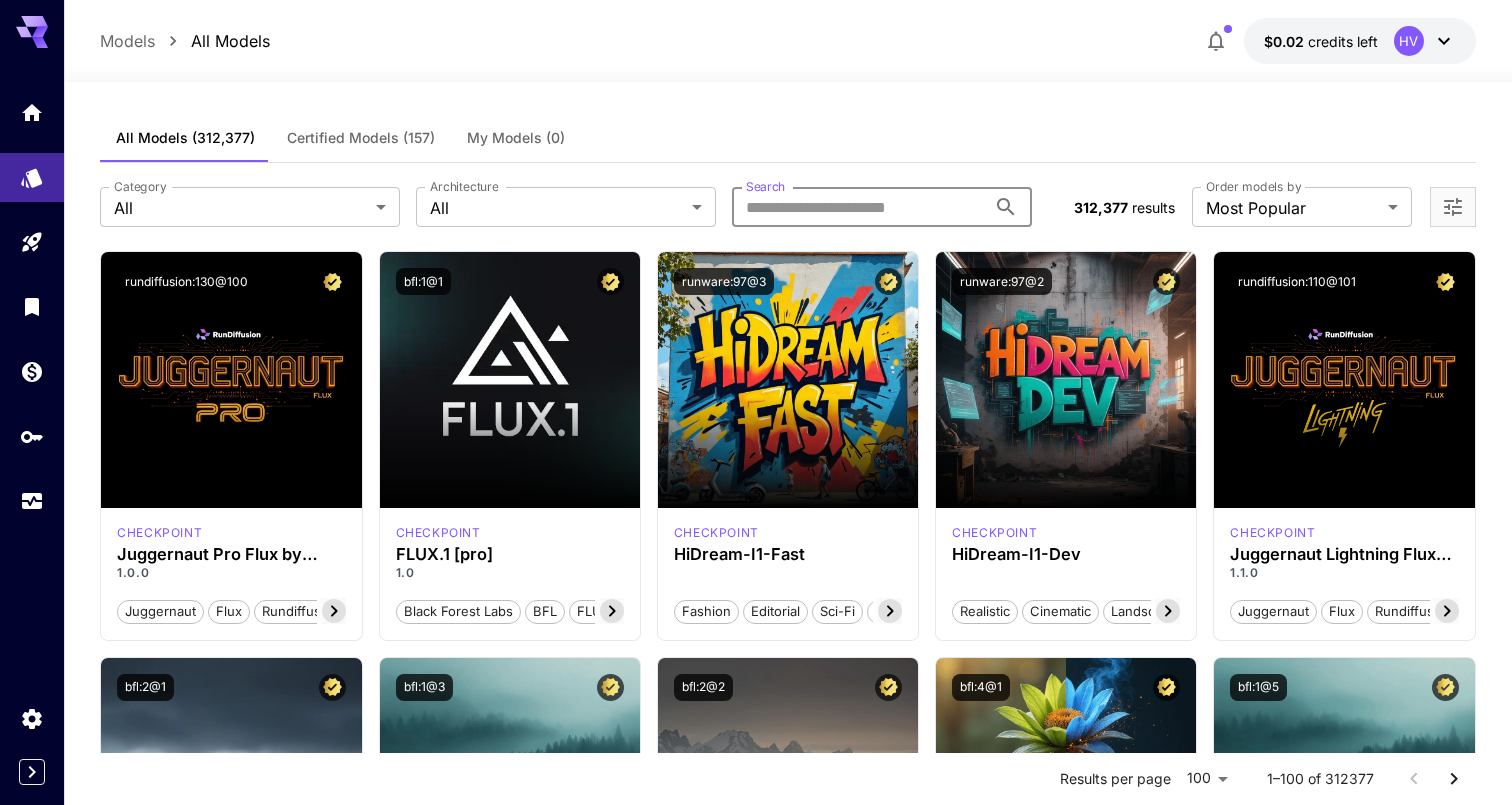 click on "Search" at bounding box center (859, 207) 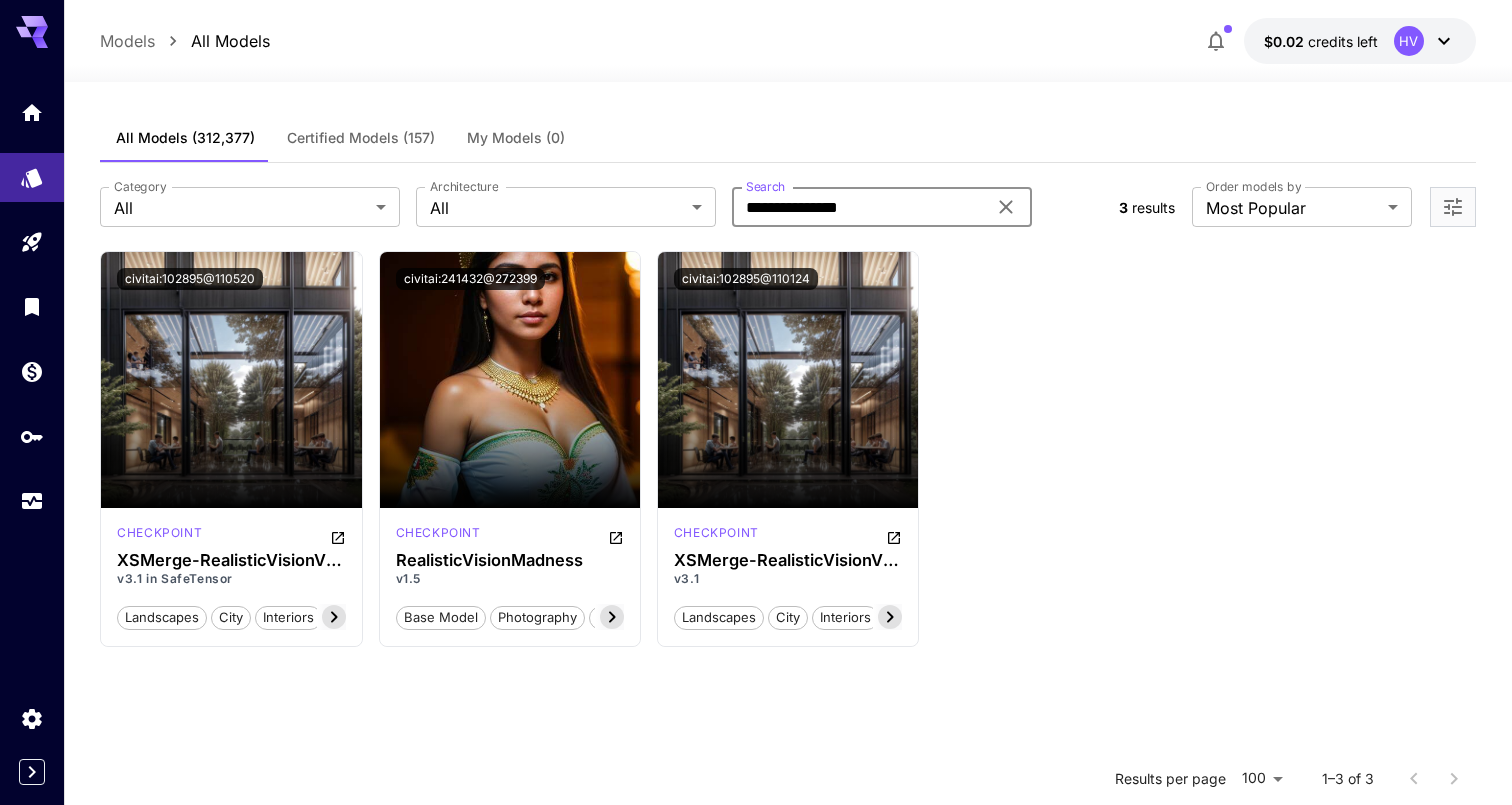 click on "**********" at bounding box center [859, 207] 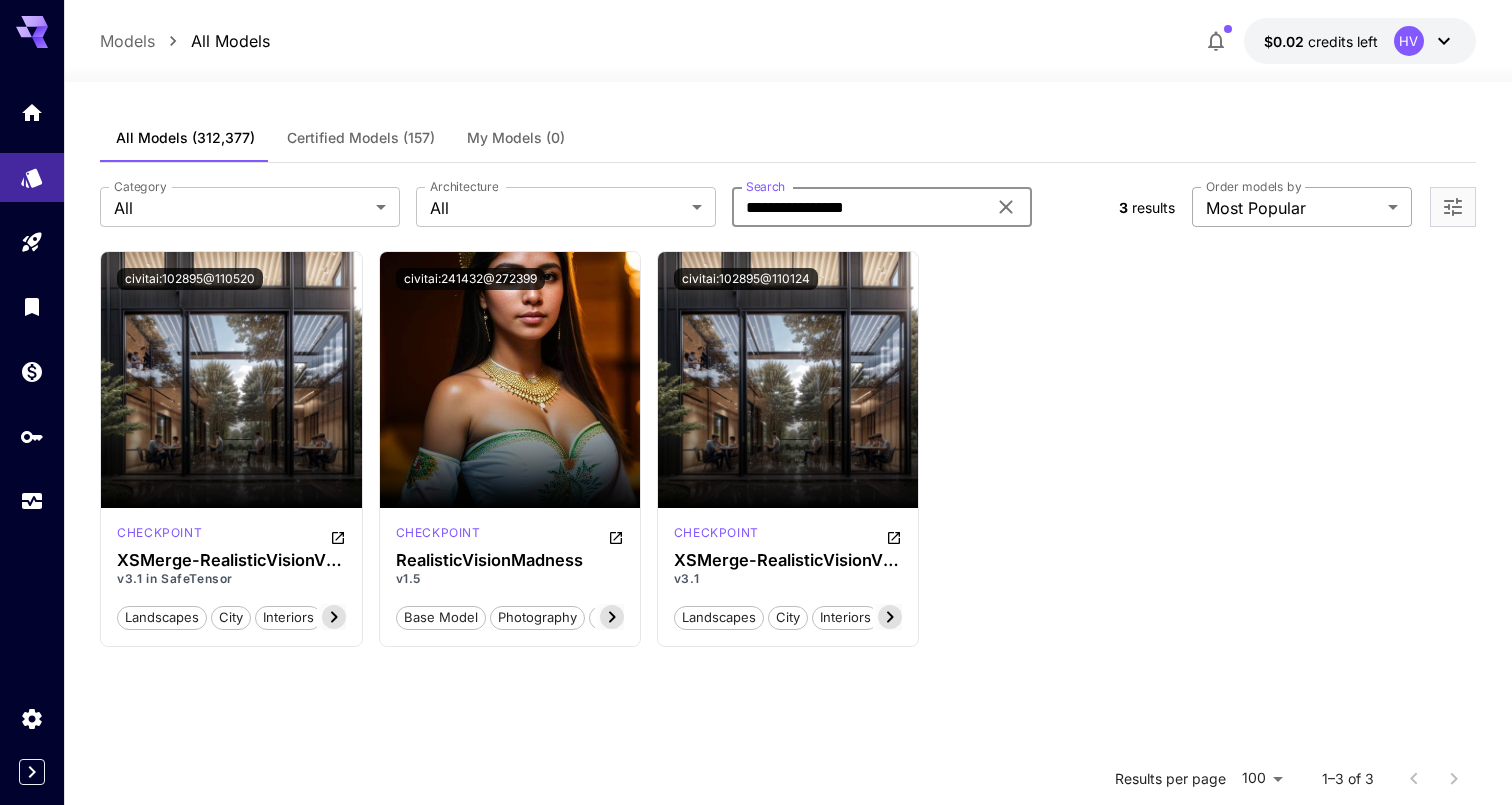 type on "**********" 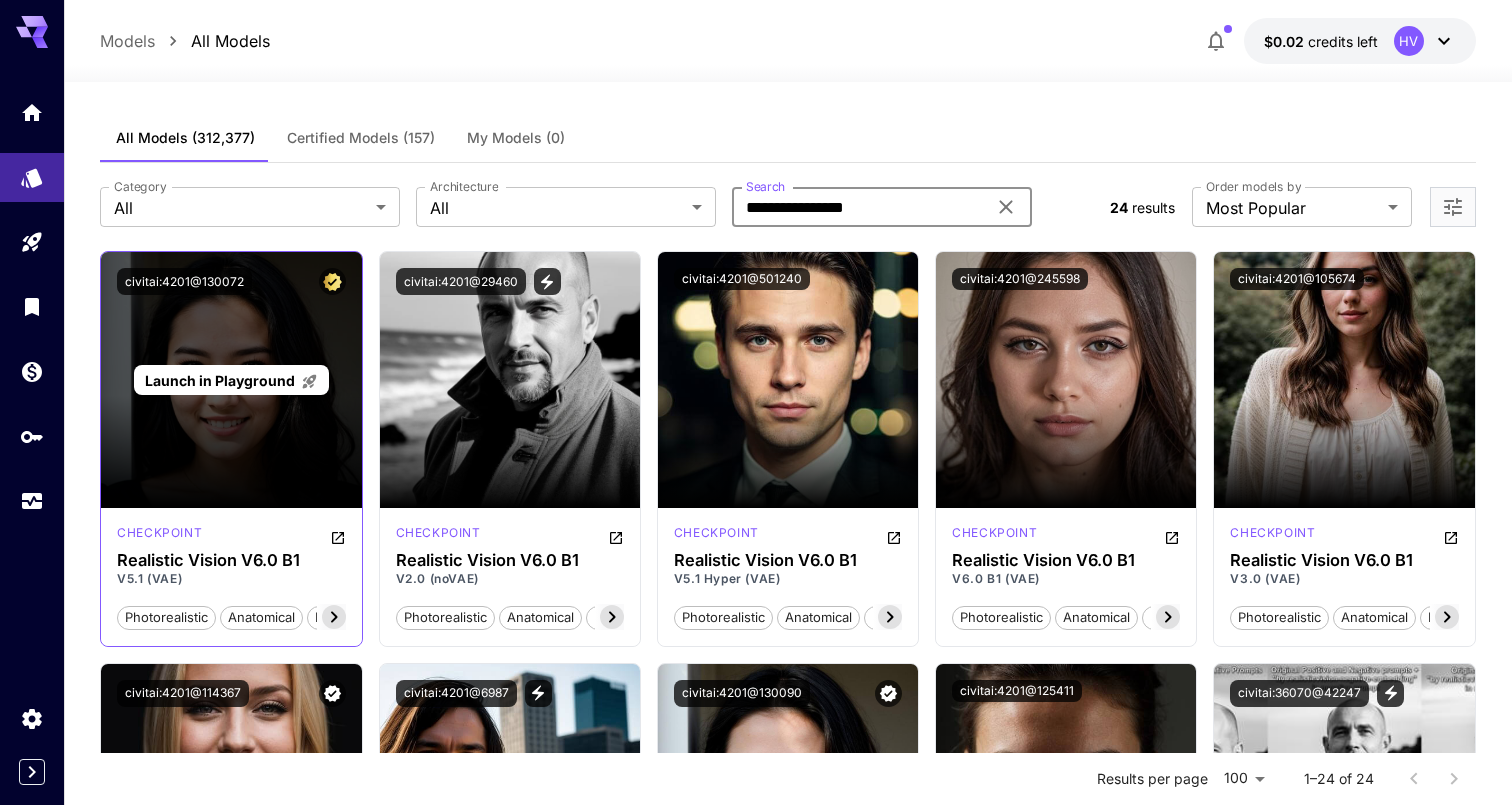 click on "Launch in Playground" at bounding box center (220, 380) 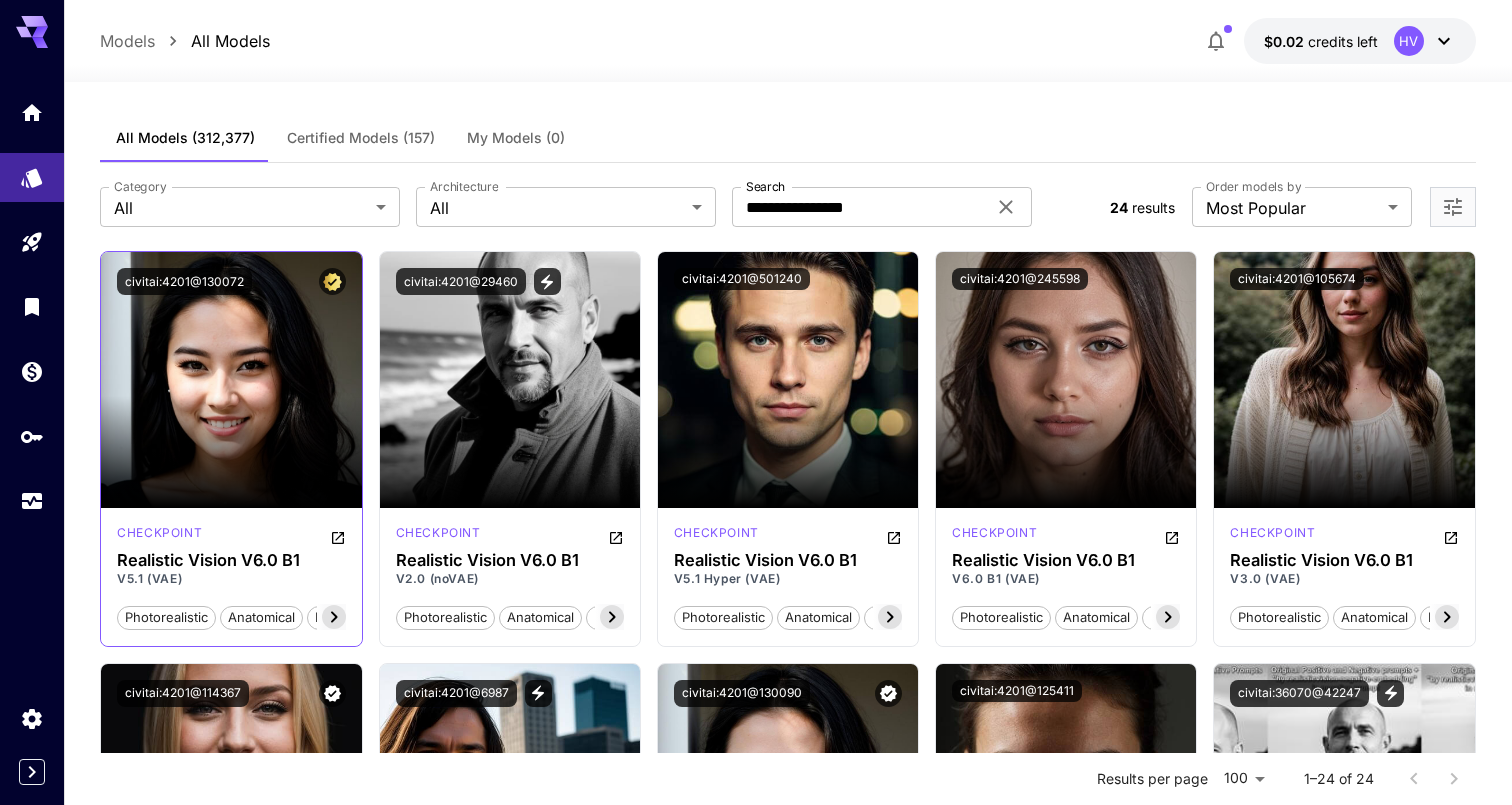 scroll, scrollTop: 0, scrollLeft: 0, axis: both 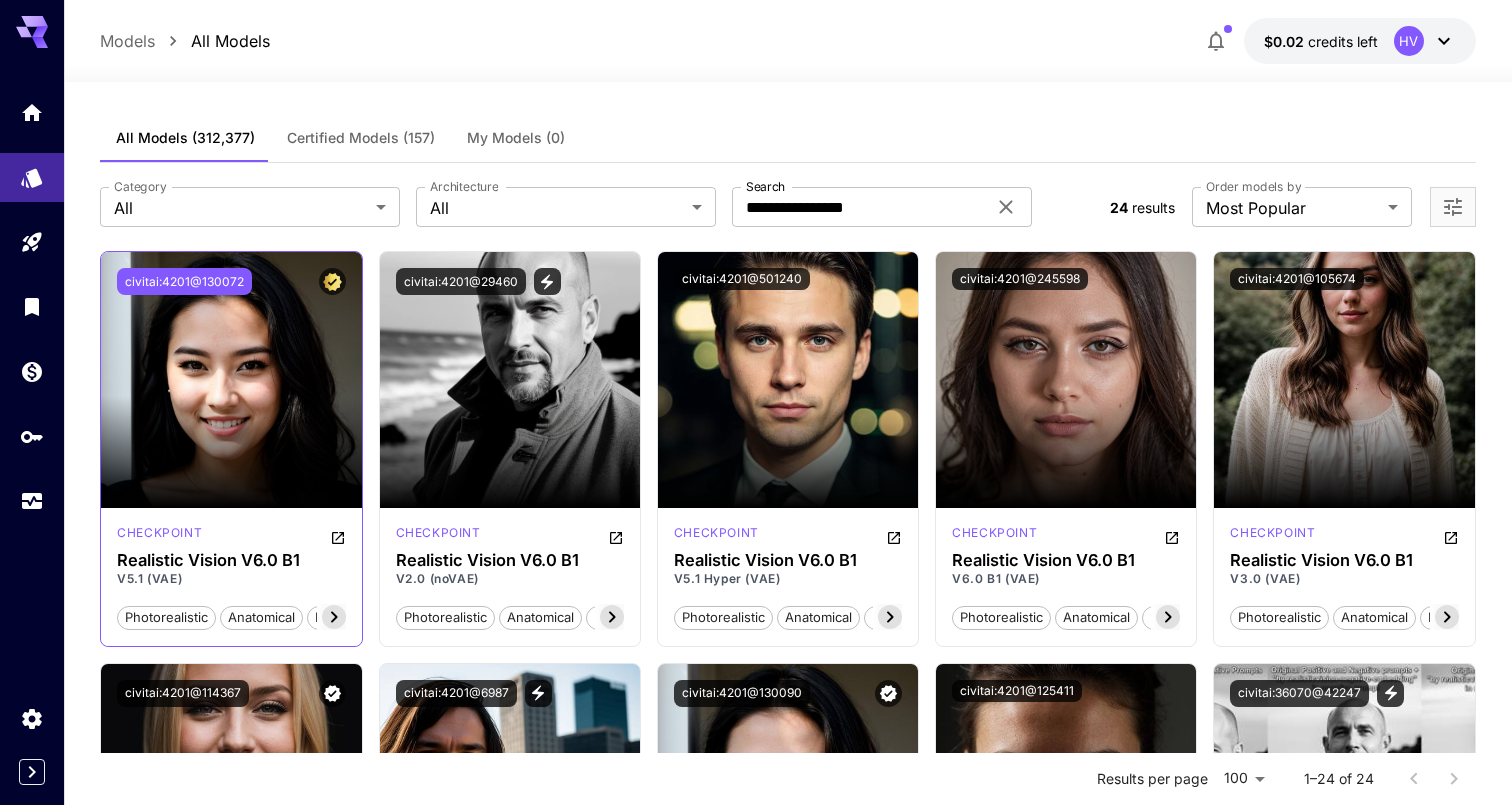 click on "civitai:4201@130072" at bounding box center [184, 281] 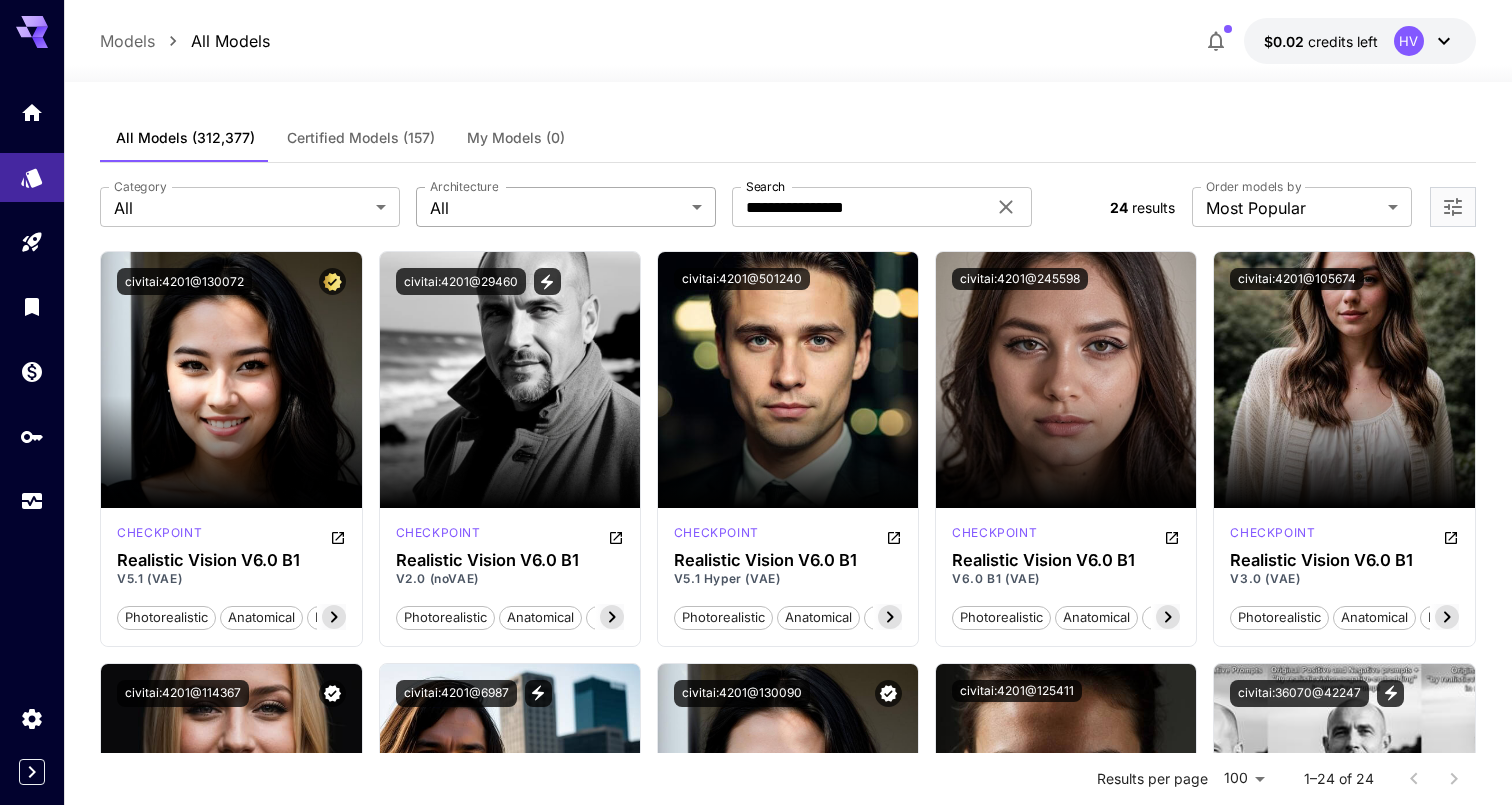 scroll, scrollTop: -1, scrollLeft: 0, axis: vertical 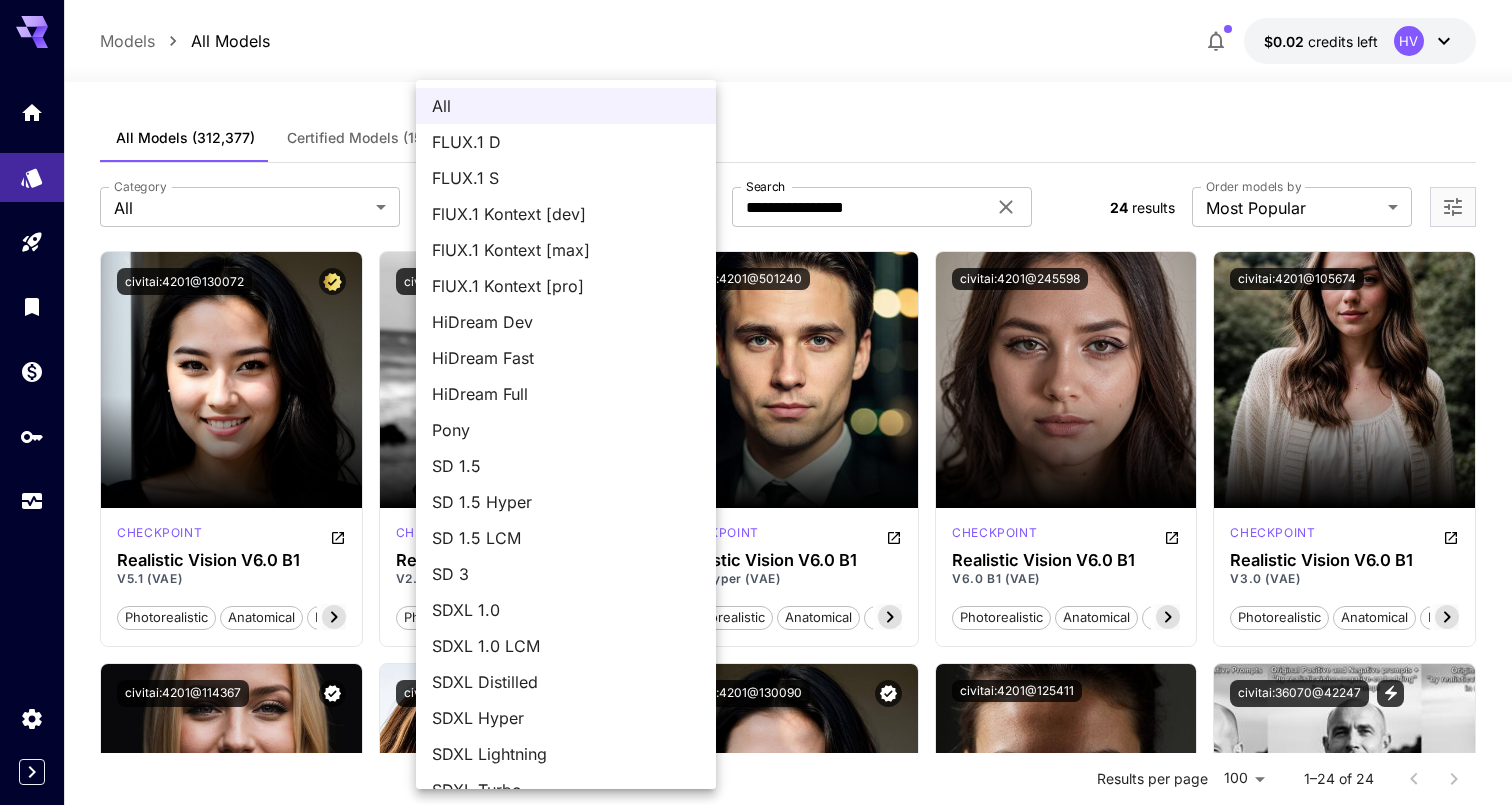 click on "**********" at bounding box center (756, 1203) 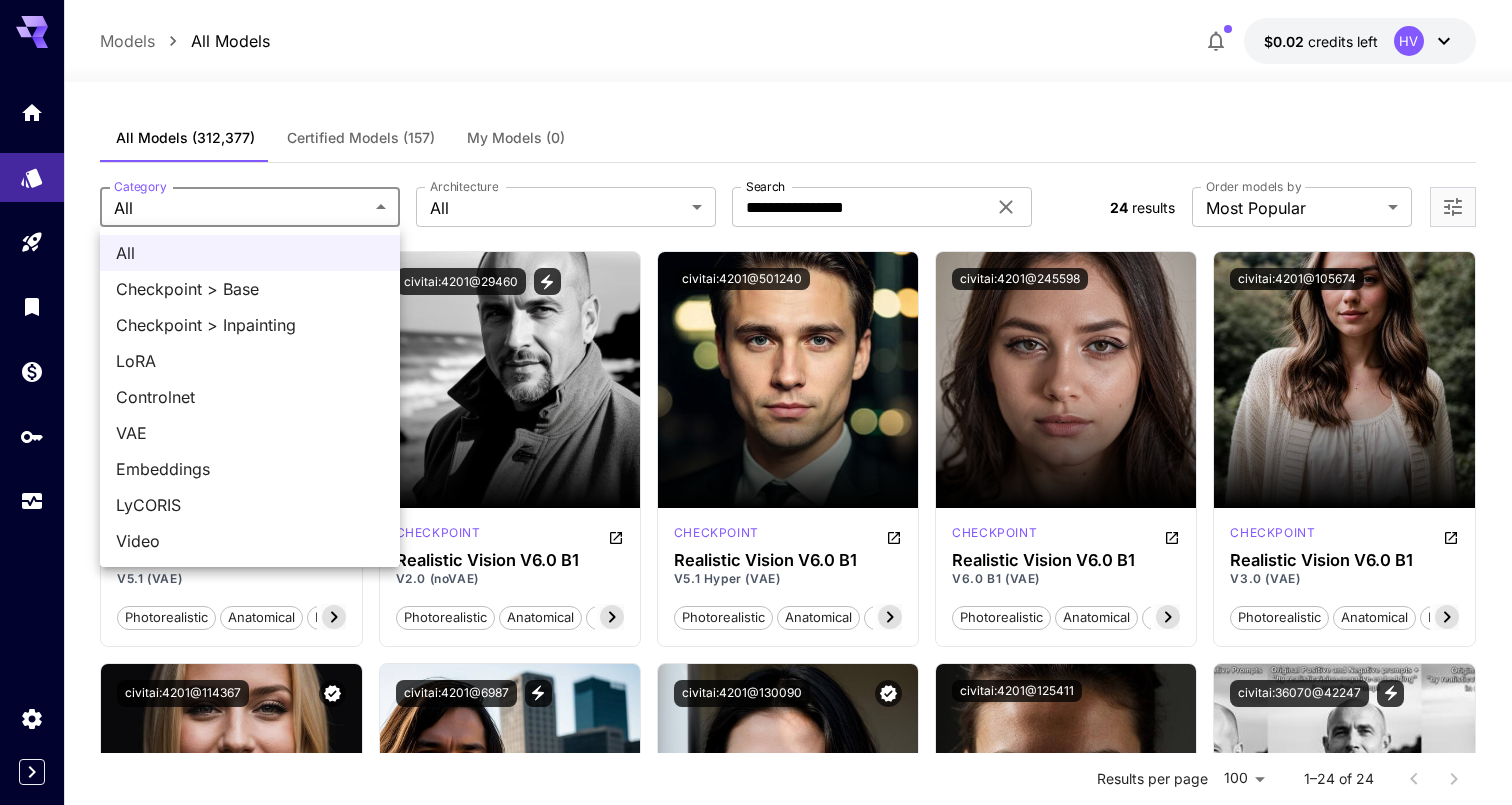 click on "**********" at bounding box center [756, 1203] 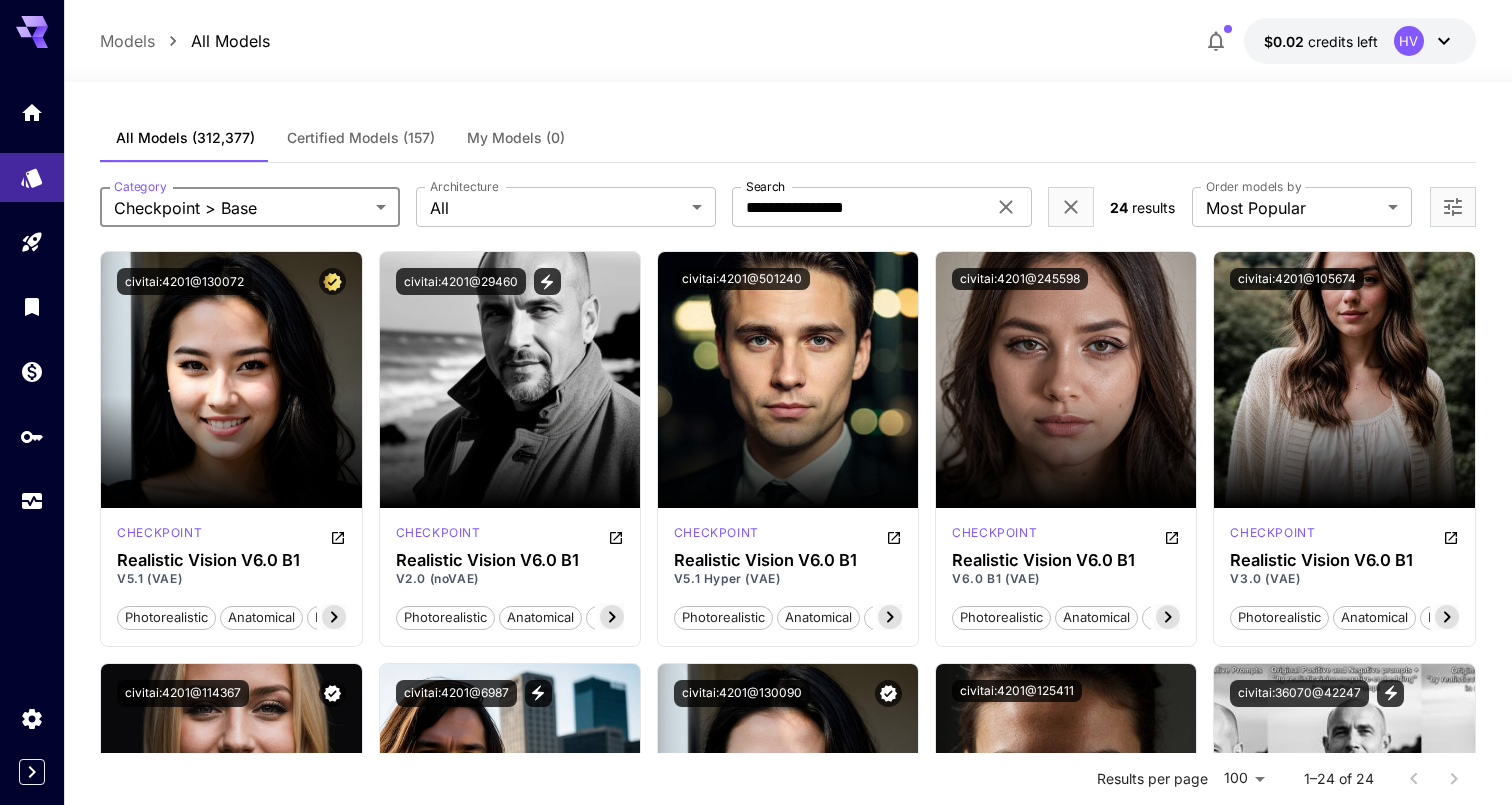 type on "**********" 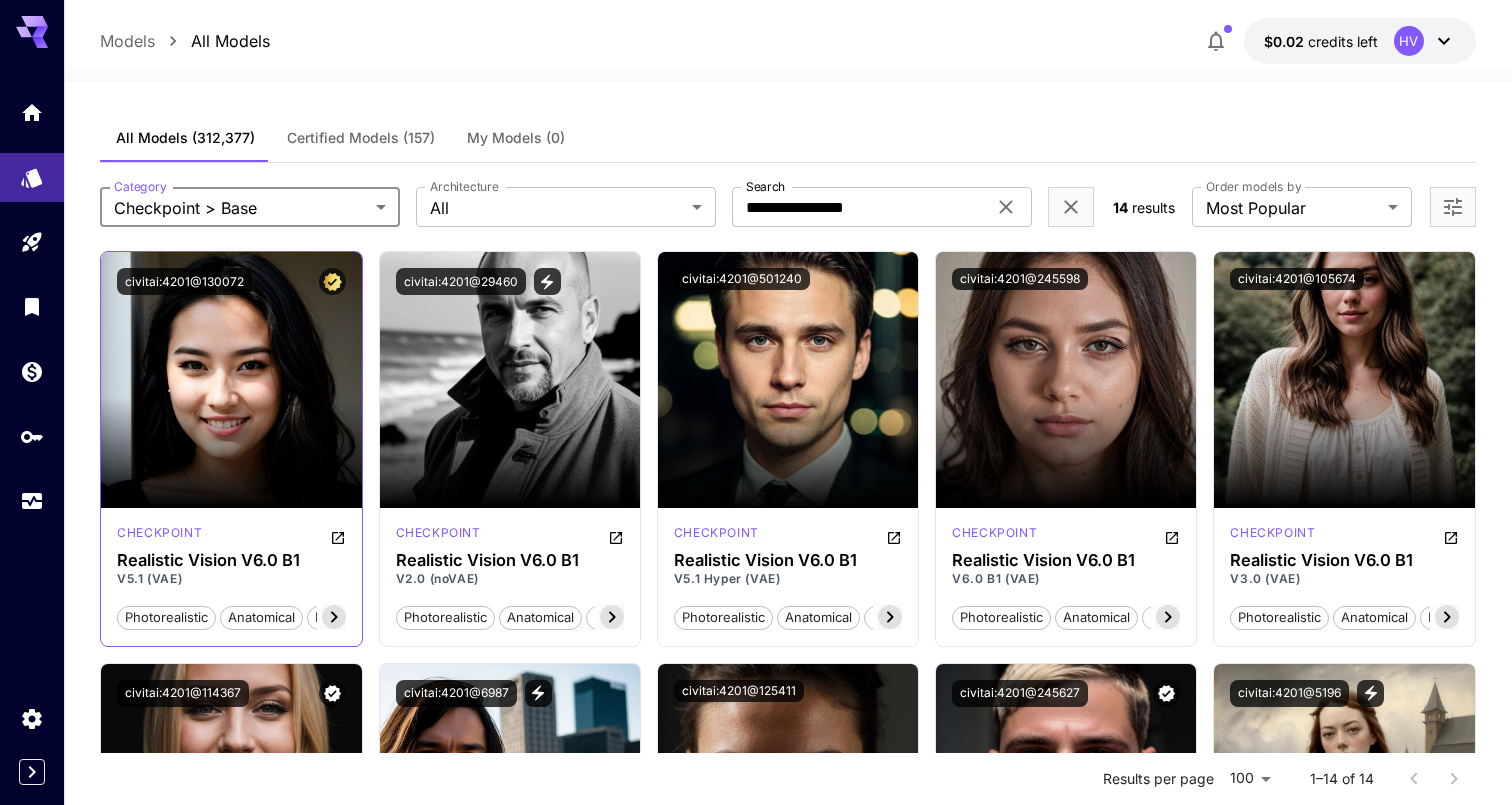 scroll, scrollTop: 0, scrollLeft: 0, axis: both 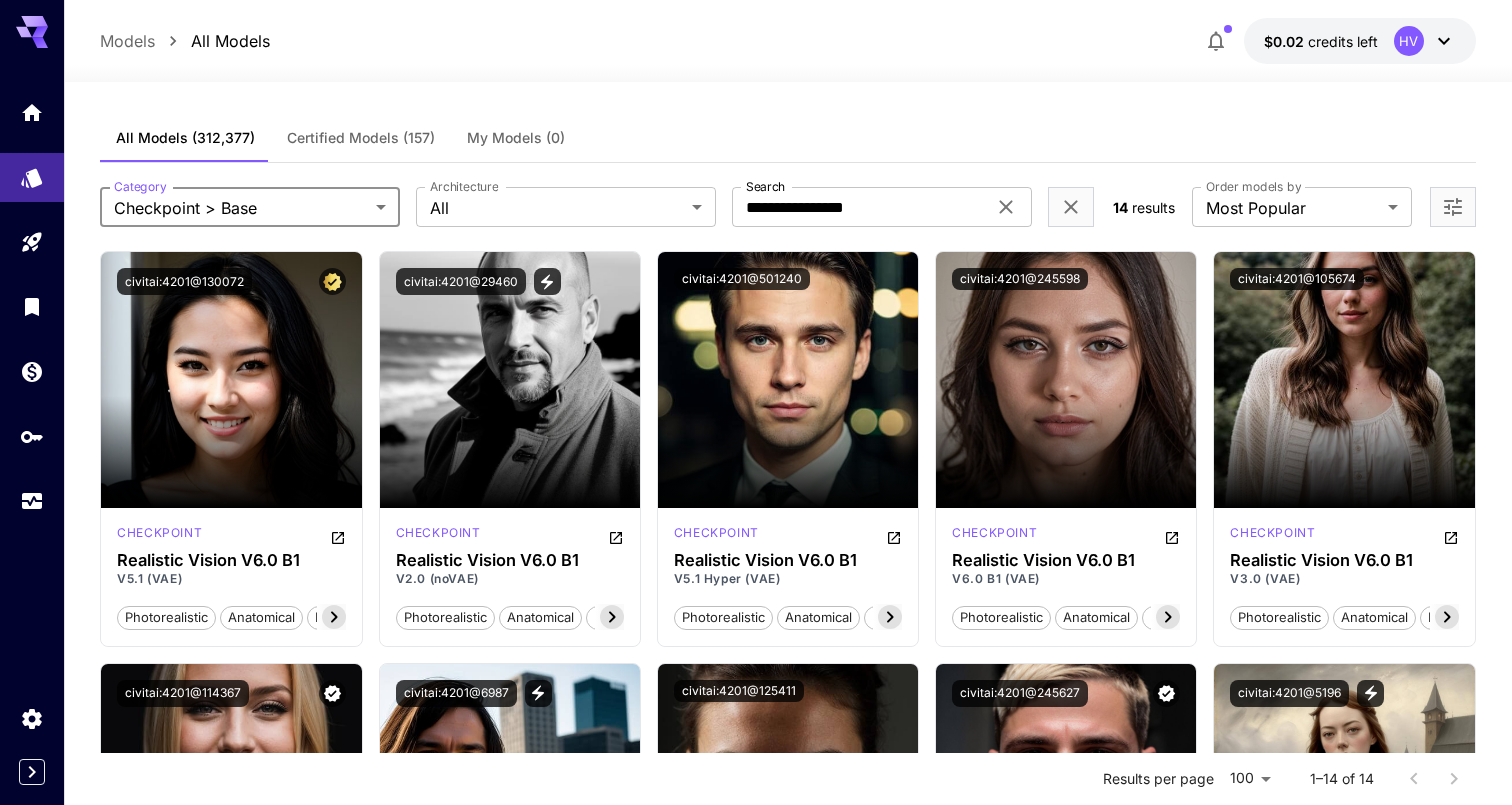 click on "Order models by" at bounding box center [1253, 186] 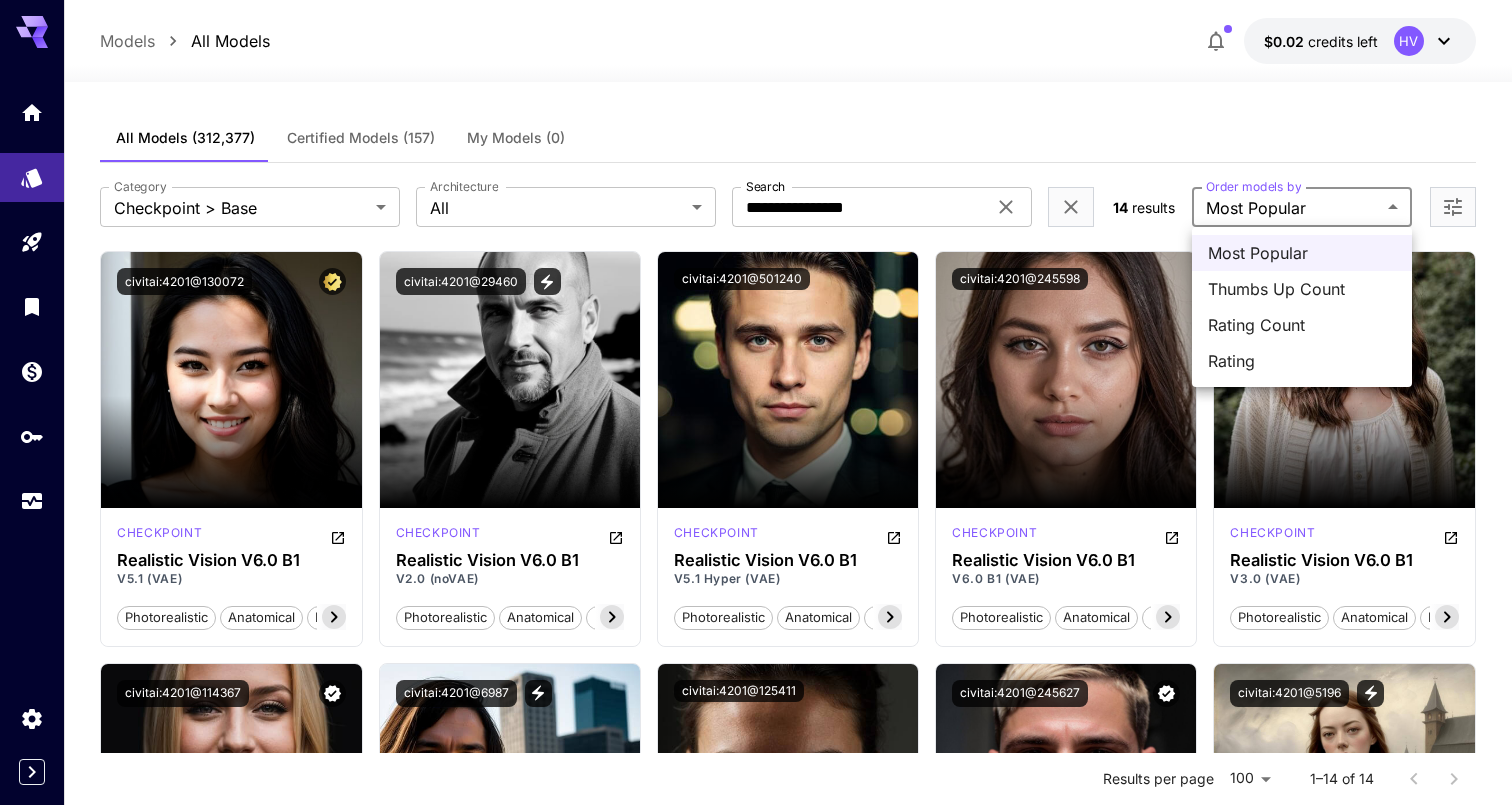 click on "**********" at bounding box center (756, 791) 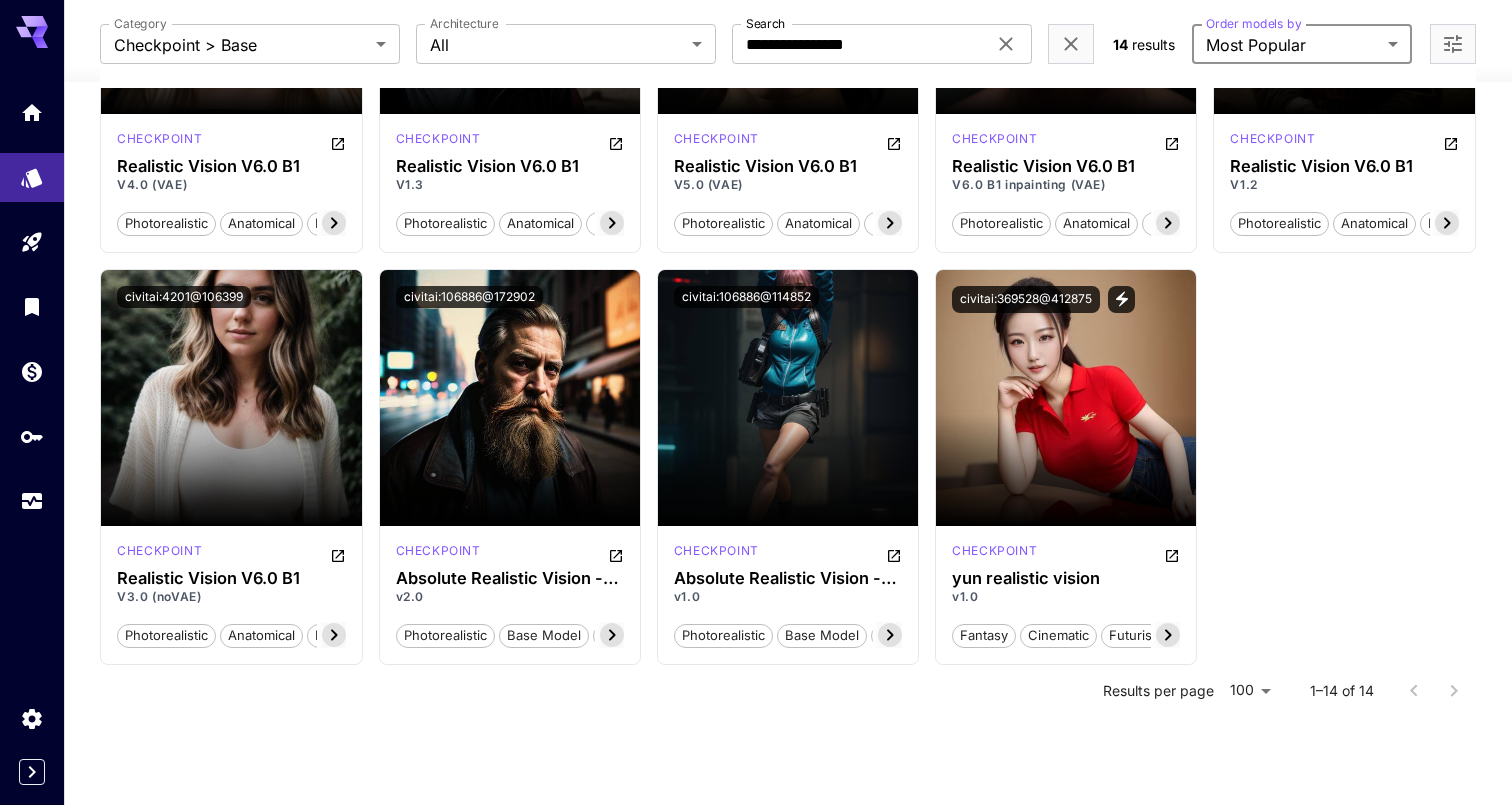 scroll, scrollTop: 805, scrollLeft: 0, axis: vertical 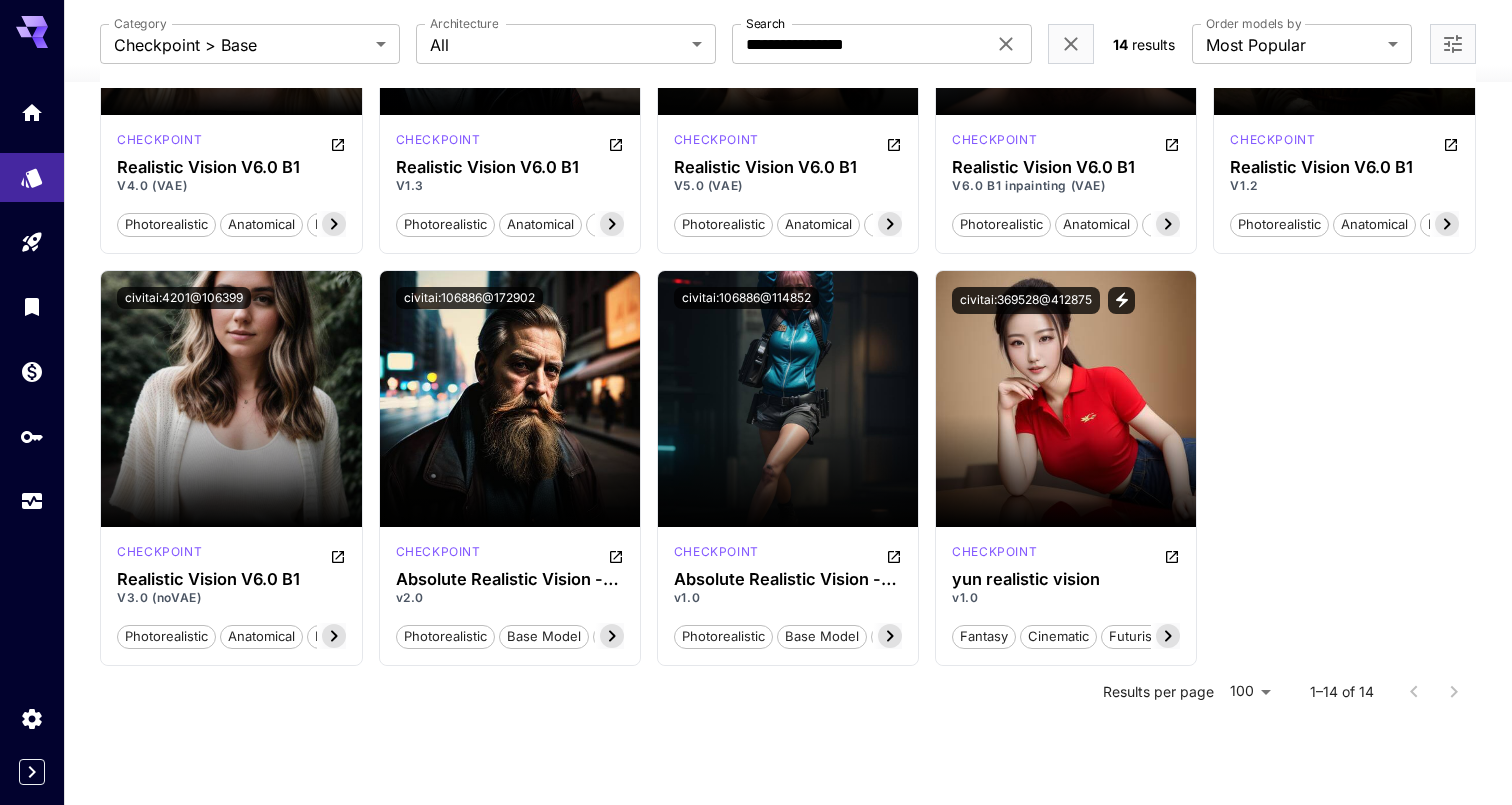 click at bounding box center (1434, 692) 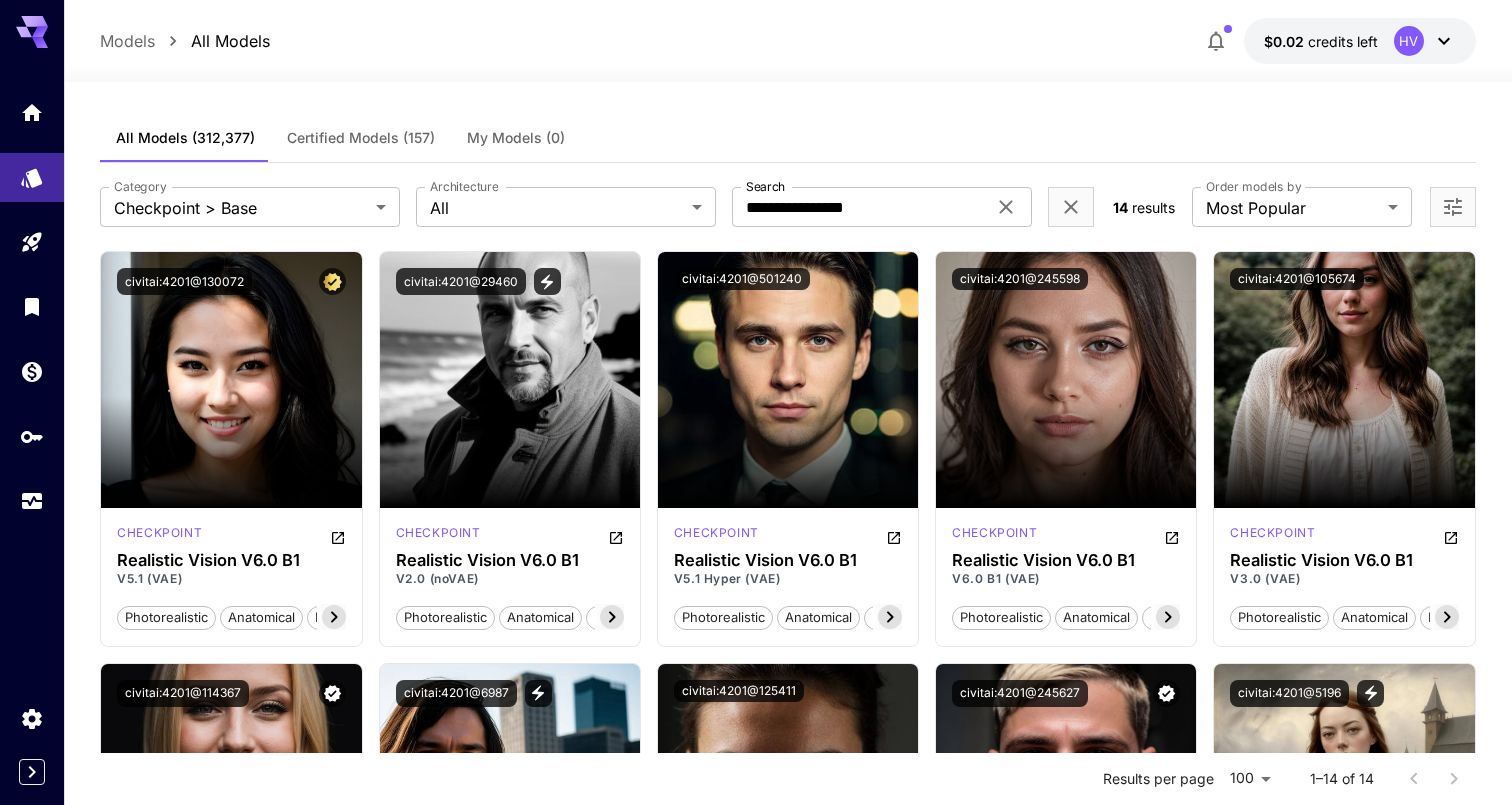 scroll, scrollTop: 0, scrollLeft: 0, axis: both 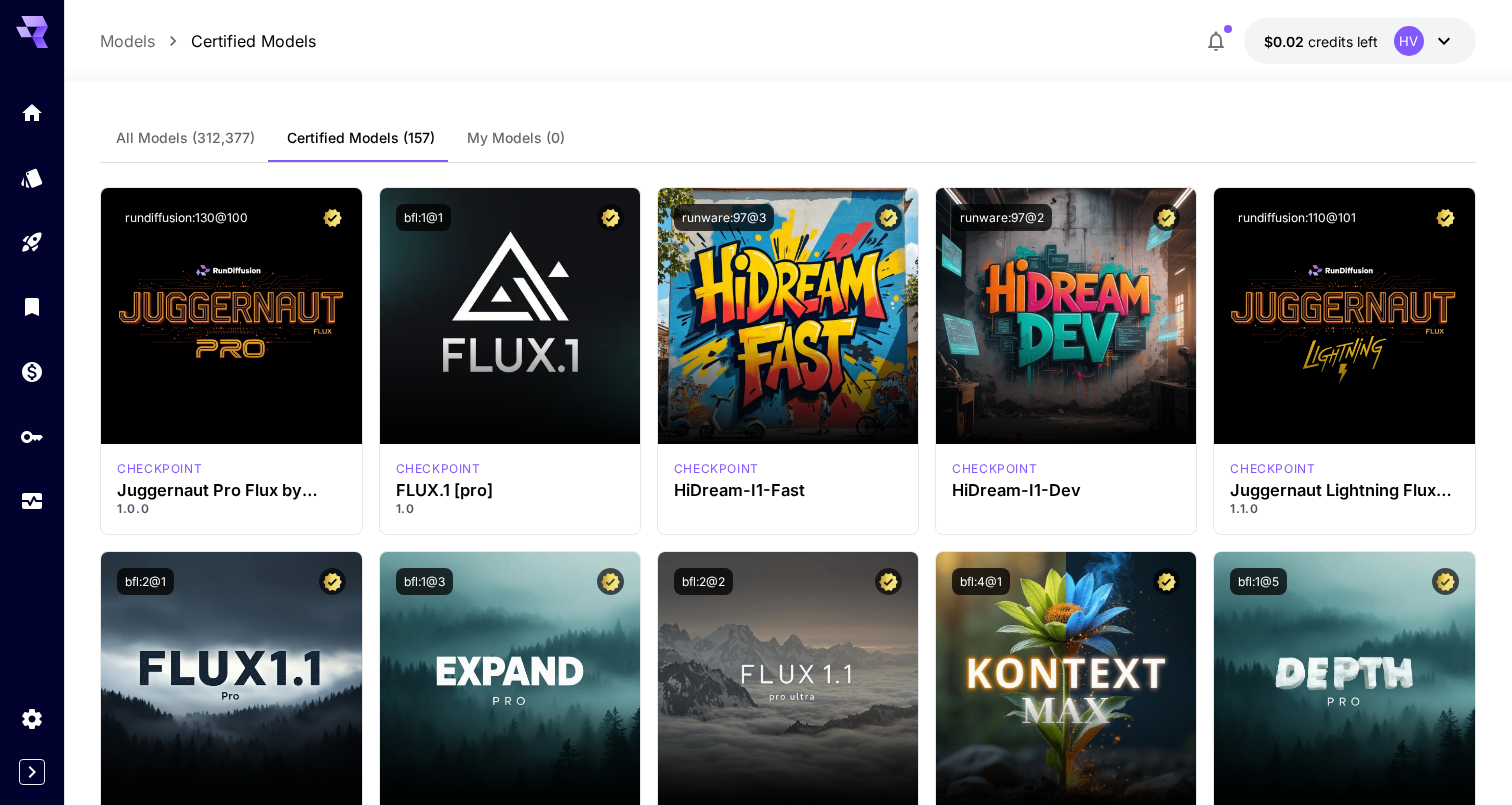 click on "All Models (312,377)" at bounding box center [185, 138] 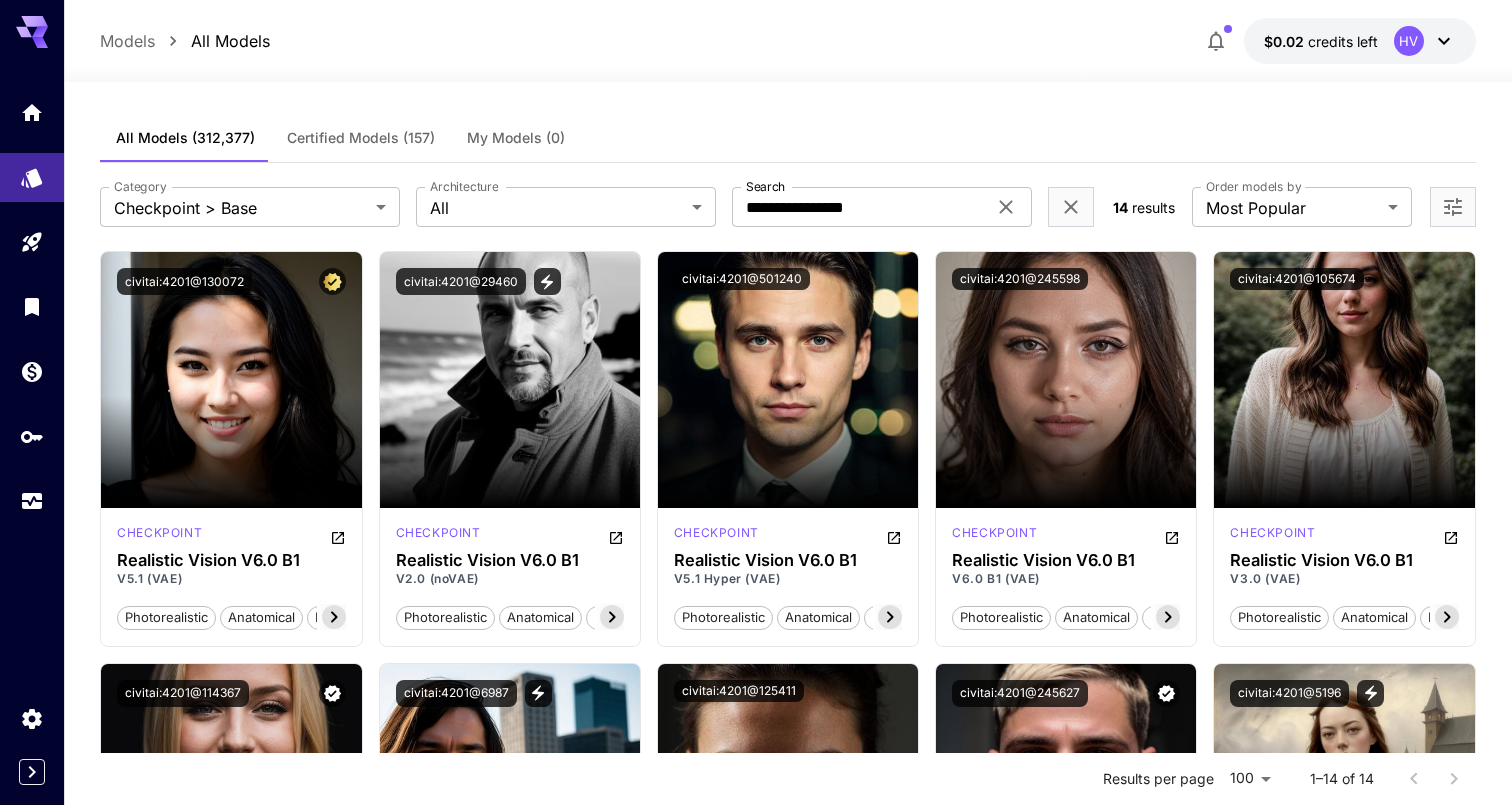 scroll, scrollTop: 0, scrollLeft: 0, axis: both 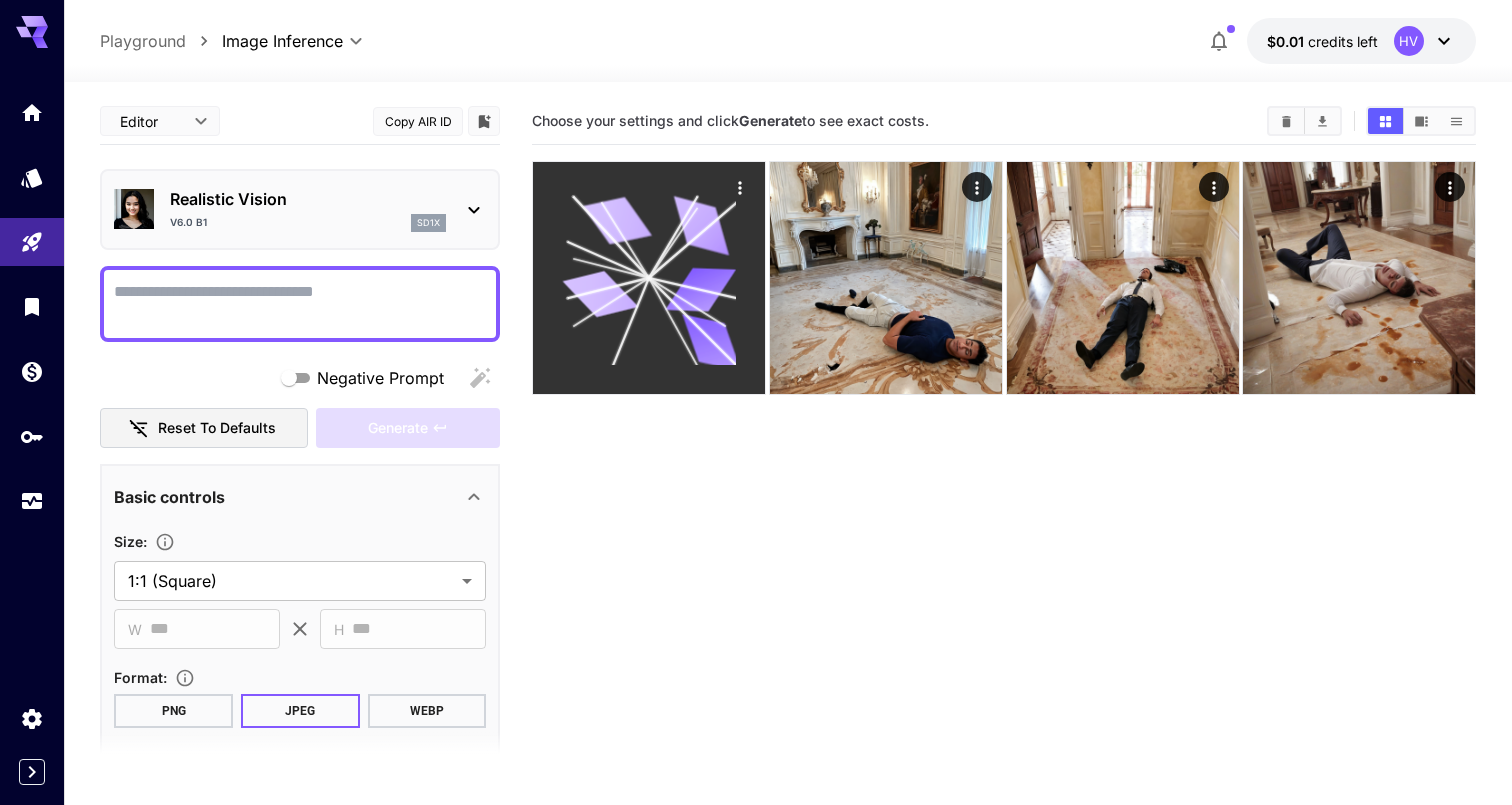 click 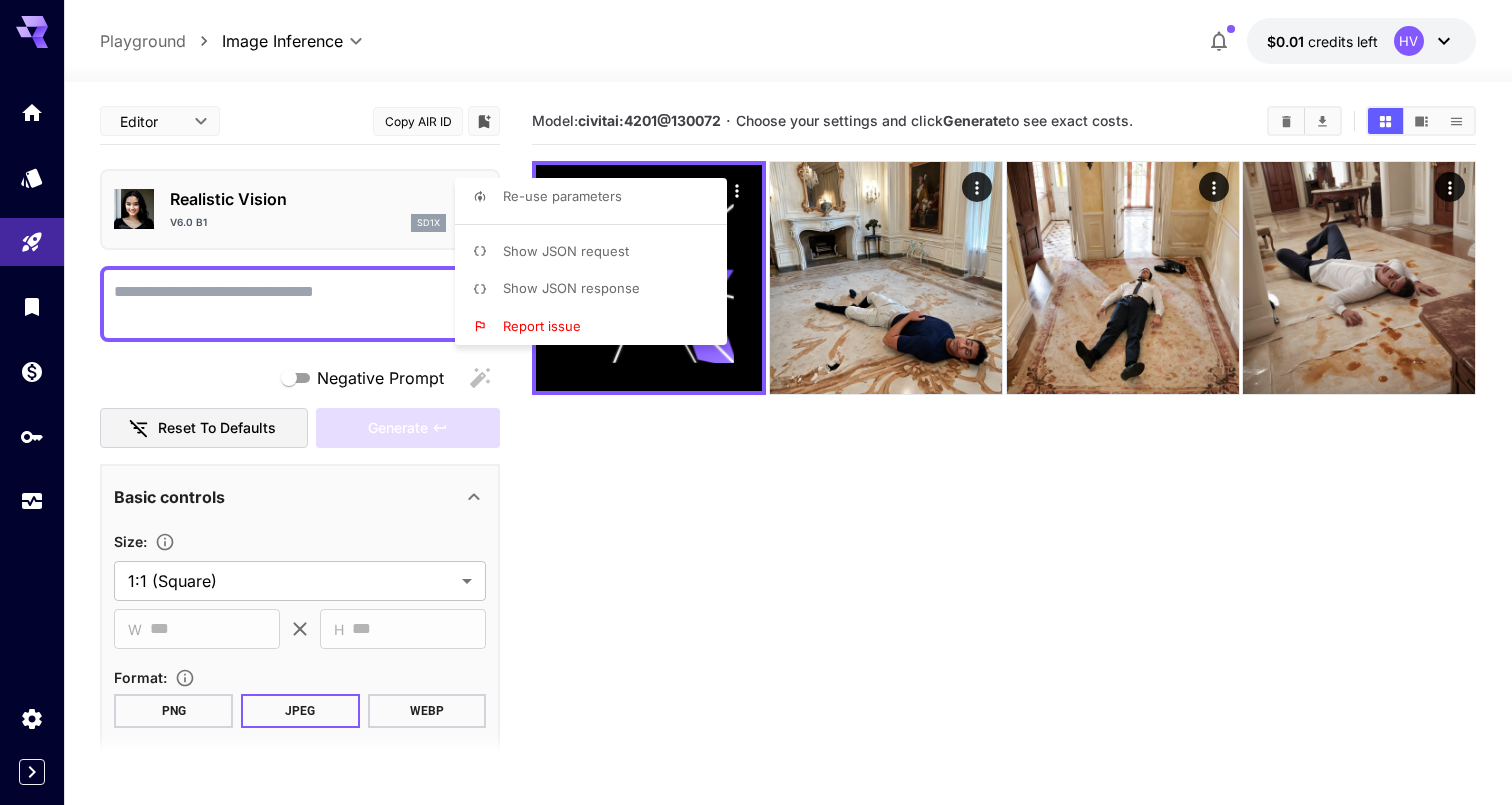 click at bounding box center [756, 402] 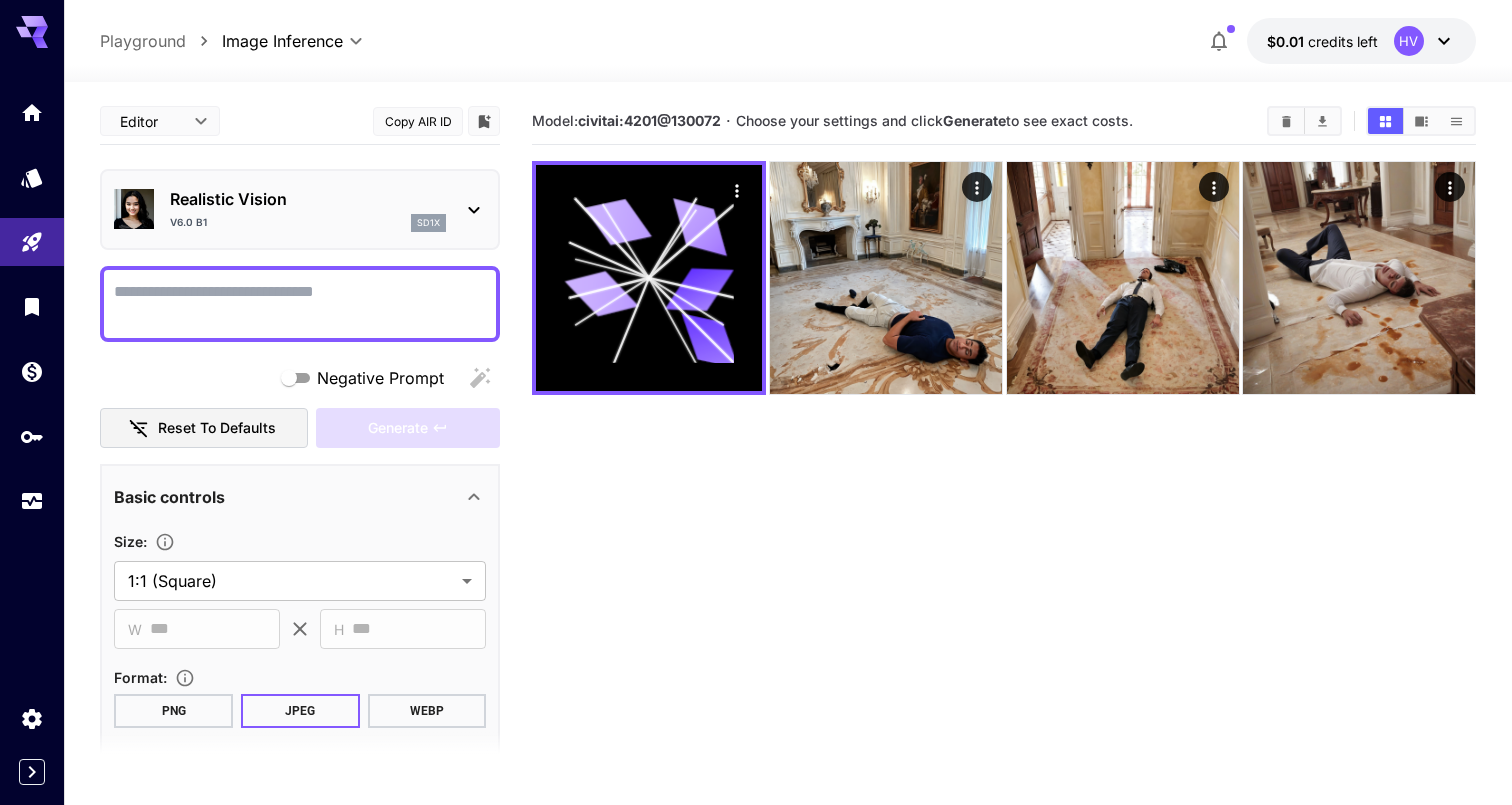 click on "Realistic Vision V6.0 B1 sd1x" at bounding box center [308, 209] 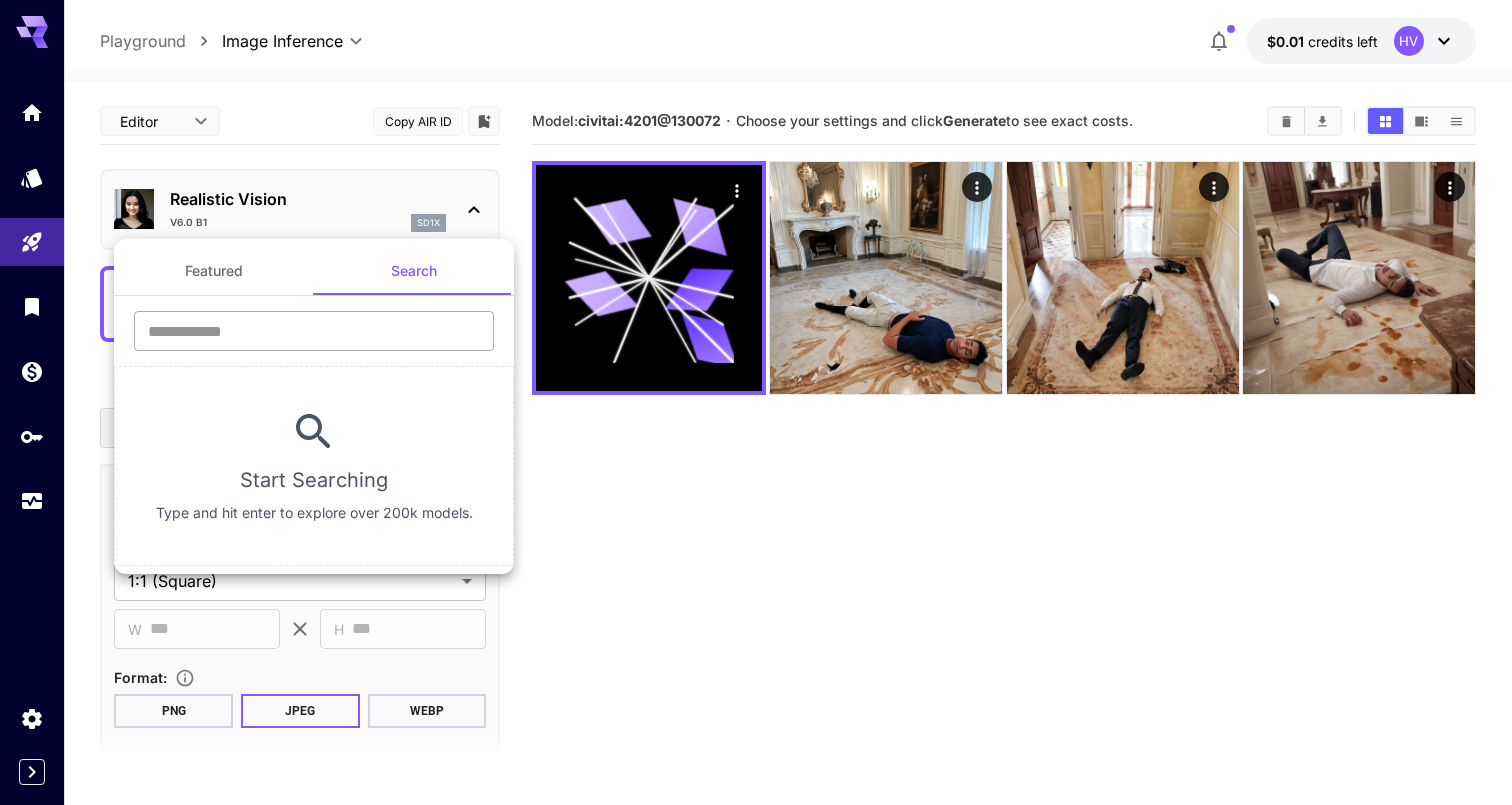 click at bounding box center (314, 331) 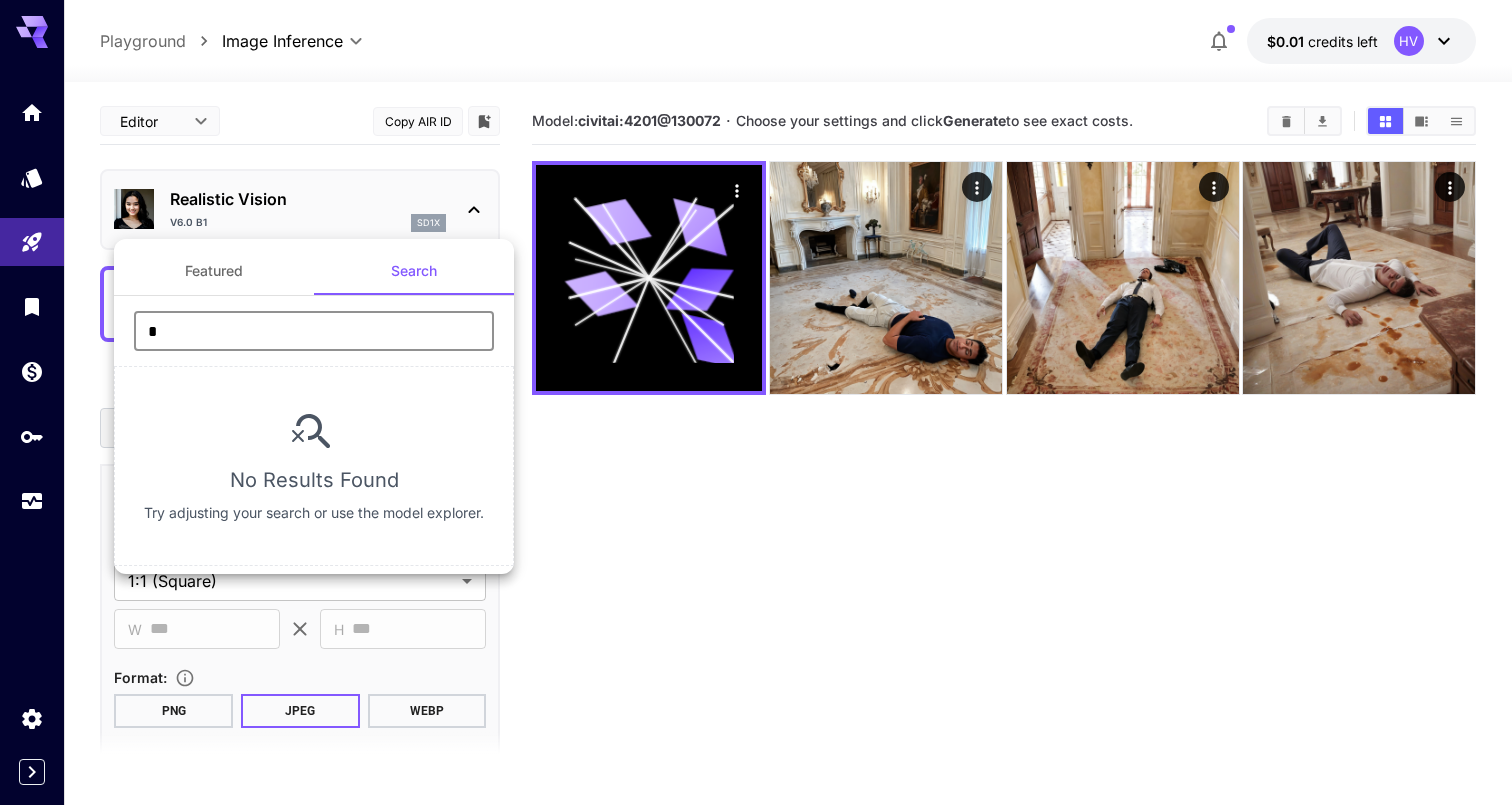 type on "*" 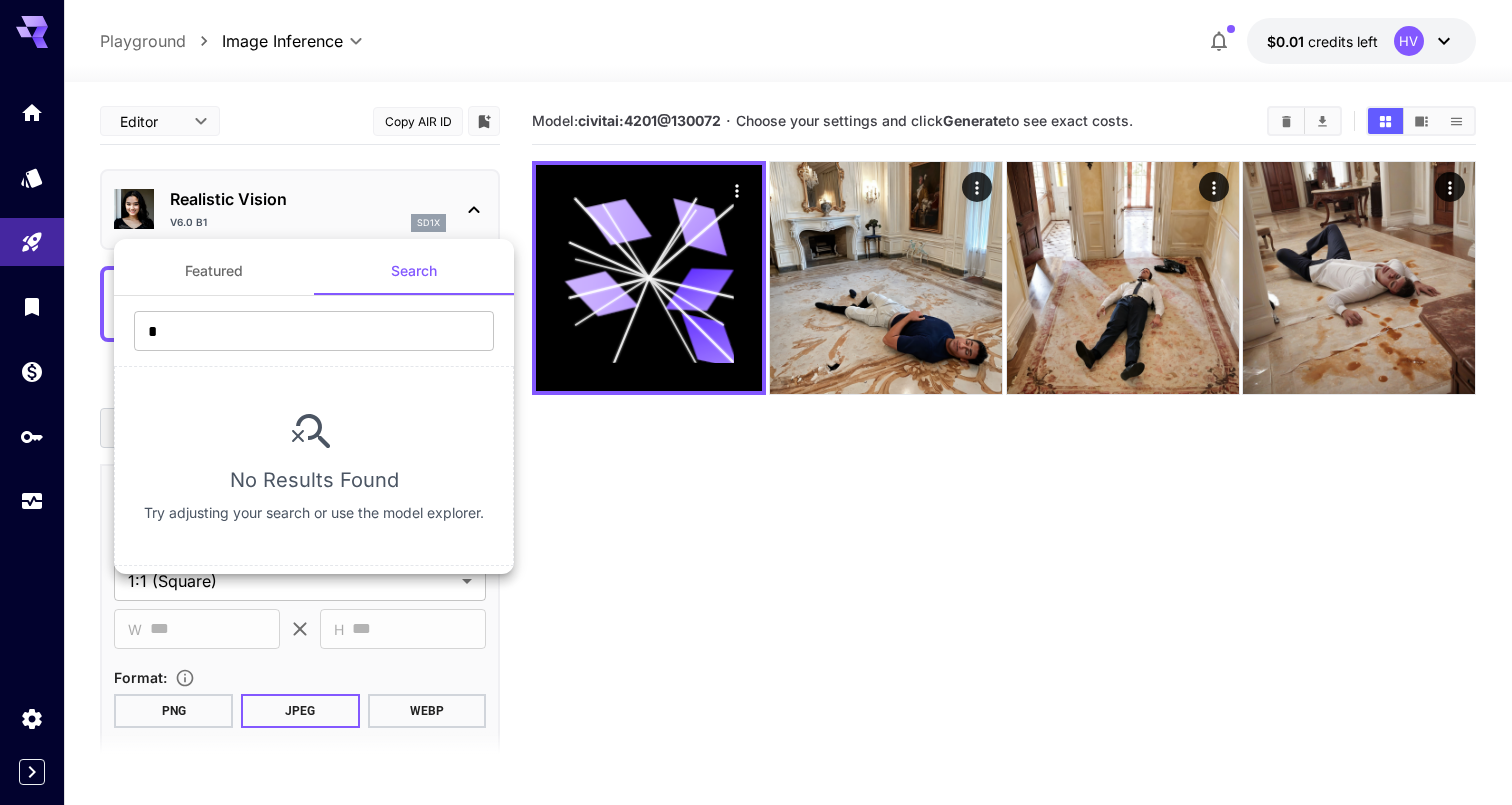 click at bounding box center [756, 402] 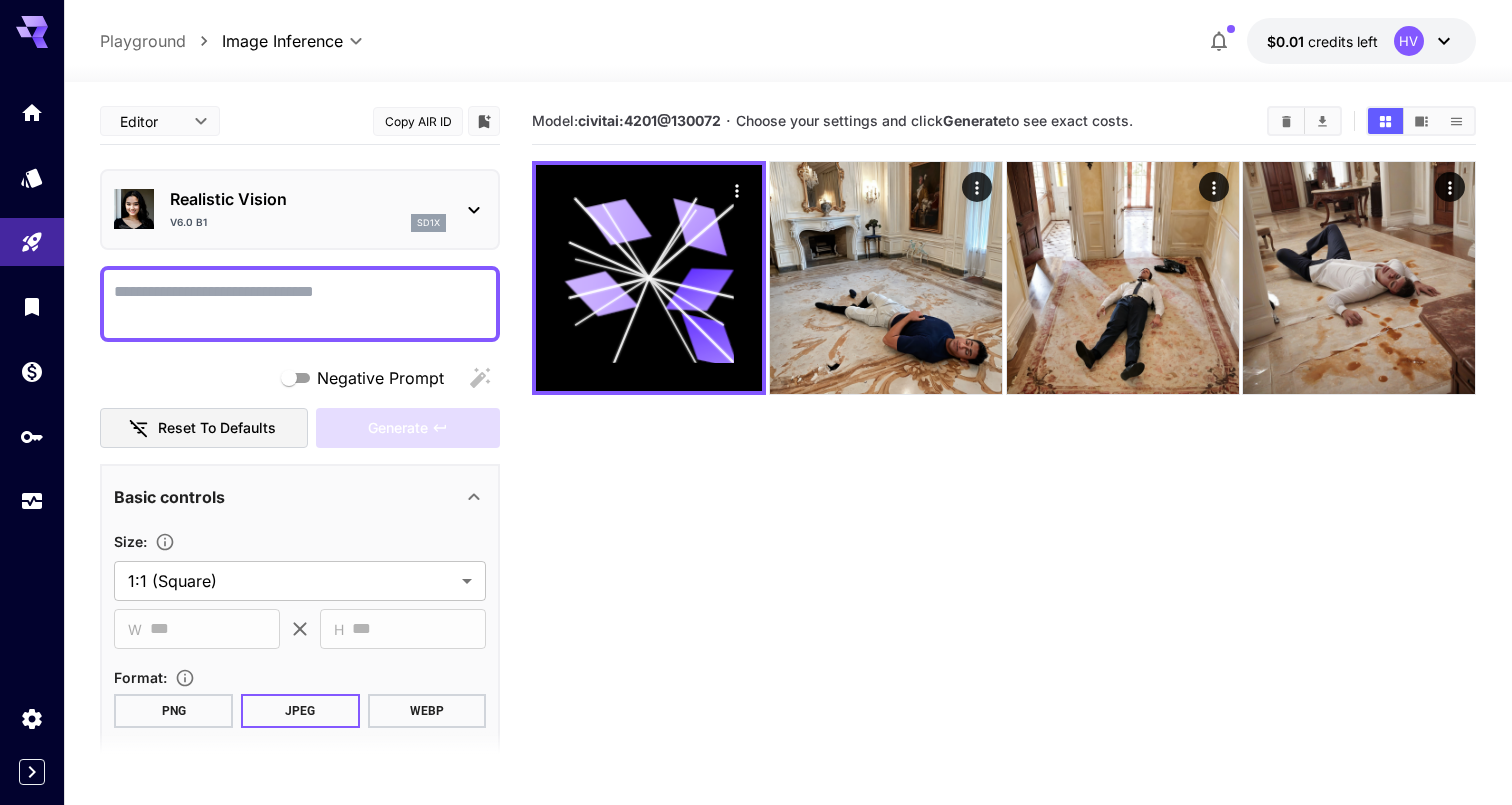 click on "Negative Prompt" at bounding box center [300, 304] 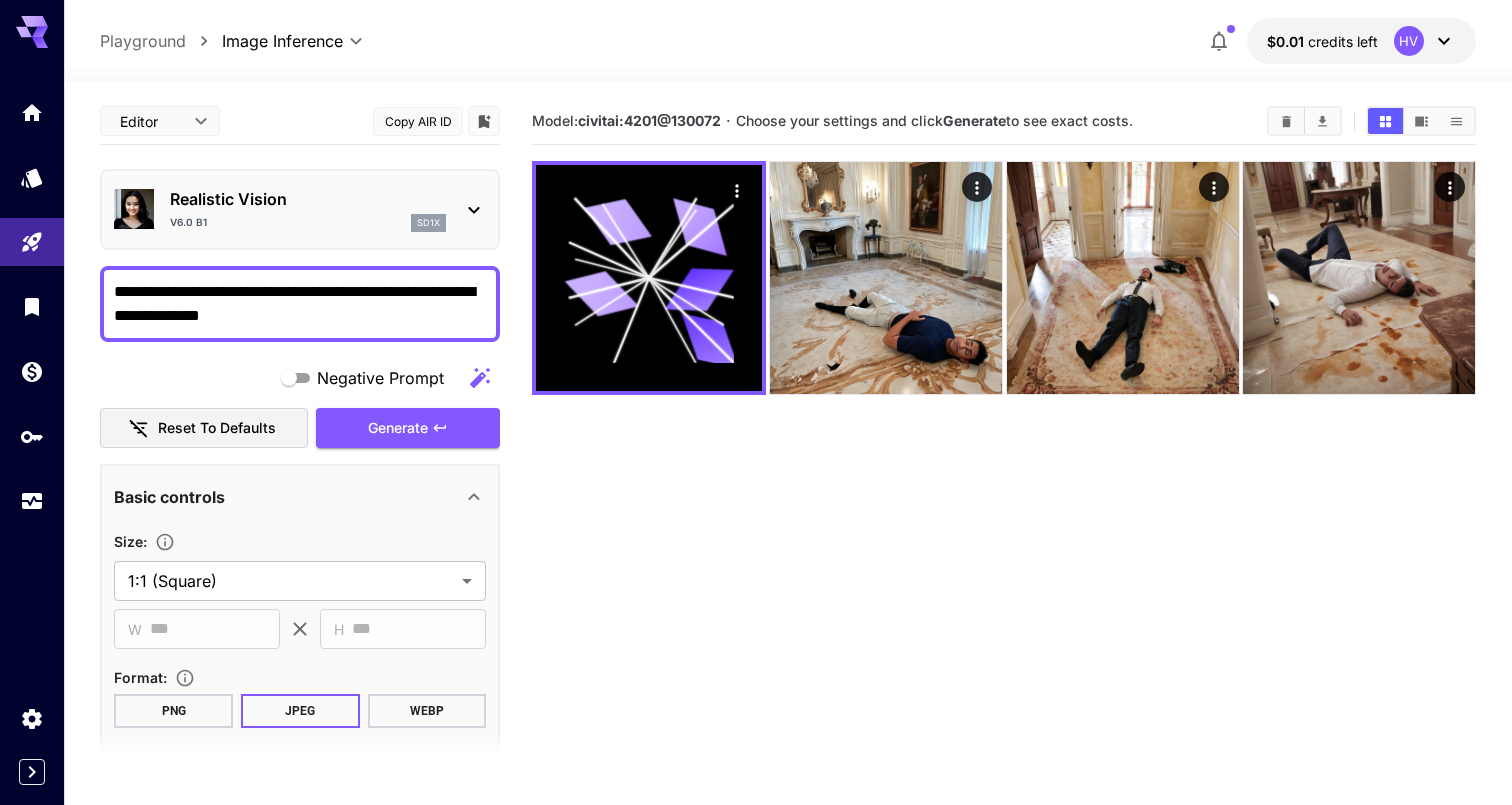 type on "**********" 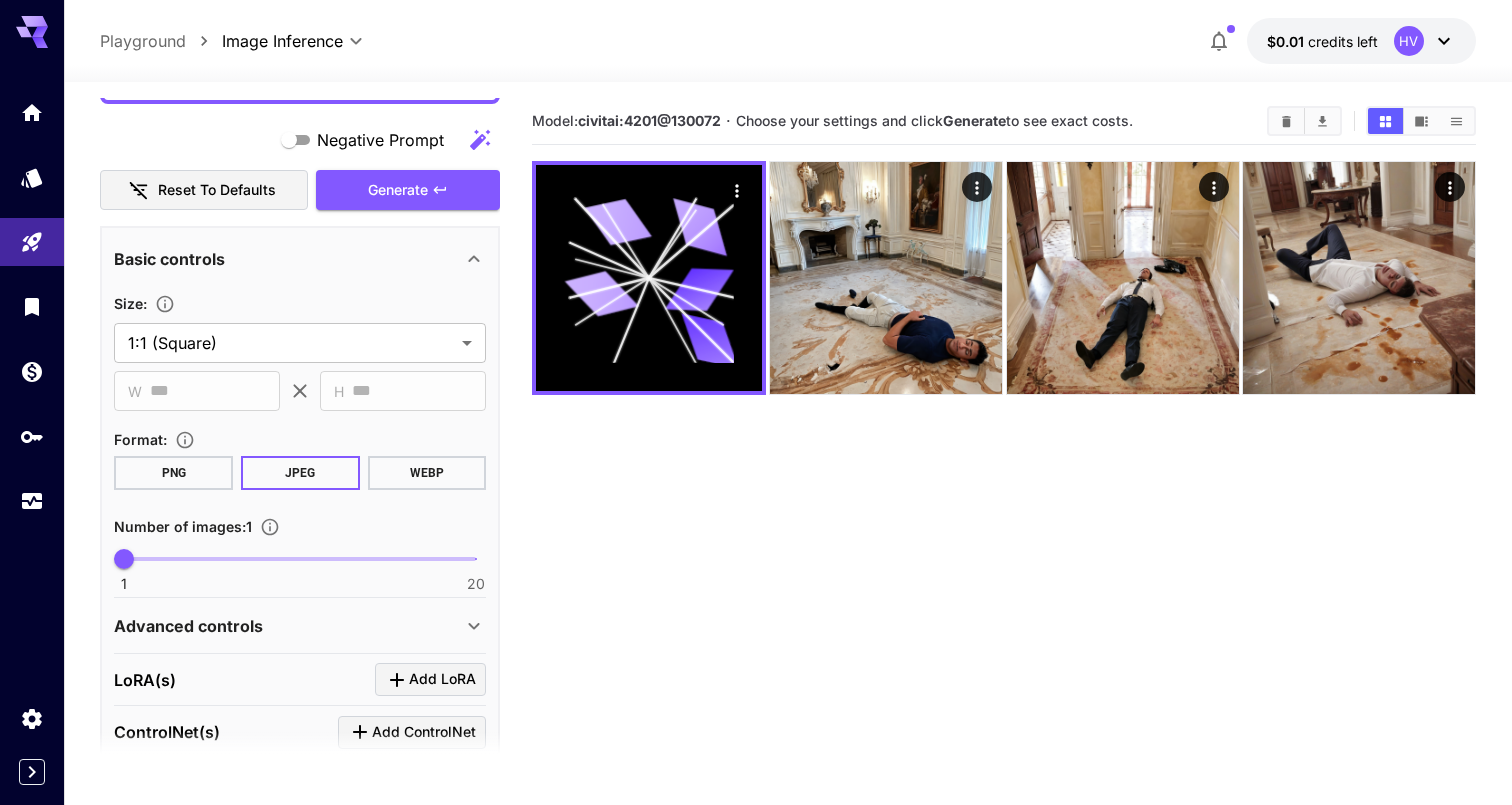 scroll, scrollTop: 348, scrollLeft: 0, axis: vertical 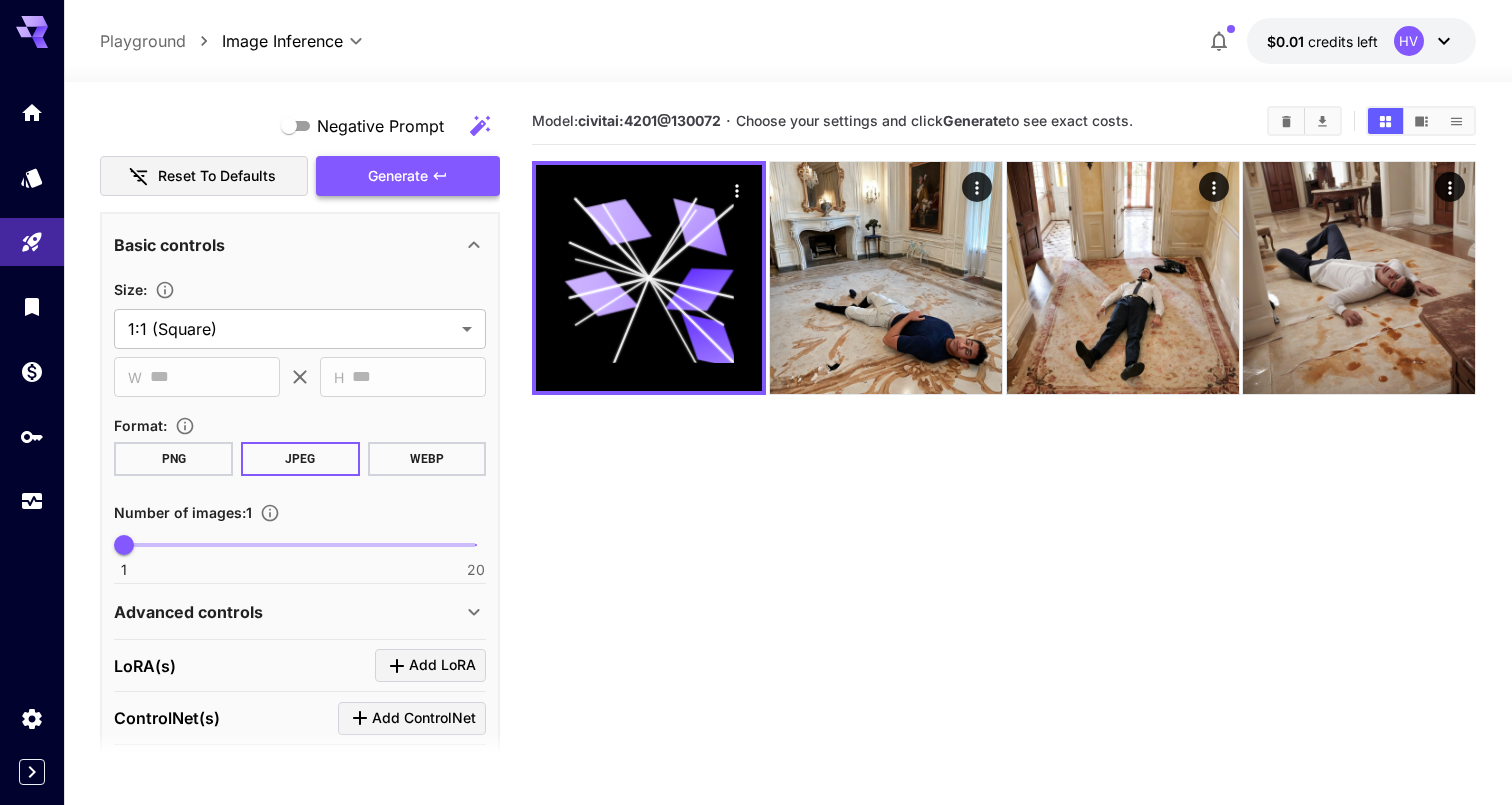 click 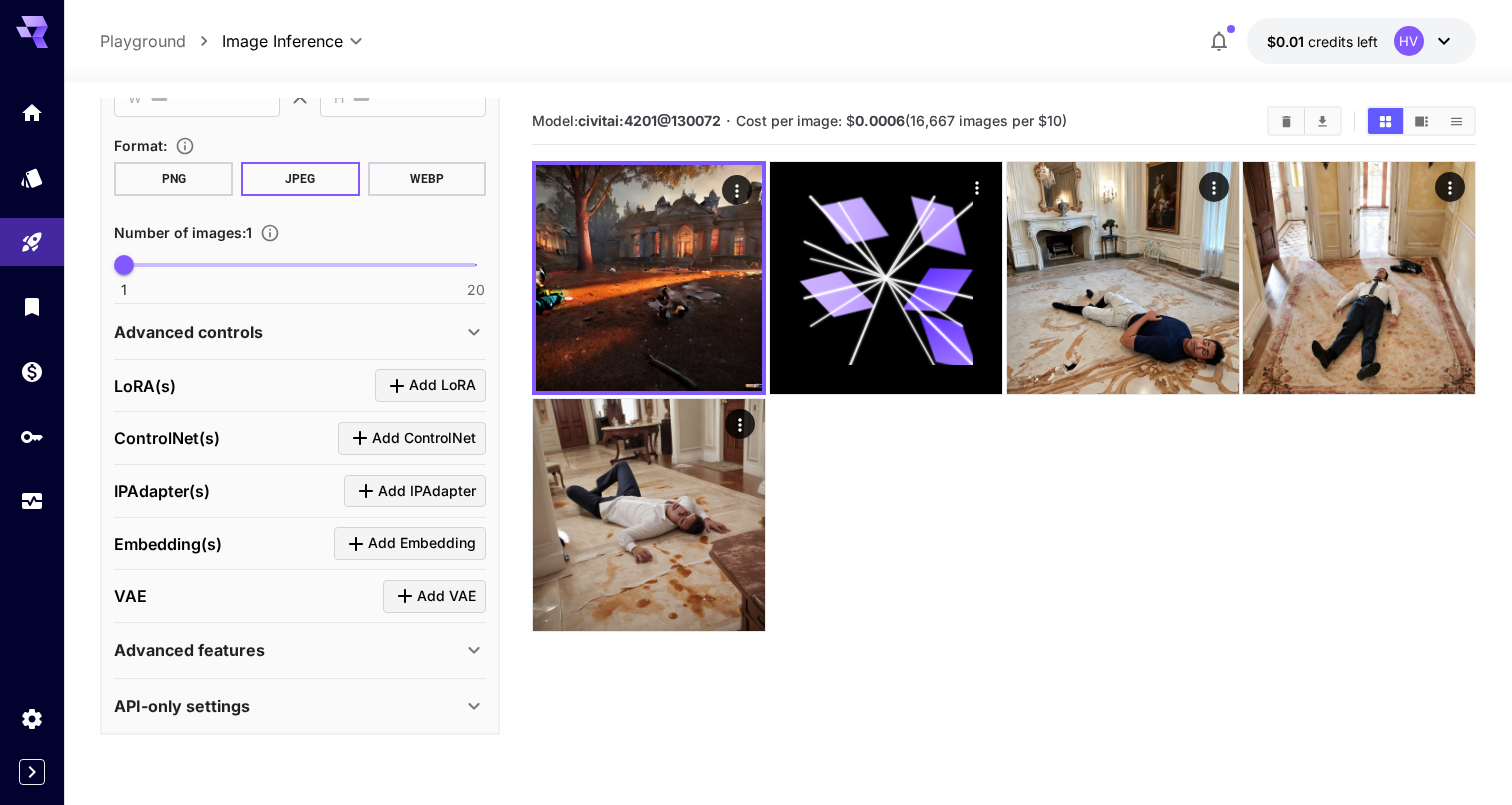 scroll, scrollTop: 627, scrollLeft: 0, axis: vertical 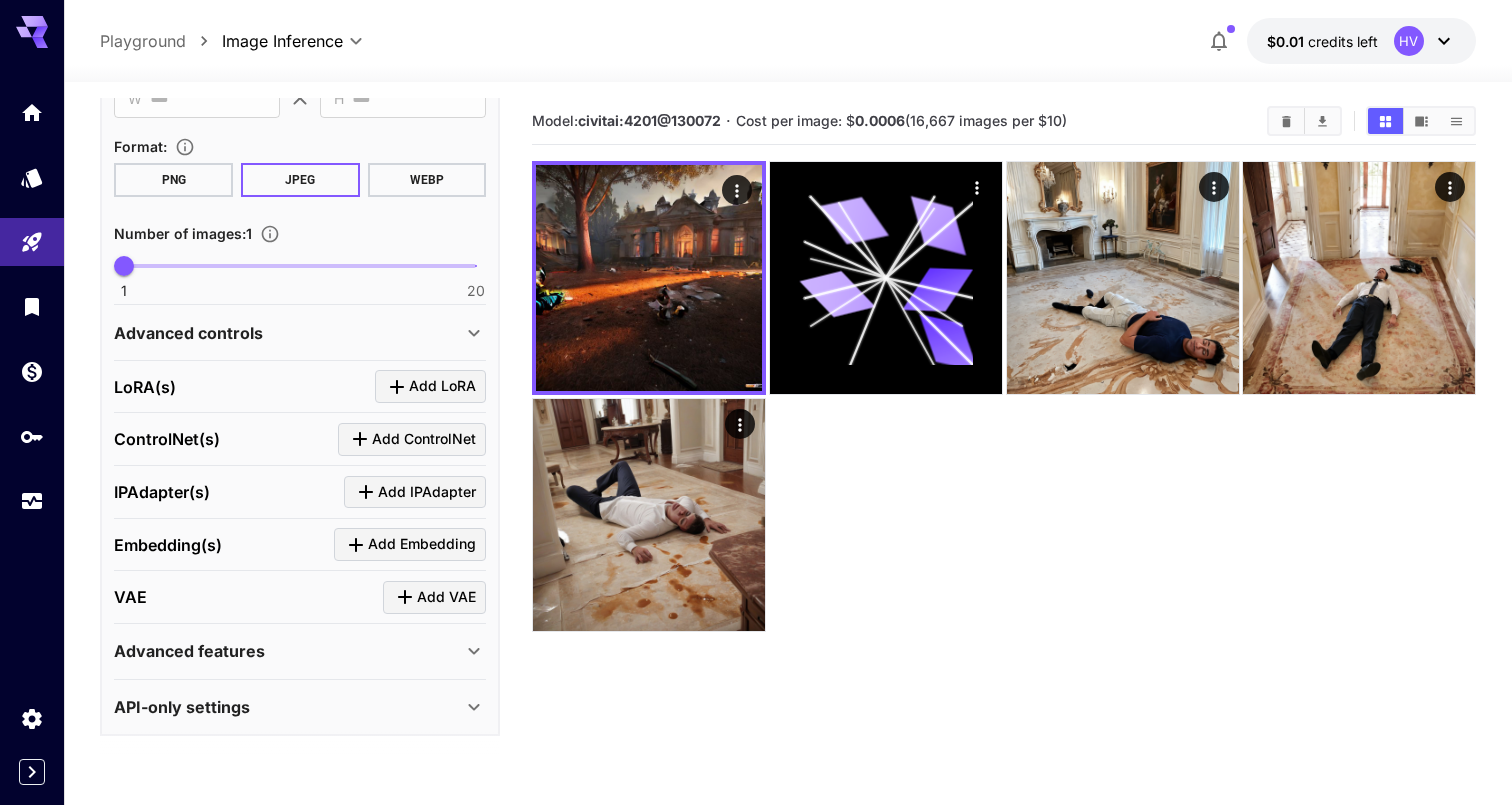 click on "Advanced features Accelerator options :  None **** ​ LayerDiffuse :  Enable LayerDiffuse for transparent images" at bounding box center (300, 651) 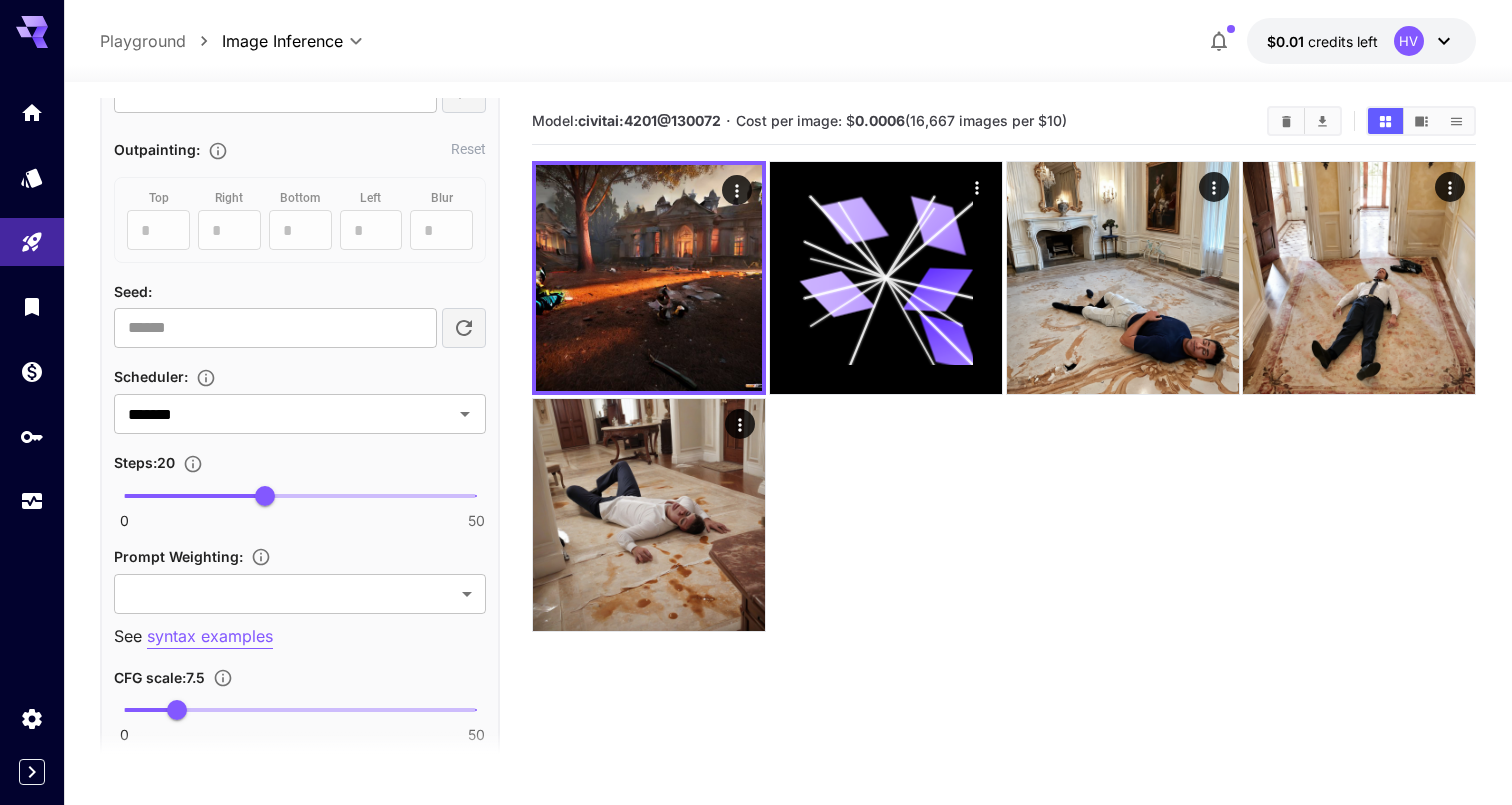 scroll, scrollTop: 1131, scrollLeft: 0, axis: vertical 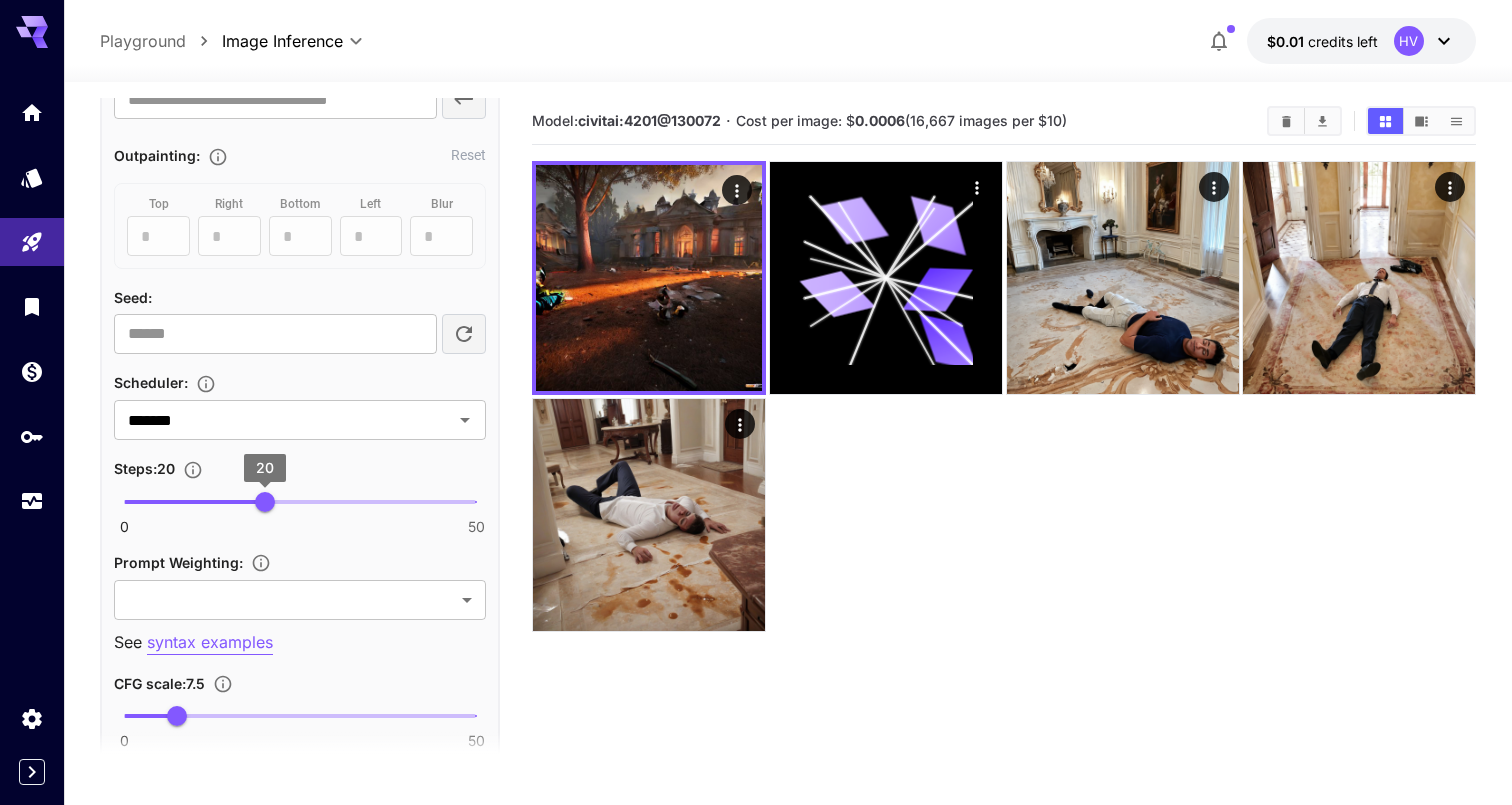 type on "**" 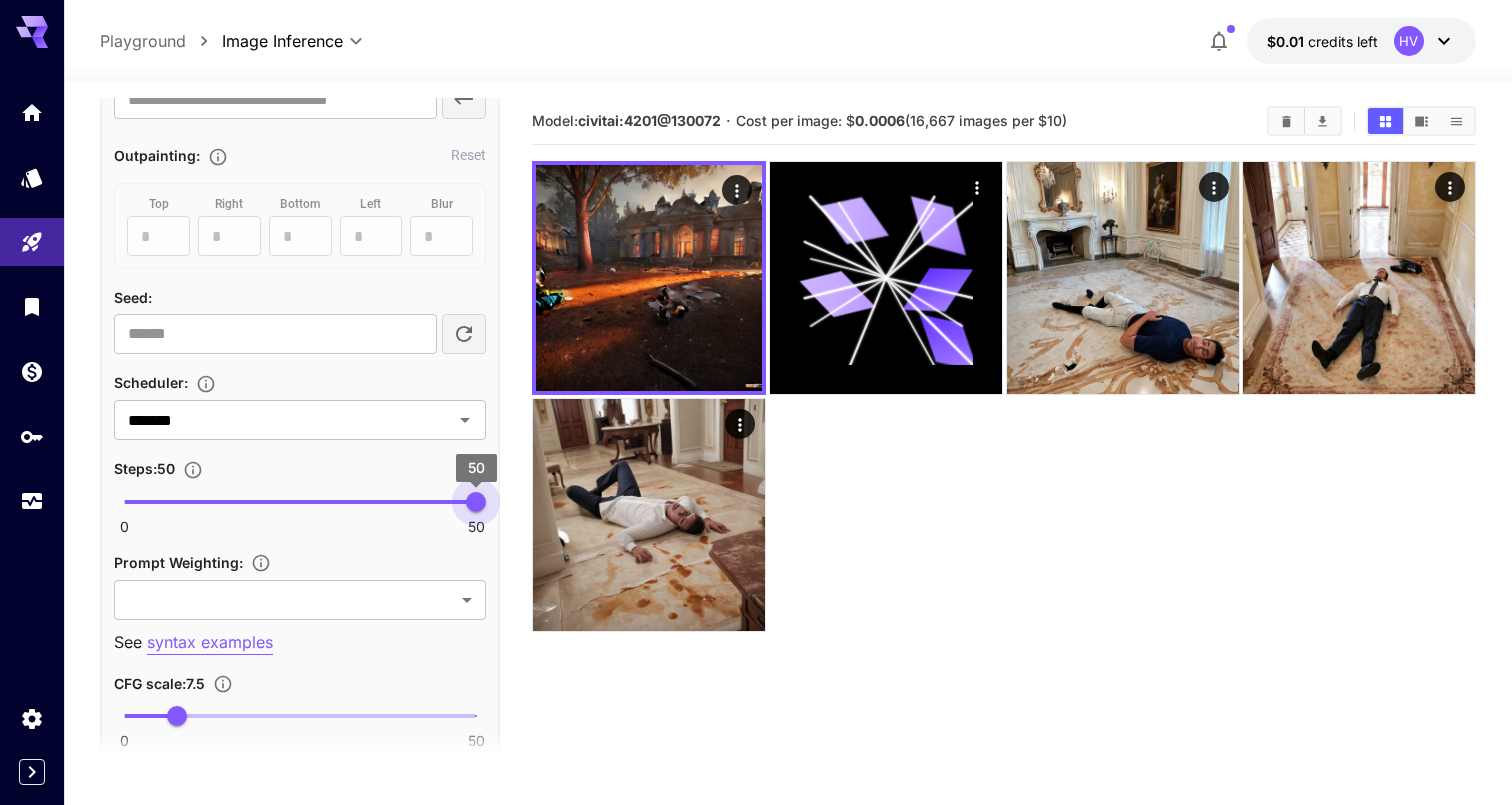 drag, startPoint x: 415, startPoint y: 497, endPoint x: 881, endPoint y: 497, distance: 466 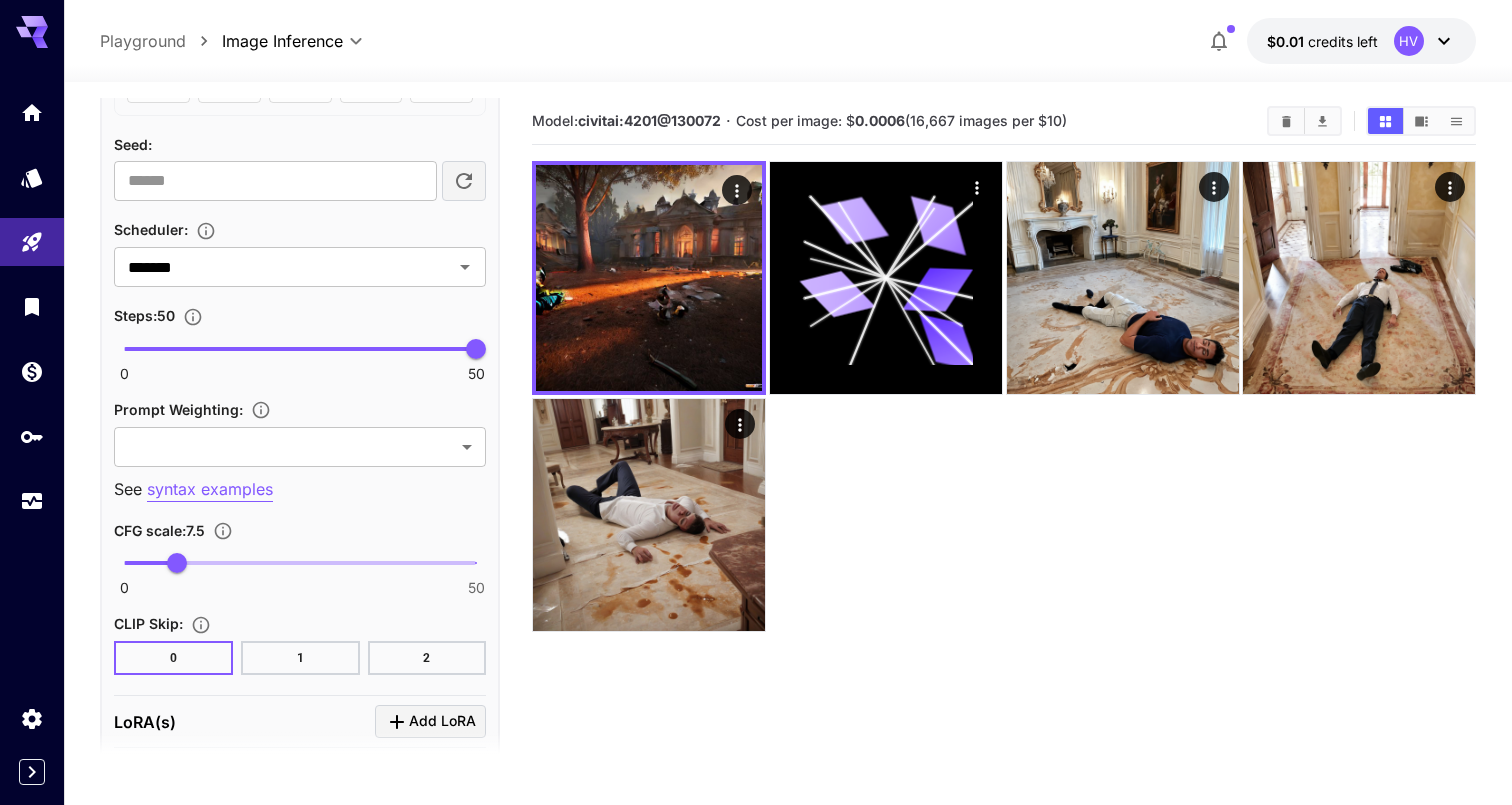 scroll, scrollTop: 1273, scrollLeft: 0, axis: vertical 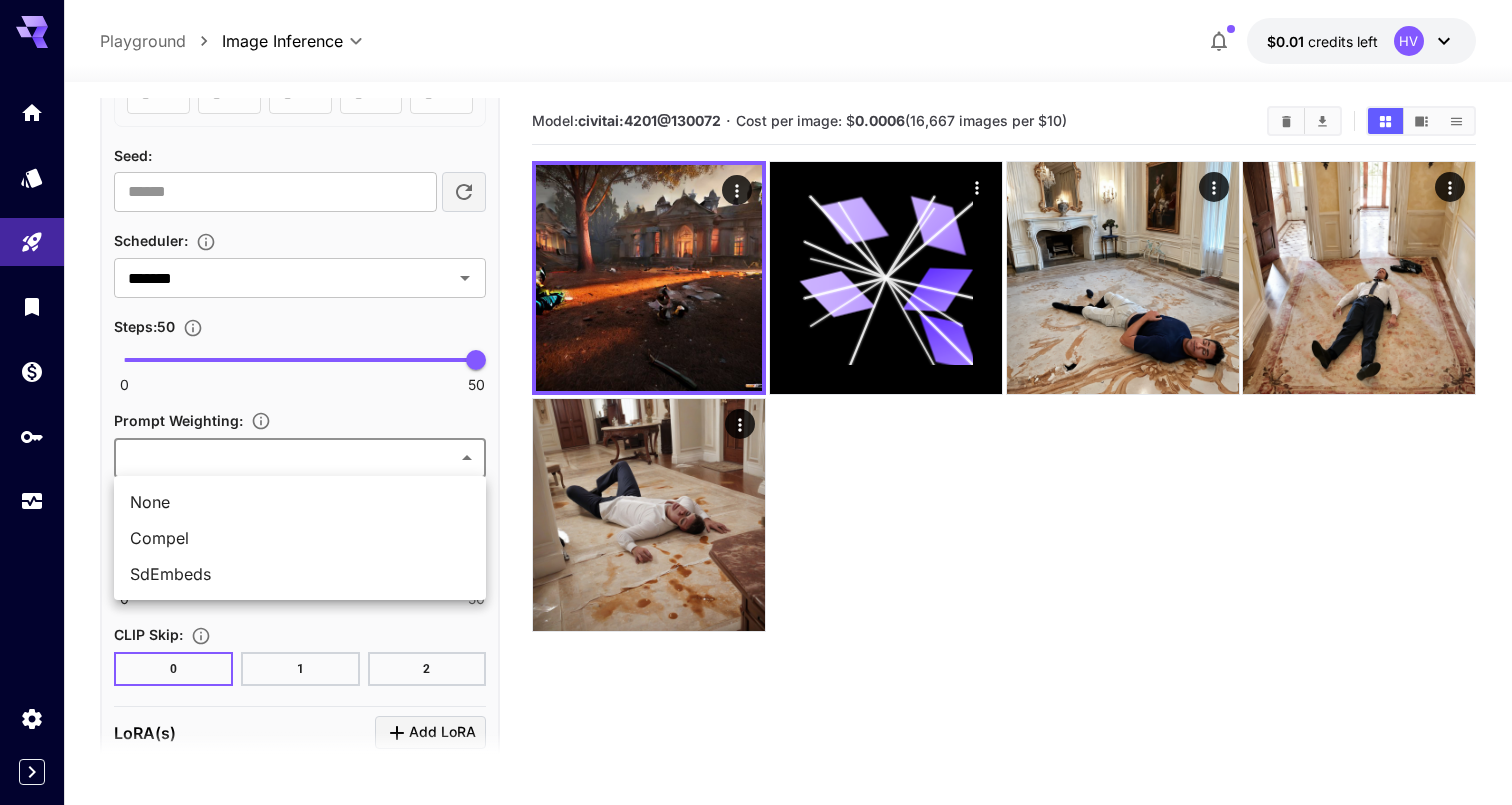 click on "**********" at bounding box center (756, 481) 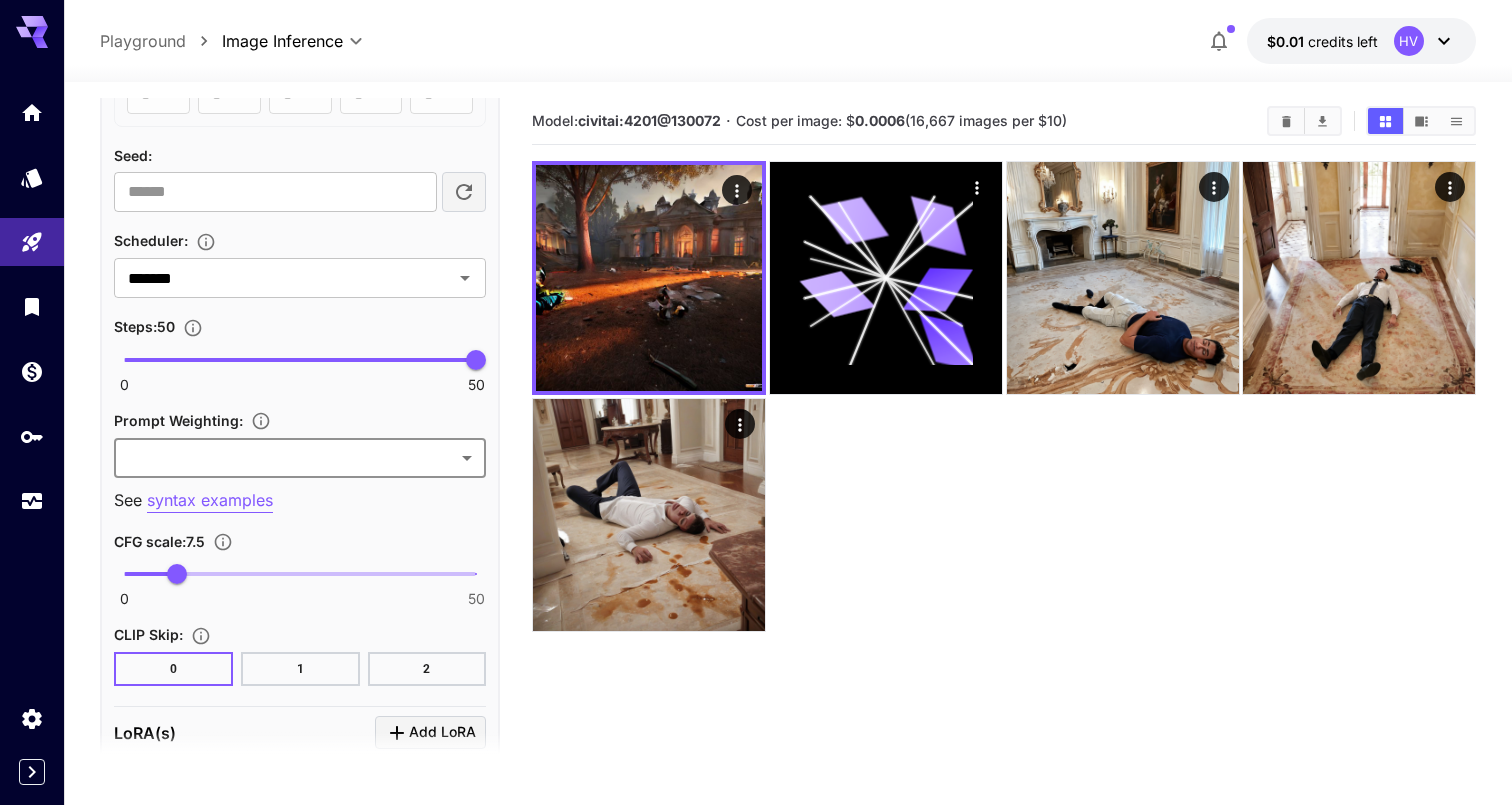 click on "**********" at bounding box center [756, 481] 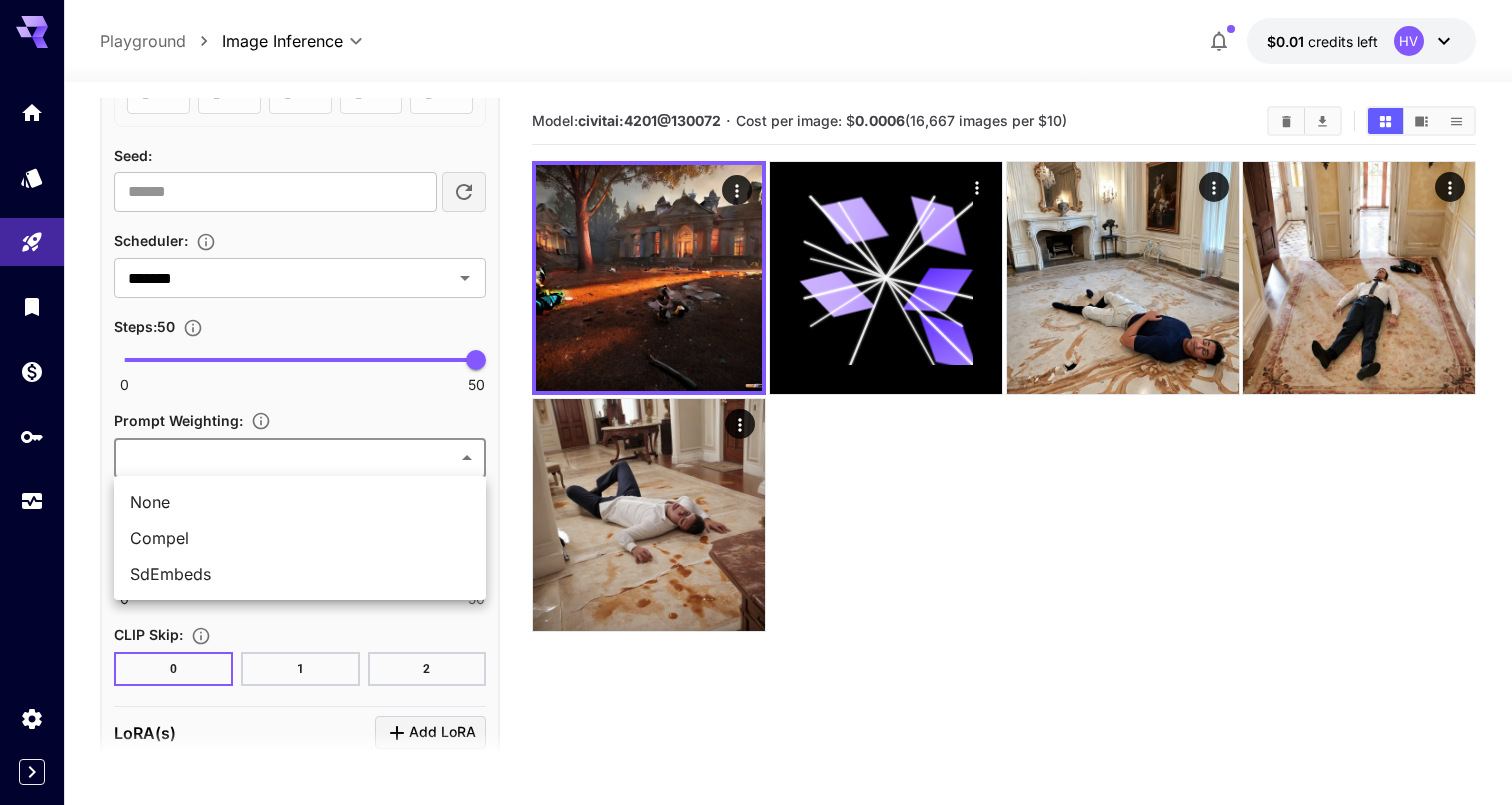 click on "Compel" at bounding box center [300, 538] 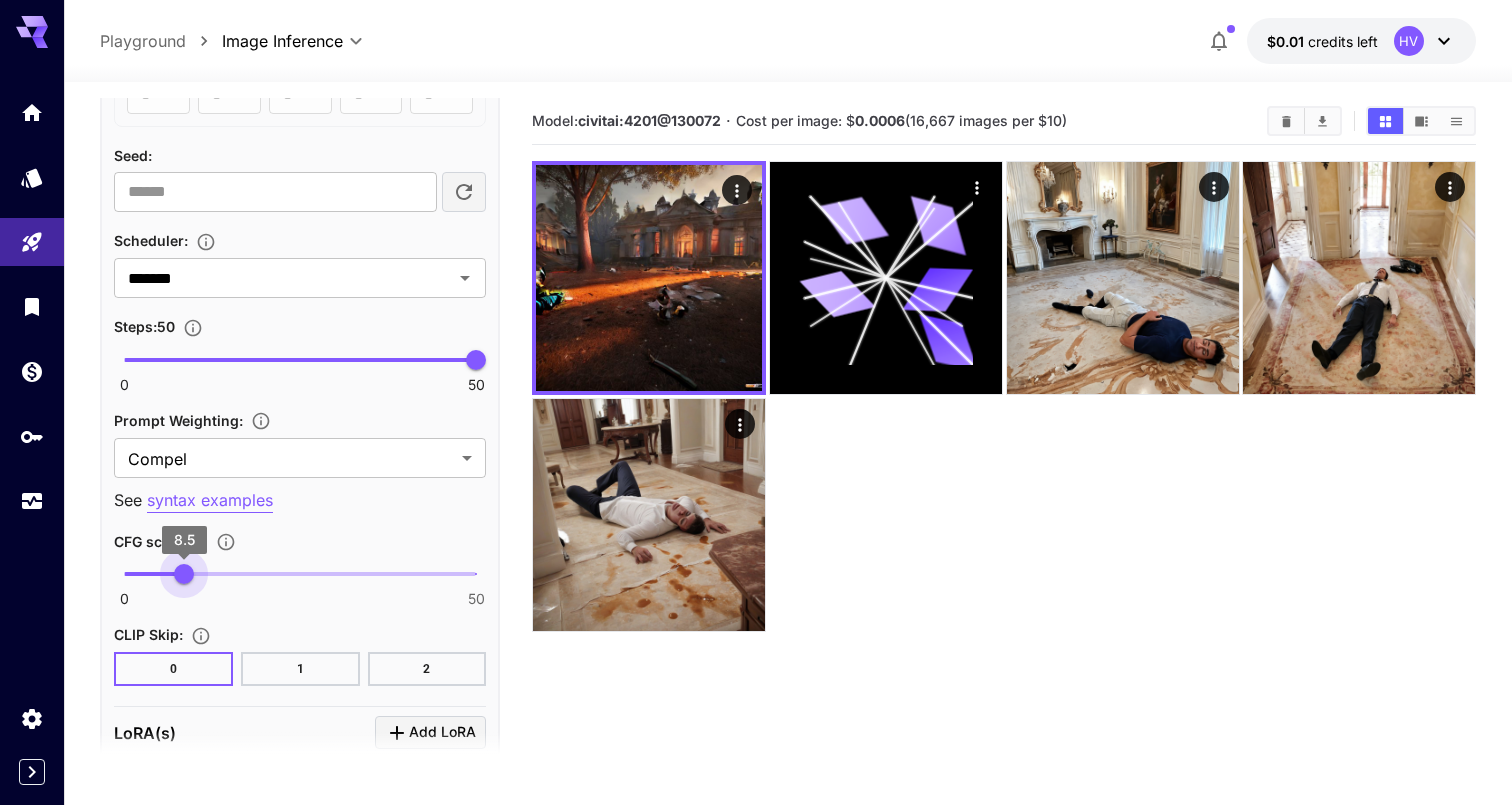 type on "***" 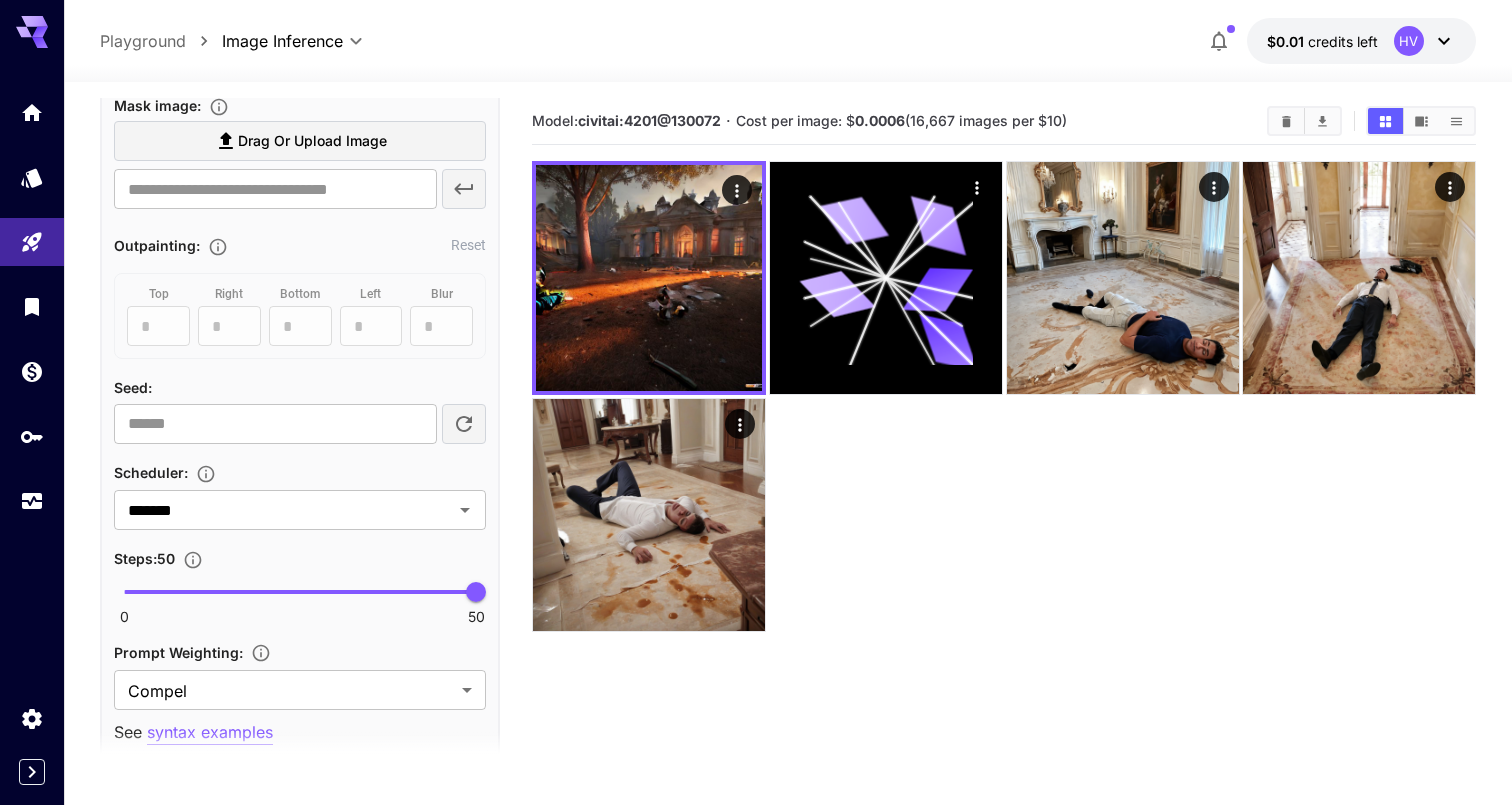 scroll, scrollTop: 1037, scrollLeft: 0, axis: vertical 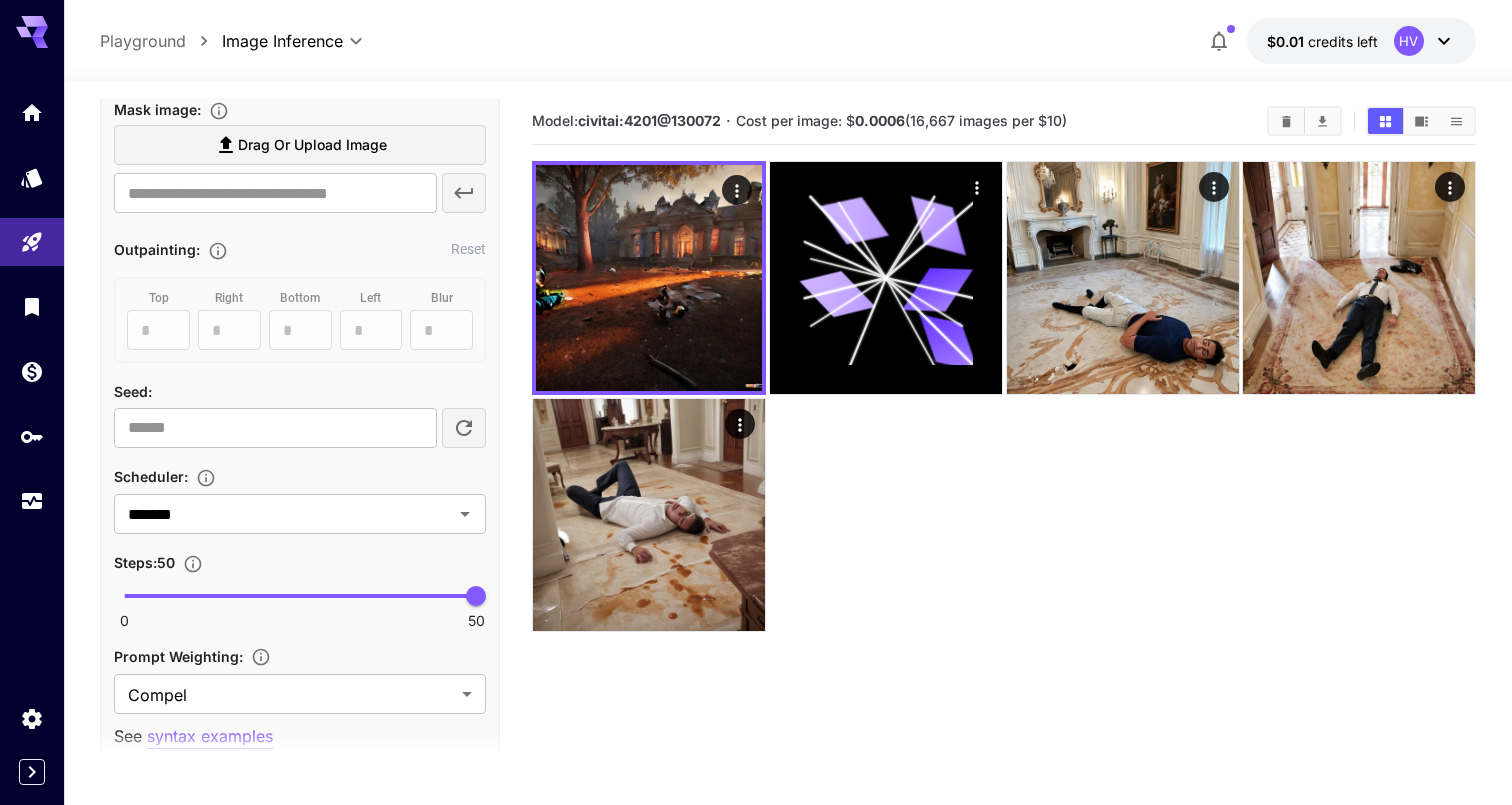 click 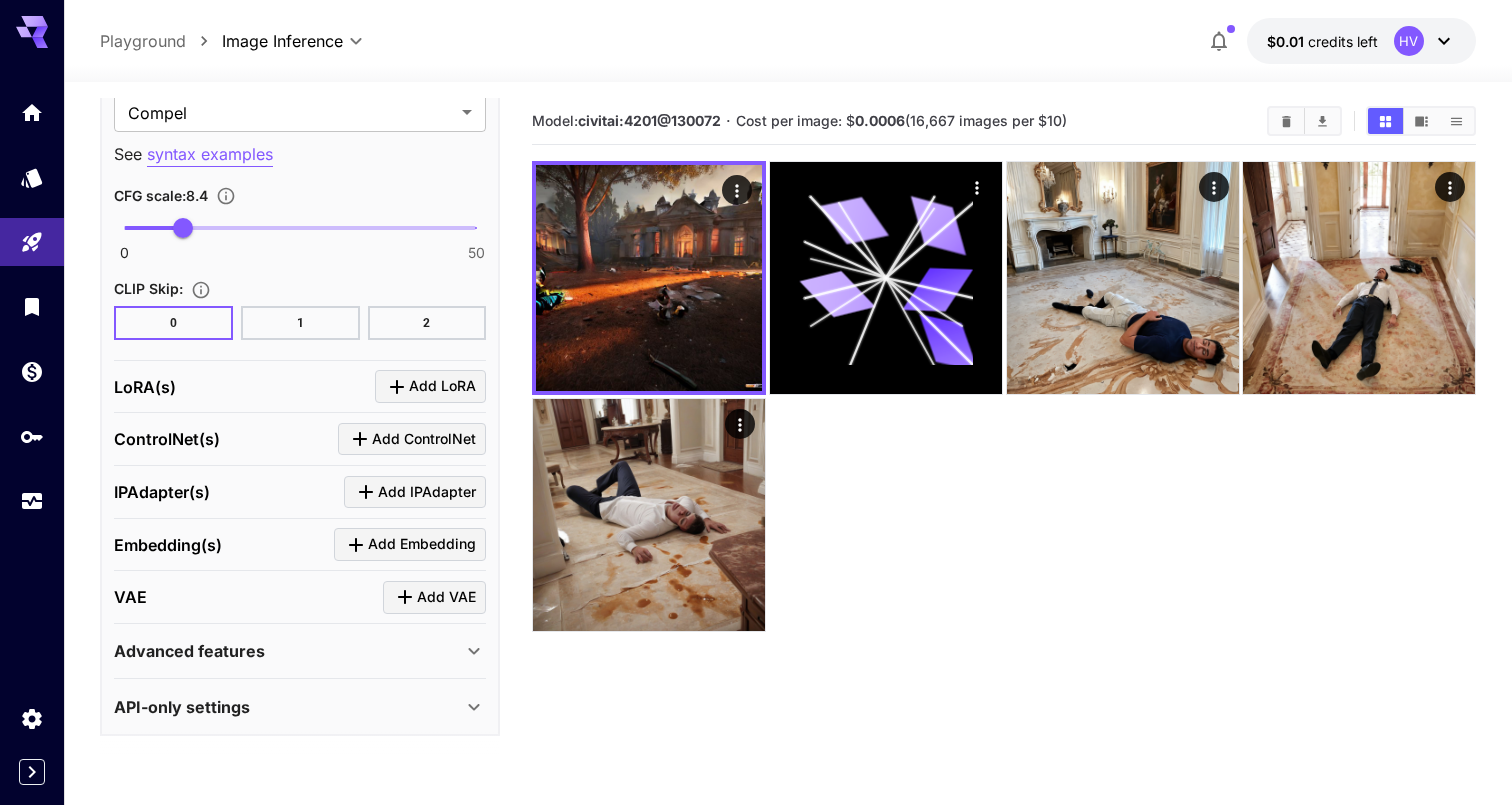scroll, scrollTop: 1618, scrollLeft: 0, axis: vertical 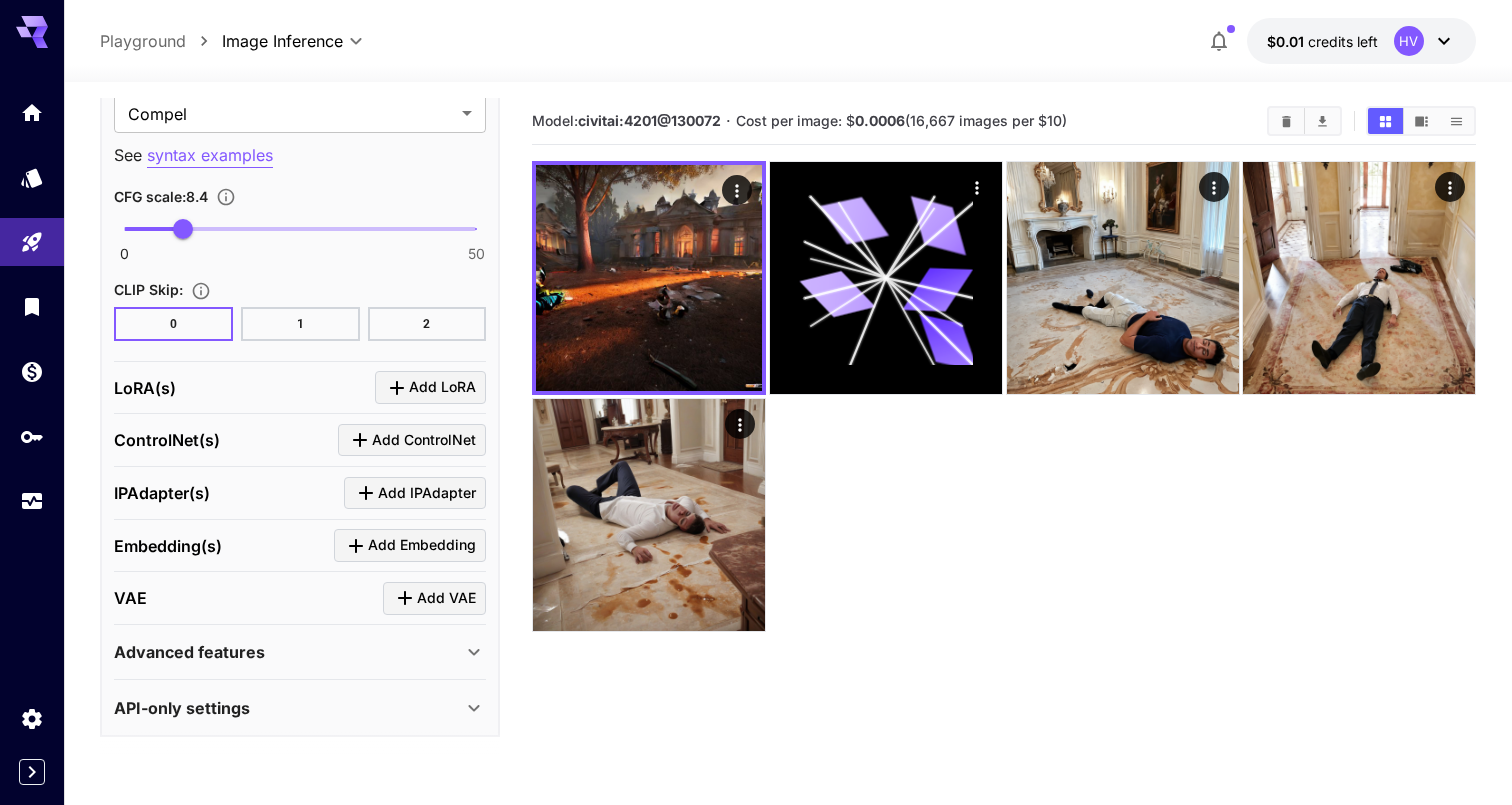 click on "Advanced features" at bounding box center [189, 652] 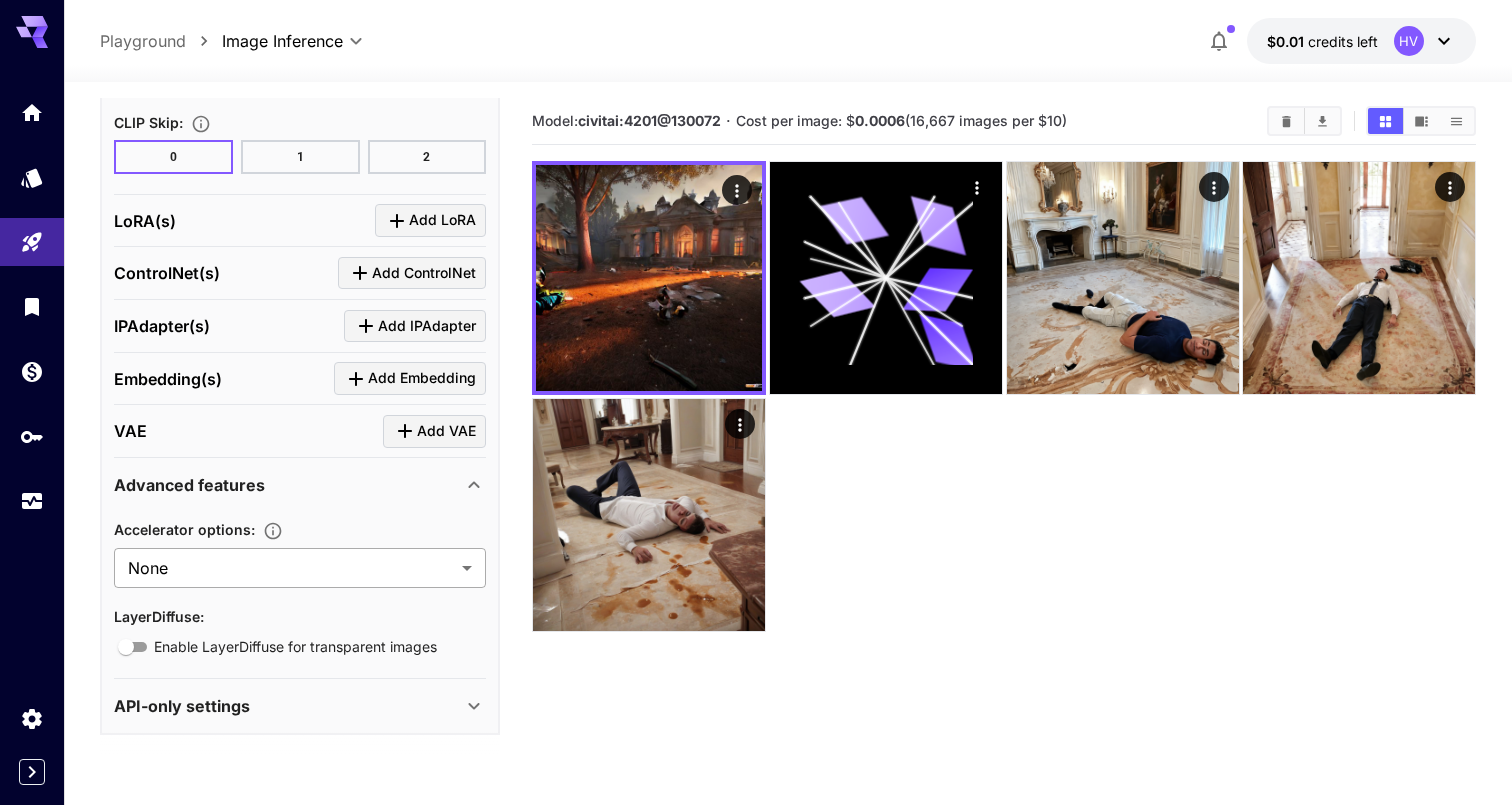 scroll, scrollTop: 1784, scrollLeft: 0, axis: vertical 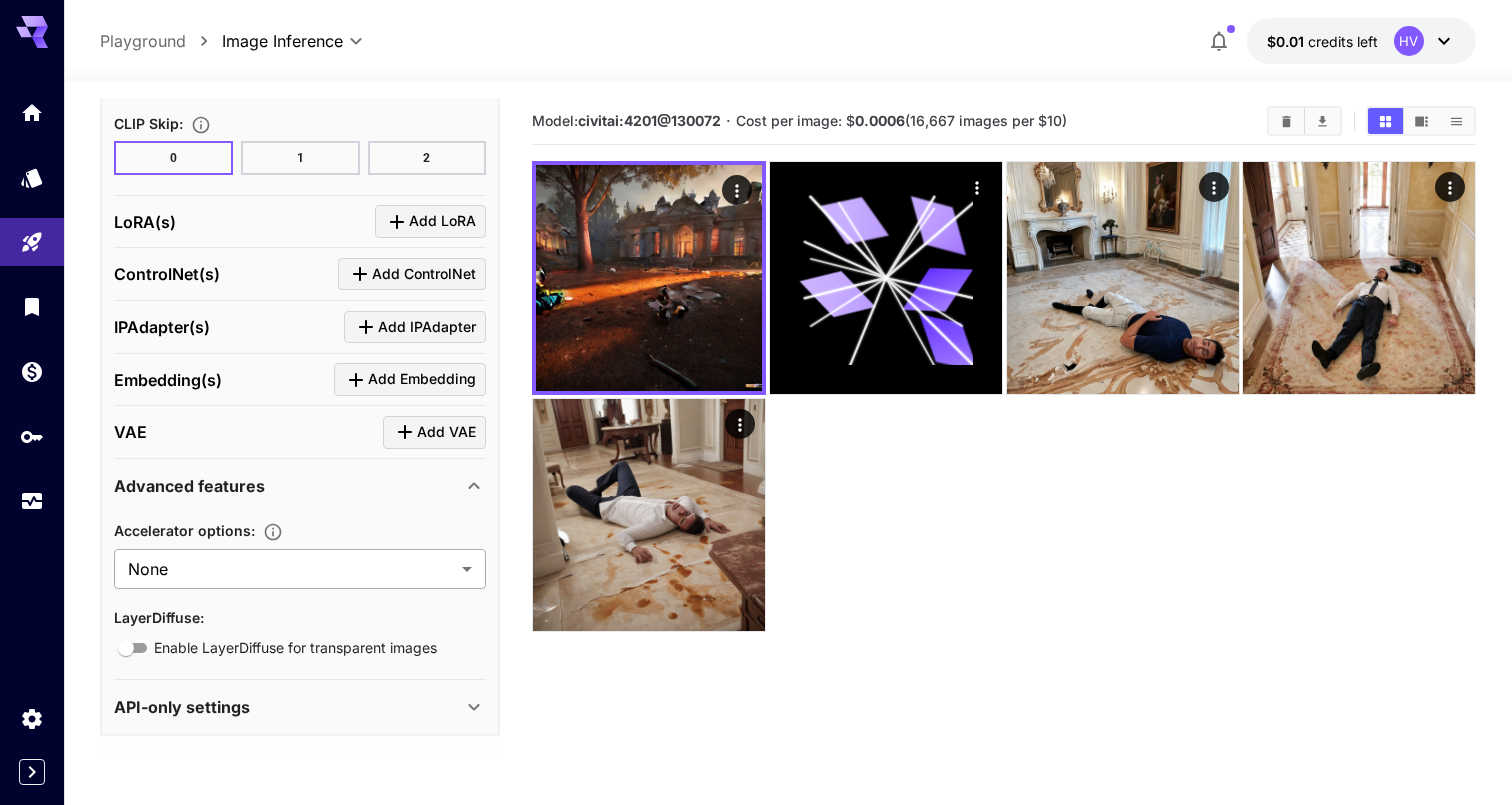 click on "**********" at bounding box center [756, 481] 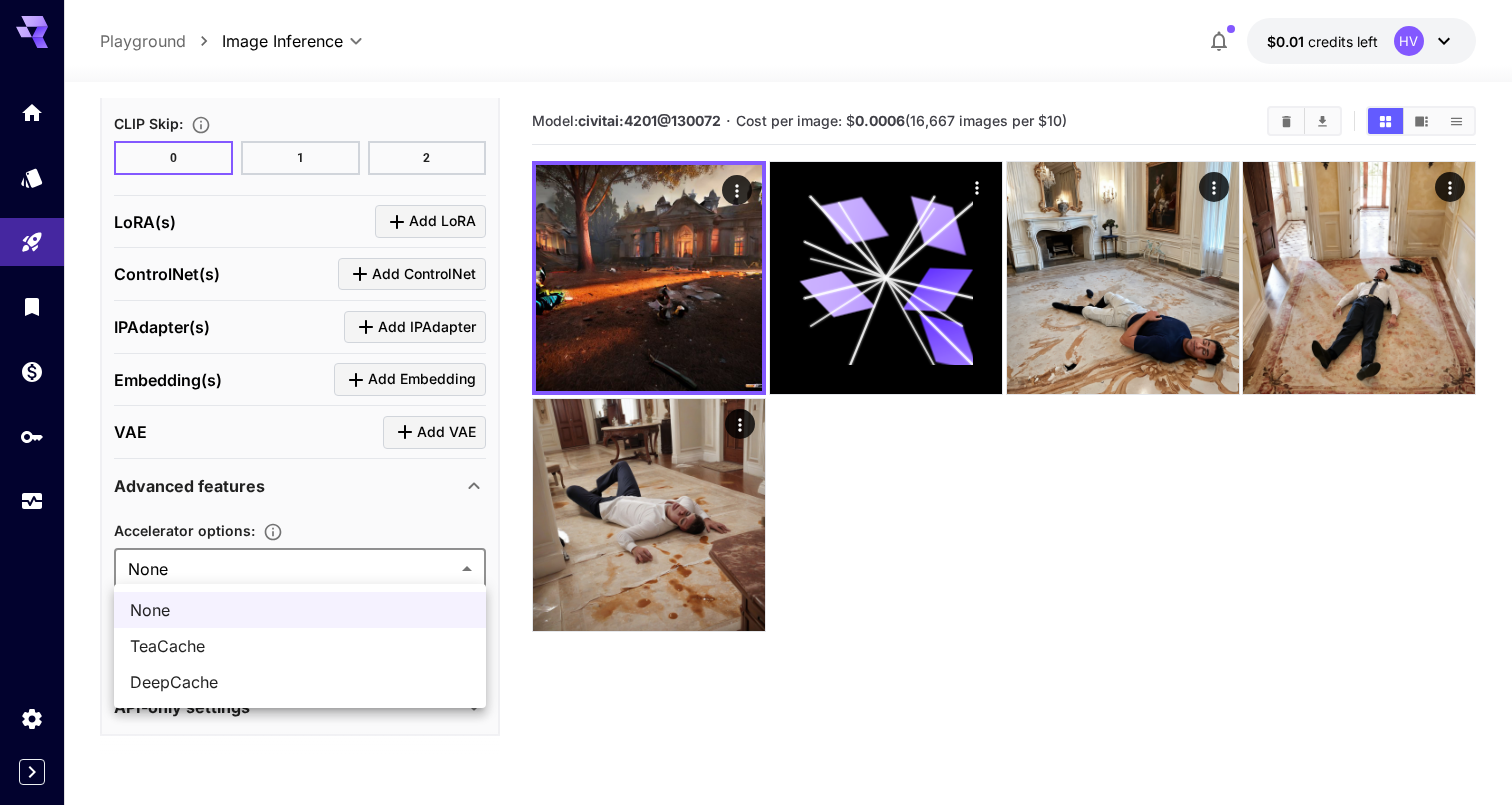 click at bounding box center (756, 402) 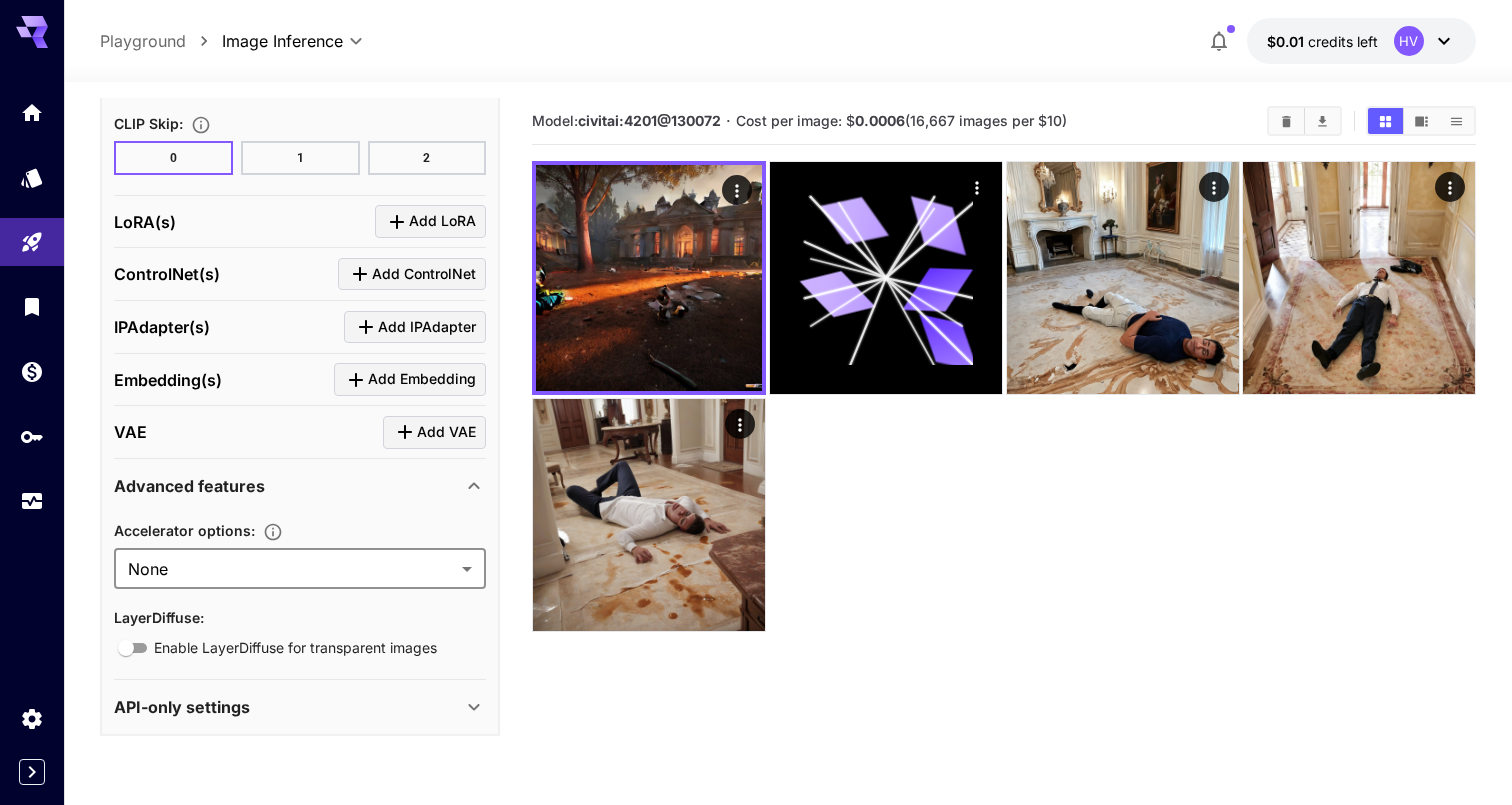scroll, scrollTop: -4, scrollLeft: 0, axis: vertical 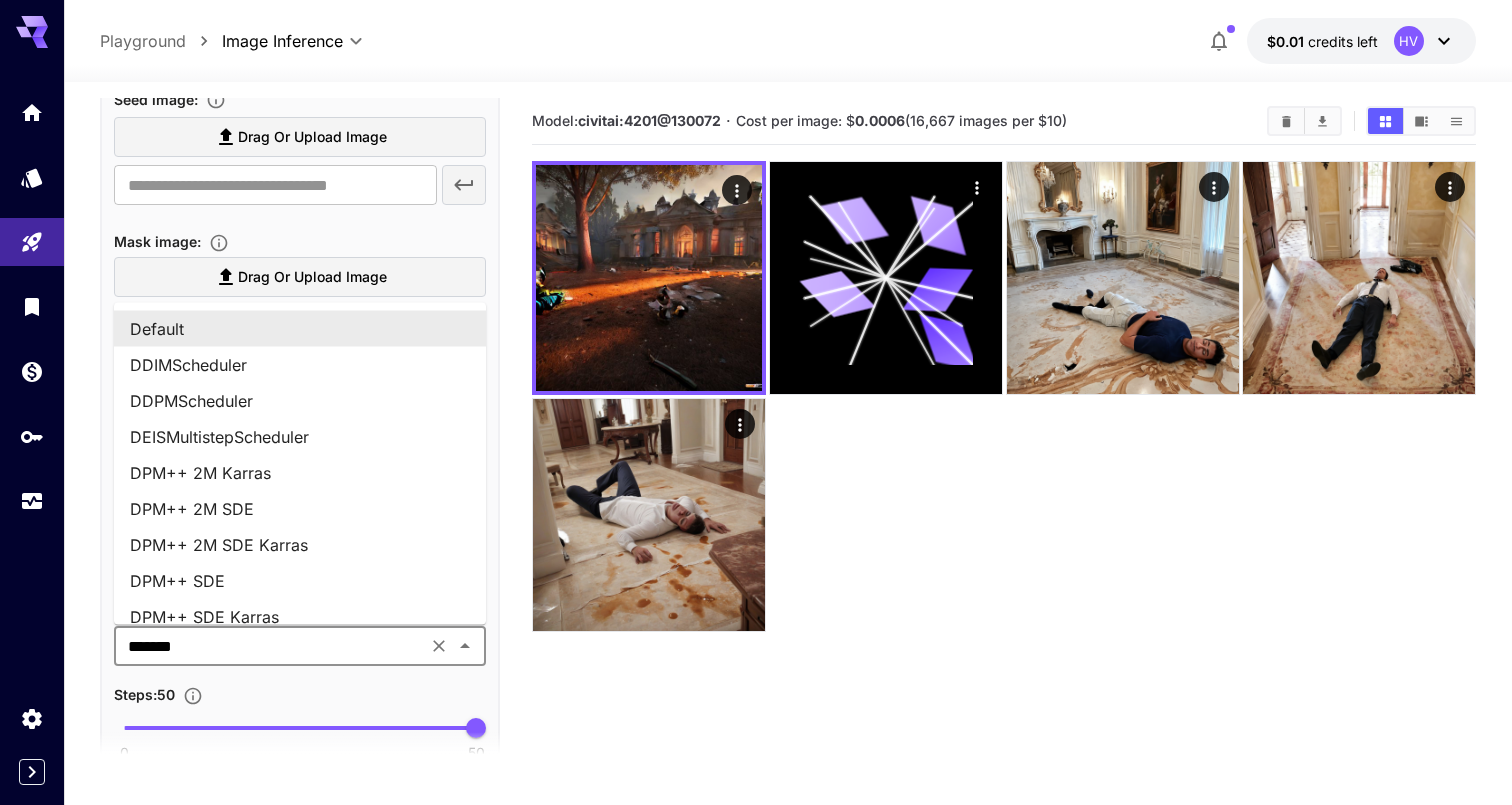 click on "*******" at bounding box center [270, 646] 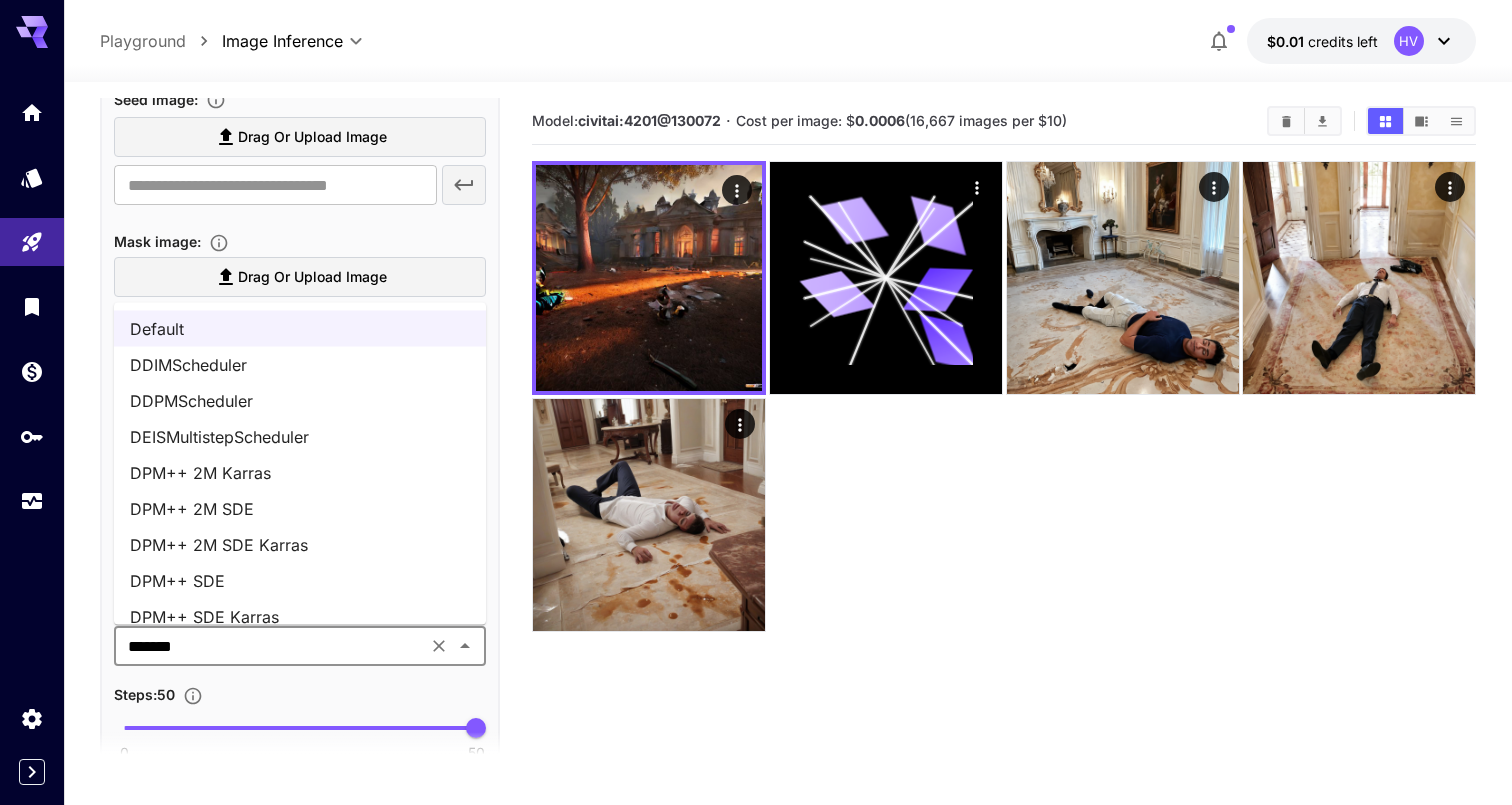 click on "DPM++ SDE Karras" at bounding box center (300, 617) 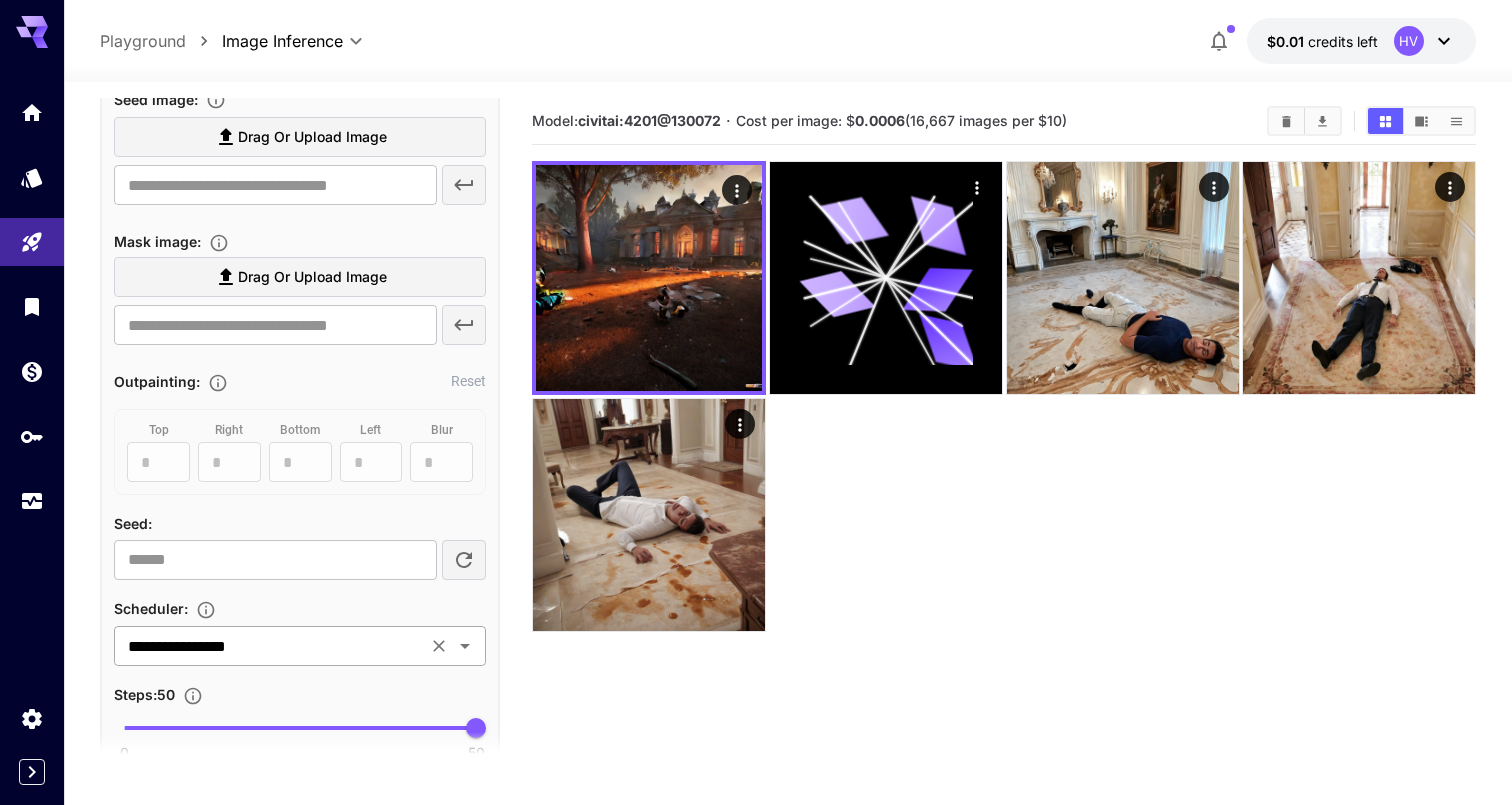 click on "**********" at bounding box center (270, 646) 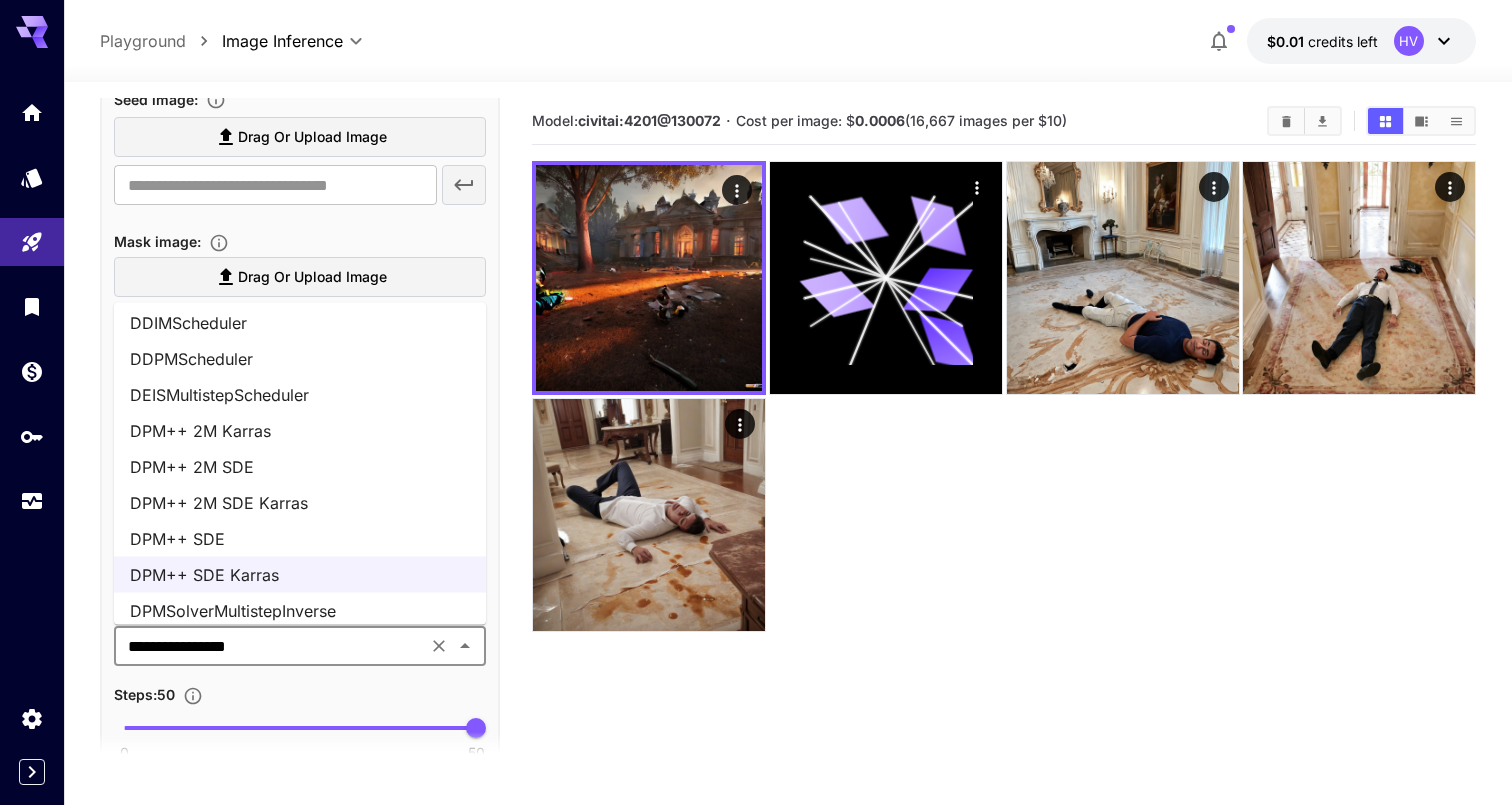 scroll, scrollTop: 46, scrollLeft: 0, axis: vertical 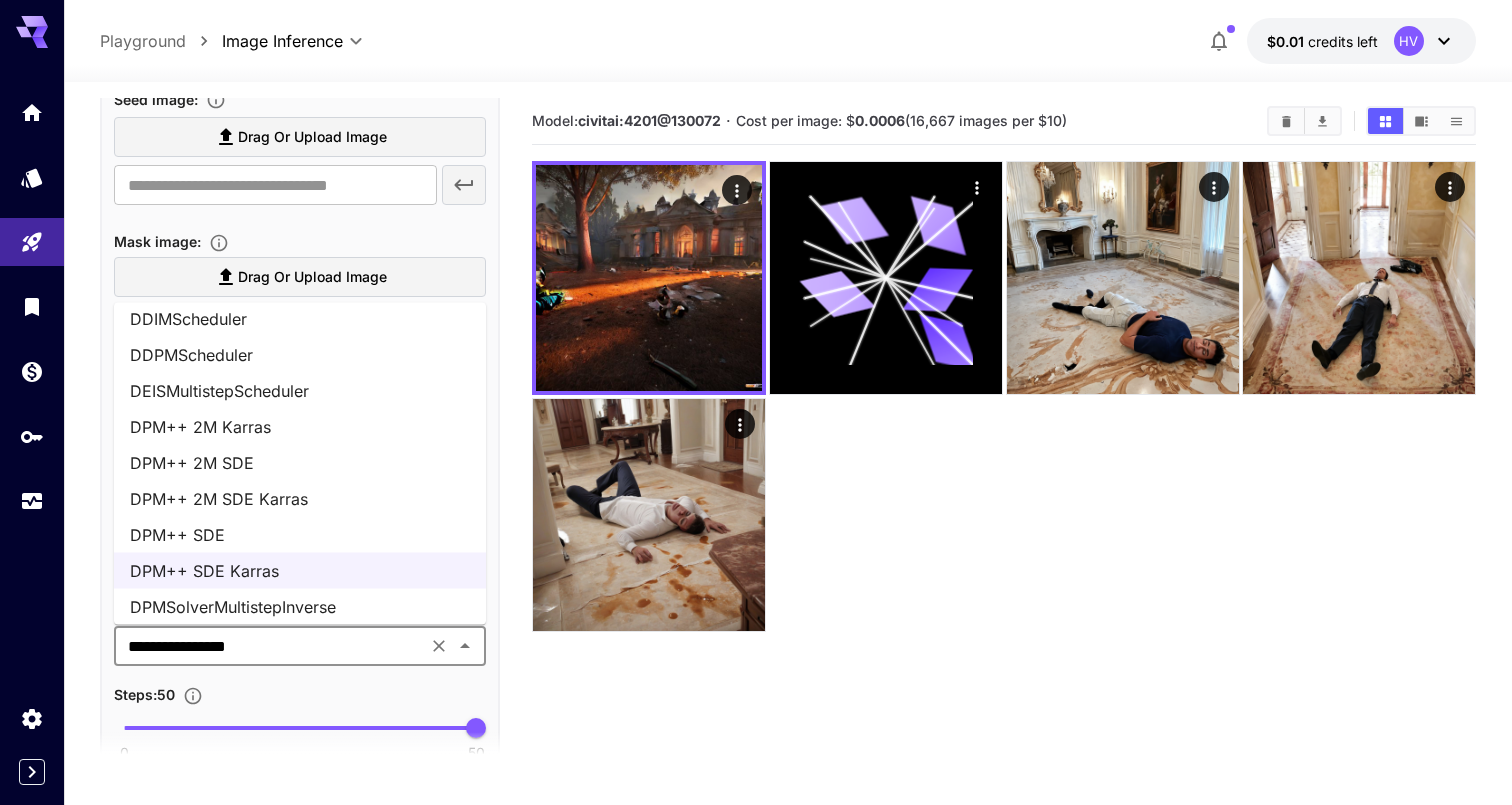 click on "DPM++ 2M SDE Karras" at bounding box center [300, 499] 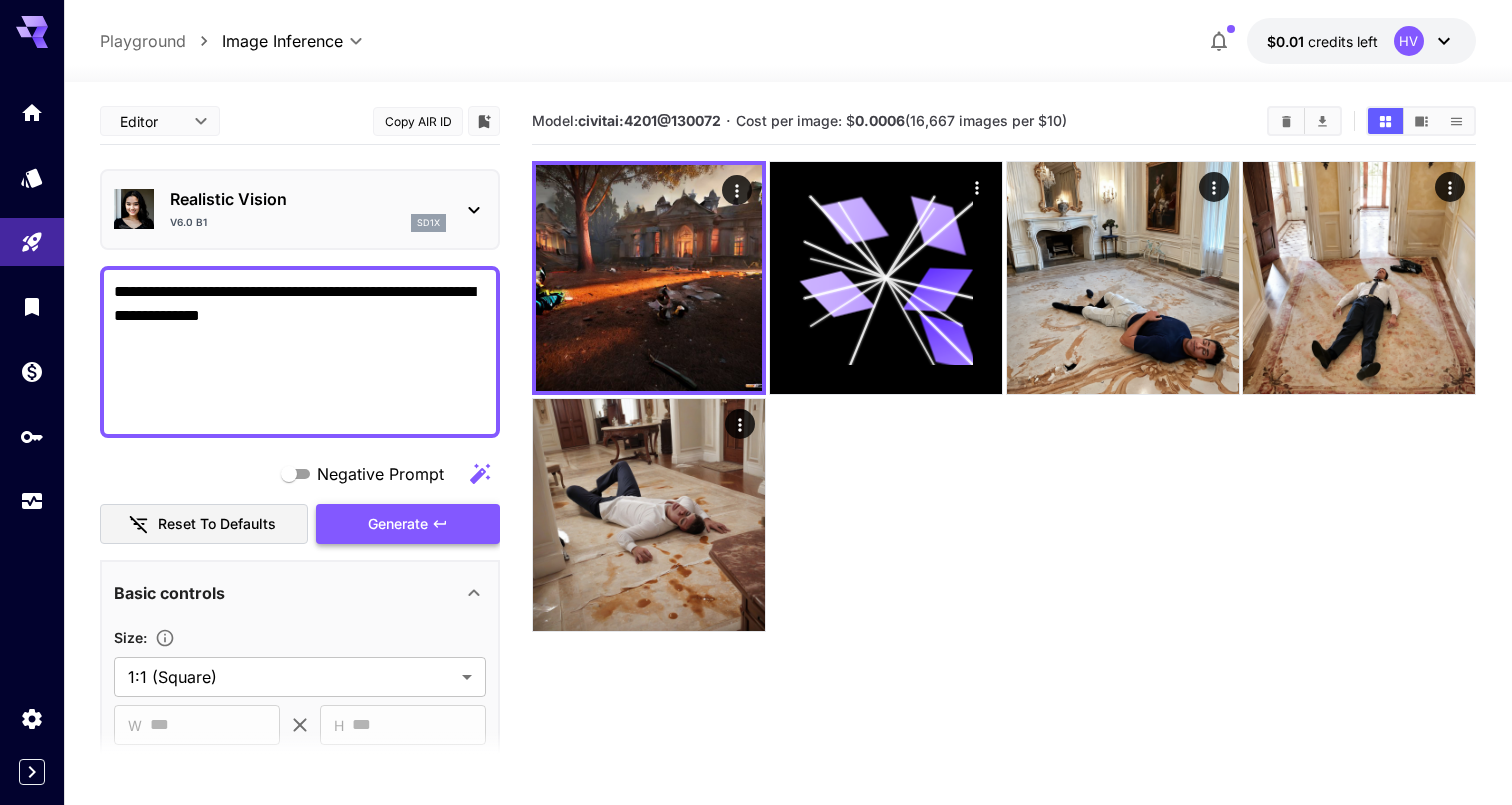 scroll, scrollTop: 0, scrollLeft: 0, axis: both 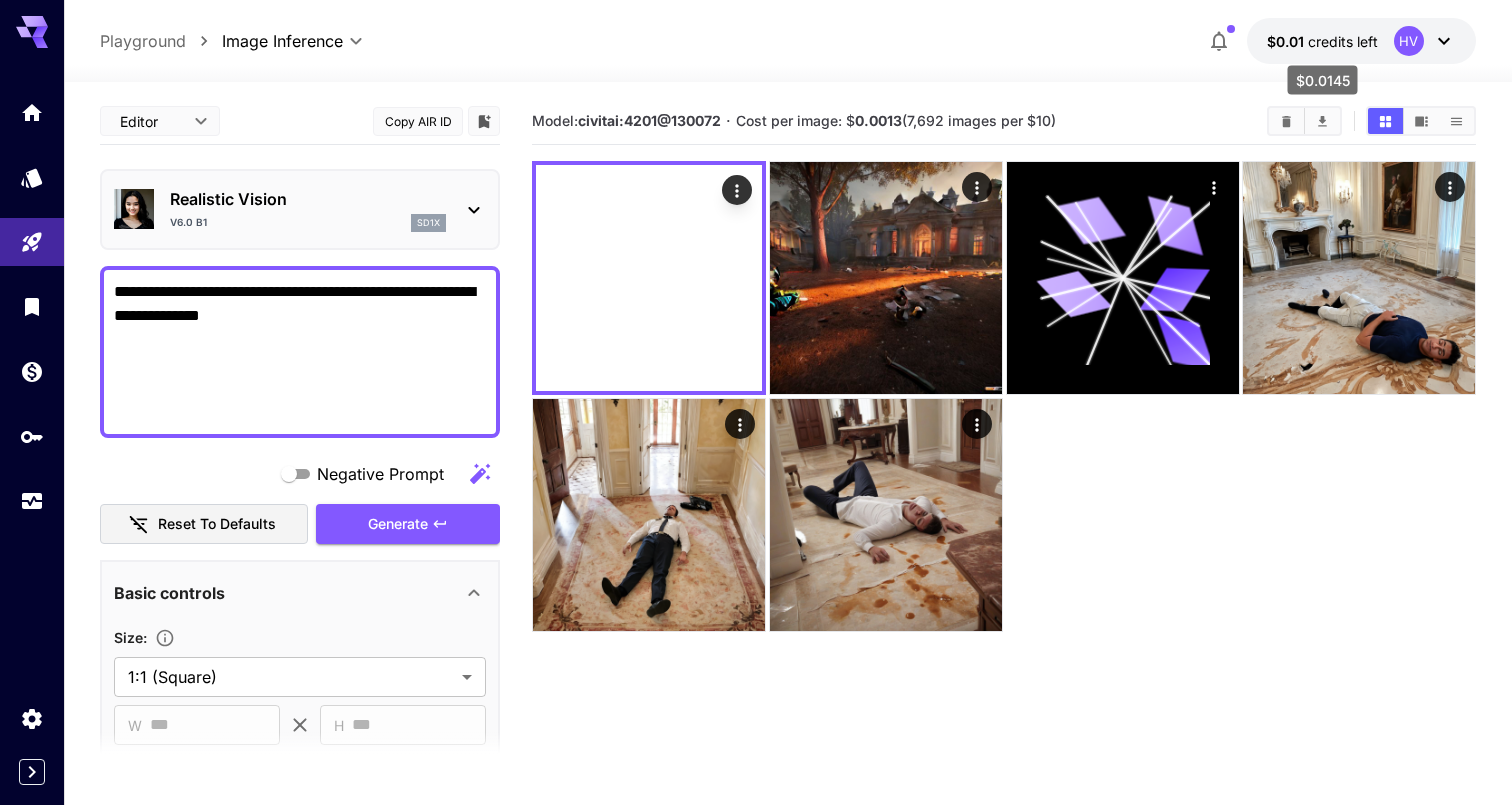 click on "$0.0145" at bounding box center [1323, 74] 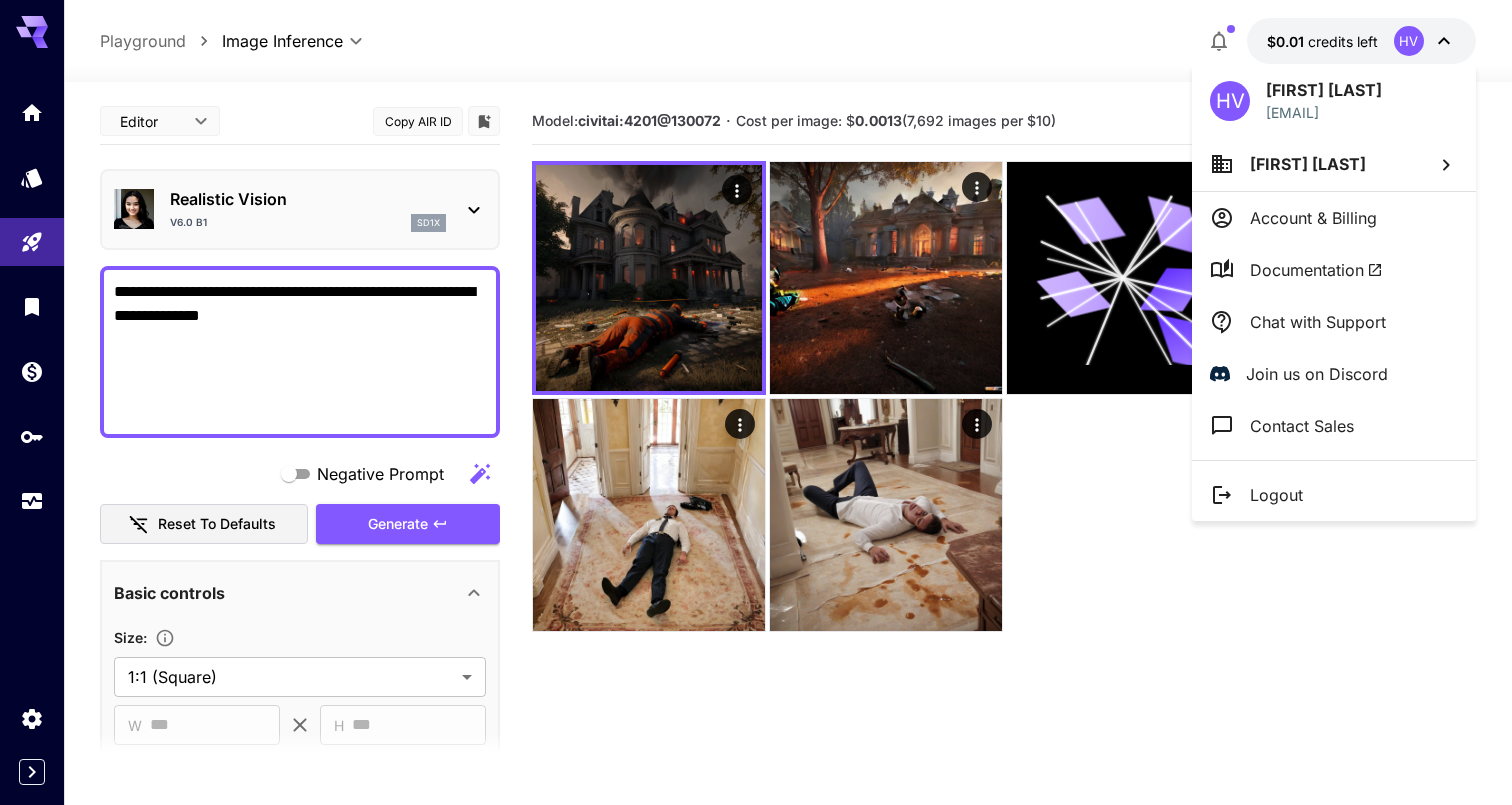 click at bounding box center (756, 402) 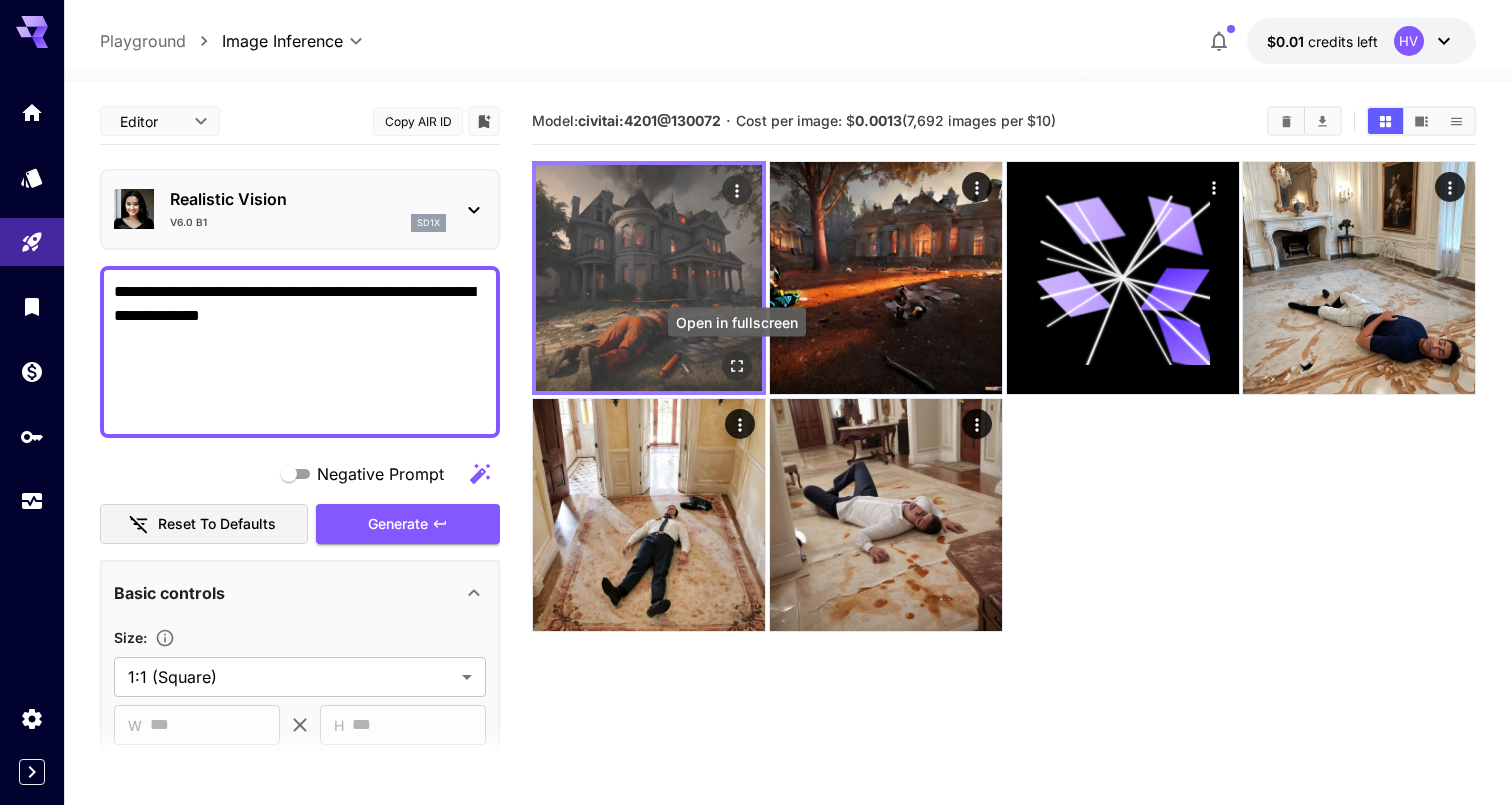 click 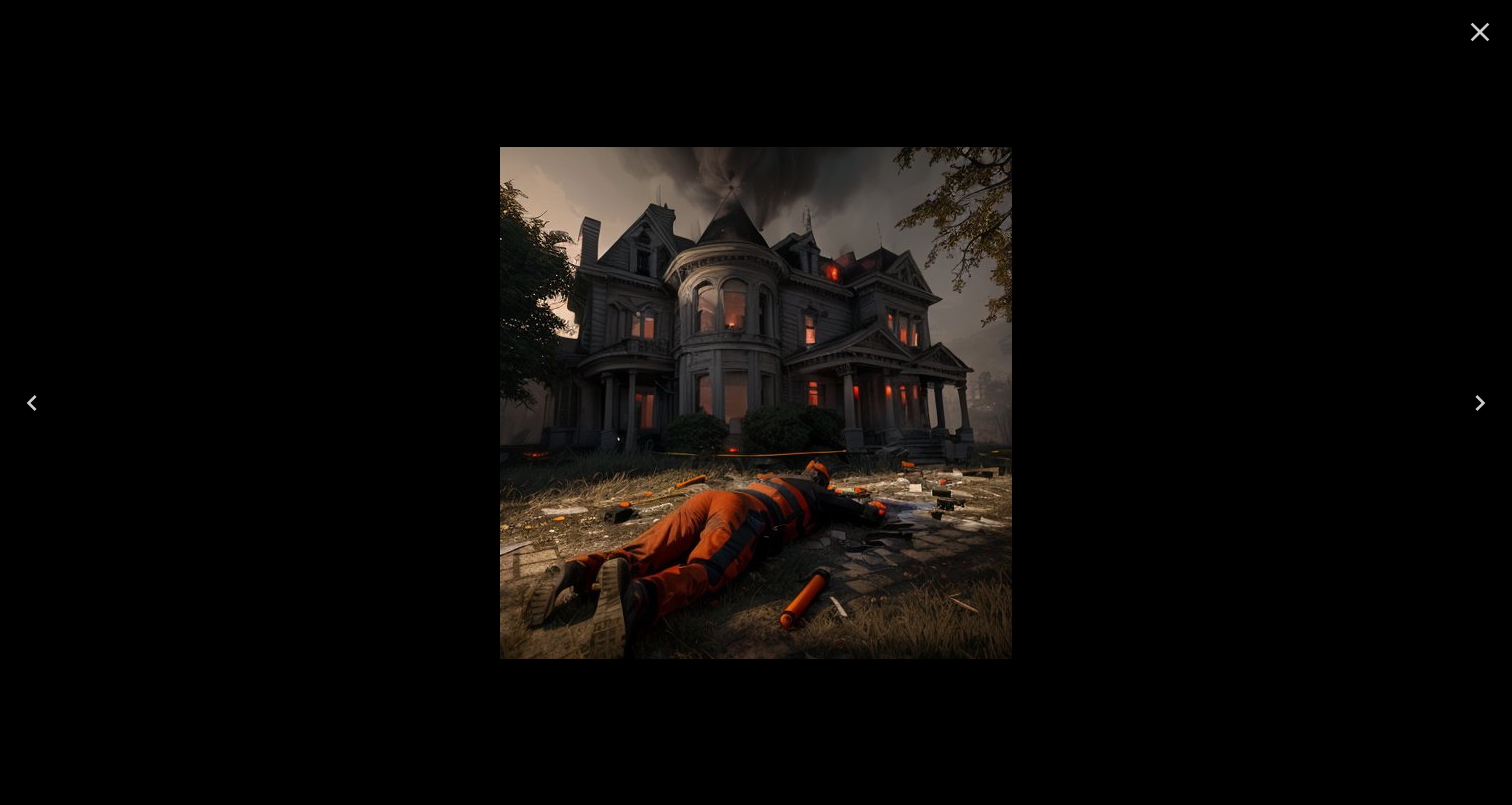 click at bounding box center [756, 402] 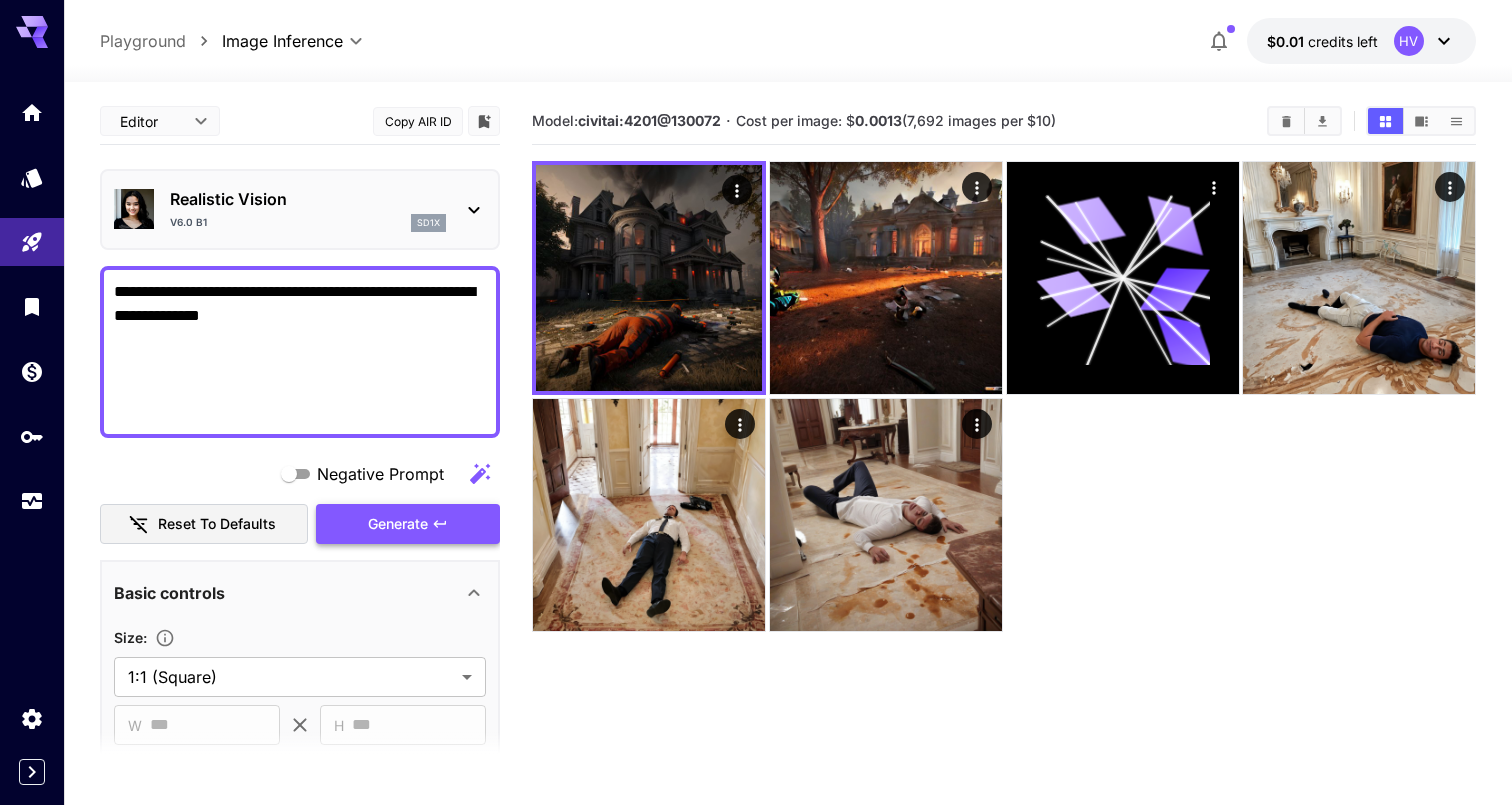 click on "Generate" at bounding box center [408, 524] 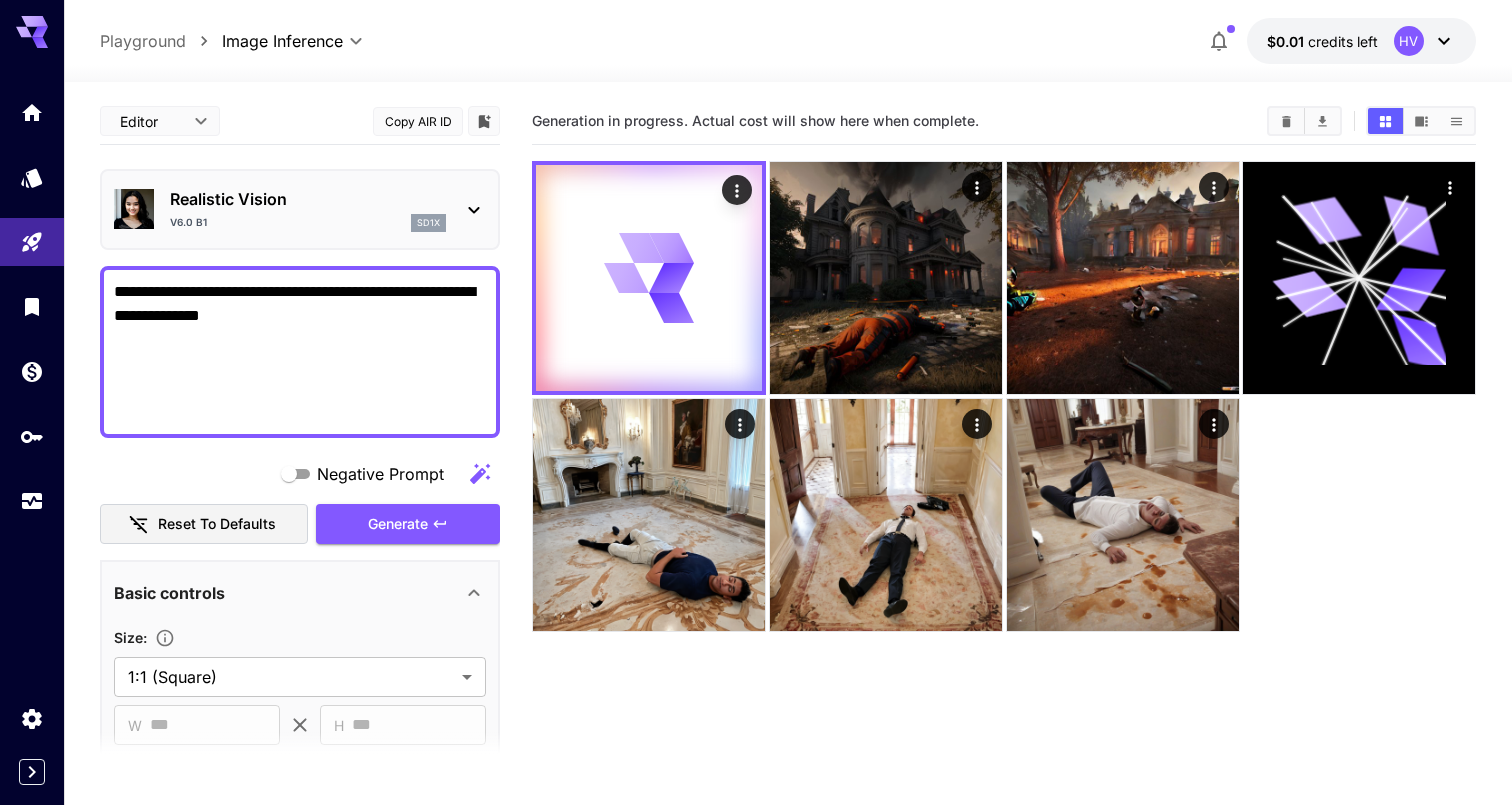 click on "**********" at bounding box center [788, 41] 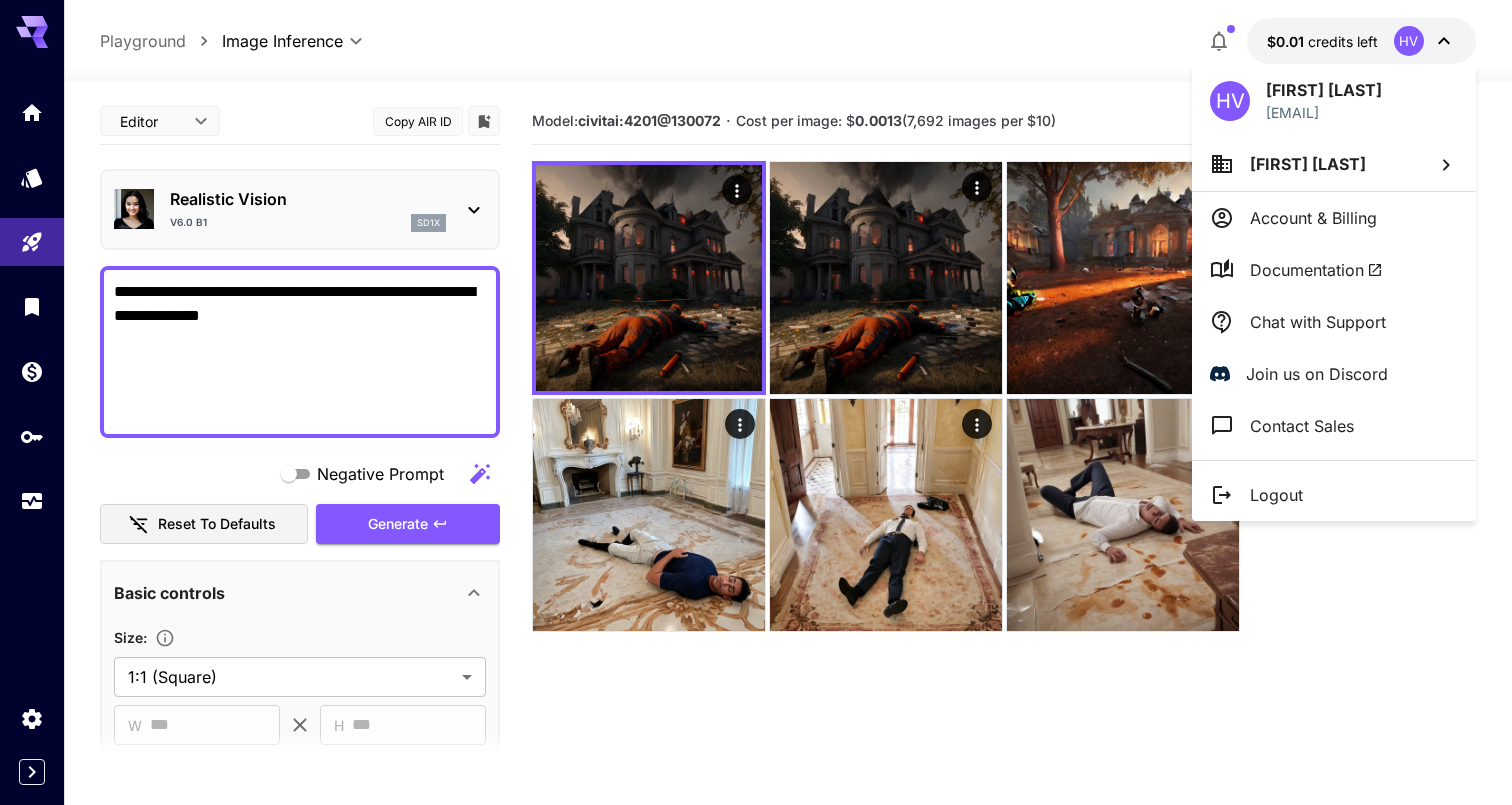 click at bounding box center (756, 402) 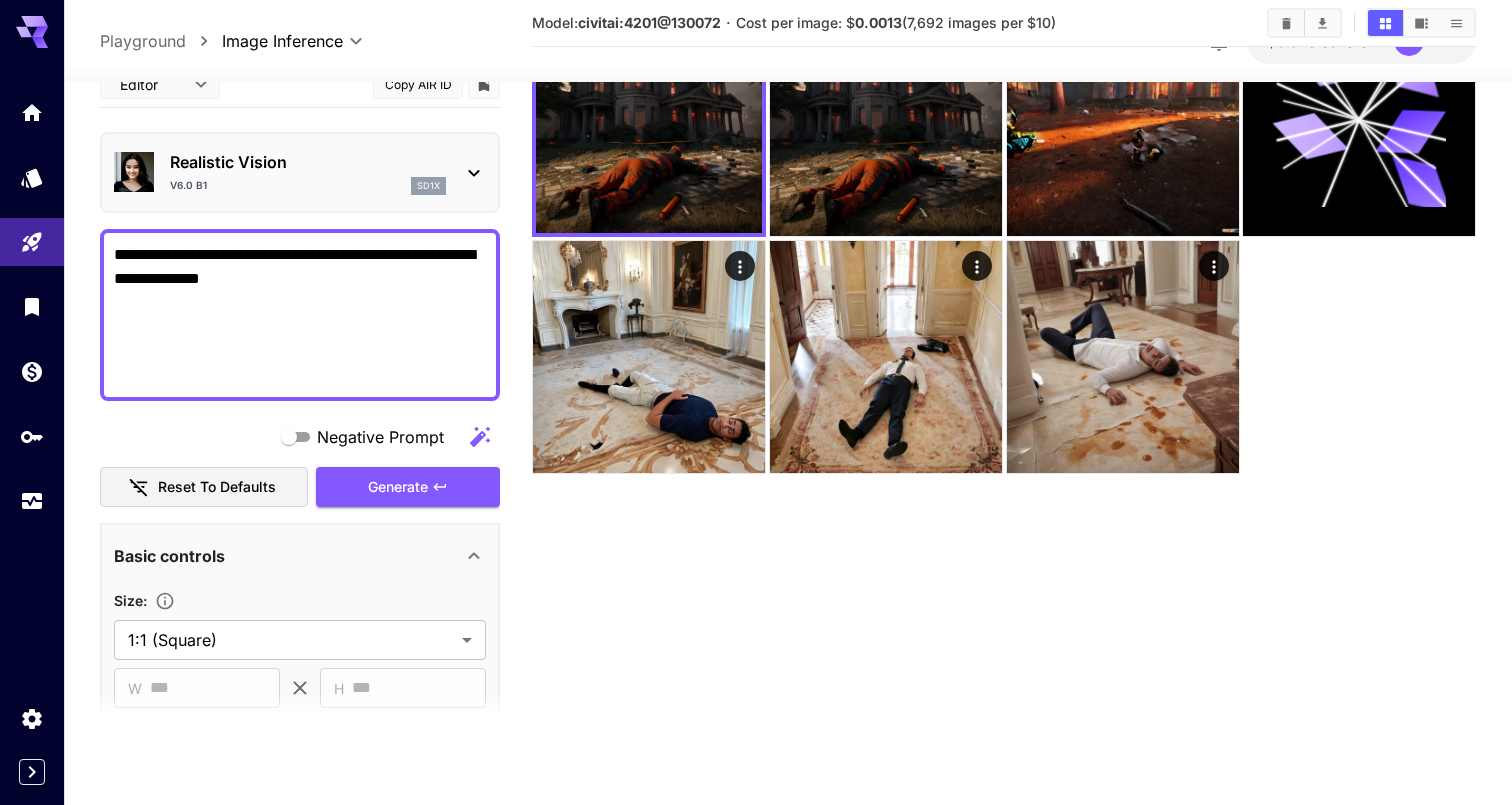 scroll, scrollTop: 158, scrollLeft: 0, axis: vertical 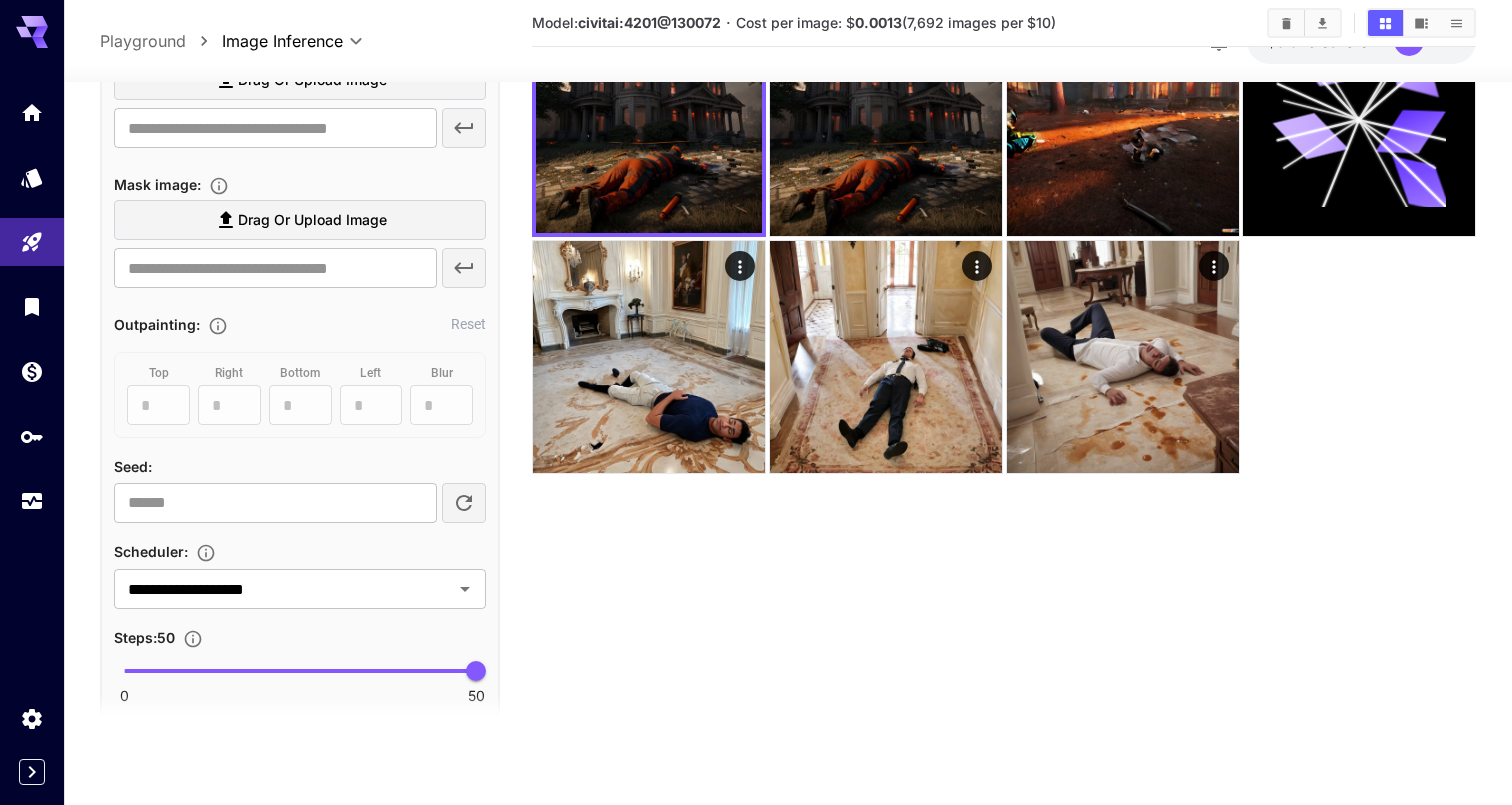 click 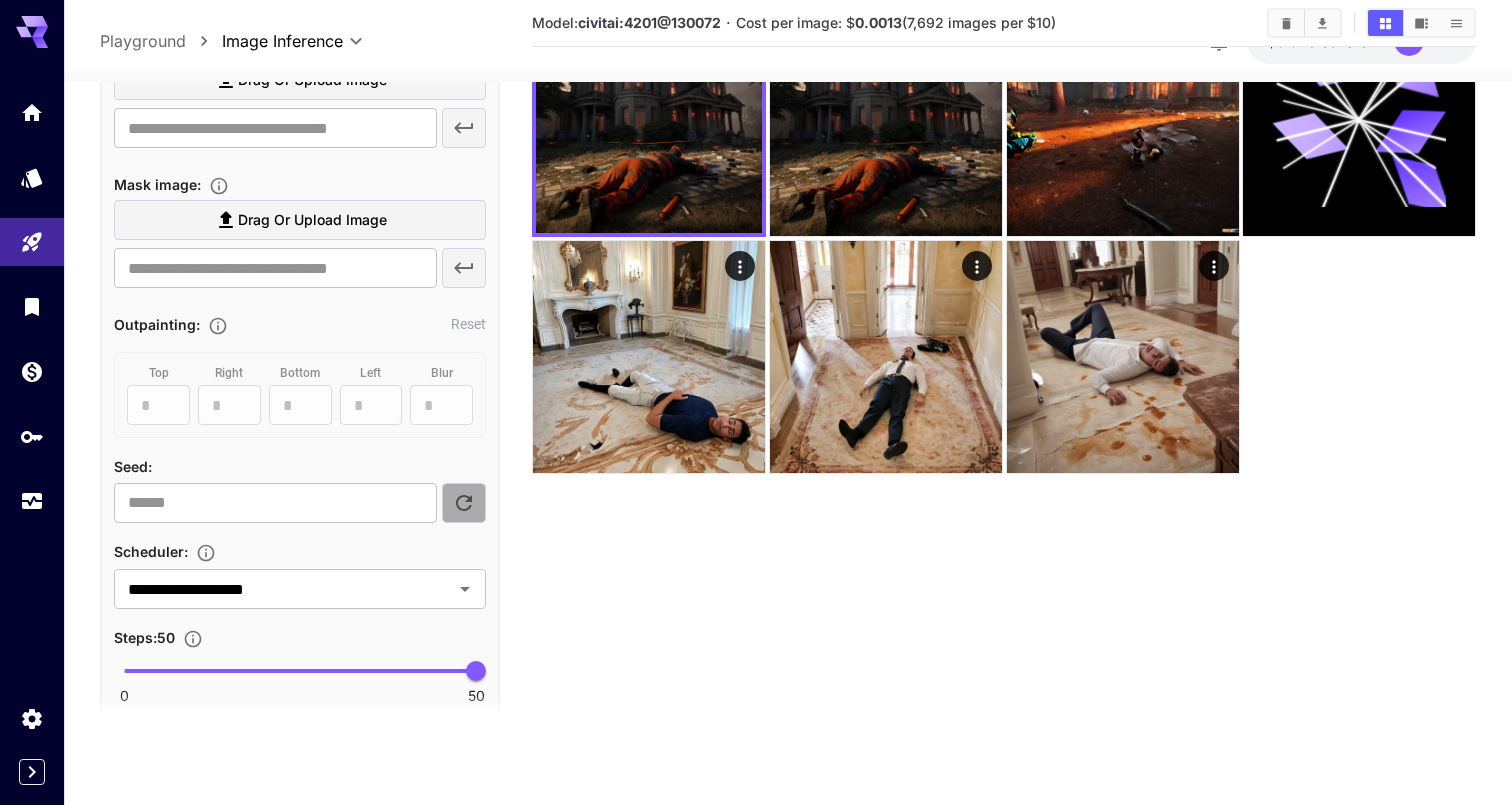 click 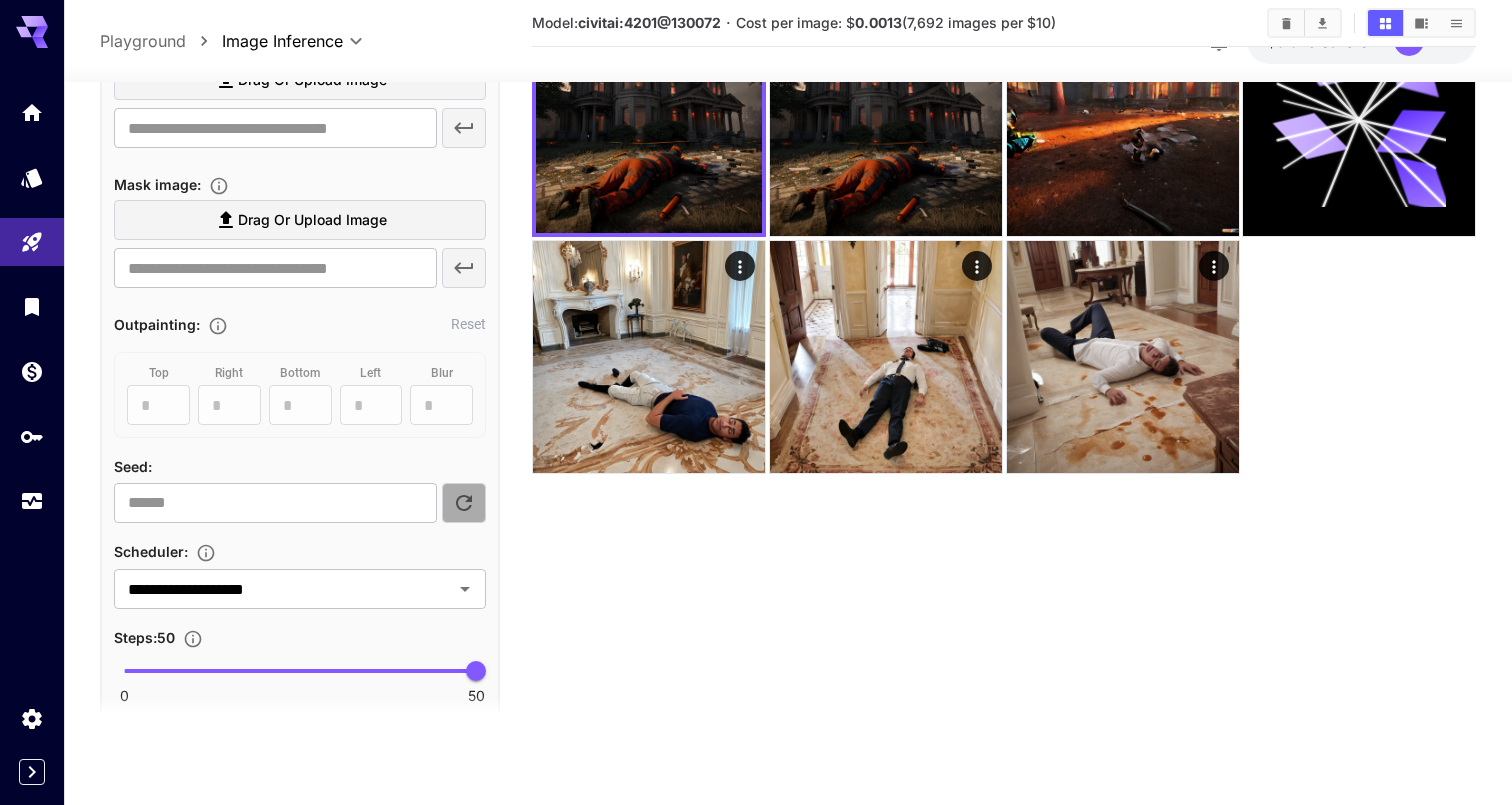 click 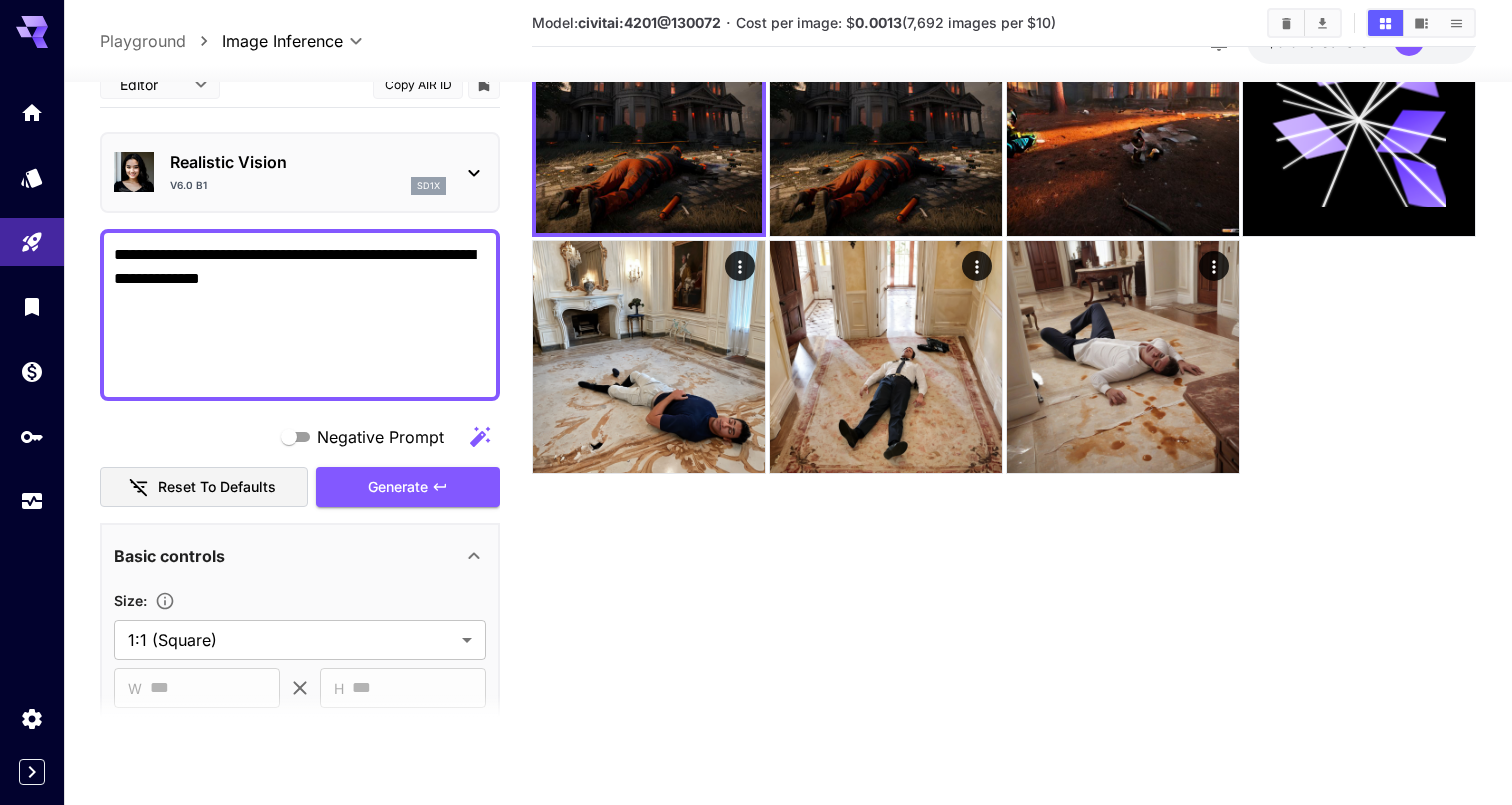 scroll, scrollTop: 0, scrollLeft: 0, axis: both 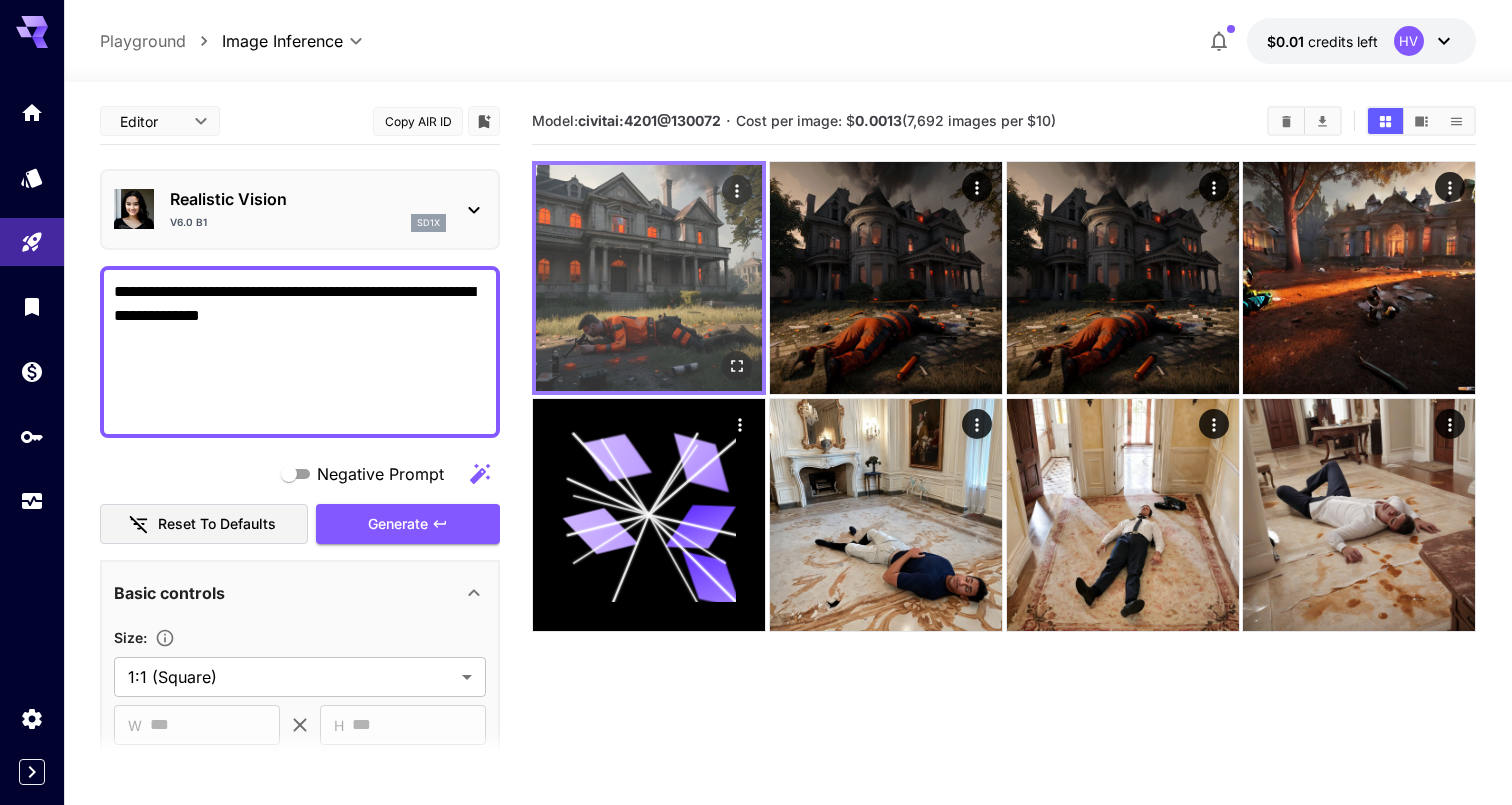 click at bounding box center (649, 278) 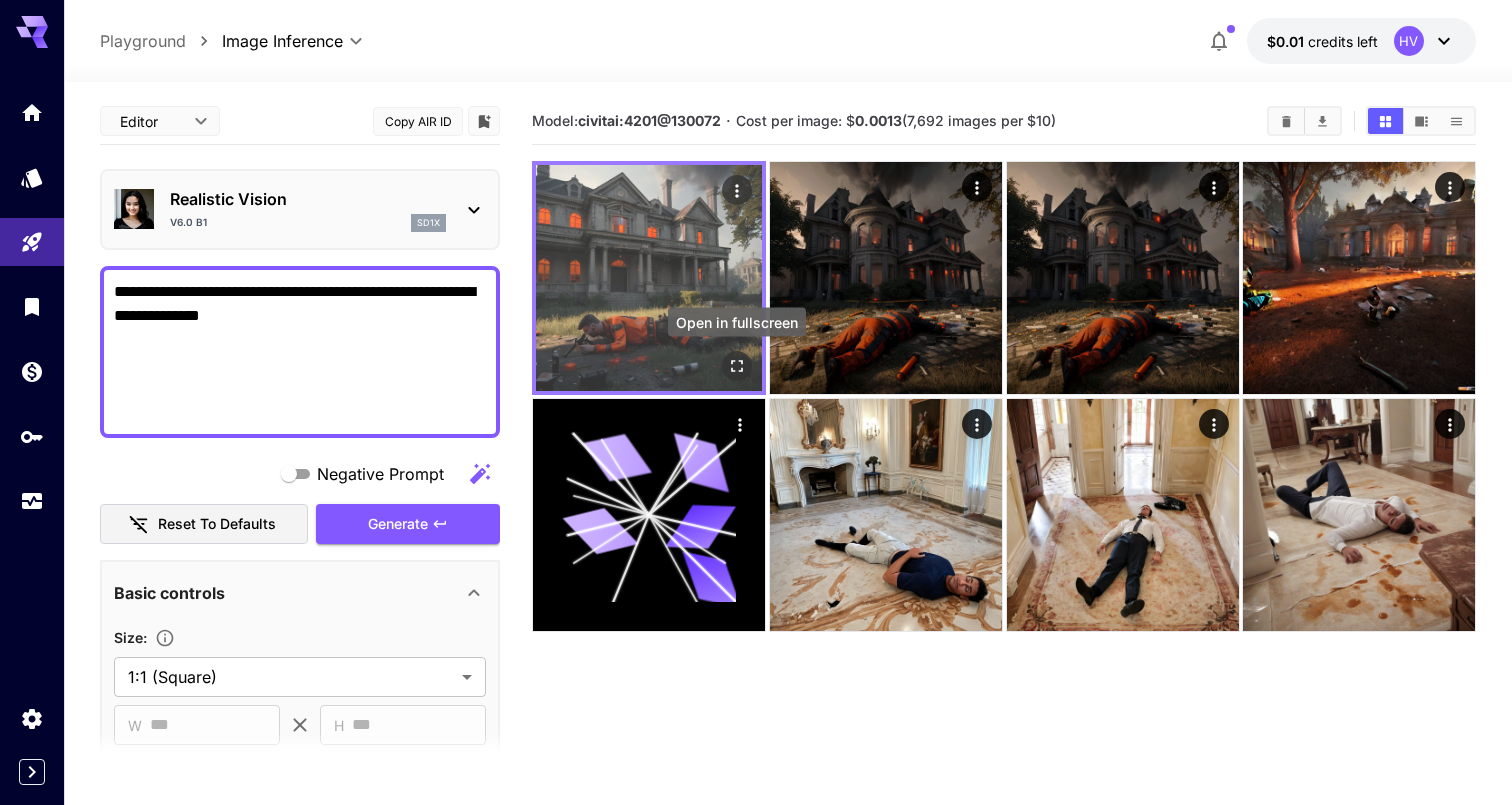 click 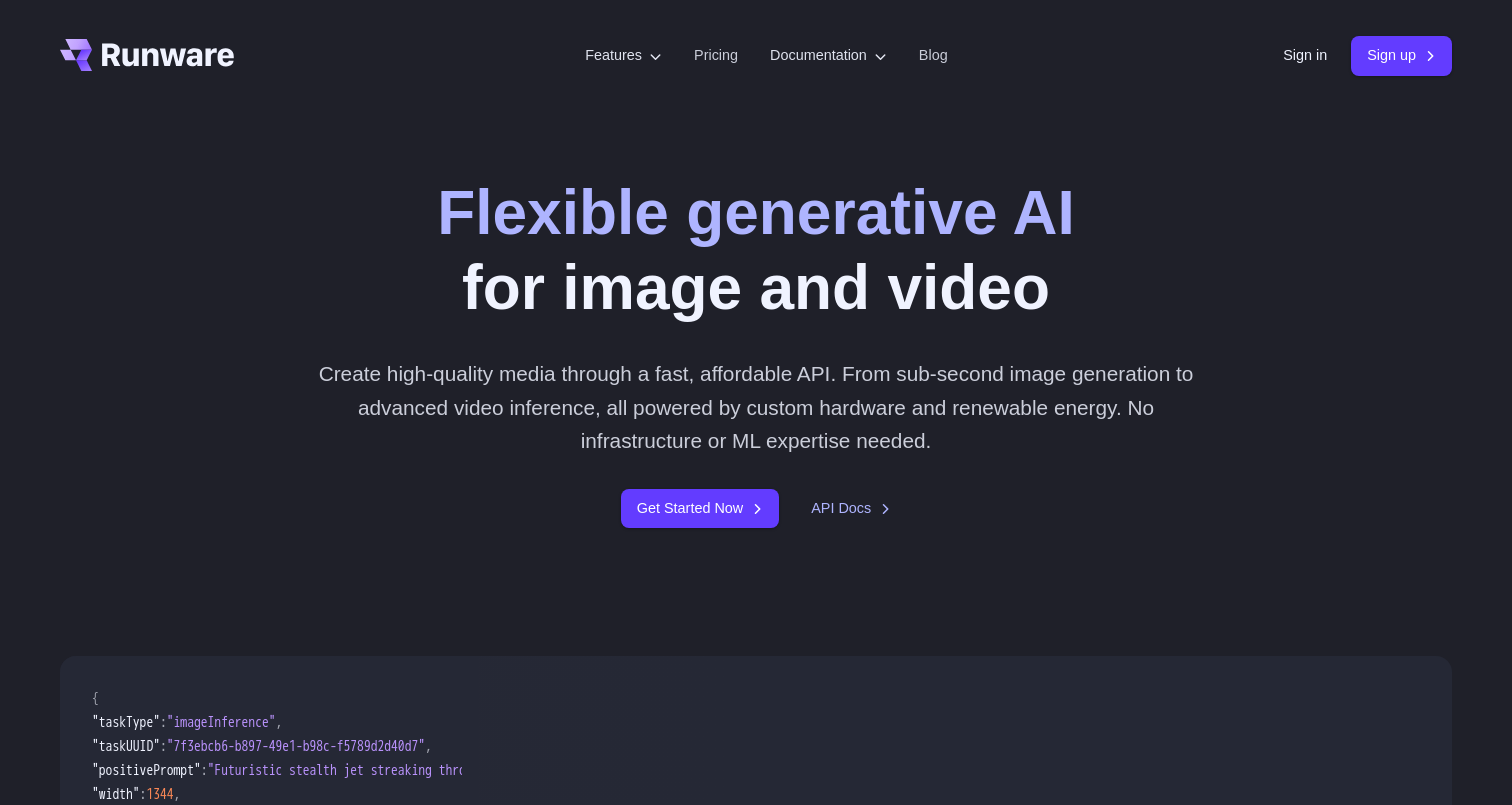 scroll, scrollTop: 0, scrollLeft: 0, axis: both 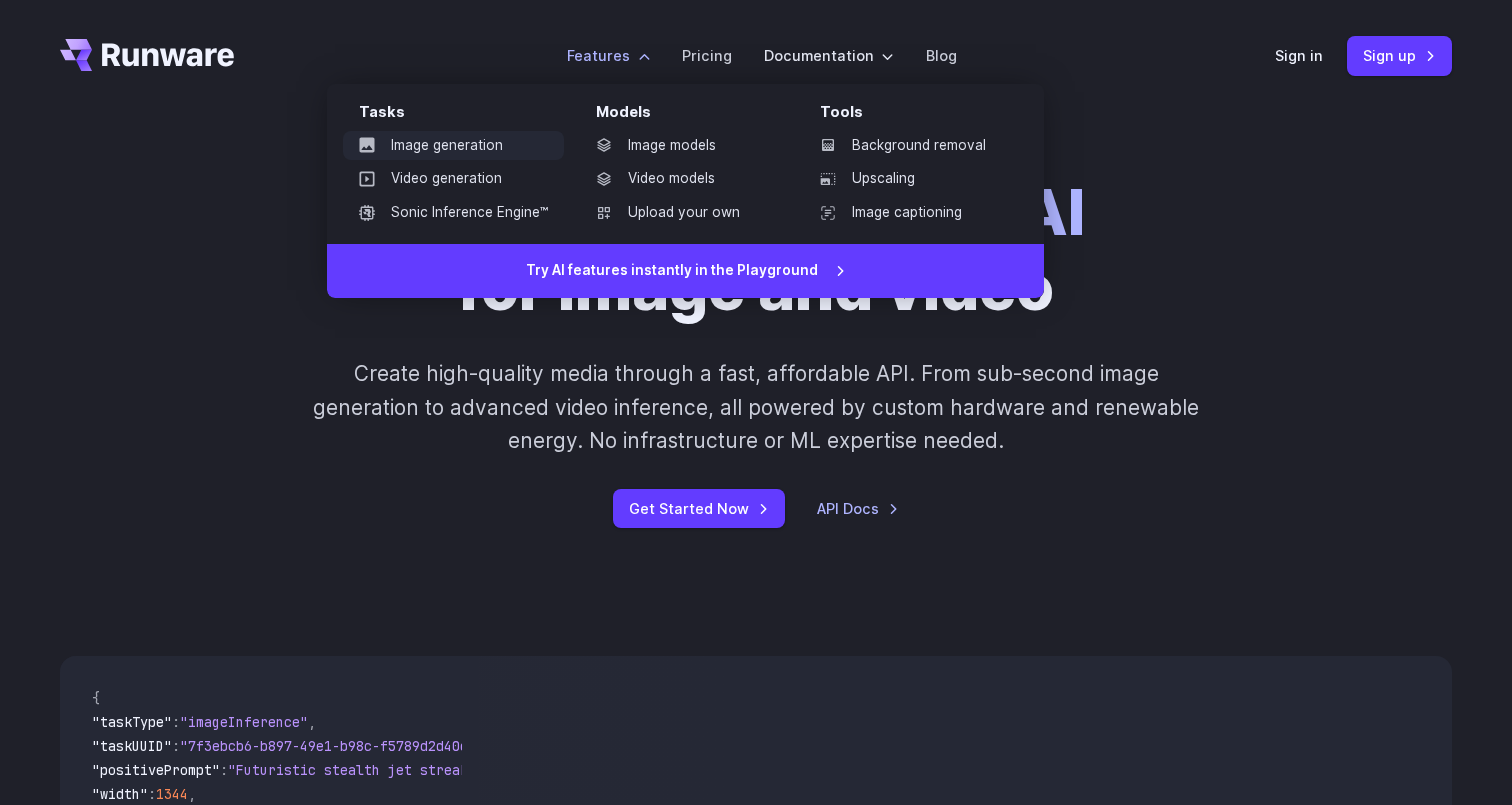 click on "Image generation" at bounding box center [453, 146] 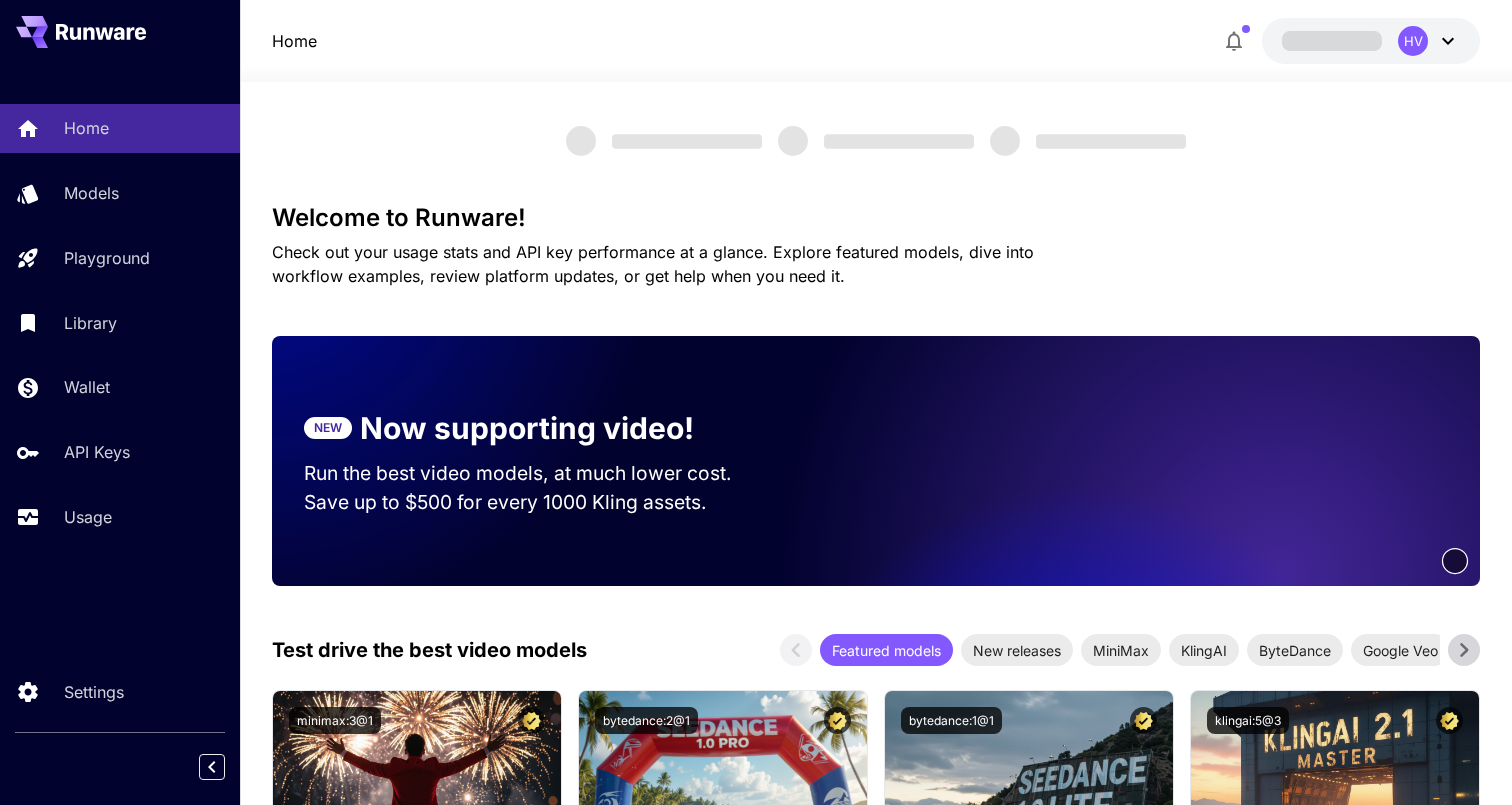 scroll, scrollTop: 0, scrollLeft: 0, axis: both 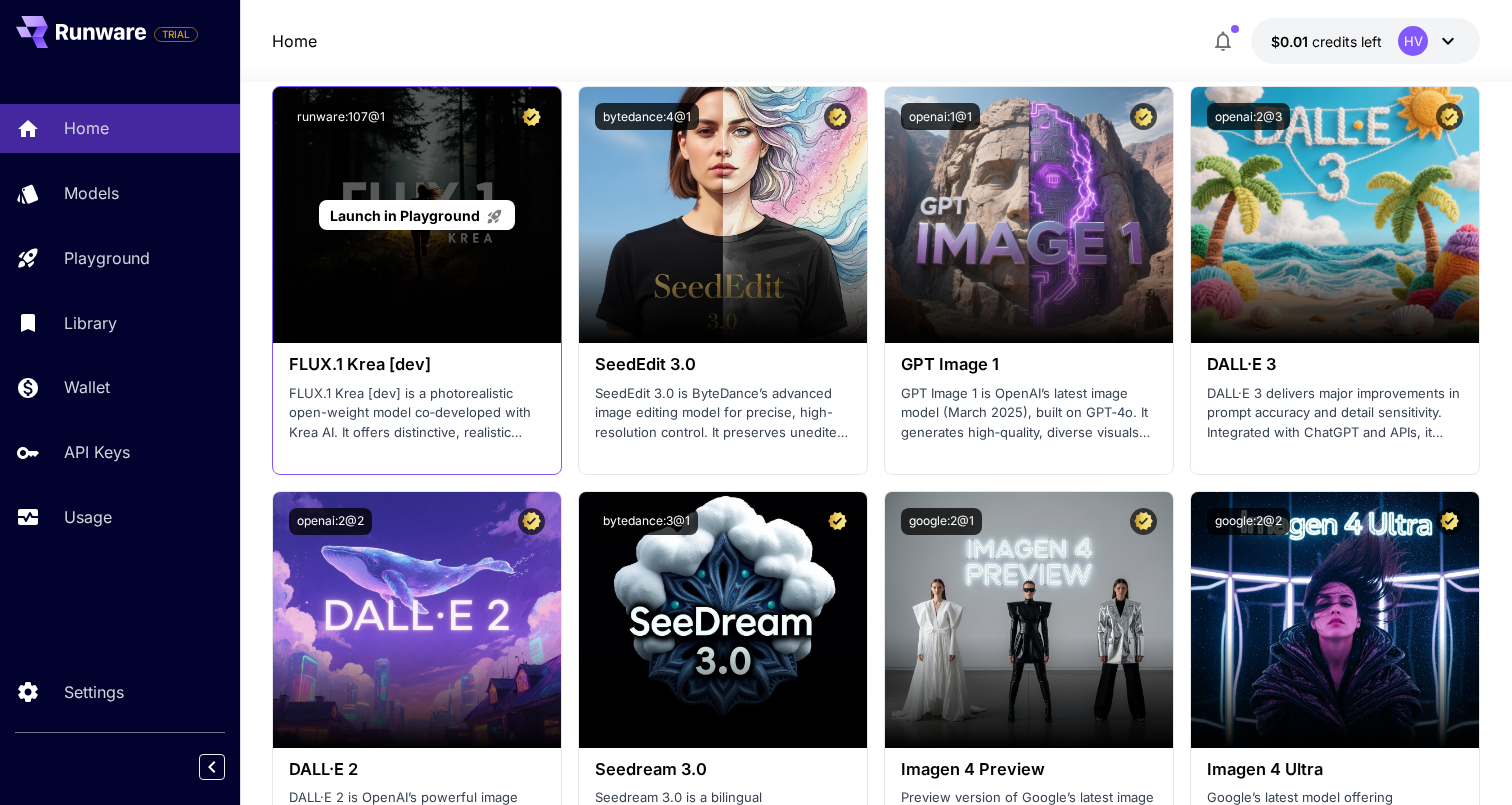 click on "Launch in Playground" at bounding box center [405, 215] 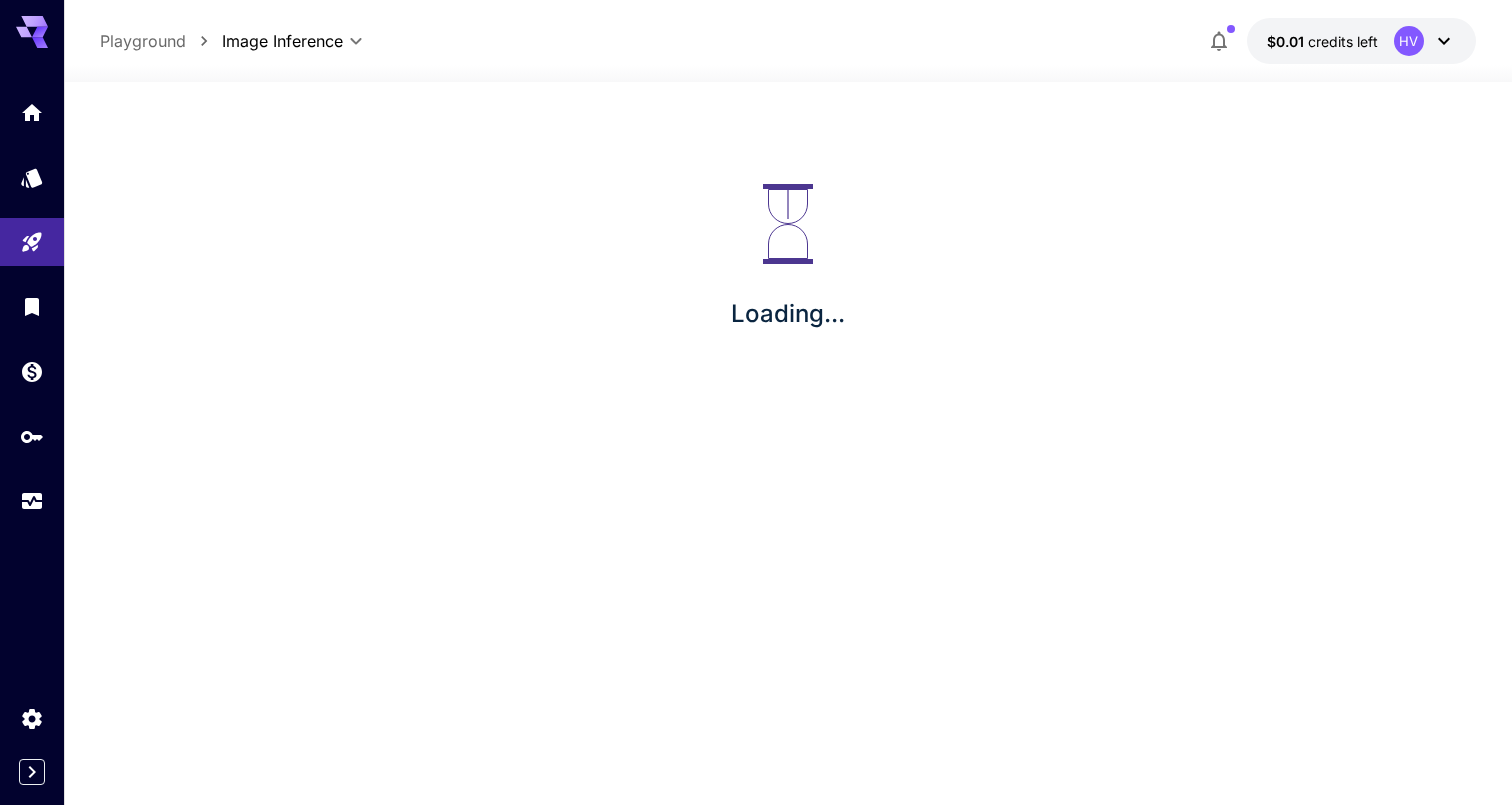 scroll, scrollTop: 0, scrollLeft: 0, axis: both 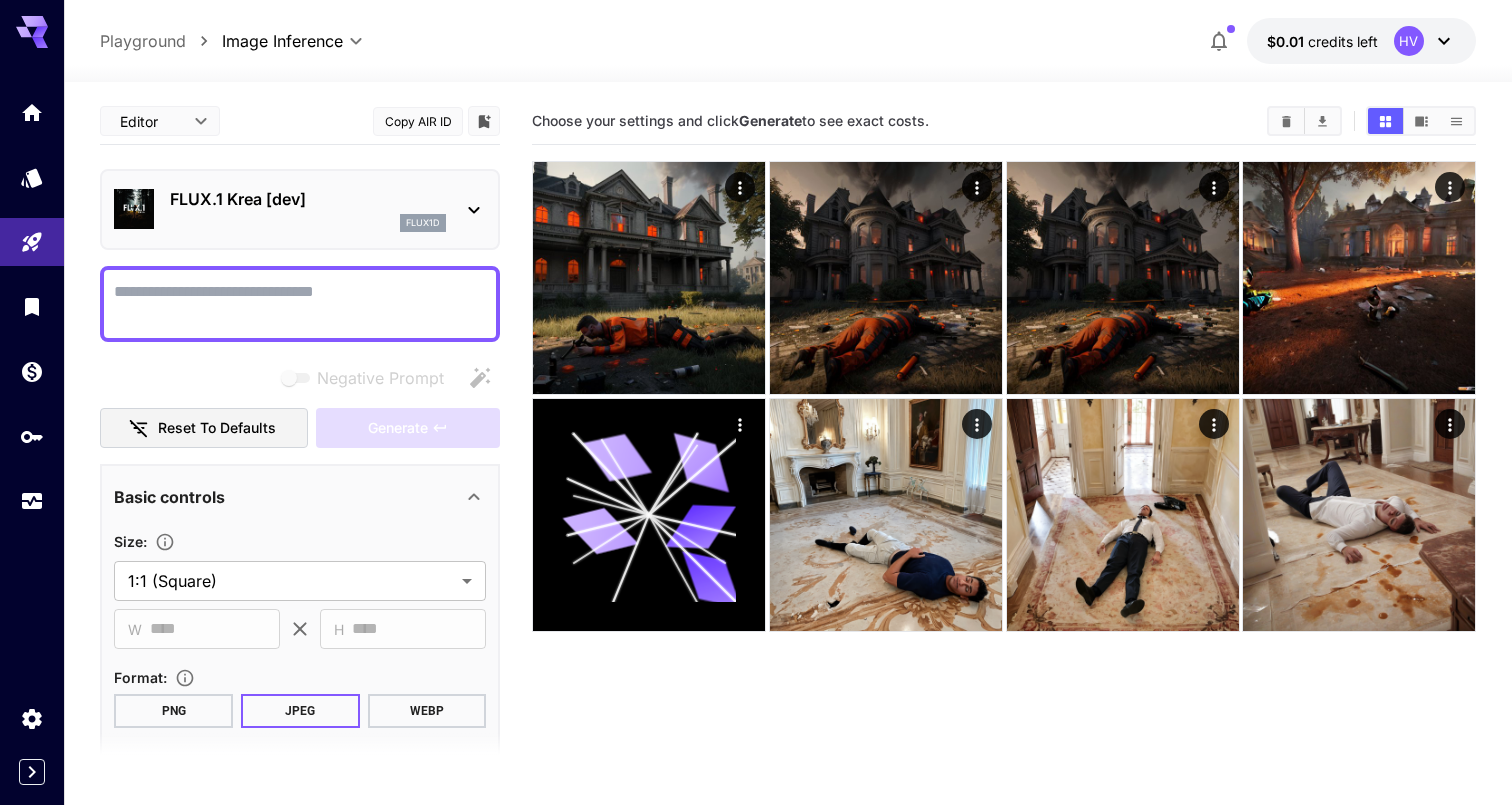click on "Negative Prompt" at bounding box center (300, 304) 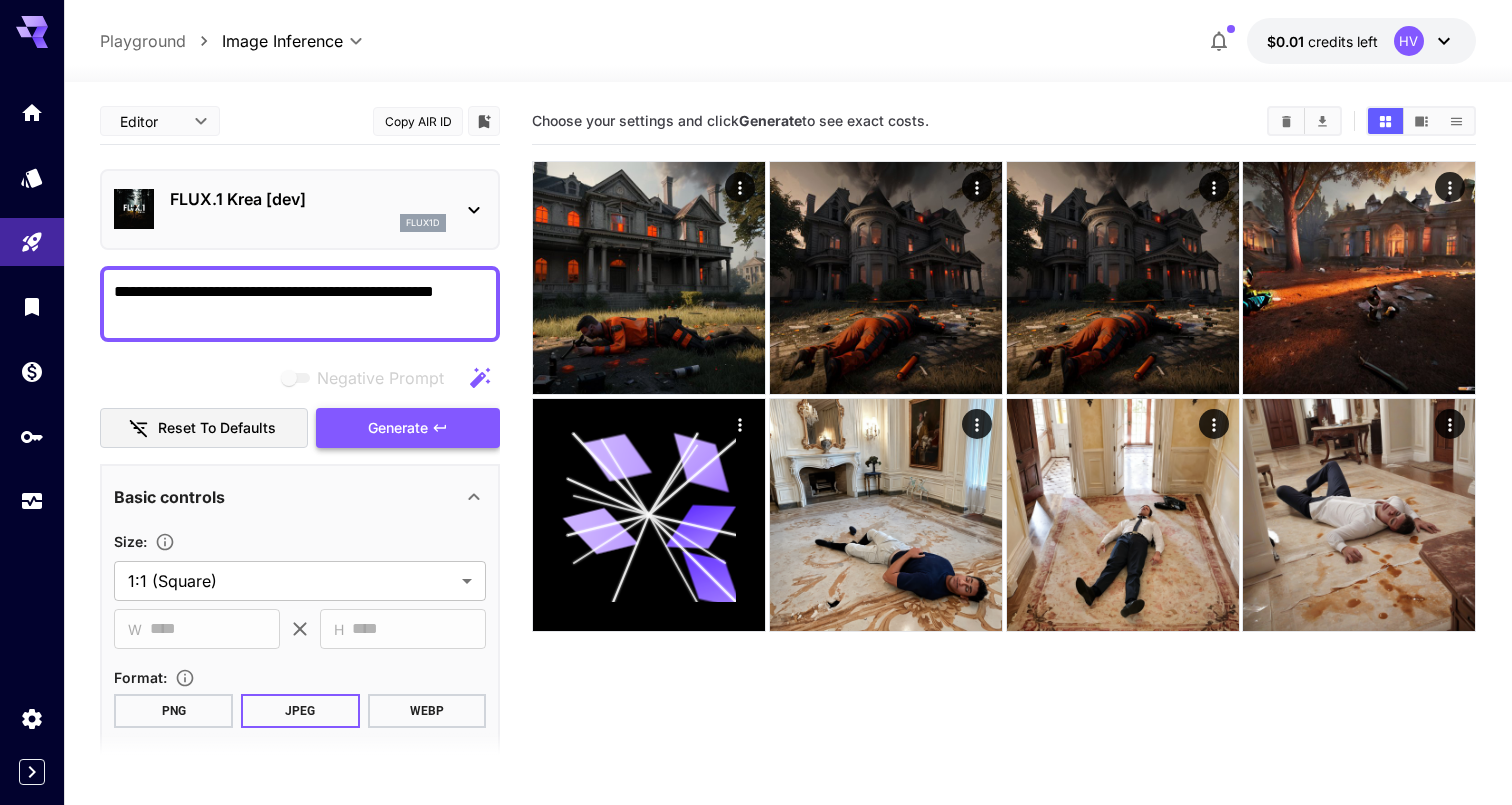 type on "**********" 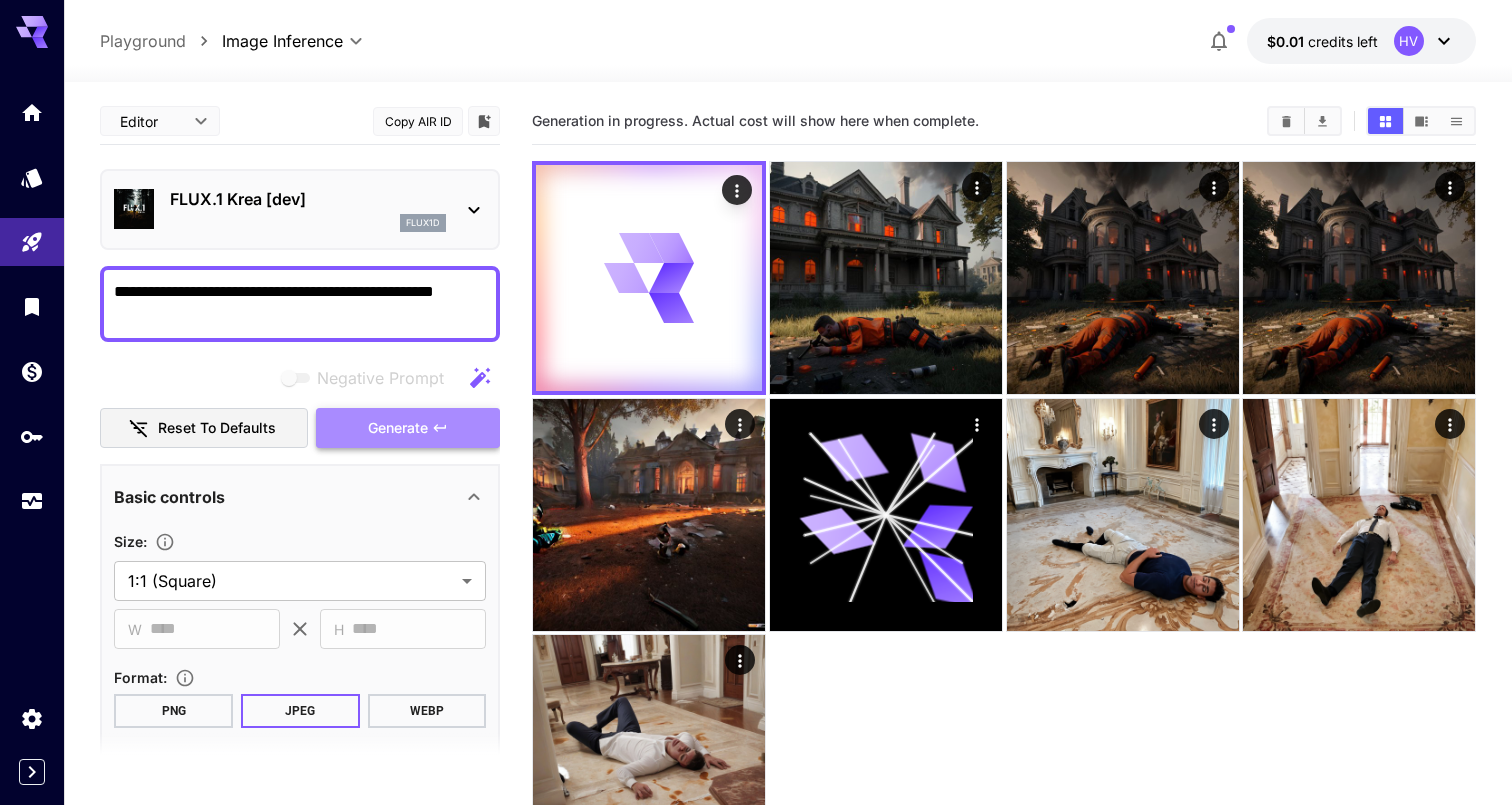 click on "Generate" at bounding box center [398, 428] 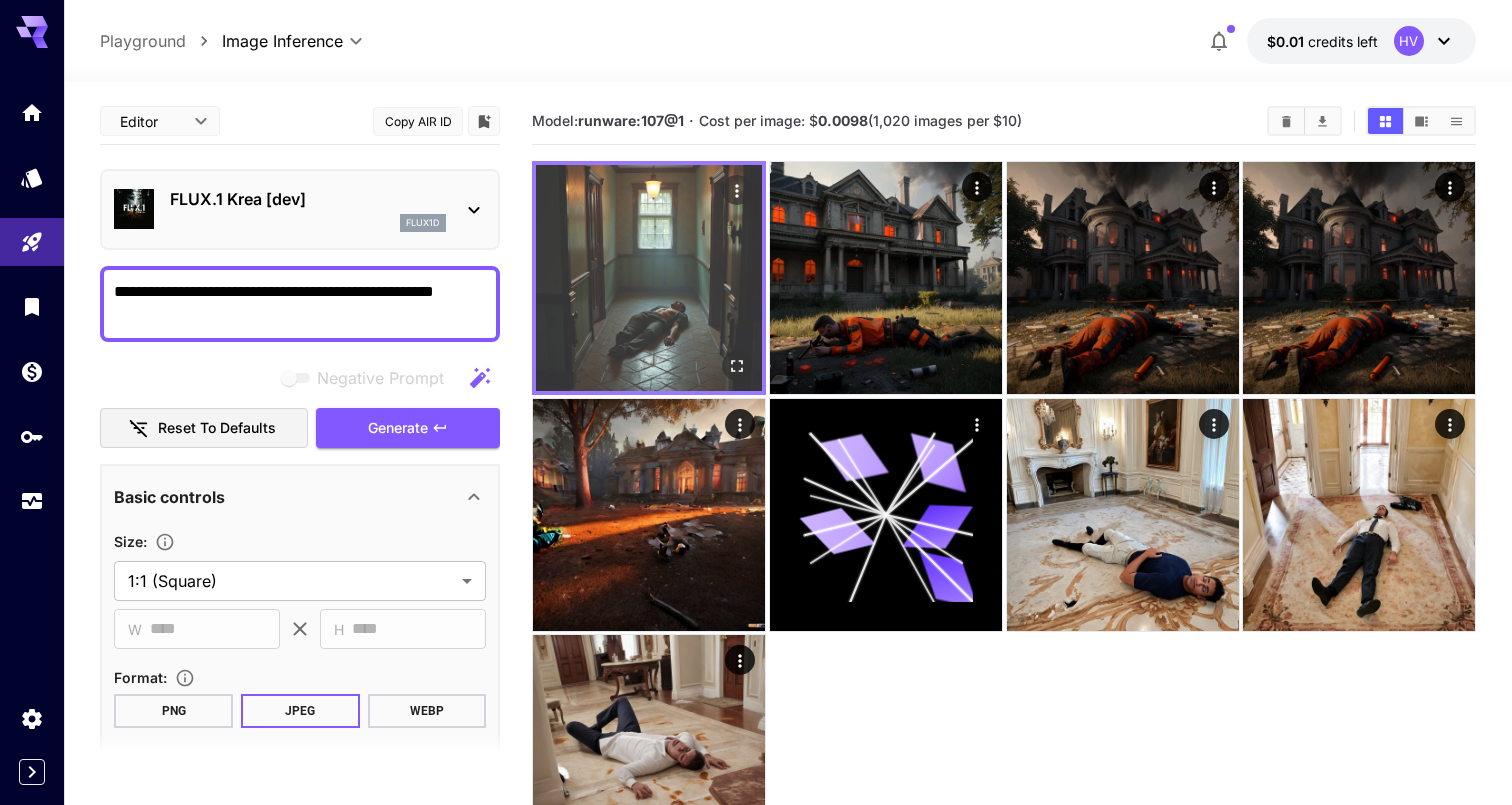 click 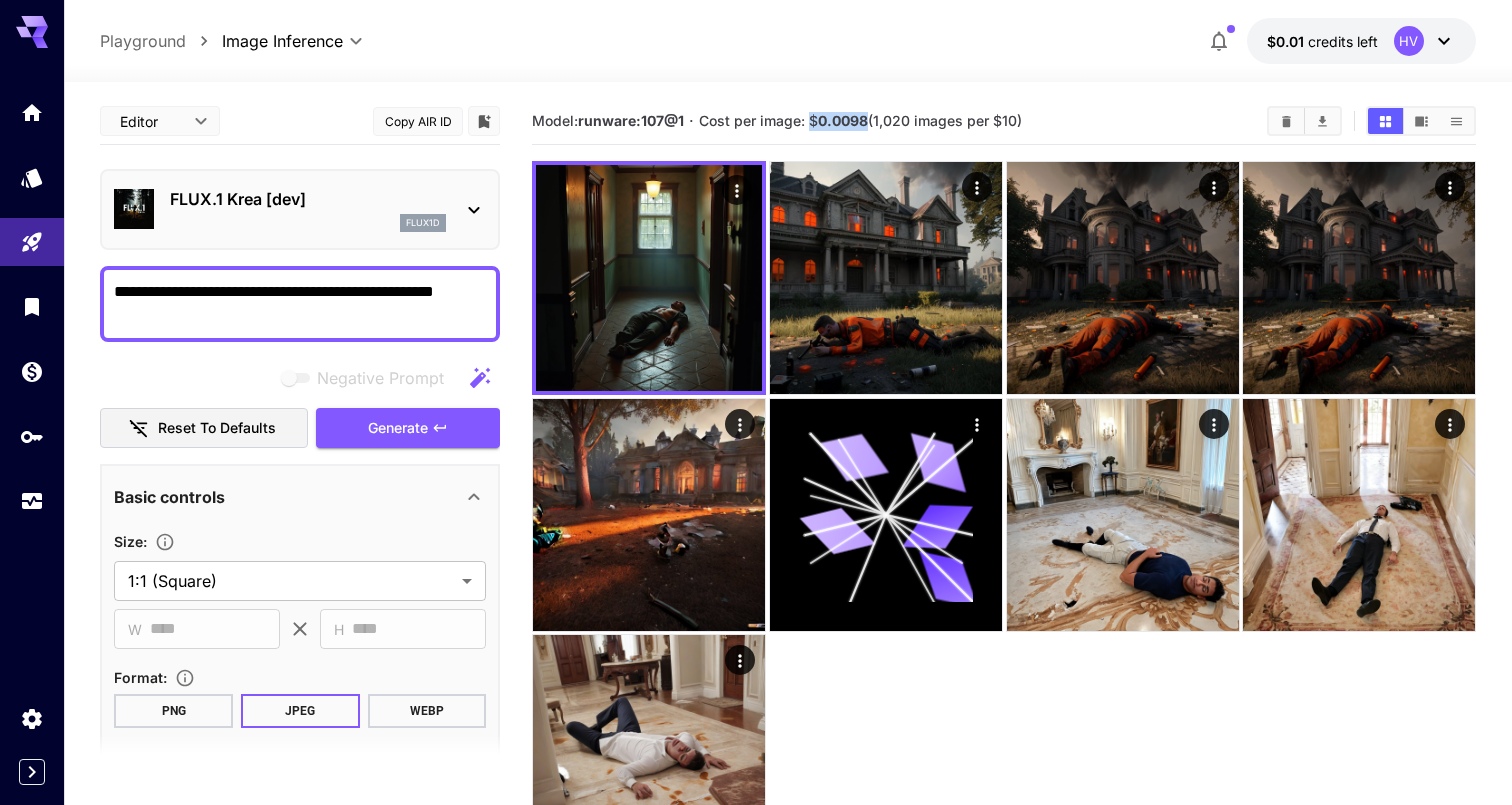 drag, startPoint x: 815, startPoint y: 120, endPoint x: 866, endPoint y: 120, distance: 51 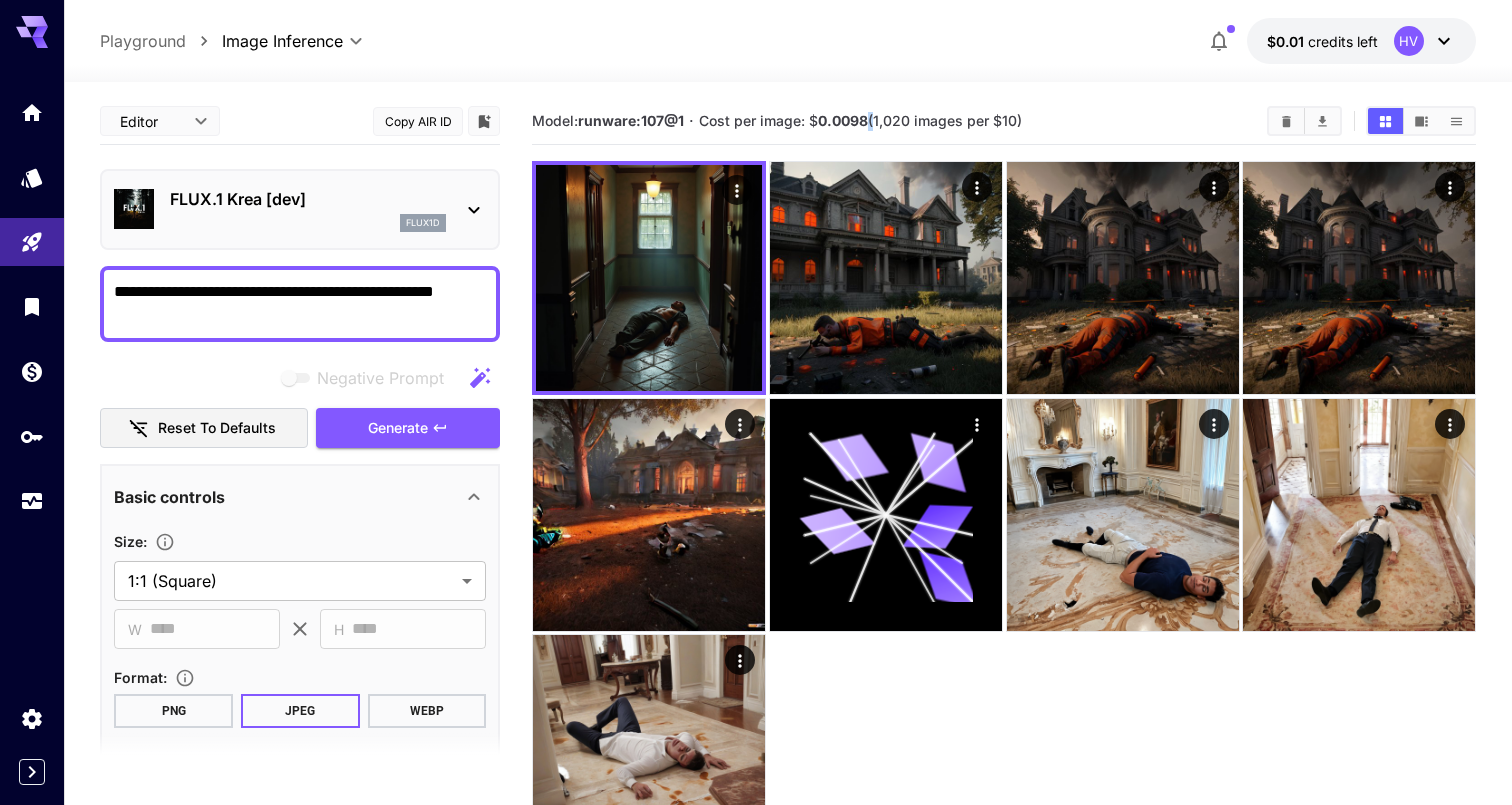 click on "0.0098" at bounding box center [843, 120] 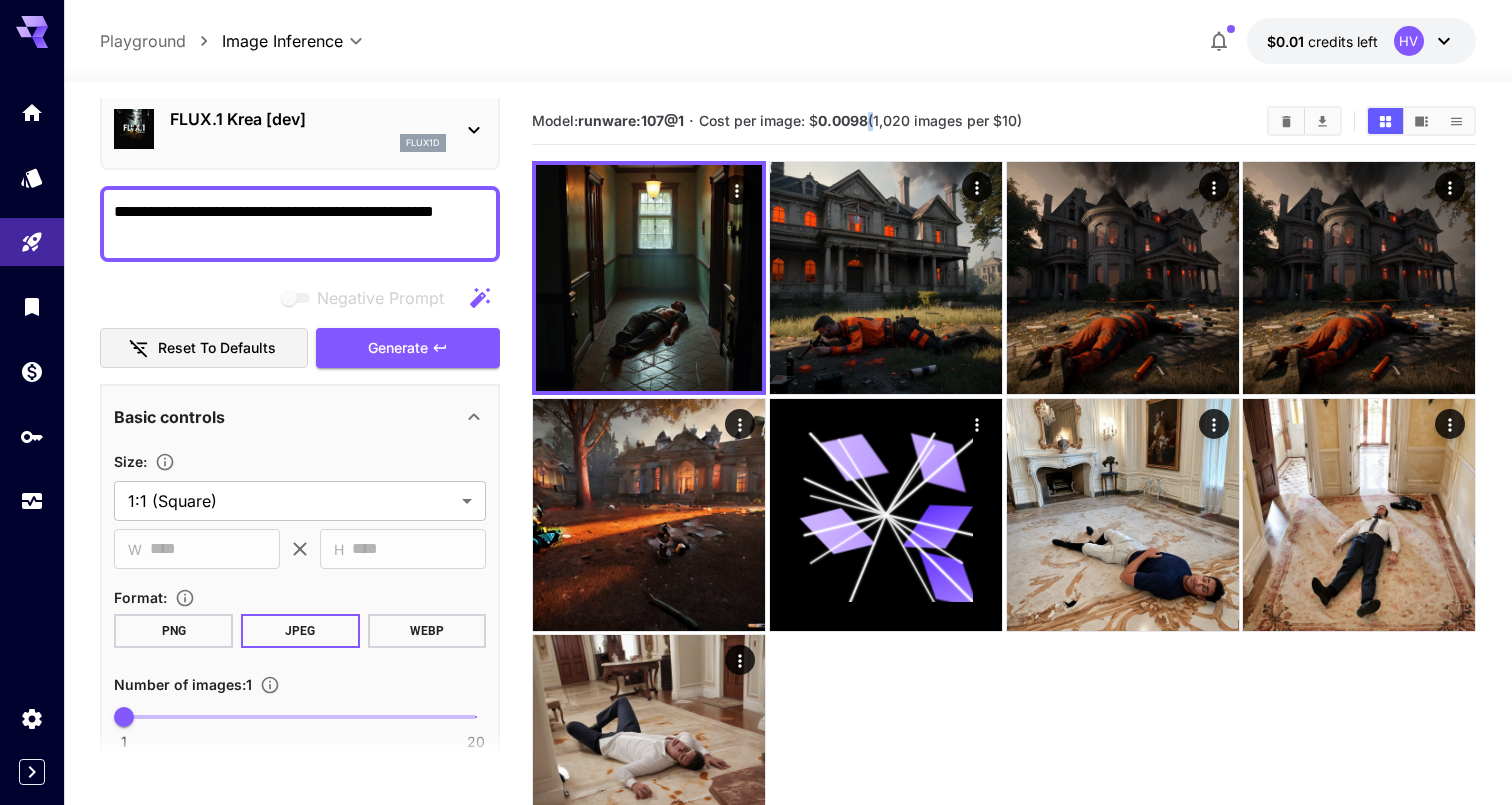 scroll, scrollTop: 114, scrollLeft: 0, axis: vertical 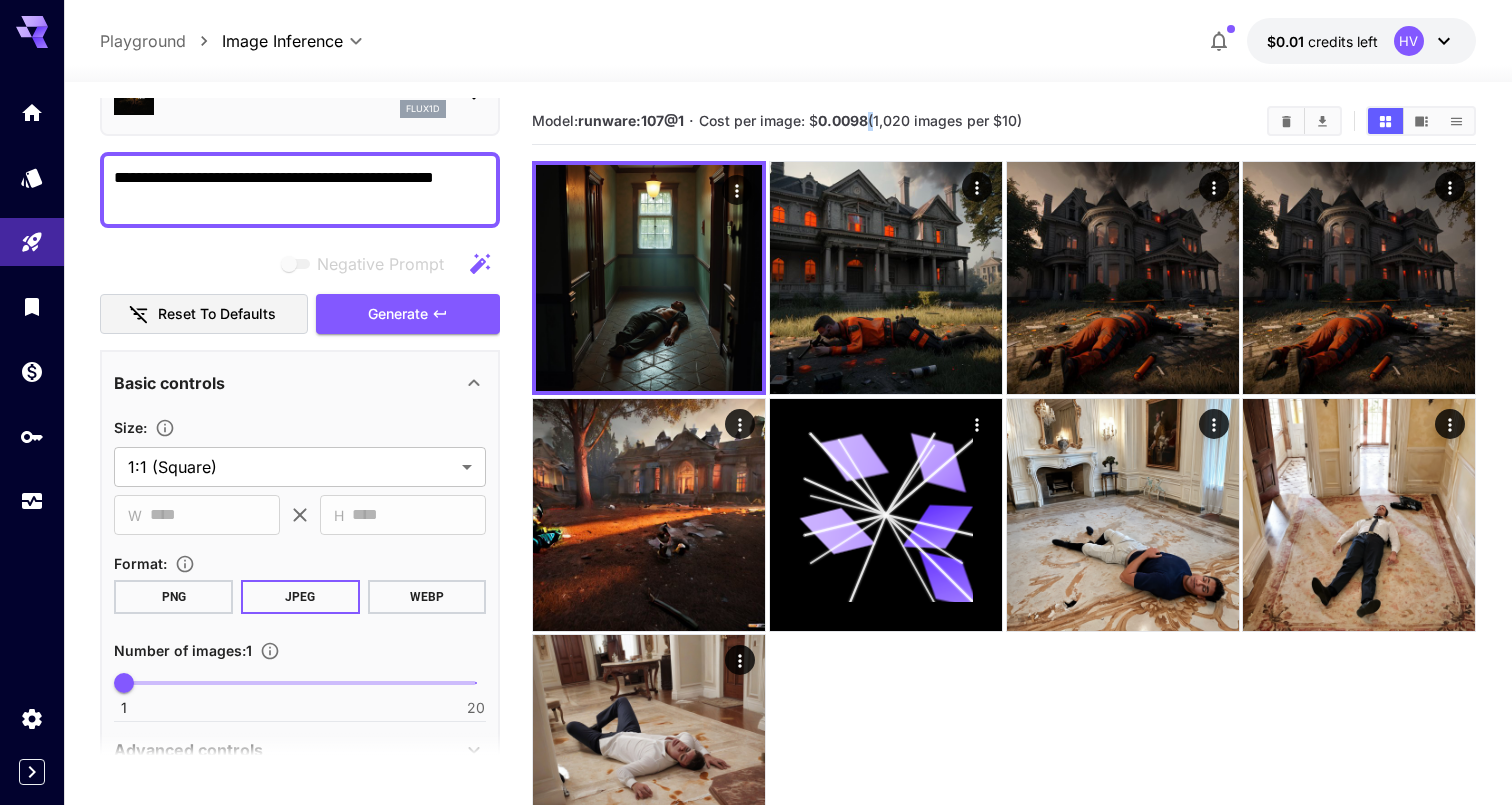 click on "$0.01    credits left  HV" at bounding box center (1361, 41) 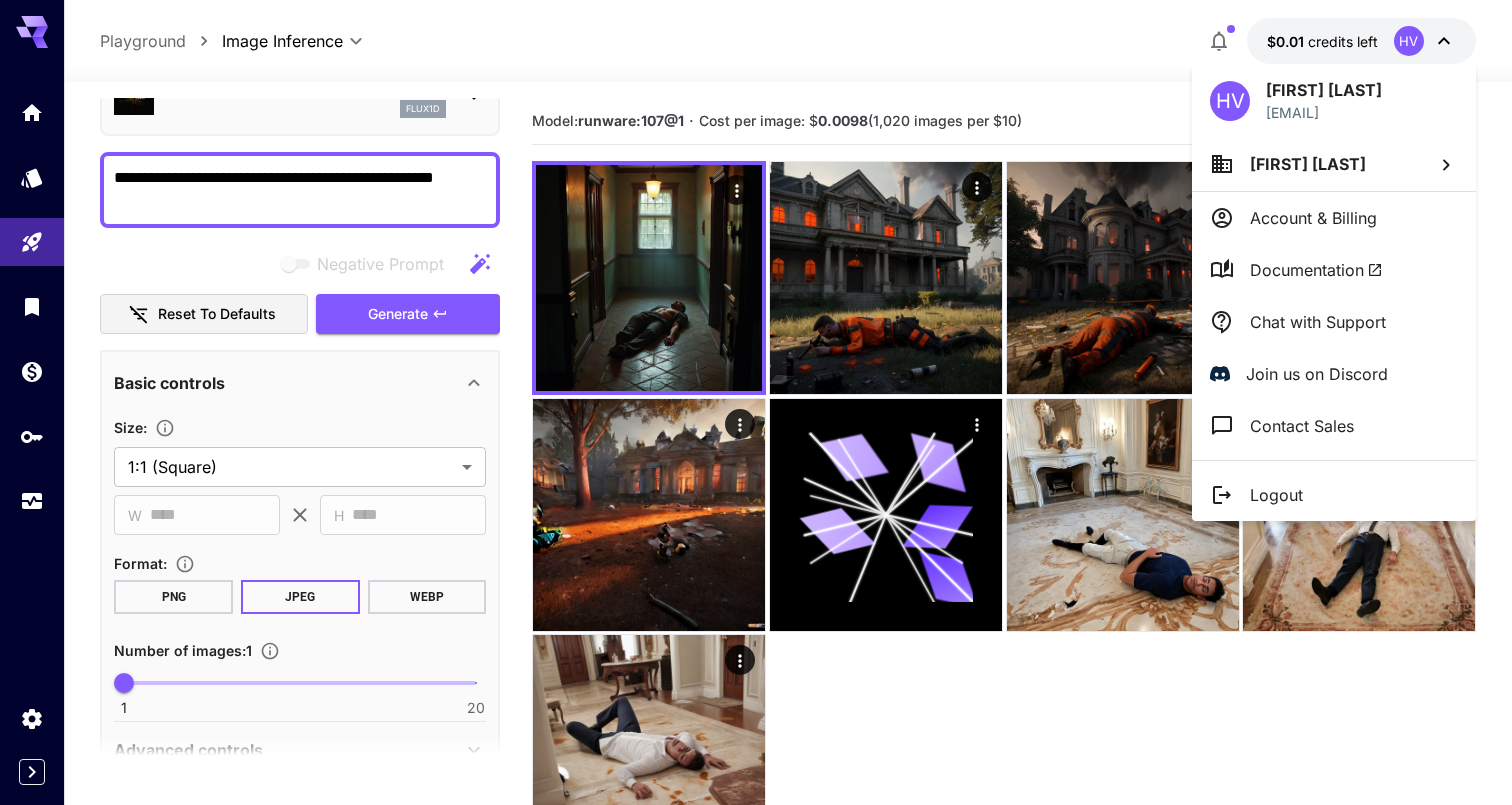 click at bounding box center (756, 402) 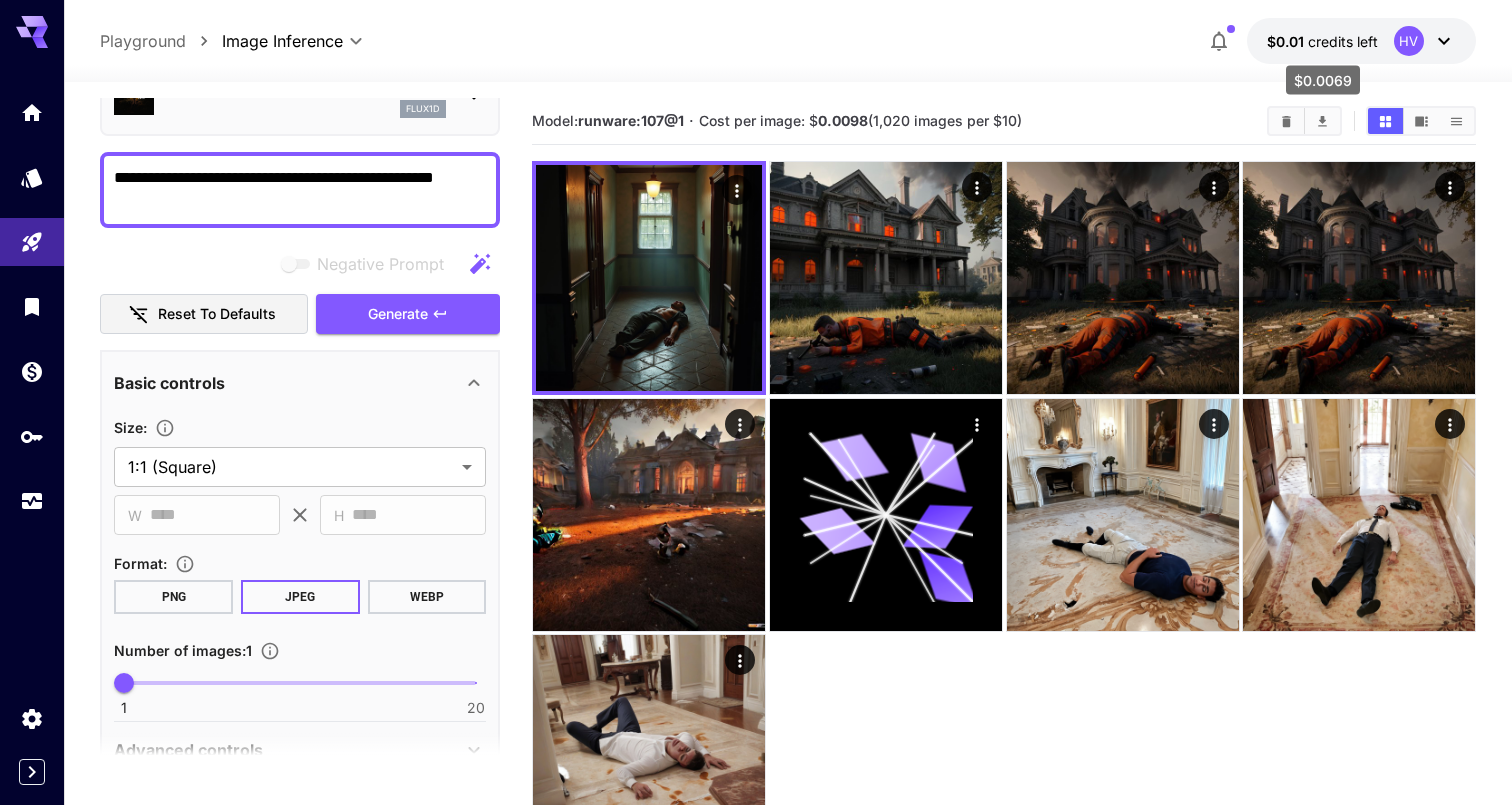 click on "credits left" at bounding box center [1343, 41] 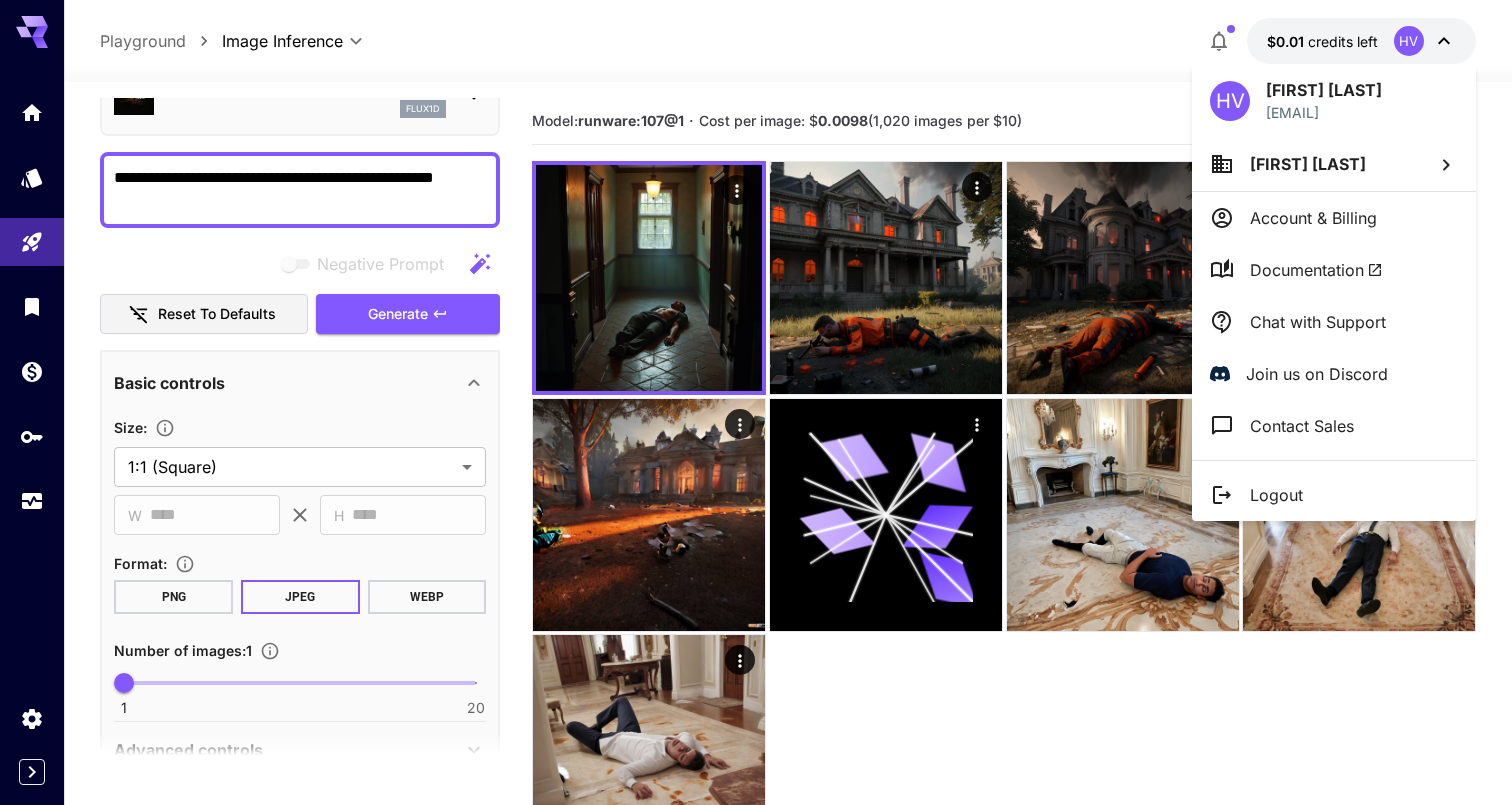 click at bounding box center (756, 402) 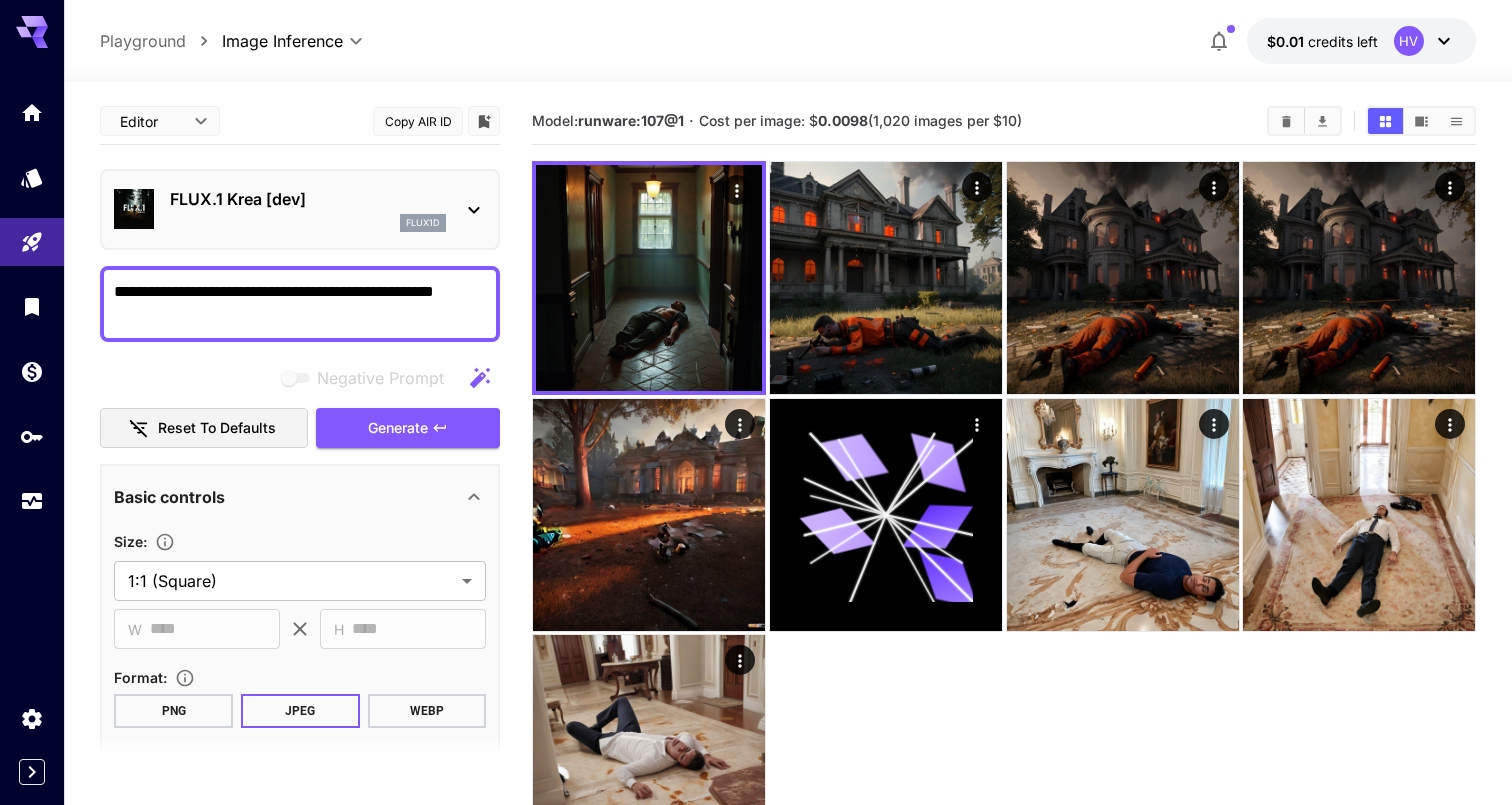 scroll, scrollTop: 0, scrollLeft: 0, axis: both 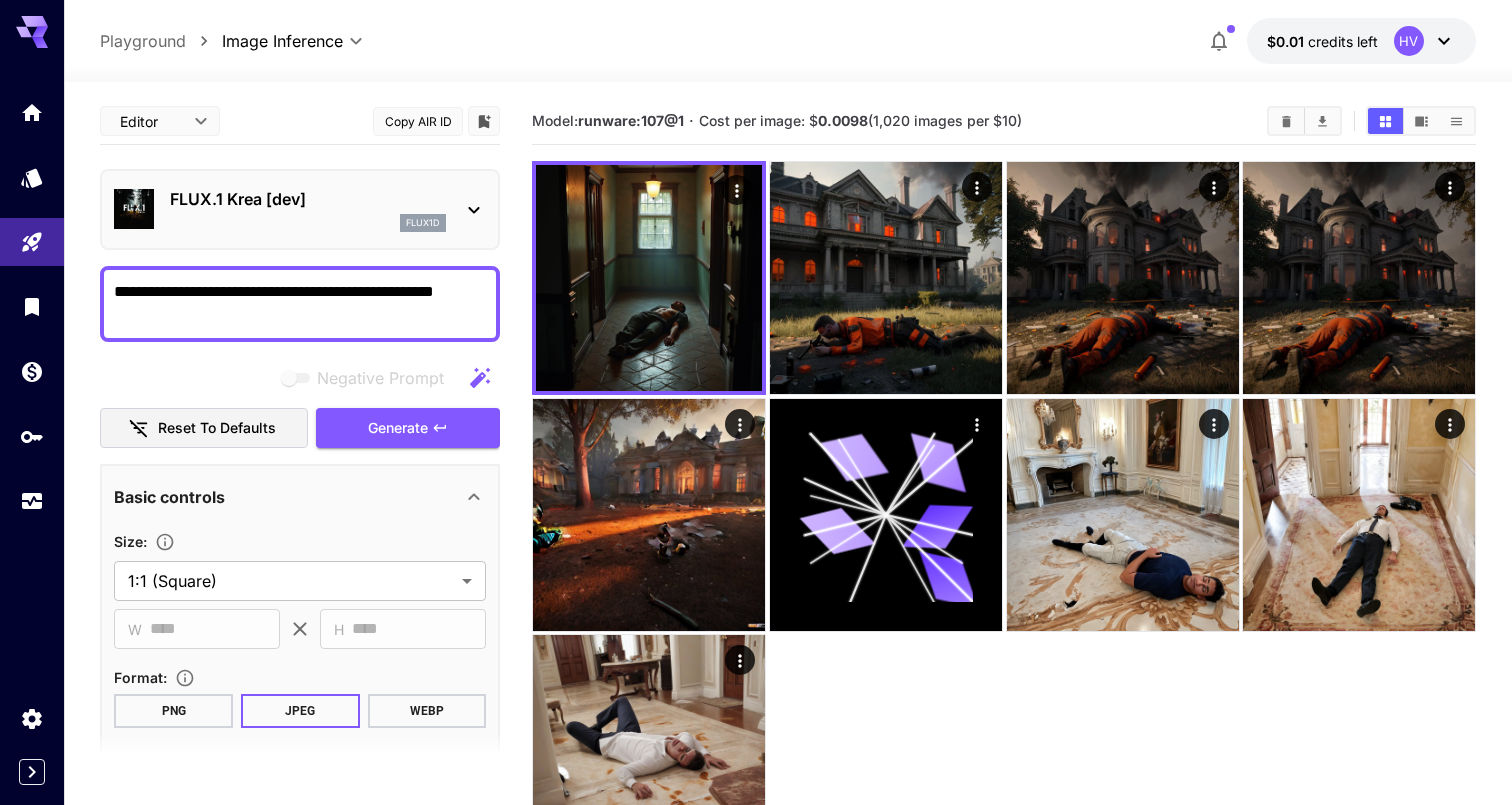 click on "FLUX.1 Krea [dev]" at bounding box center [308, 199] 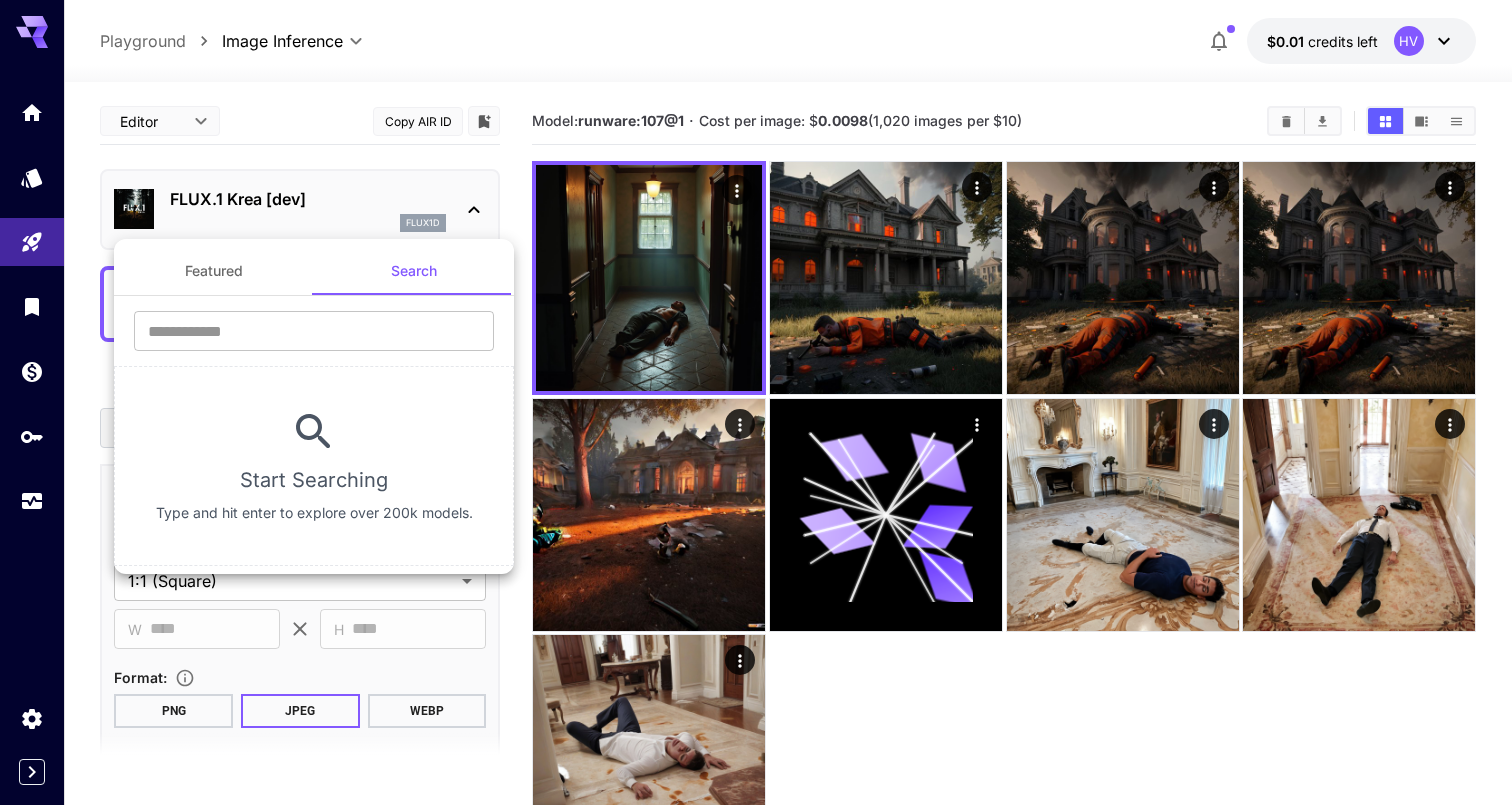 click on "Featured" at bounding box center [214, 271] 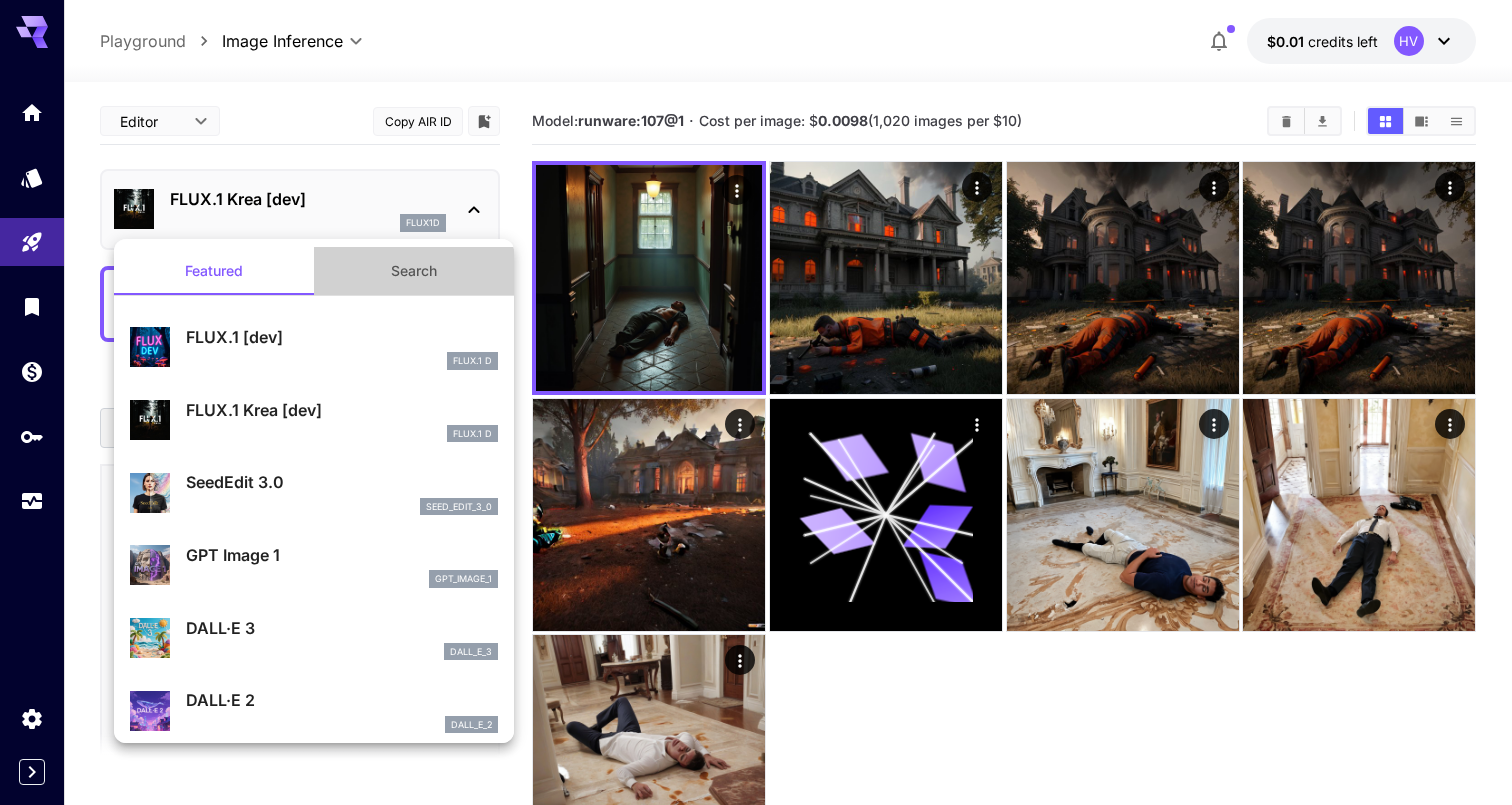 click on "Search" at bounding box center (414, 271) 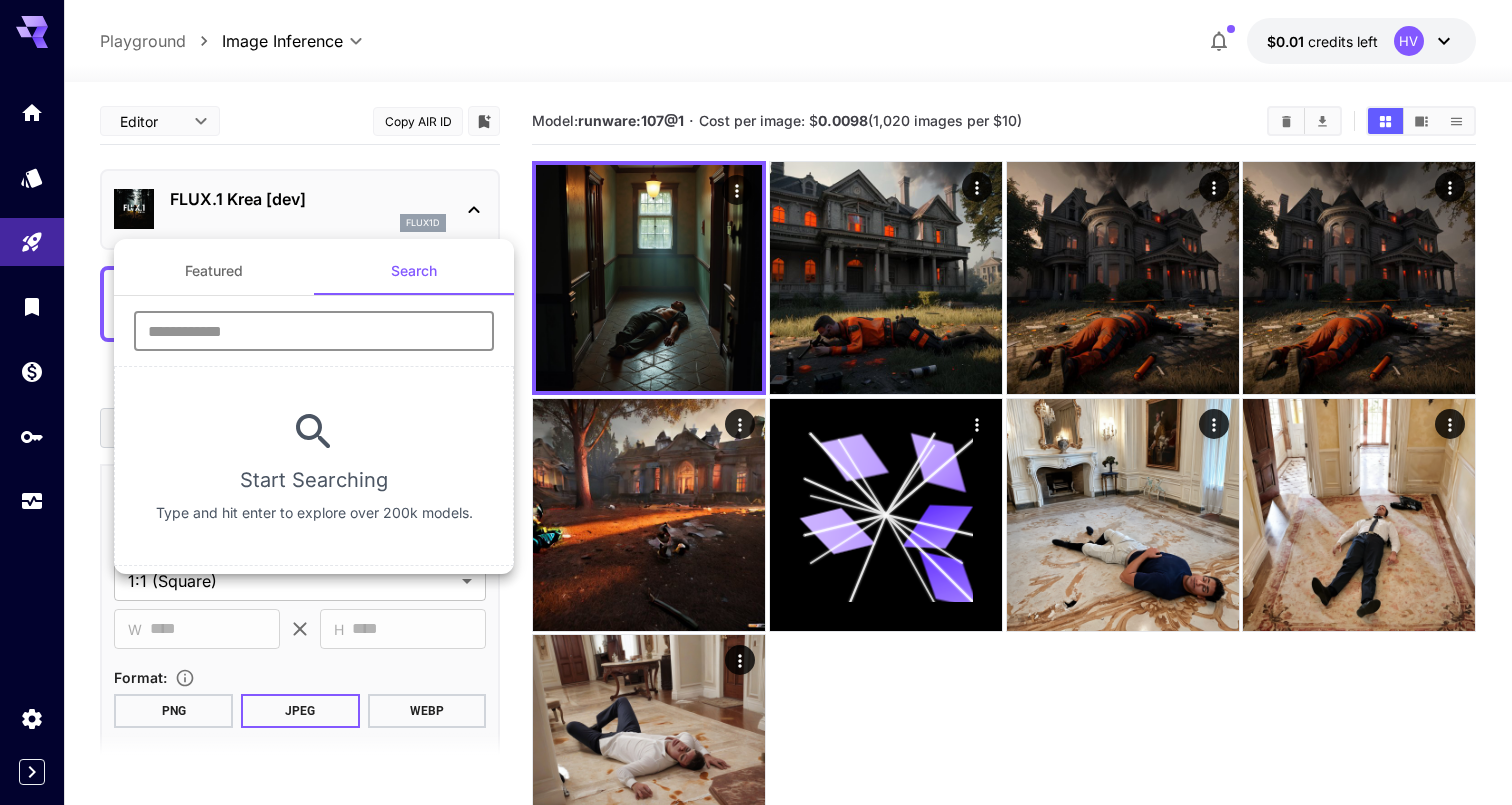 click at bounding box center (314, 331) 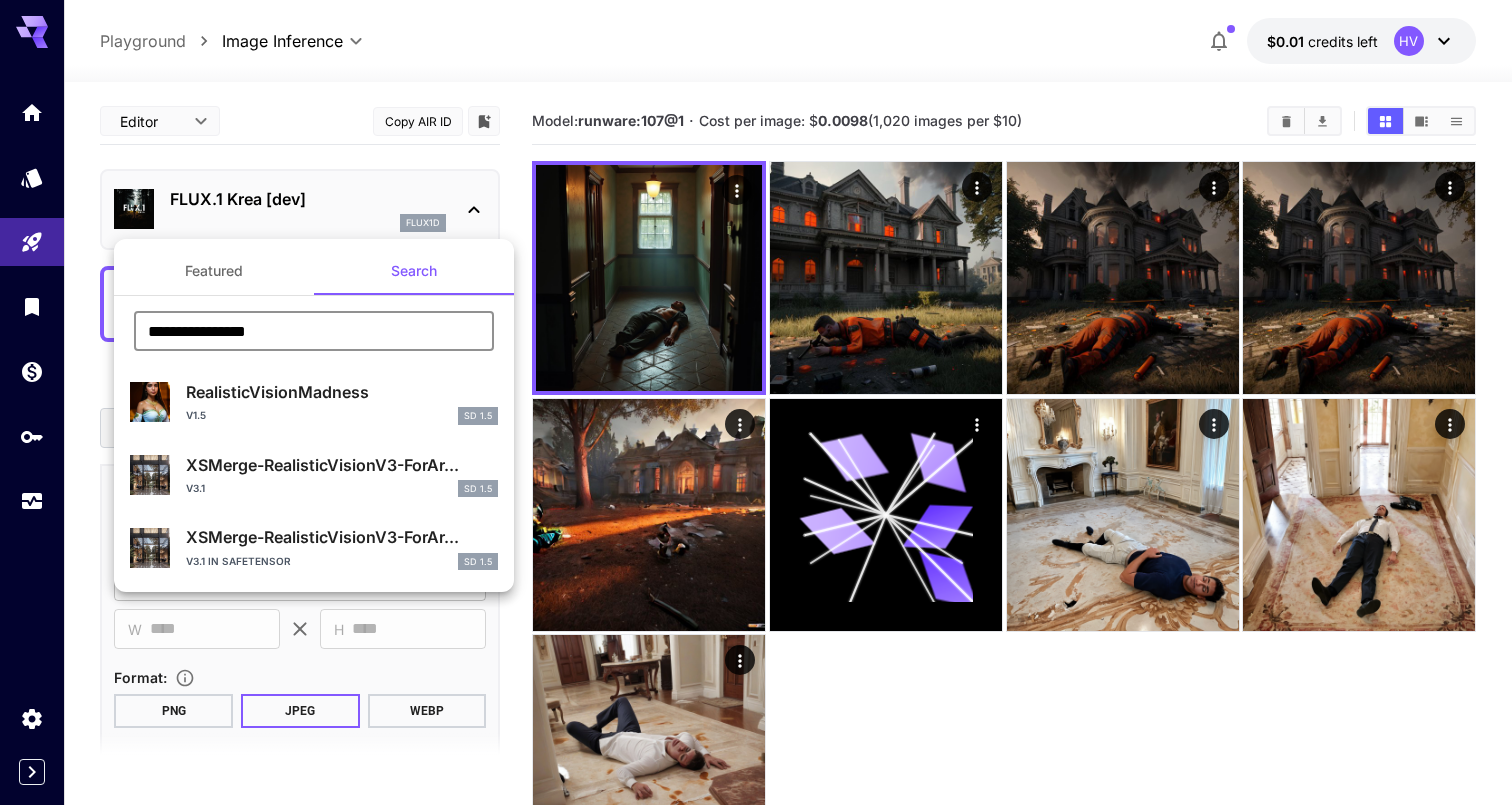 type on "**********" 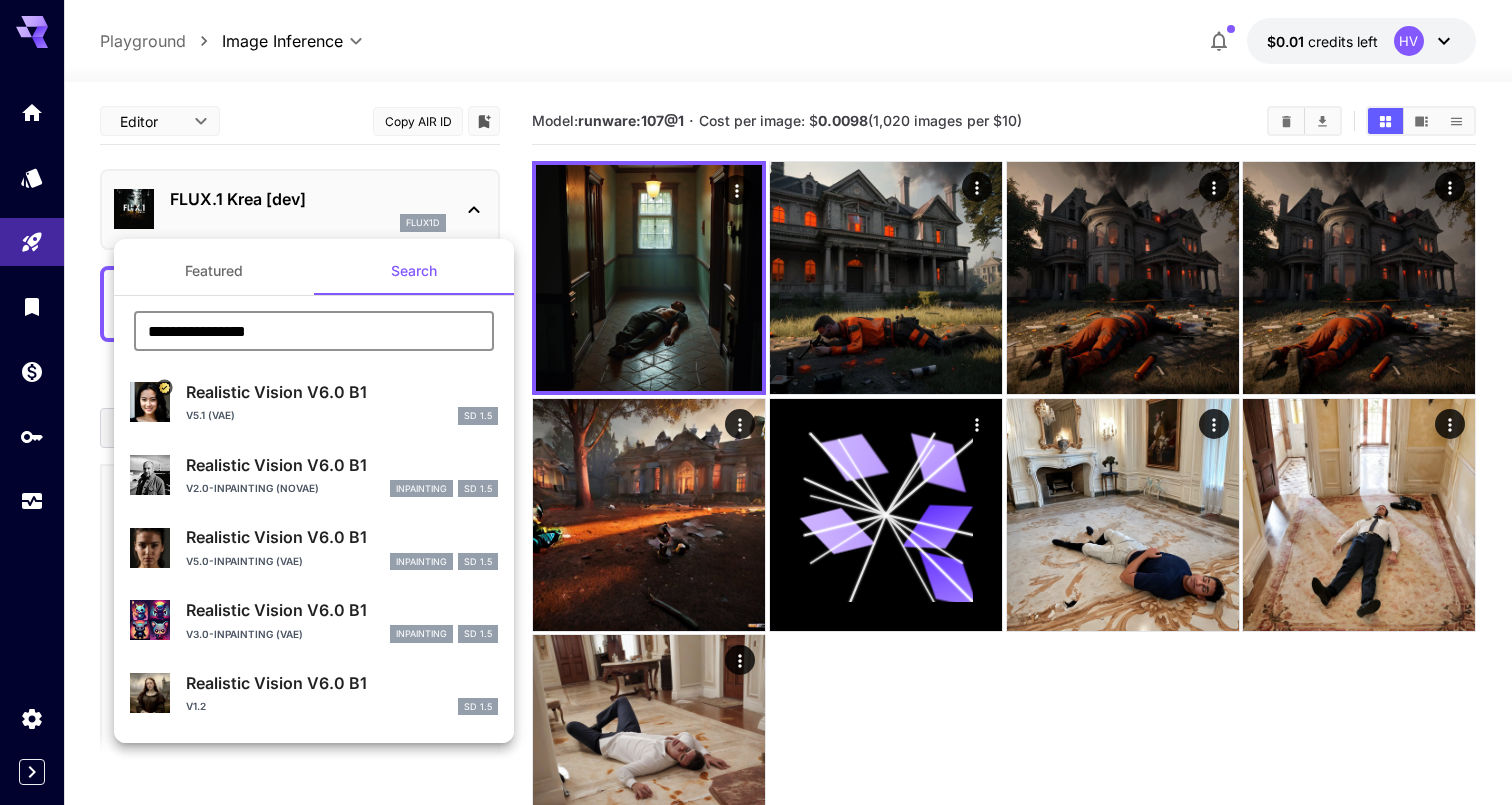 scroll, scrollTop: 0, scrollLeft: 0, axis: both 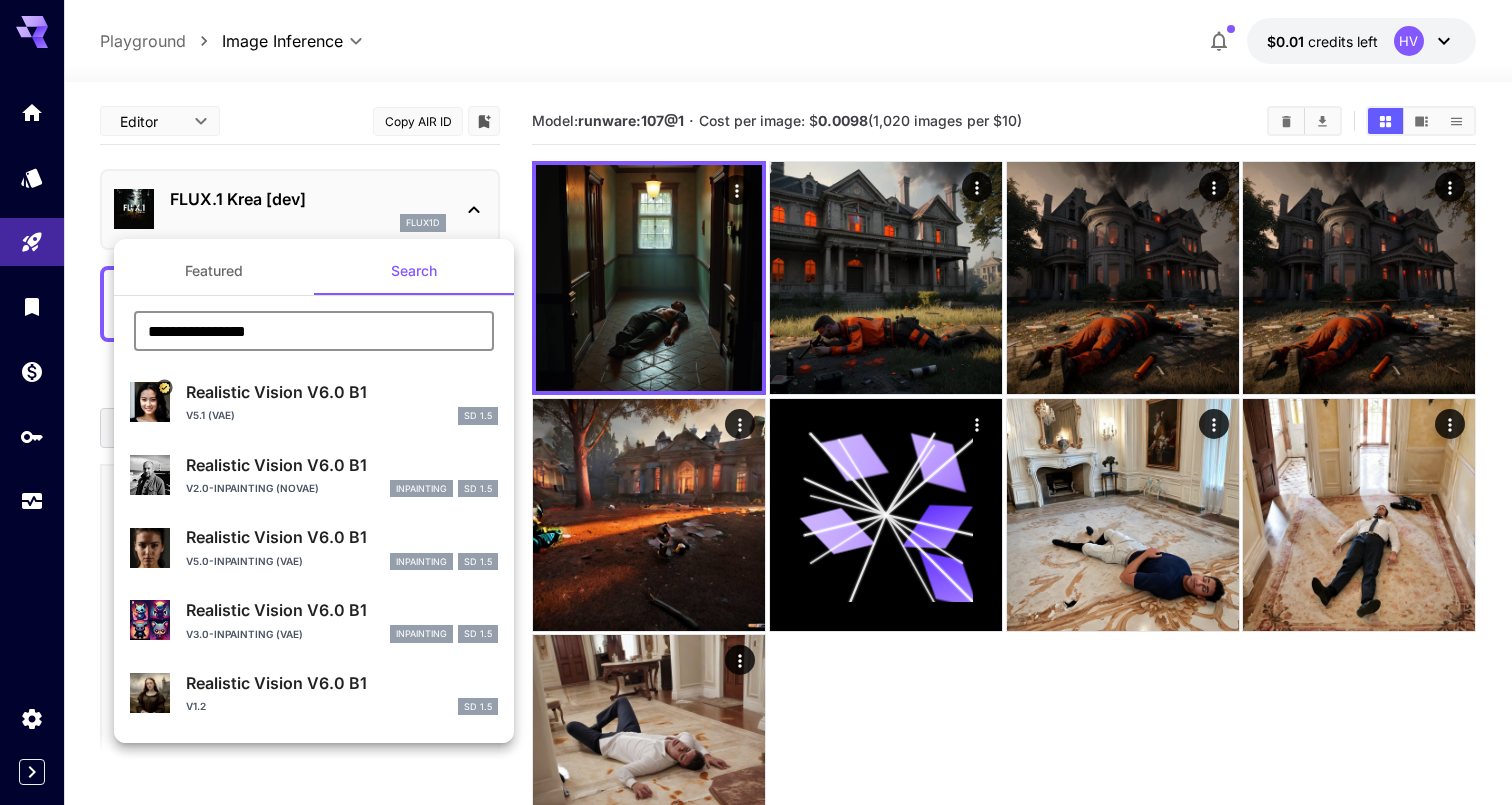 click on "Realistic Vision V6.0 B1 V5.1 (VAE) SD 1.5" at bounding box center [314, 402] 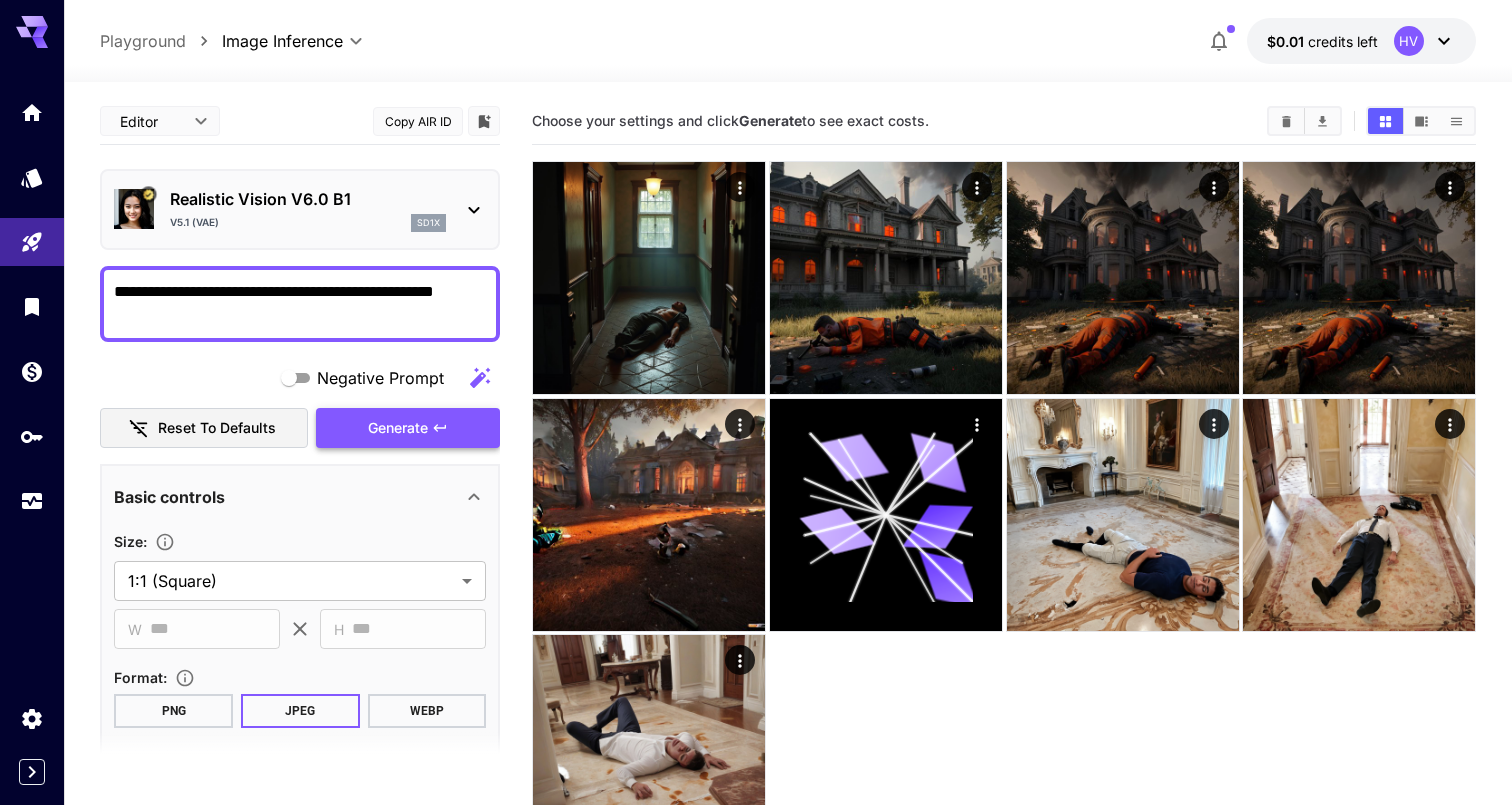 click on "Generate" at bounding box center (408, 428) 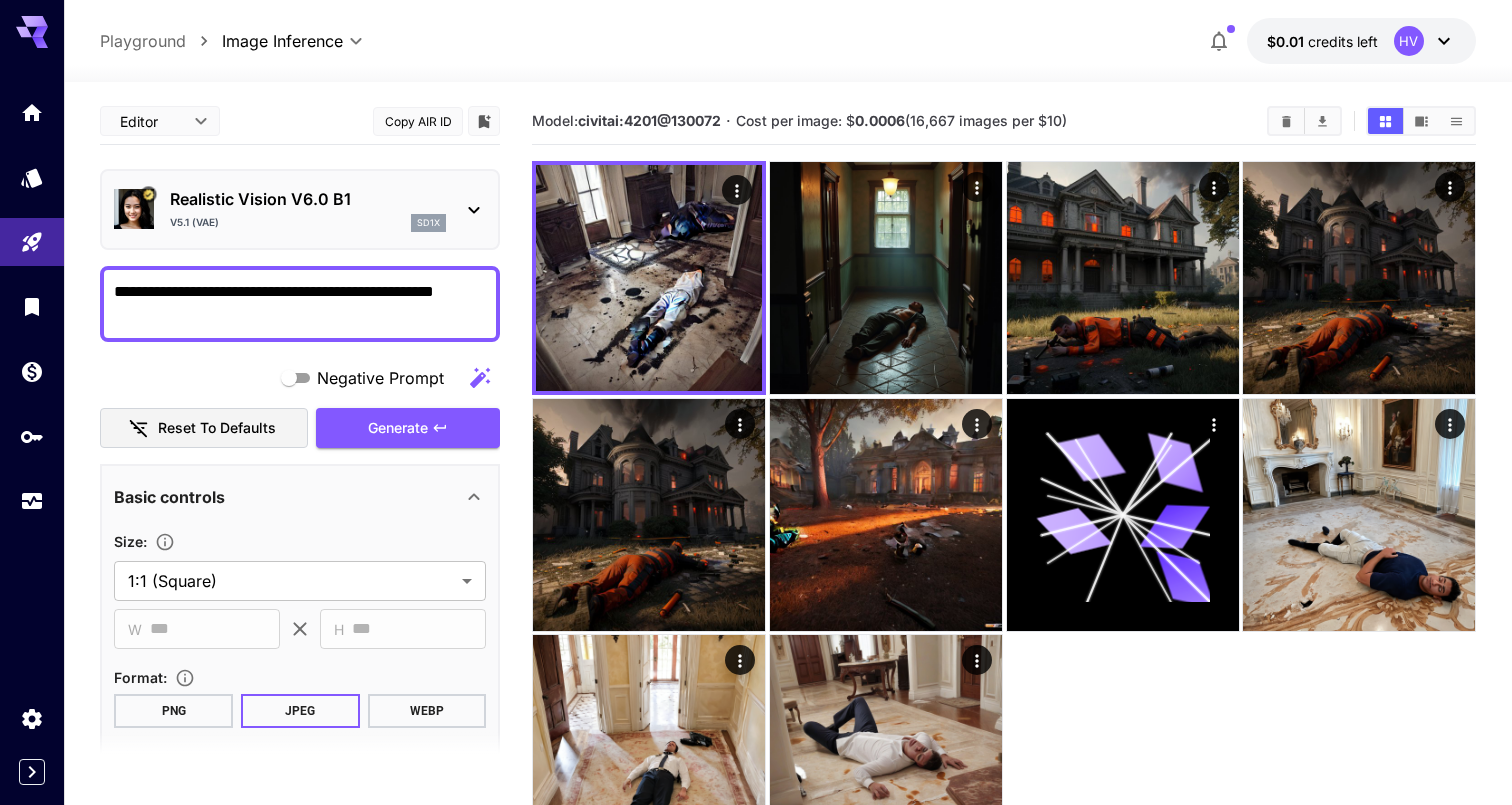 click on "Realistic Vision V6.0 B1 V5.1 (VAE) sd1x" at bounding box center [300, 209] 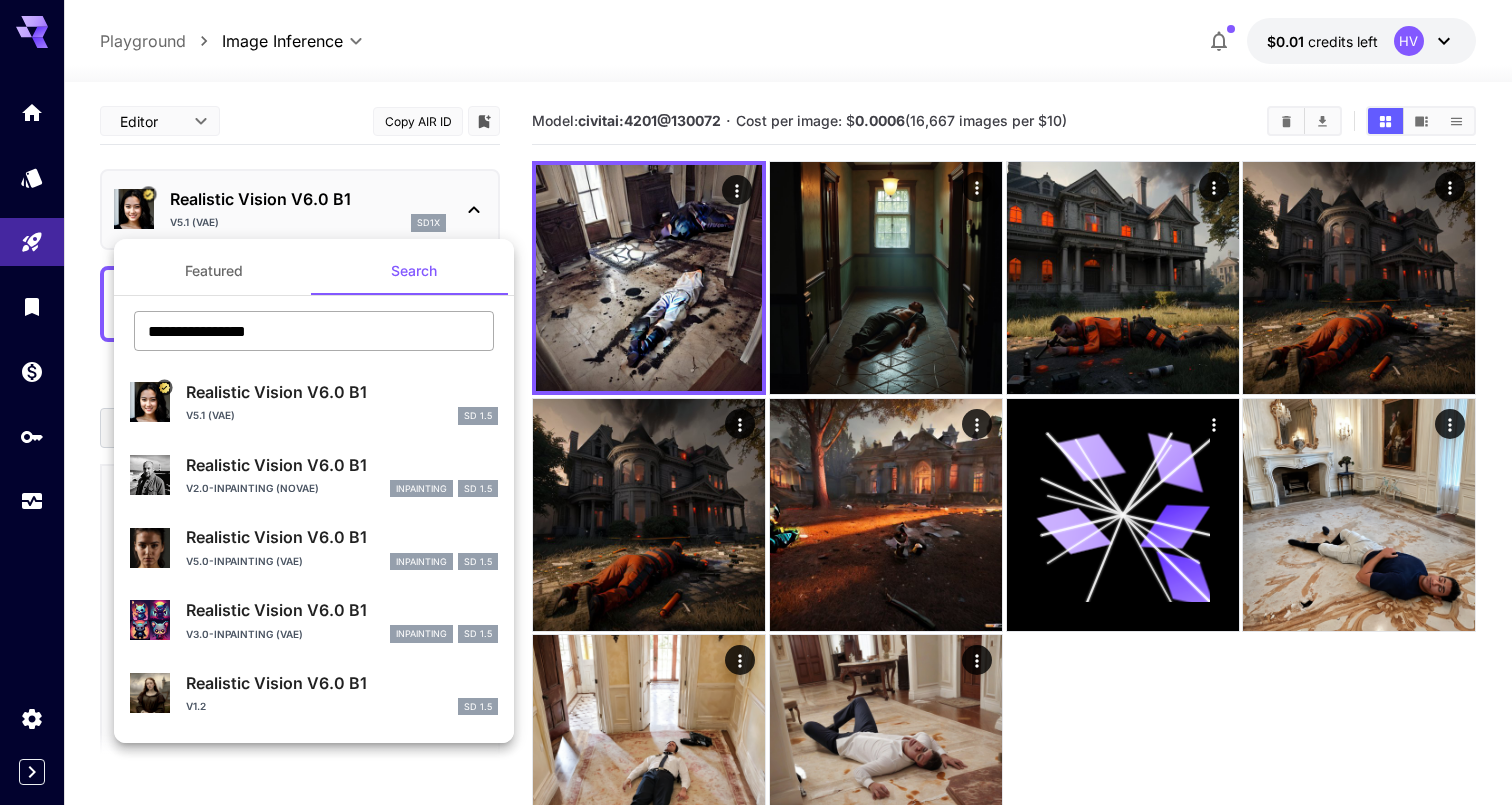 click on "**********" at bounding box center [314, 331] 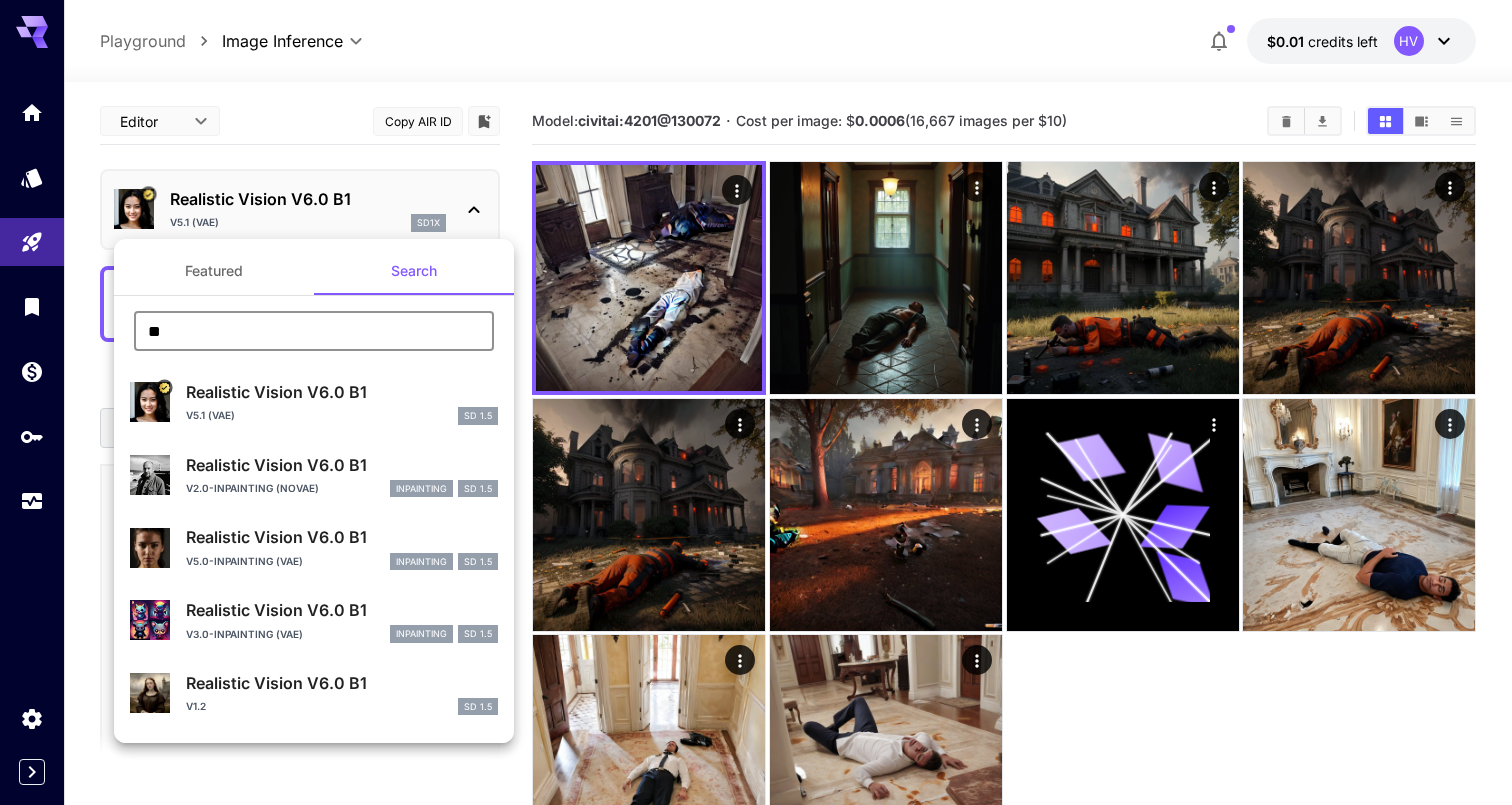 type on "*" 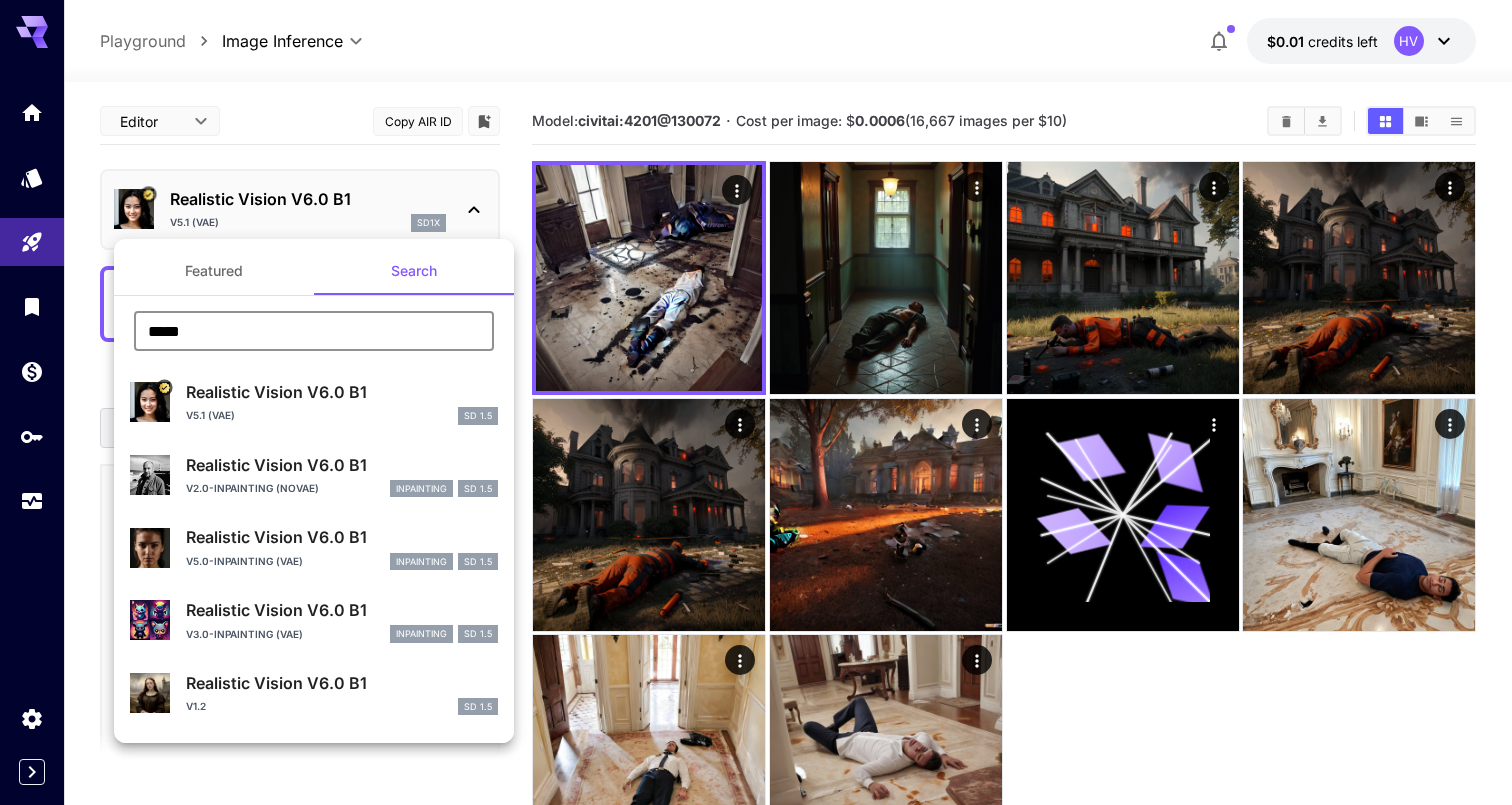 type on "*****" 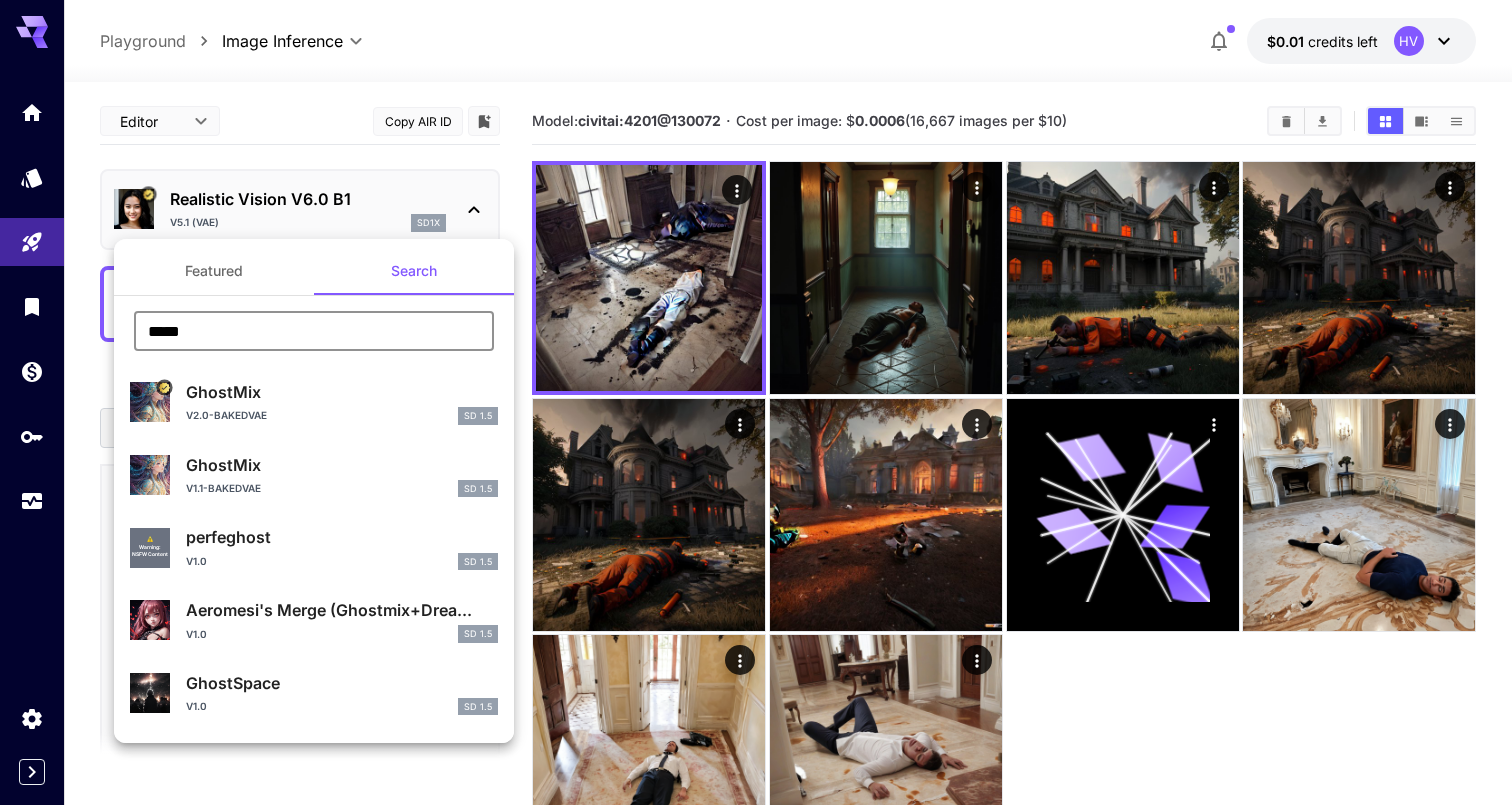 click on "GhostMix" at bounding box center [342, 392] 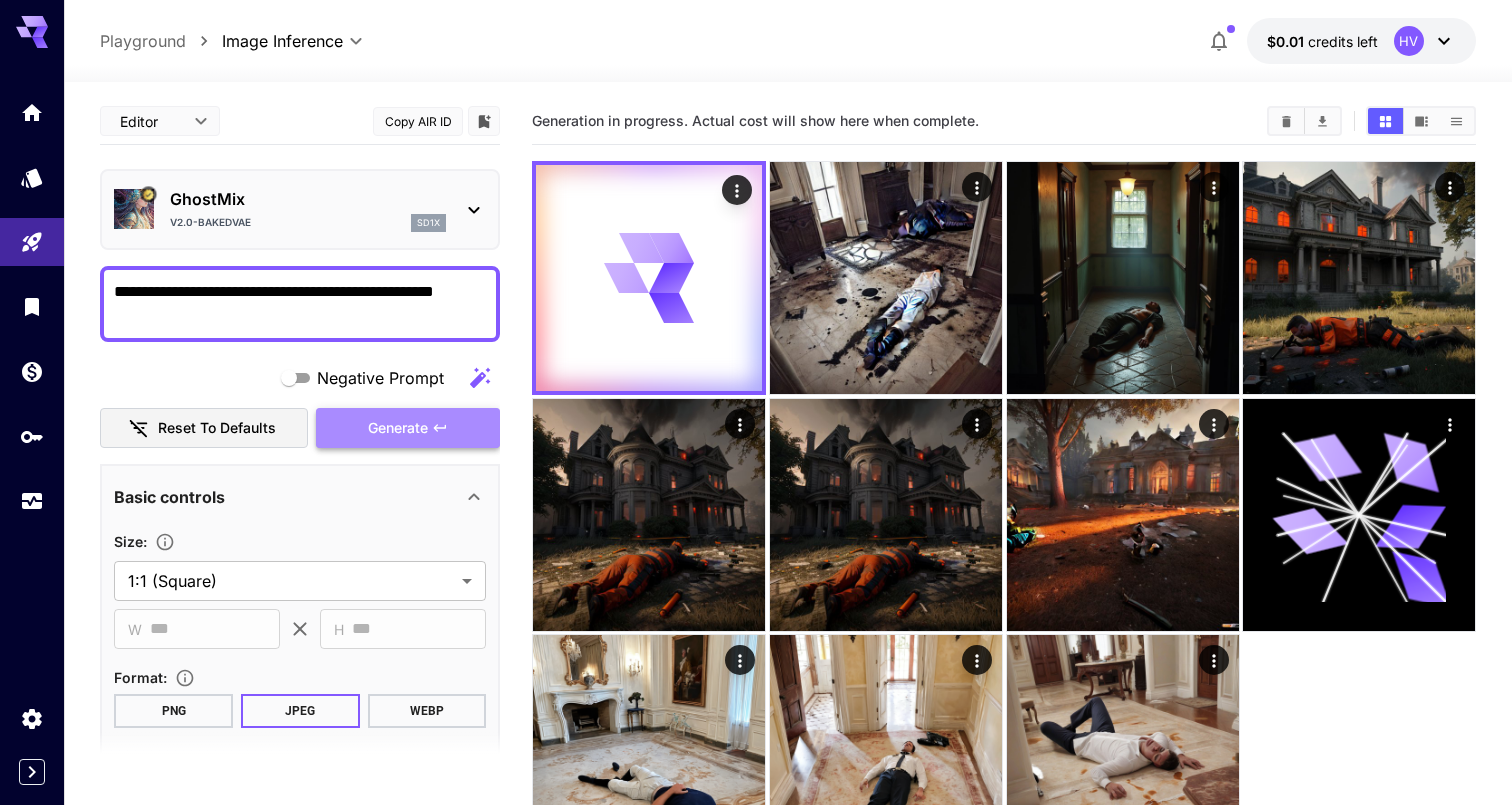 click on "Generate" at bounding box center [398, 428] 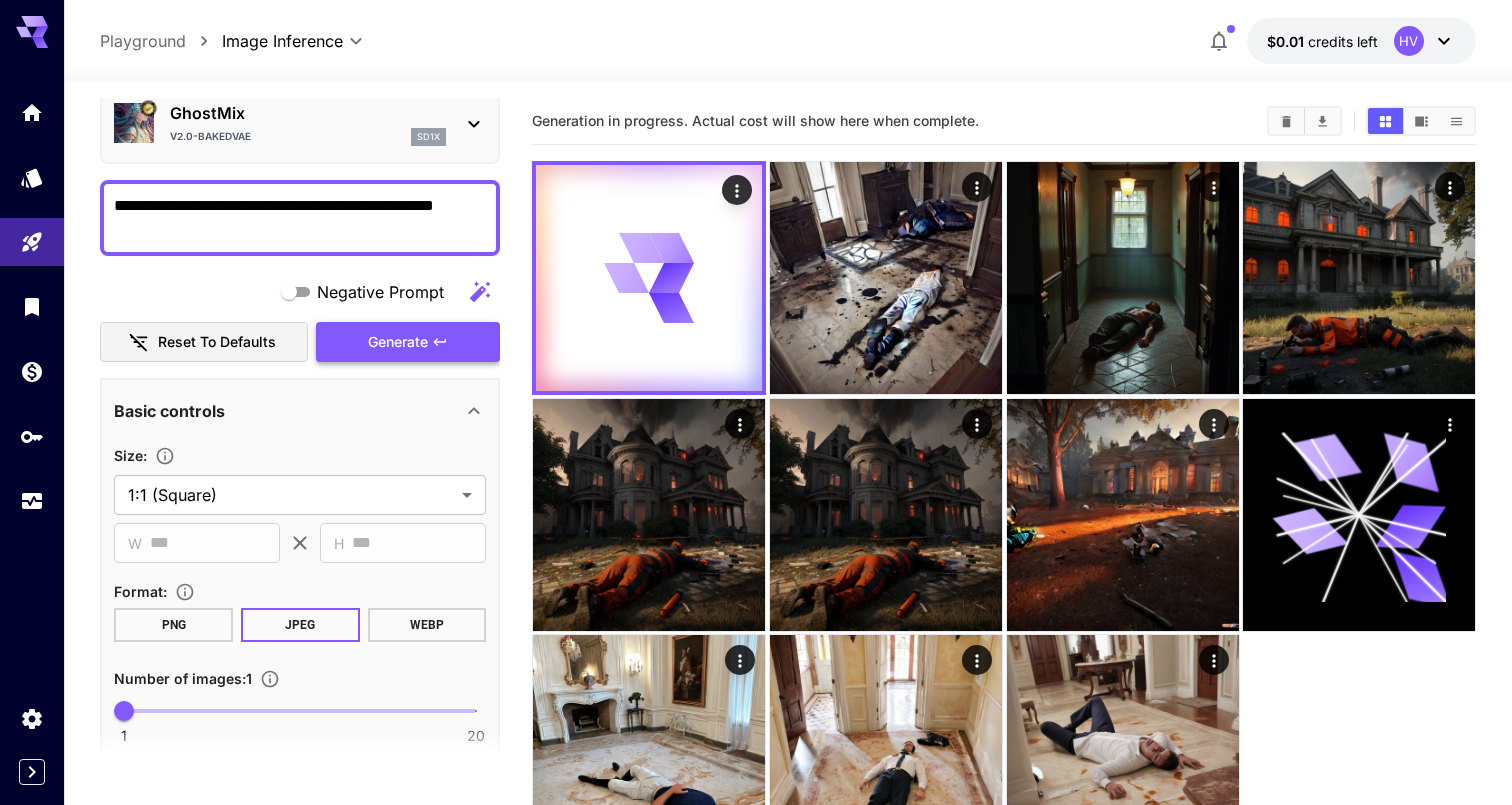scroll, scrollTop: 103, scrollLeft: 0, axis: vertical 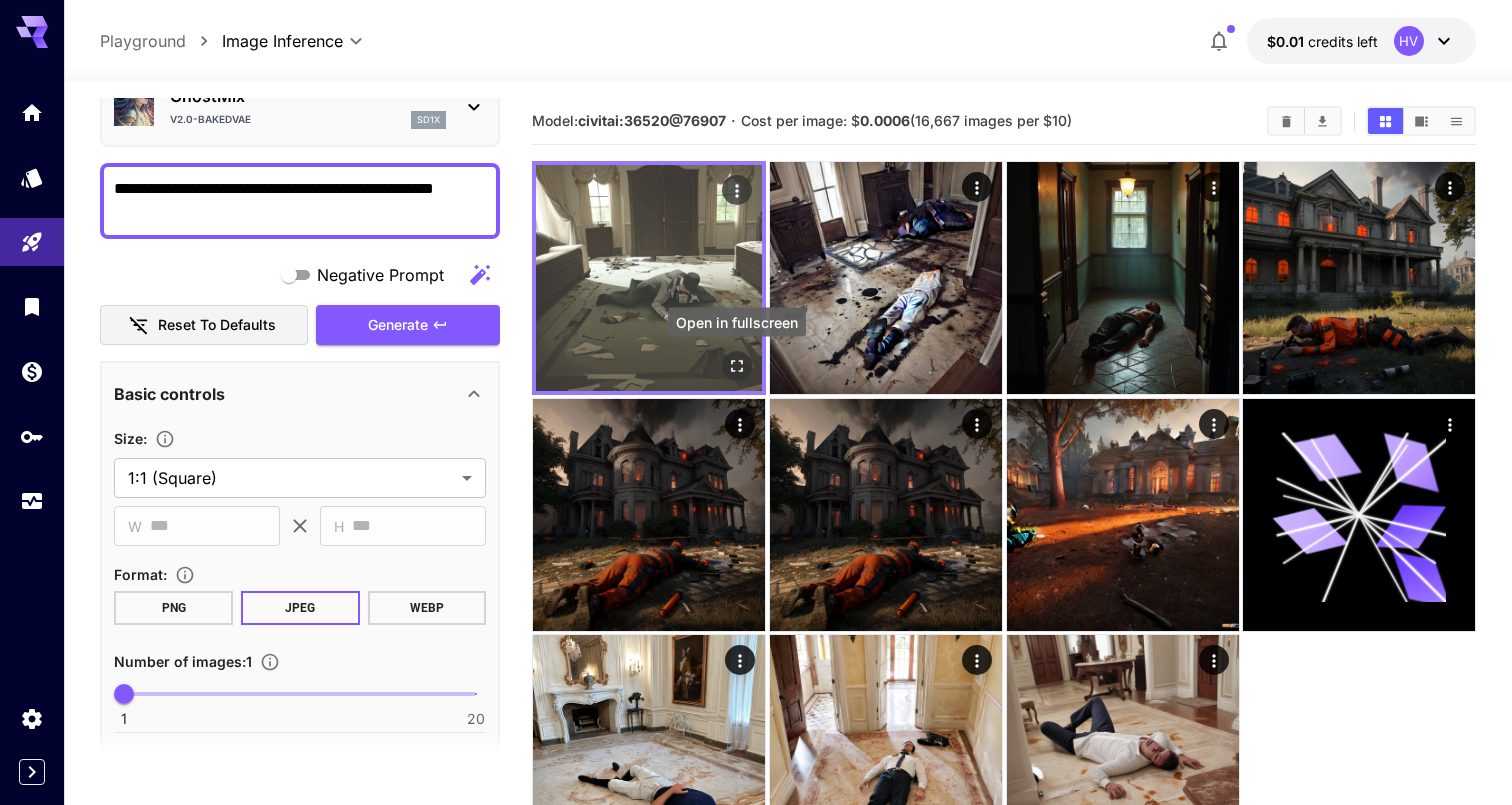 click 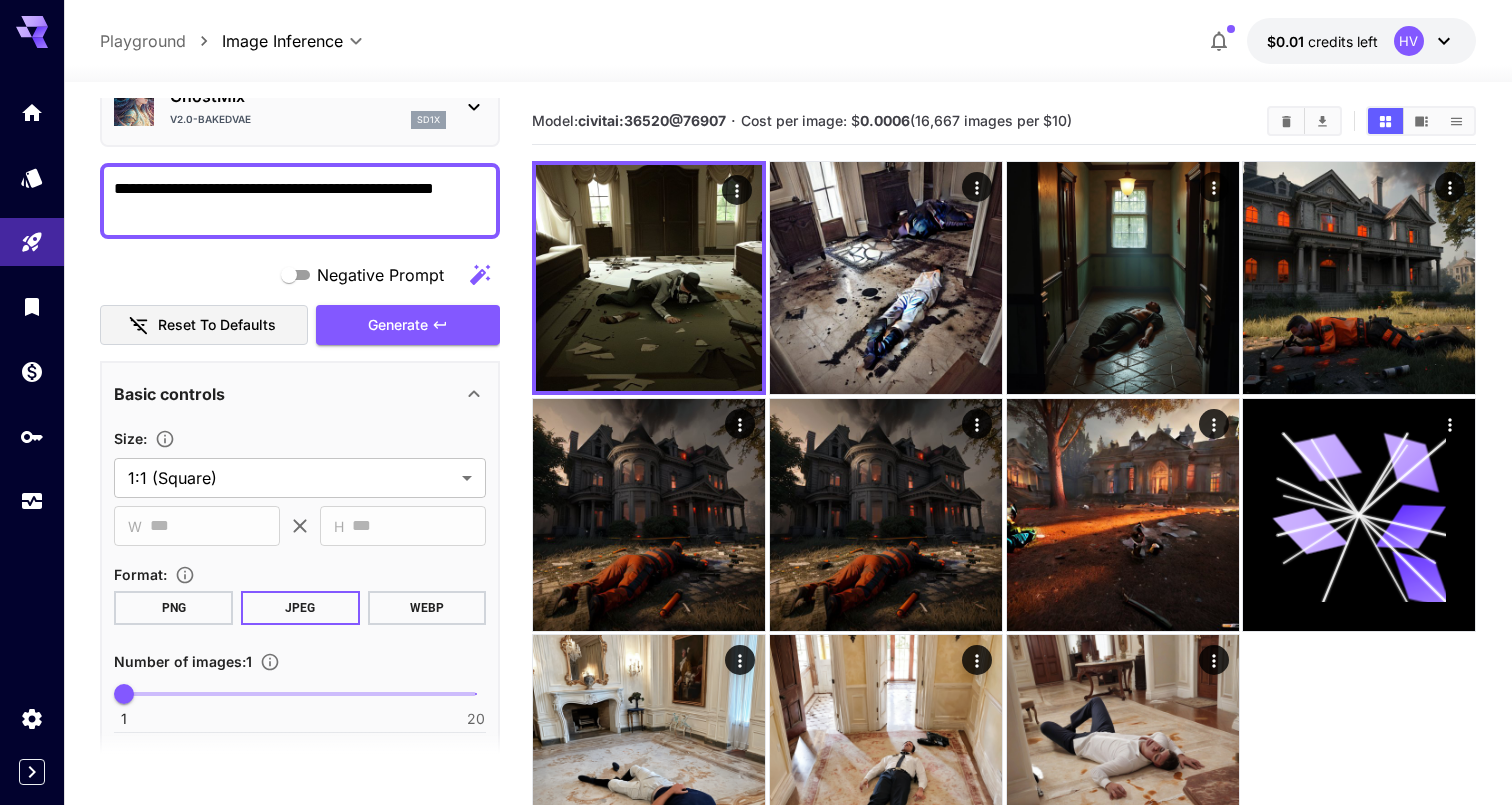 click on "**********" at bounding box center (300, 201) 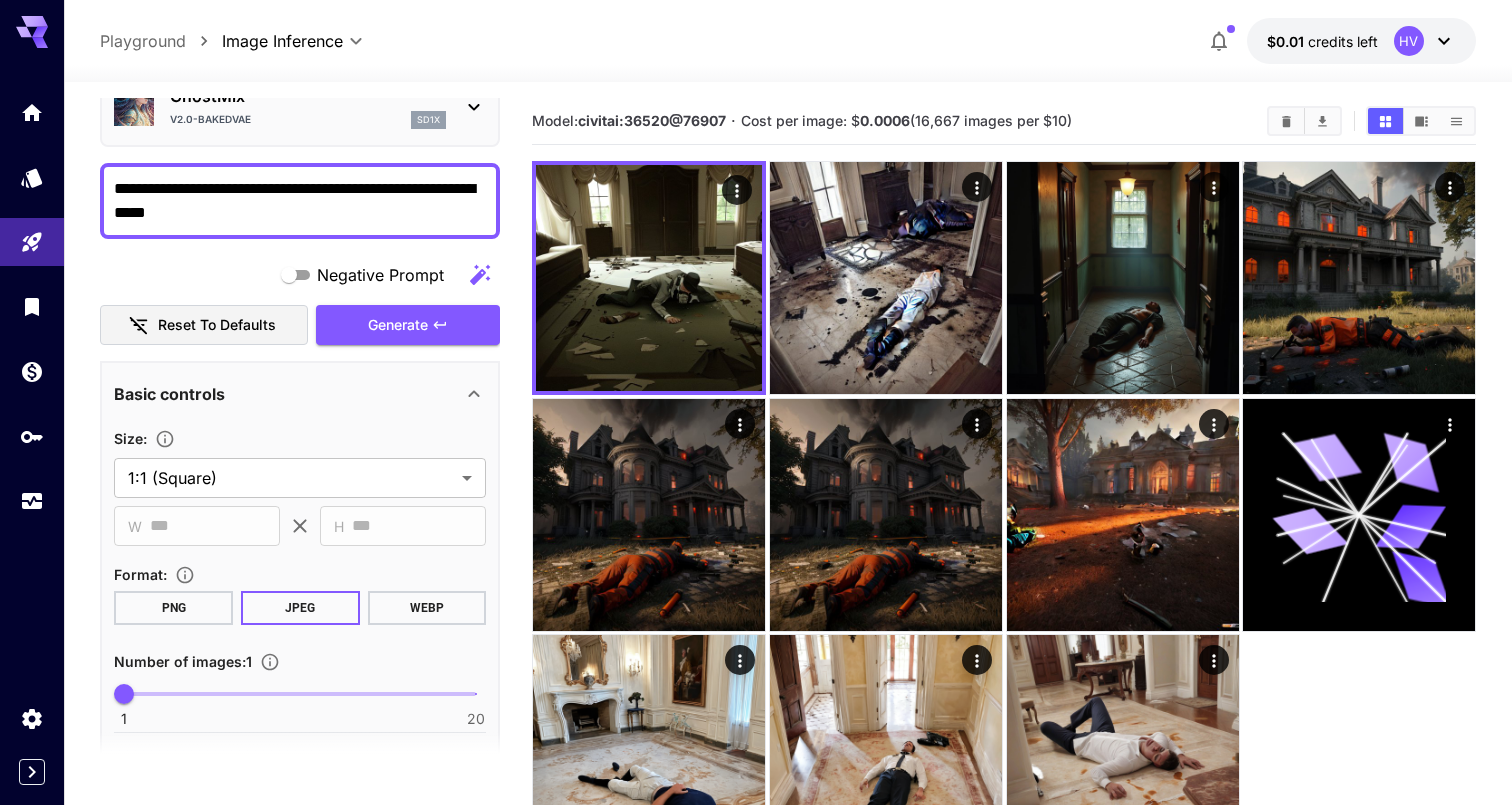 click on "Negative Prompt" at bounding box center (300, 275) 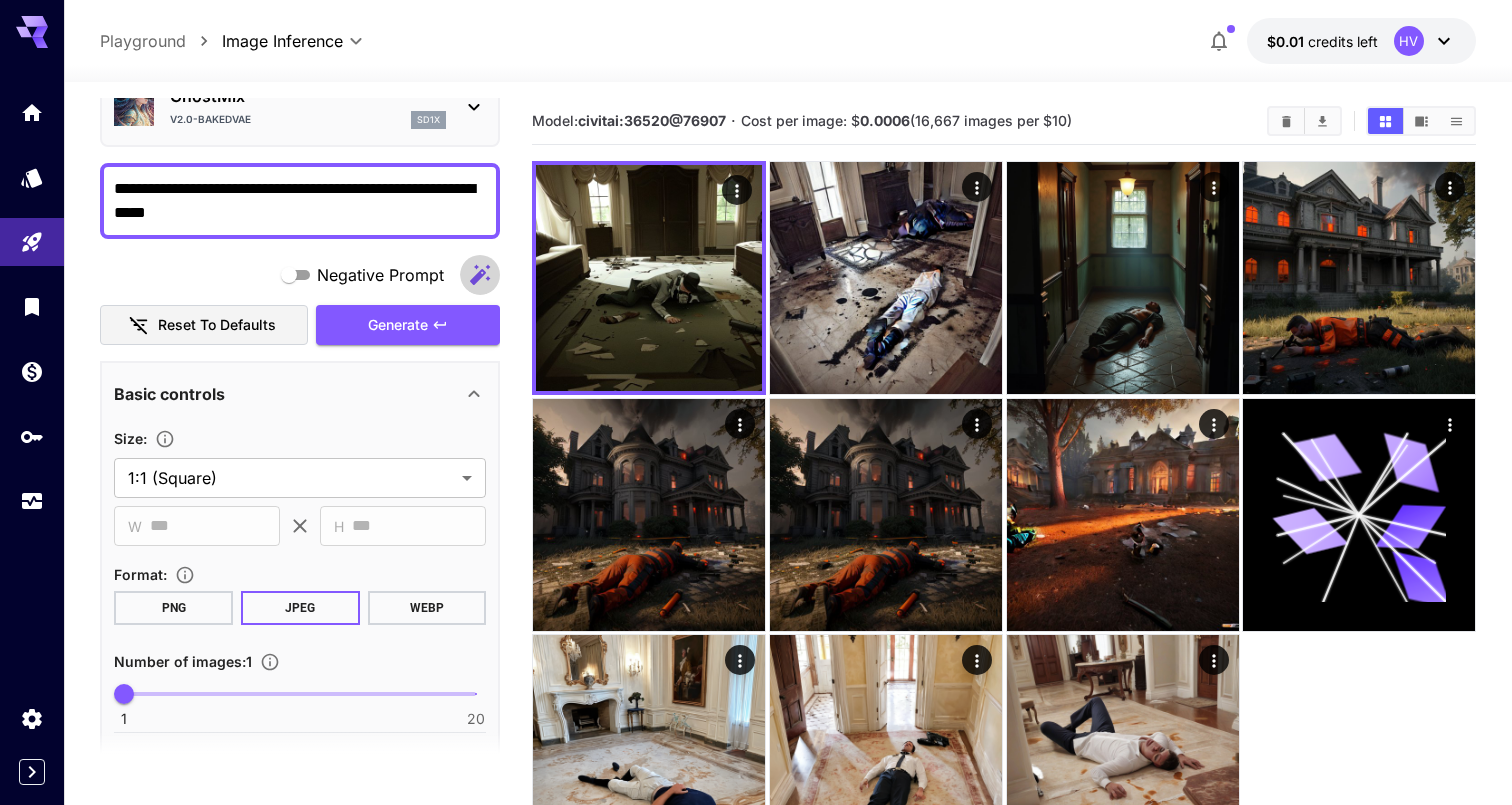 click 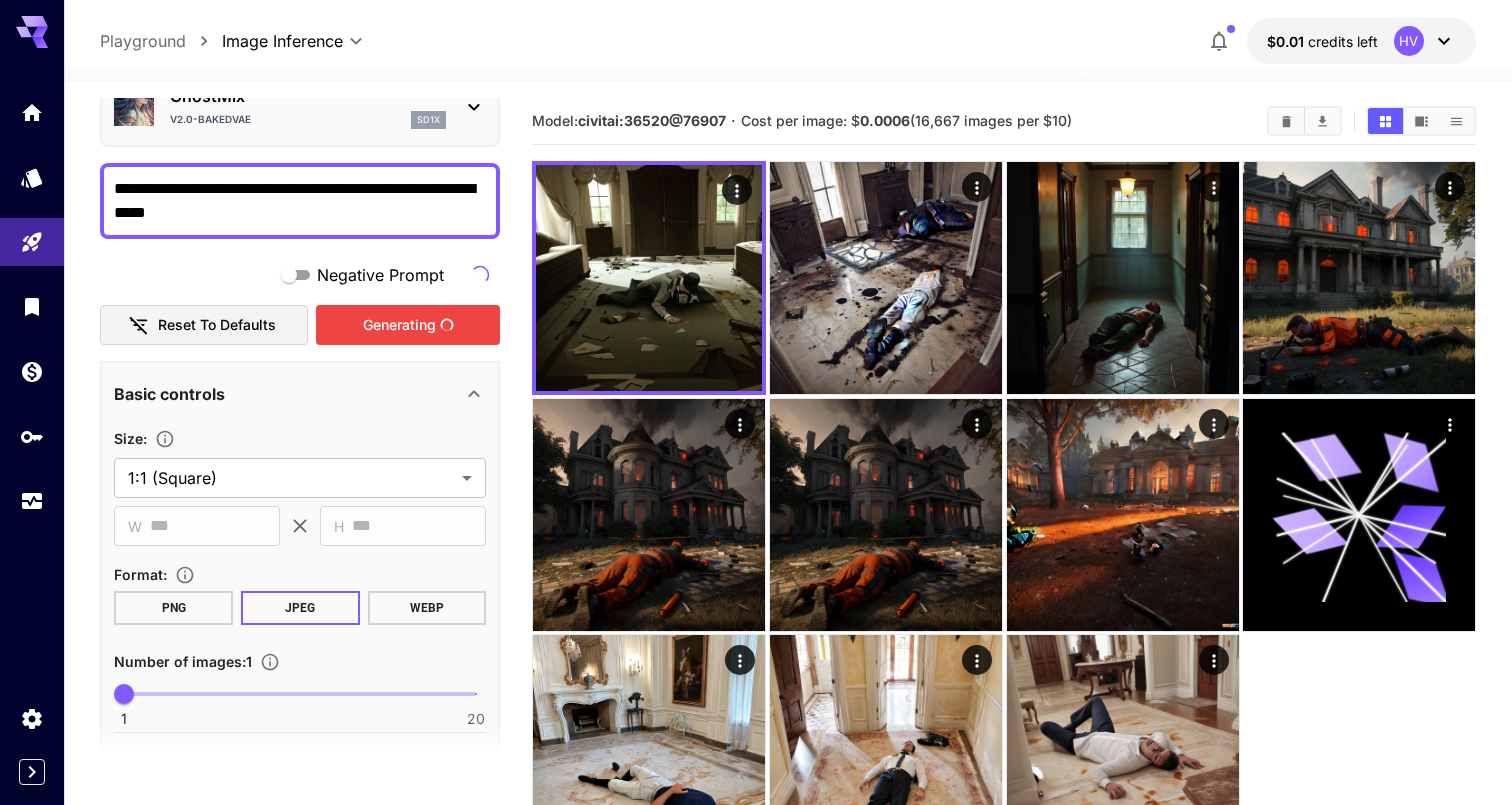 type on "**********" 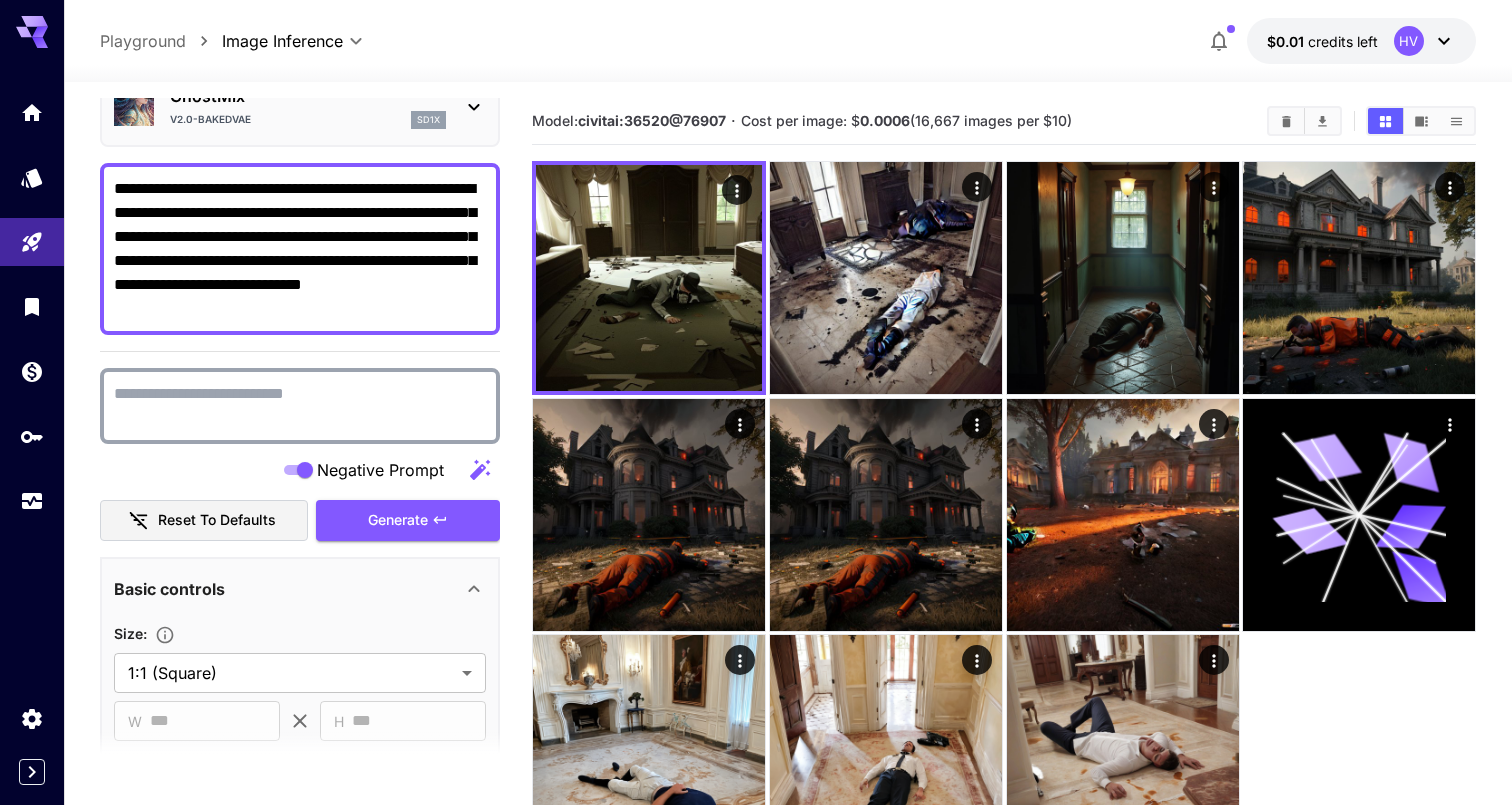 click on "Negative Prompt" at bounding box center [300, 406] 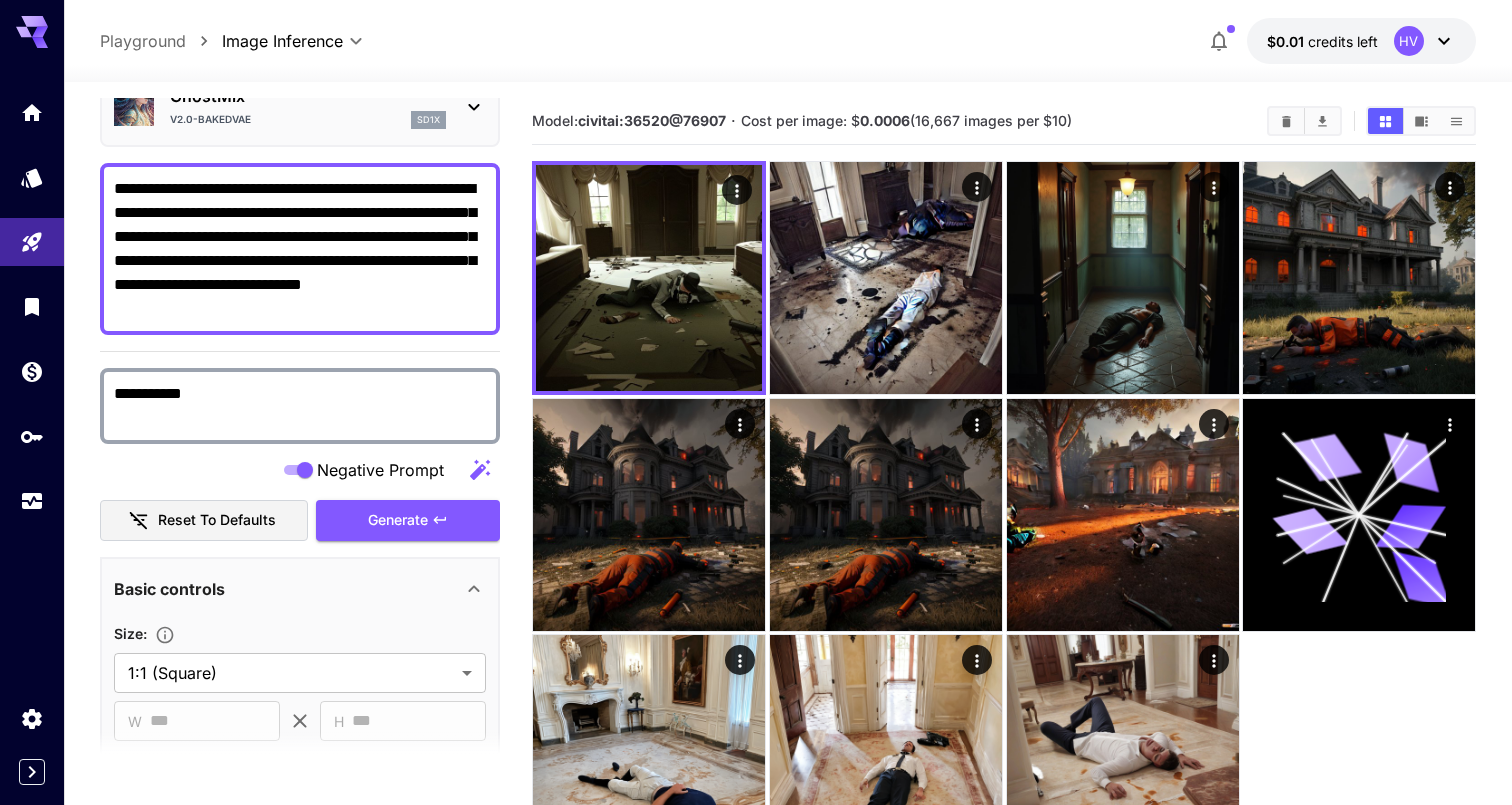 type on "**********" 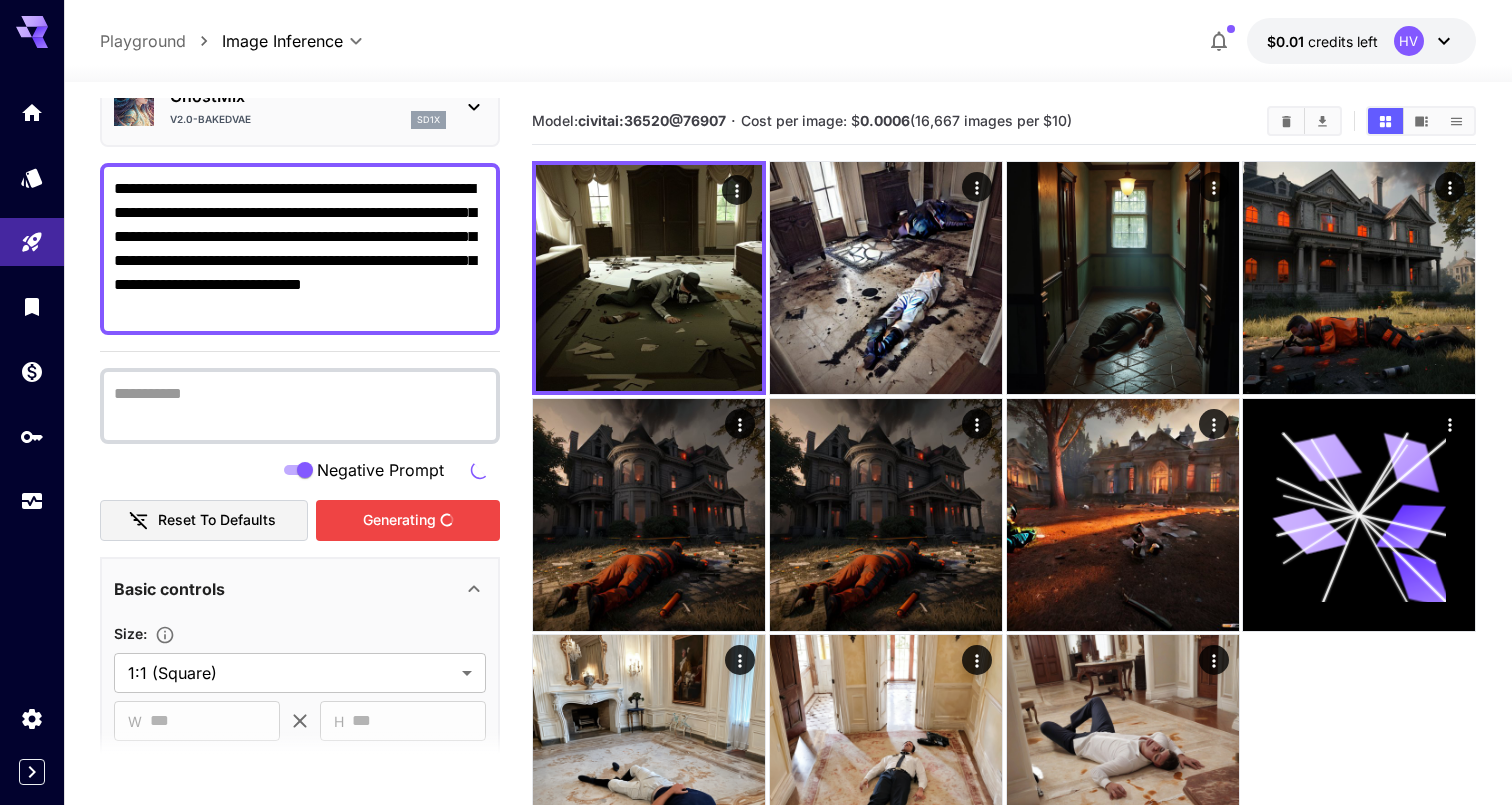 type on "**********" 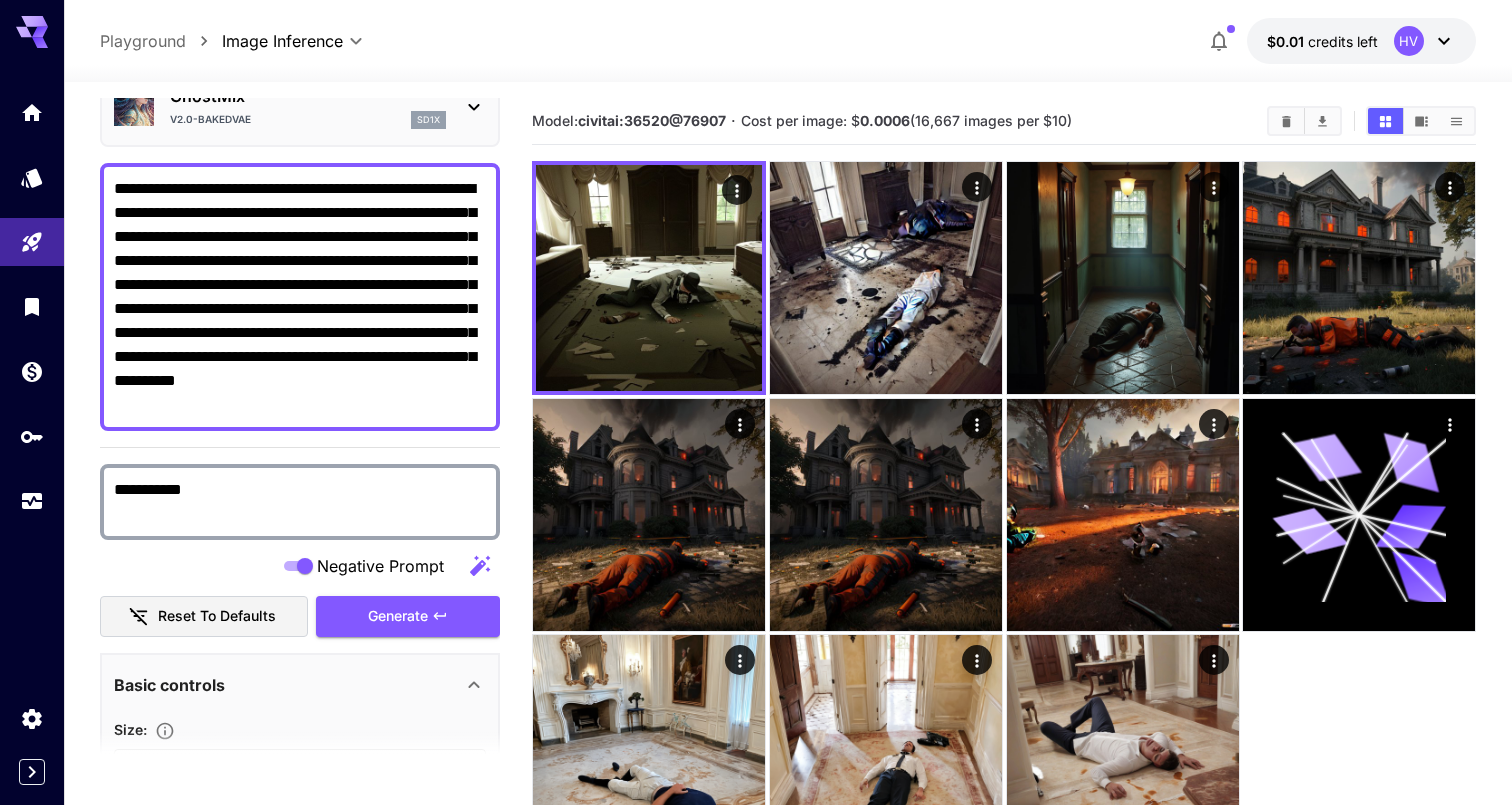 click on "**********" at bounding box center [300, 502] 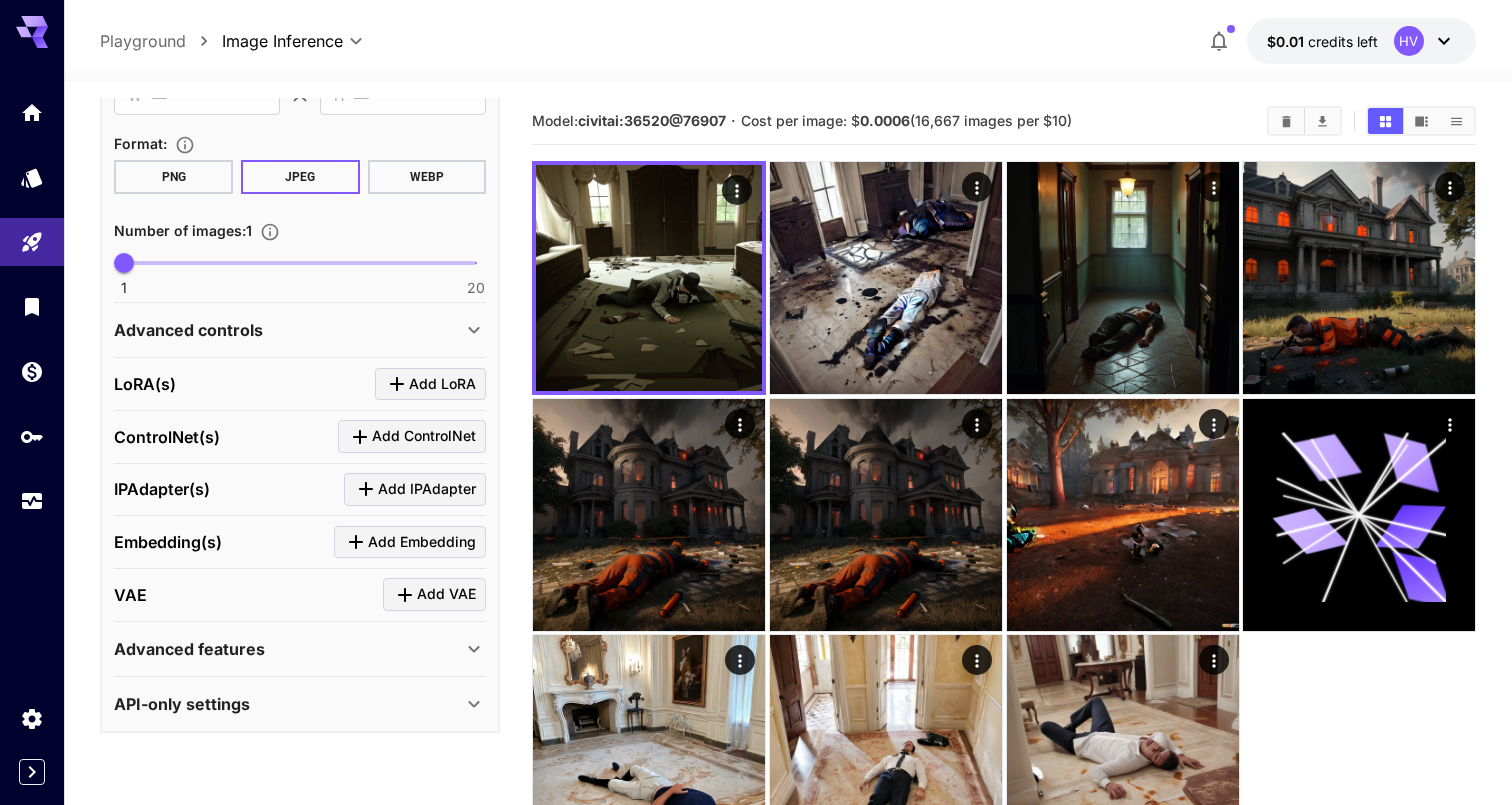 scroll, scrollTop: 823, scrollLeft: 0, axis: vertical 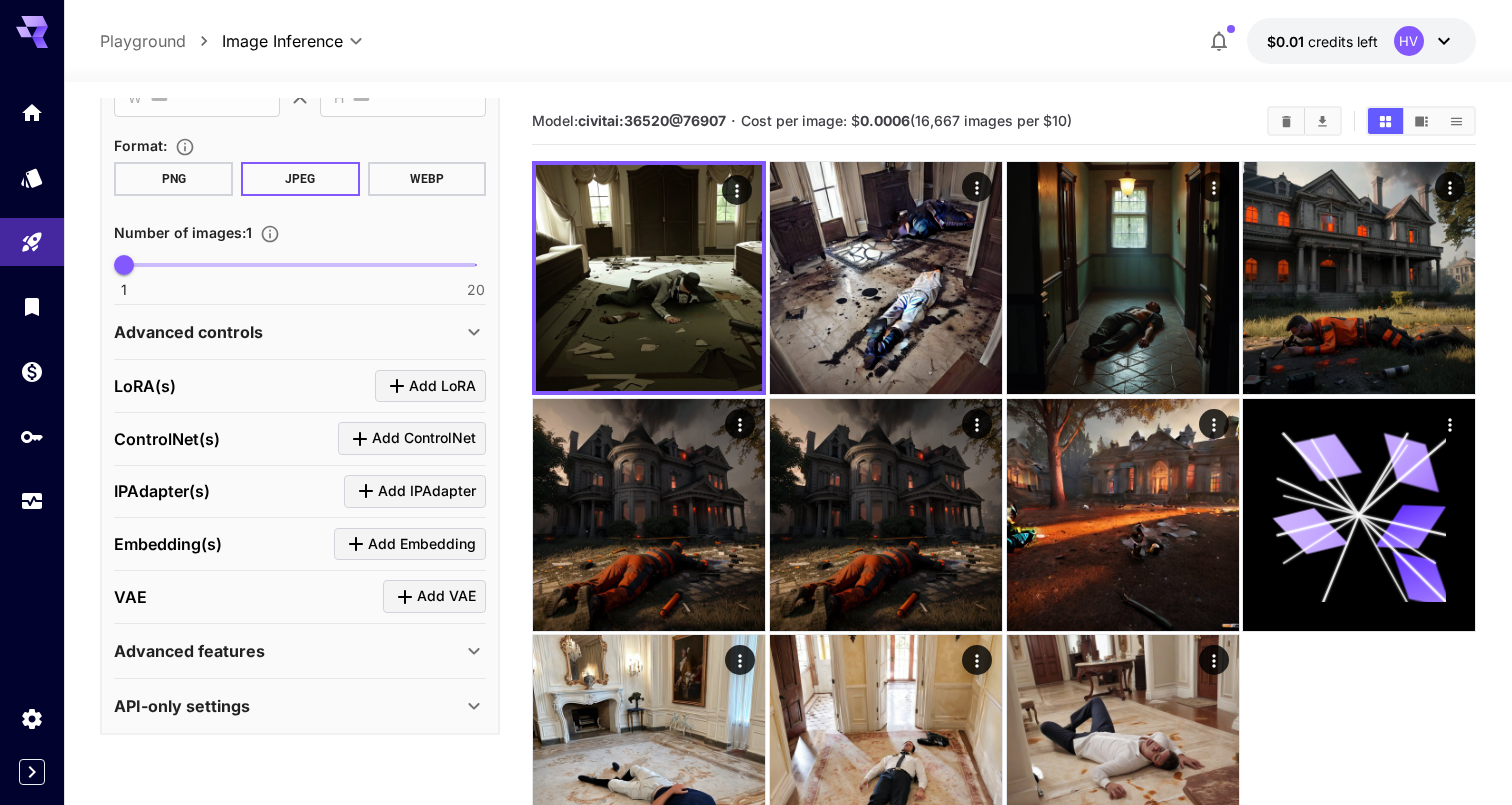 type on "**********" 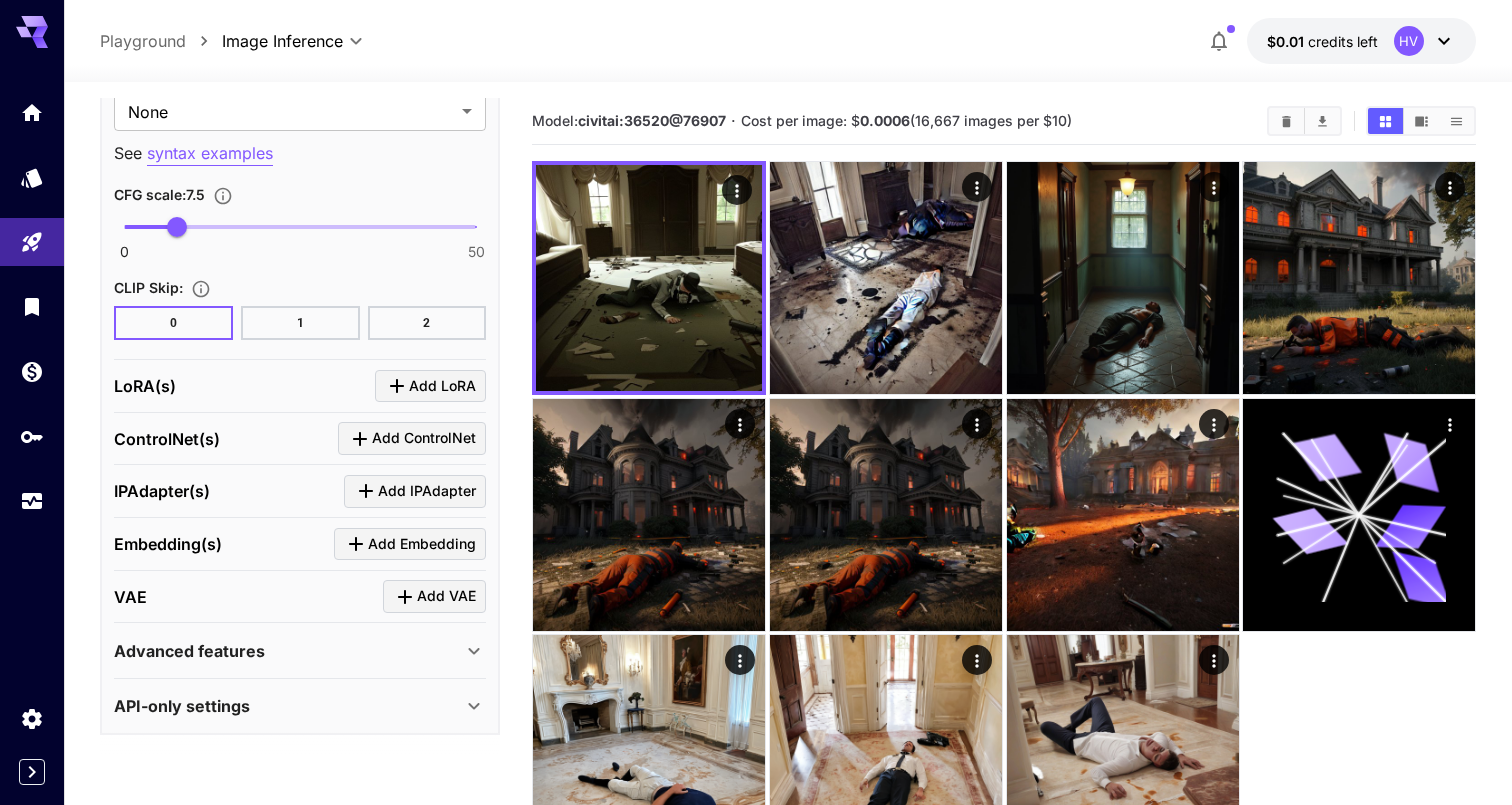 scroll, scrollTop: 1814, scrollLeft: 0, axis: vertical 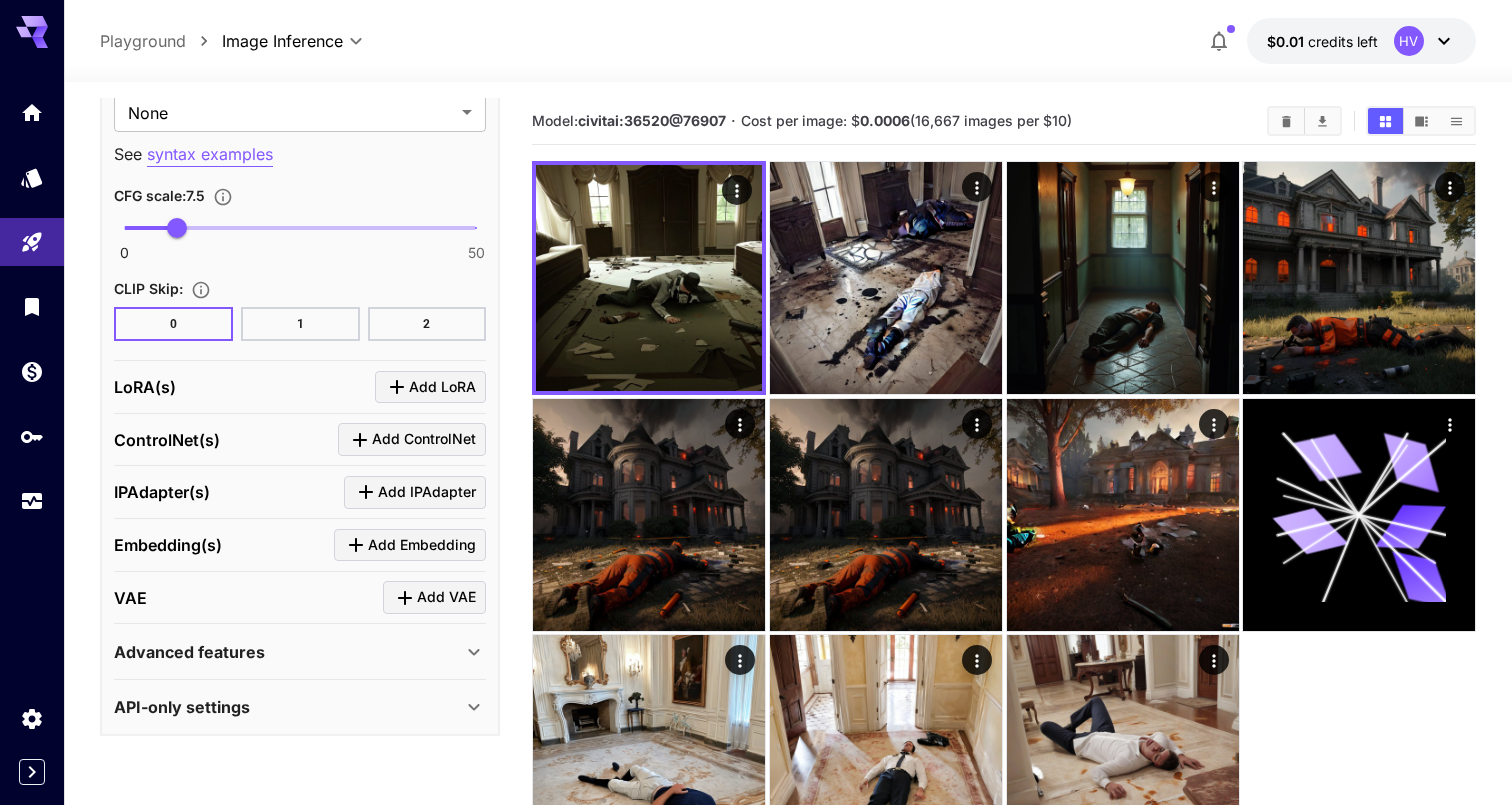 click on "Advanced features" at bounding box center [189, 652] 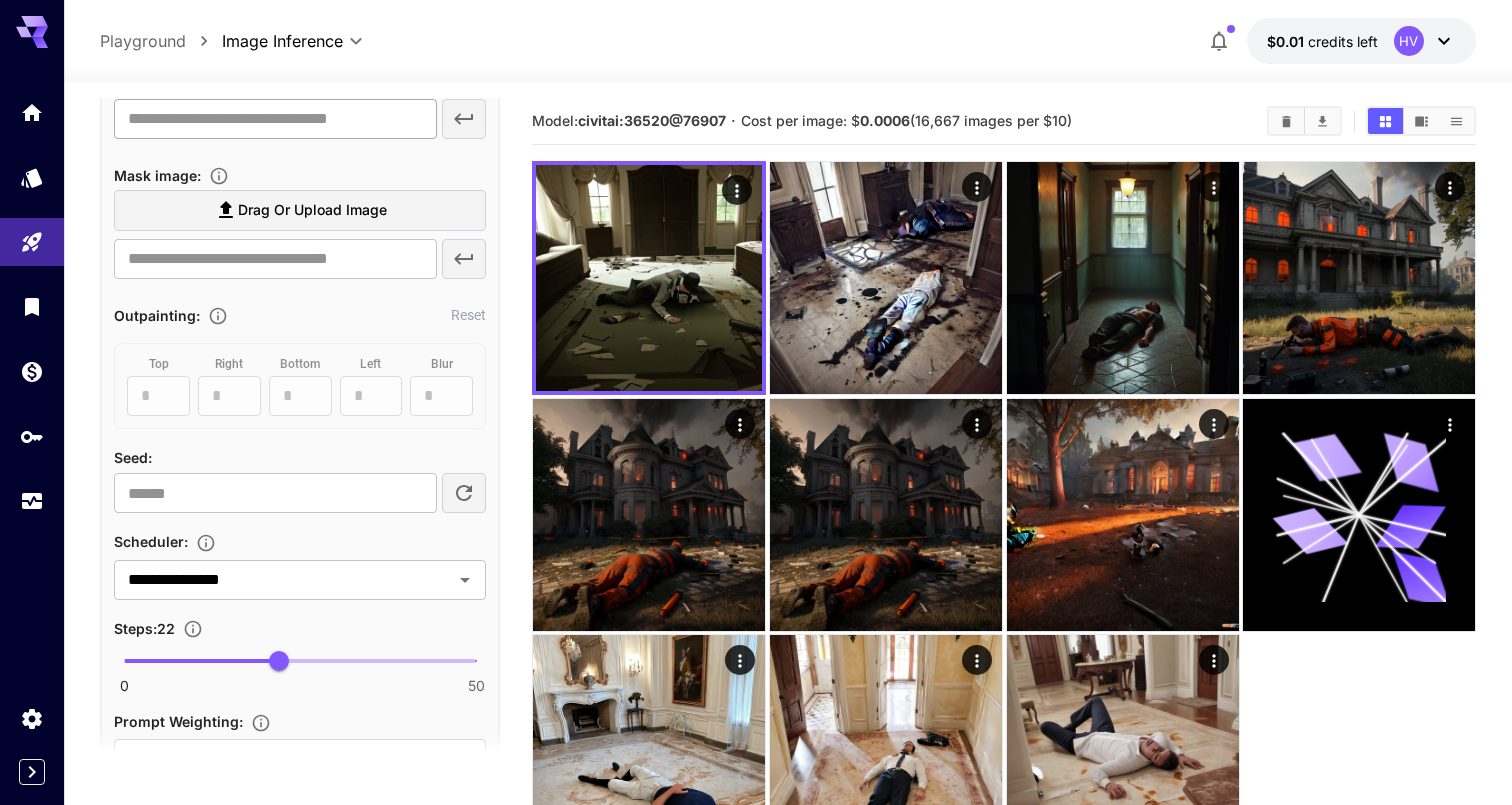 scroll, scrollTop: 1255, scrollLeft: 0, axis: vertical 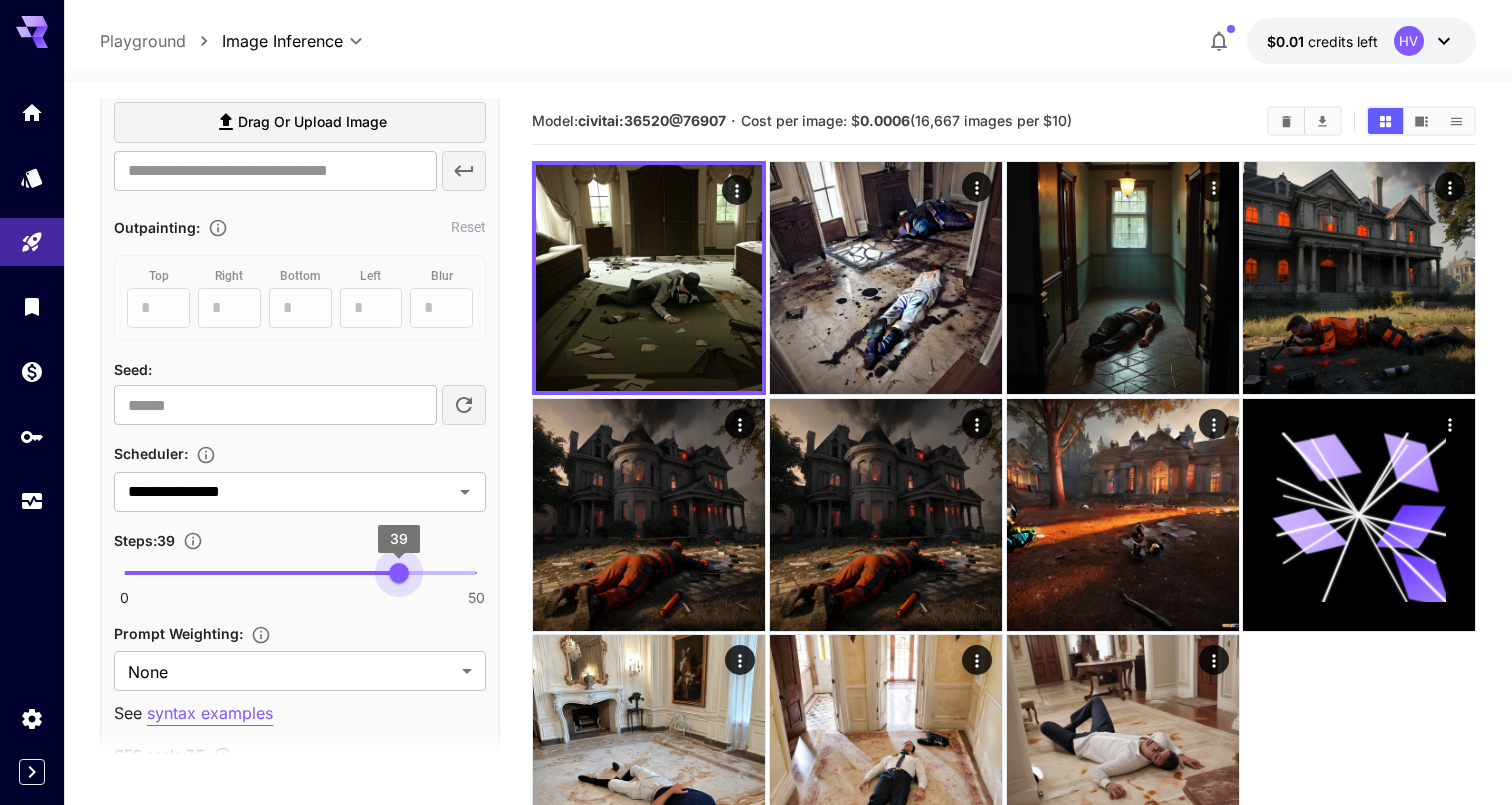 type on "**" 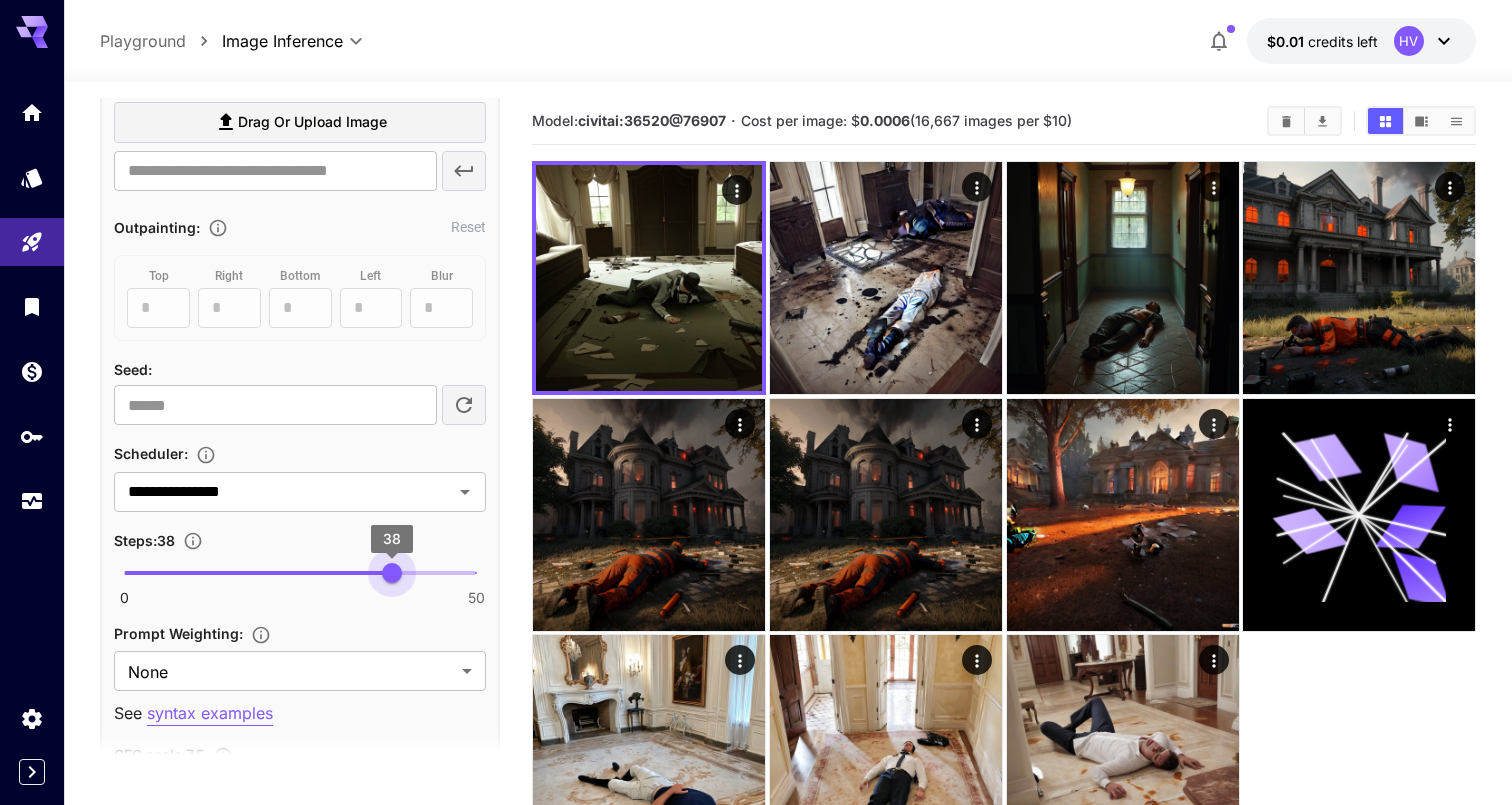 drag, startPoint x: 276, startPoint y: 576, endPoint x: 395, endPoint y: 579, distance: 119.03781 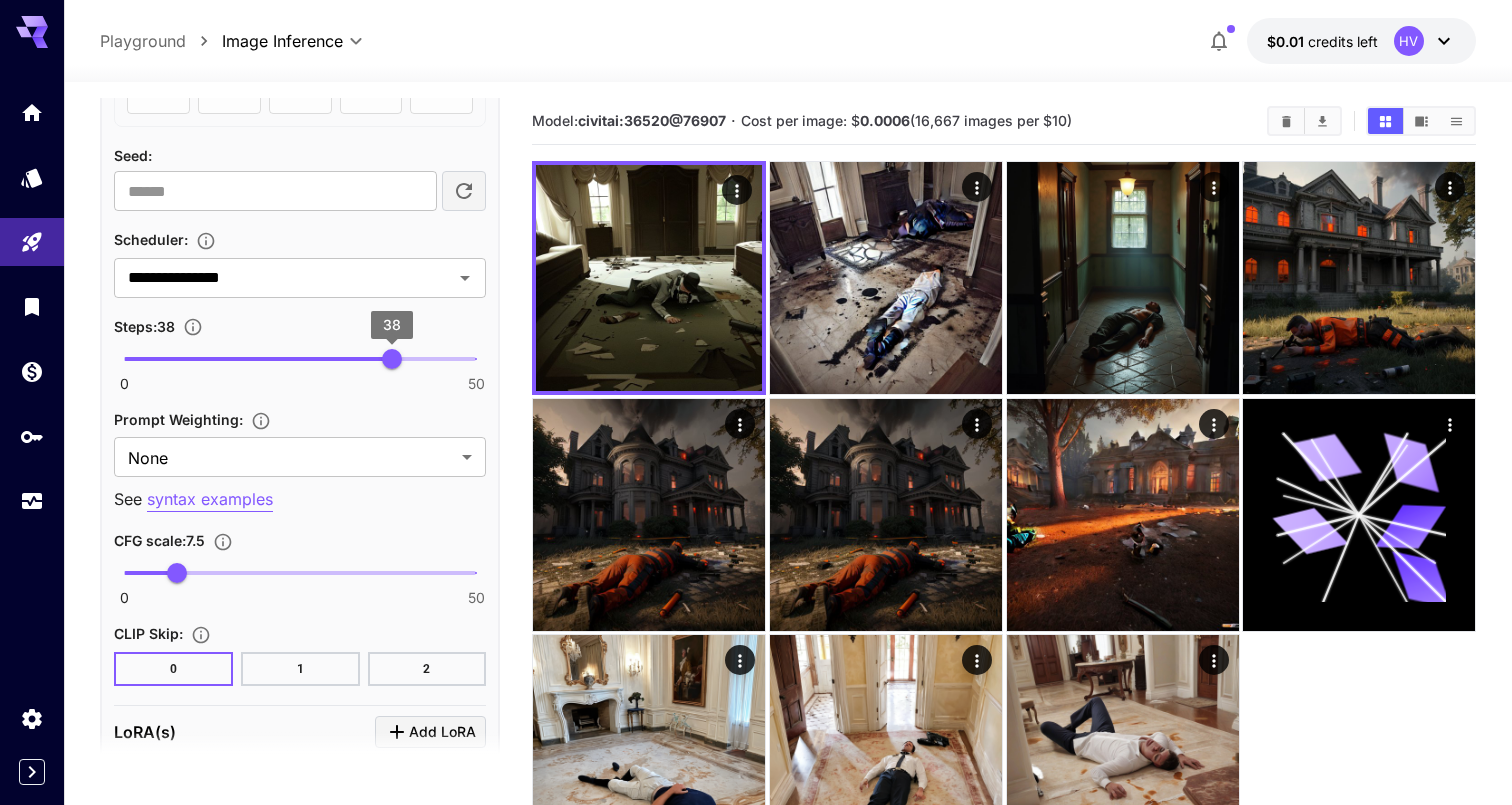 scroll, scrollTop: 1473, scrollLeft: 0, axis: vertical 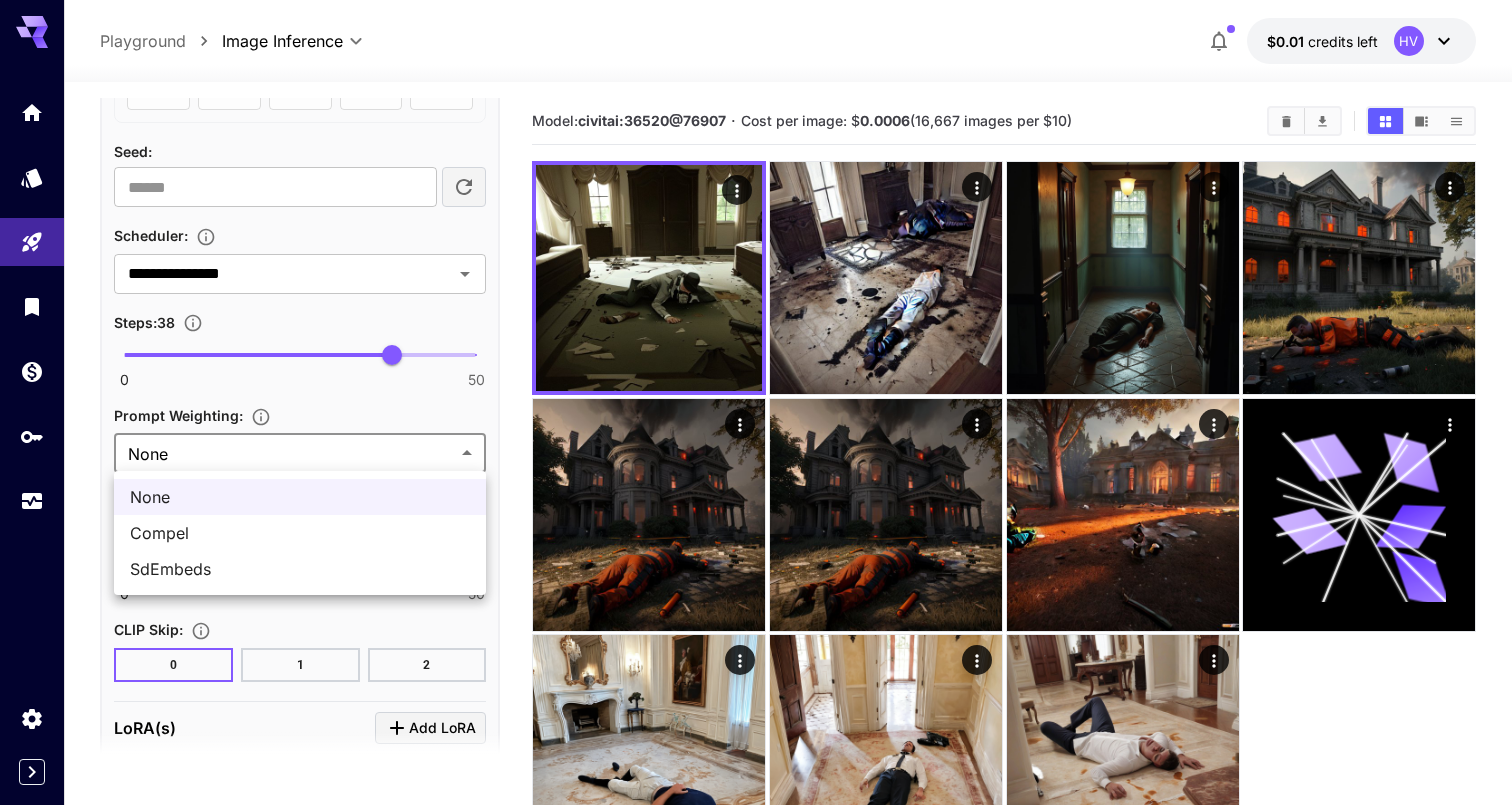 click on "**********" at bounding box center (756, 481) 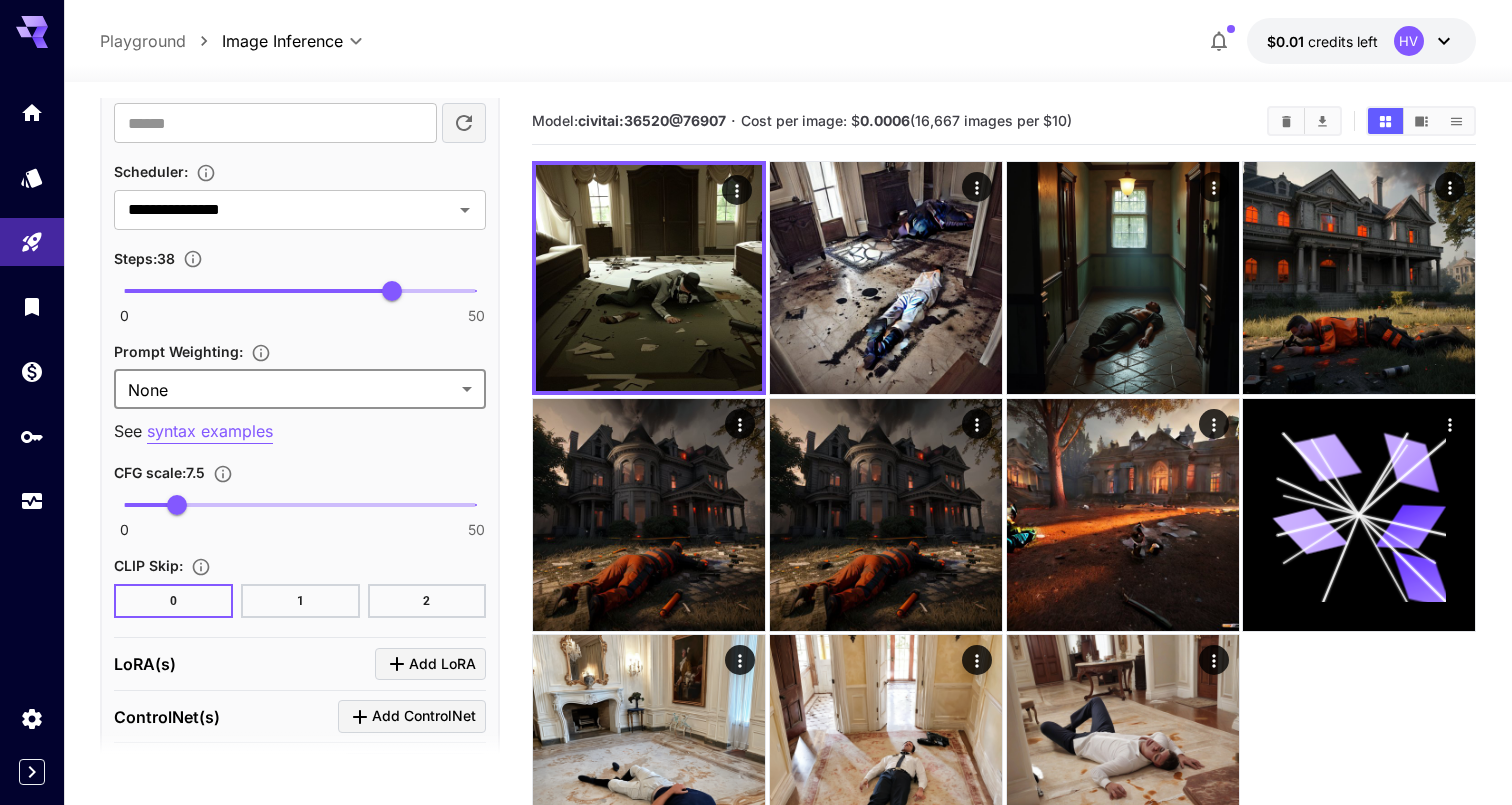 scroll, scrollTop: 1540, scrollLeft: 0, axis: vertical 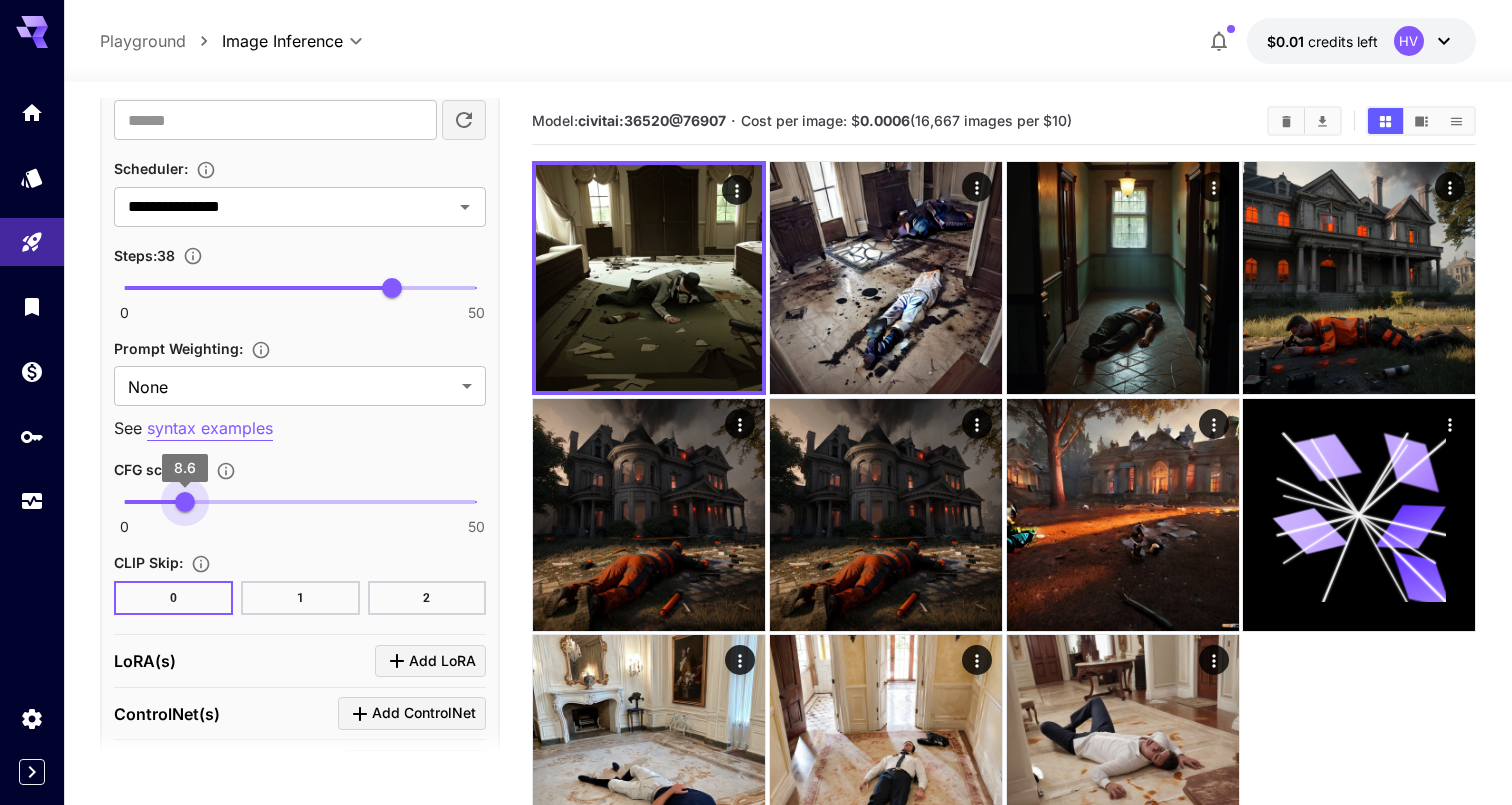 type on "***" 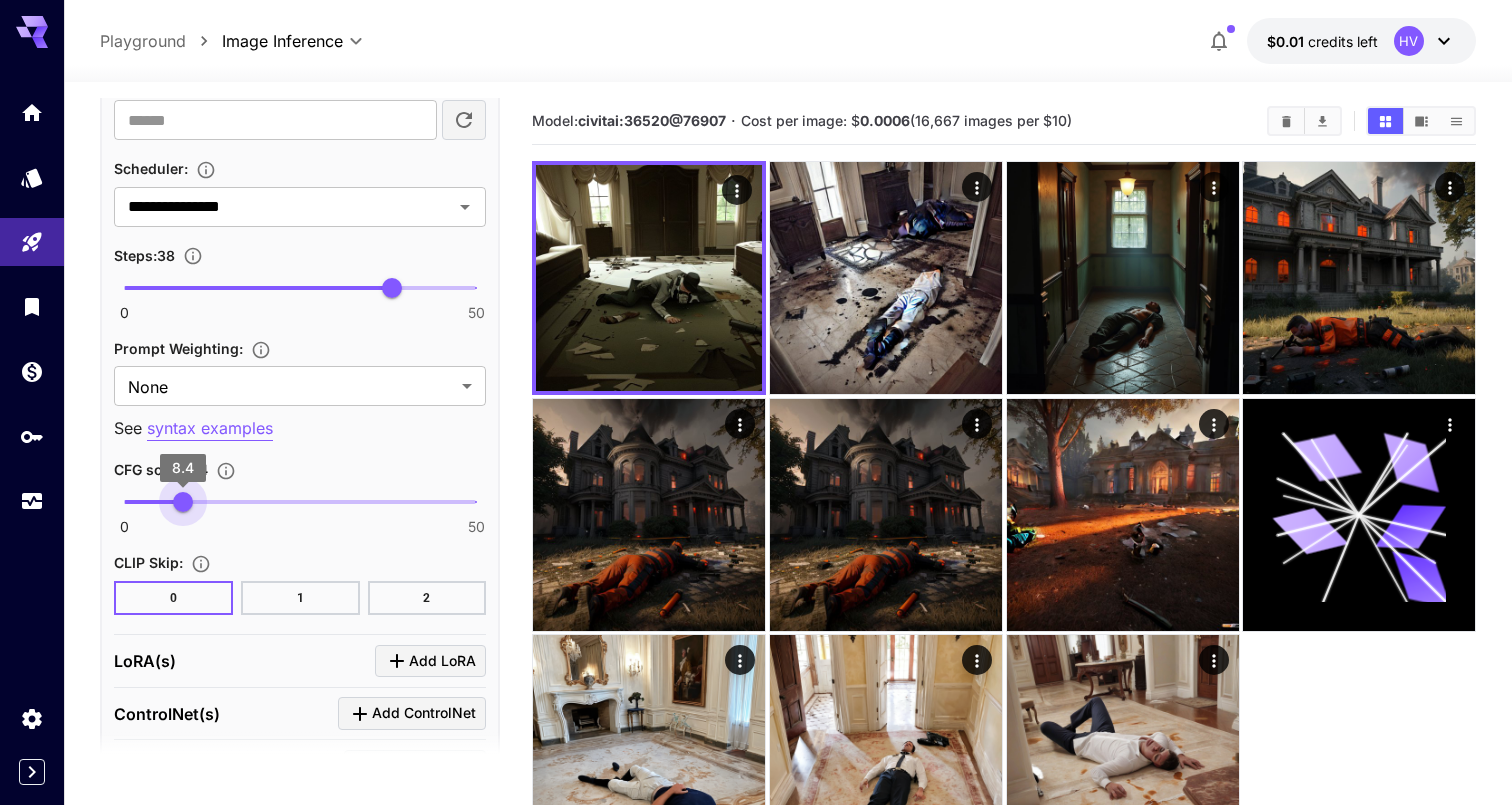 click on "8.4" at bounding box center (183, 502) 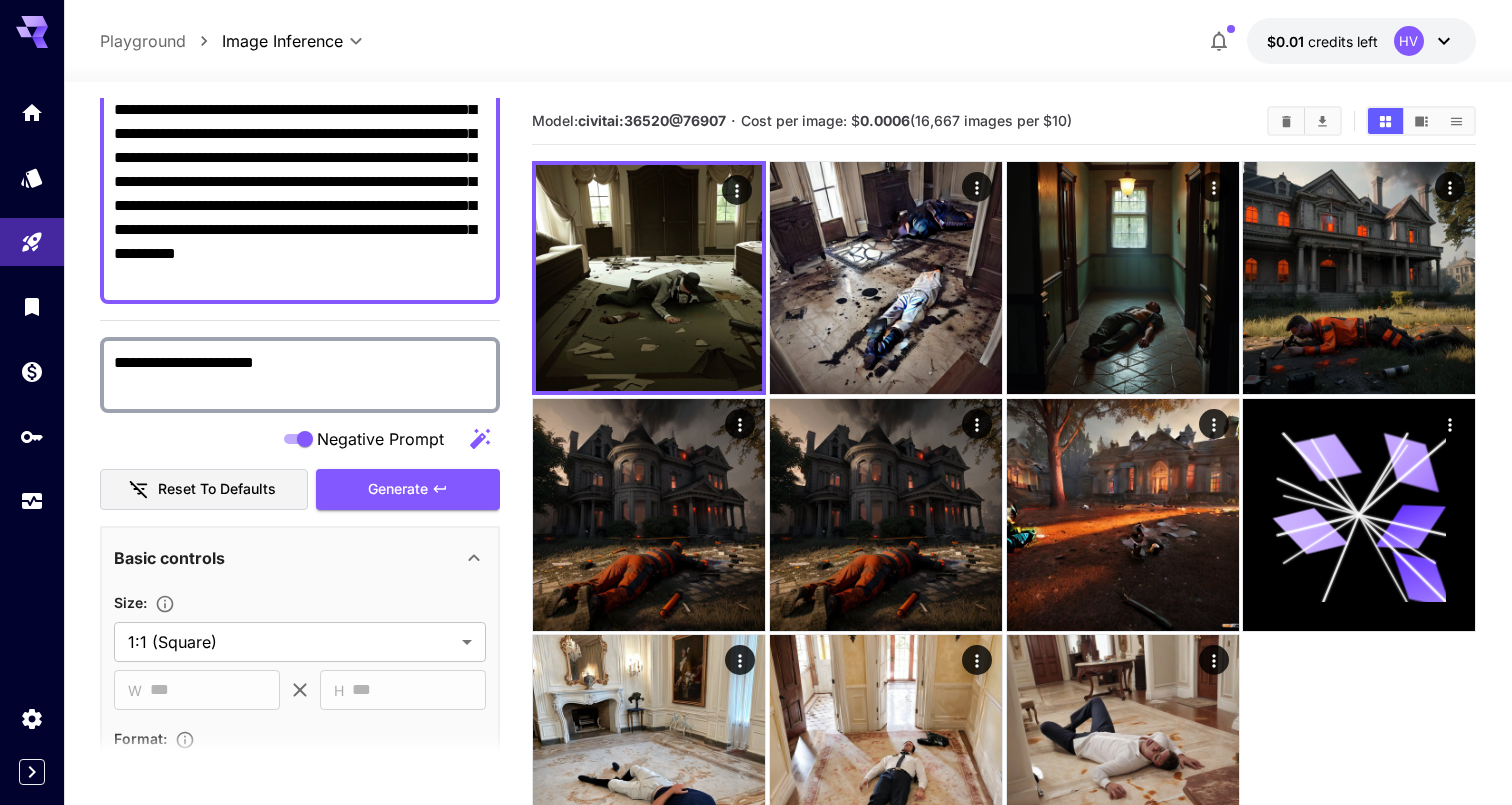 scroll, scrollTop: 233, scrollLeft: 0, axis: vertical 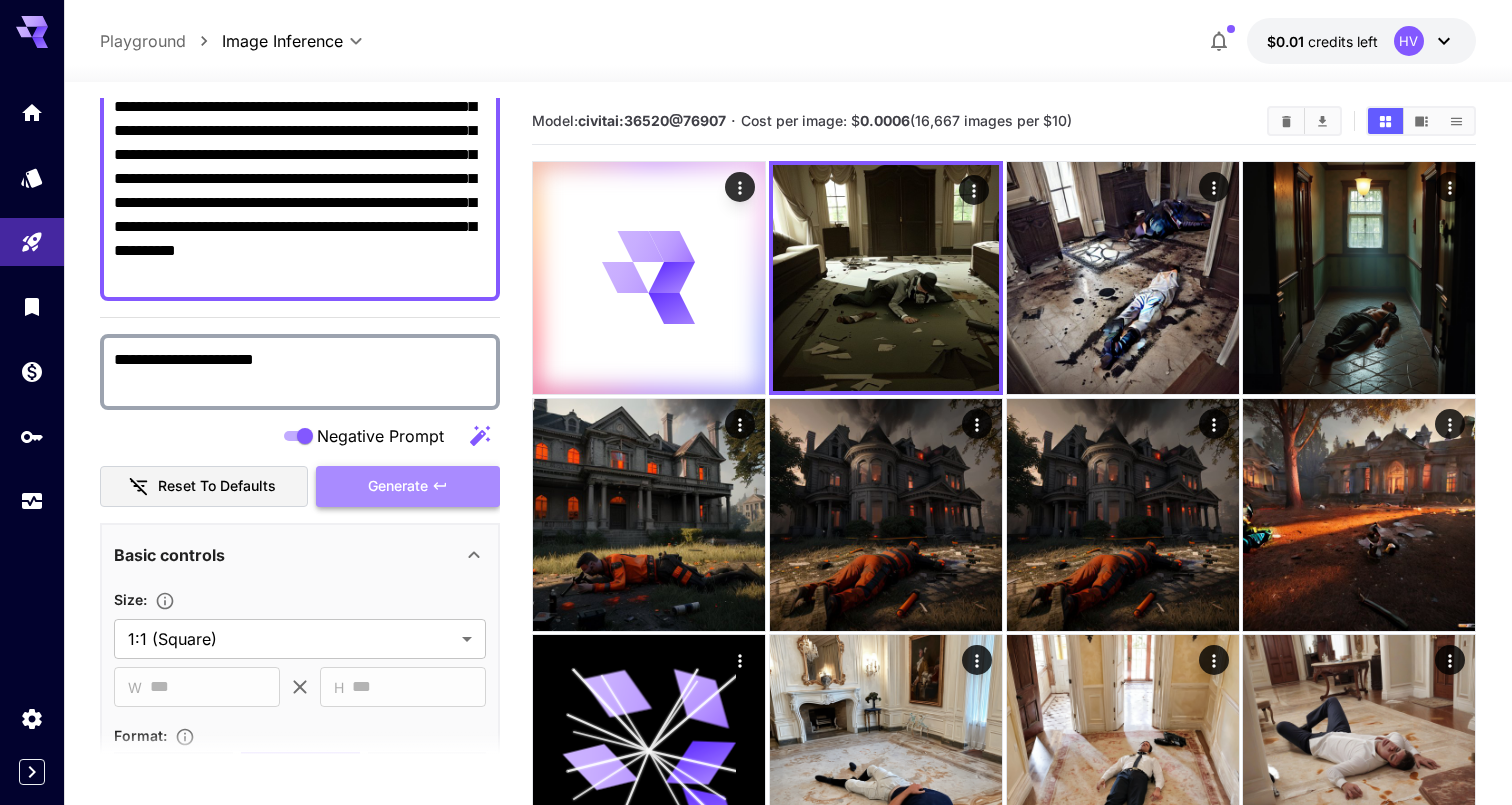 click on "Generate" at bounding box center (398, 486) 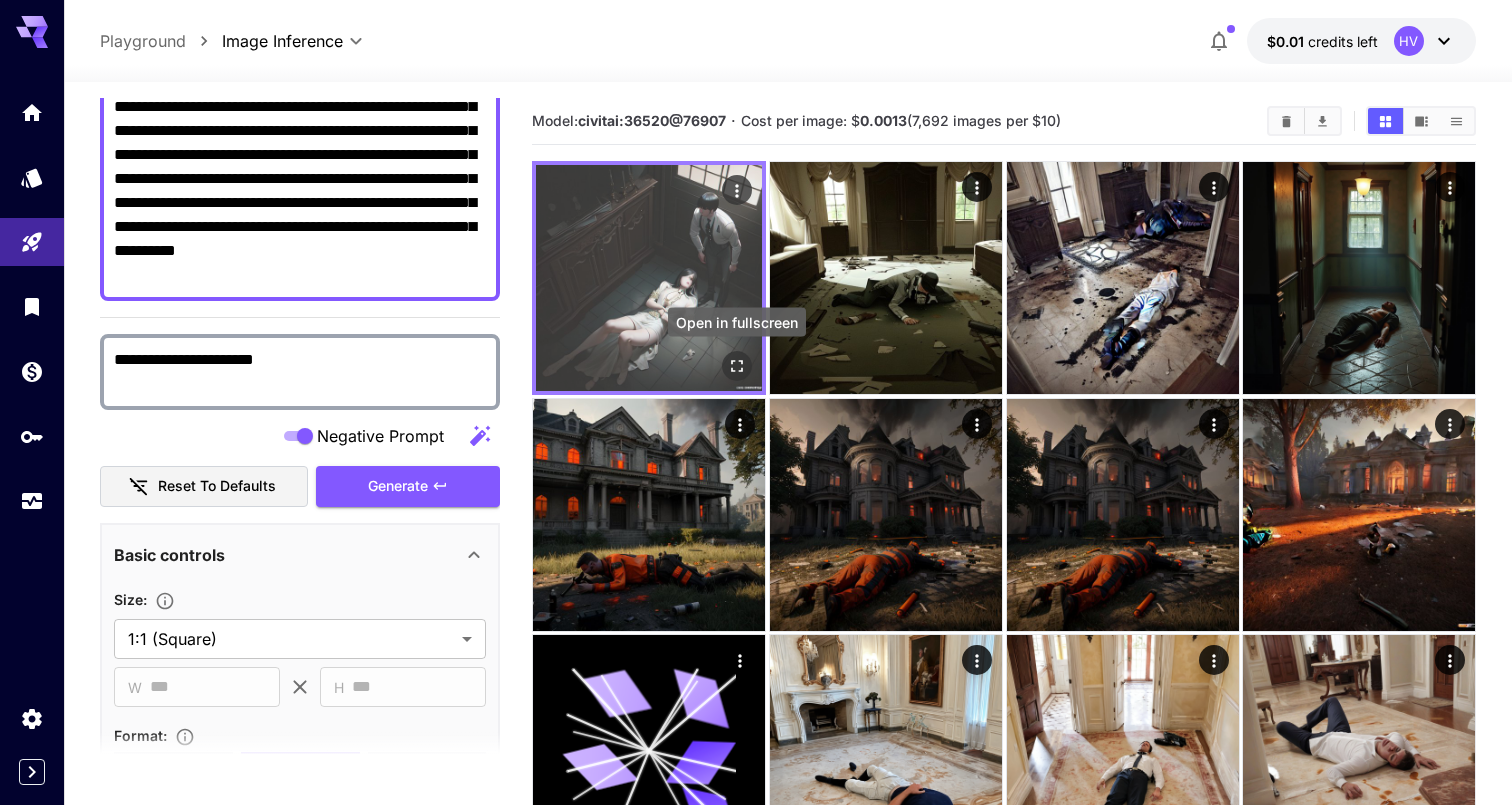 click 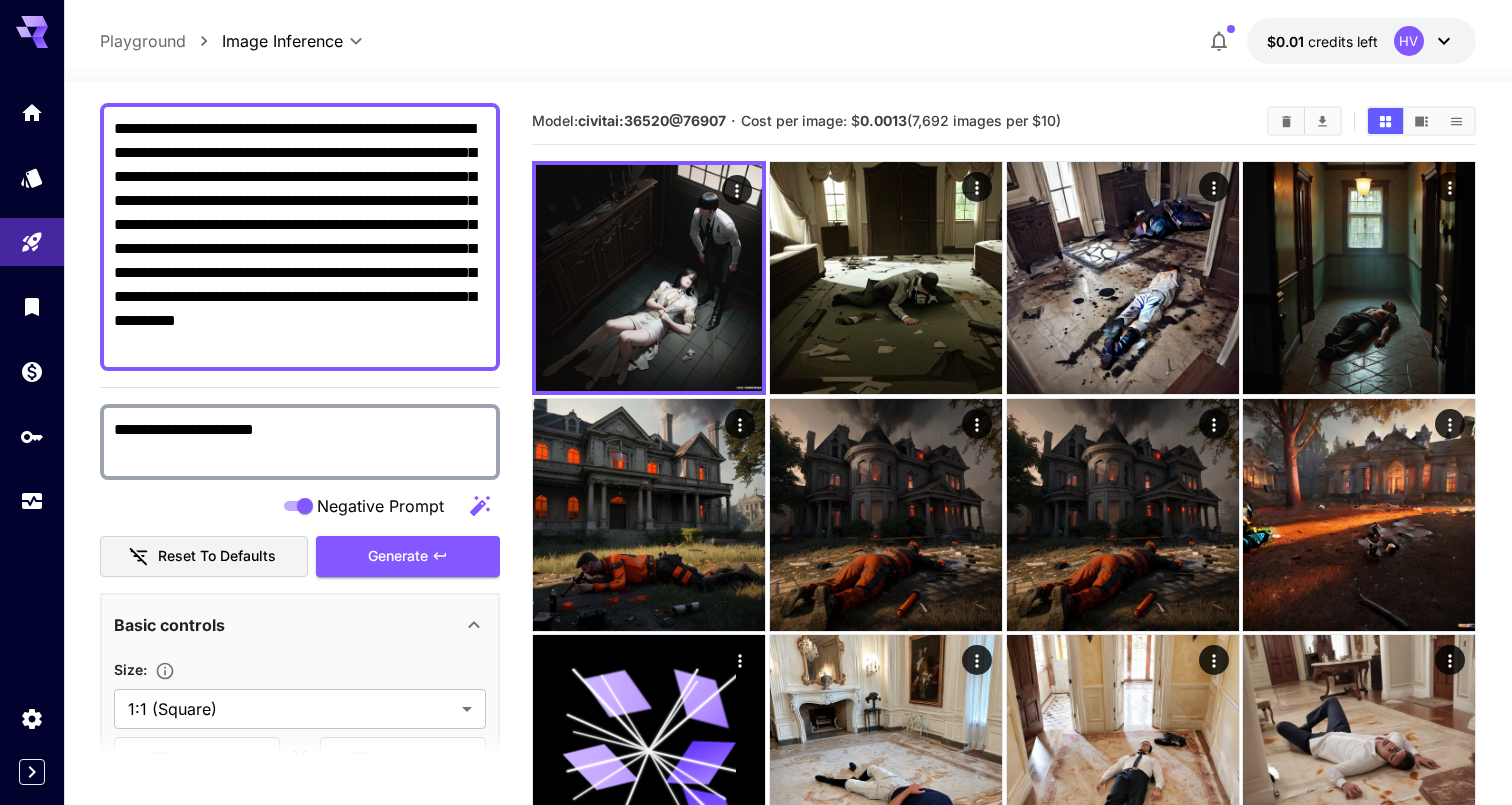 scroll, scrollTop: 153, scrollLeft: 0, axis: vertical 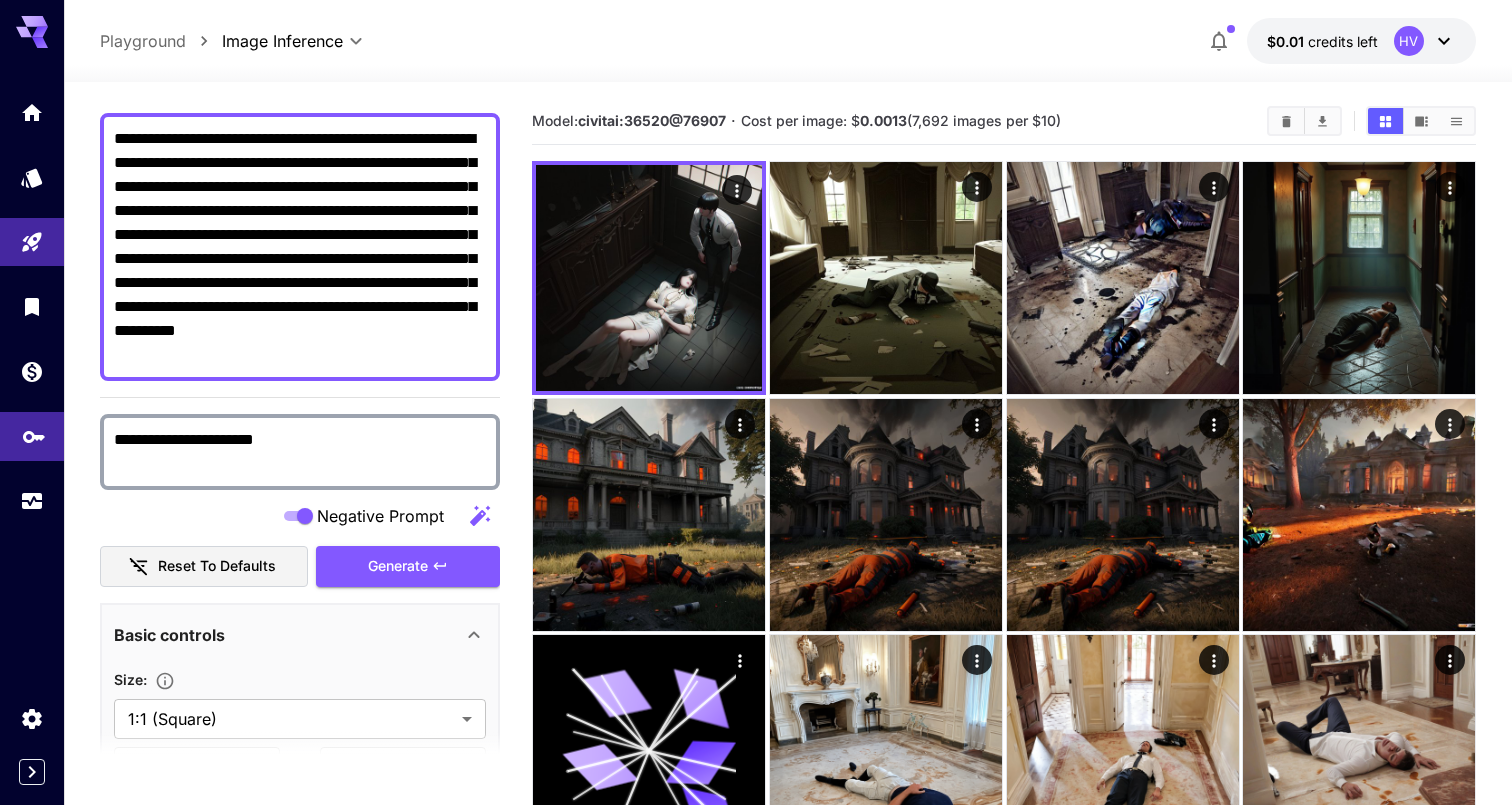 drag, startPoint x: 328, startPoint y: 455, endPoint x: 3, endPoint y: 423, distance: 326.5716 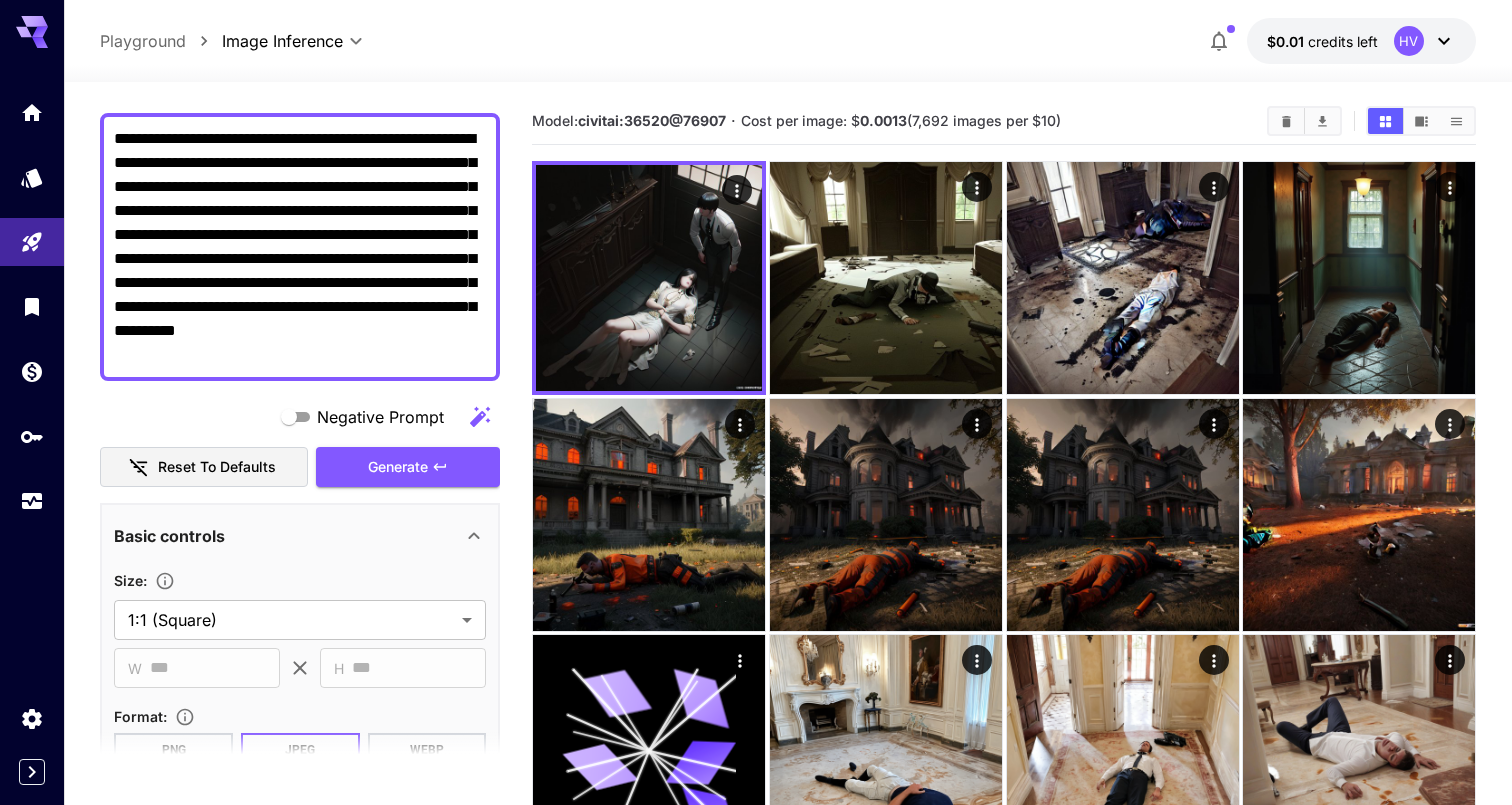 drag, startPoint x: 410, startPoint y: 346, endPoint x: 242, endPoint y: 167, distance: 245.4893 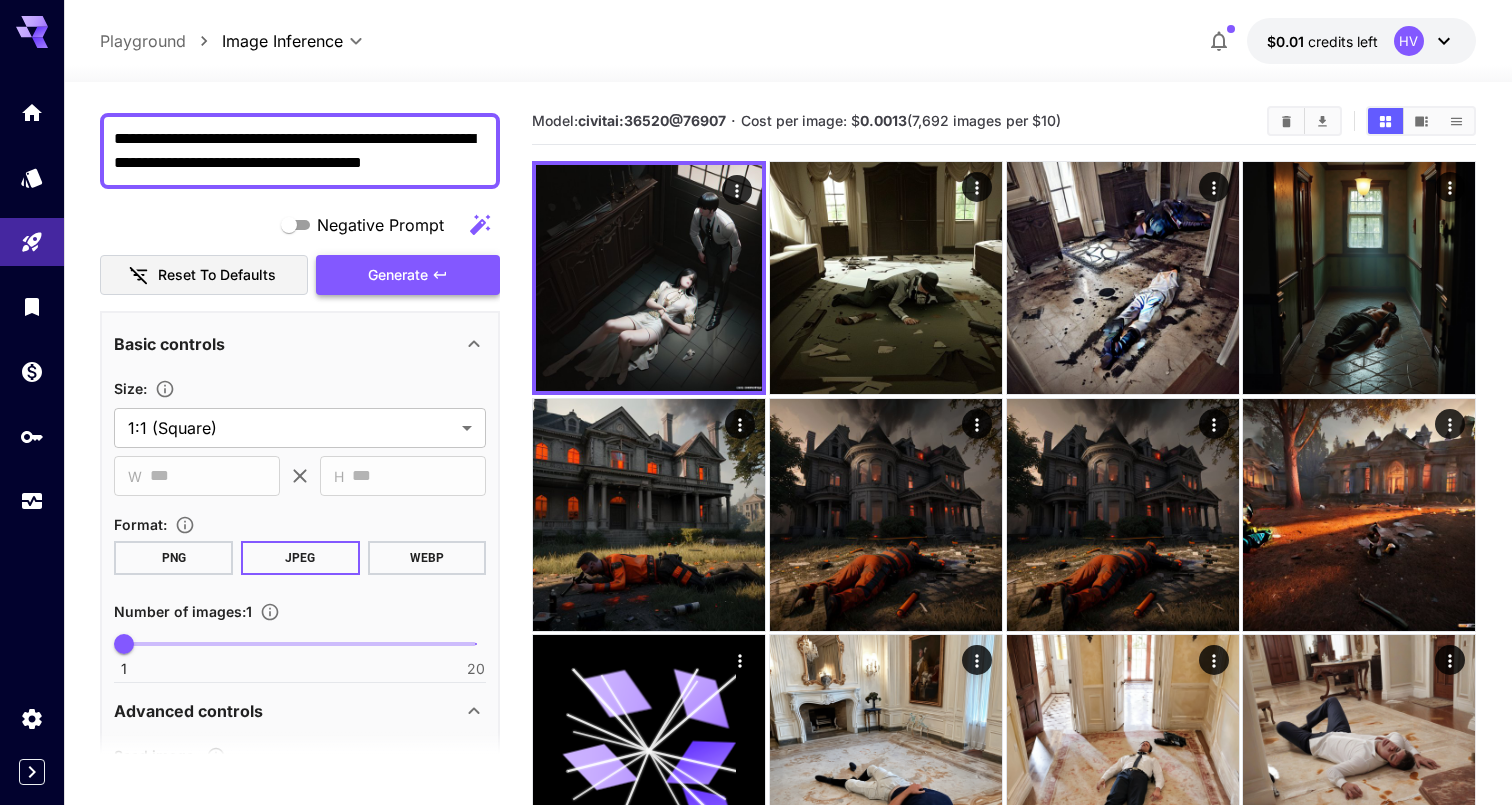 type on "**********" 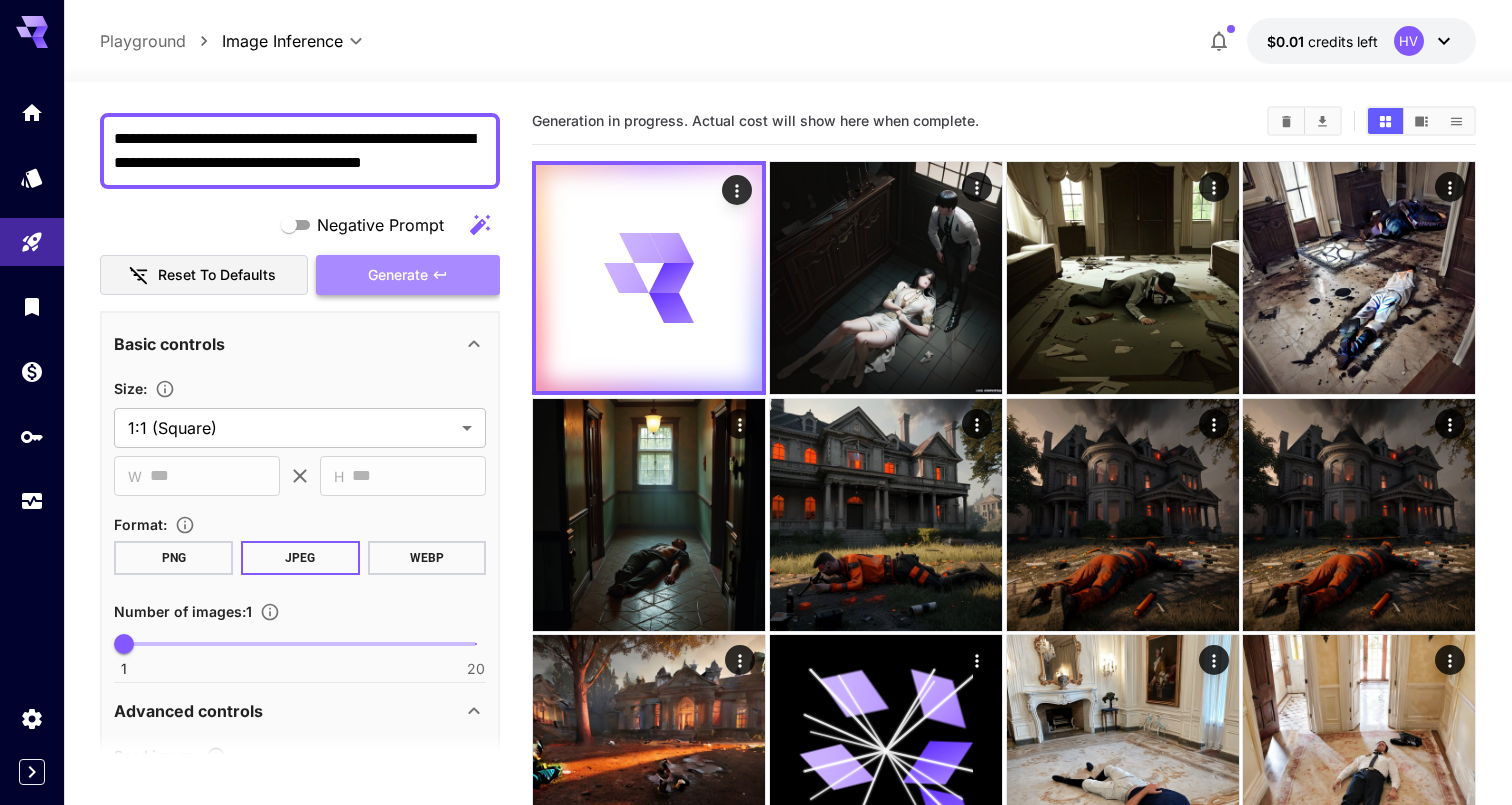 click 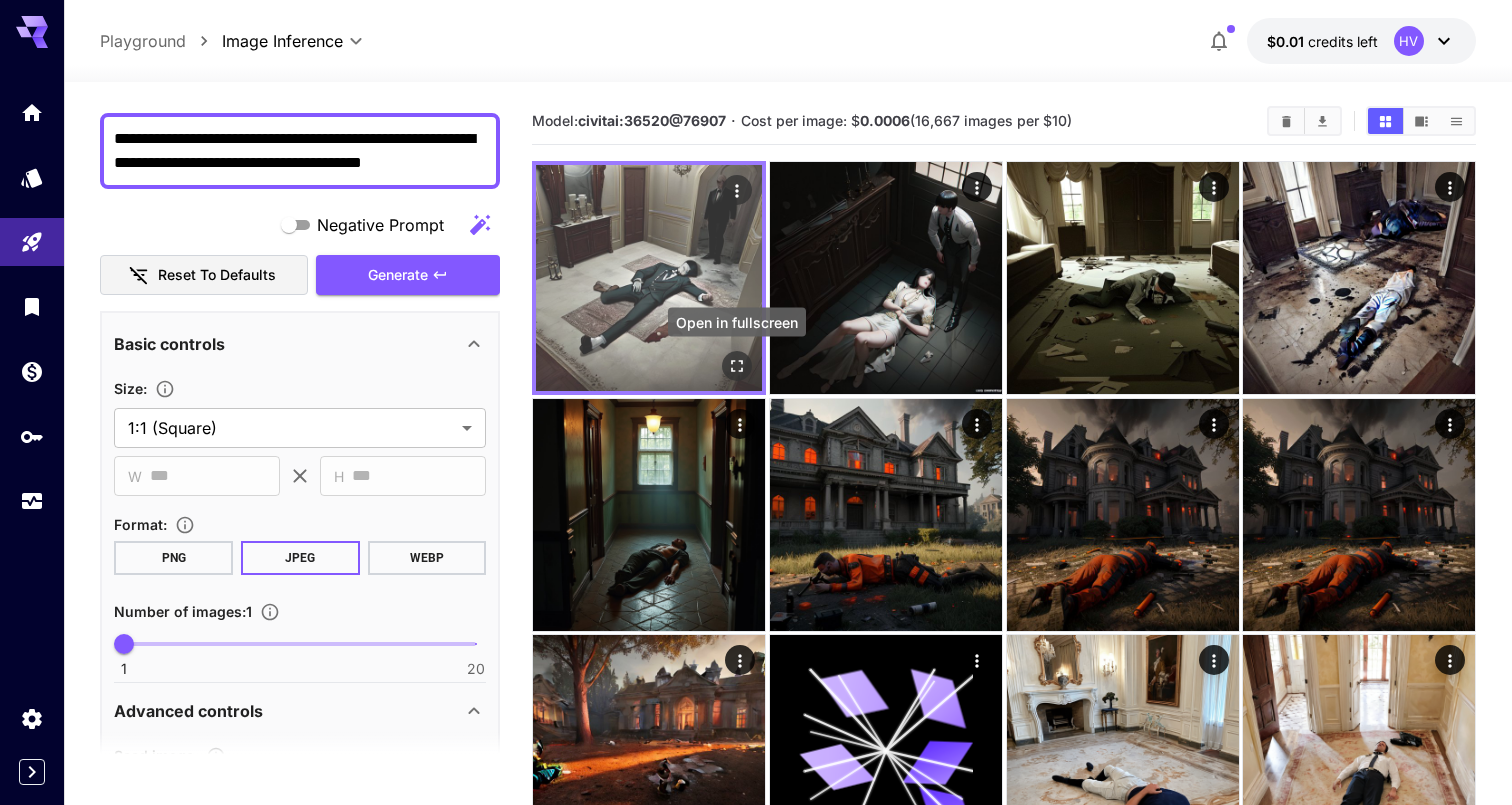 click 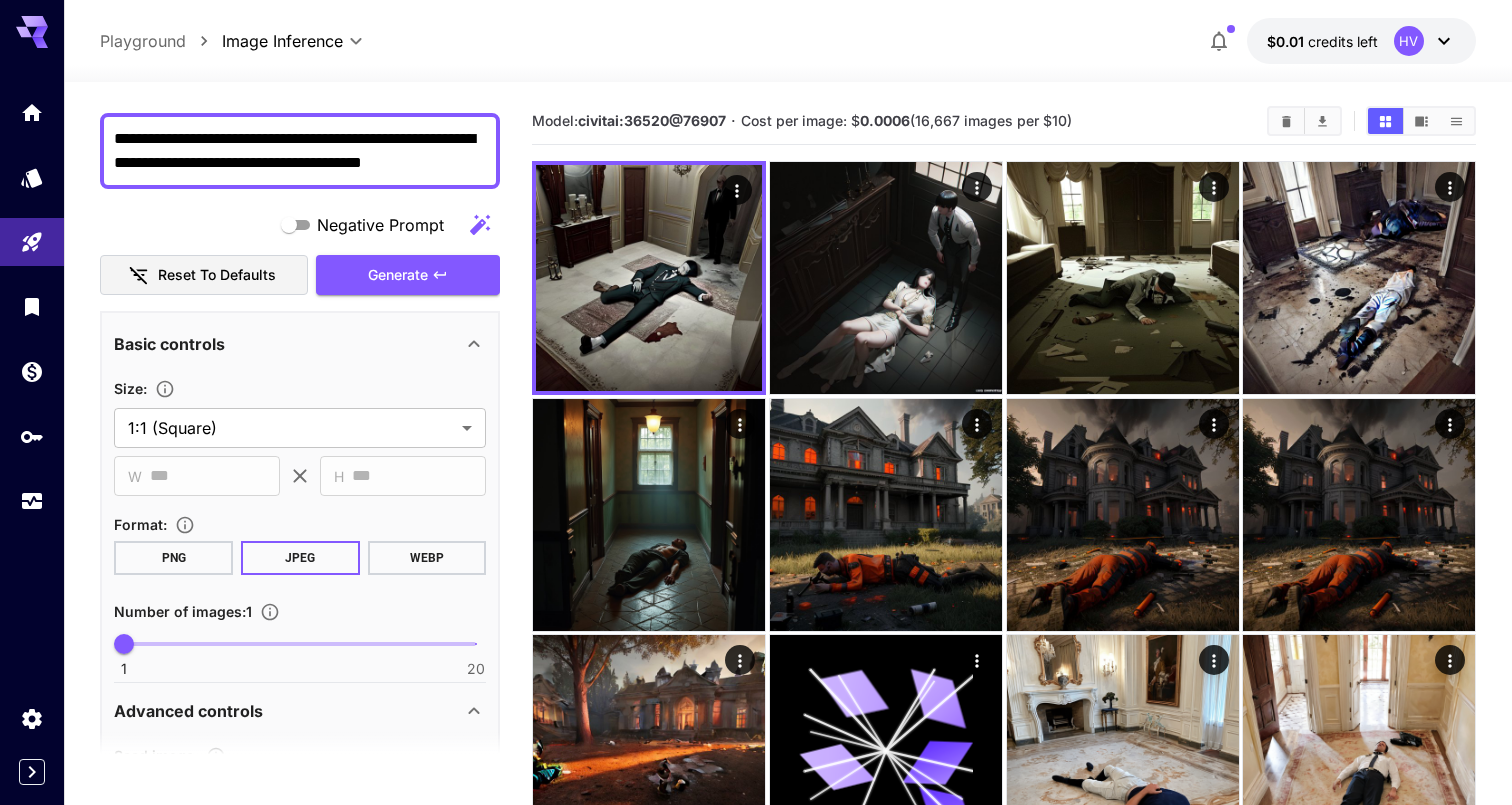 click on "Negative Prompt Reset to defaults Generate" at bounding box center (300, 250) 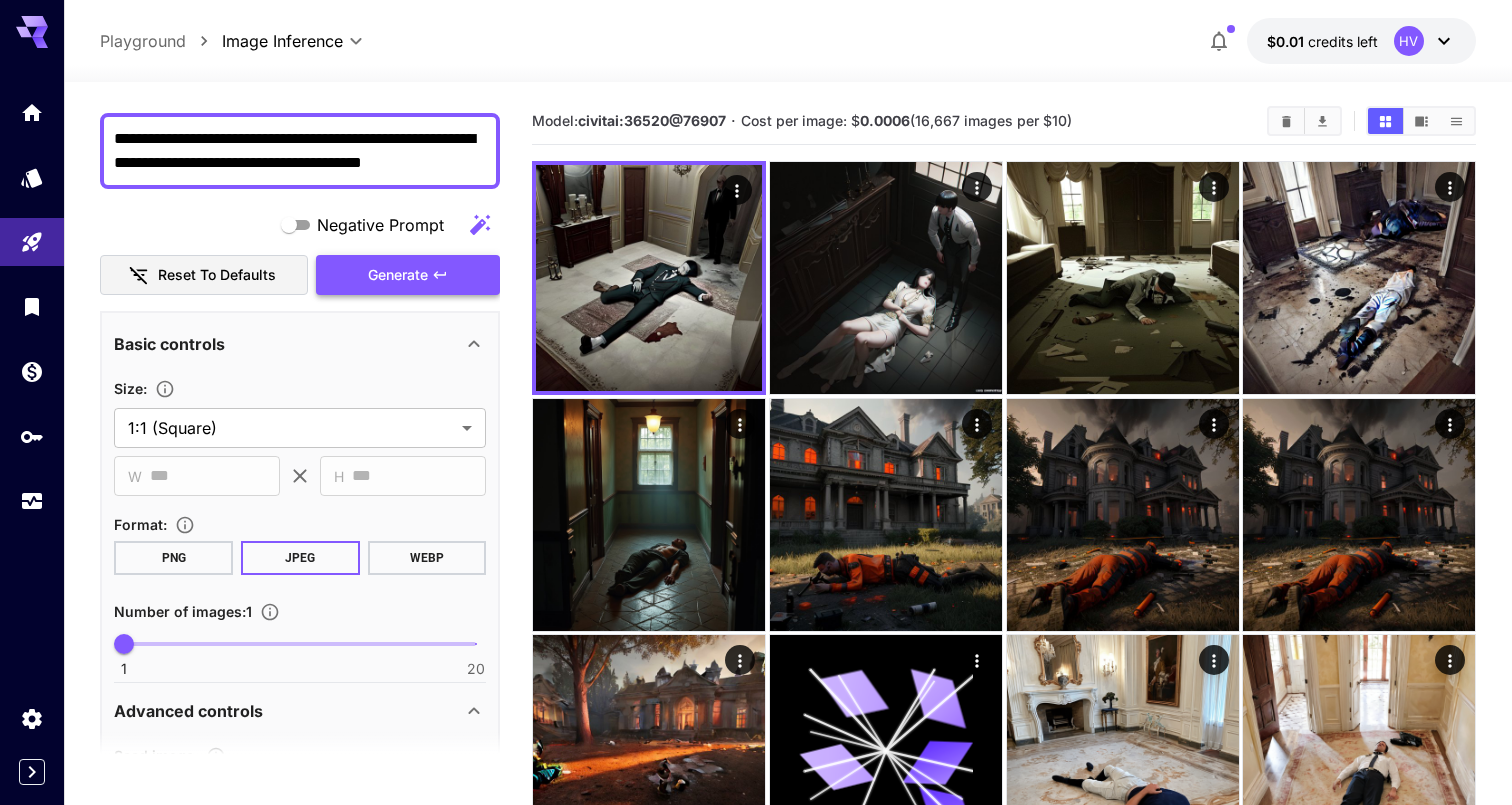 click 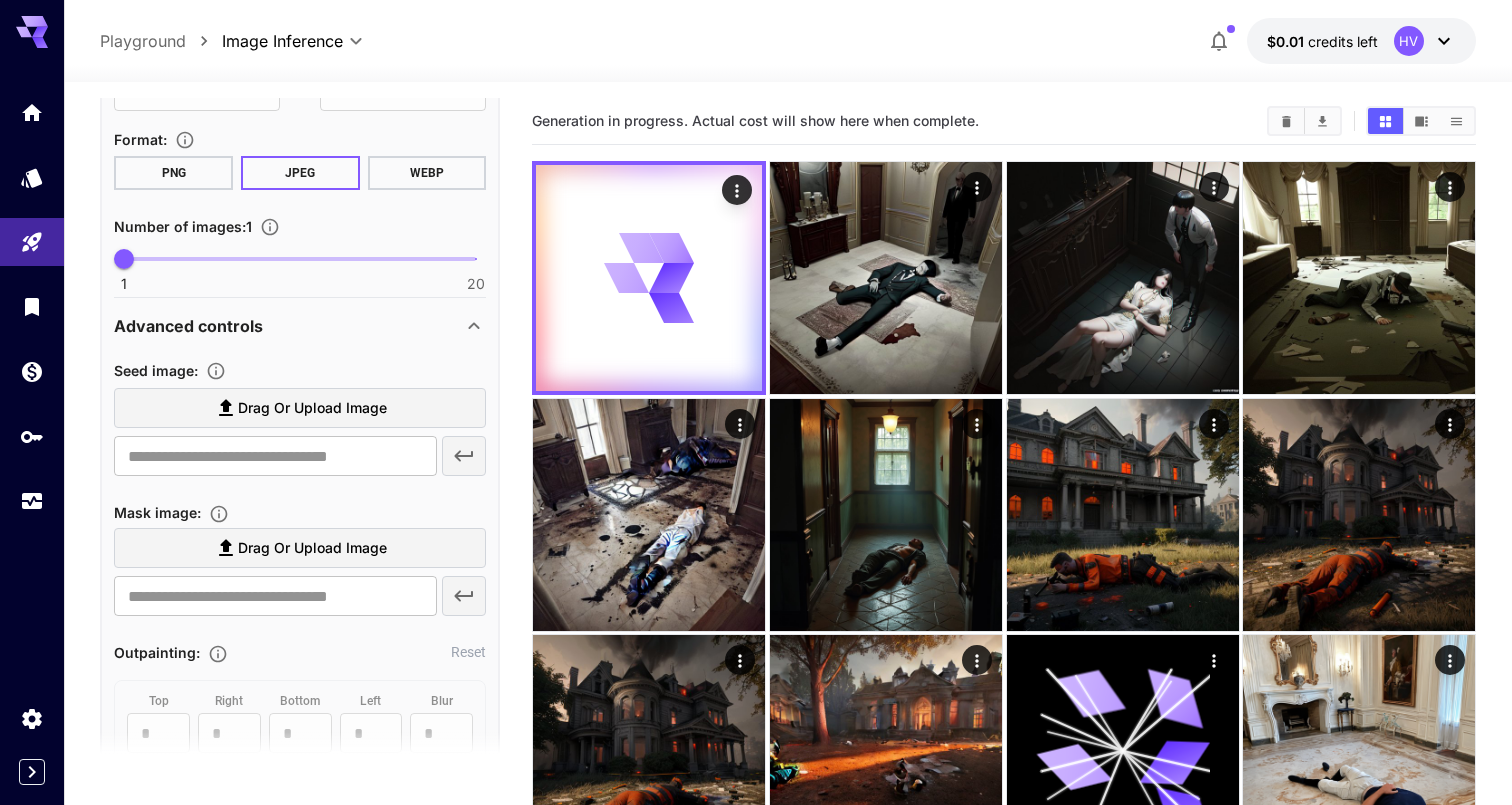 scroll, scrollTop: 546, scrollLeft: 0, axis: vertical 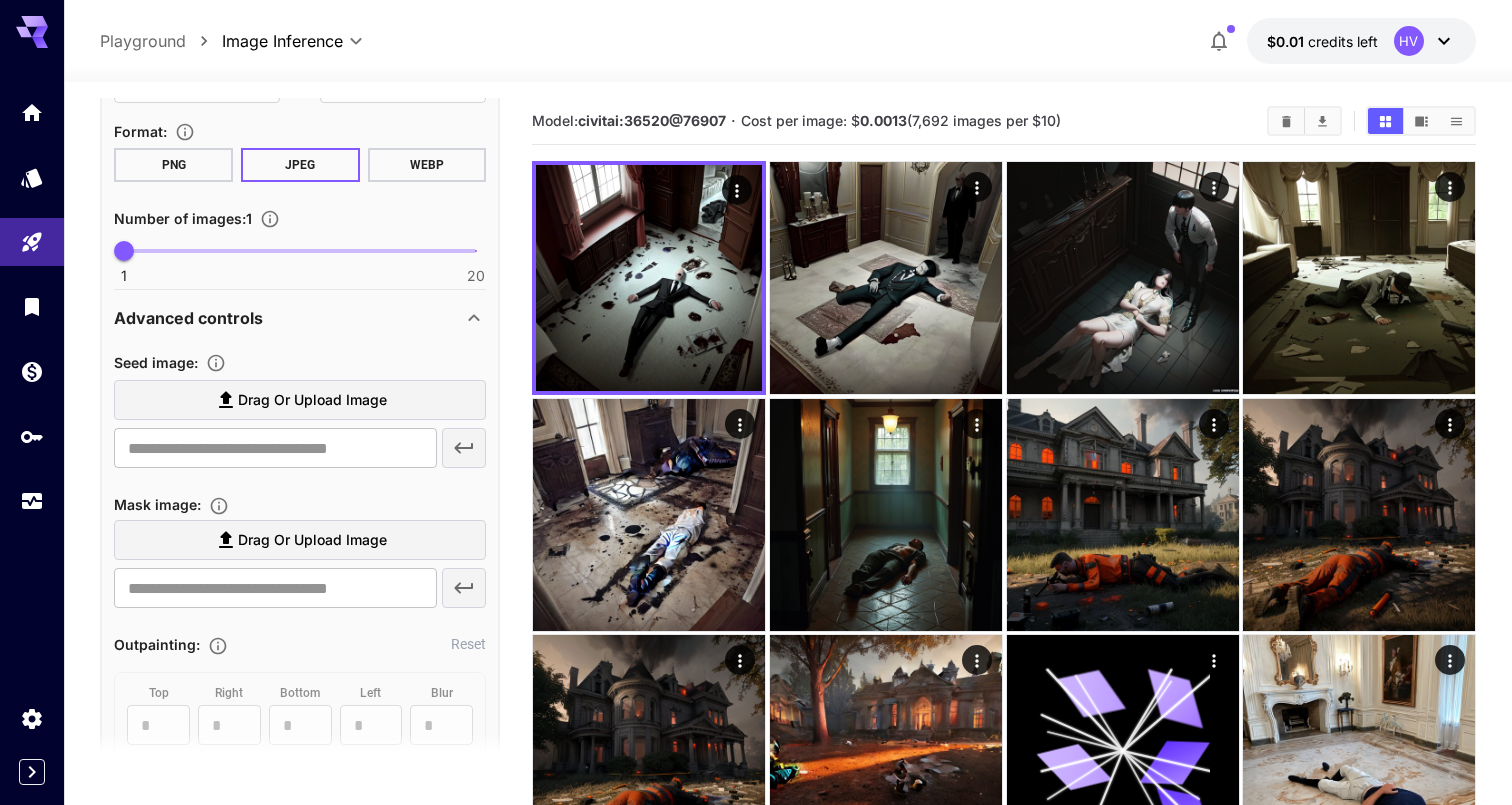 click on "PNG" at bounding box center (173, 165) 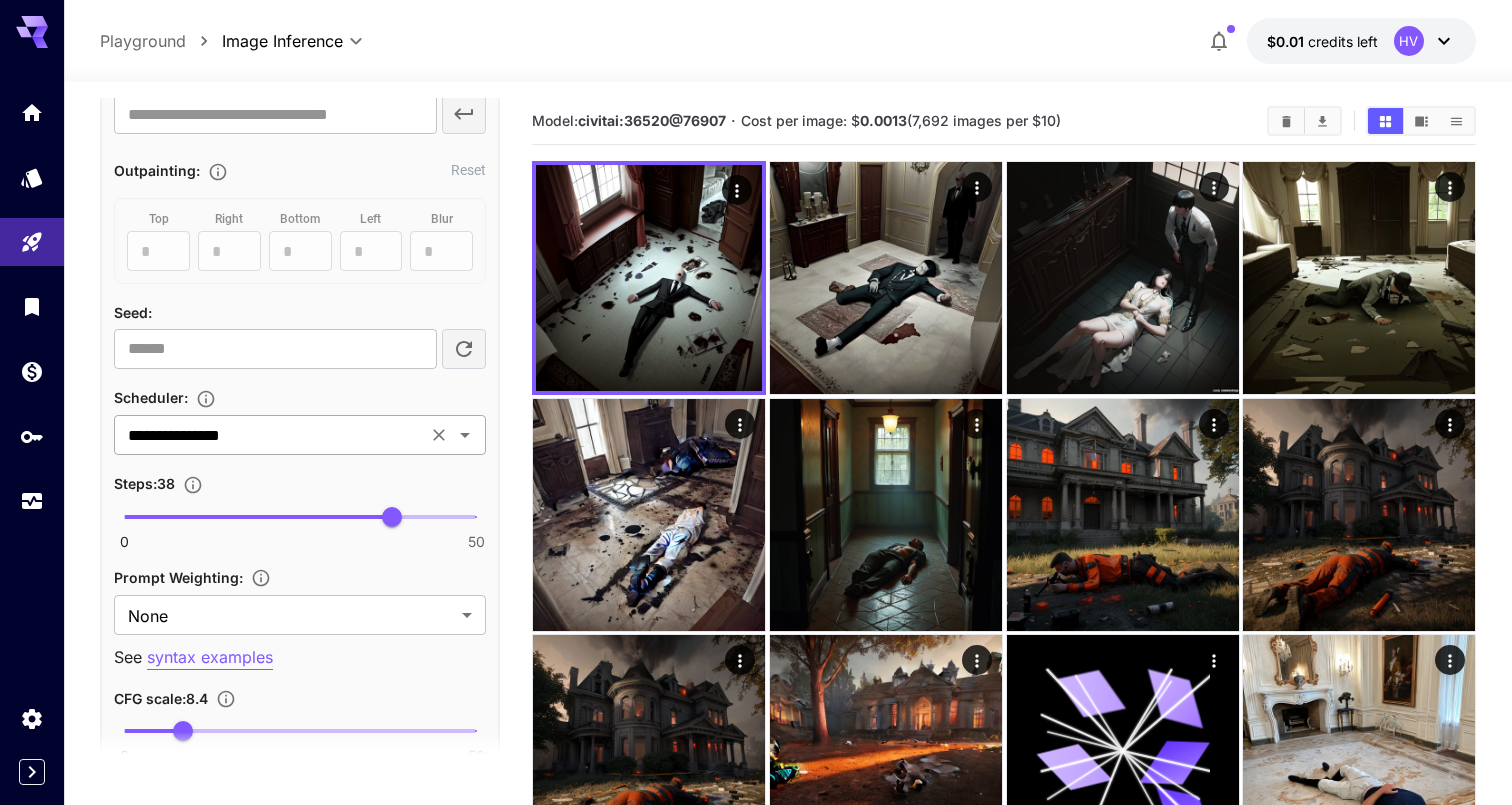 scroll, scrollTop: 1026, scrollLeft: 0, axis: vertical 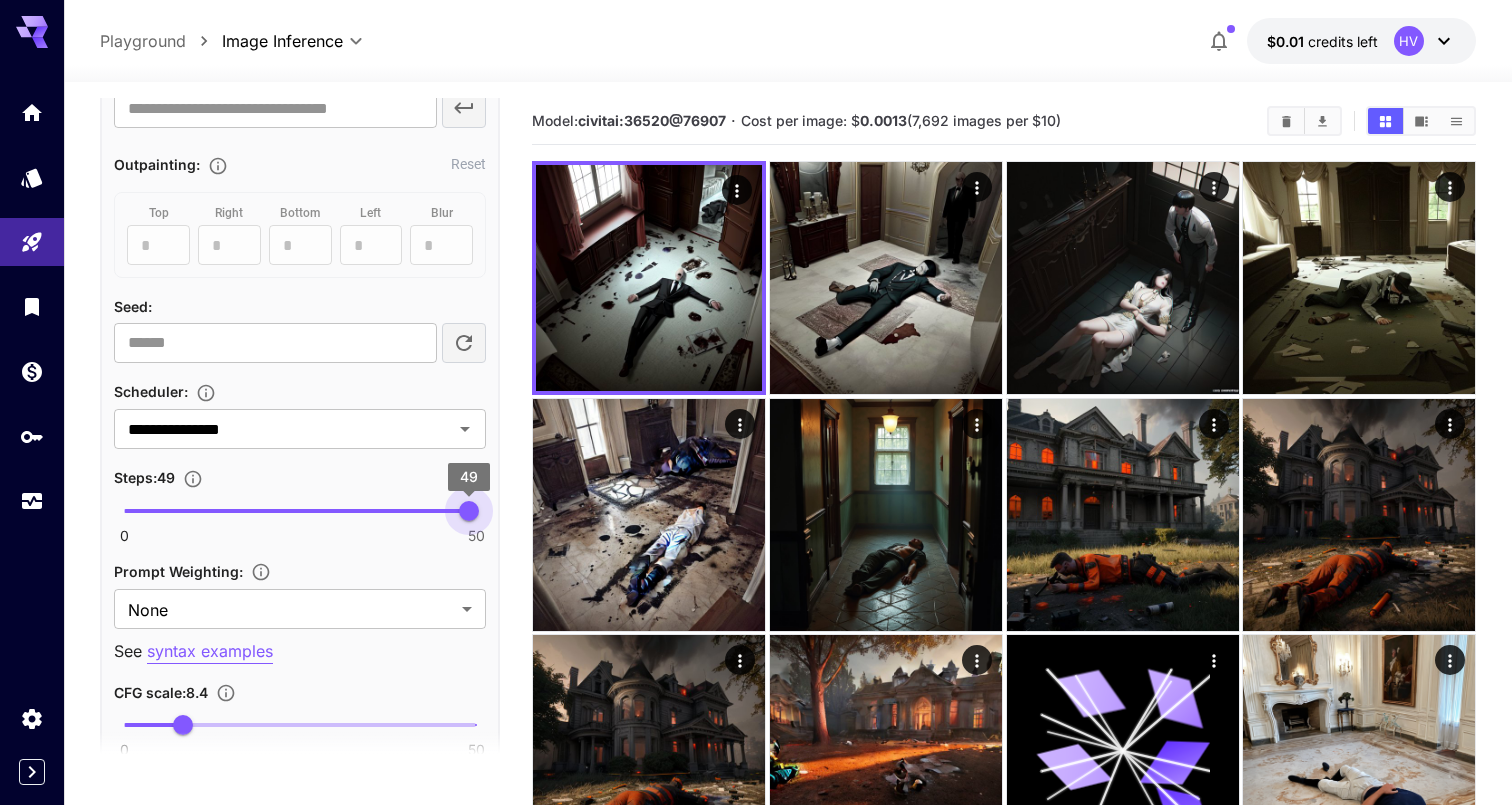 type on "**" 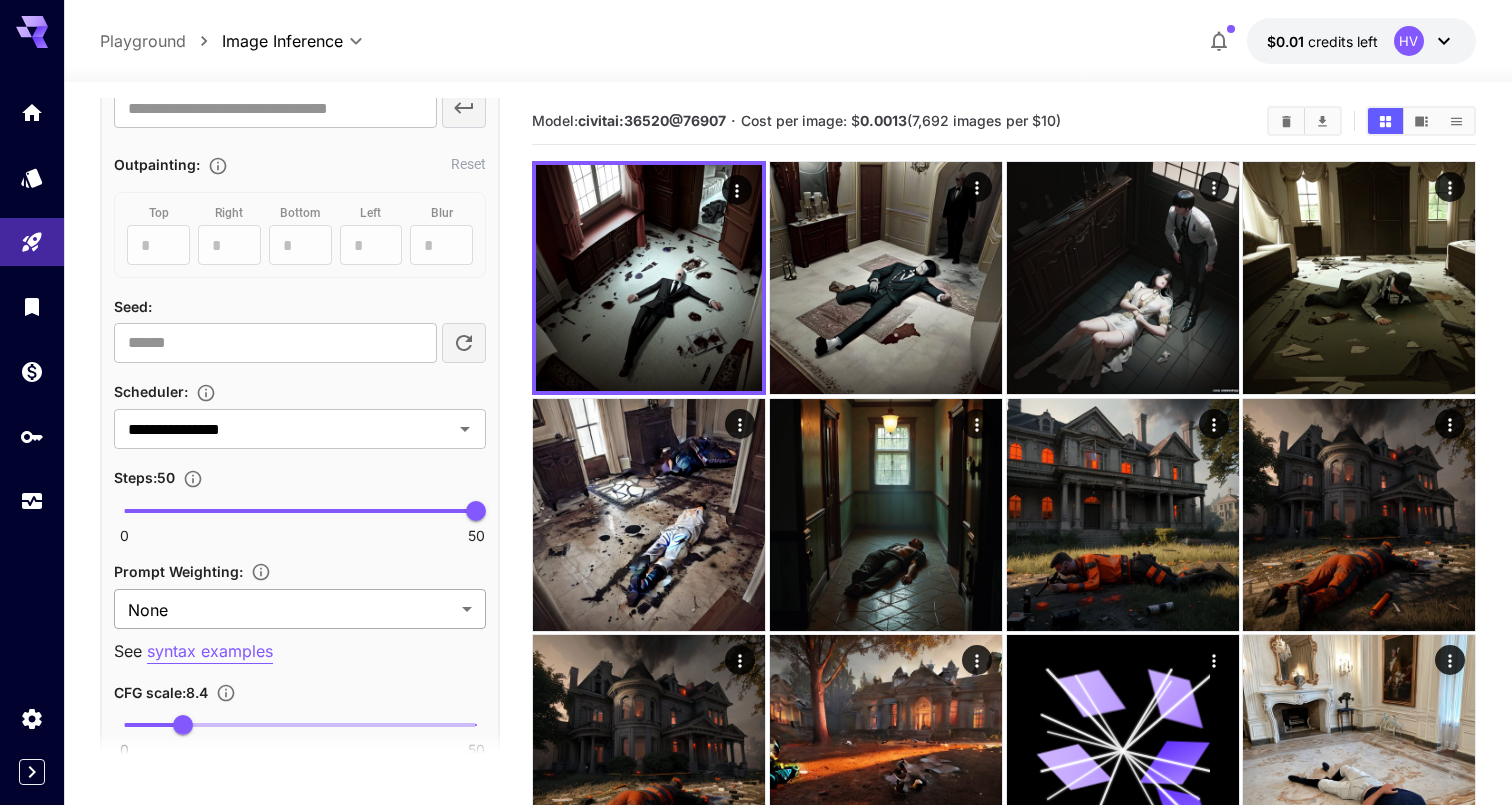 click on "**********" at bounding box center (756, 582) 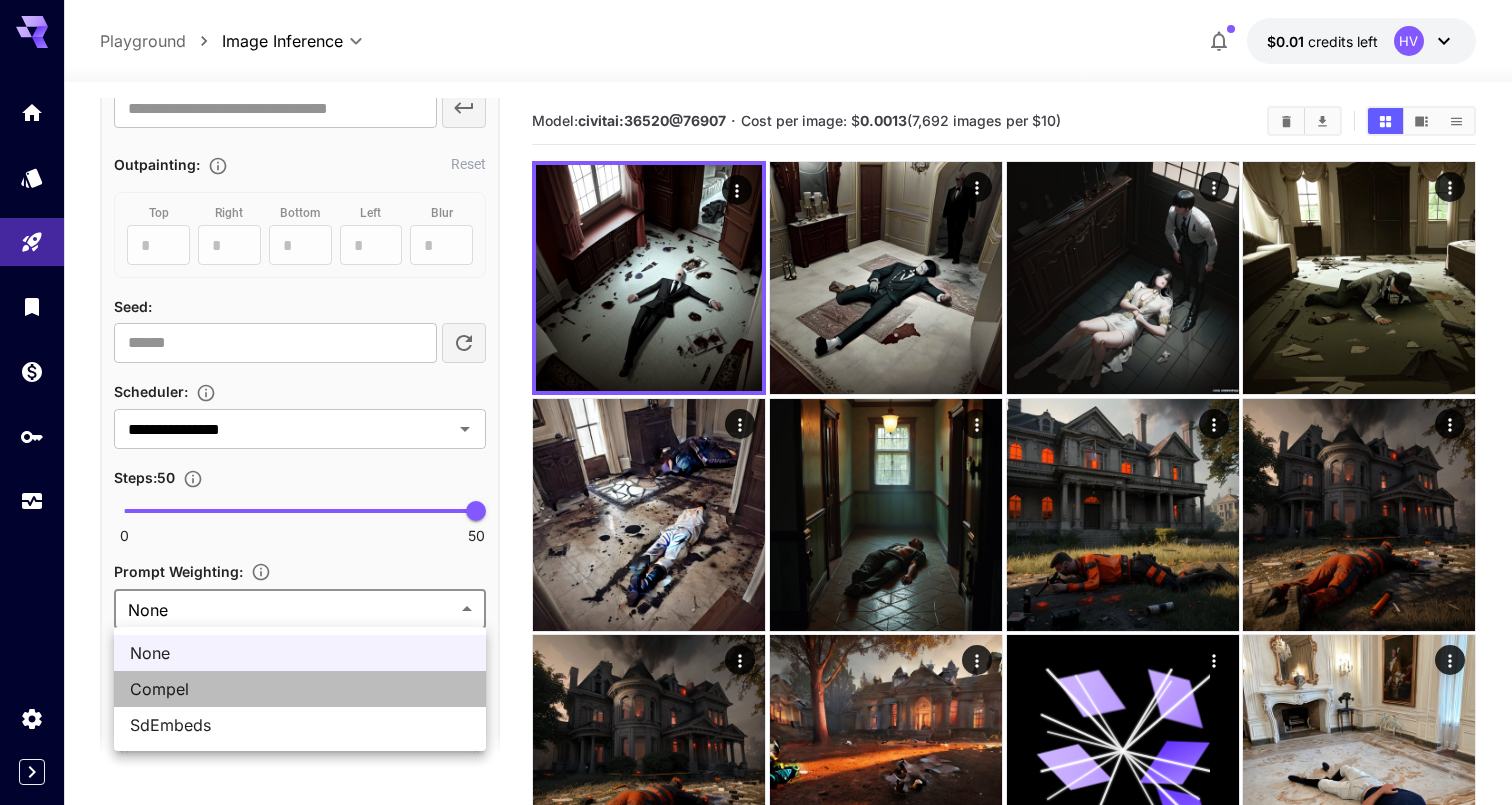 click on "Compel" at bounding box center (300, 689) 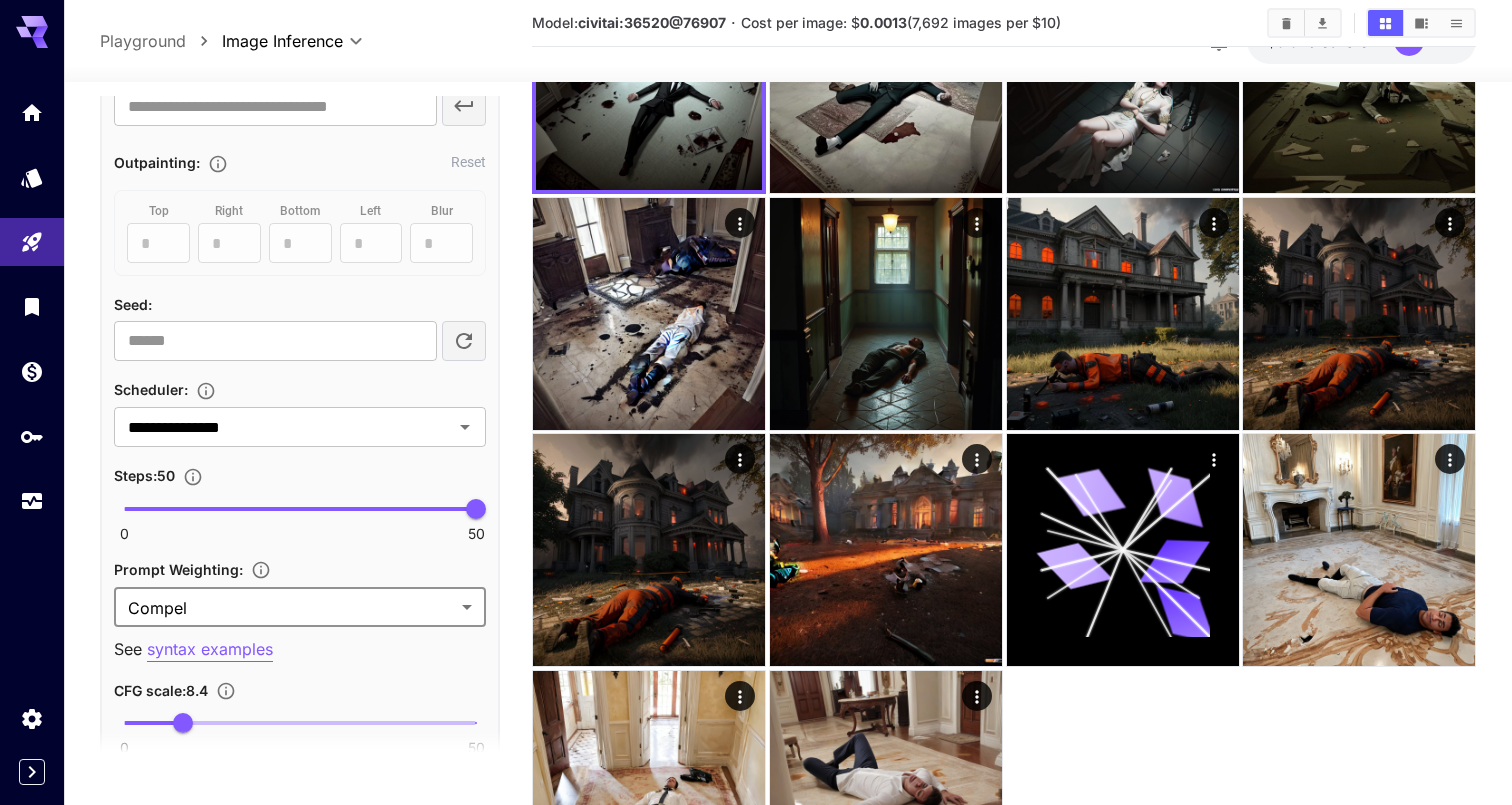 scroll, scrollTop: 233, scrollLeft: 0, axis: vertical 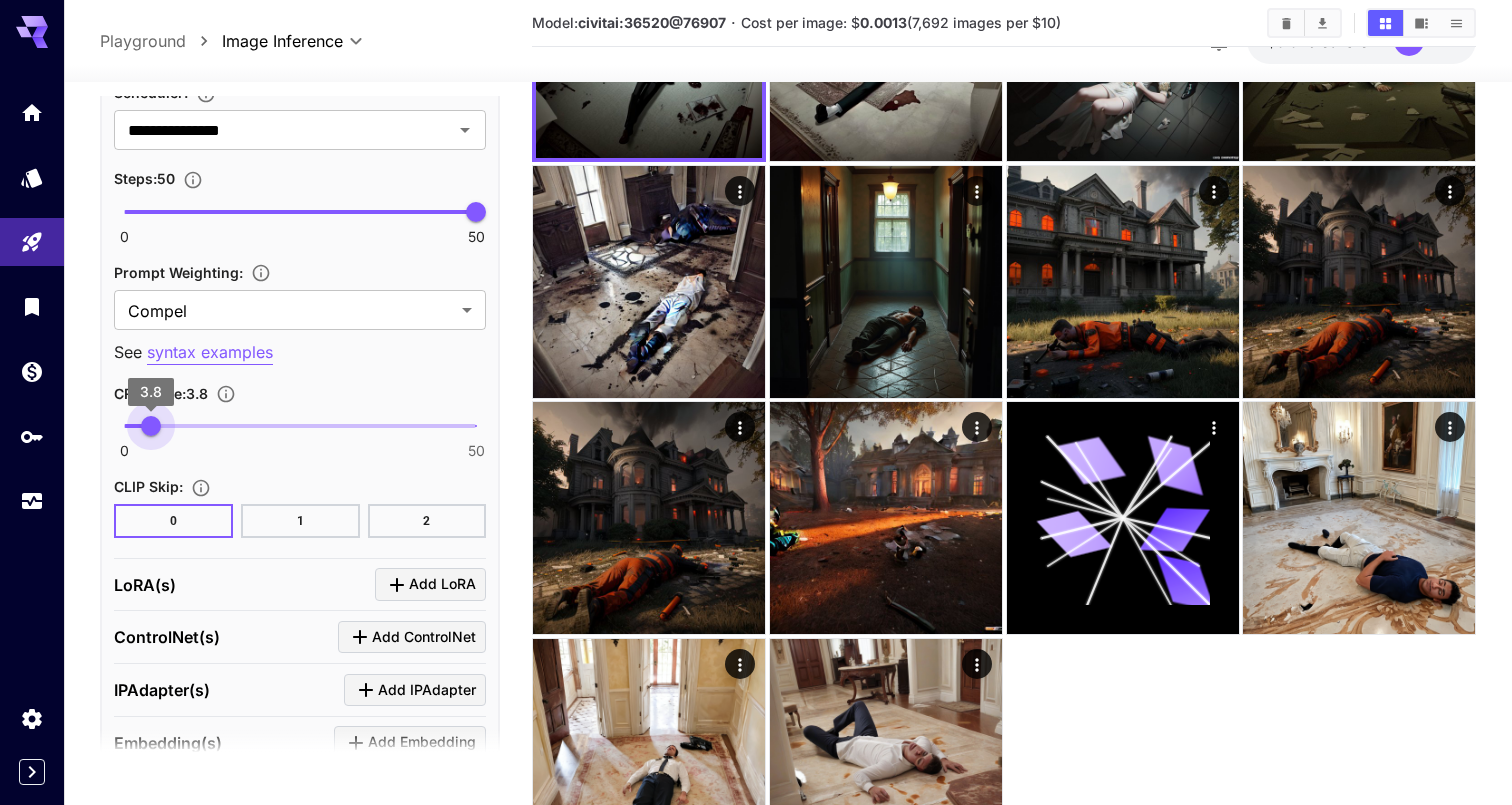 type on "***" 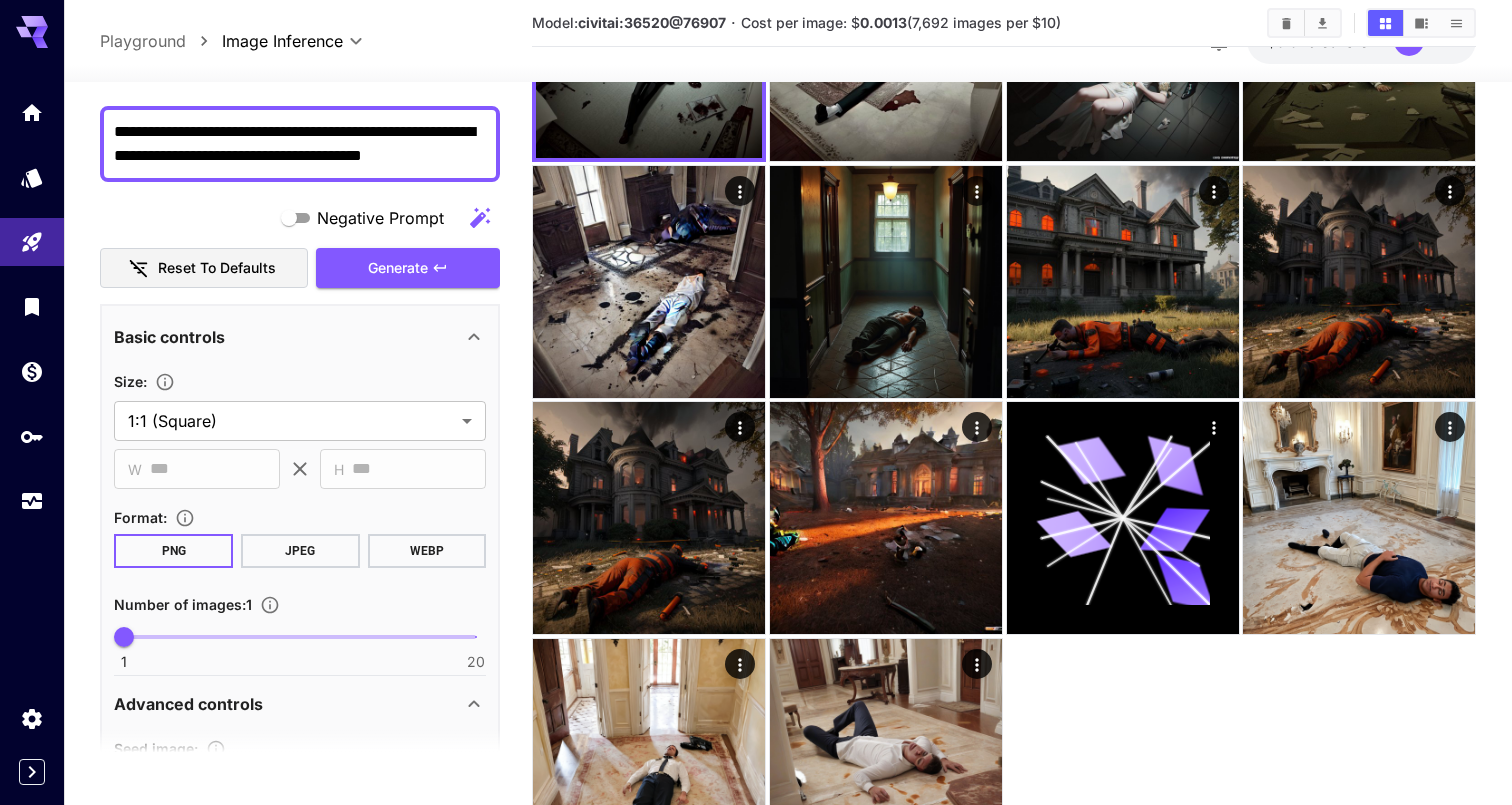scroll, scrollTop: 88, scrollLeft: 0, axis: vertical 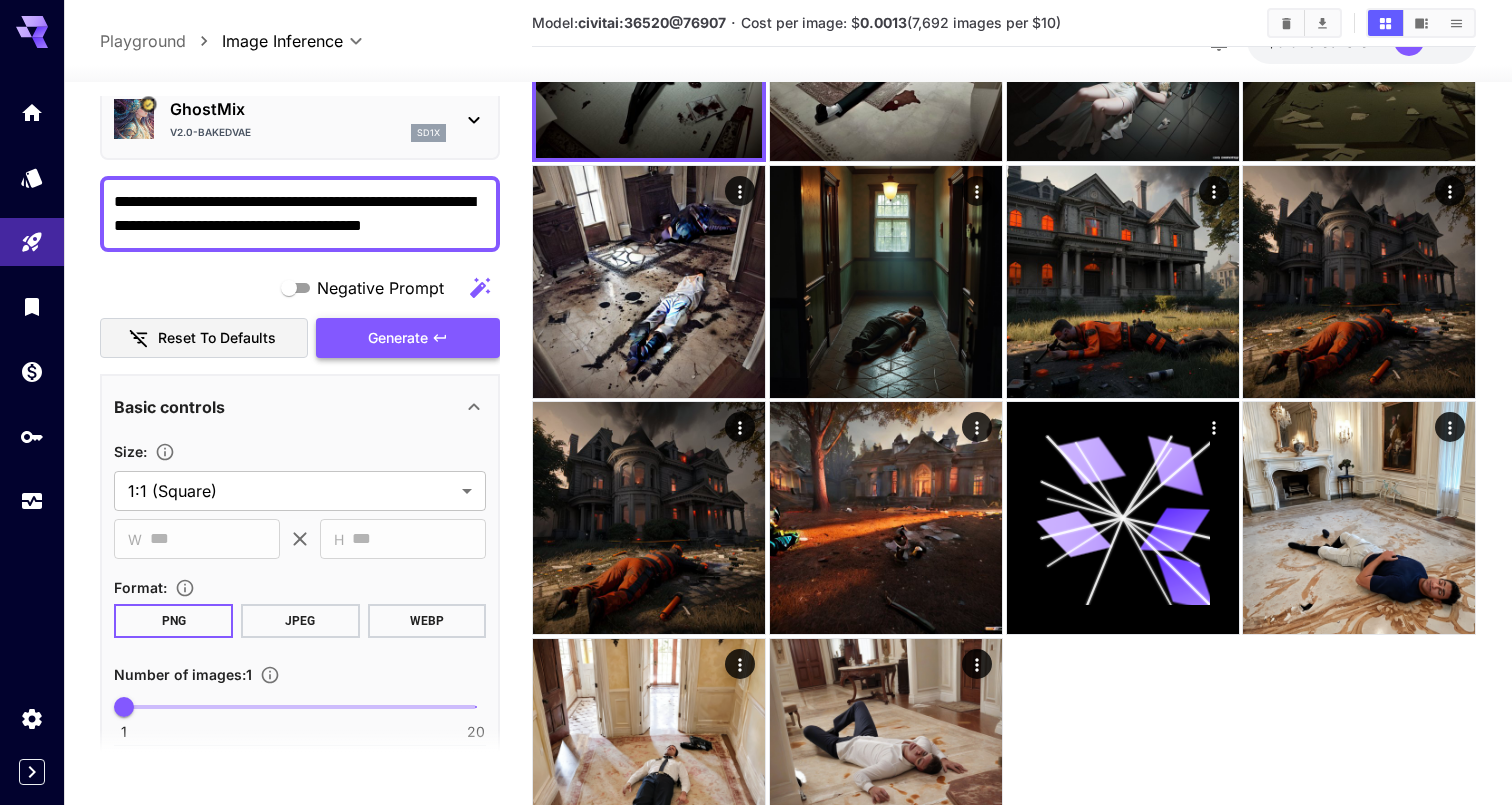 click on "Generate" at bounding box center [408, 338] 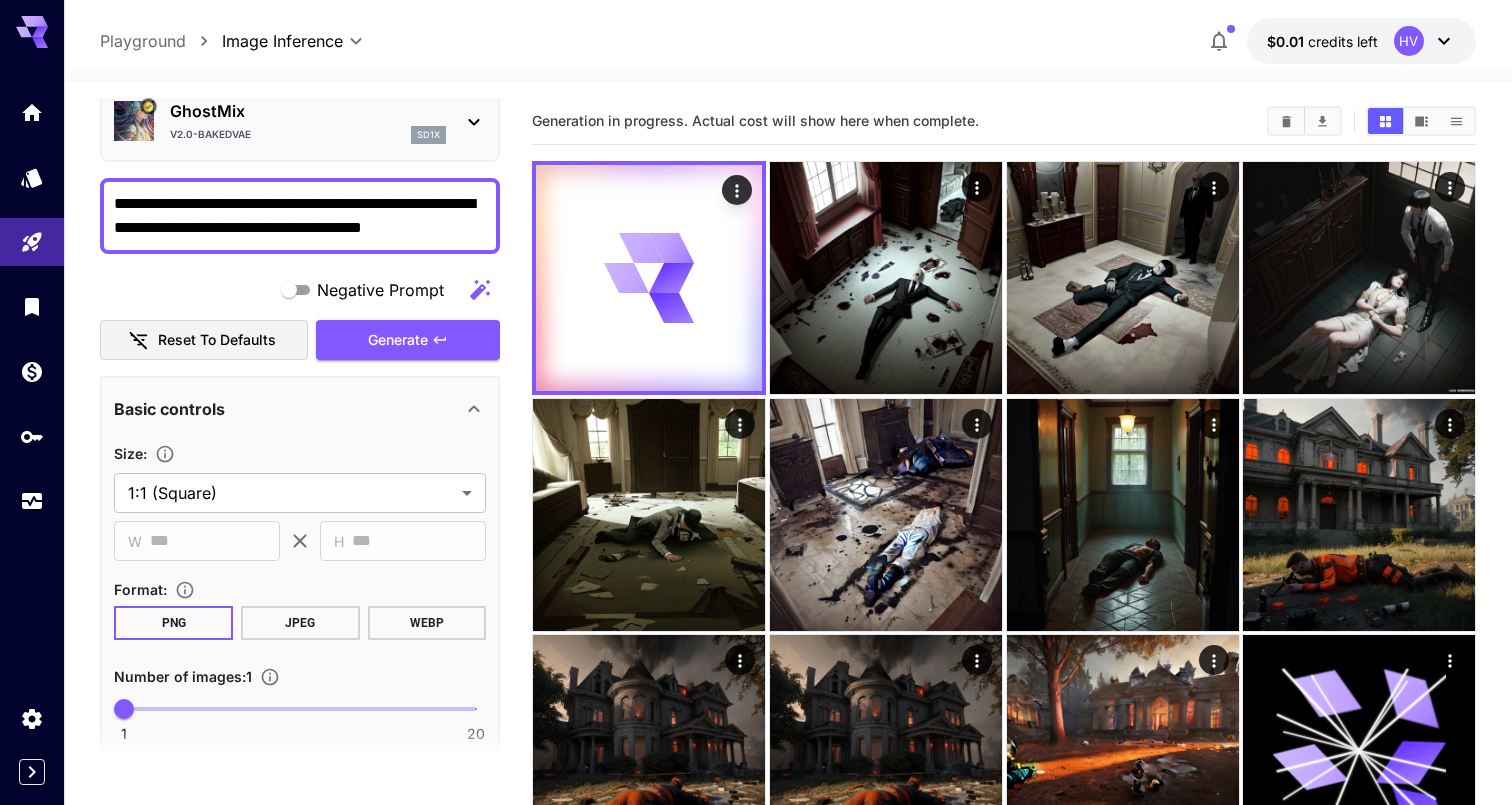 scroll, scrollTop: 0, scrollLeft: 0, axis: both 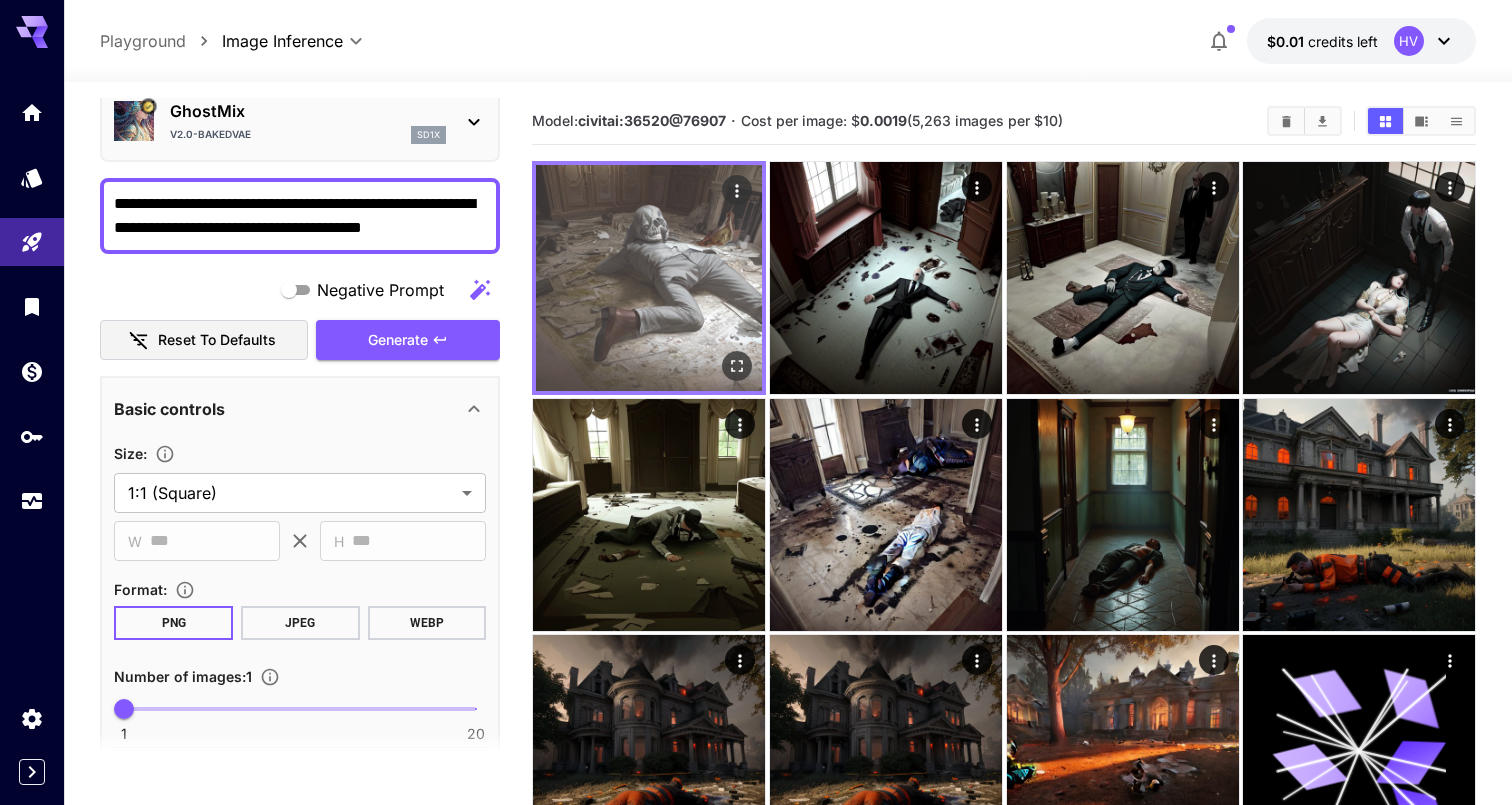 click 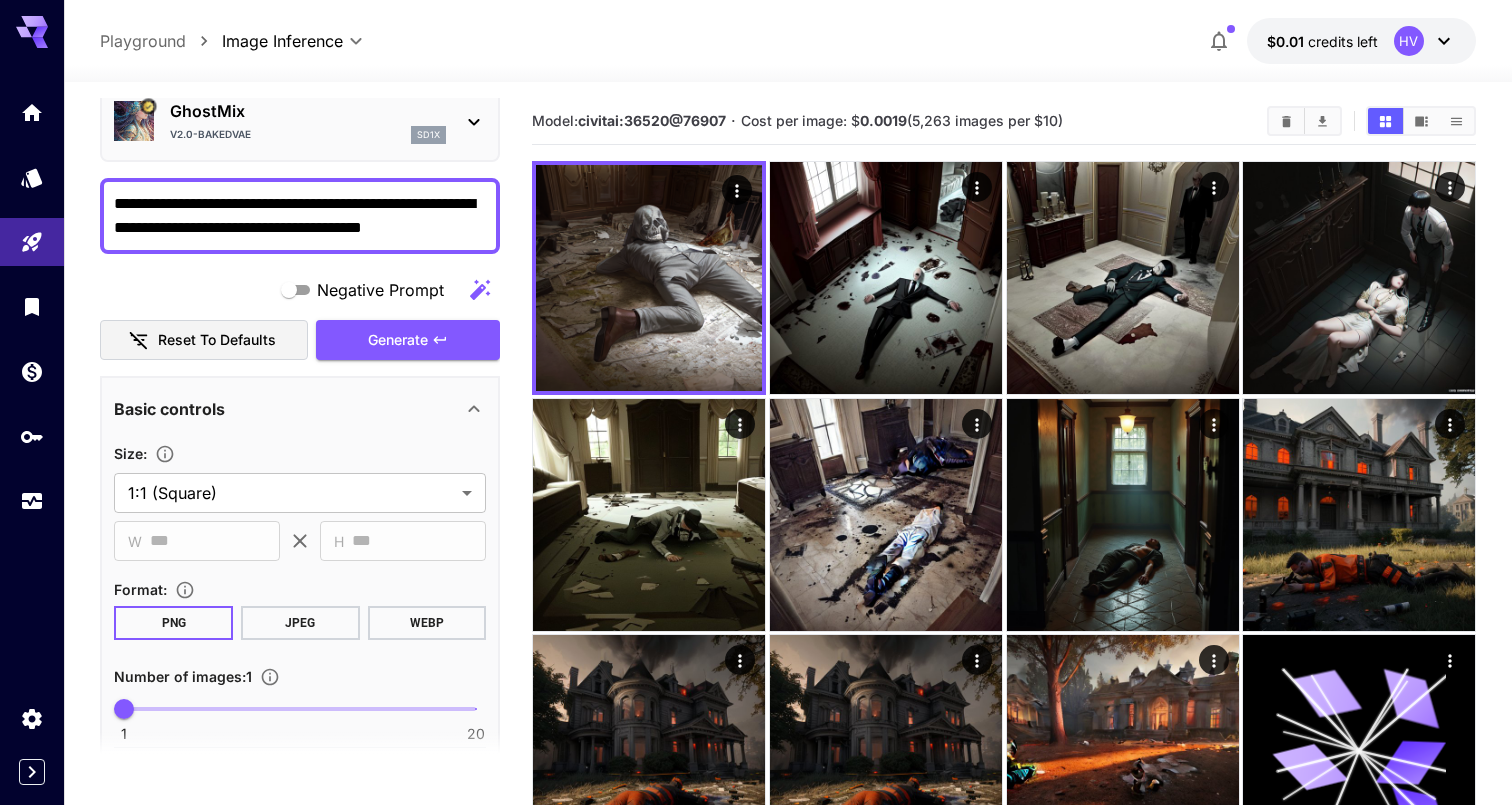 drag, startPoint x: 472, startPoint y: 234, endPoint x: 49, endPoint y: 205, distance: 423.99292 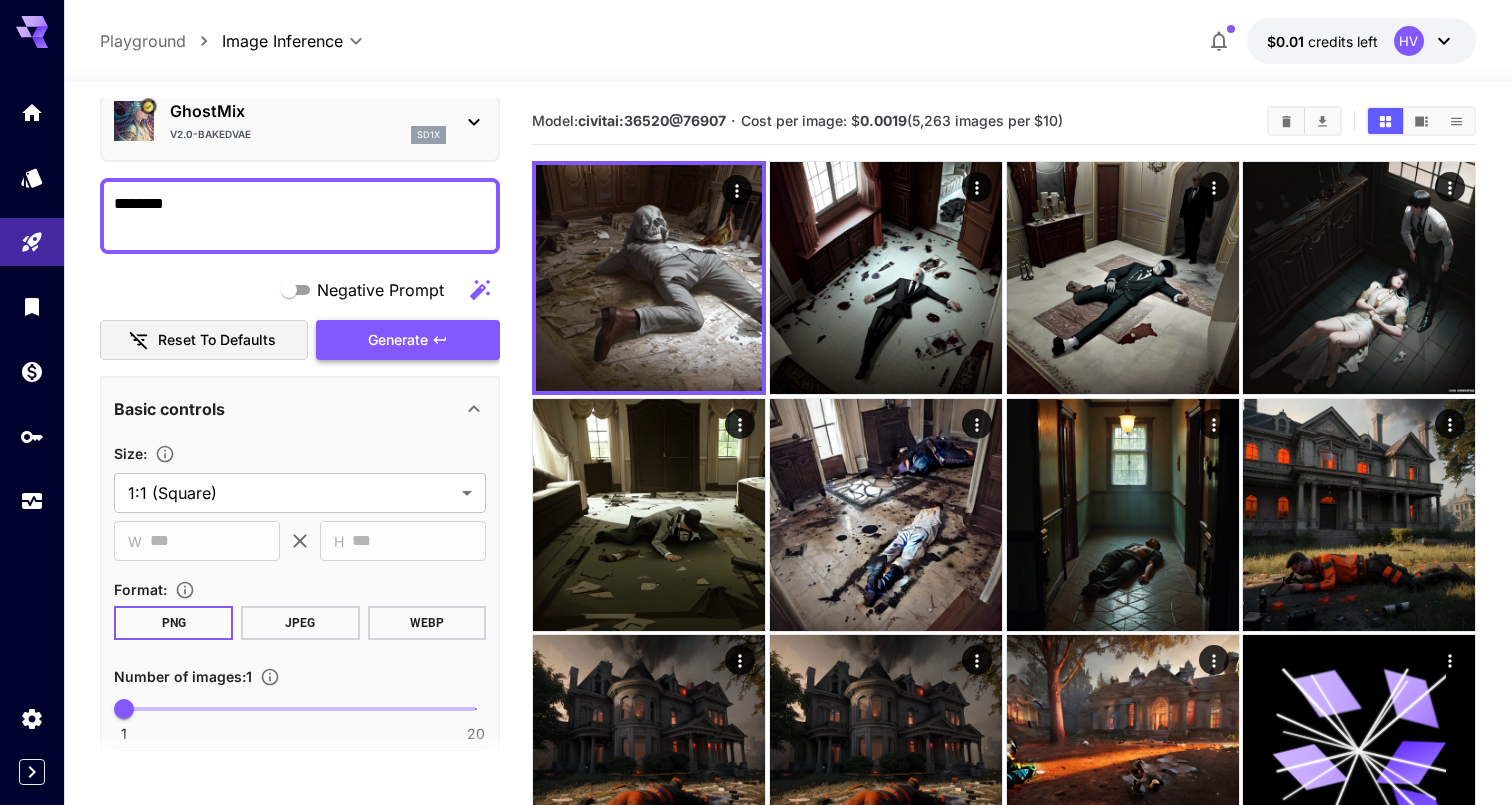 click on "Generate" at bounding box center (398, 340) 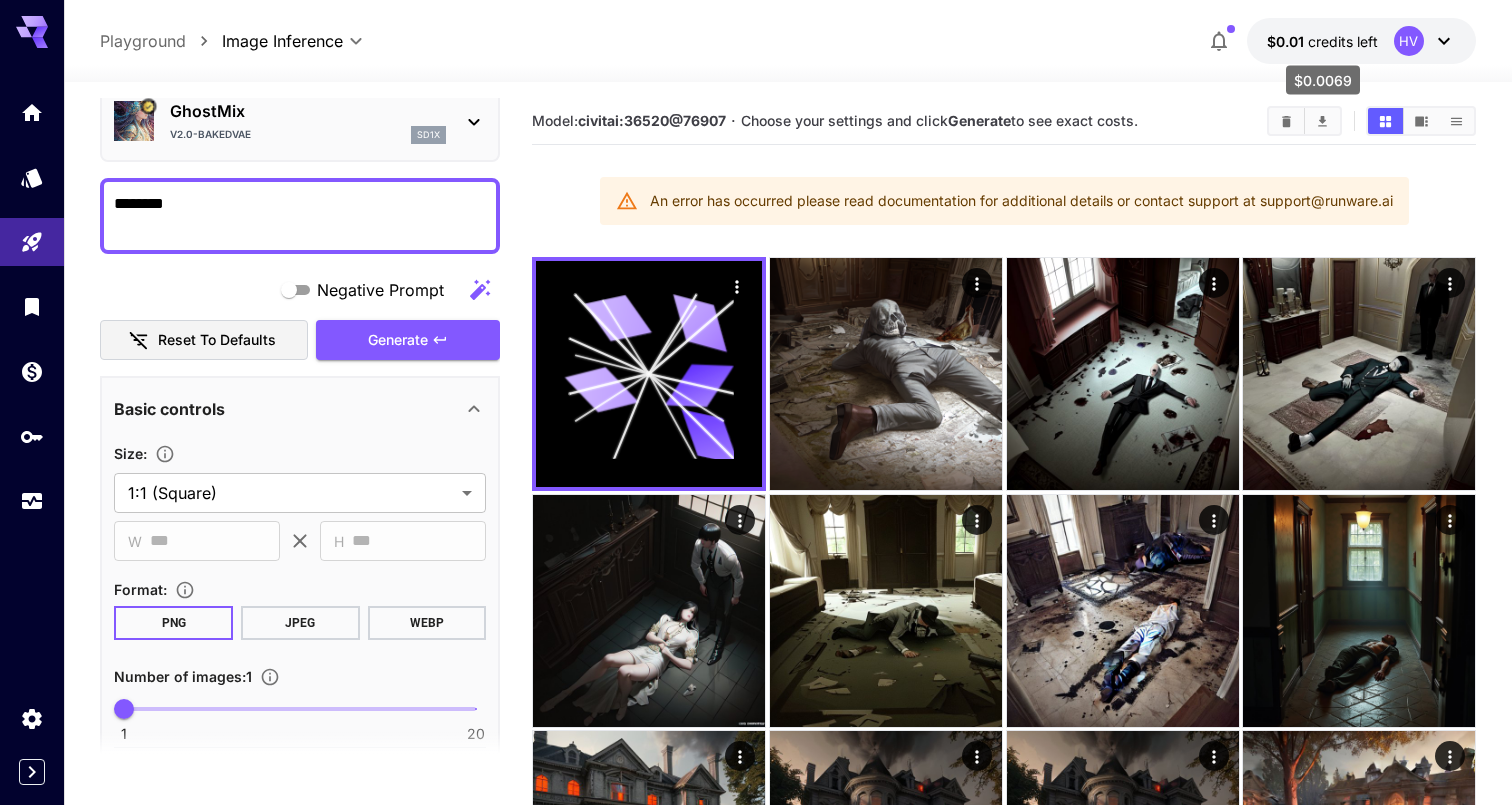 click on "$0.01" at bounding box center [1287, 41] 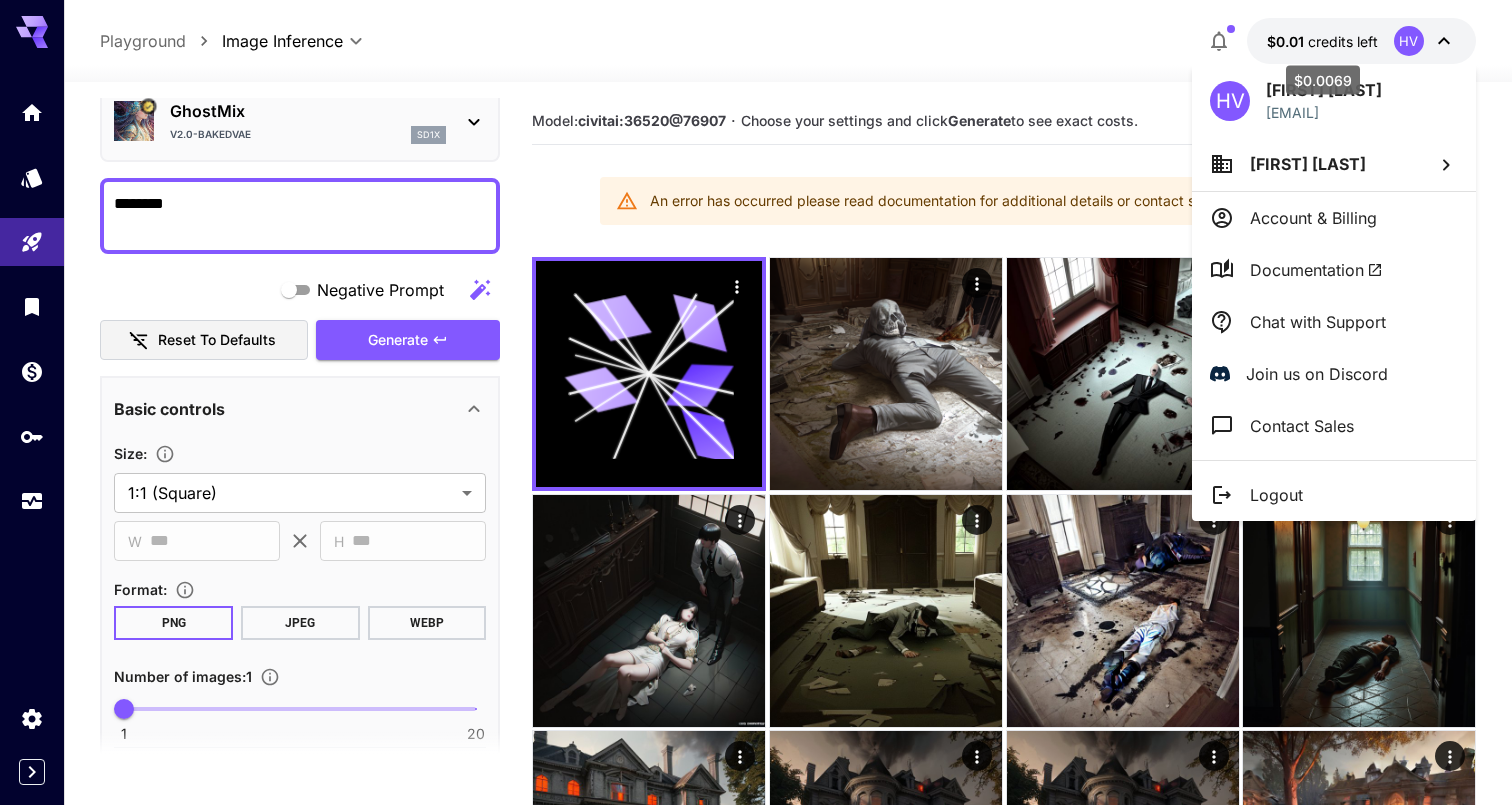 click at bounding box center [756, 402] 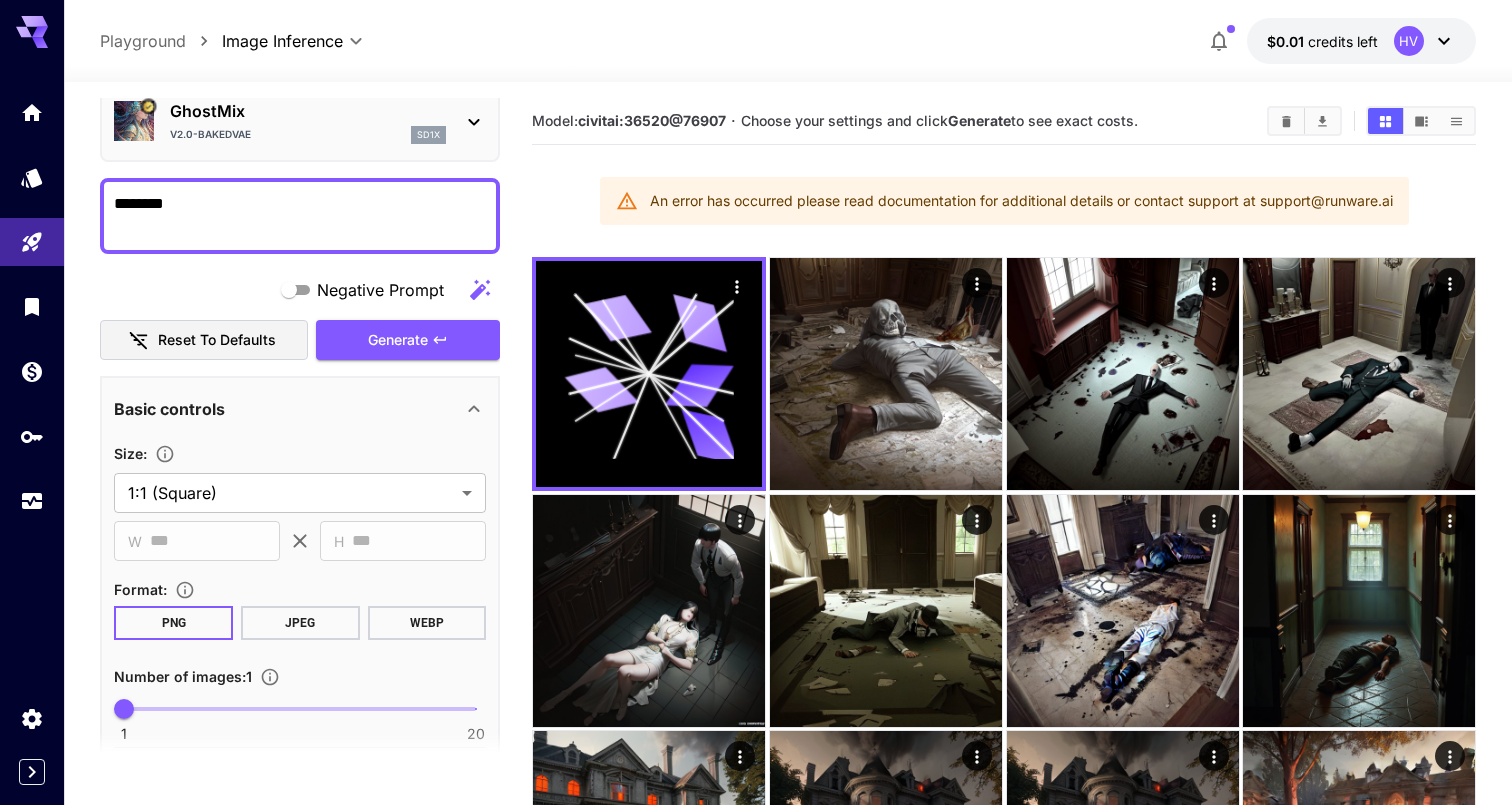 click on "********" at bounding box center (300, 216) 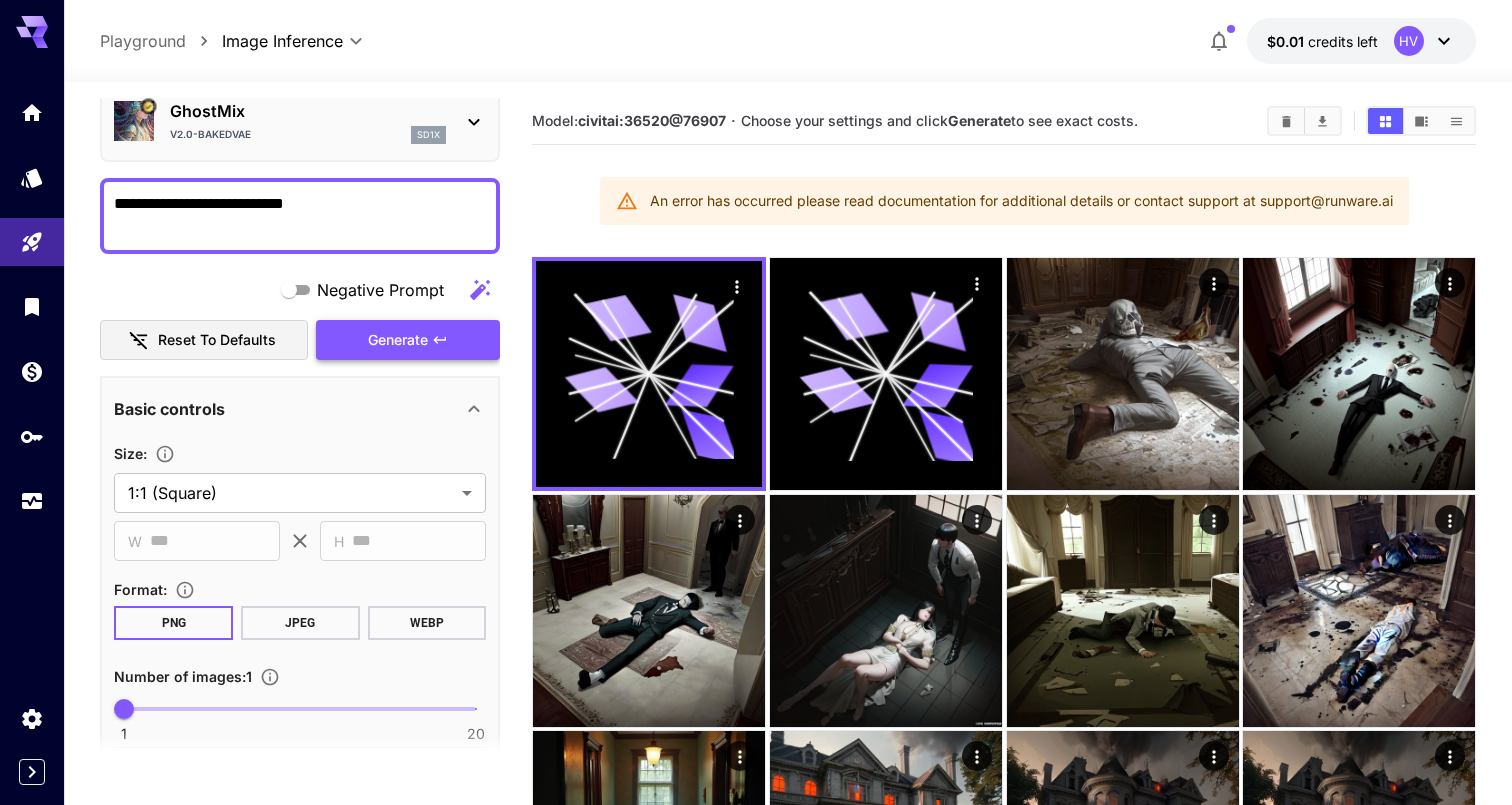 click on "Generate" at bounding box center [398, 340] 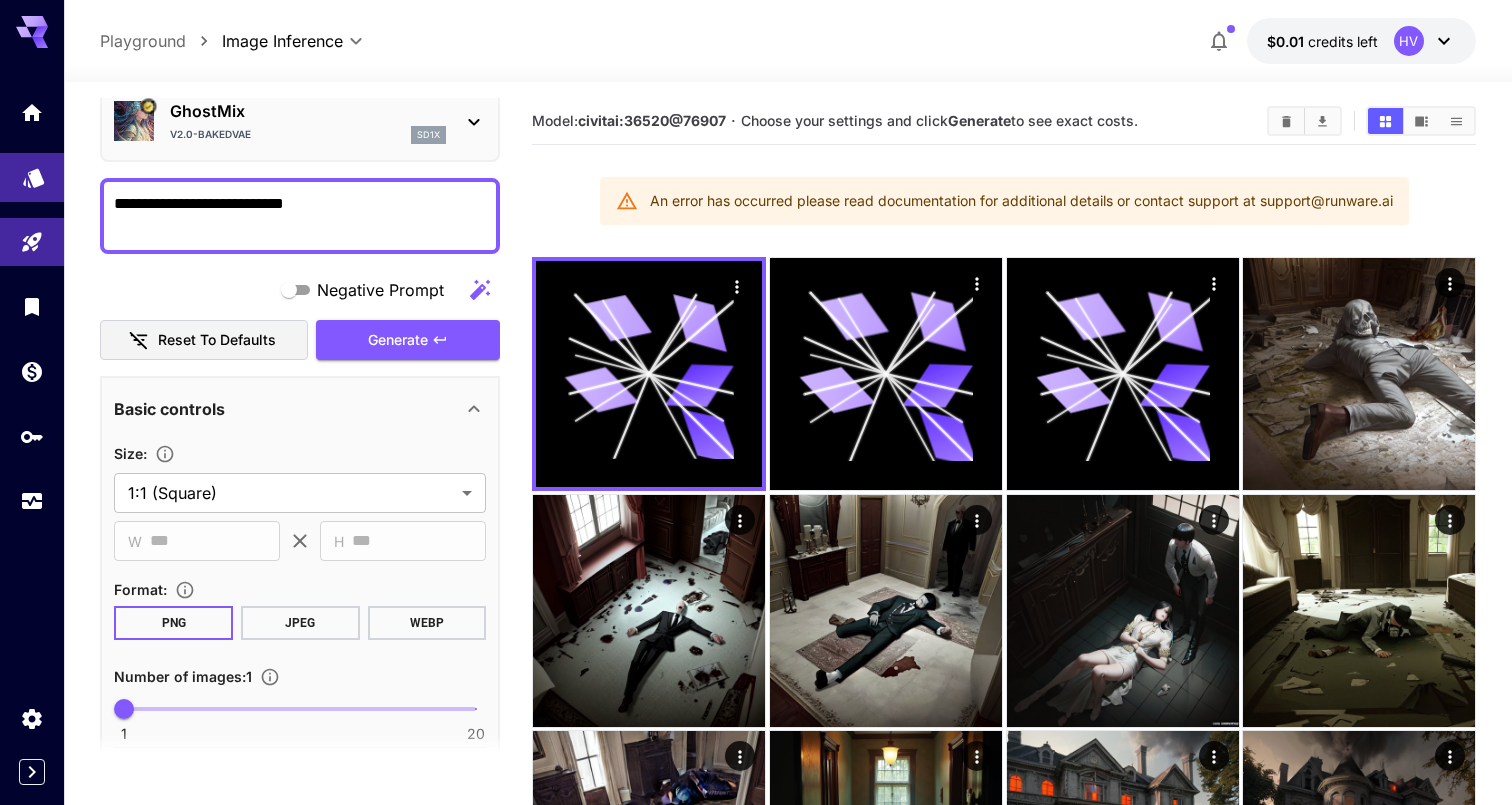 drag, startPoint x: 318, startPoint y: 209, endPoint x: 0, endPoint y: 194, distance: 318.35358 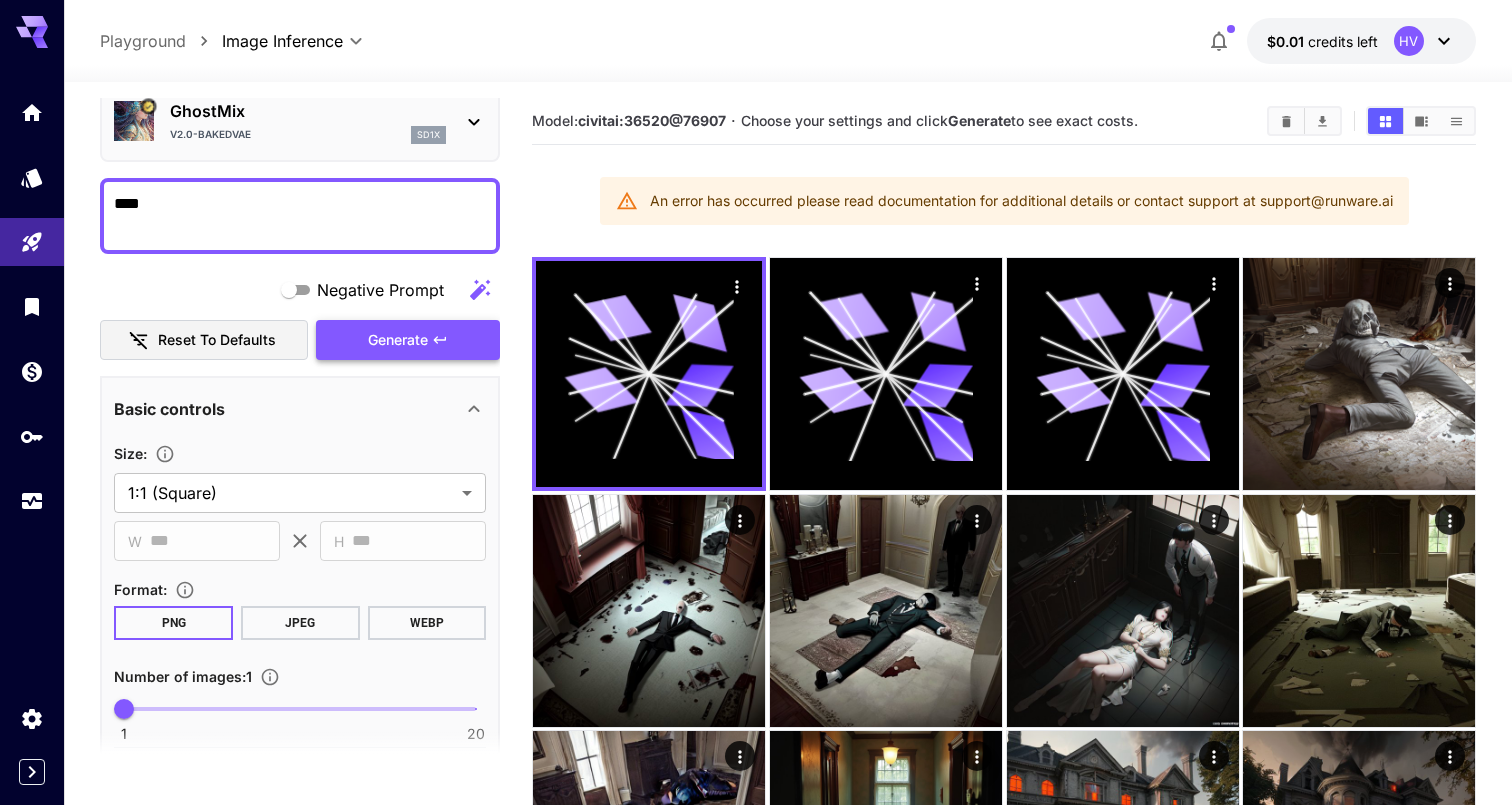 click on "Generate" at bounding box center (398, 340) 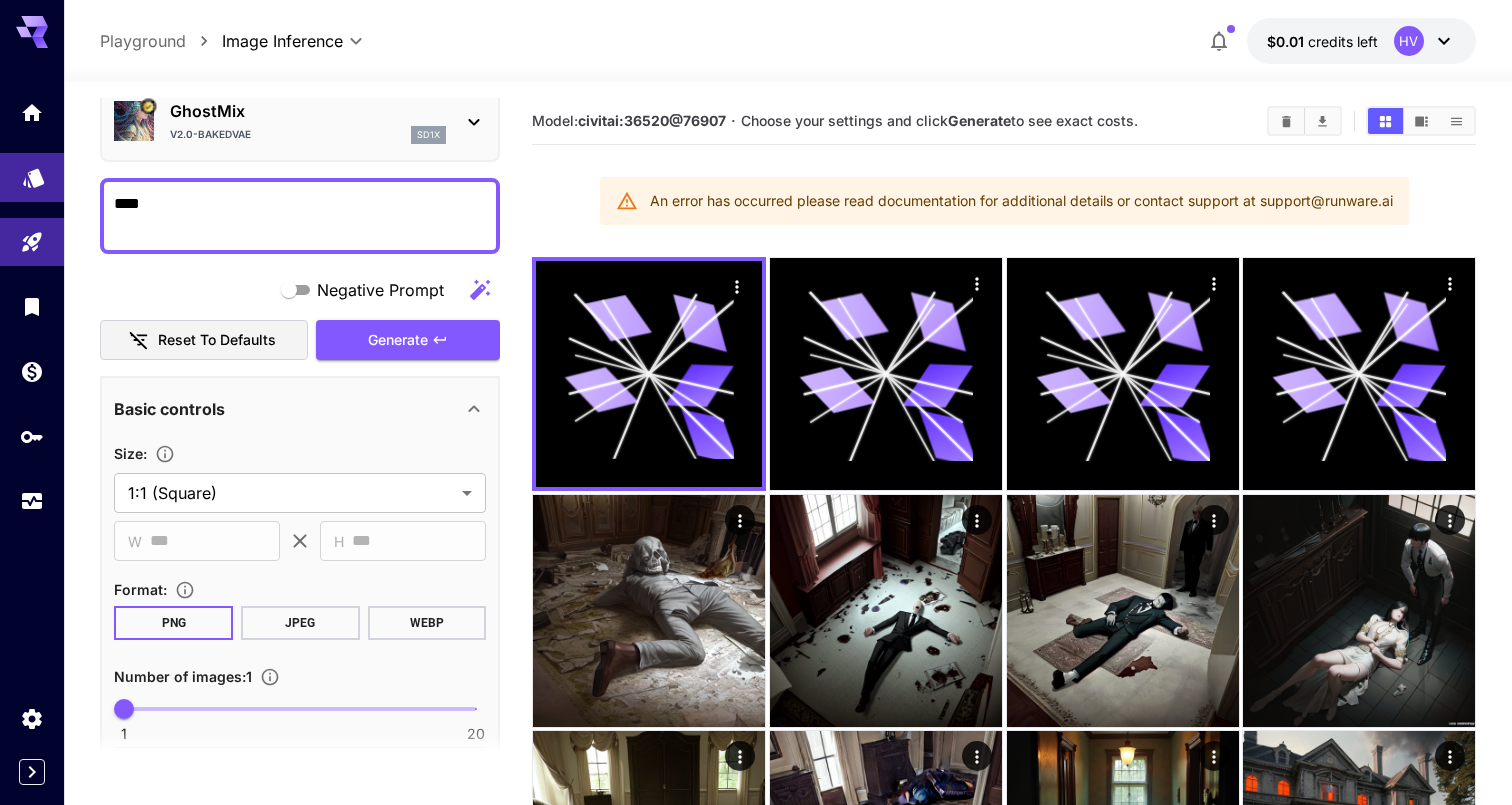 drag, startPoint x: 318, startPoint y: 211, endPoint x: 0, endPoint y: 187, distance: 318.9044 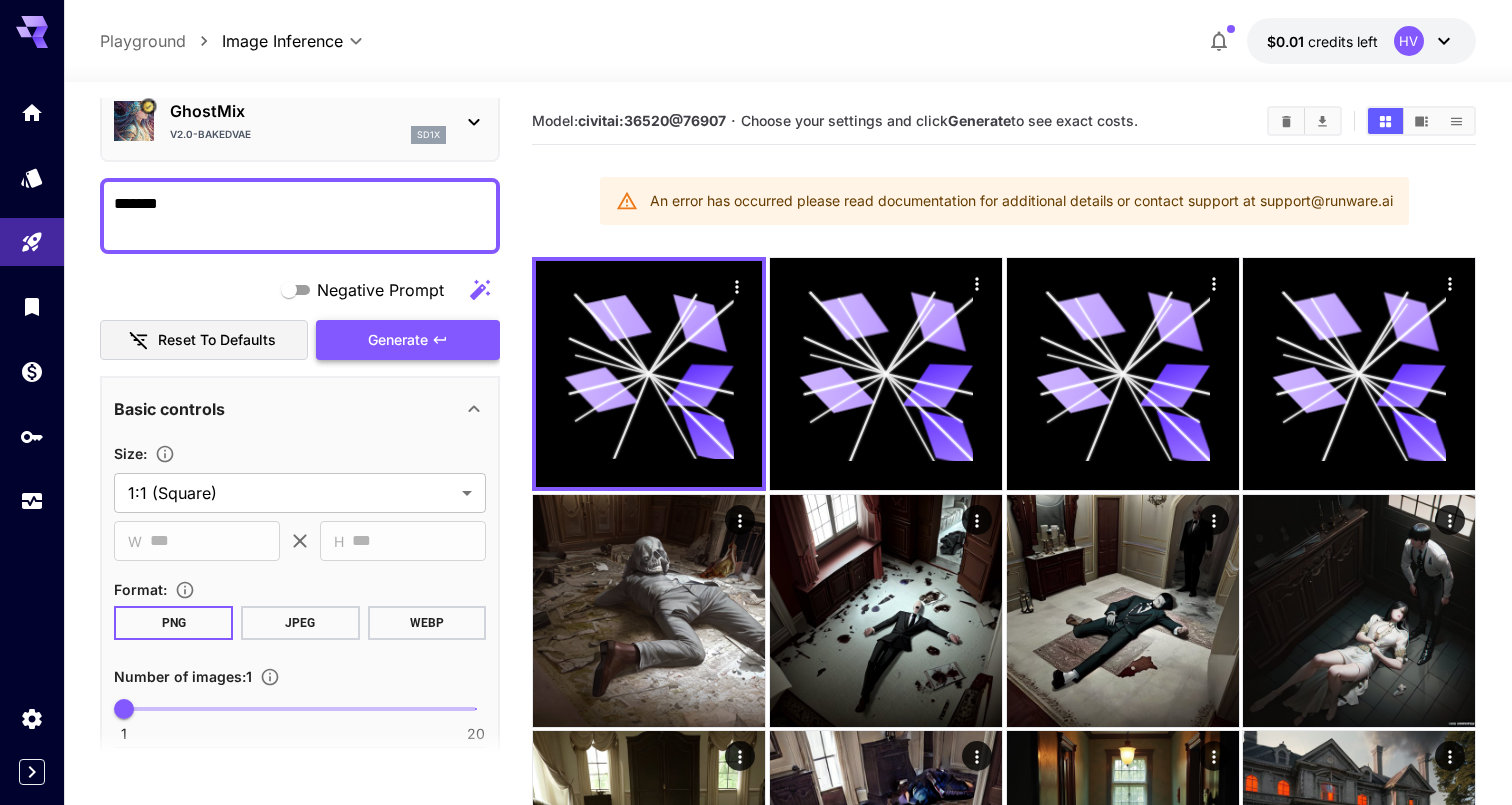 type on "*******" 